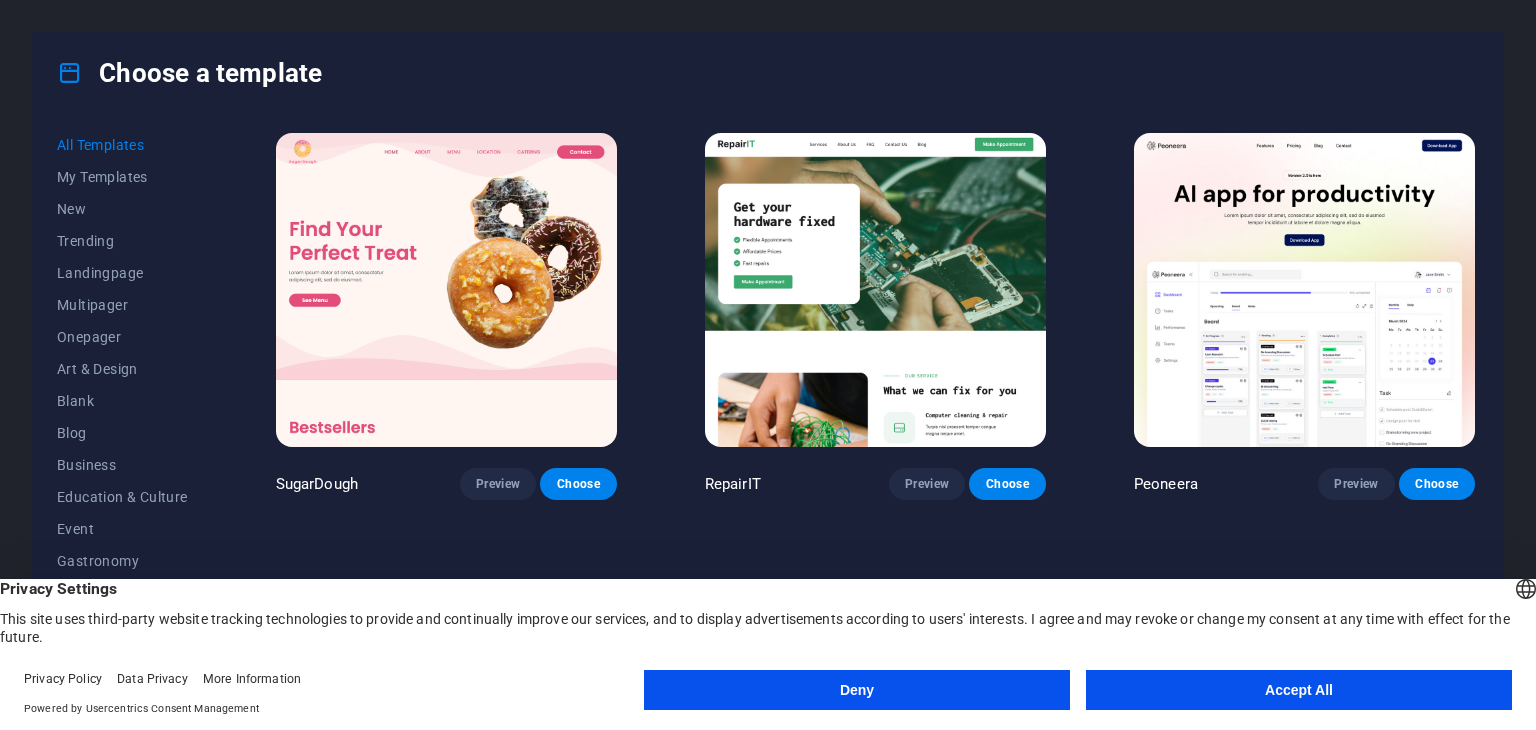 scroll, scrollTop: 0, scrollLeft: 0, axis: both 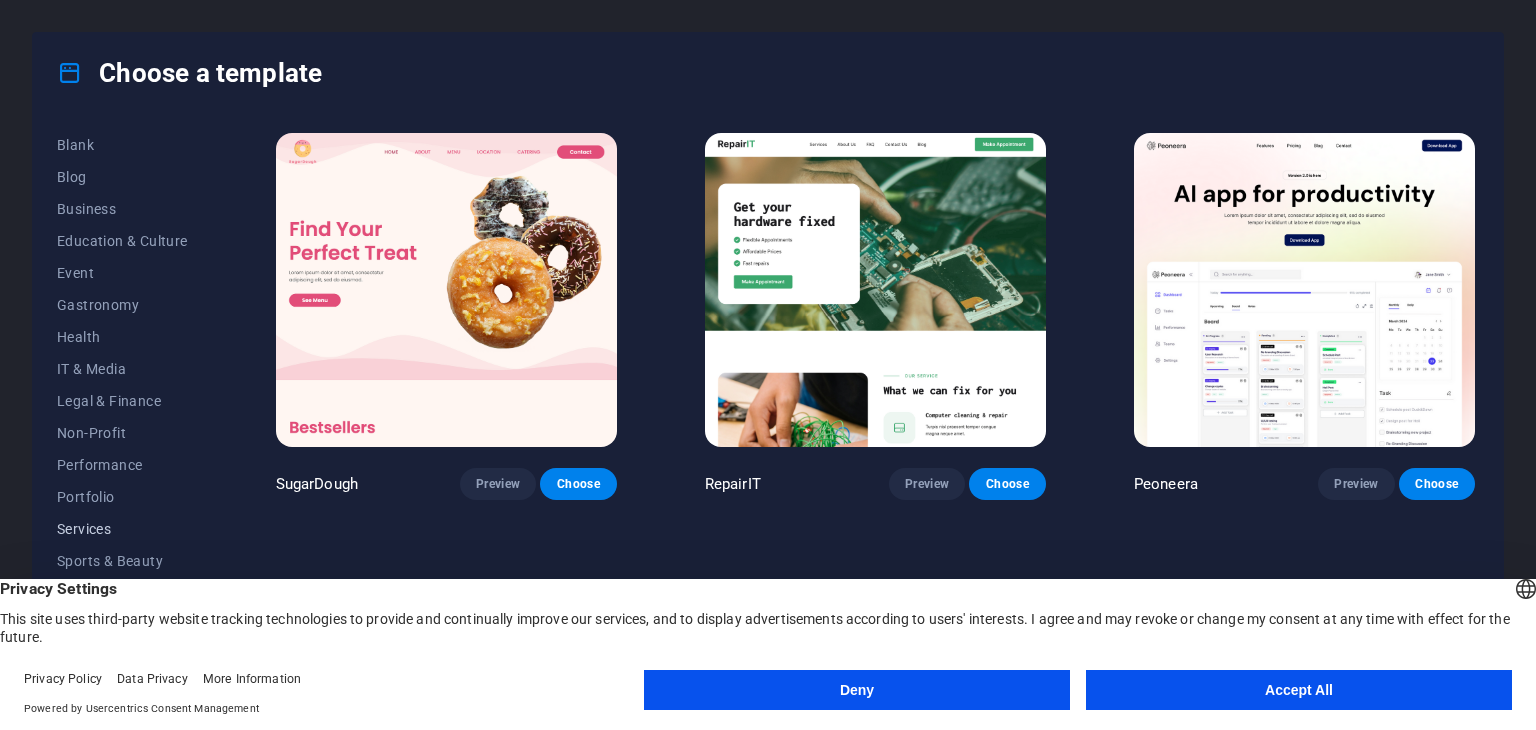 click on "Services" at bounding box center [122, 529] 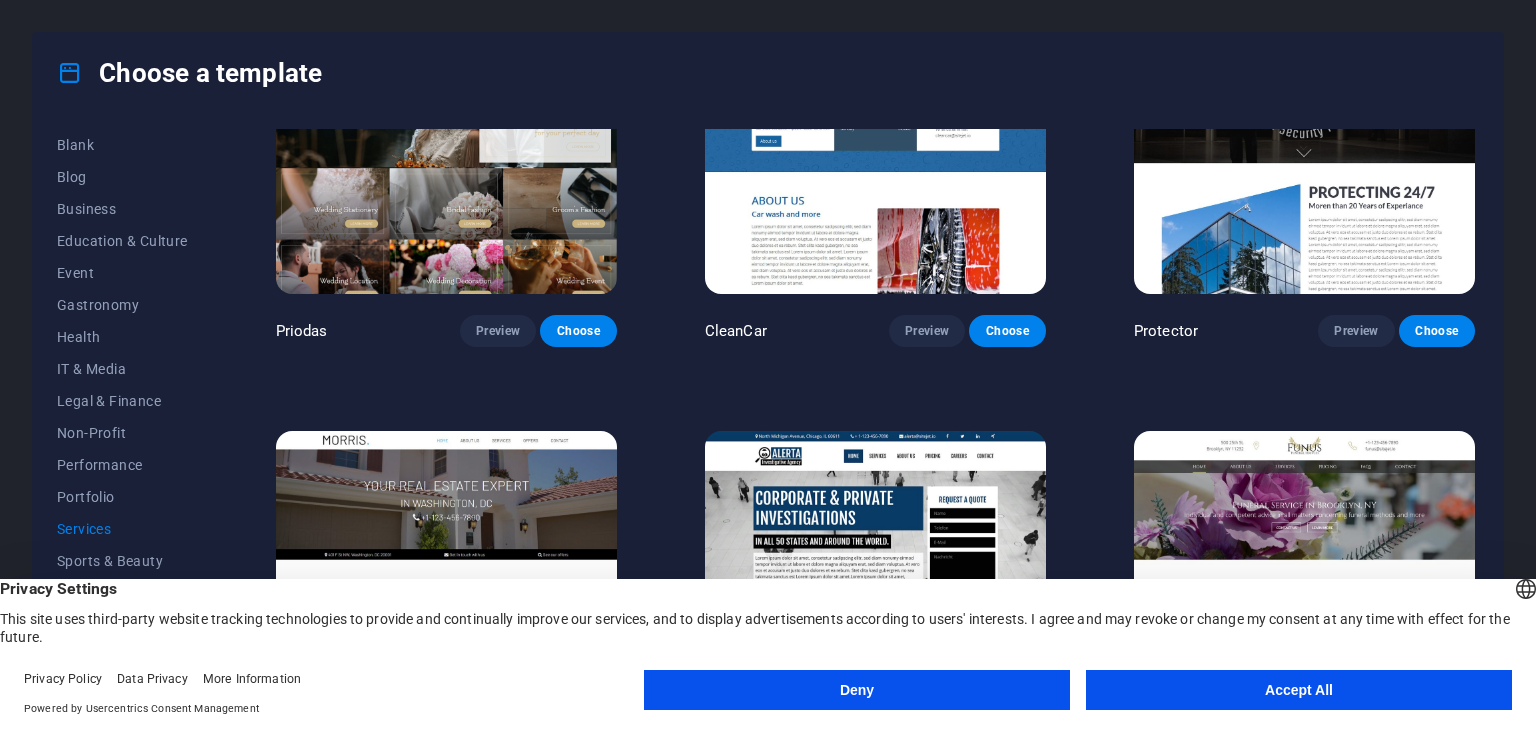 scroll, scrollTop: 1521, scrollLeft: 0, axis: vertical 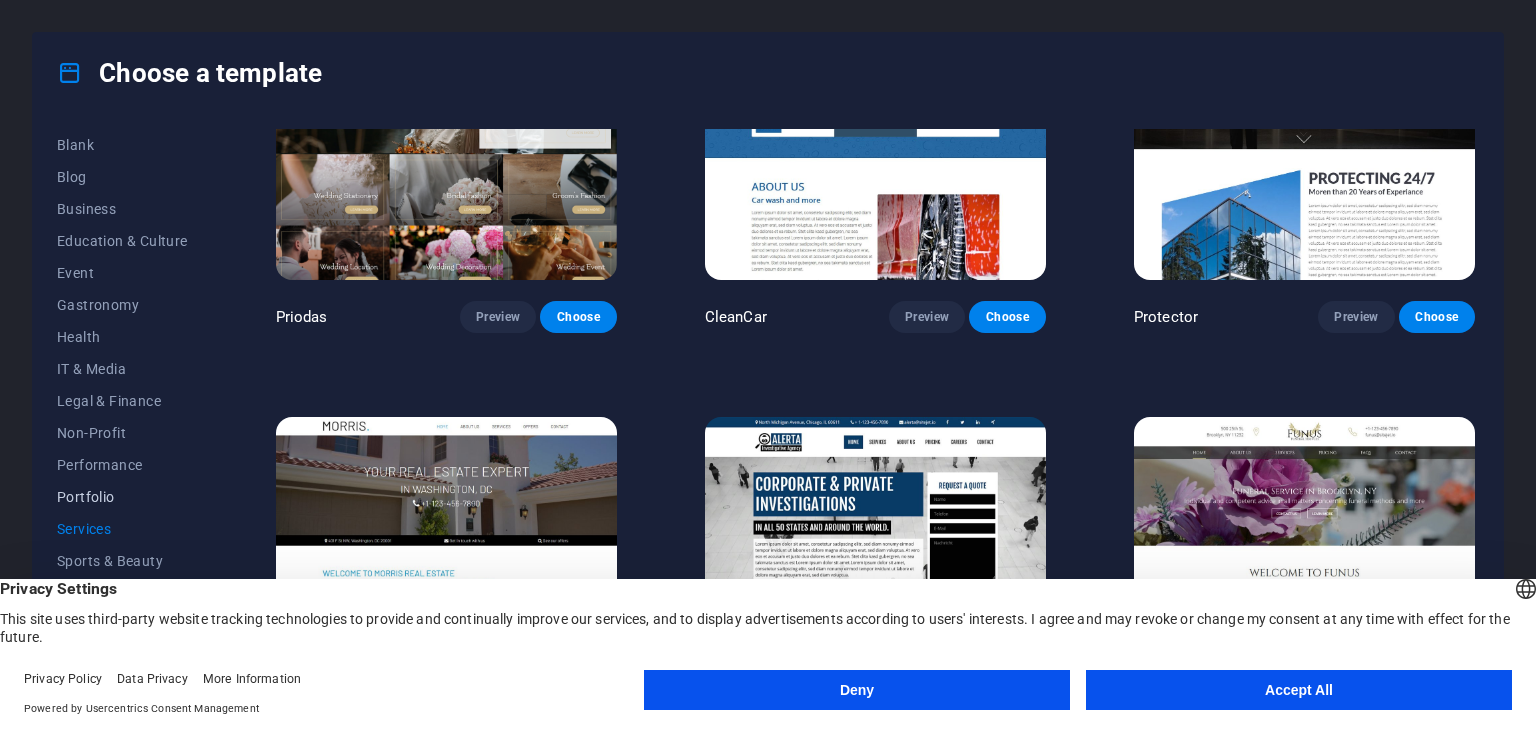 click on "Portfolio" at bounding box center (122, 497) 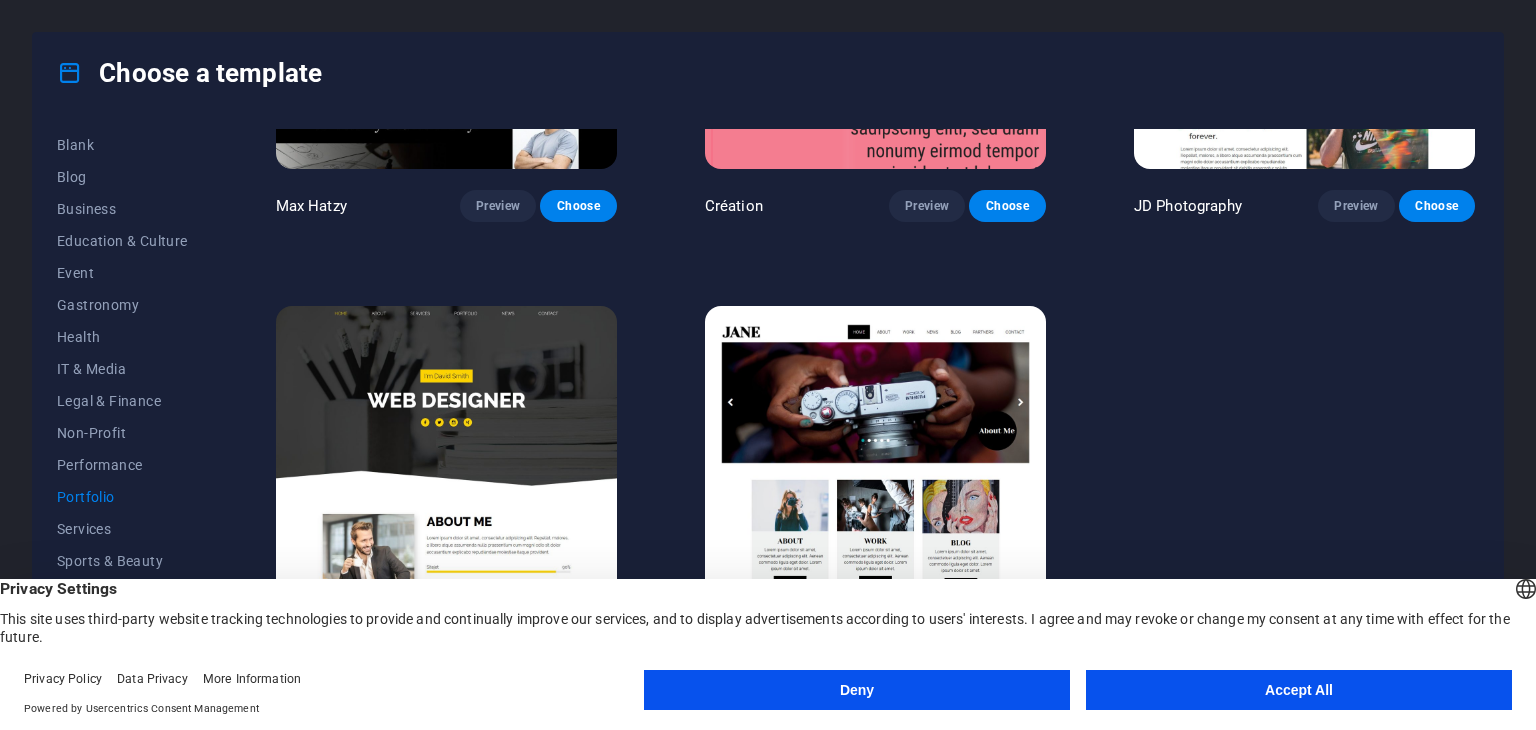 scroll, scrollTop: 724, scrollLeft: 0, axis: vertical 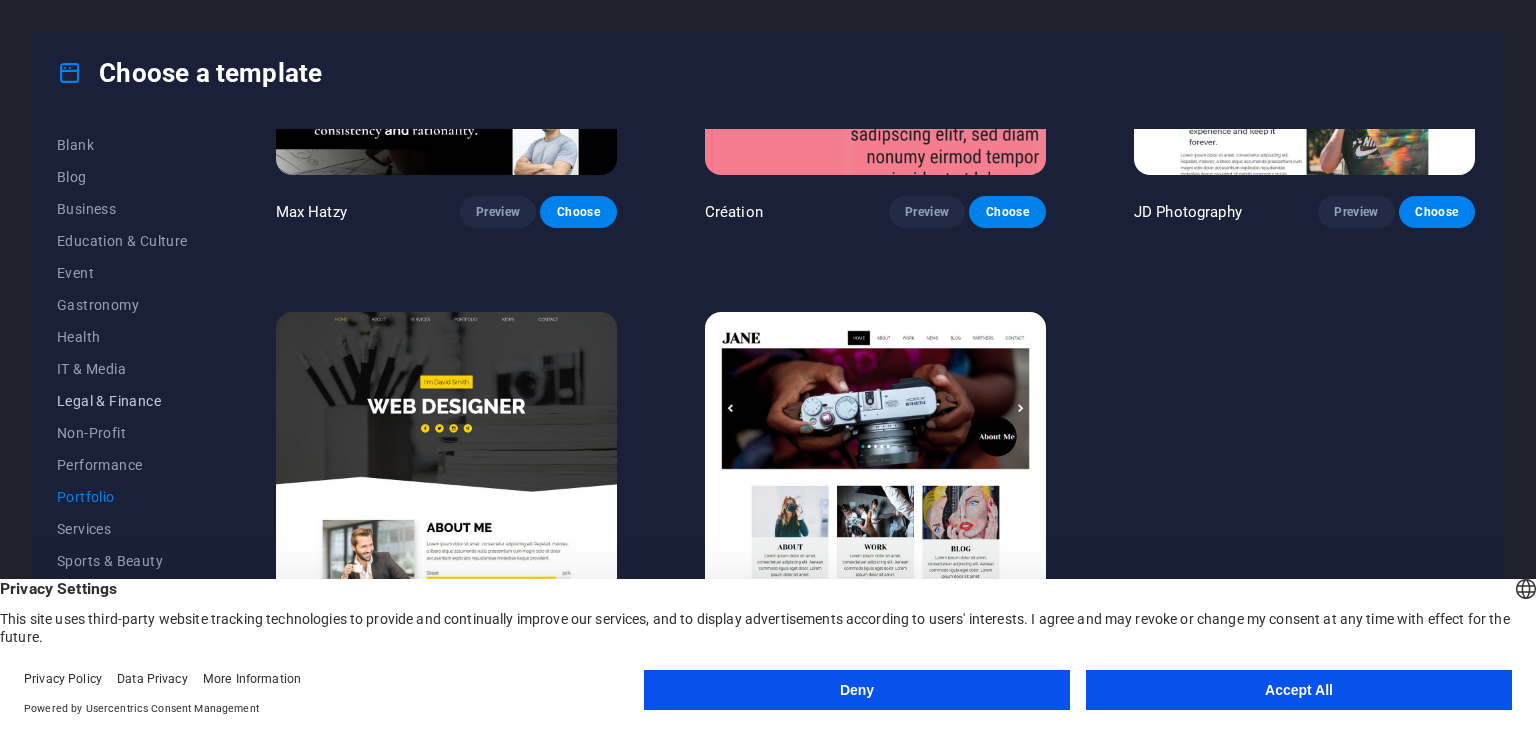 click on "Legal & Finance" at bounding box center (122, 401) 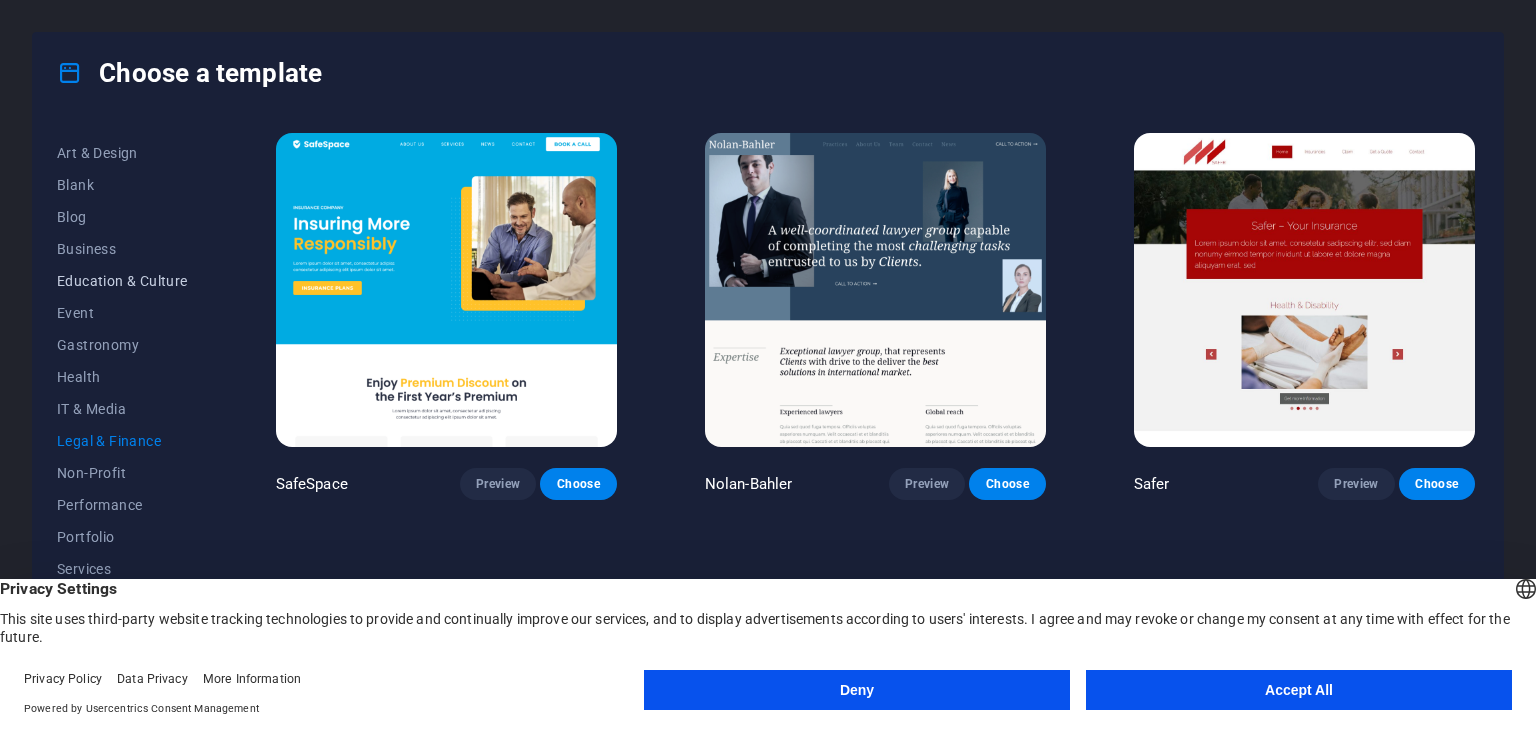 scroll, scrollTop: 156, scrollLeft: 0, axis: vertical 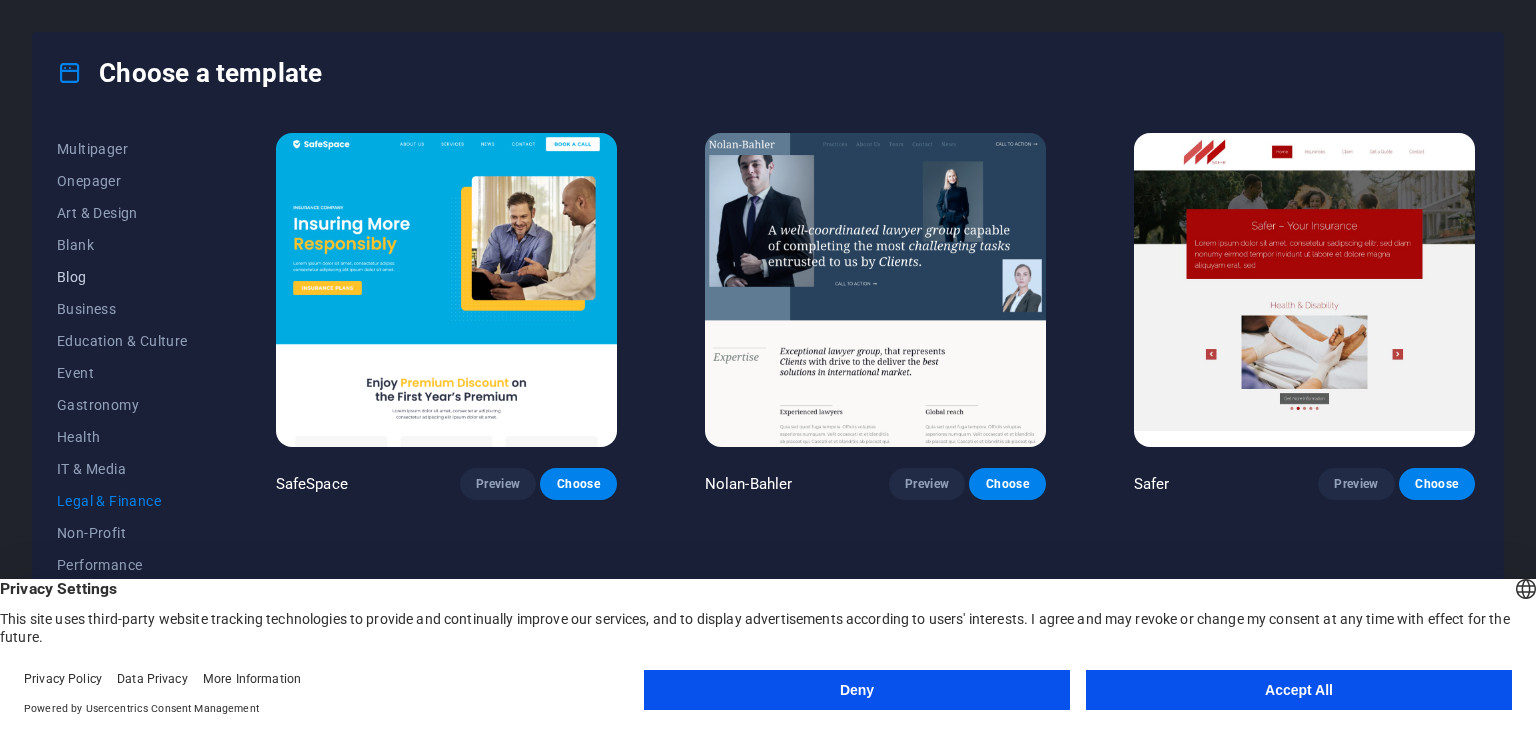 click on "Blog" at bounding box center (122, 277) 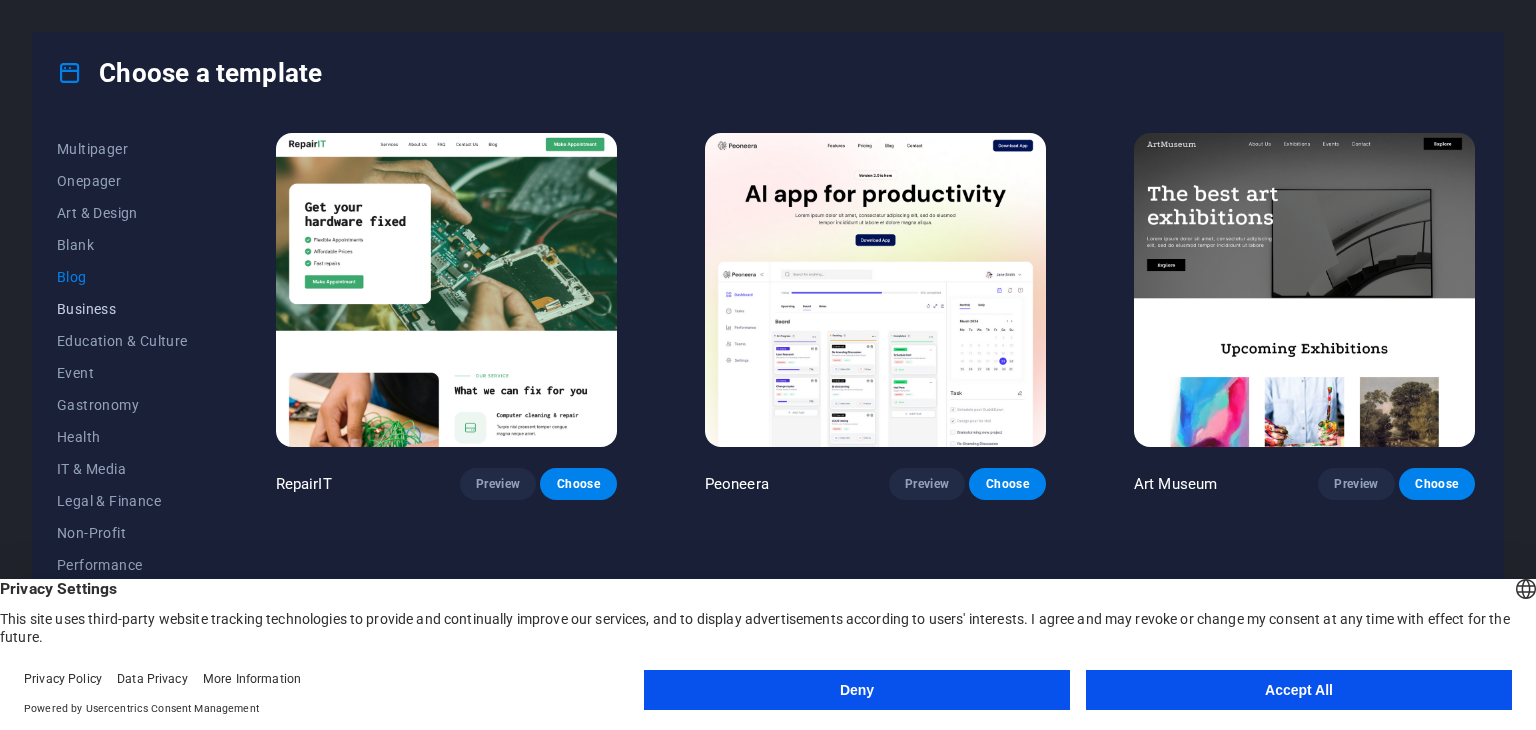 click on "Business" at bounding box center [122, 309] 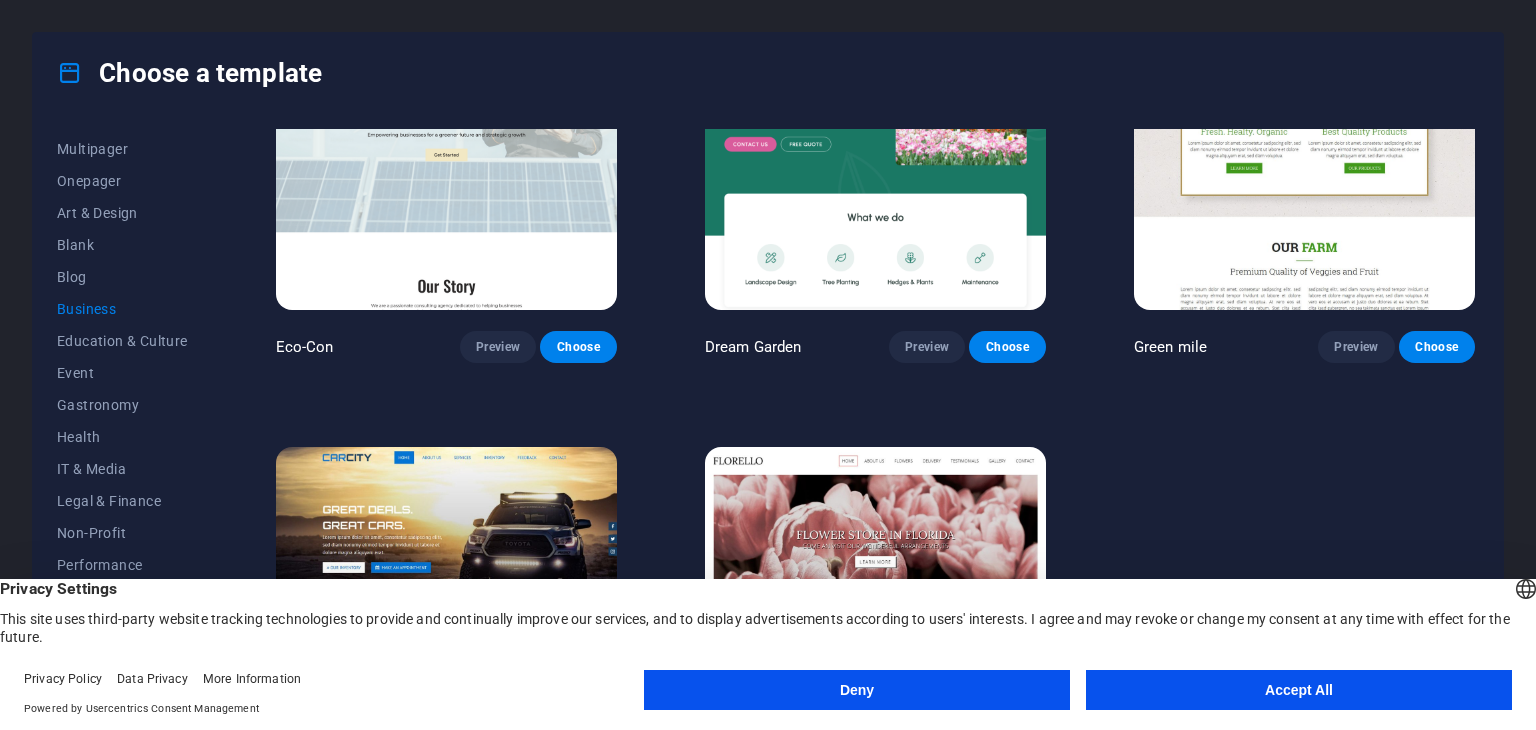 scroll, scrollTop: 274, scrollLeft: 0, axis: vertical 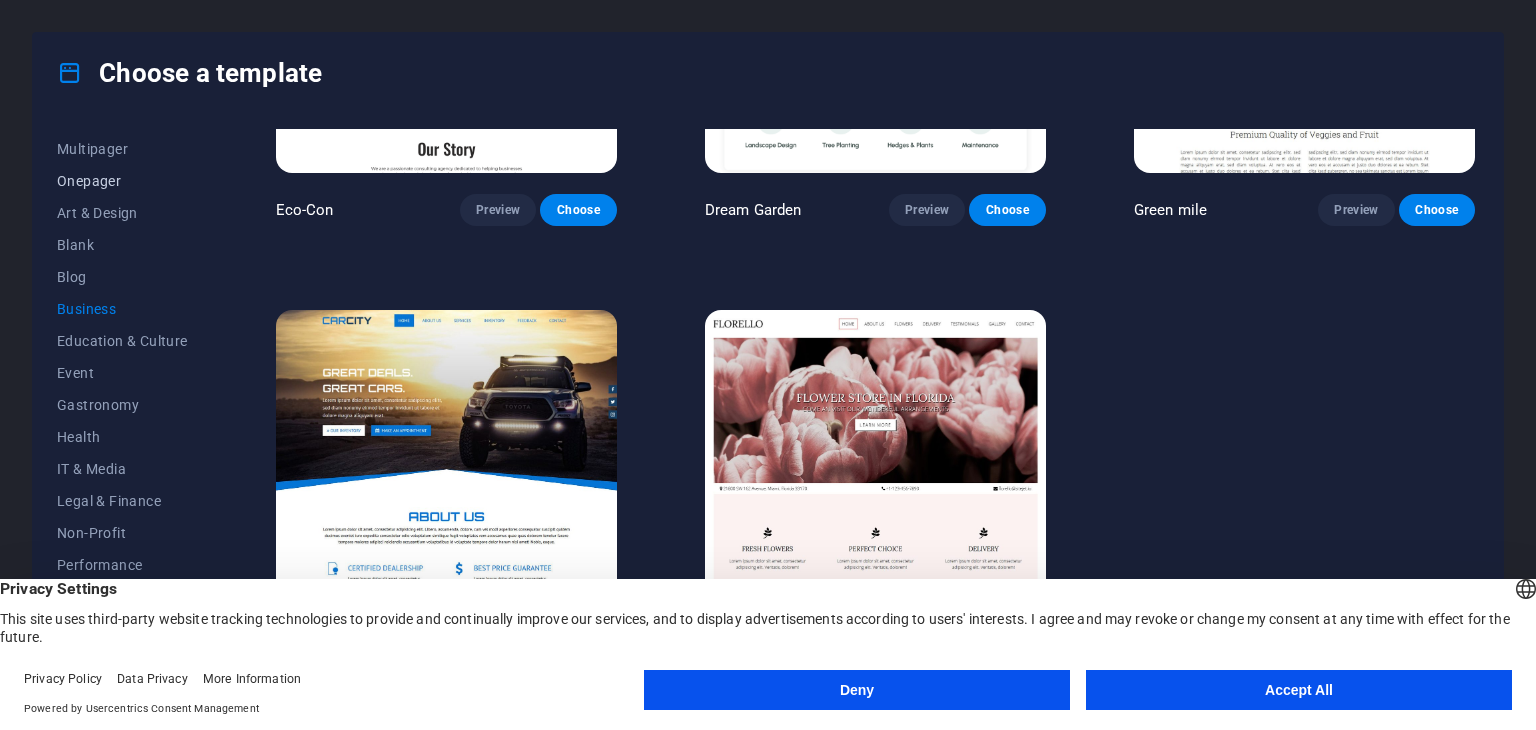 click on "Onepager" at bounding box center (122, 181) 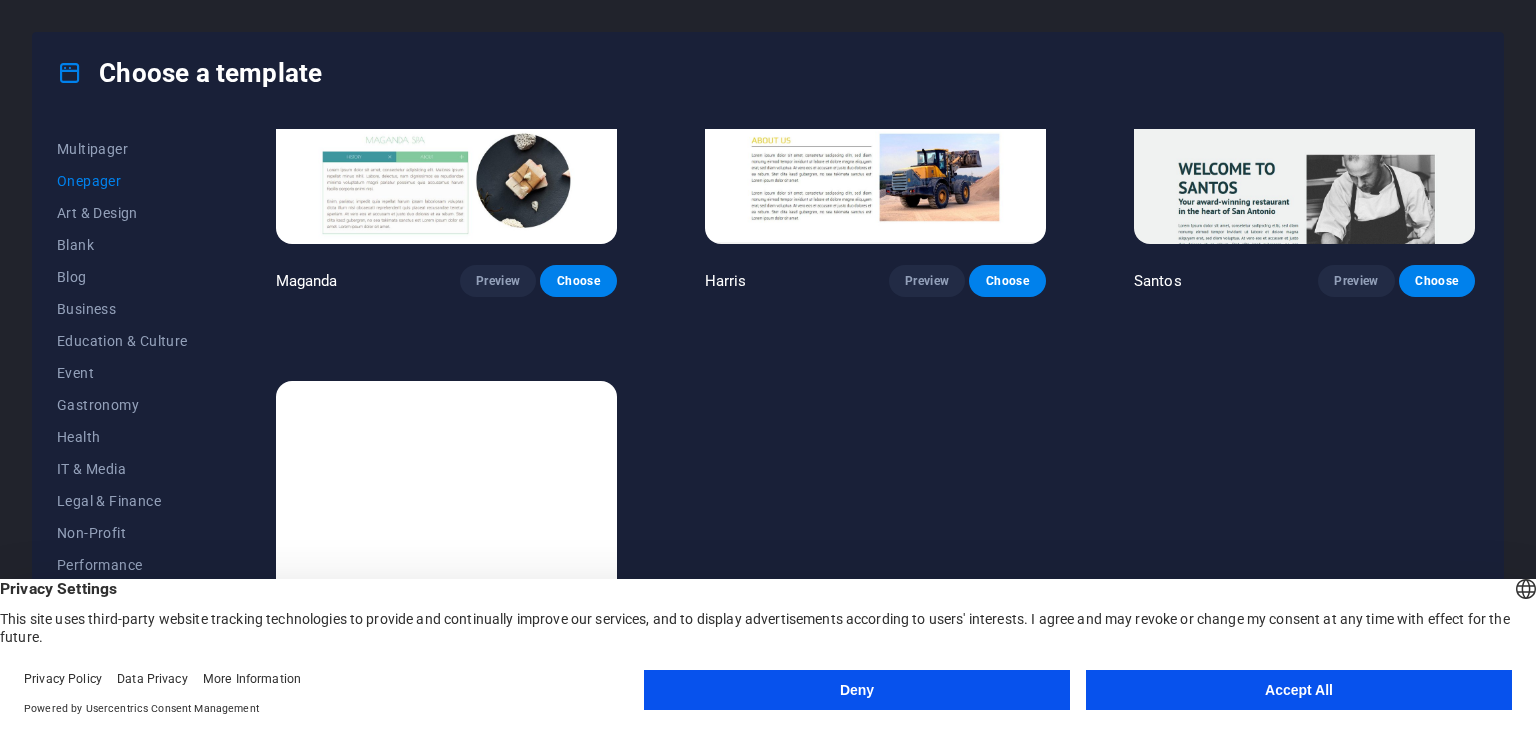scroll, scrollTop: 10160, scrollLeft: 0, axis: vertical 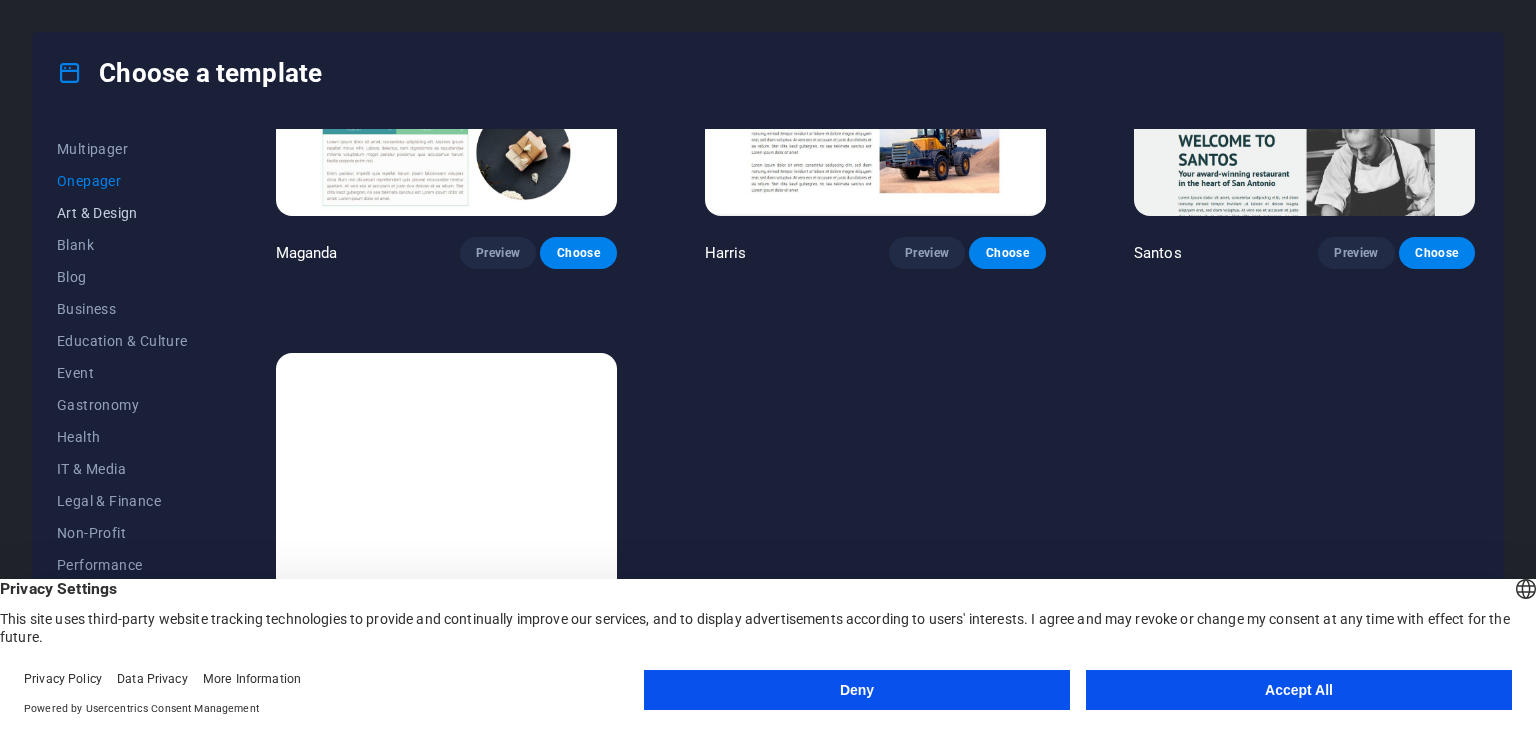 click on "Art & Design" at bounding box center (122, 213) 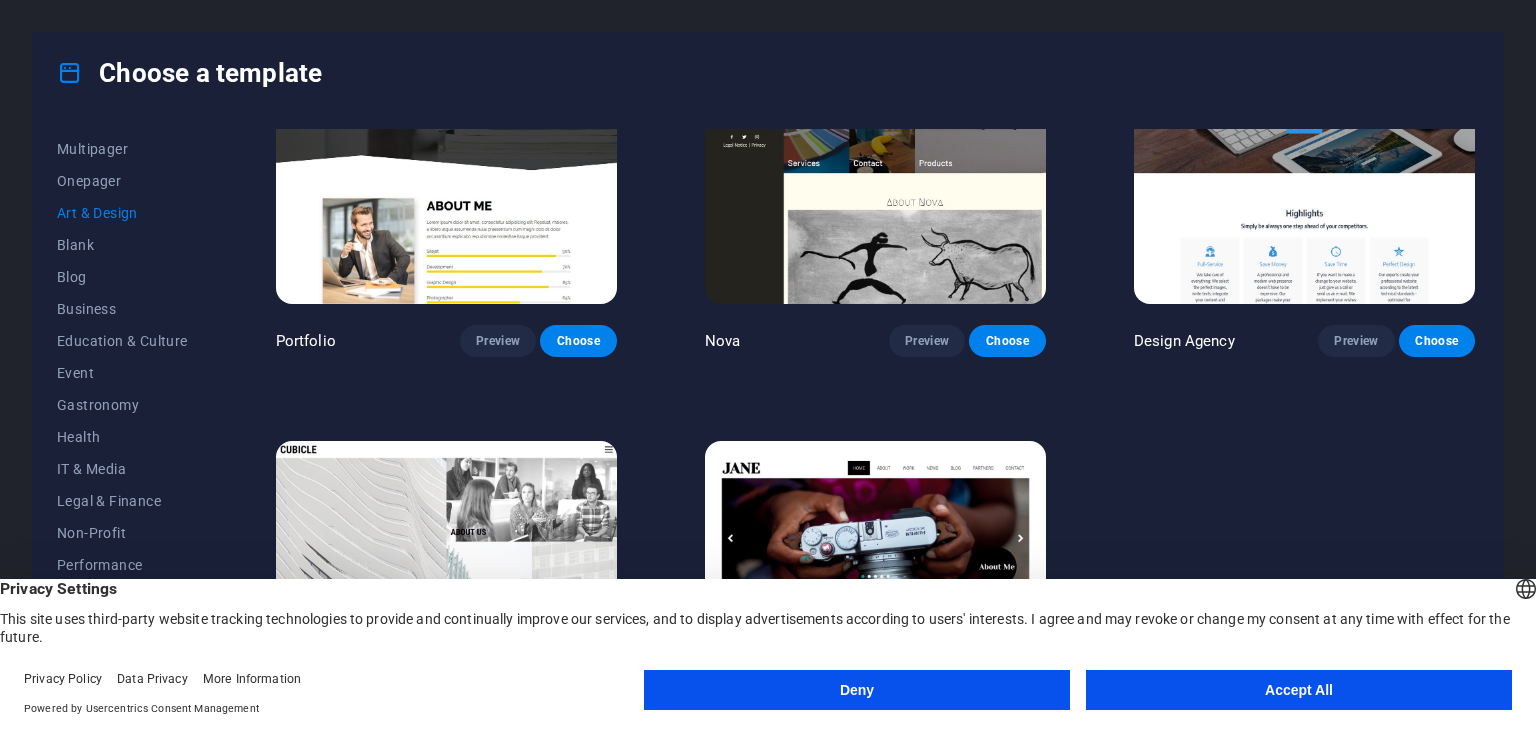 scroll, scrollTop: 1623, scrollLeft: 0, axis: vertical 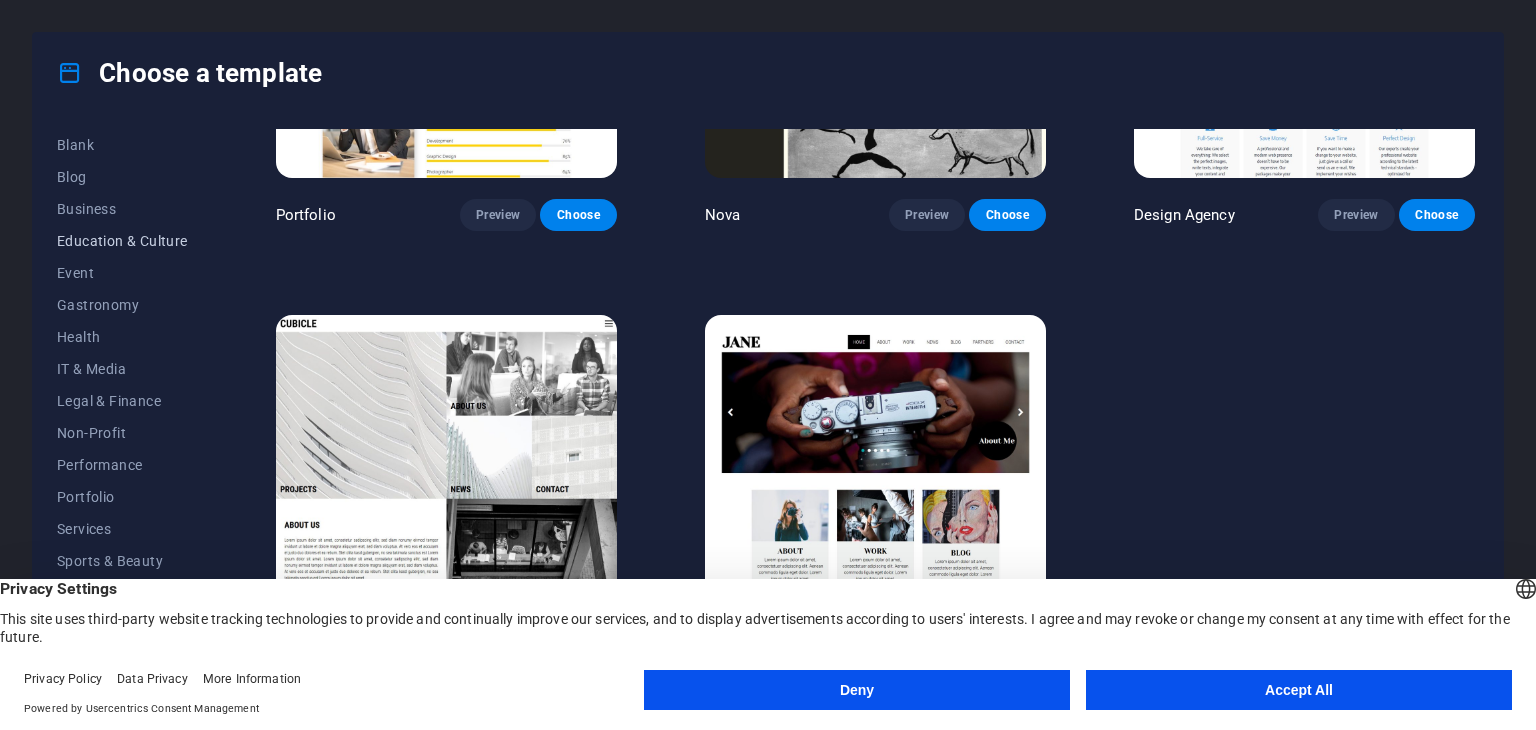 click on "Education & Culture" at bounding box center [122, 241] 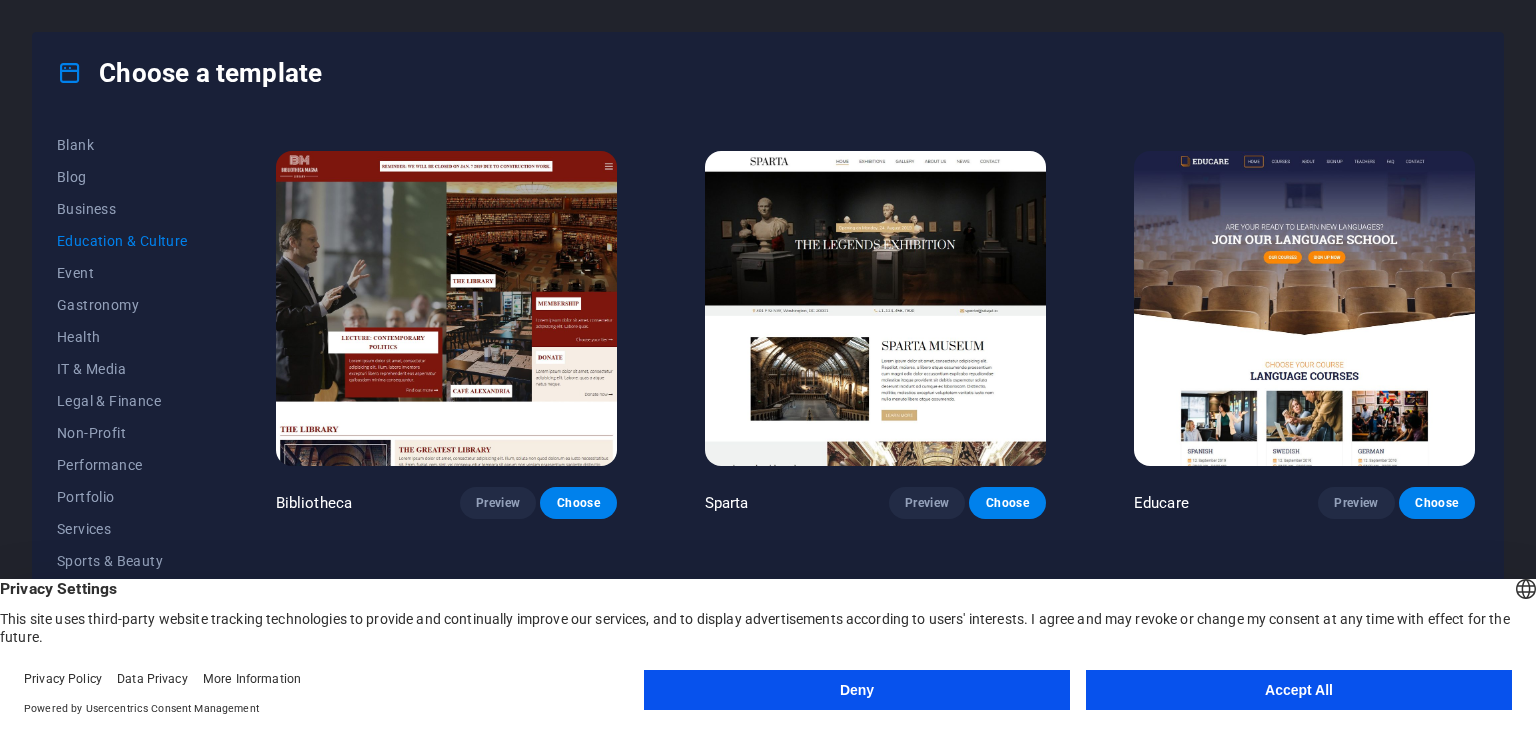 scroll, scrollTop: 400, scrollLeft: 0, axis: vertical 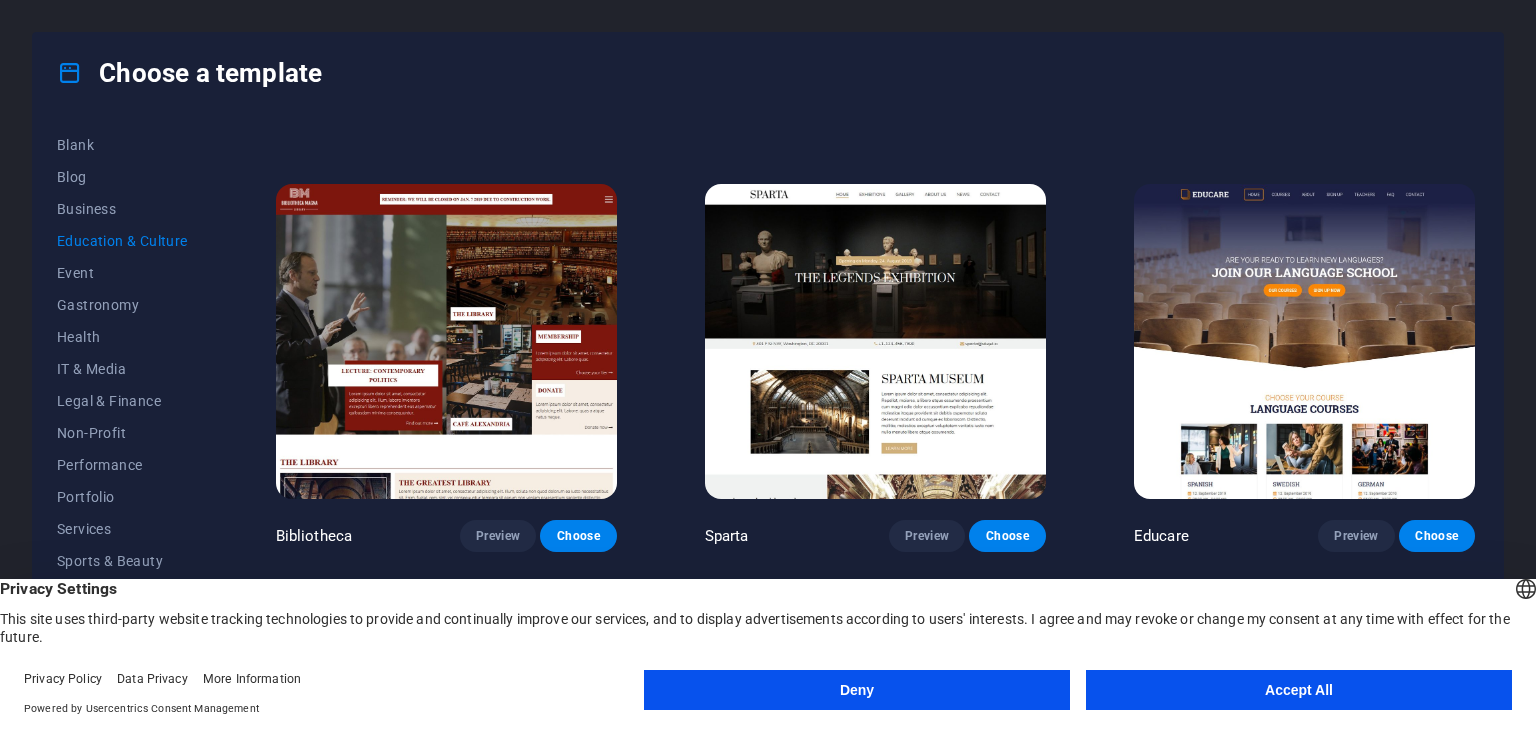 click at bounding box center (875, 341) 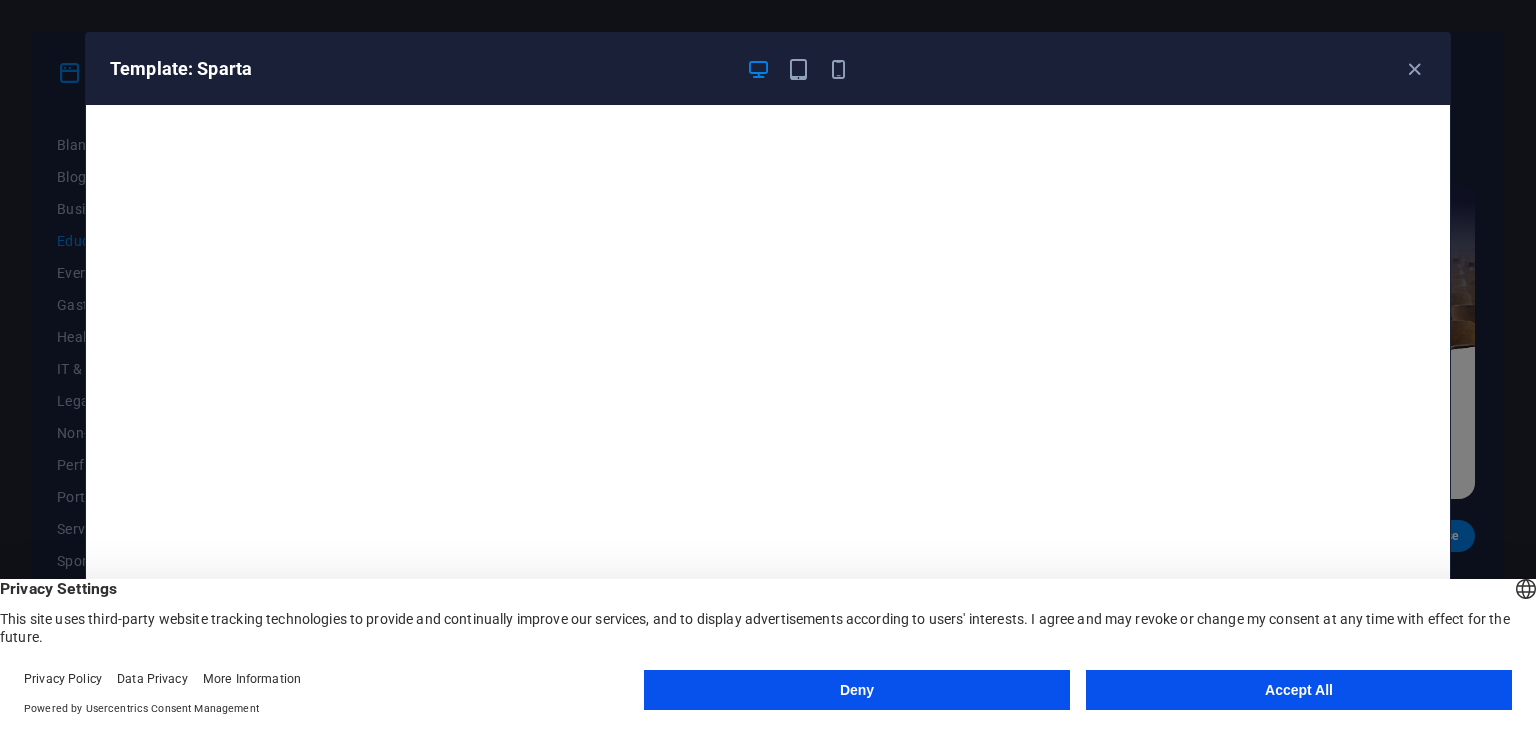 scroll, scrollTop: 5, scrollLeft: 0, axis: vertical 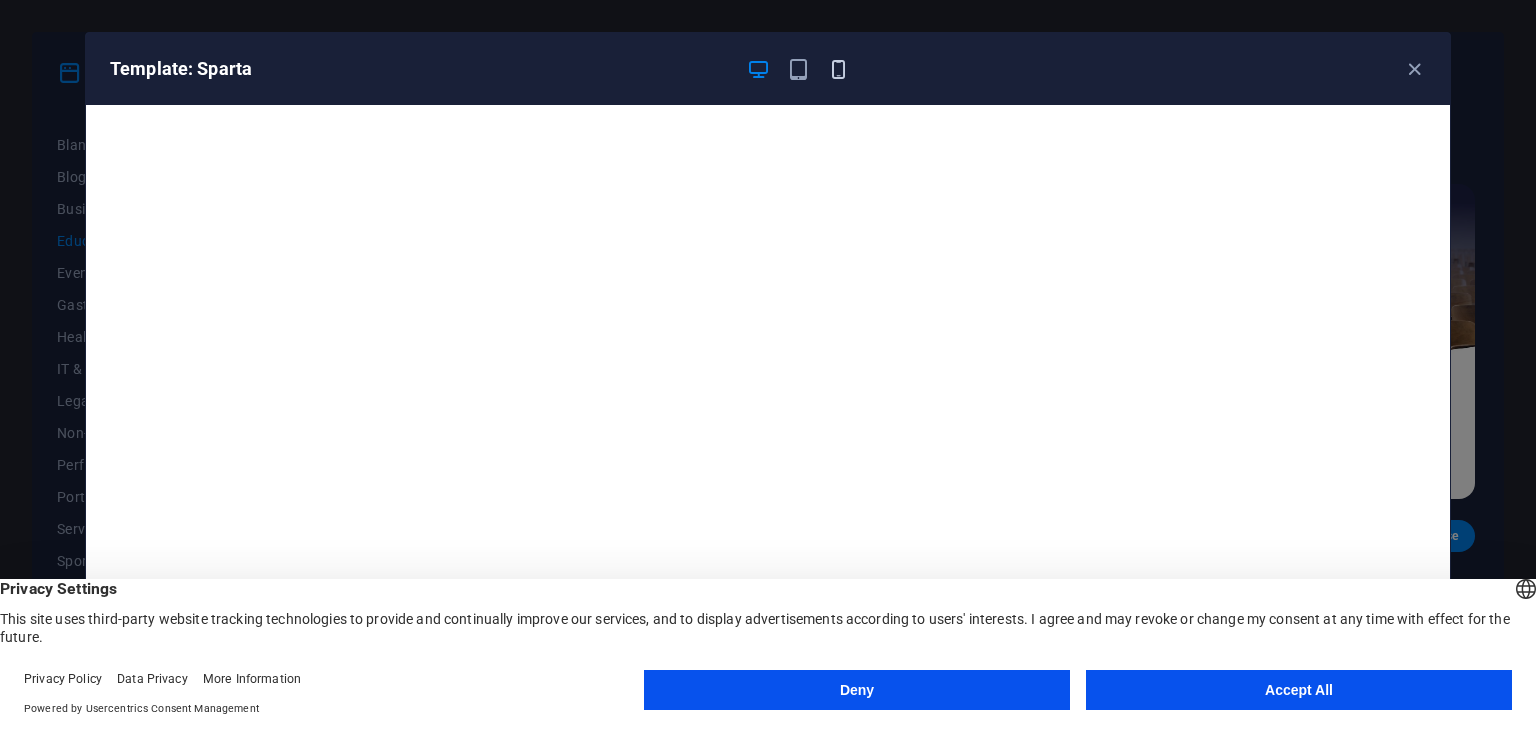 click at bounding box center (838, 69) 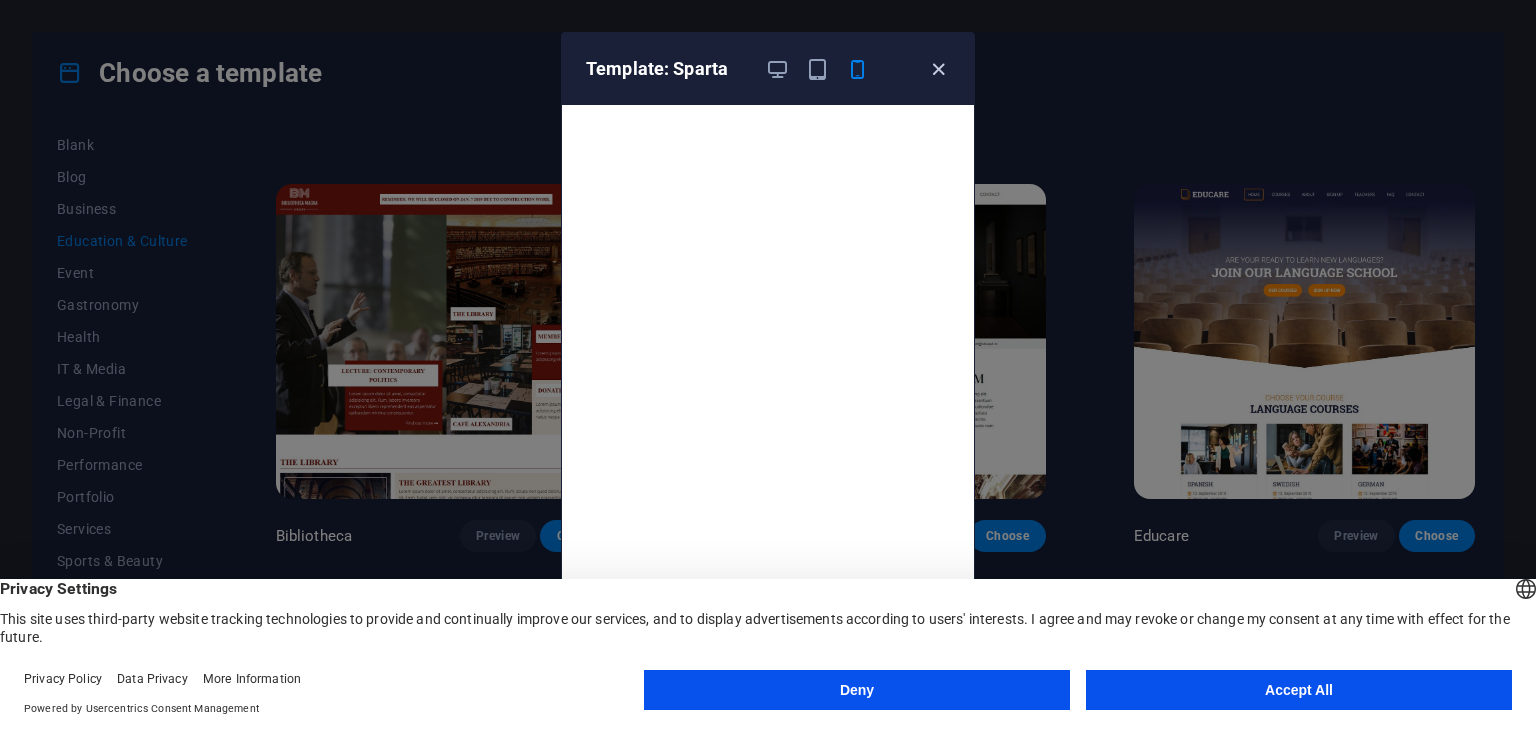 click at bounding box center [938, 69] 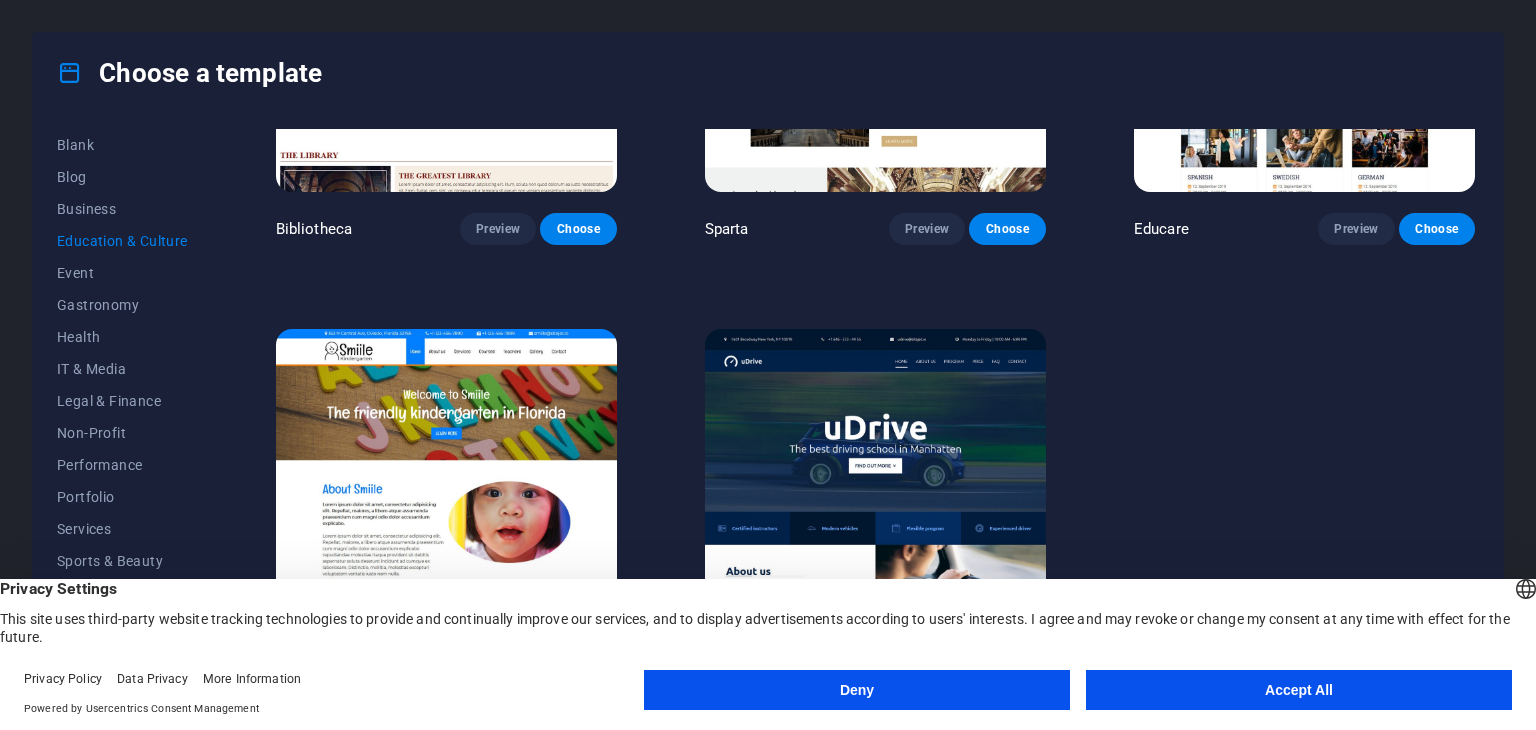 scroll, scrollTop: 724, scrollLeft: 0, axis: vertical 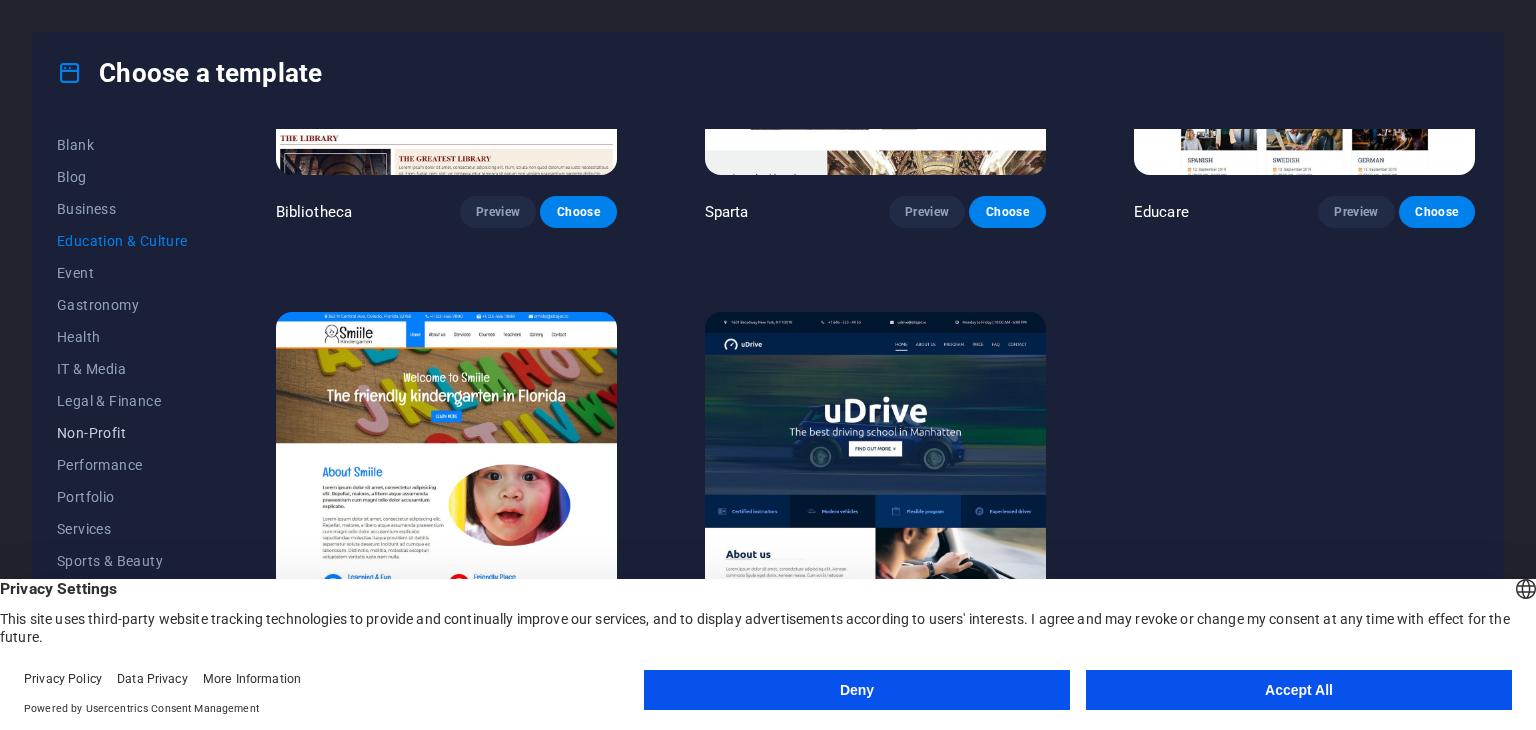 click on "Non-Profit" at bounding box center (122, 433) 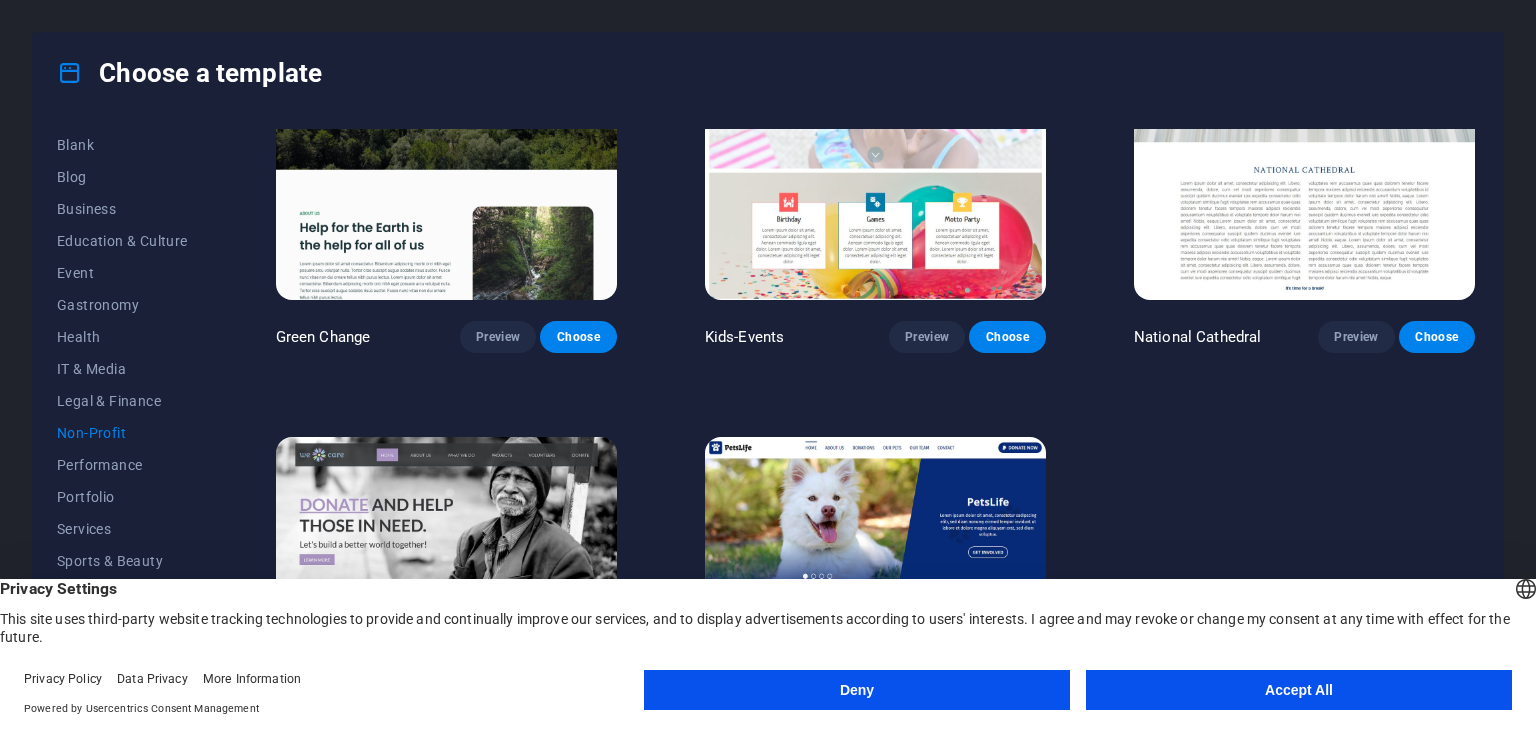 scroll, scrollTop: 274, scrollLeft: 0, axis: vertical 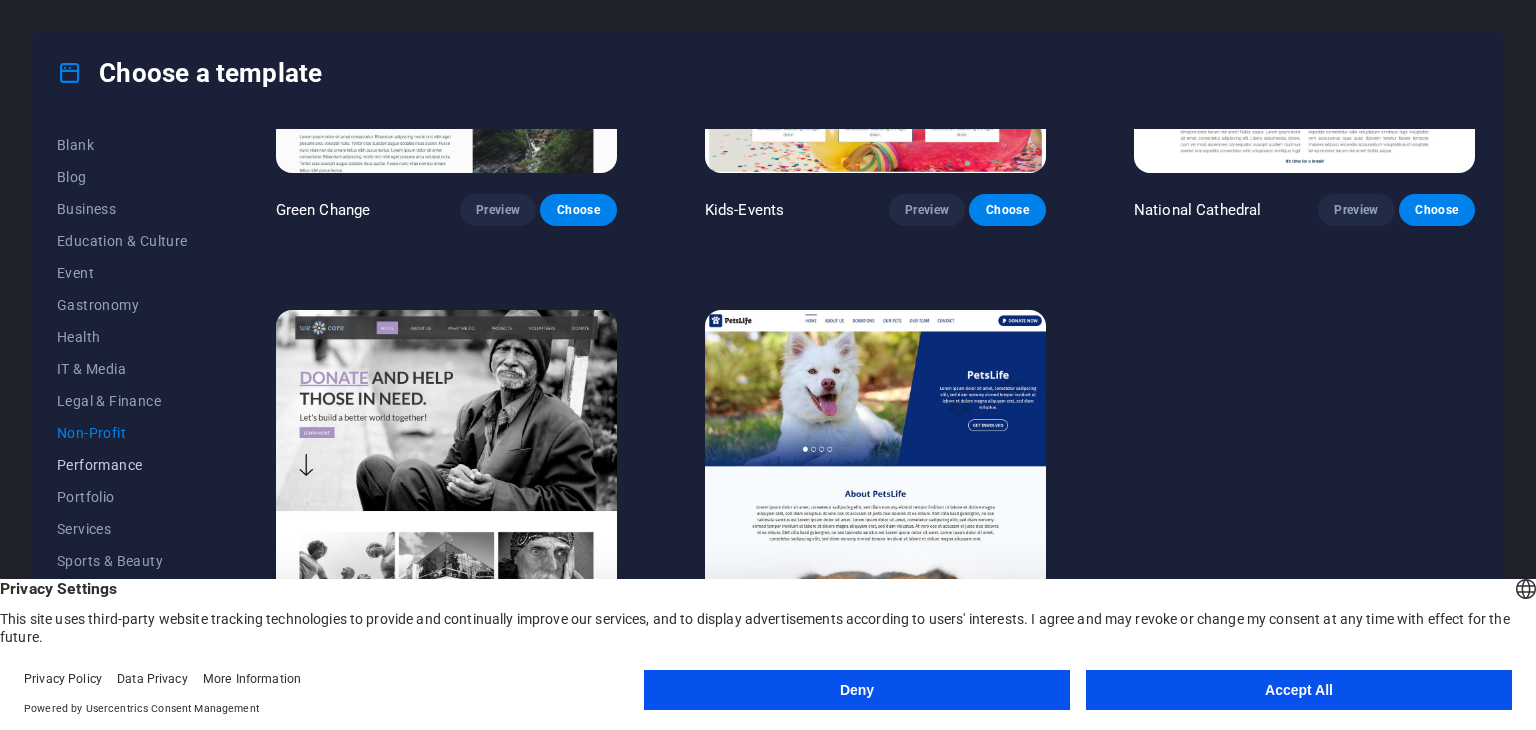 click on "Performance" at bounding box center [122, 465] 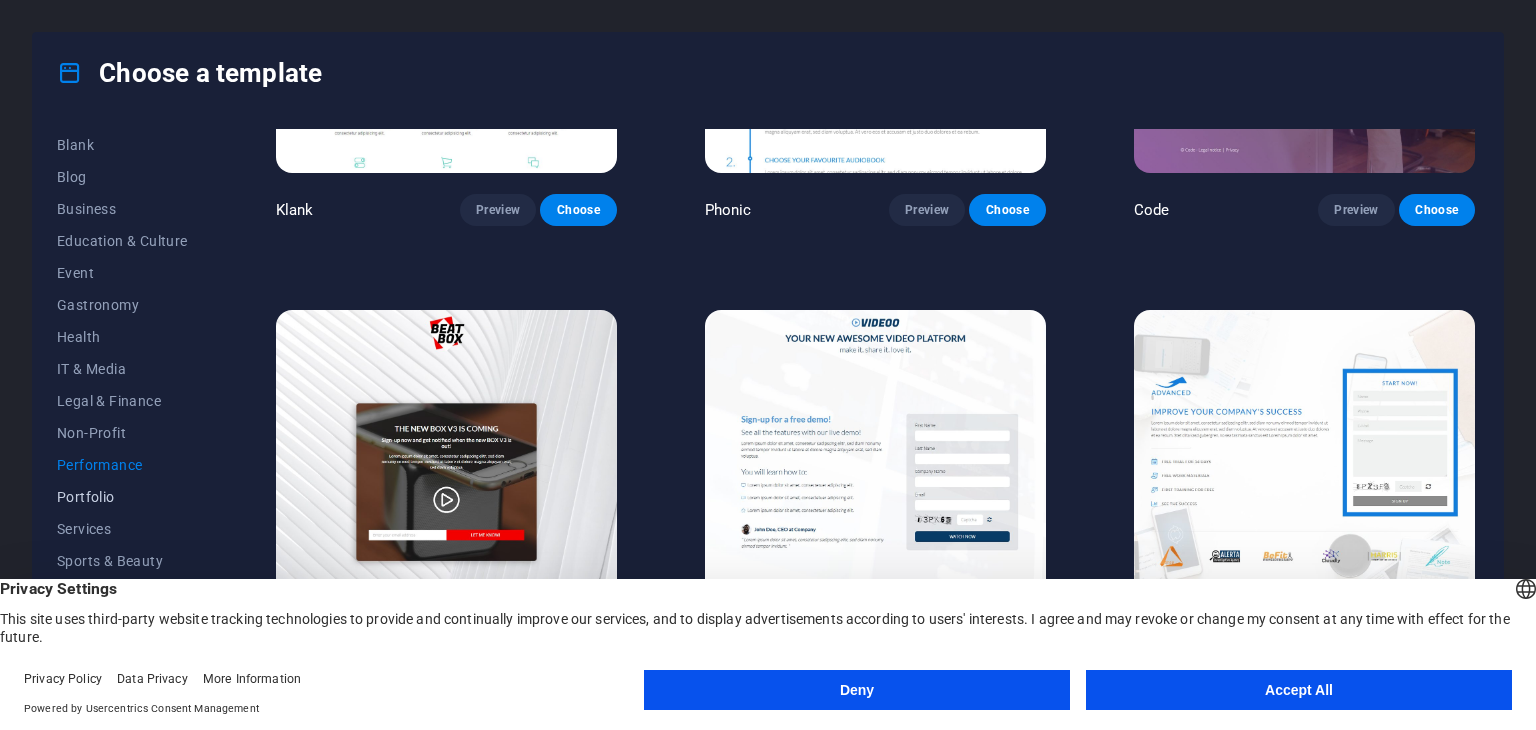 click on "Portfolio" at bounding box center (122, 497) 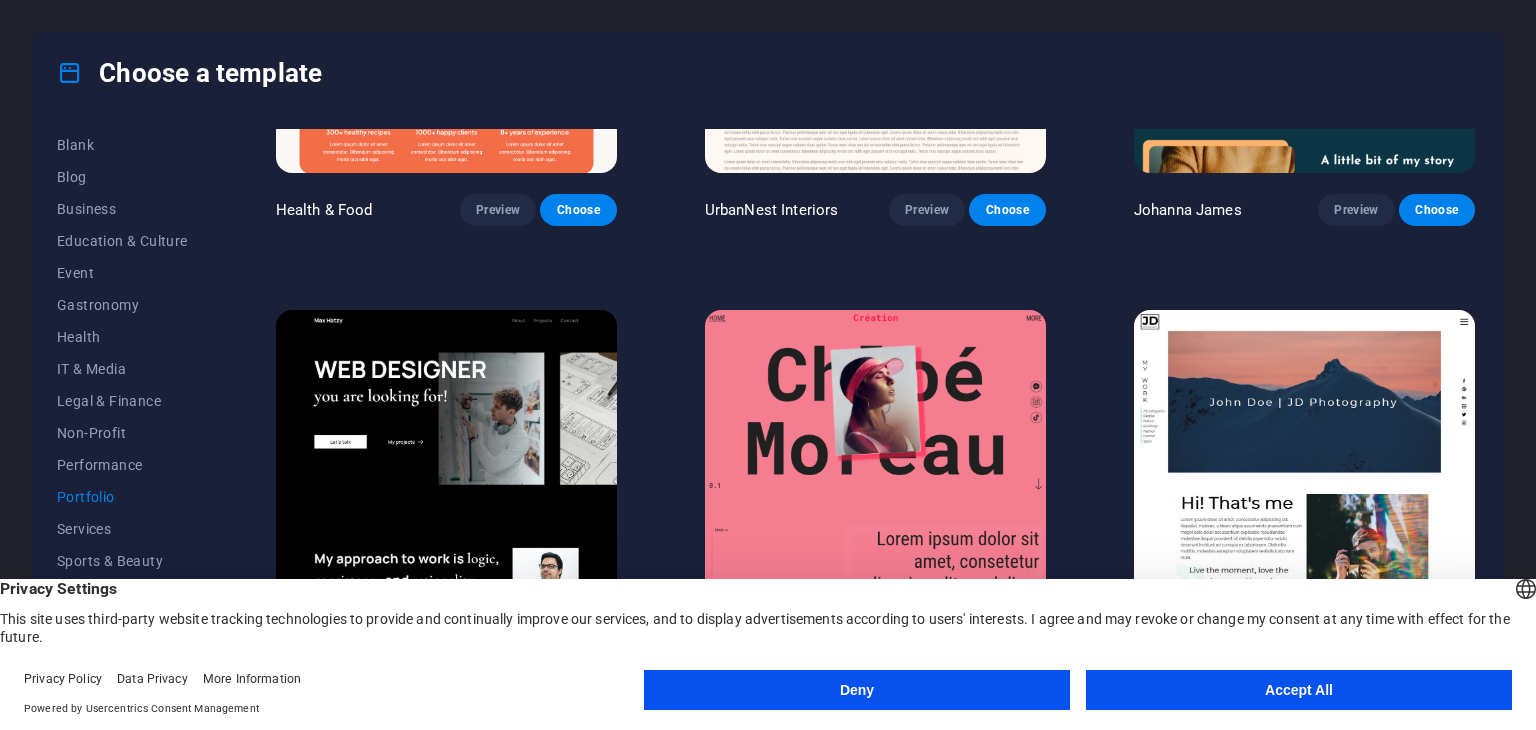 scroll, scrollTop: 0, scrollLeft: 0, axis: both 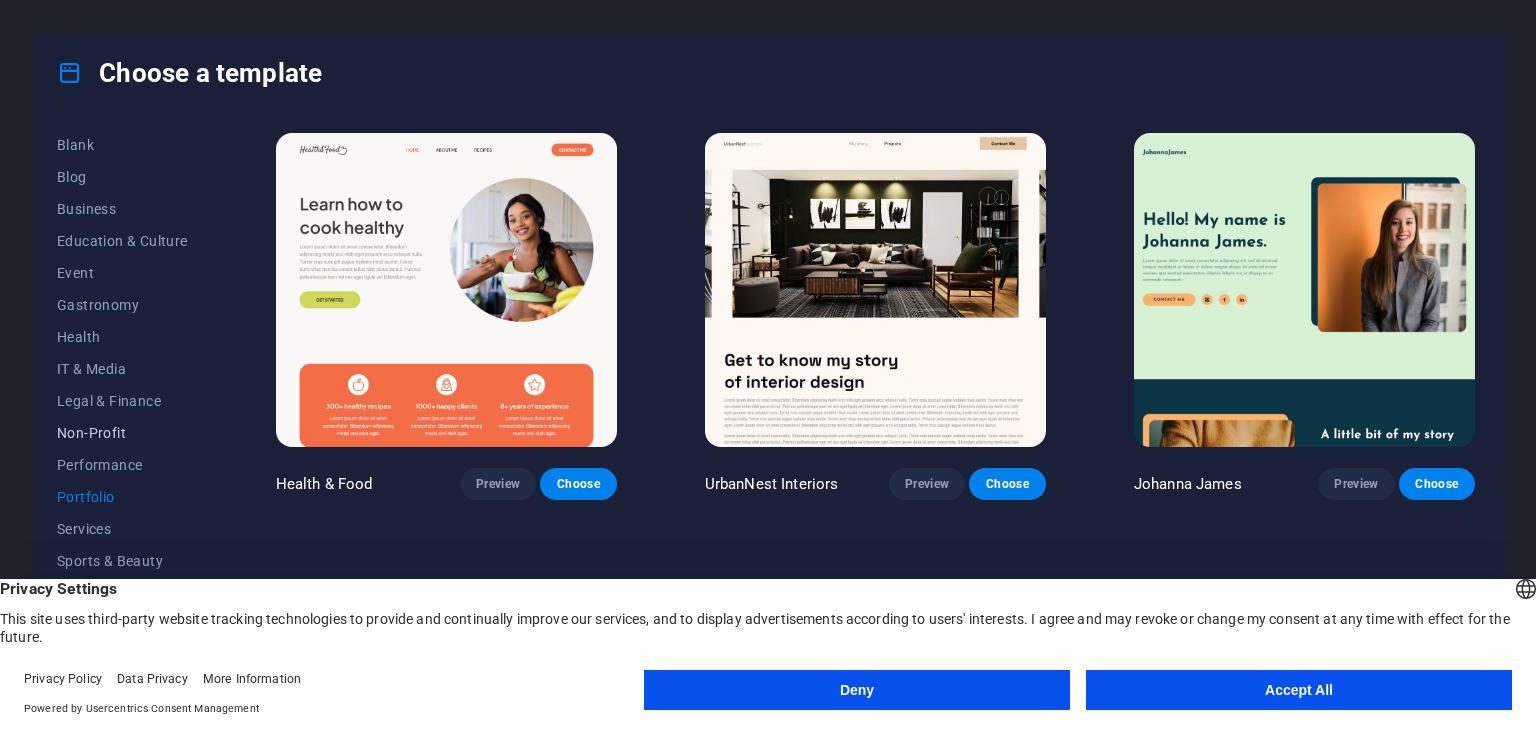 click on "Non-Profit" at bounding box center [122, 433] 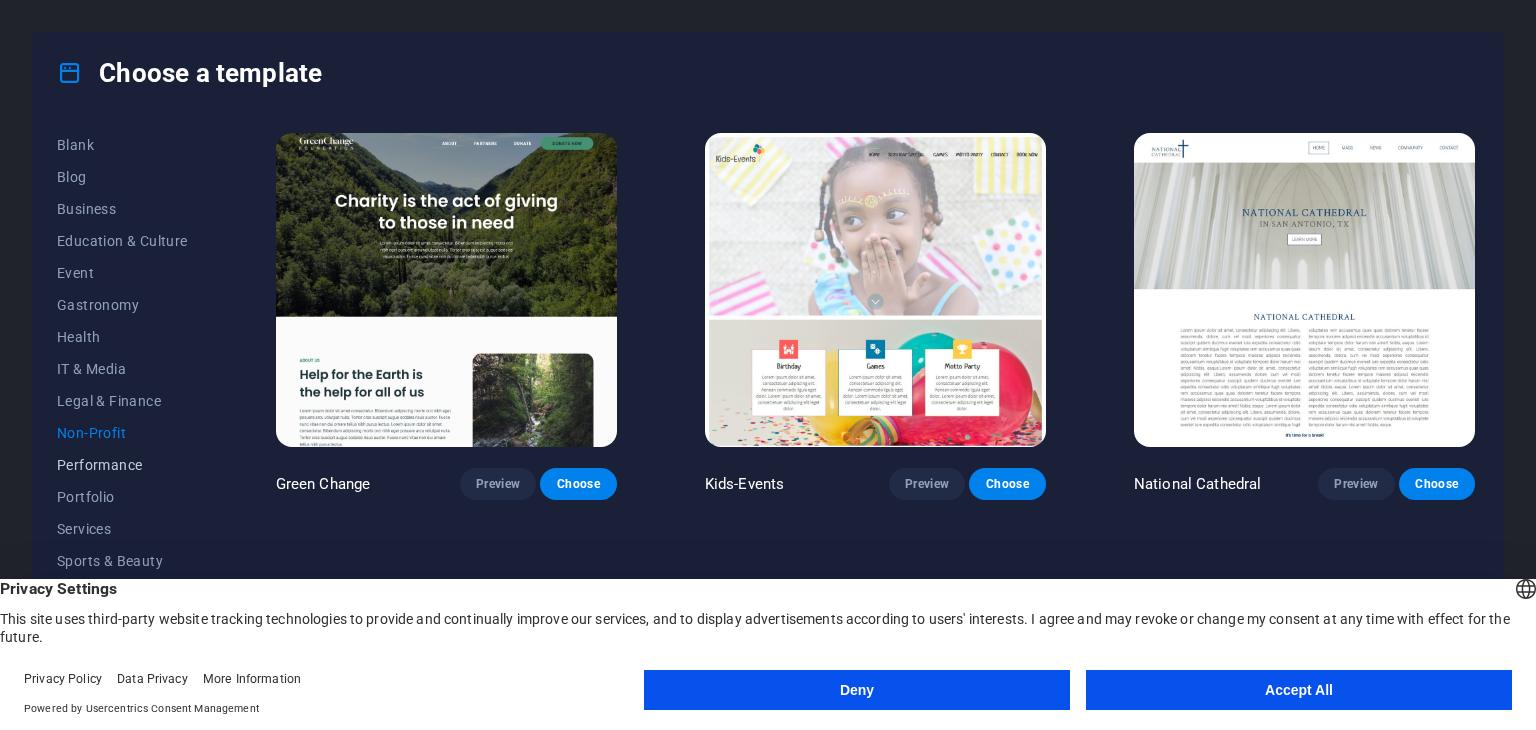 click on "Performance" at bounding box center (122, 465) 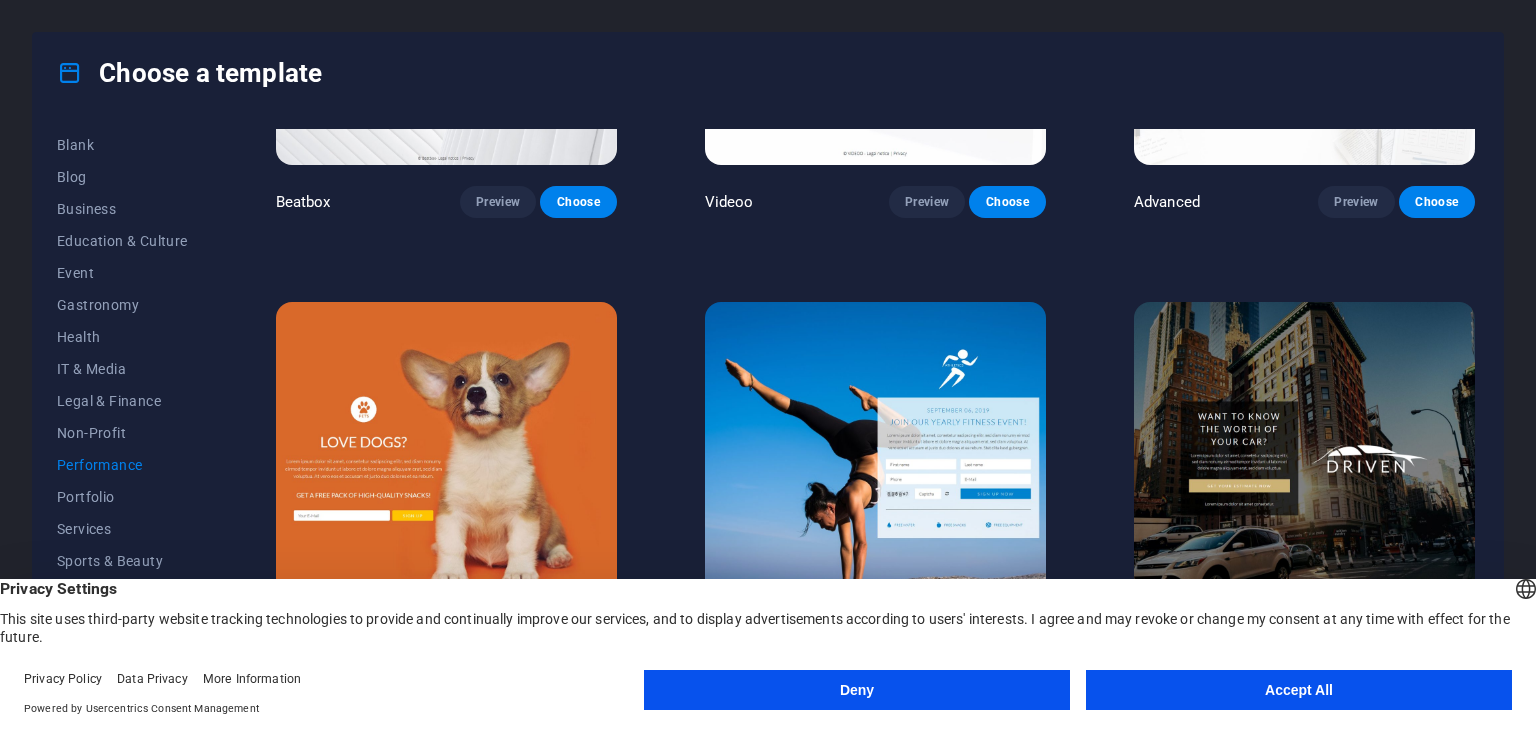 scroll, scrollTop: 900, scrollLeft: 0, axis: vertical 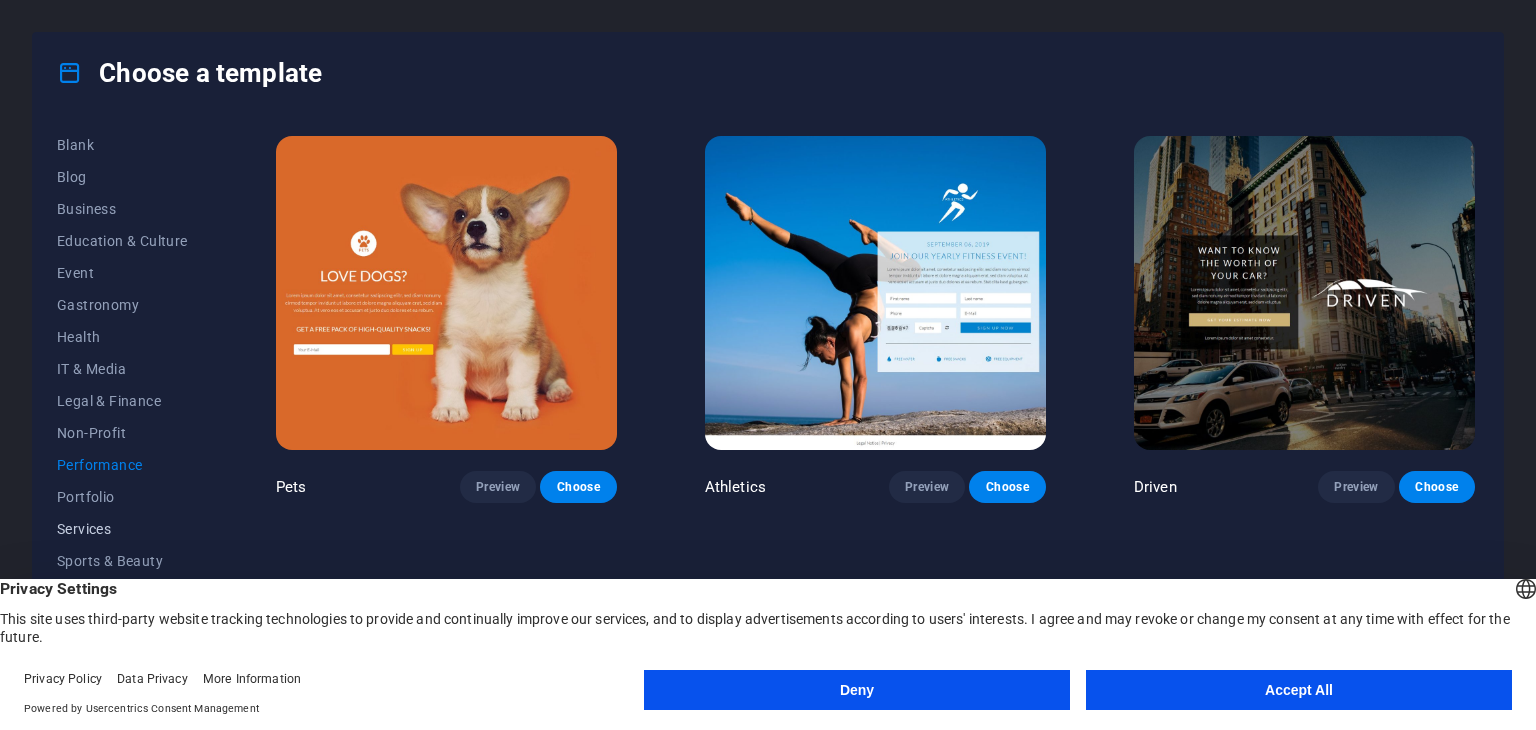 click on "Services" at bounding box center (122, 529) 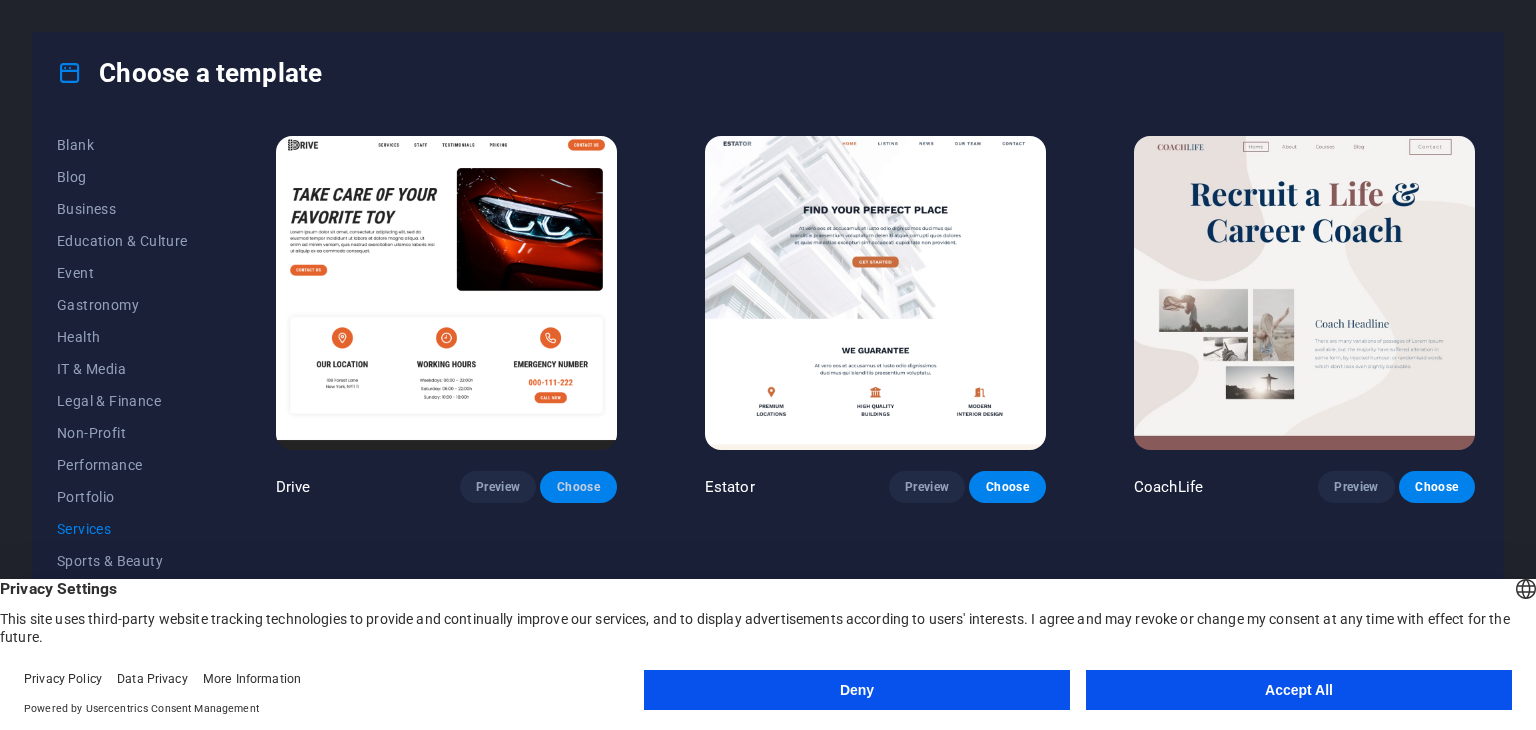 click on "Choose" at bounding box center [578, 487] 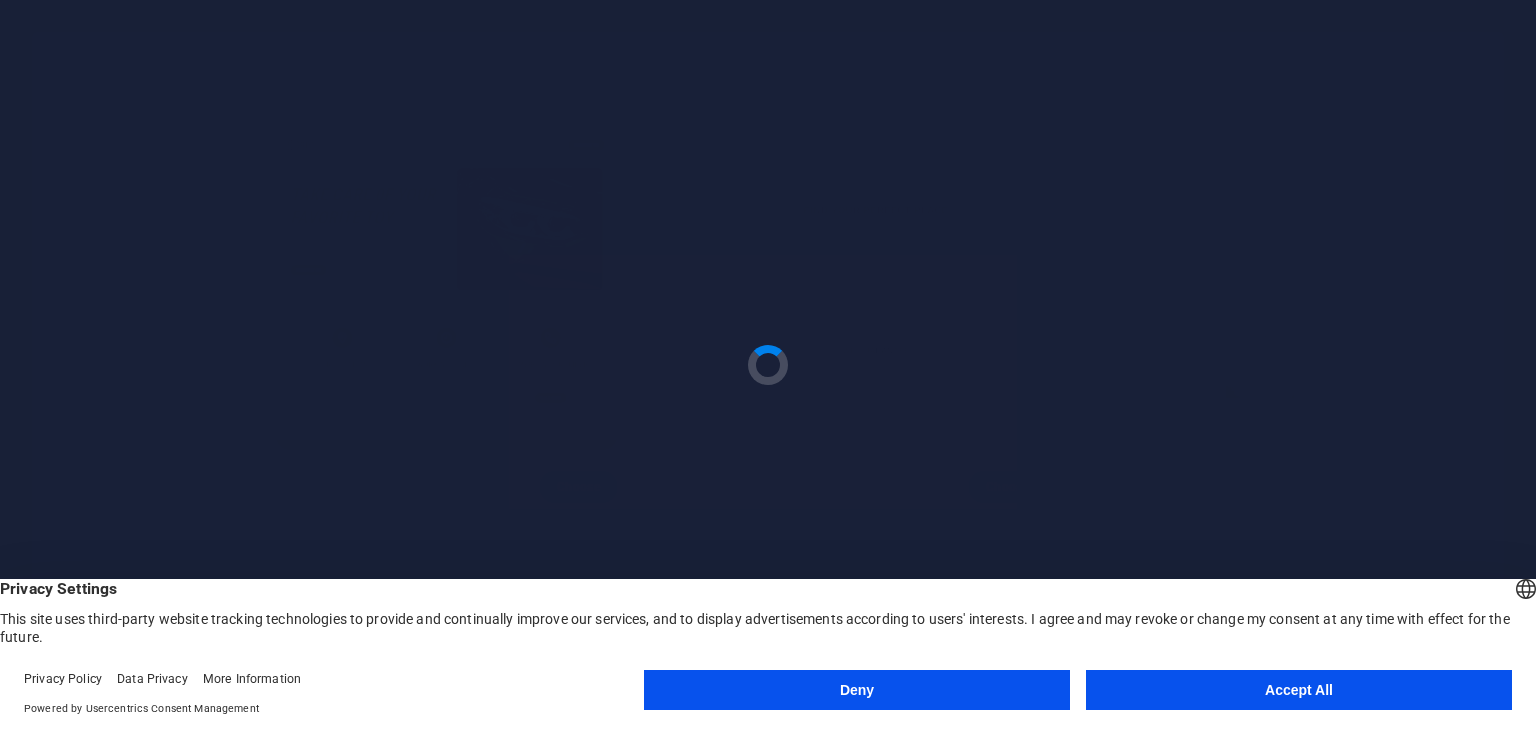 click on "Accept All" at bounding box center (1299, 690) 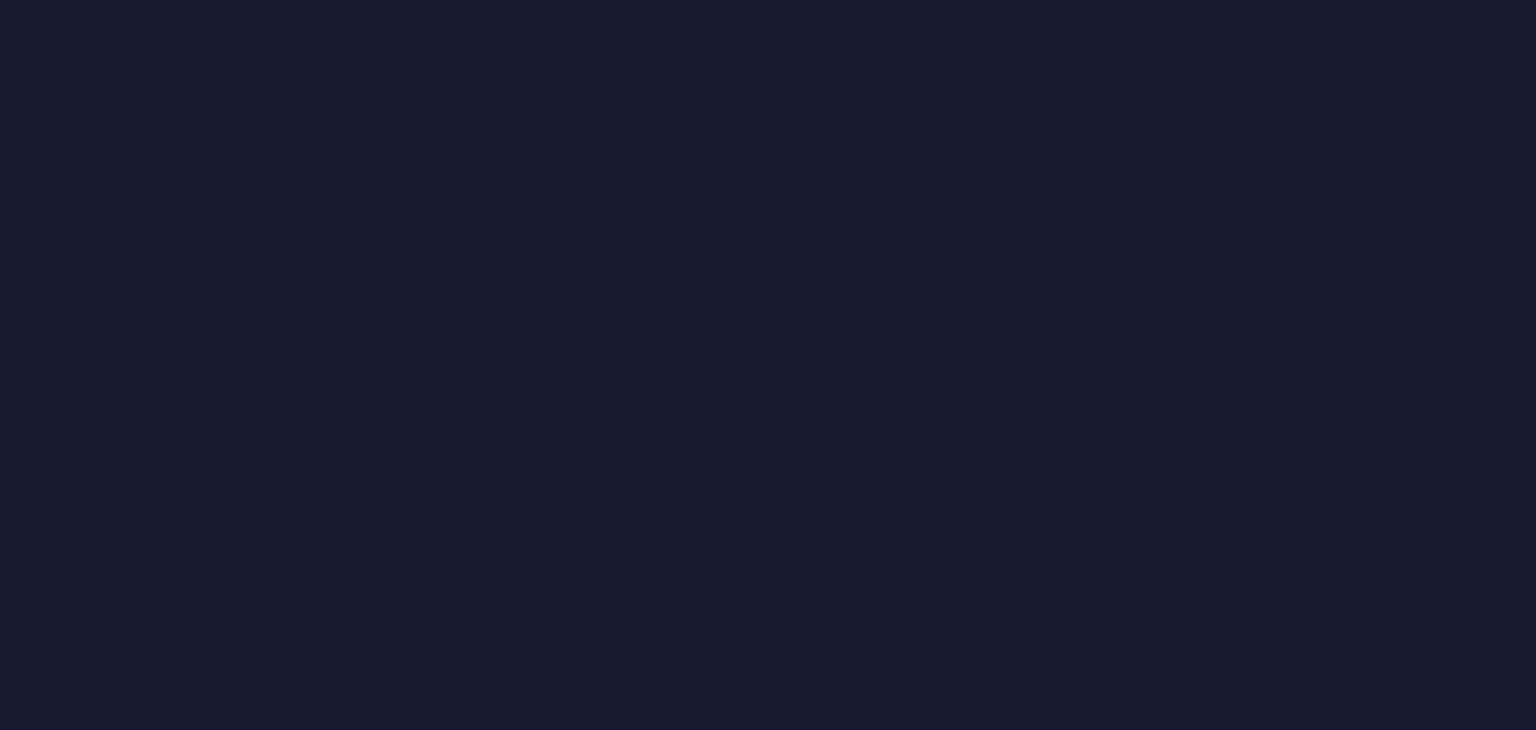 scroll, scrollTop: 0, scrollLeft: 0, axis: both 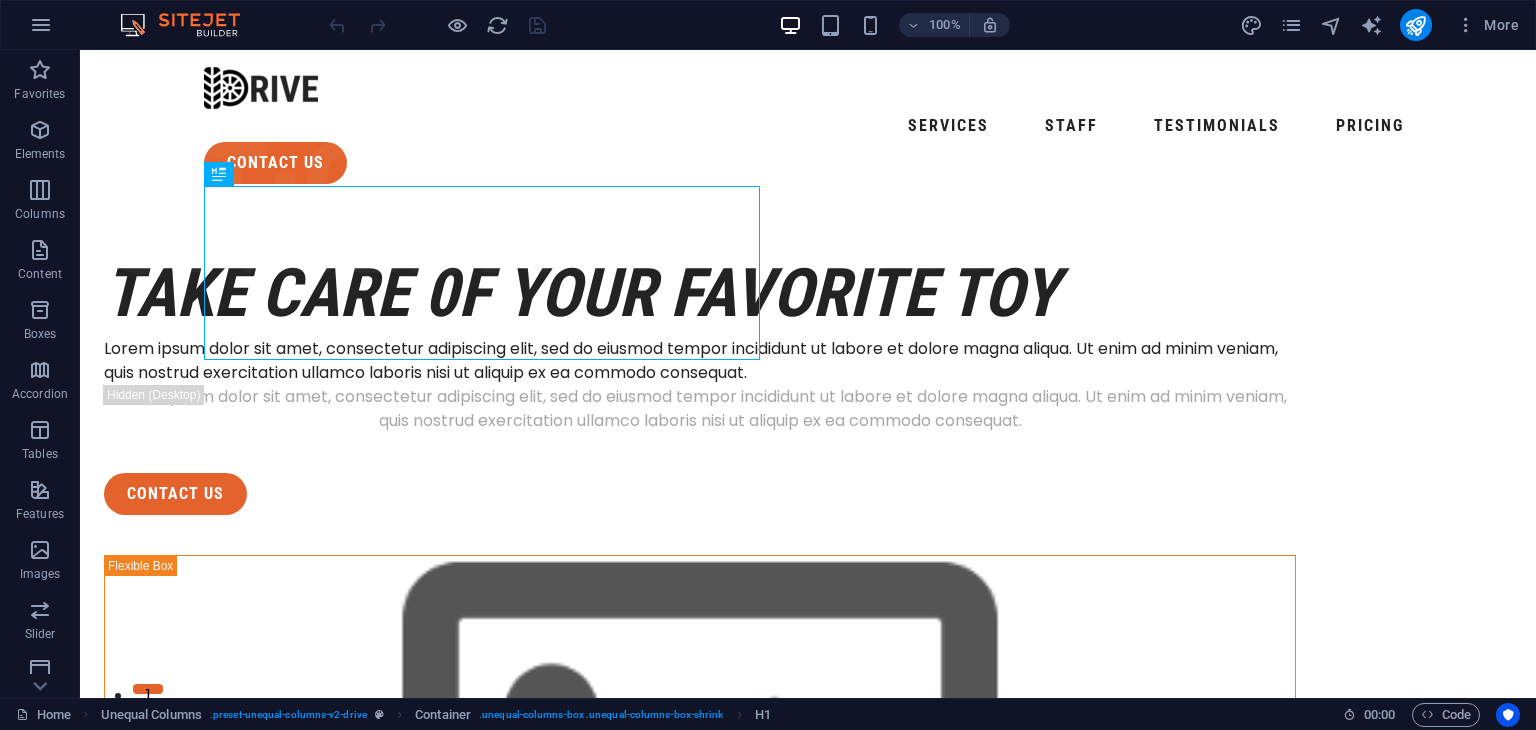 click on "100%" at bounding box center [894, 25] 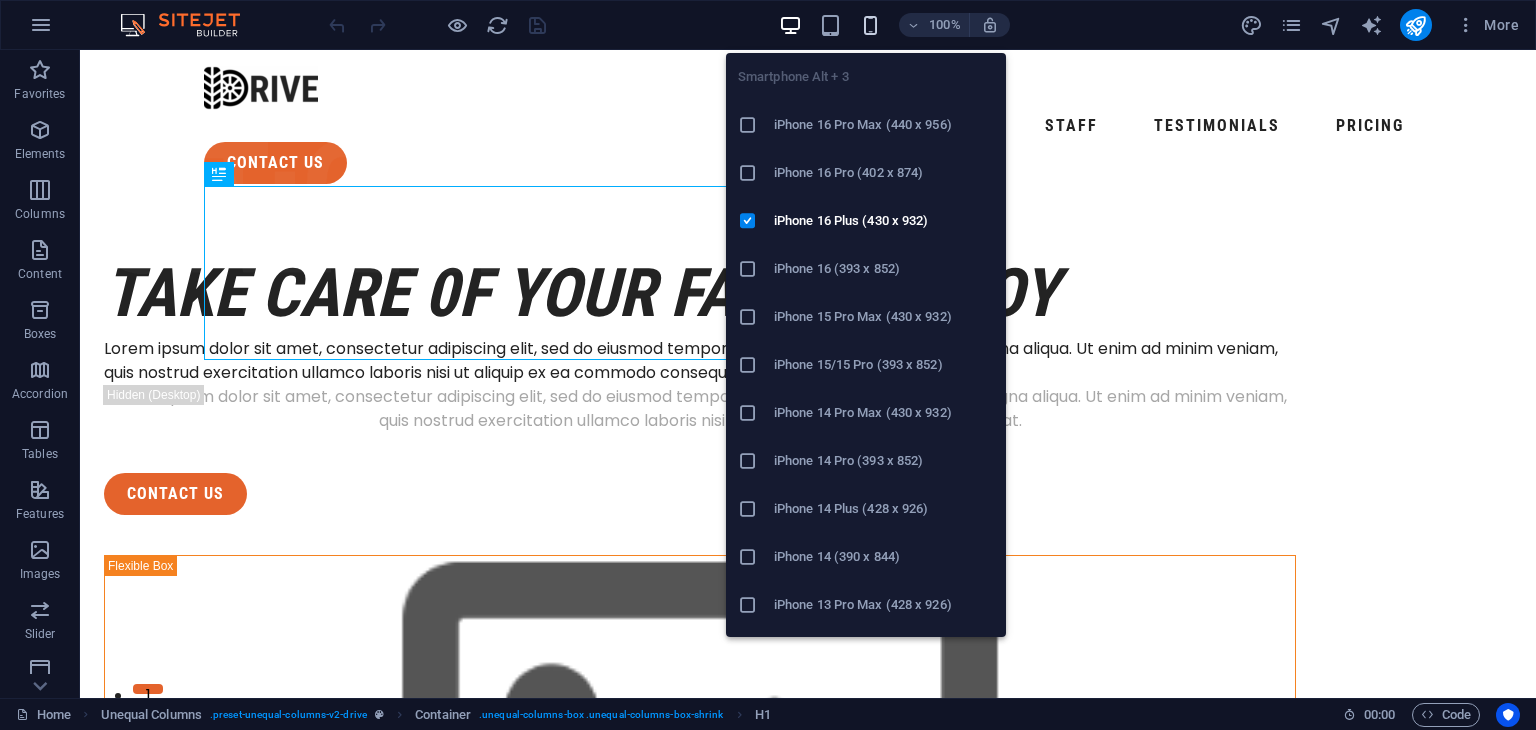 click at bounding box center [870, 25] 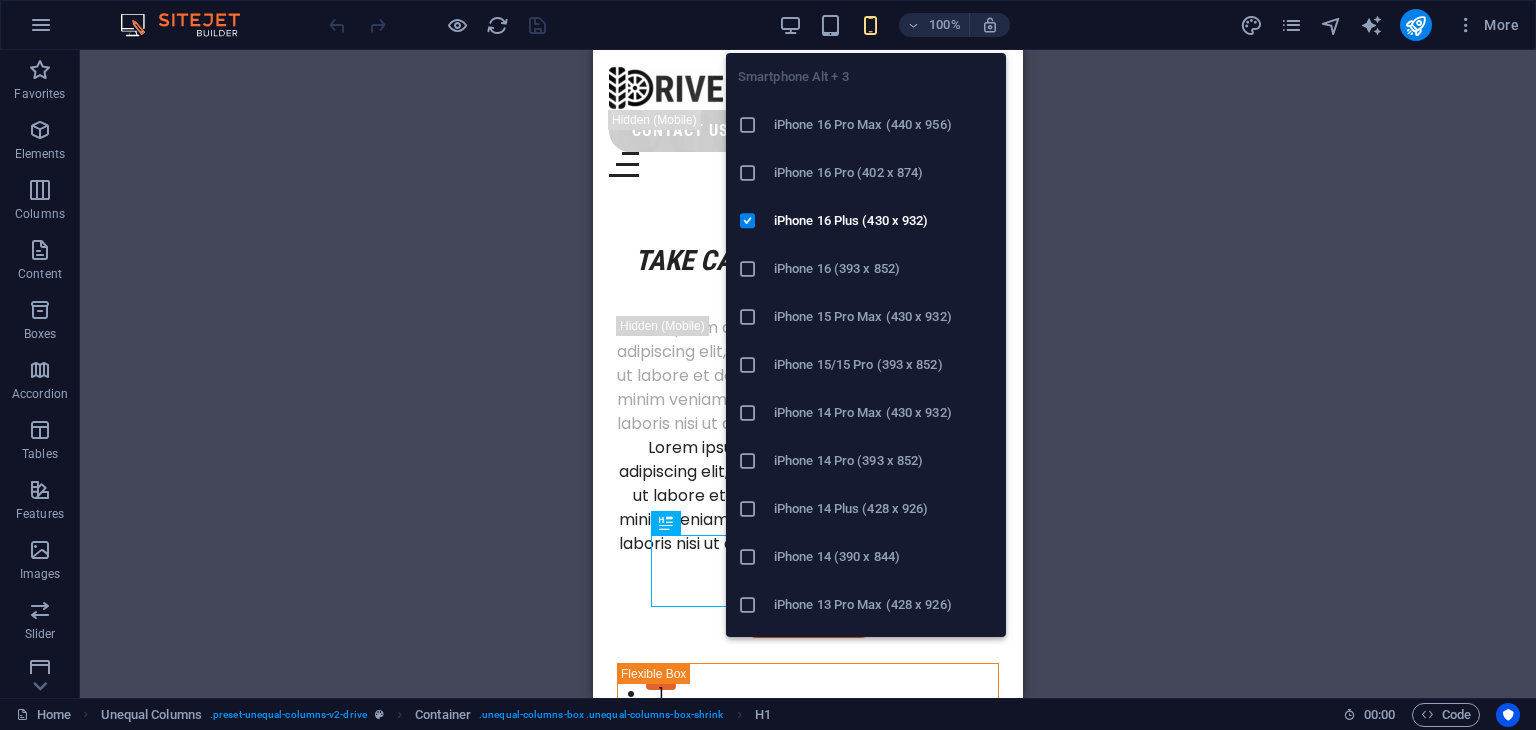 click at bounding box center [756, 125] 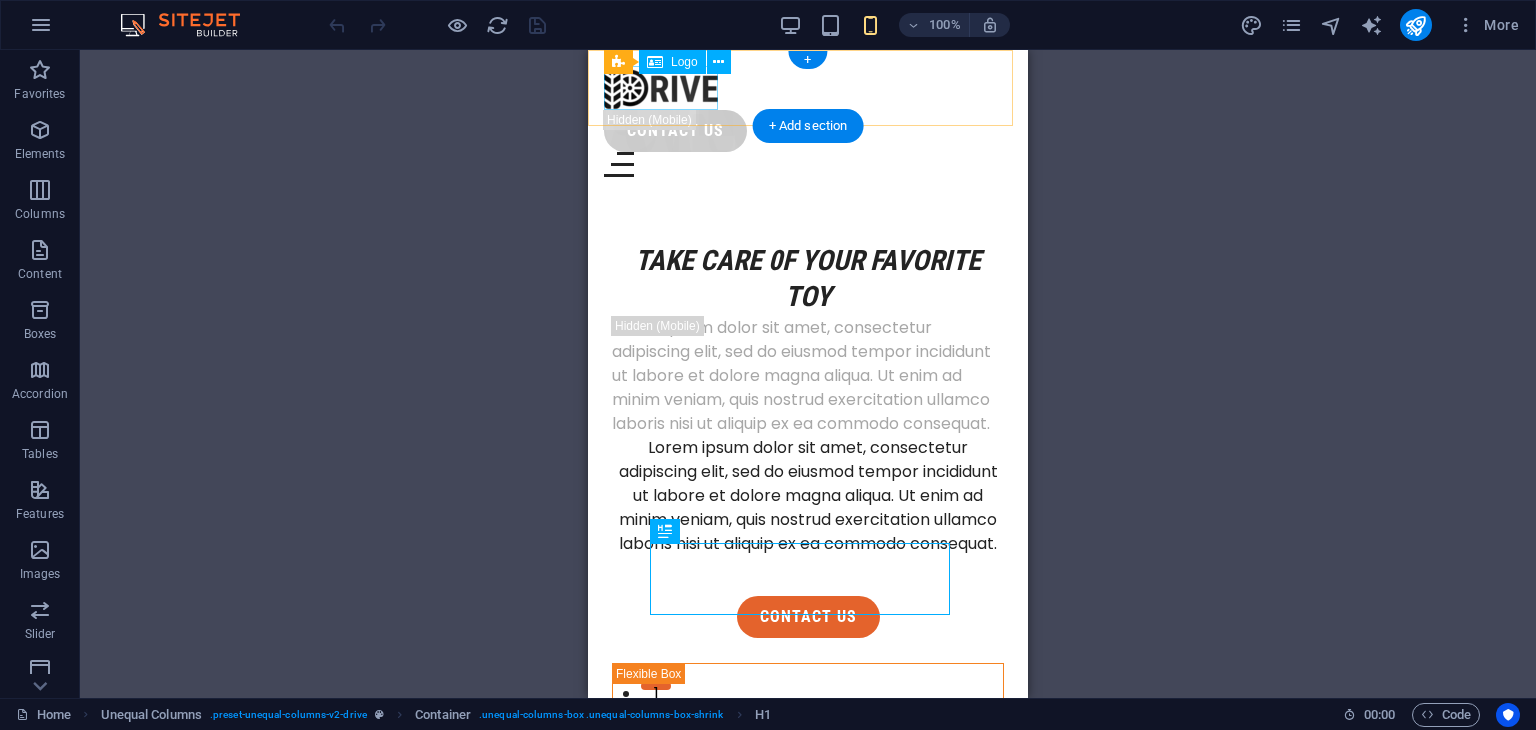 click at bounding box center [808, 88] 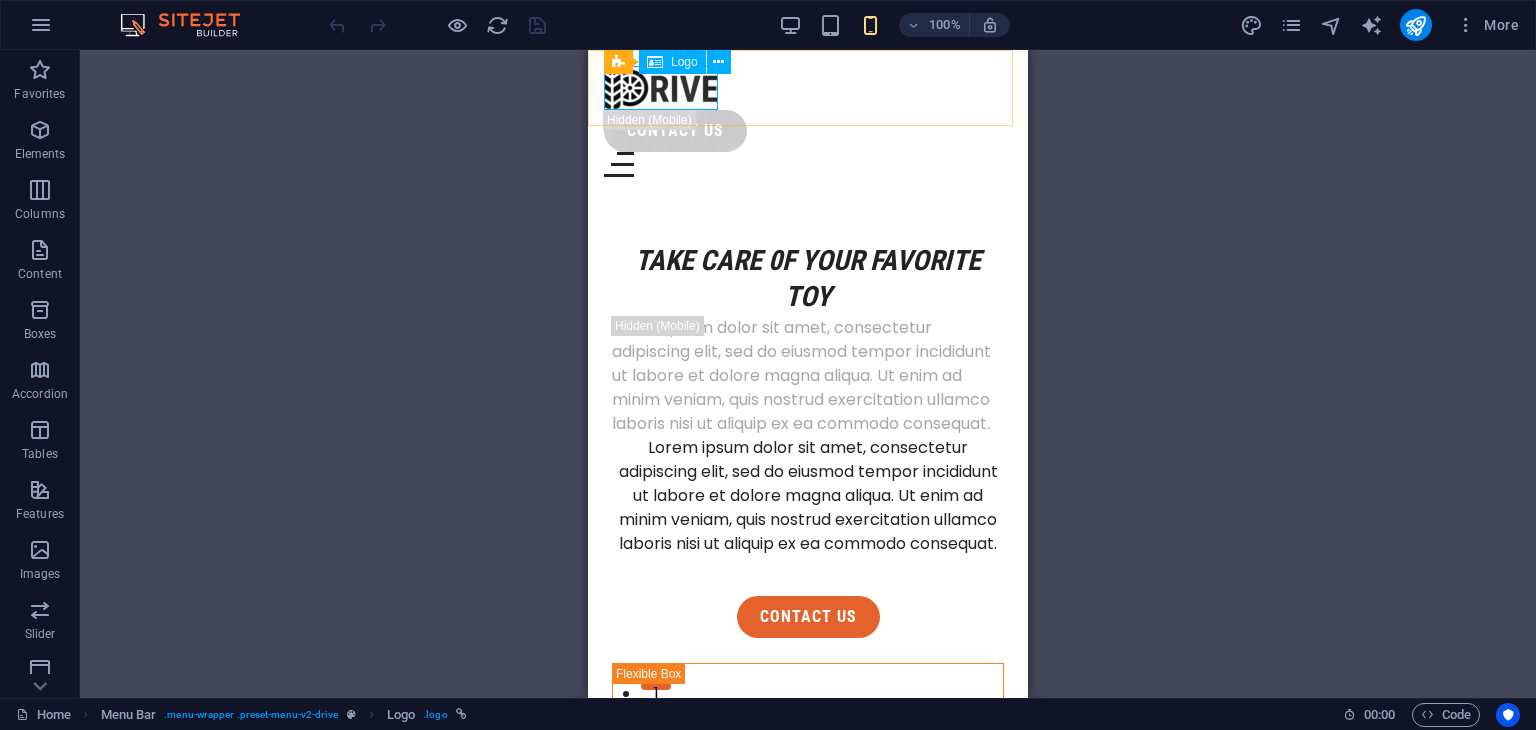 click on "Logo" at bounding box center [684, 62] 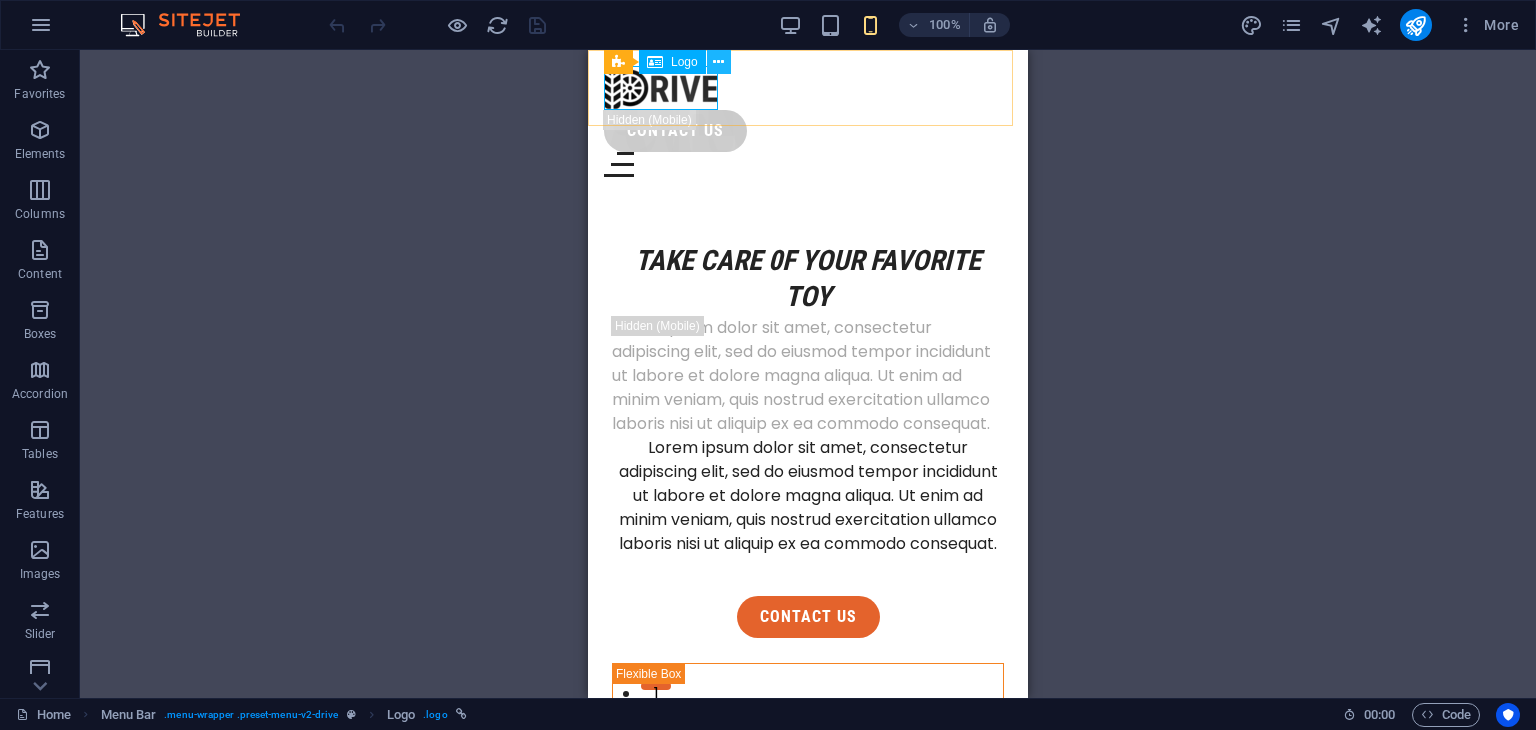 click at bounding box center [718, 62] 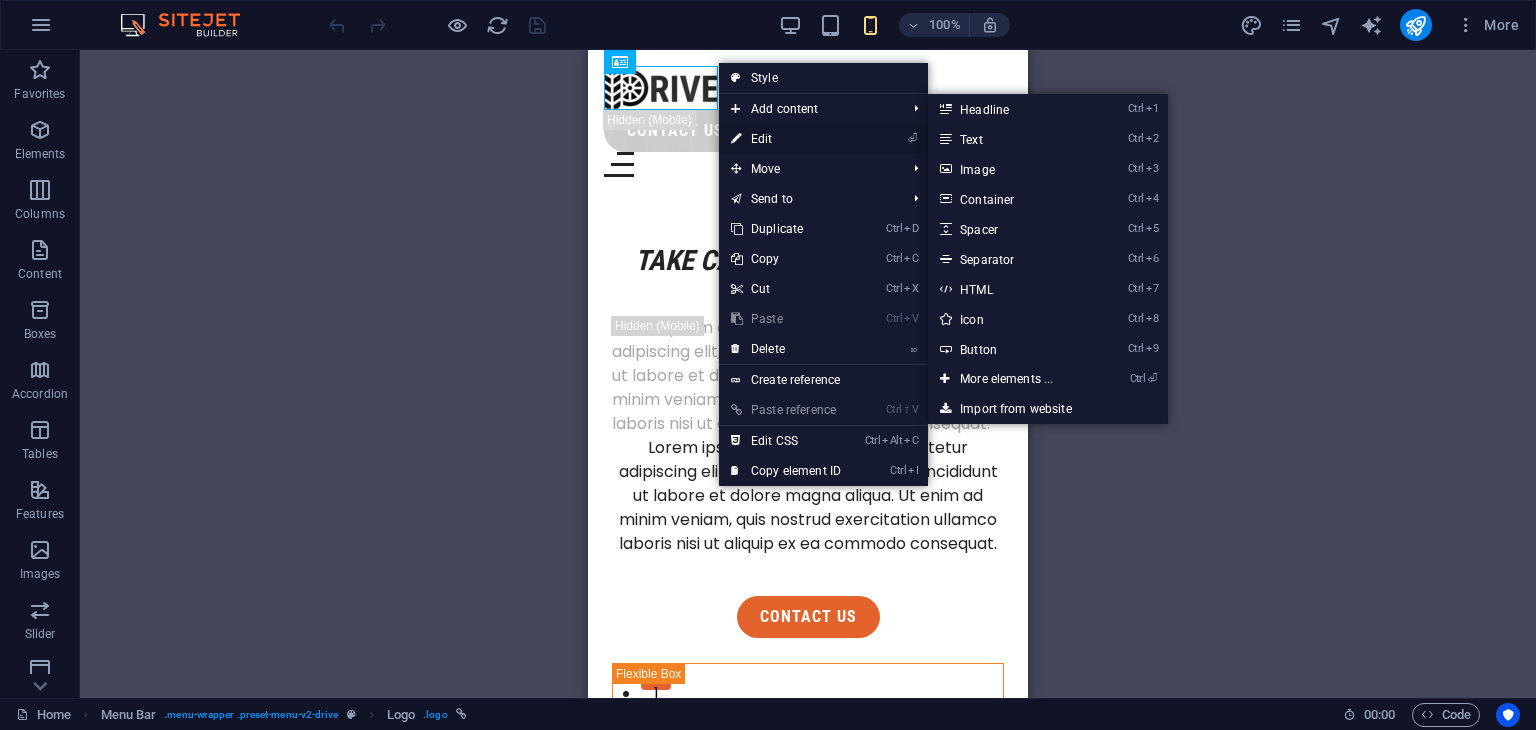 click on "⏎  Edit" at bounding box center (786, 139) 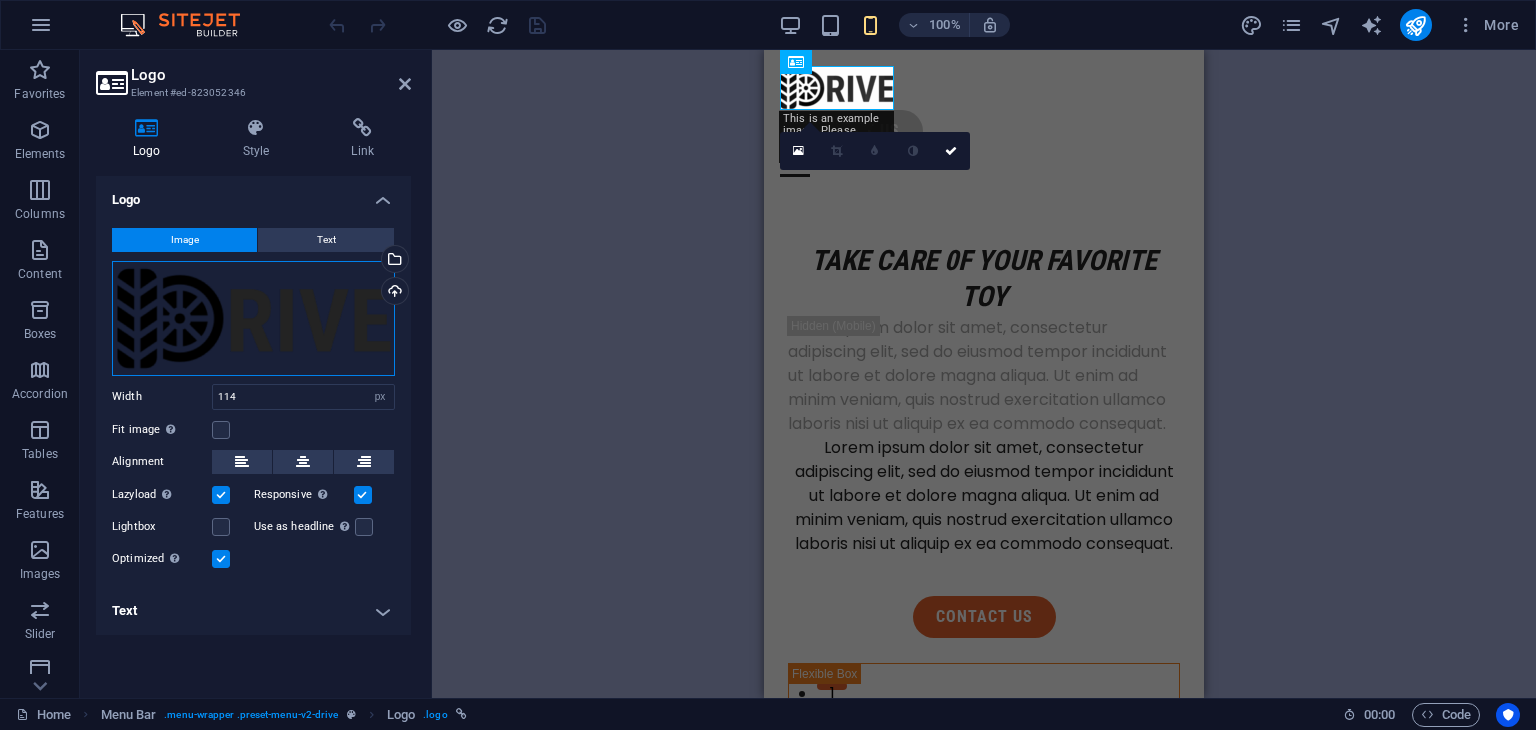 click on "Drag files here, click to choose files or select files from Files or our free stock photos & videos" at bounding box center (253, 318) 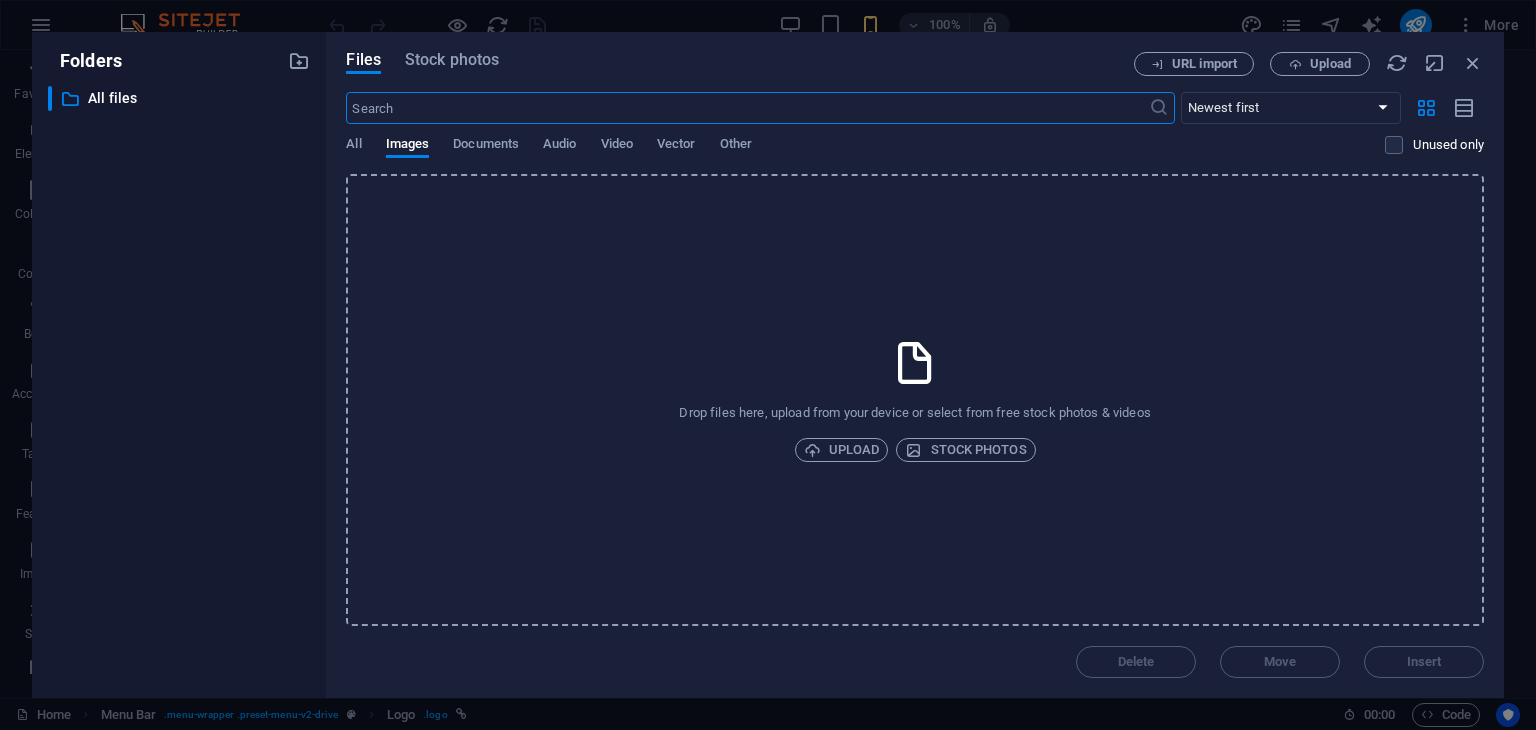type on "b" 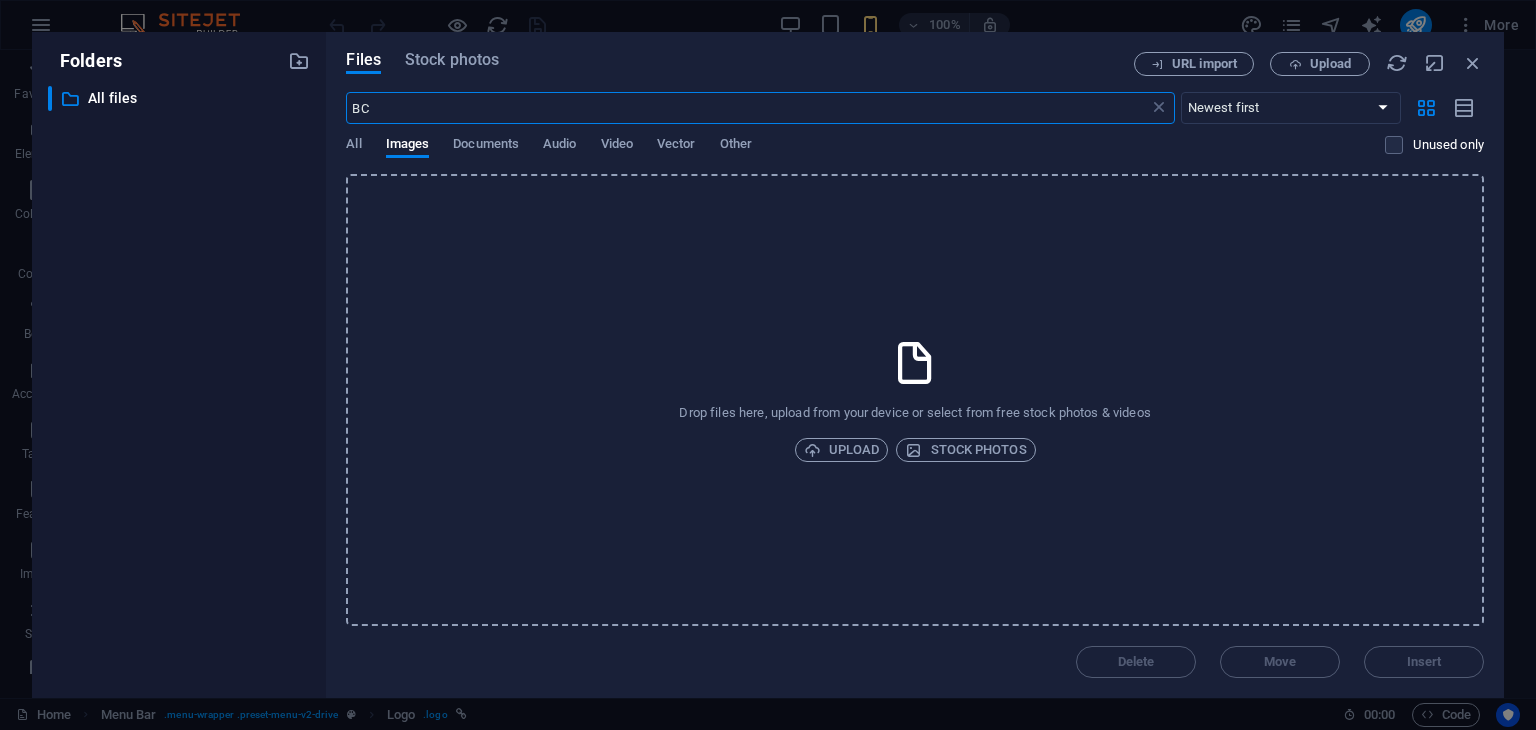 type on "BC" 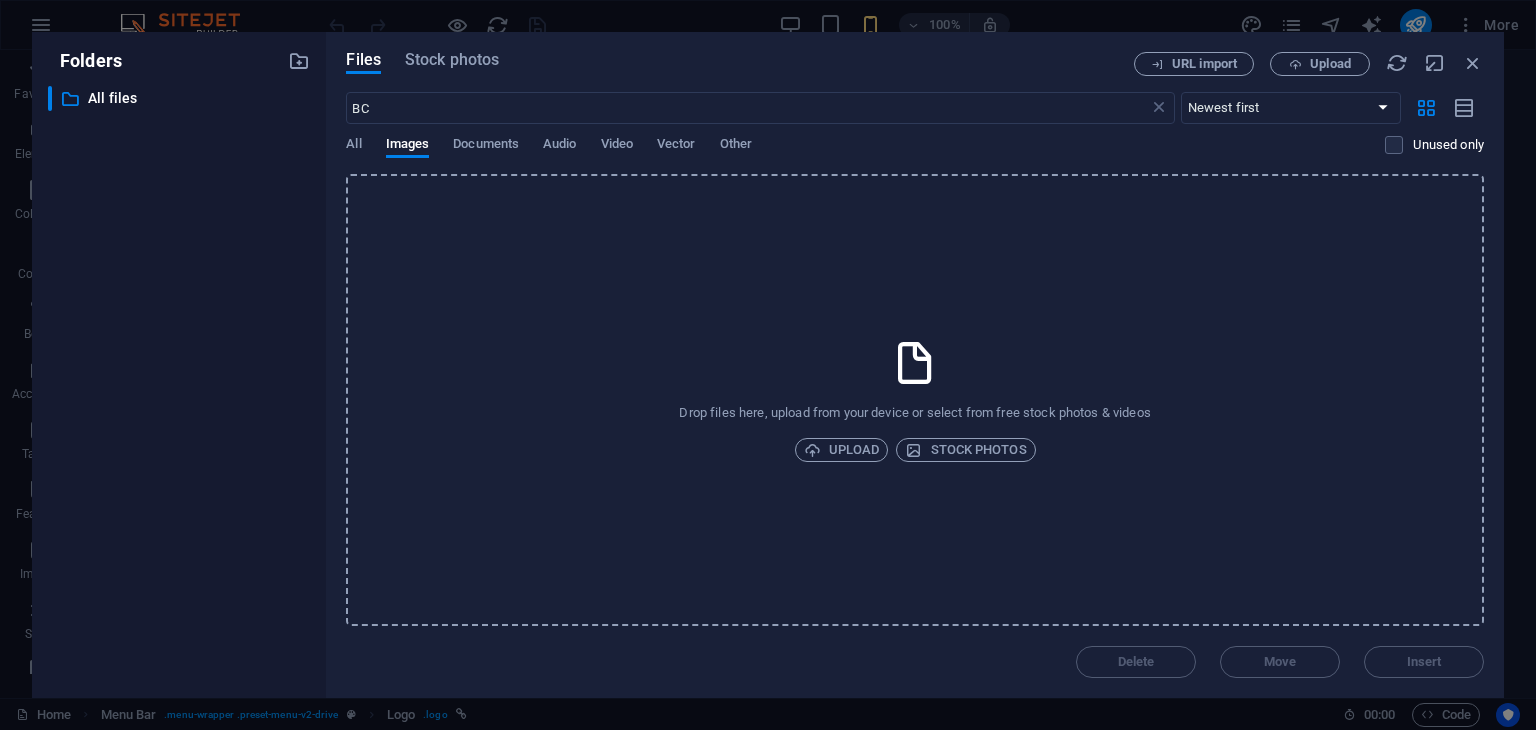 click on "Files Stock photos URL import Upload BC ​ Newest first Oldest first Name (A-Z) Name (Z-A) Size (0-9) Size (9-0) Resolution (0-9) Resolution (9-0) All Images Documents Audio Video Vector Other Unused only Drop files here, upload from your device or select from free stock photos & videos Upload Stock photos Delete Move Insert" at bounding box center (915, 365) 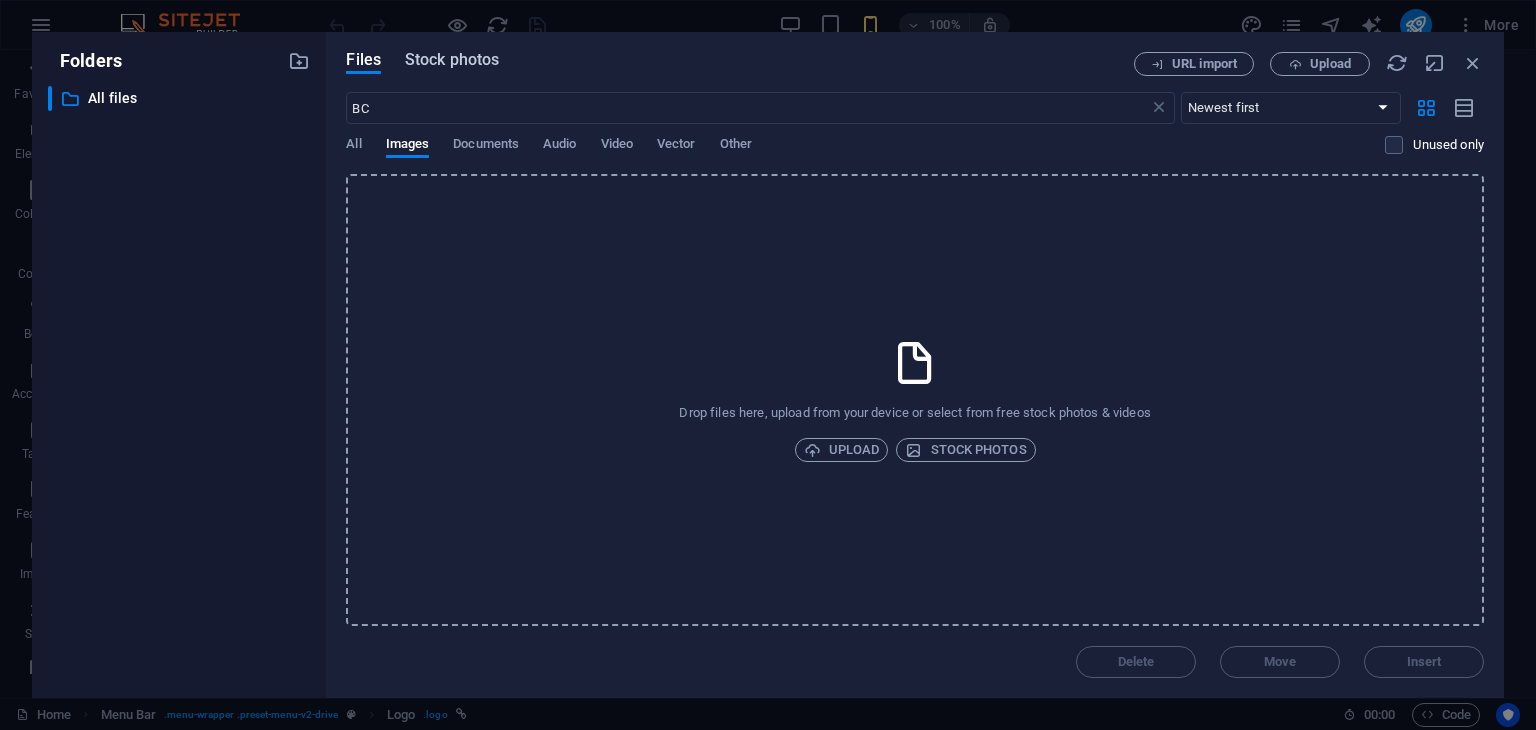 click on "Stock photos" at bounding box center (452, 60) 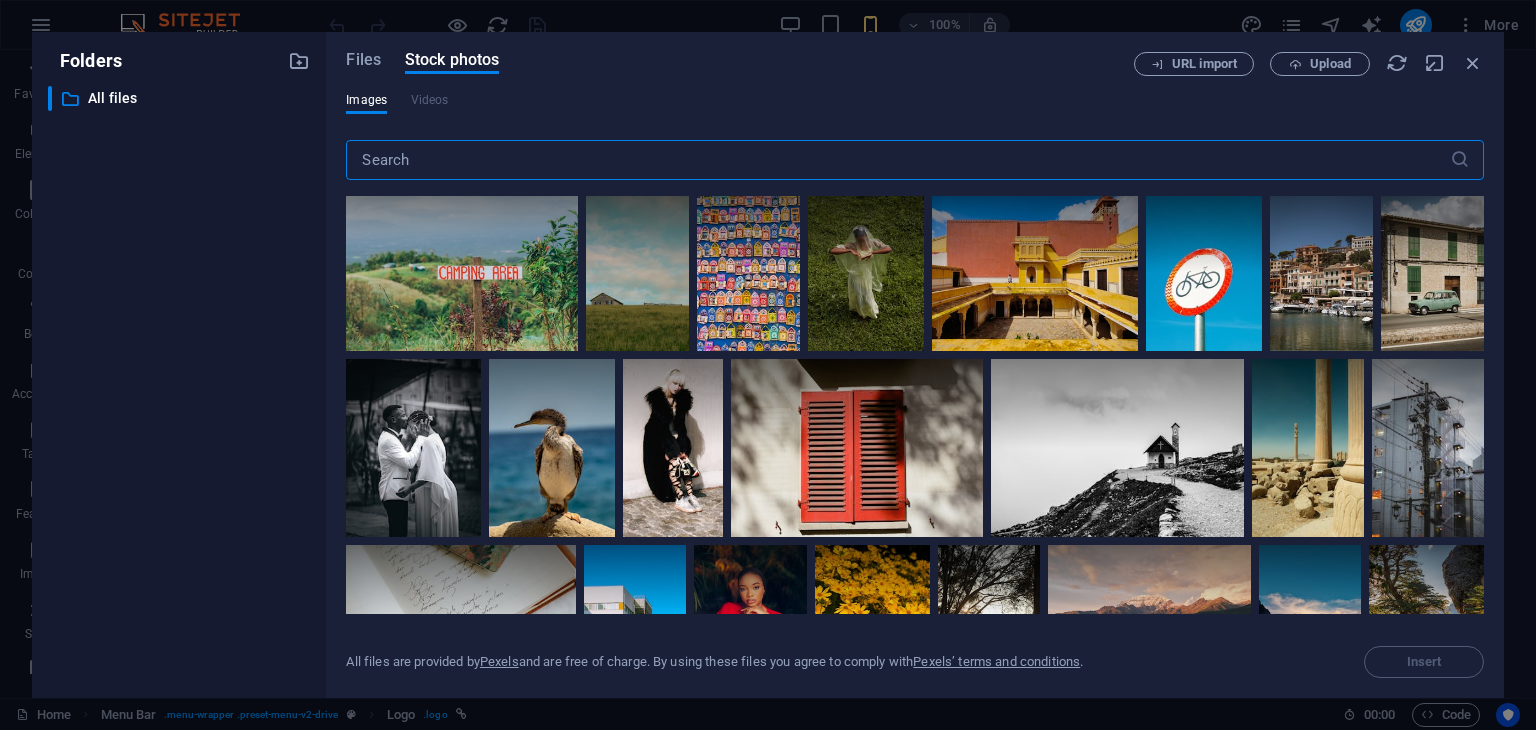 click at bounding box center (897, 160) 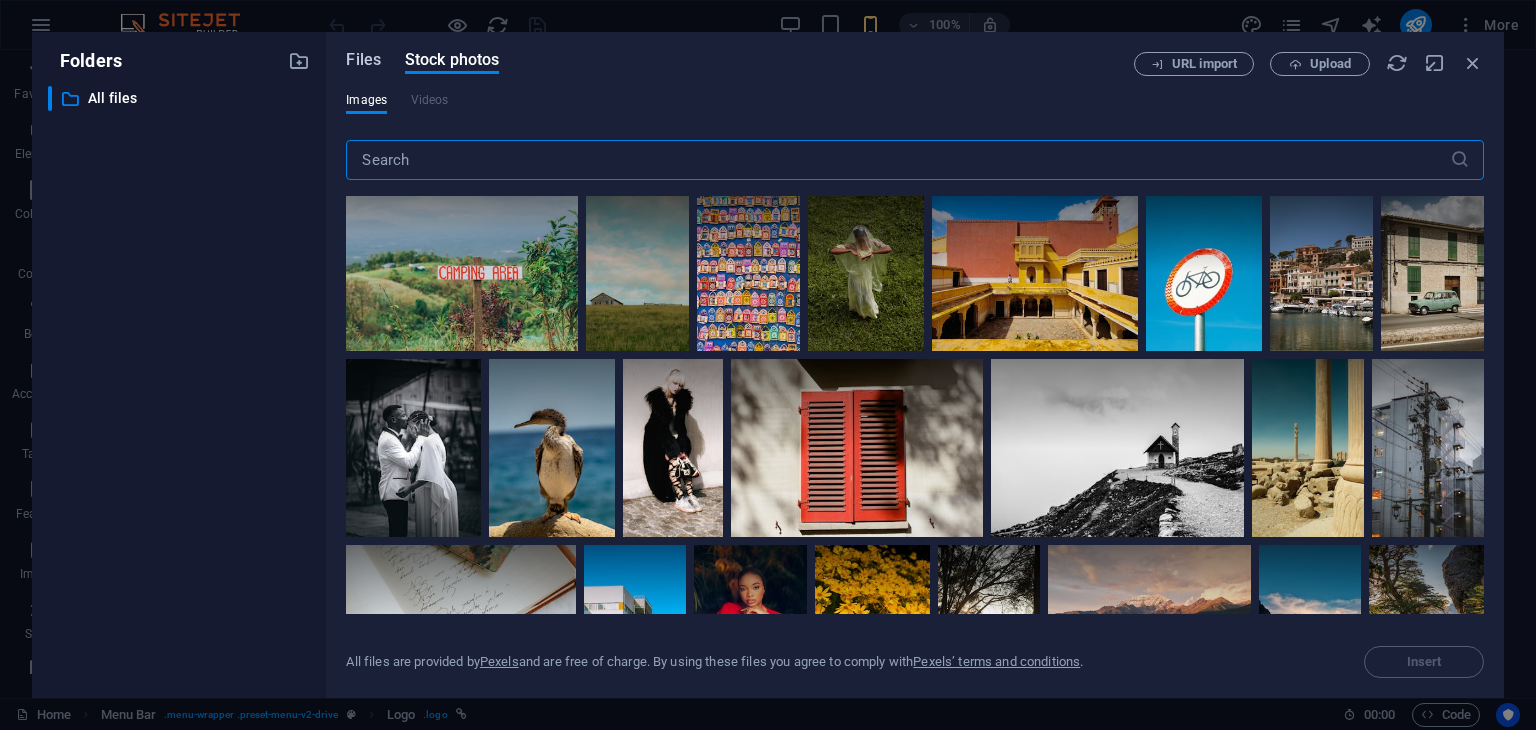 click on "Files" at bounding box center [363, 60] 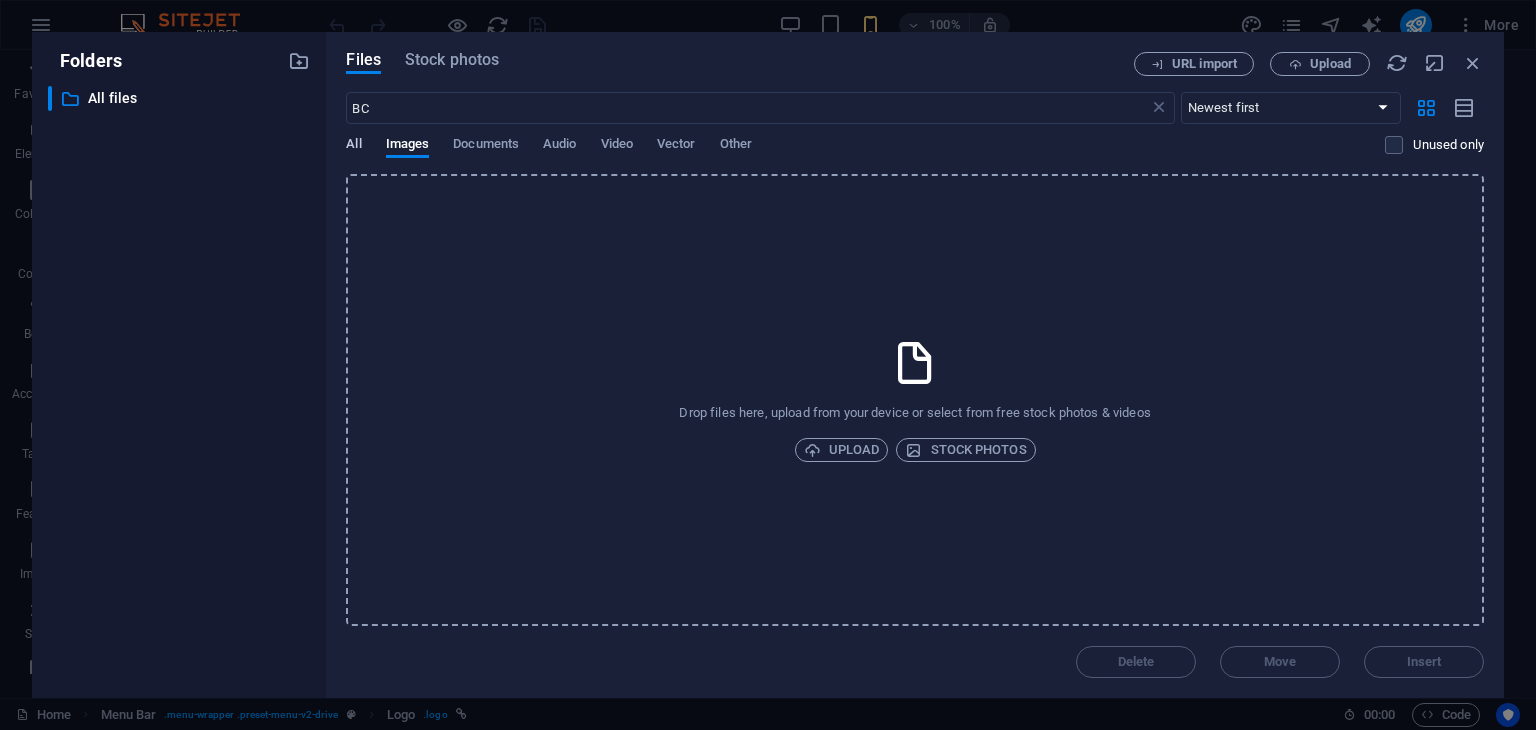 click on "All" at bounding box center [353, 146] 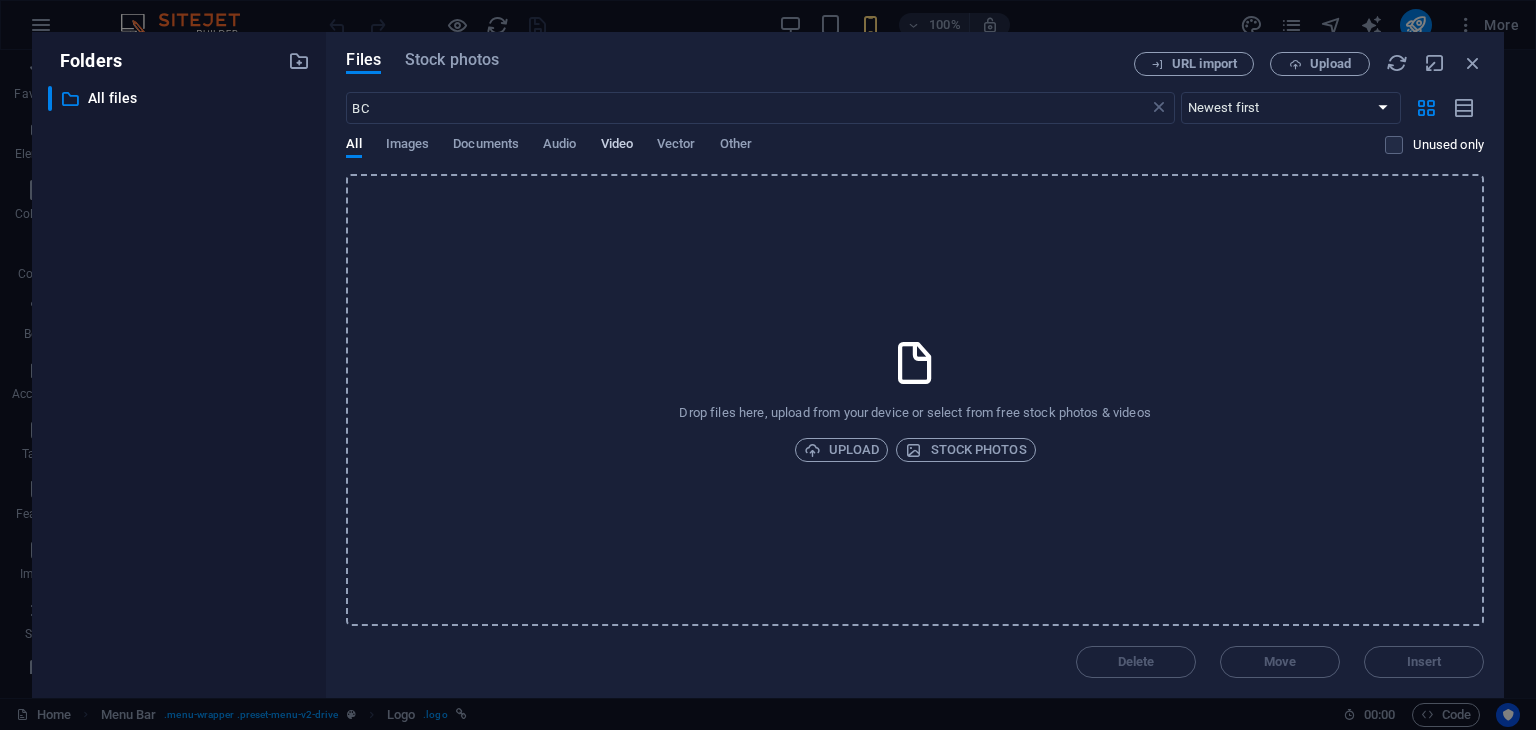 click on "Video" at bounding box center (617, 146) 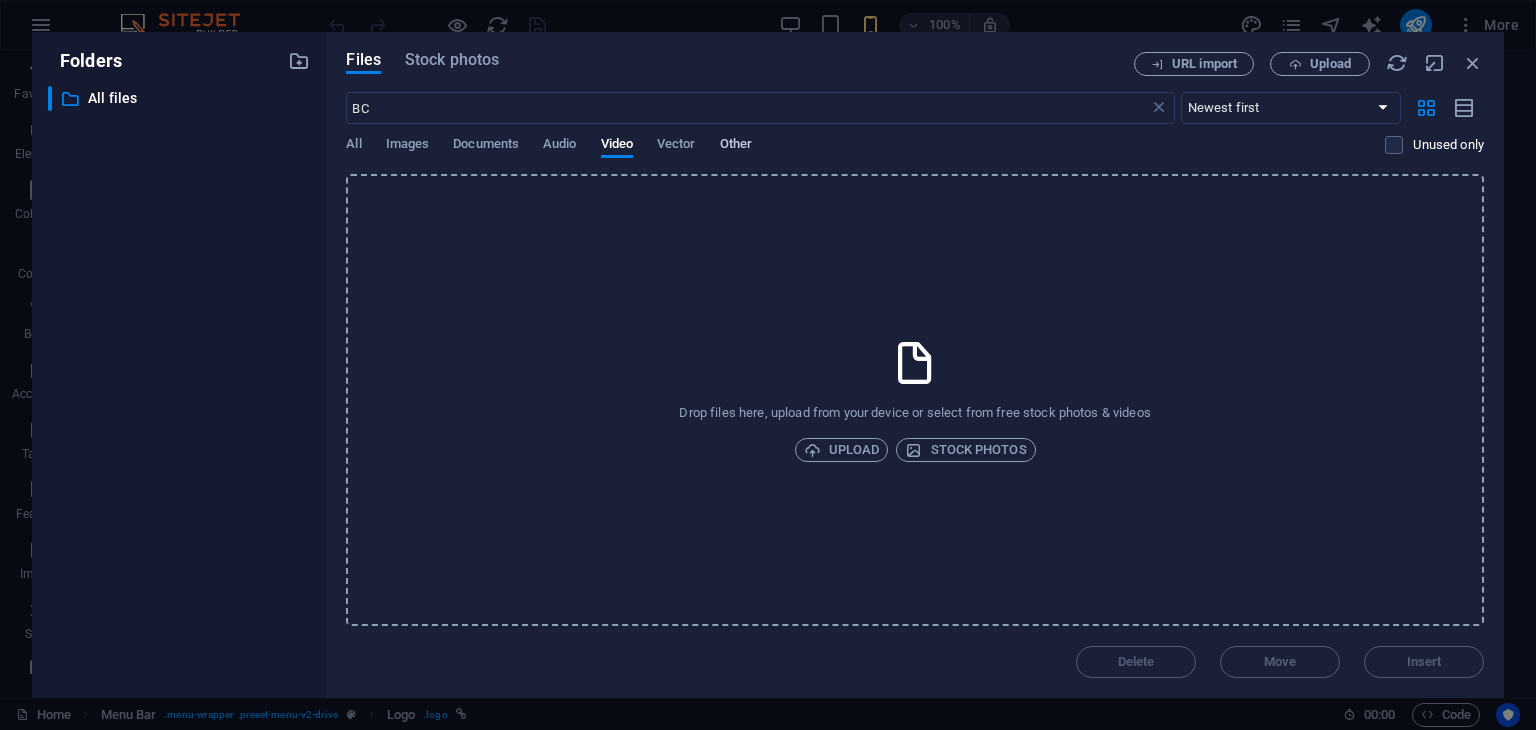 click on "Other" at bounding box center (736, 146) 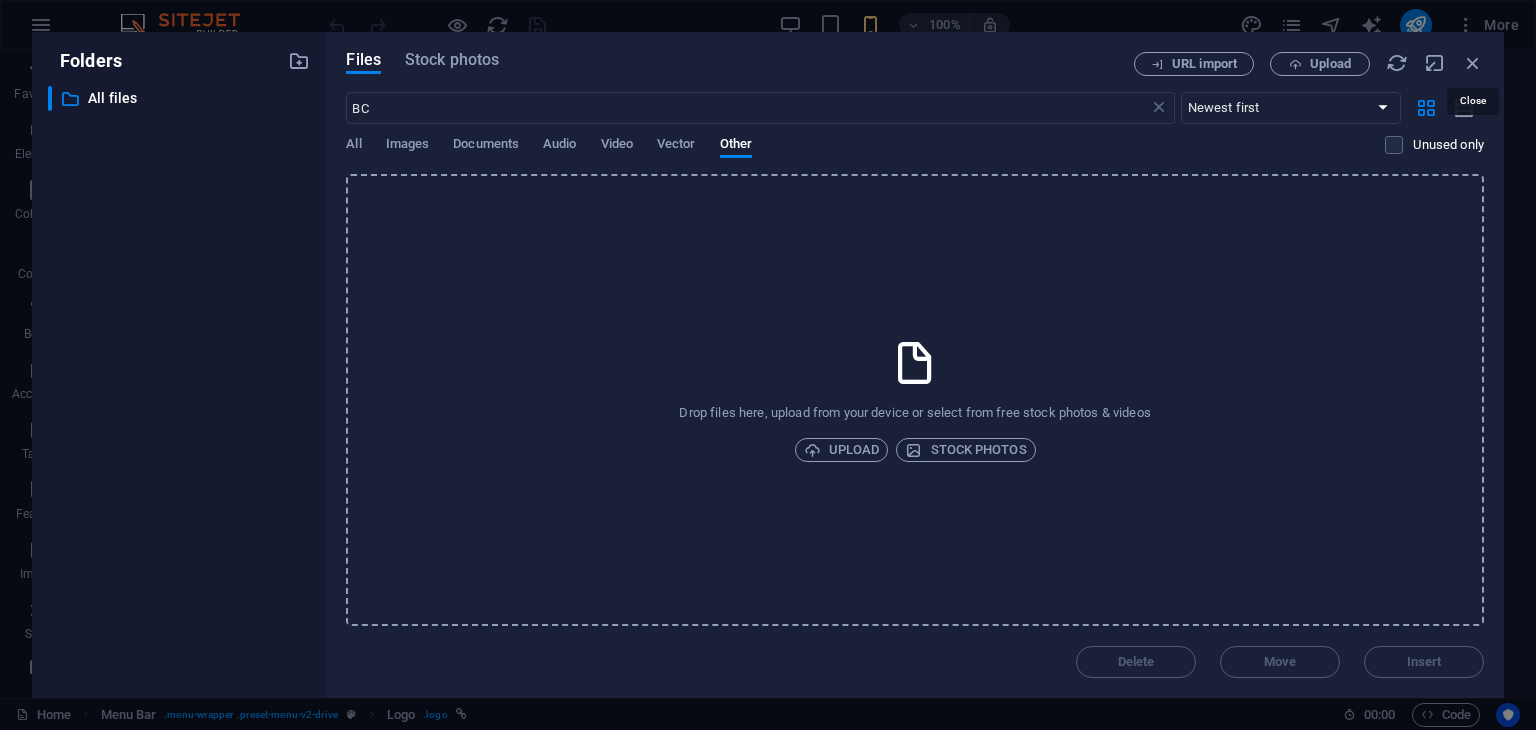 click at bounding box center [1473, 63] 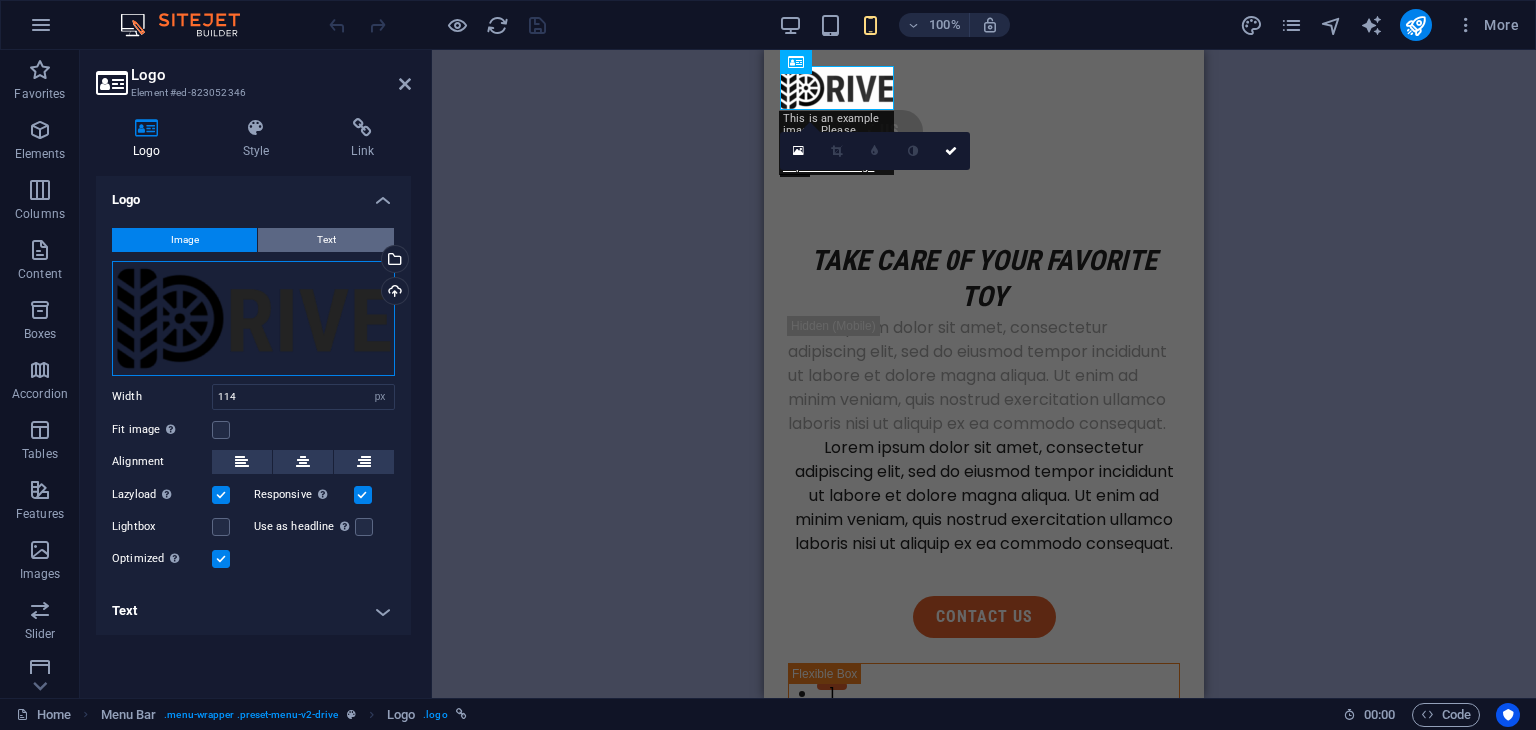 drag, startPoint x: 320, startPoint y: 287, endPoint x: 299, endPoint y: 236, distance: 55.154327 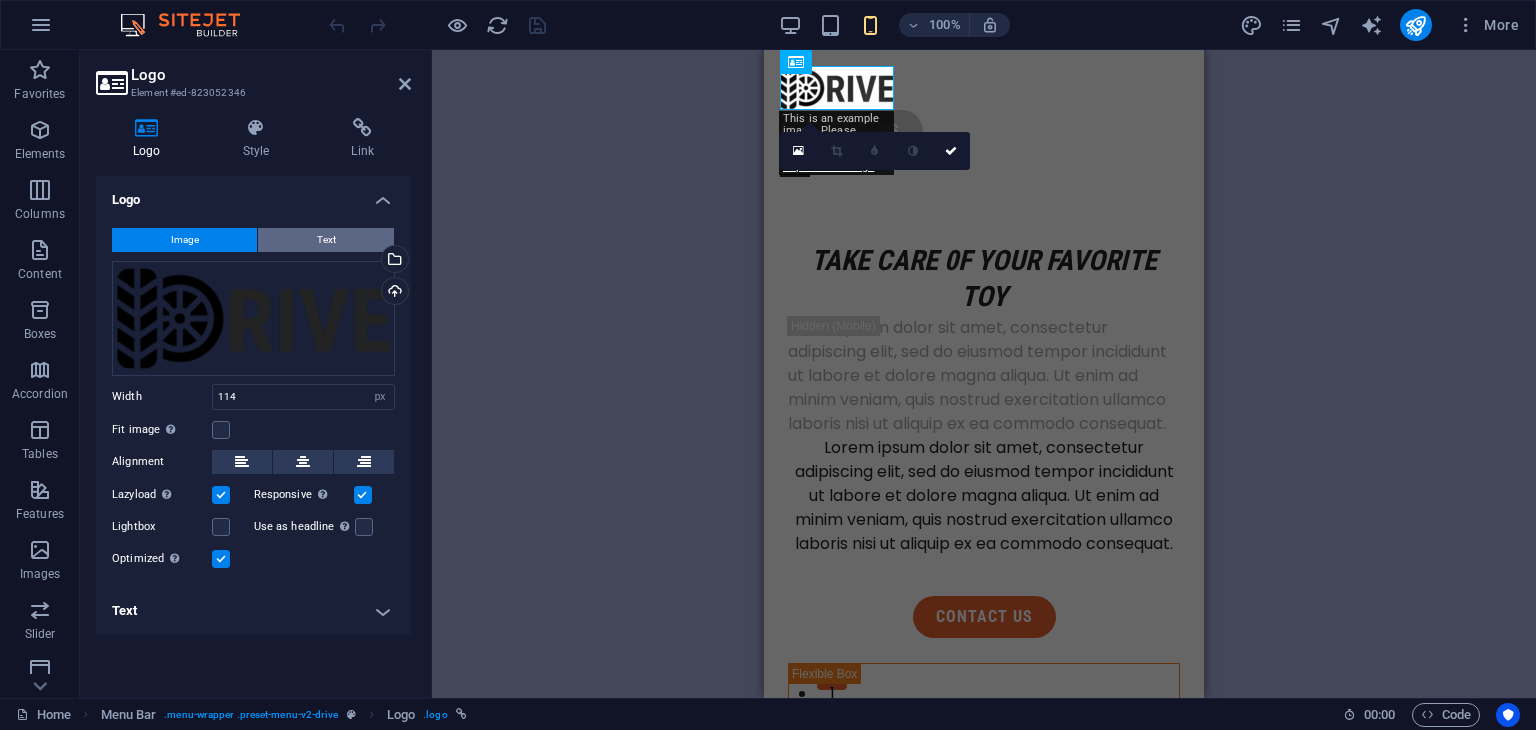 click on "Text" at bounding box center (326, 240) 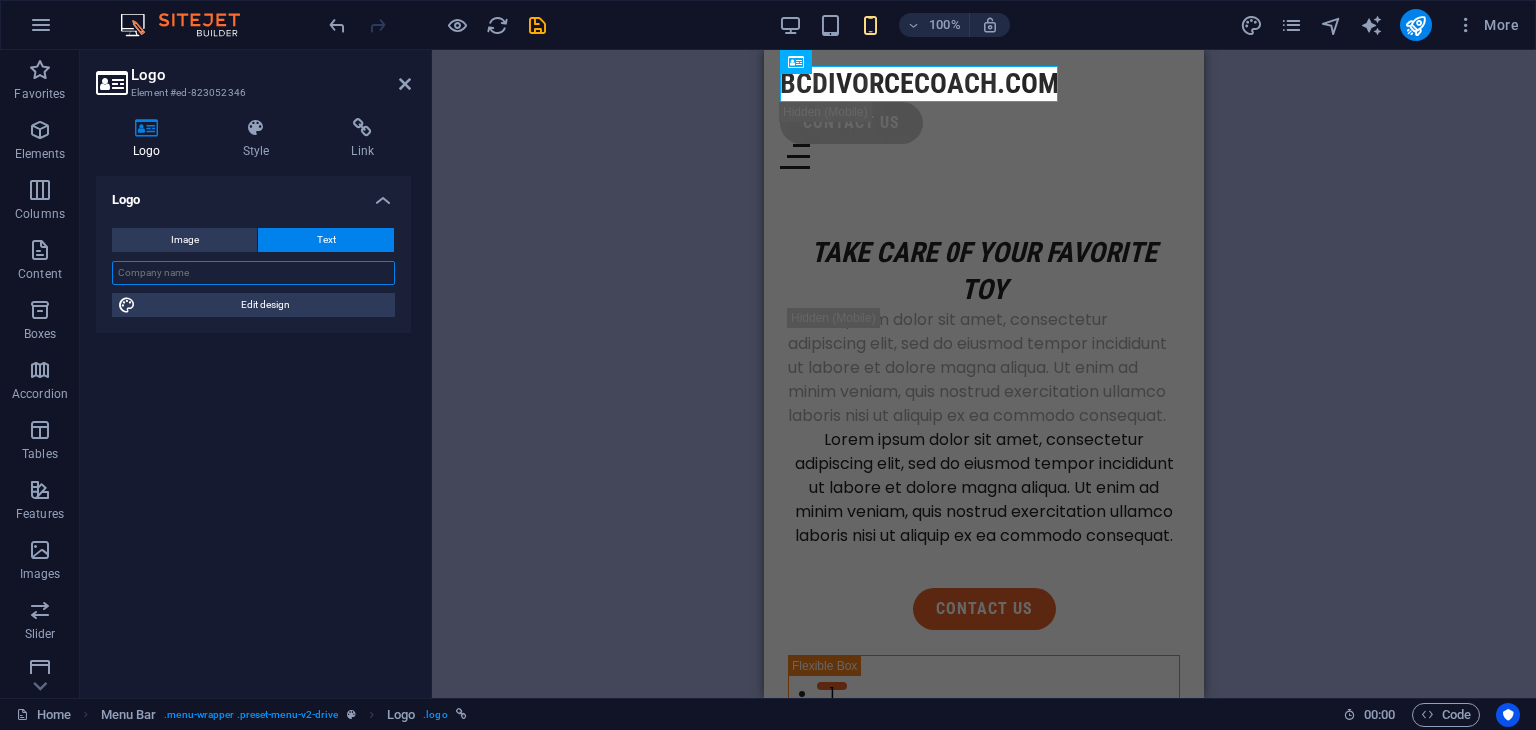 click at bounding box center [253, 273] 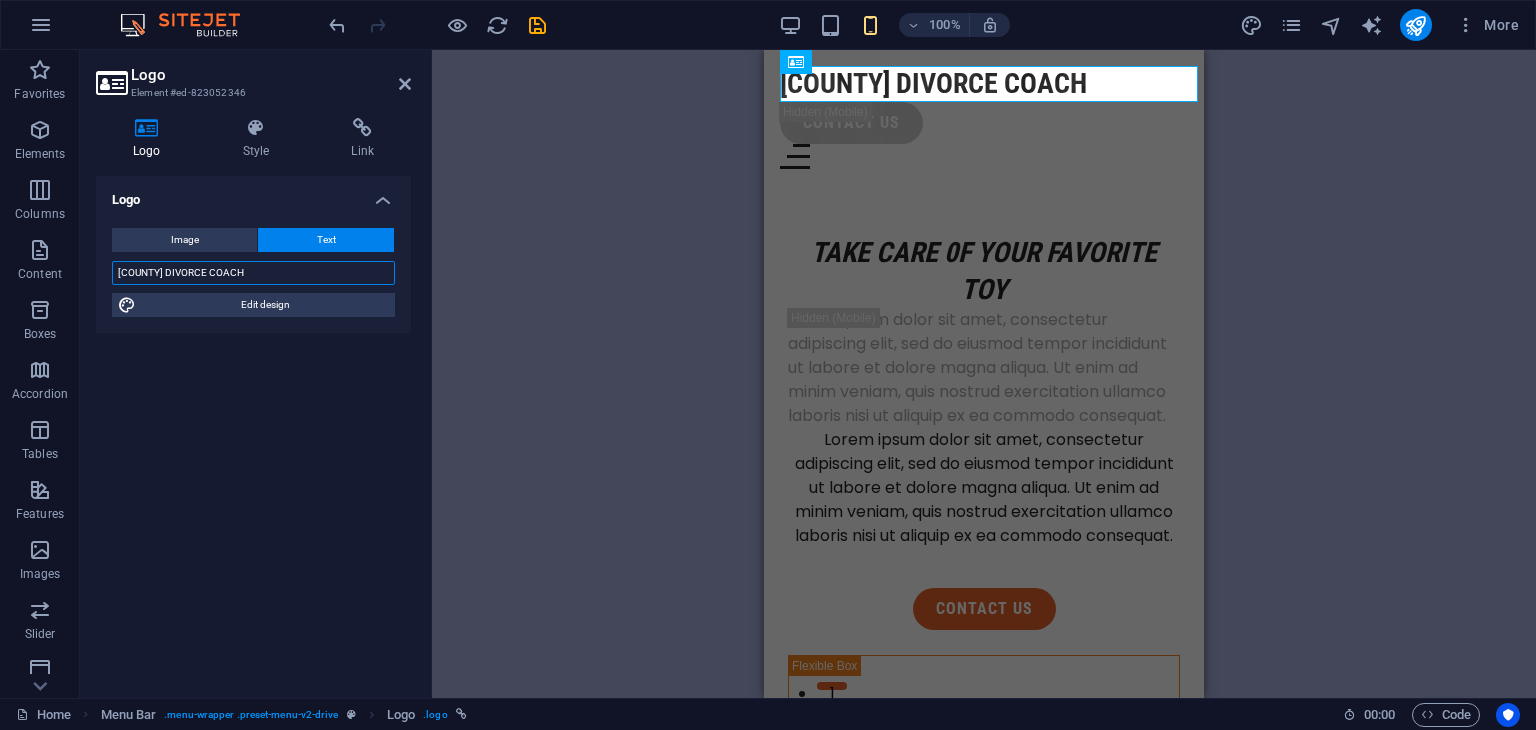 type on "[COUNTY] DIVORCE COACH" 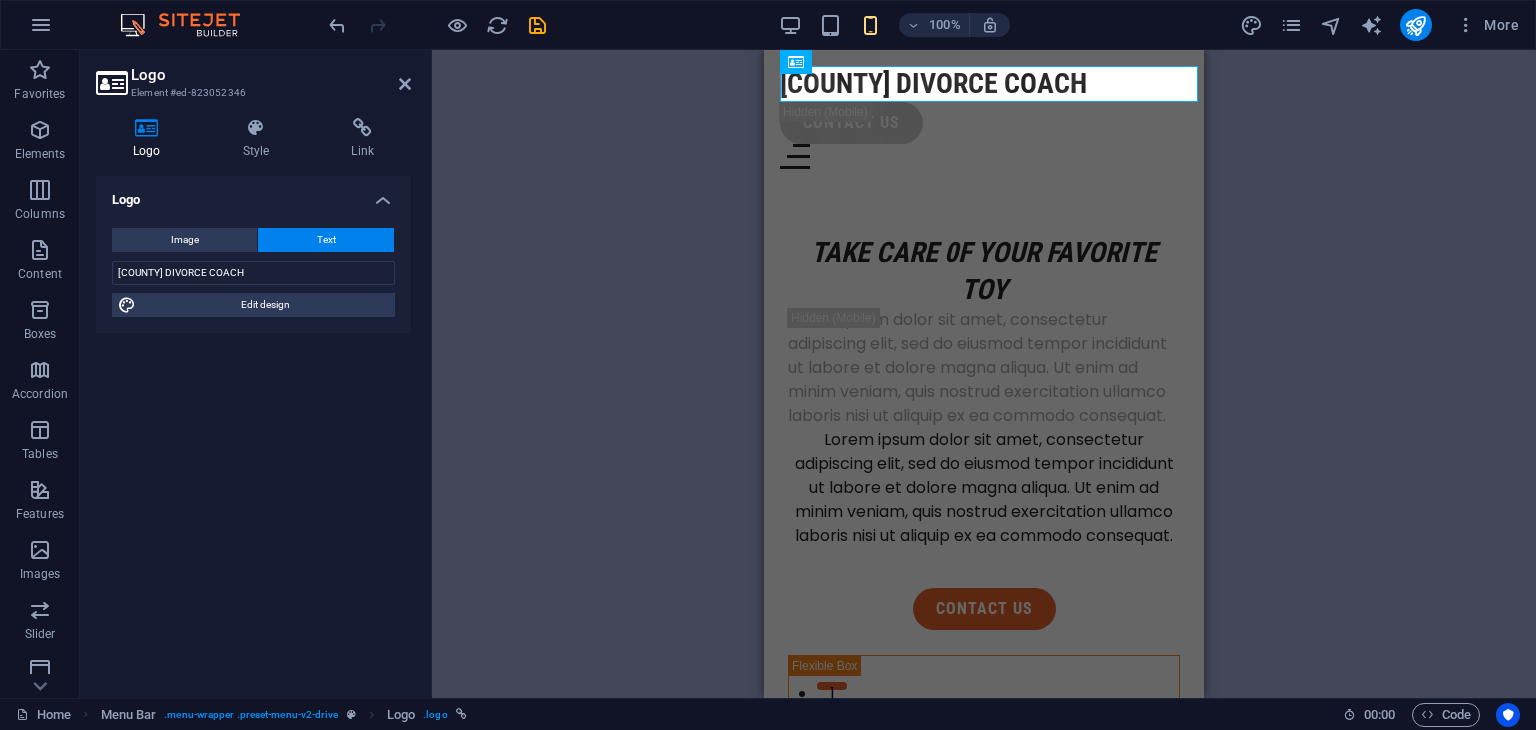 click on "Logo Image Text Drag files here, click to choose files or select files from Files or our free stock photos & videos Select files from the file manager, stock photos, or upload file(s) Upload Width 114 Default auto px rem % em vh vw Fit image Automatically fit image to a fixed width and height Height Default auto px Alignment Lazyload Loading images after the page loads improves page speed. Responsive Automatically load retina image and smartphone optimized sizes. Lightbox Use as headline The image will be wrapped in an H1 headline tag. Useful for giving alternative text the weight of an H1 headline, e.g. for the logo. Leave unchecked if uncertain. Optimized Images are compressed to improve page speed. Position Direction Custom X offset 50 px rem % vh vw Y offset 50 px rem % vh vw [COUNTY] [SERVICE] Edit design Text Float No float Image left Image right Determine how text should behave around the image. Text Alternative text Image caption Paragraph Format Normal Heading 1 Heading 2 Heading 3 Code 8" at bounding box center (253, 429) 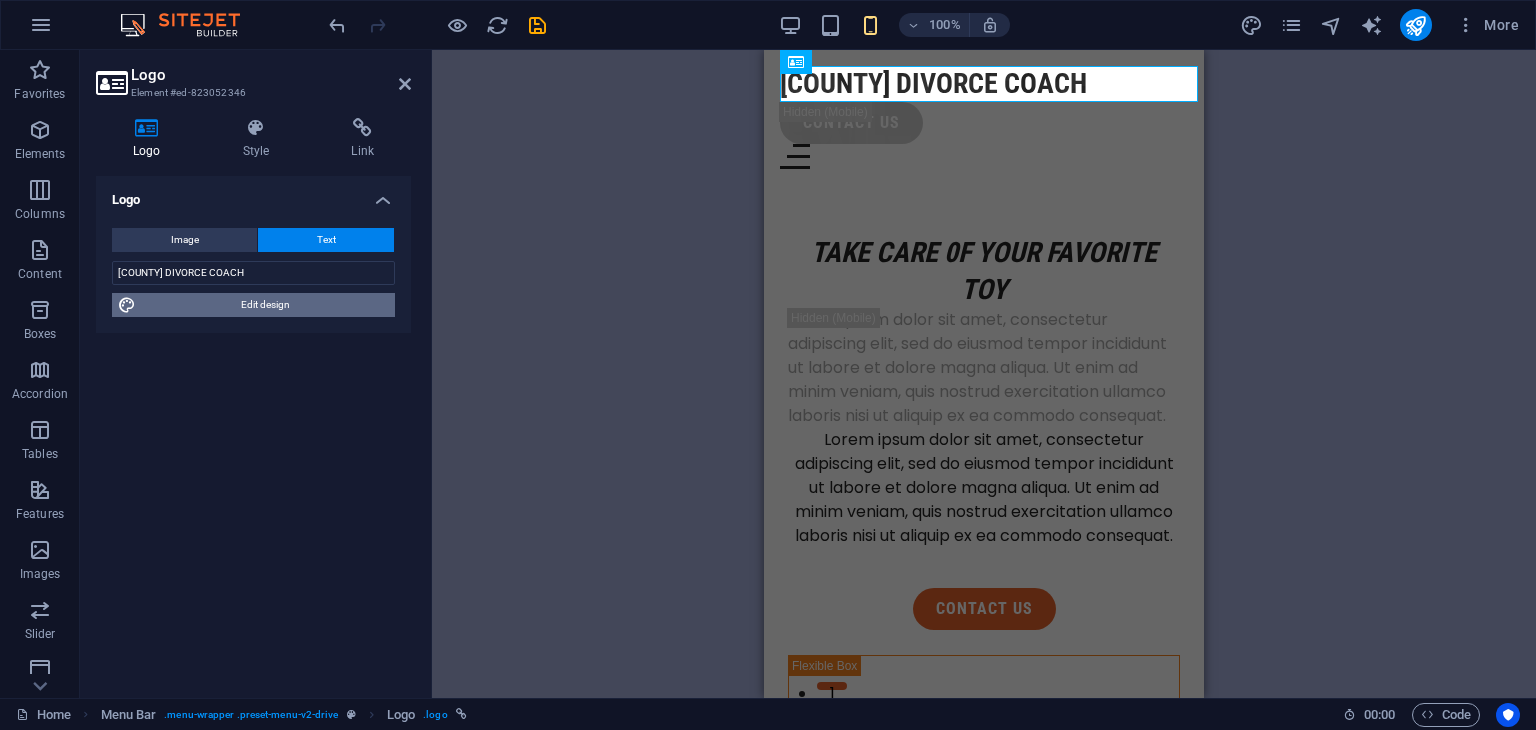 click on "Edit design" at bounding box center (265, 305) 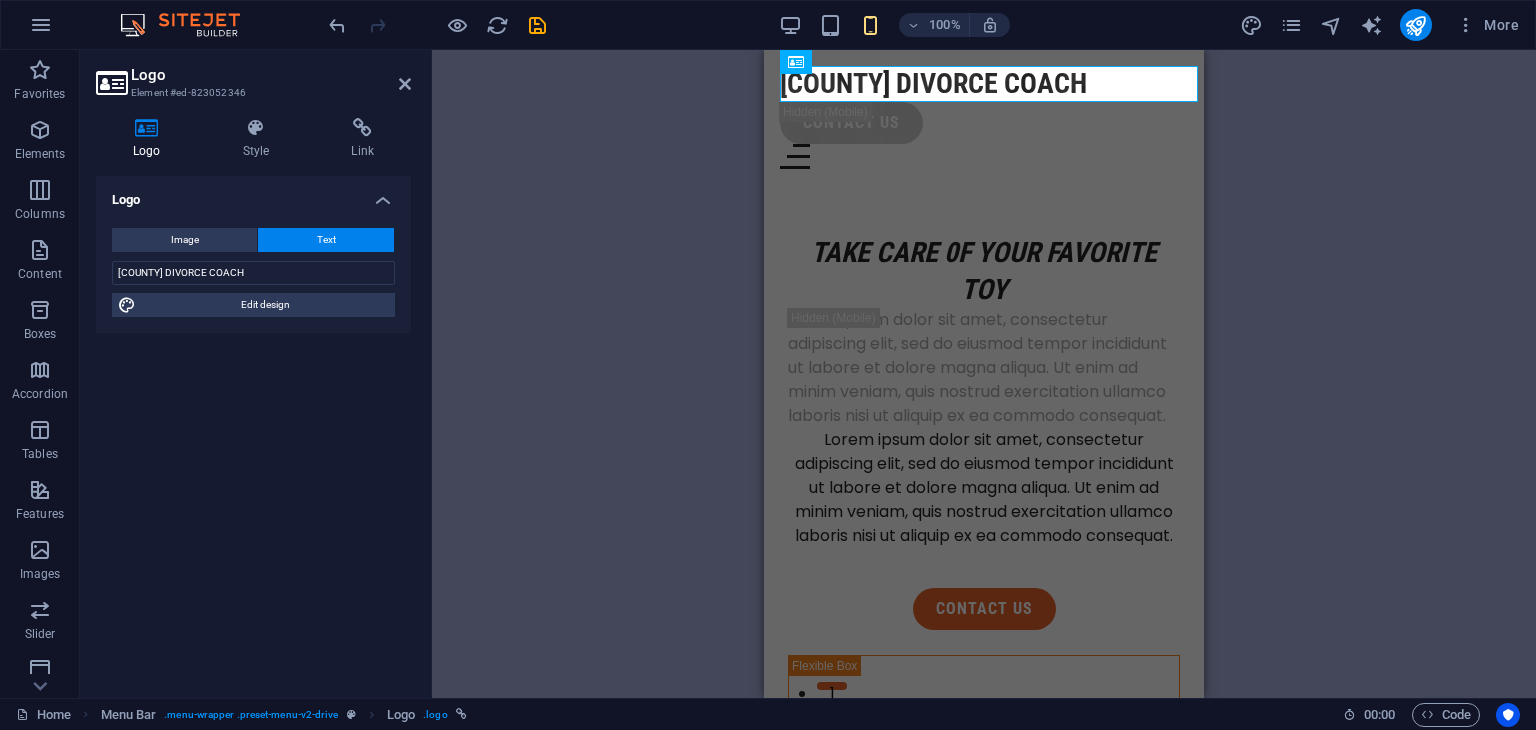 click on "[COUNTY] DIVORCE COACH" at bounding box center [984, 84] 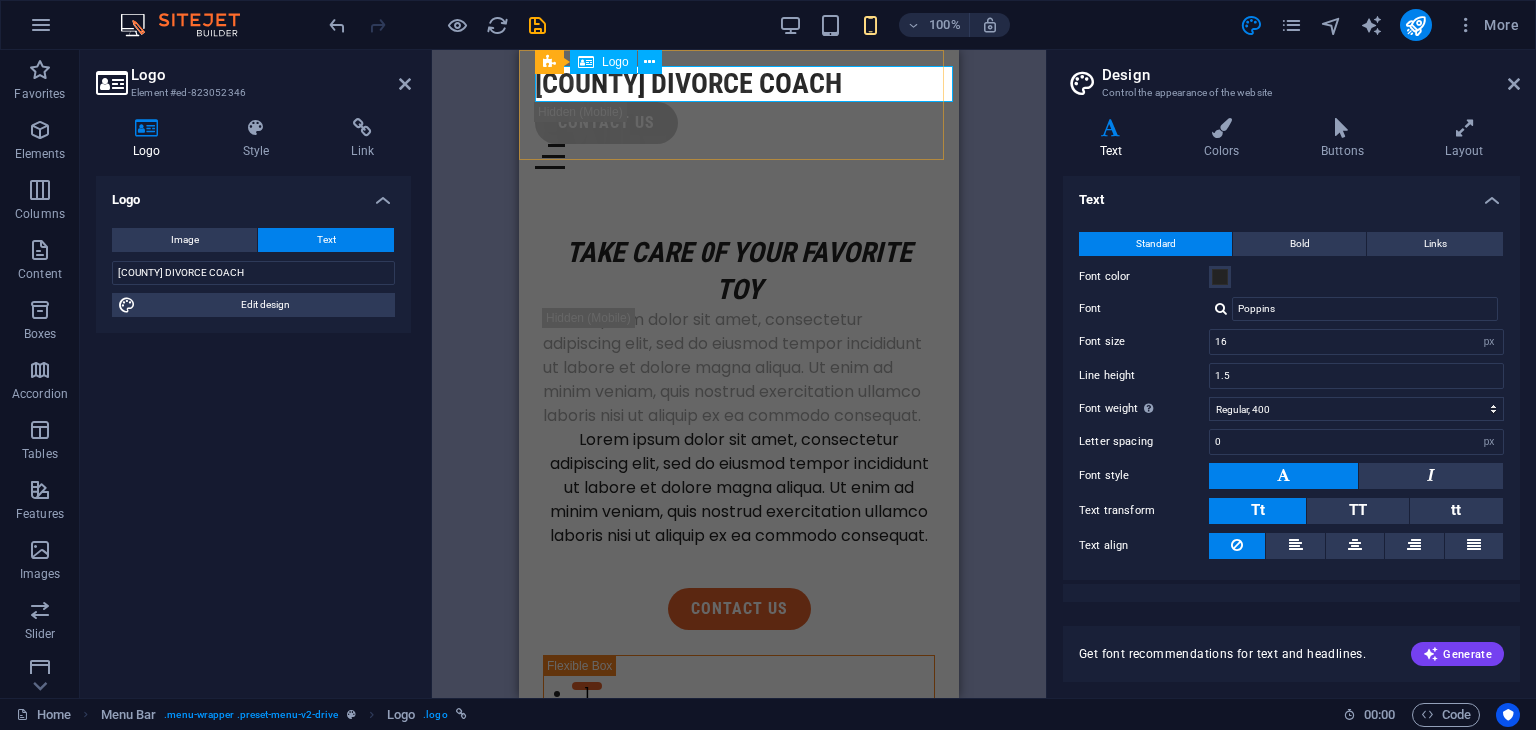click on "[COUNTY] DIVORCE COACH" at bounding box center [739, 84] 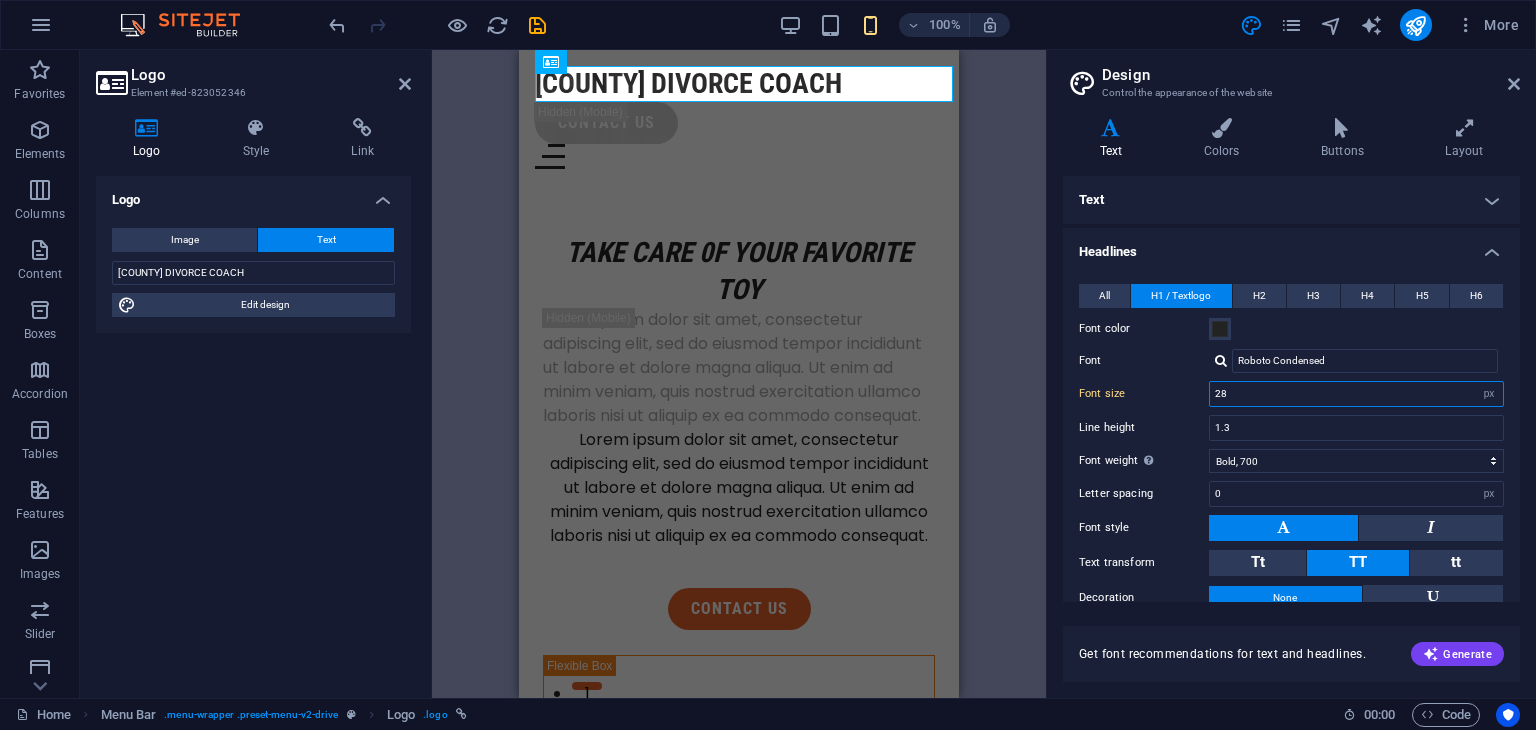 click on "28" at bounding box center [1356, 394] 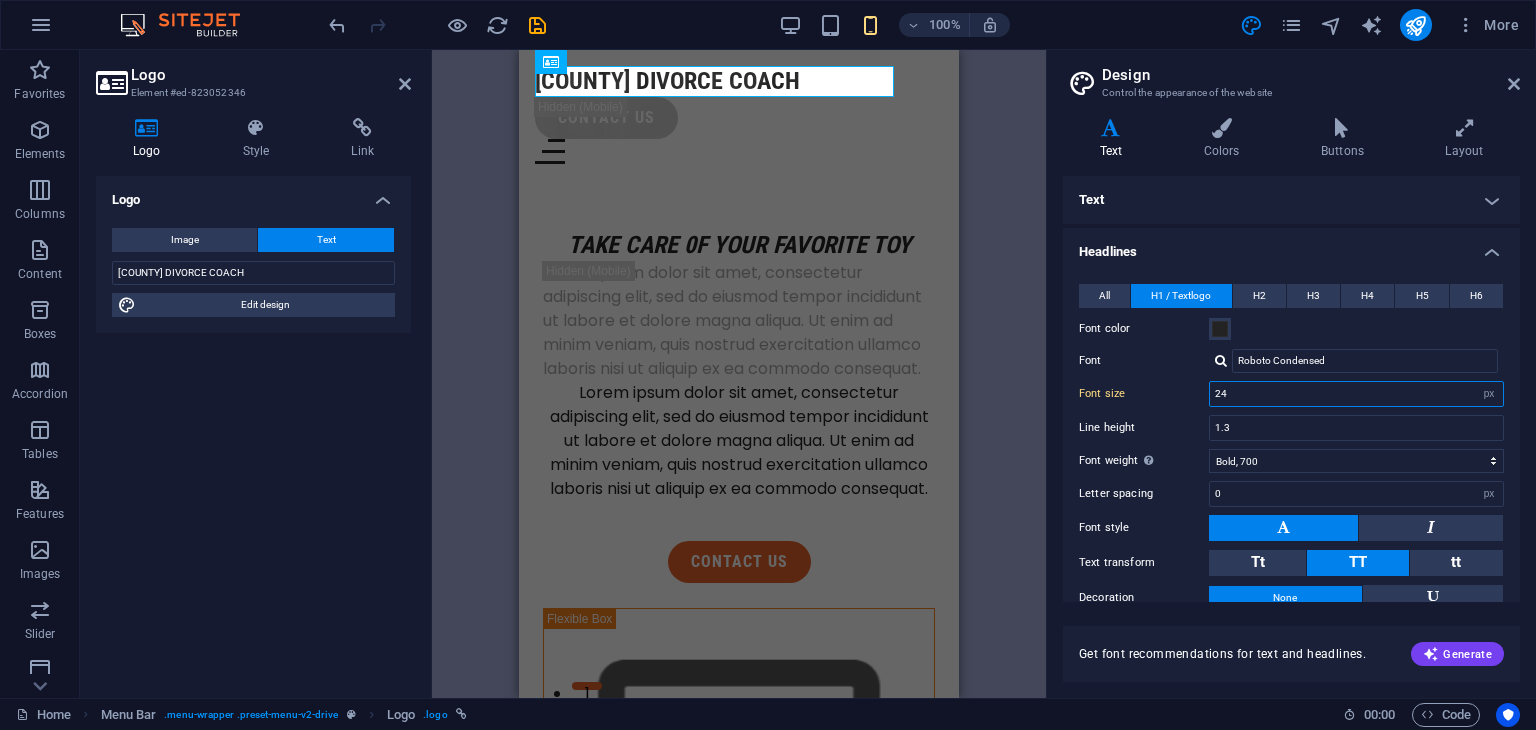 type on "24" 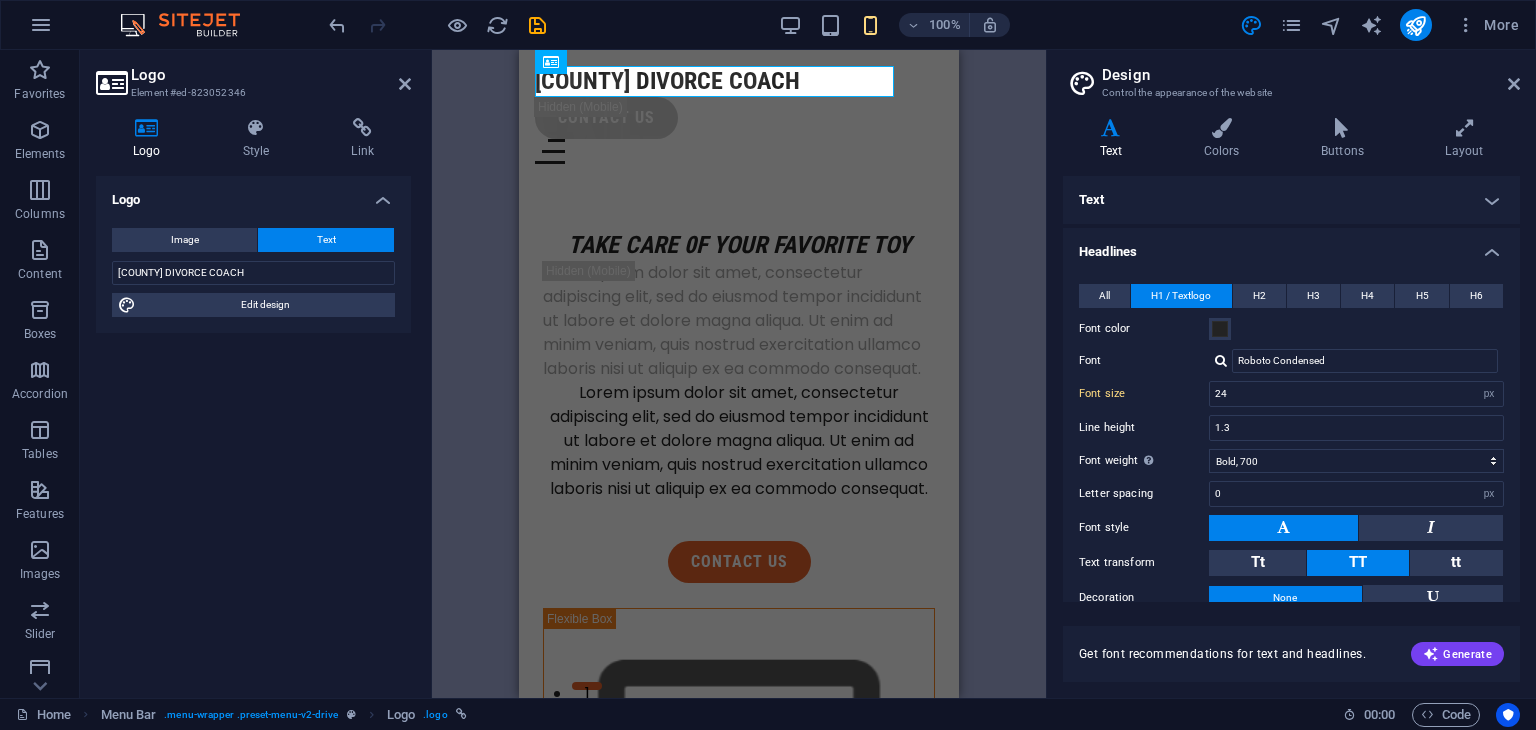 click on "H1   Unequal Columns   Container   Container   Image   Container   Logo   Menu Bar   Button   Container 180 170 160 150 140 130 120 110 100 90 80 70 60 50 40 30 20 10 0 -10 -20 -30 -40 -50 -60 -70 -80 -90 -100 -110 -120 -130 -140 -150 -160 -170 This is an example image. Please choose your own for more options.  Or import this image 0   HTML" at bounding box center [739, 374] 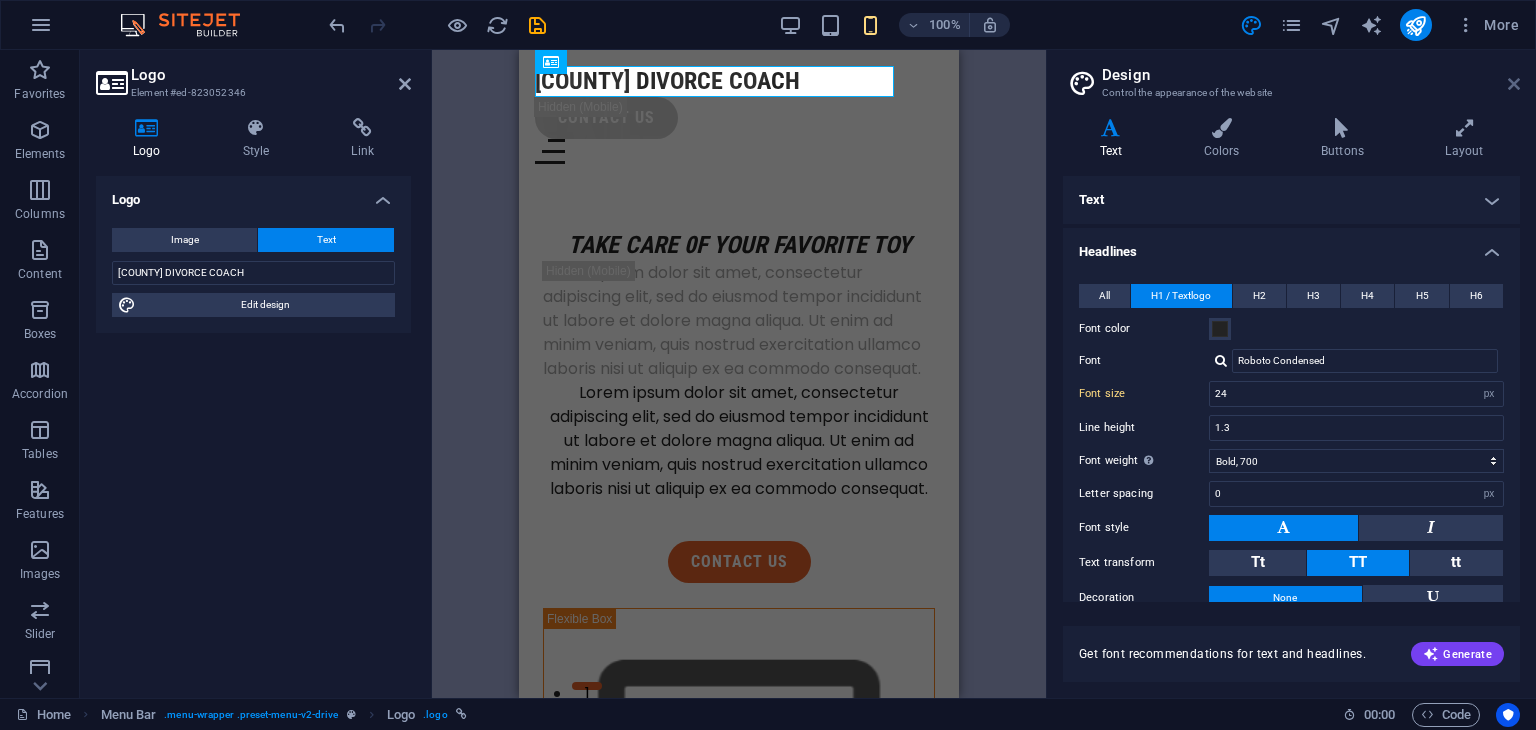 click at bounding box center (1514, 84) 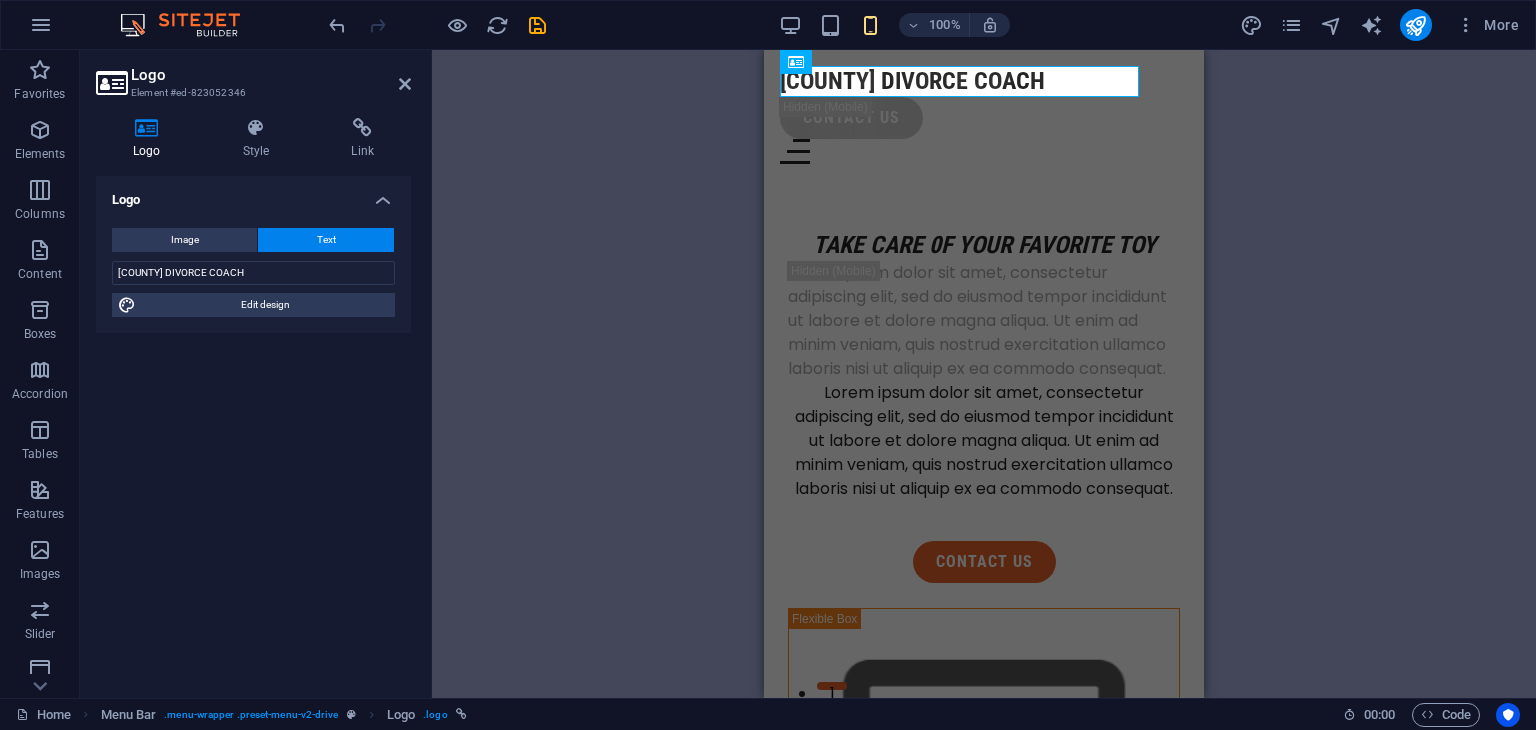 click on "H1   Unequal Columns   Container   Container   Image   Container   Menu Bar   Logo   Menu Bar   Button   Container 180 170 160 150 140 130 120 110 100 90 80 70 60 50 40 30 20 10 0 -10 -20 -30 -40 -50 -60 -70 -80 -90 -100 -110 -120 -130 -140 -150 -160 -170 This is an example image. Please choose your own for more options.  Or import this image 0   HTML" at bounding box center (984, 374) 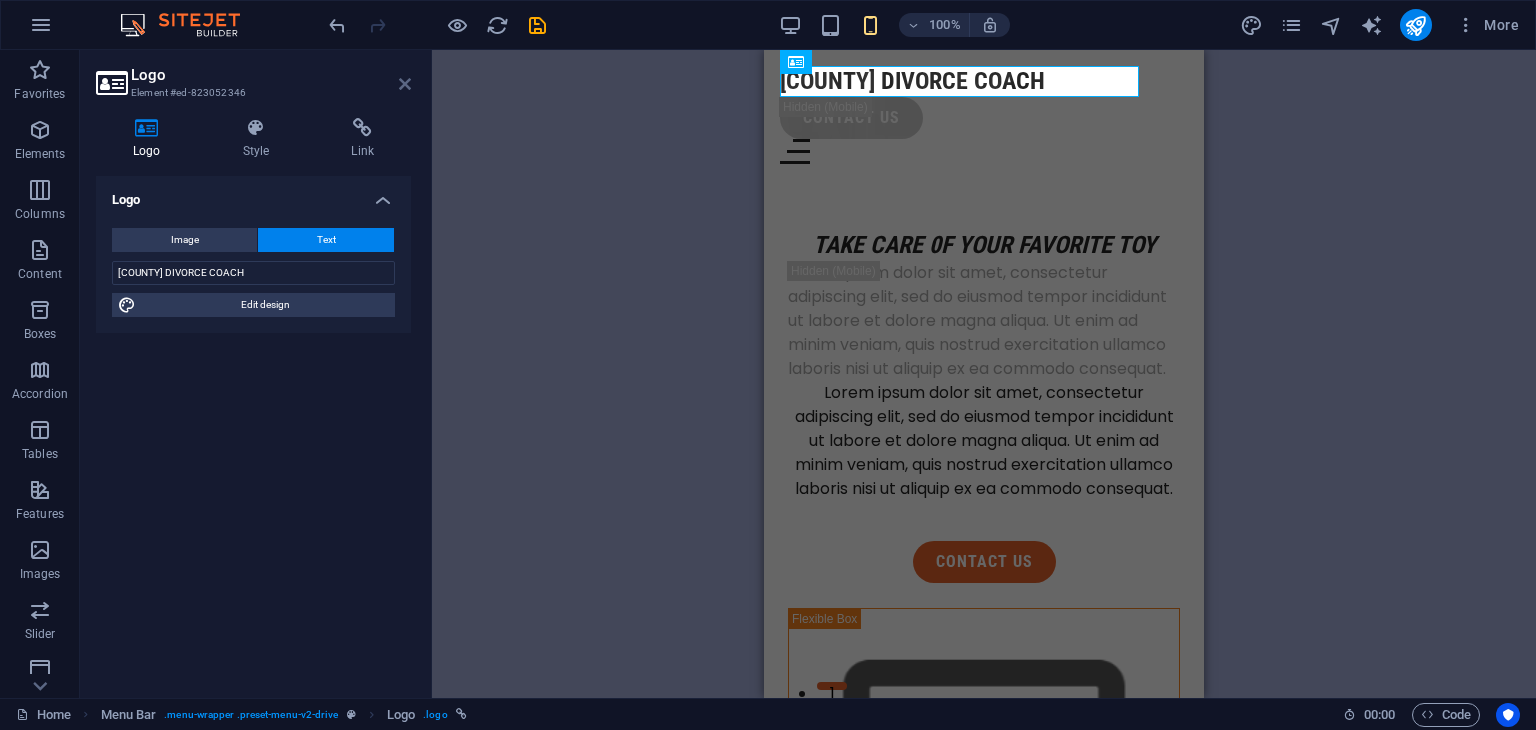 click at bounding box center [405, 84] 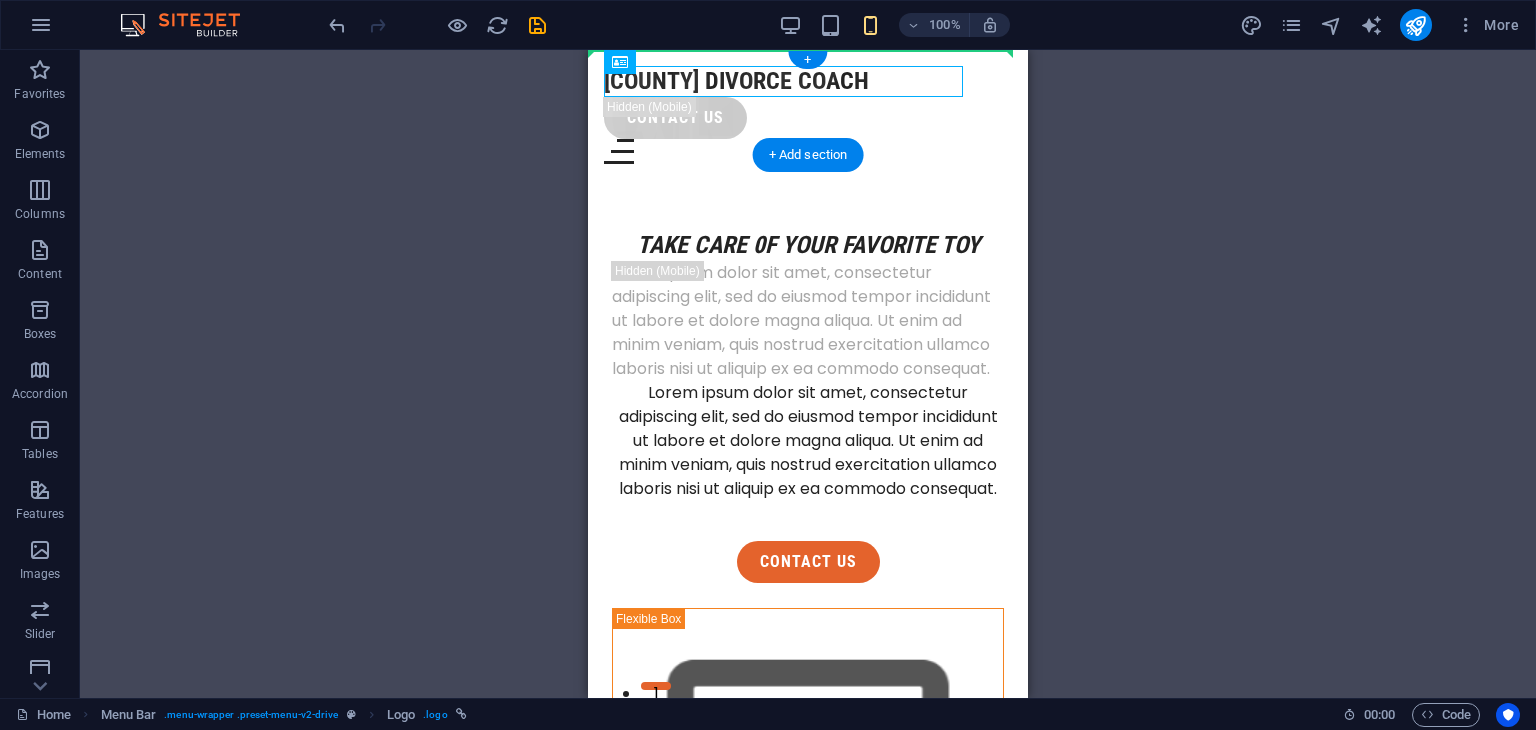 drag, startPoint x: 855, startPoint y: 81, endPoint x: 840, endPoint y: 56, distance: 29.15476 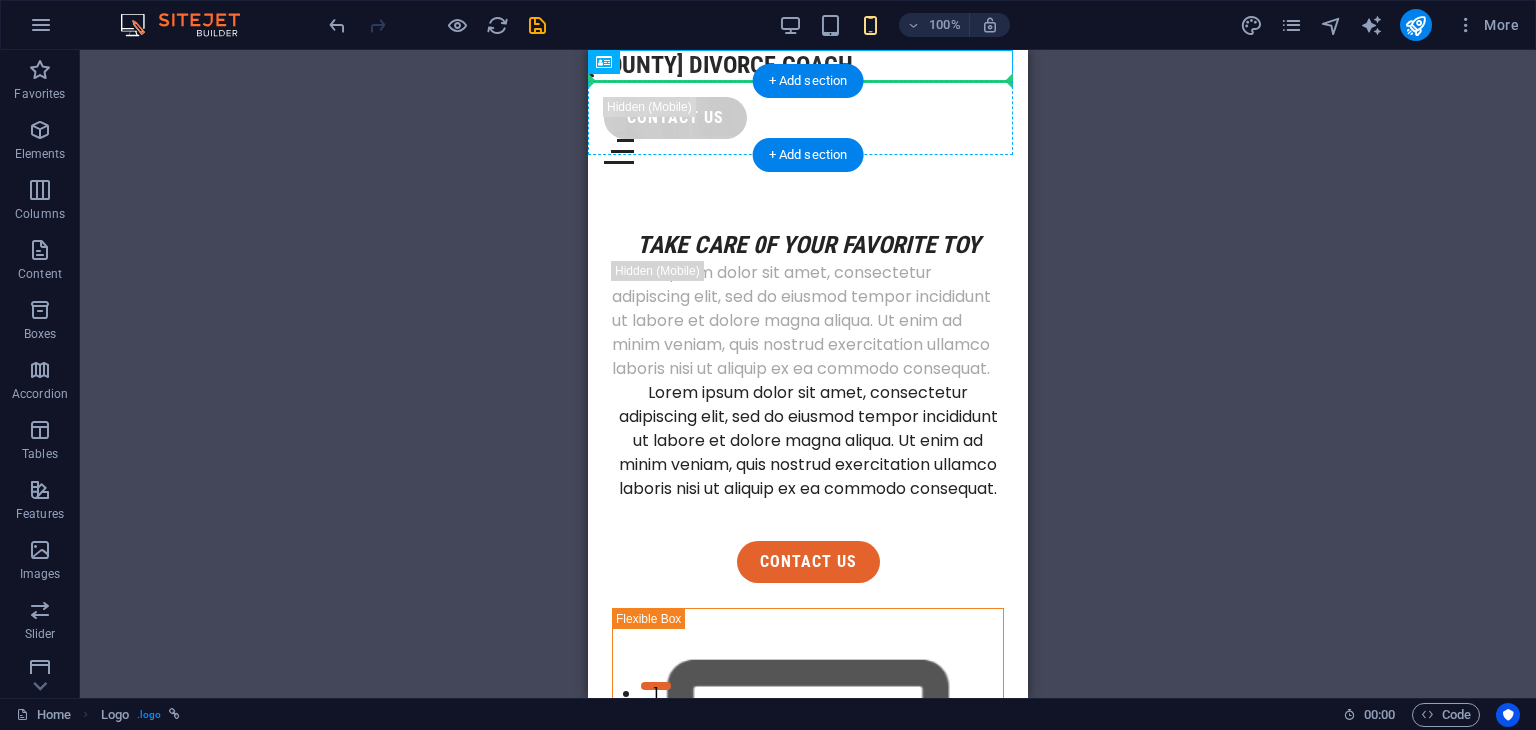 drag, startPoint x: 889, startPoint y: 62, endPoint x: 916, endPoint y: 114, distance: 58.59181 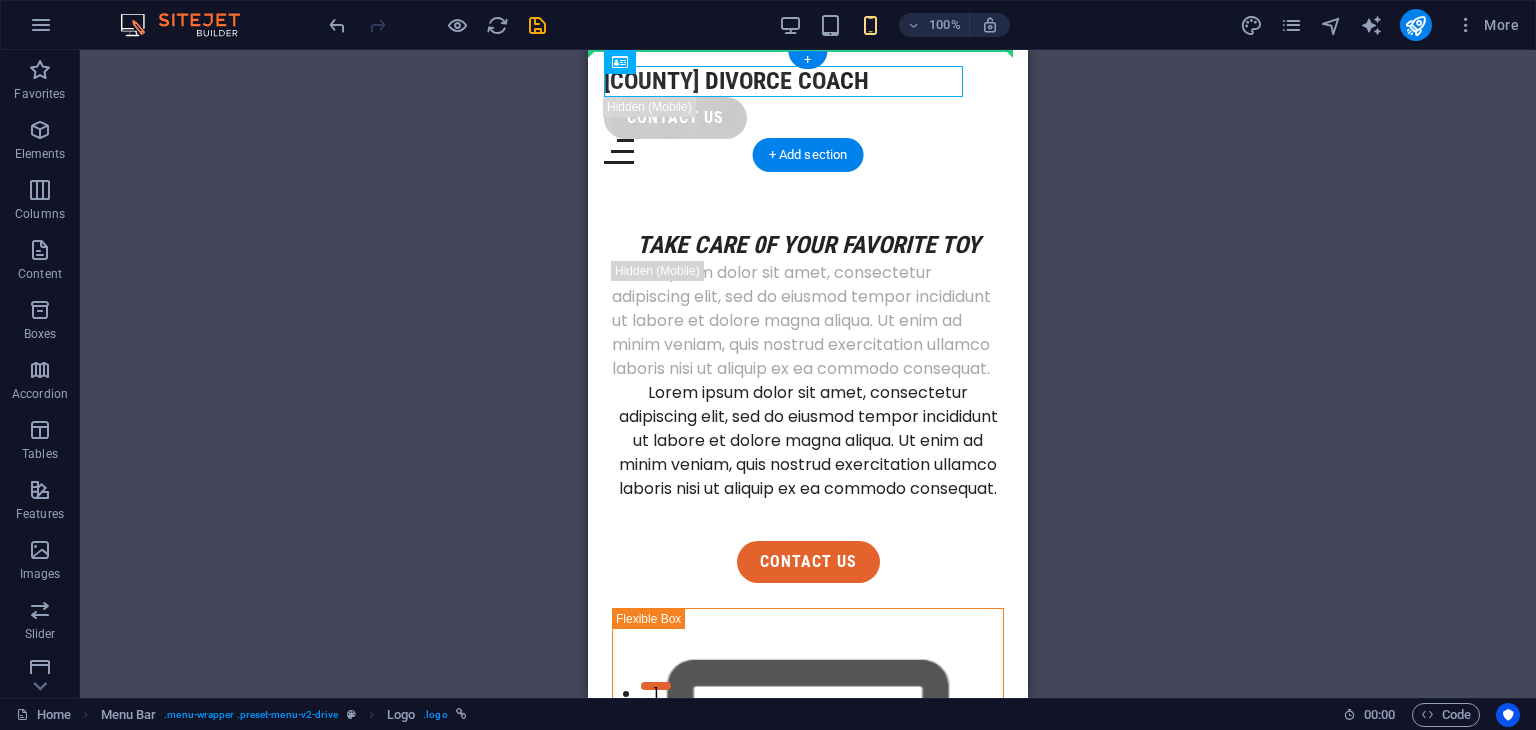 drag, startPoint x: 759, startPoint y: 69, endPoint x: 757, endPoint y: 59, distance: 10.198039 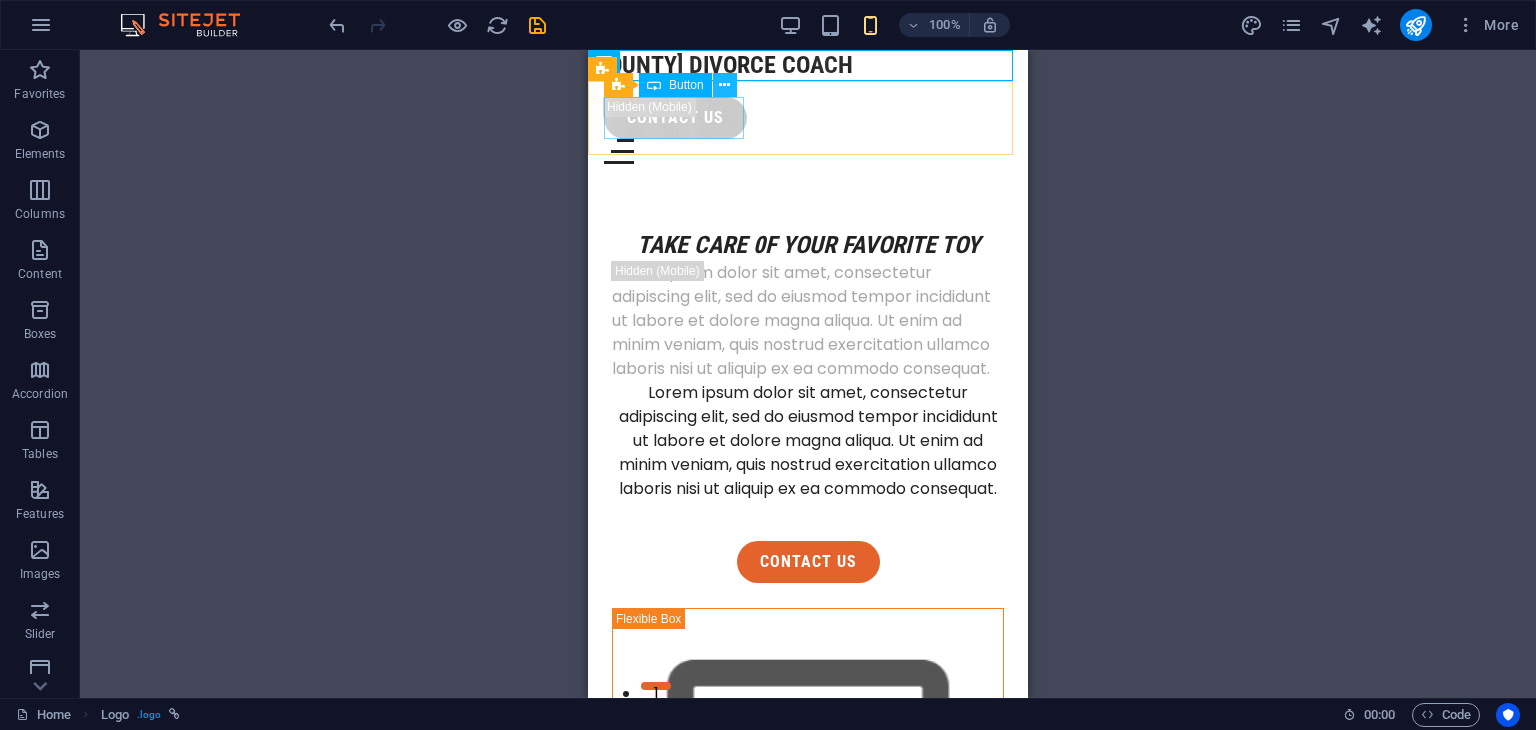 click at bounding box center [724, 85] 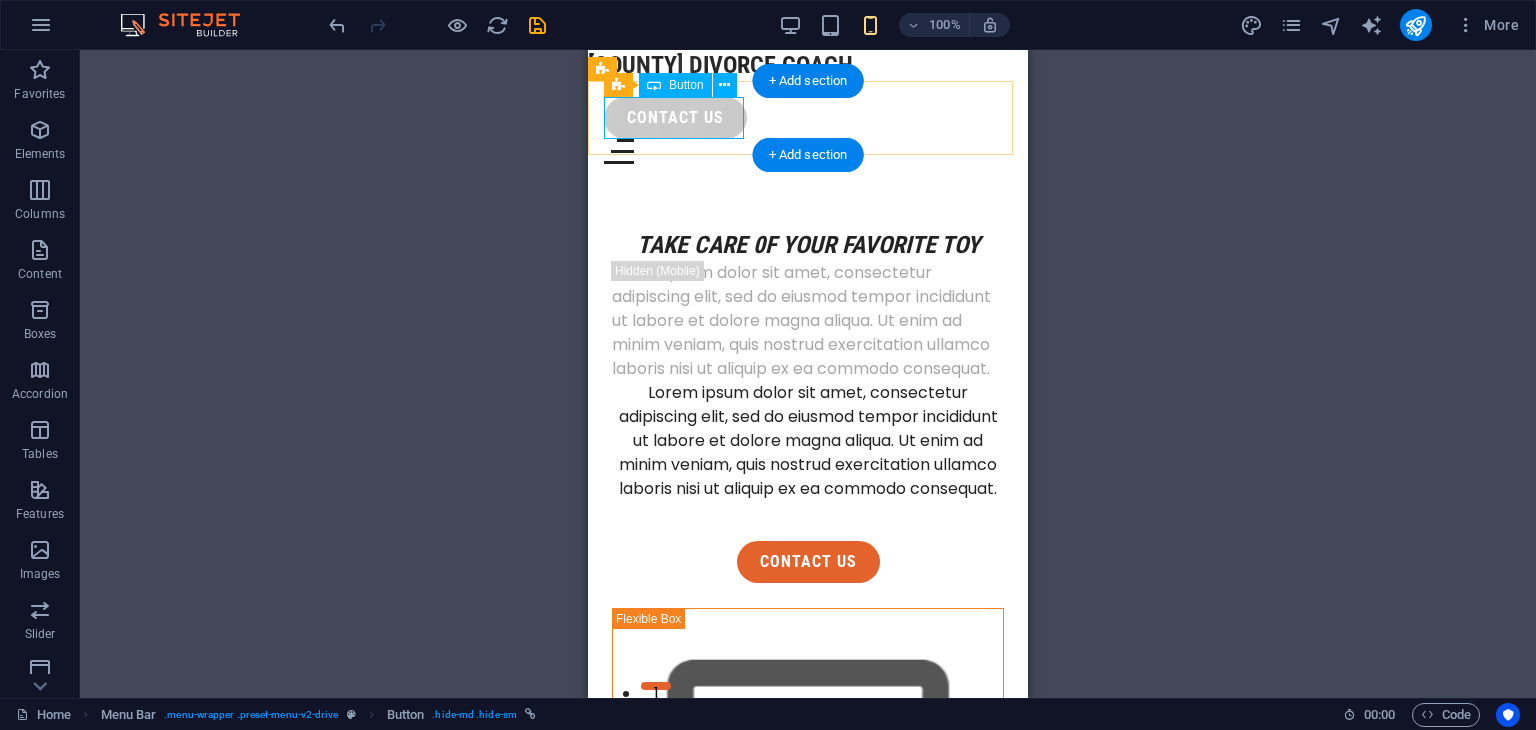 click on "contact us" at bounding box center [808, 118] 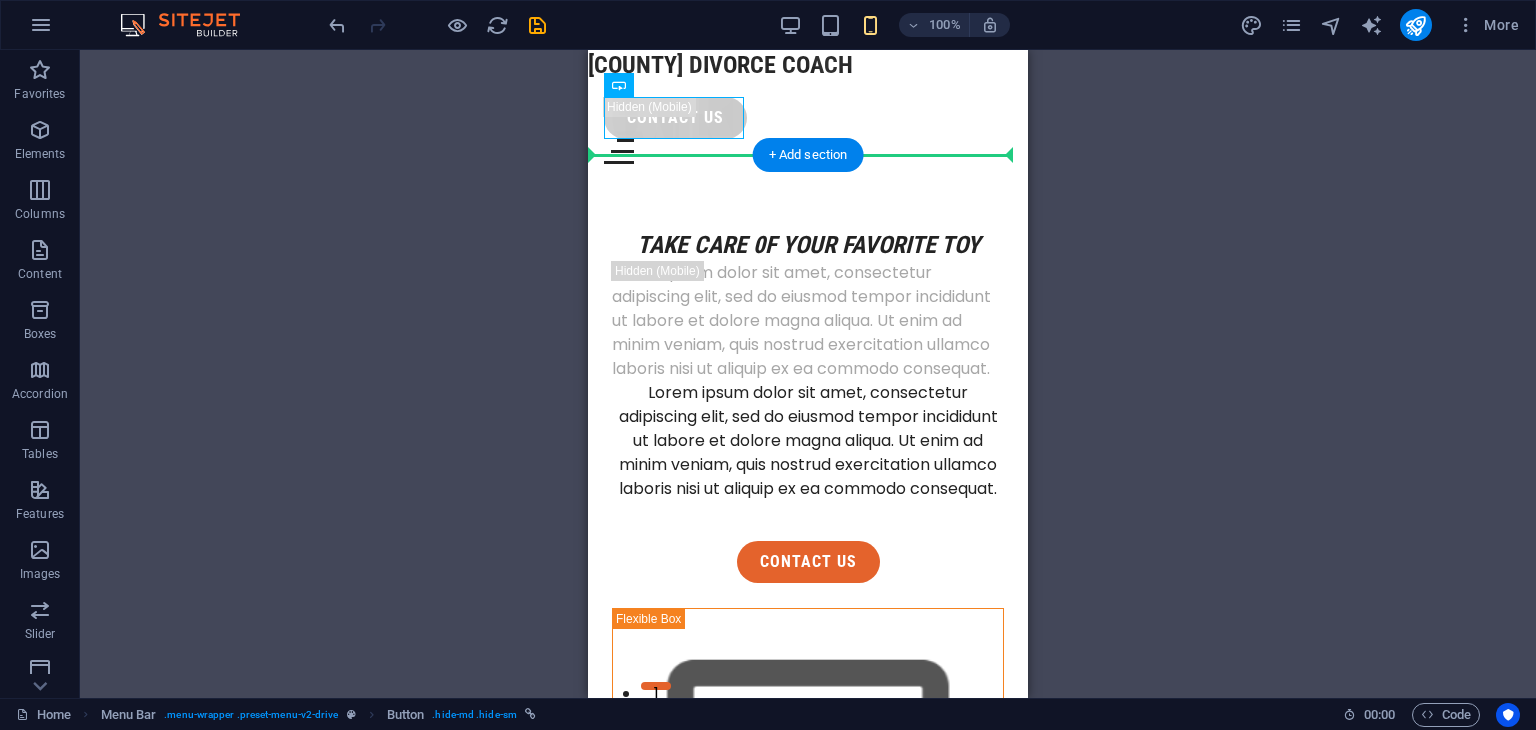 drag, startPoint x: 667, startPoint y: 121, endPoint x: 910, endPoint y: 201, distance: 255.83002 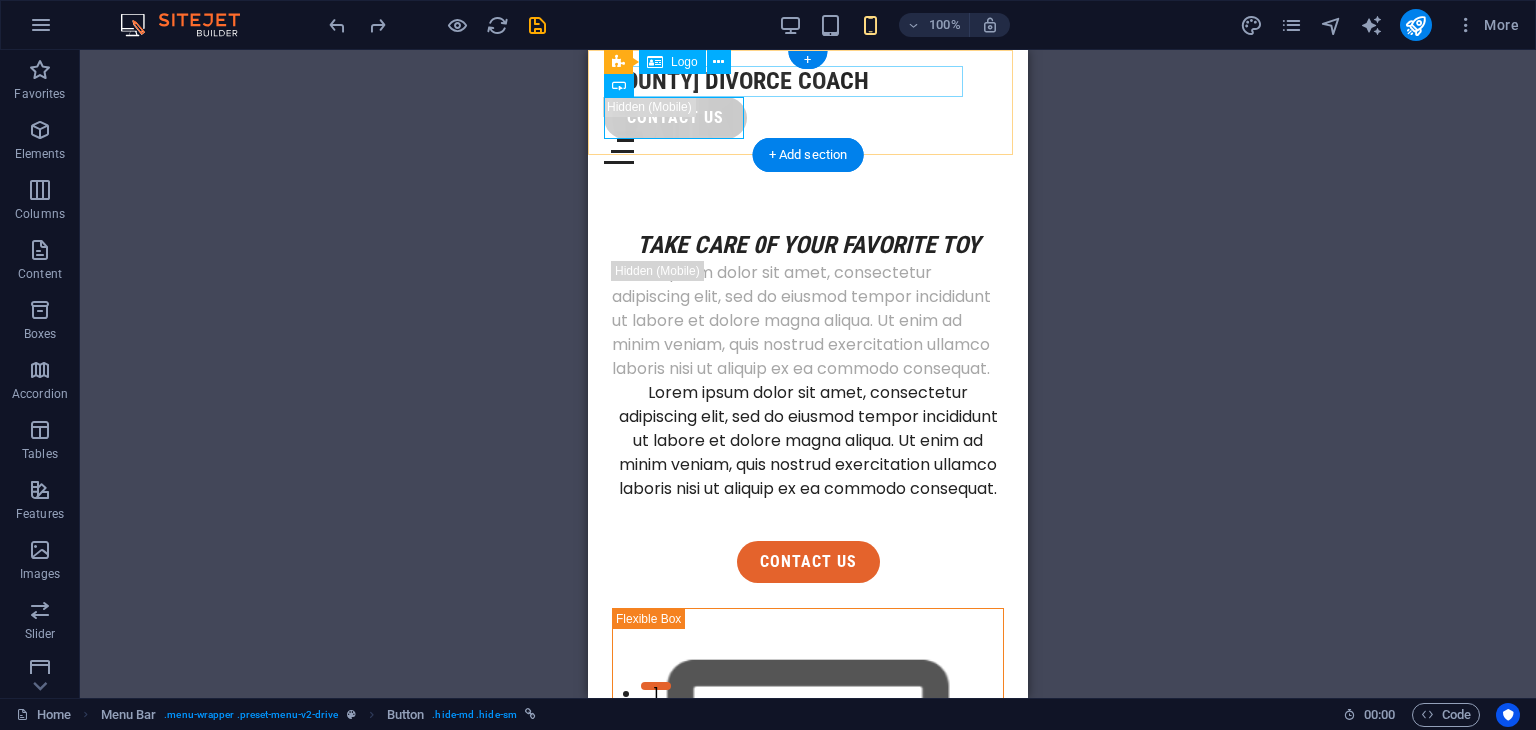 click on "[COUNTY] DIVORCE COACH" at bounding box center [808, 81] 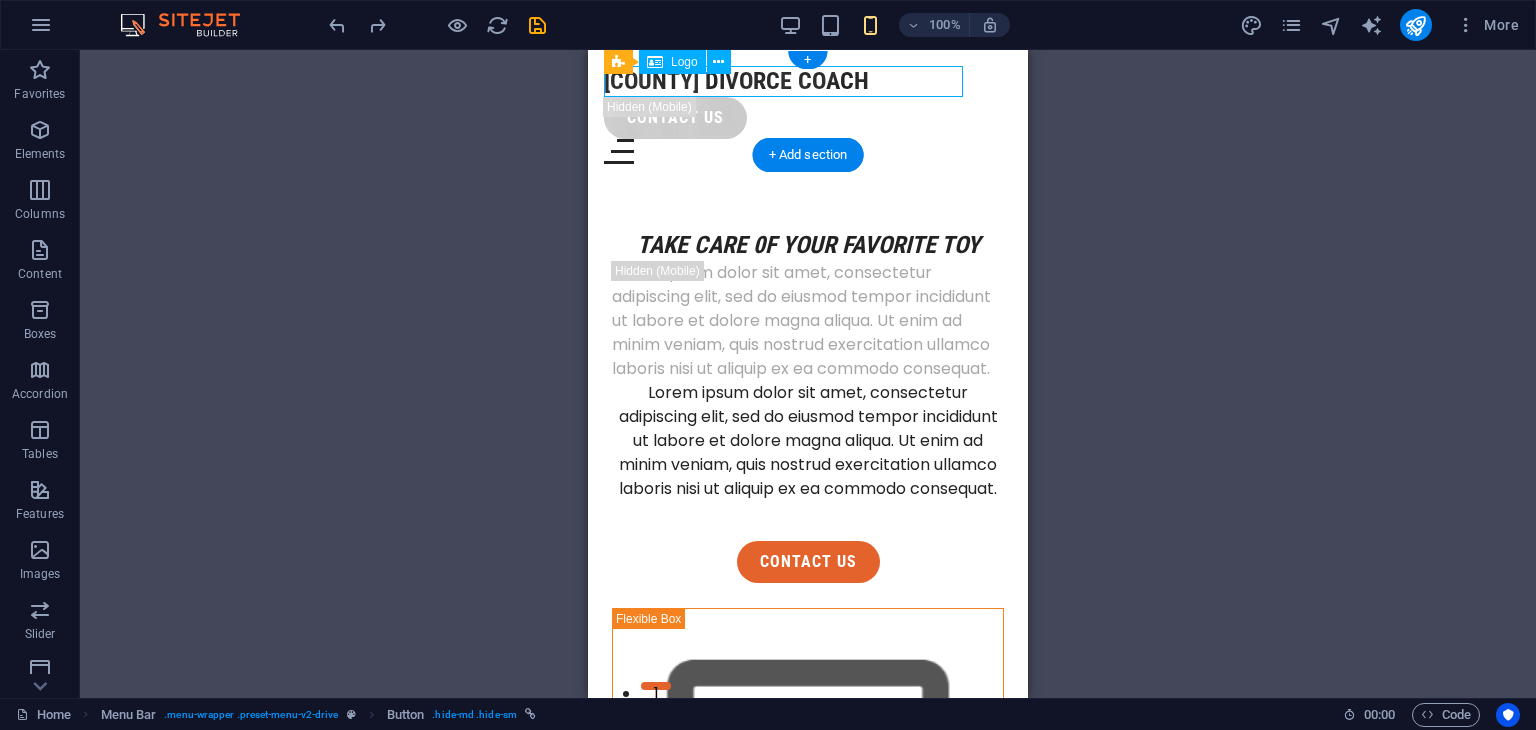 click on "[COUNTY] DIVORCE COACH" at bounding box center [808, 81] 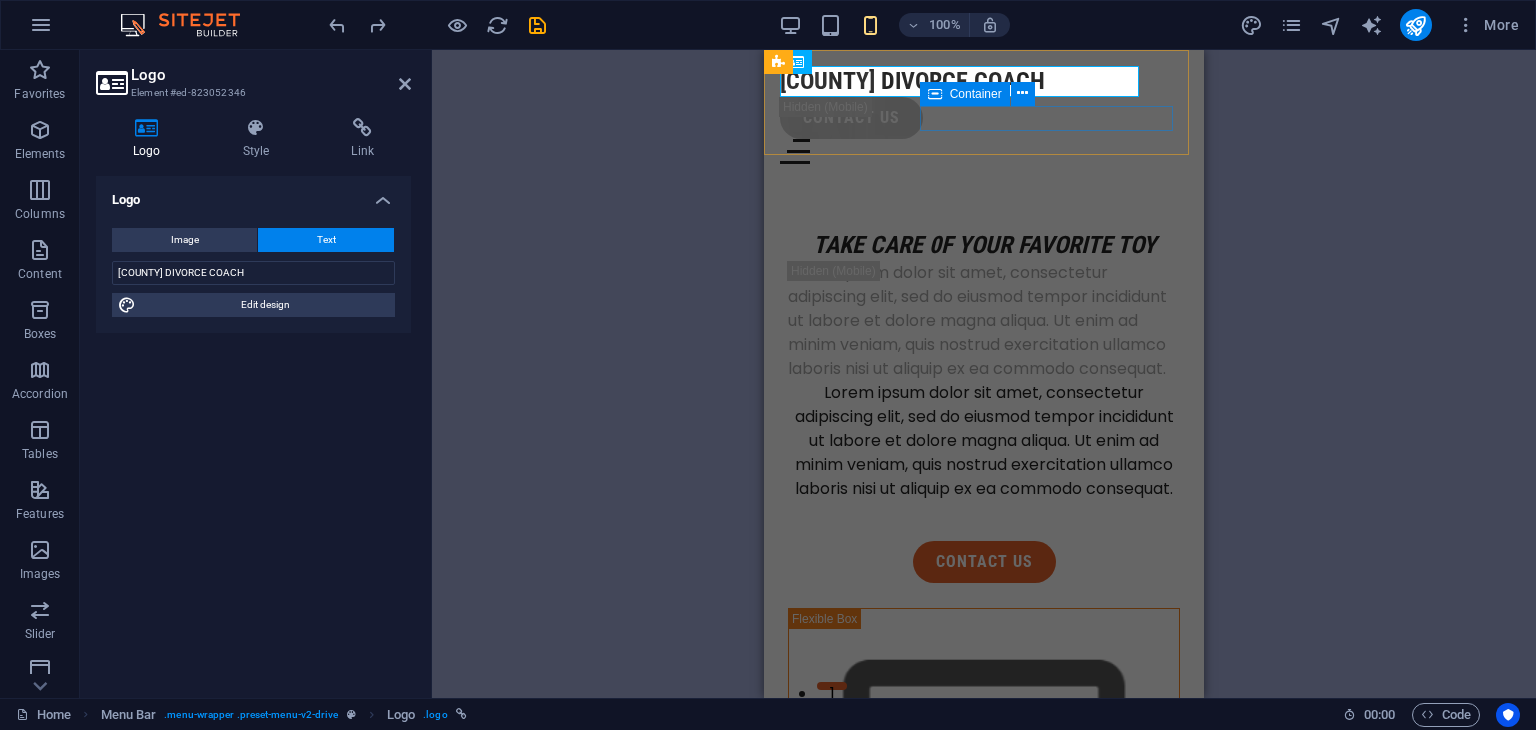 click on "Container" at bounding box center [965, 94] 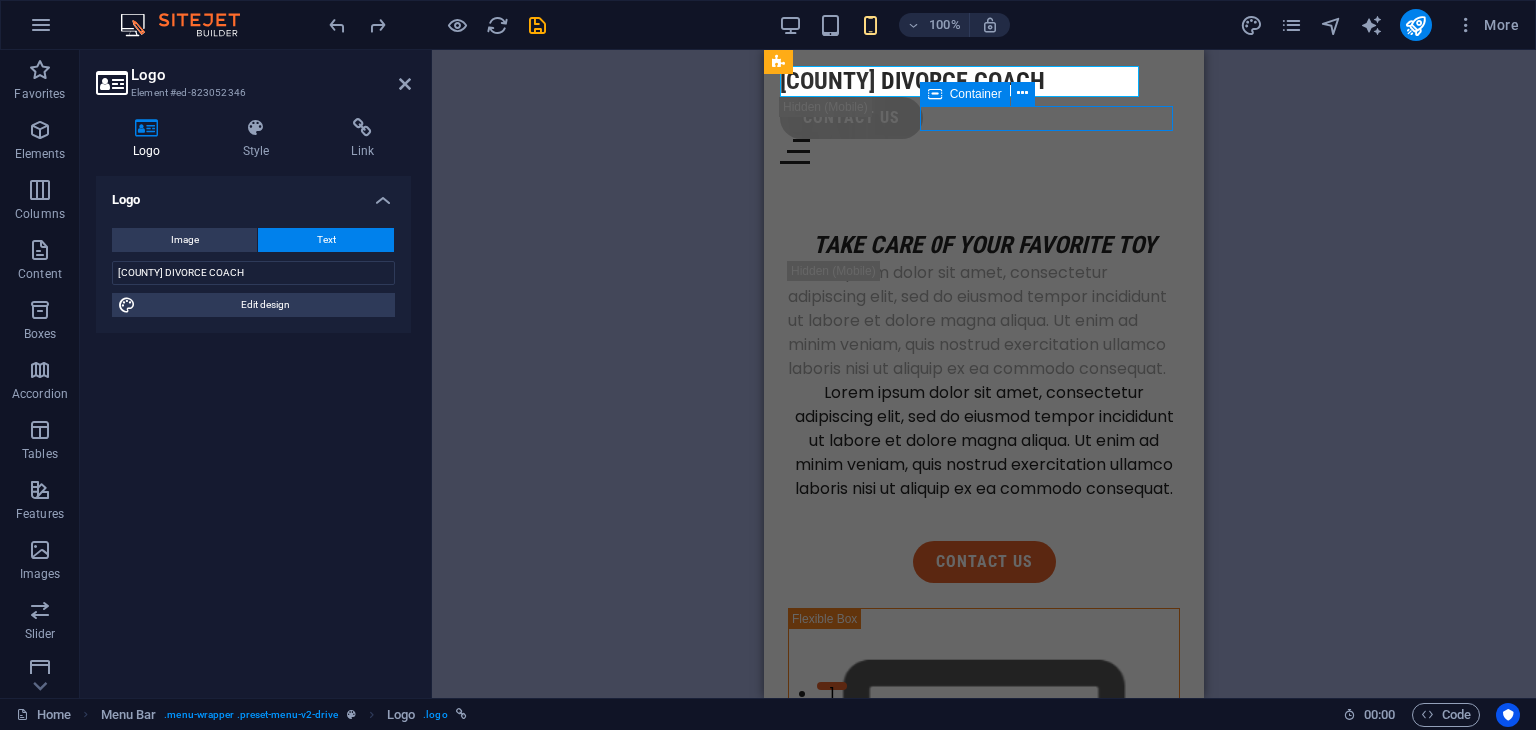 click on "Container" at bounding box center (965, 94) 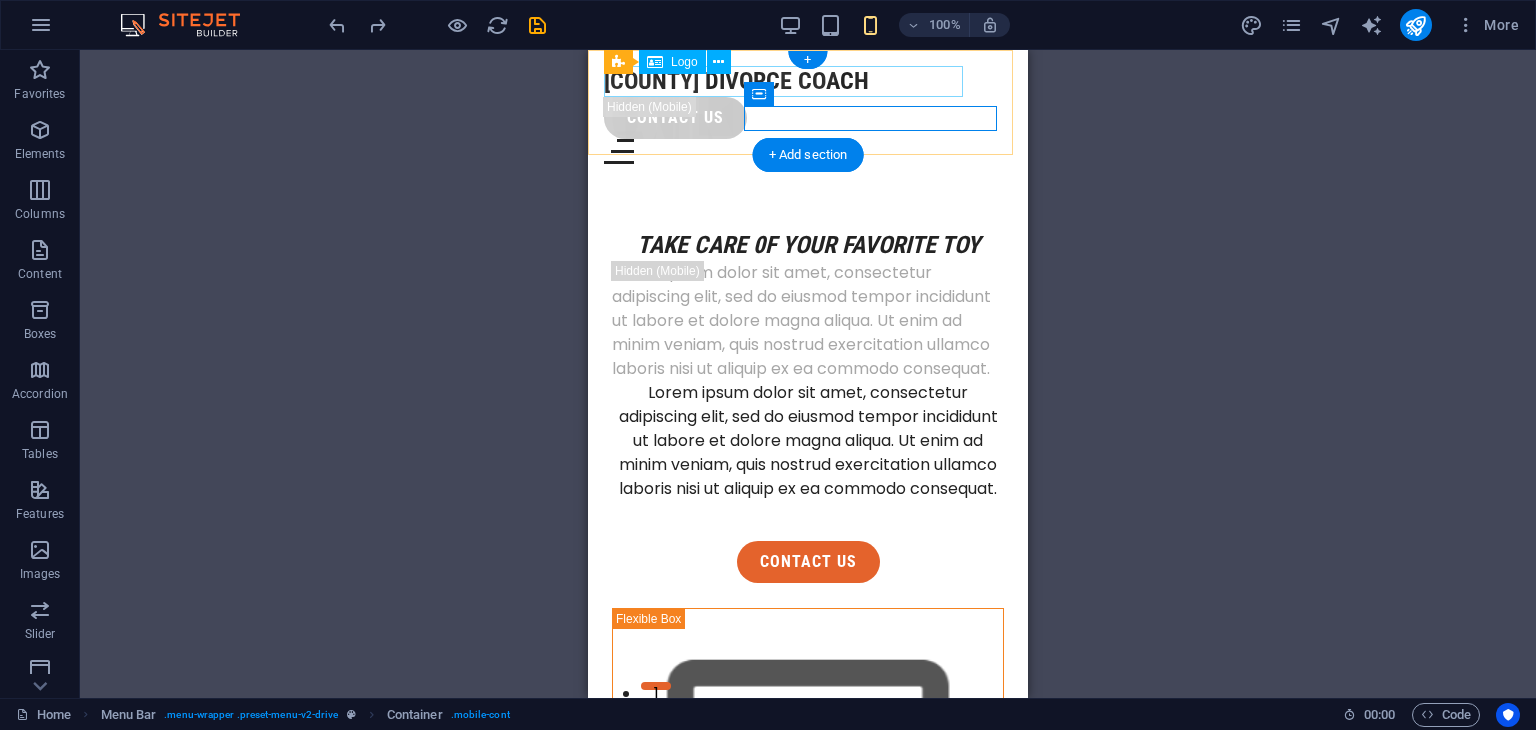 click on "[COUNTY] DIVORCE COACH" at bounding box center [808, 81] 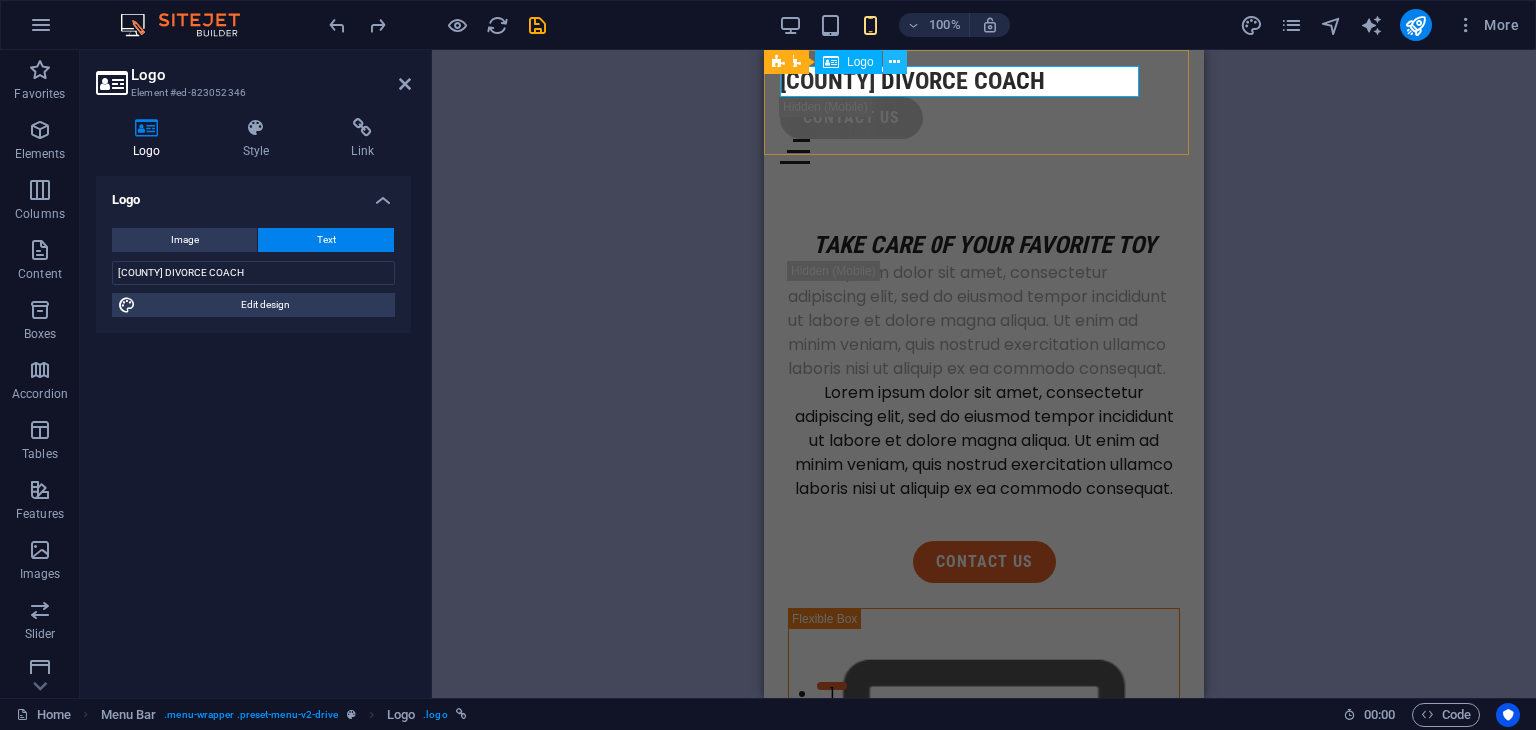 click at bounding box center [895, 62] 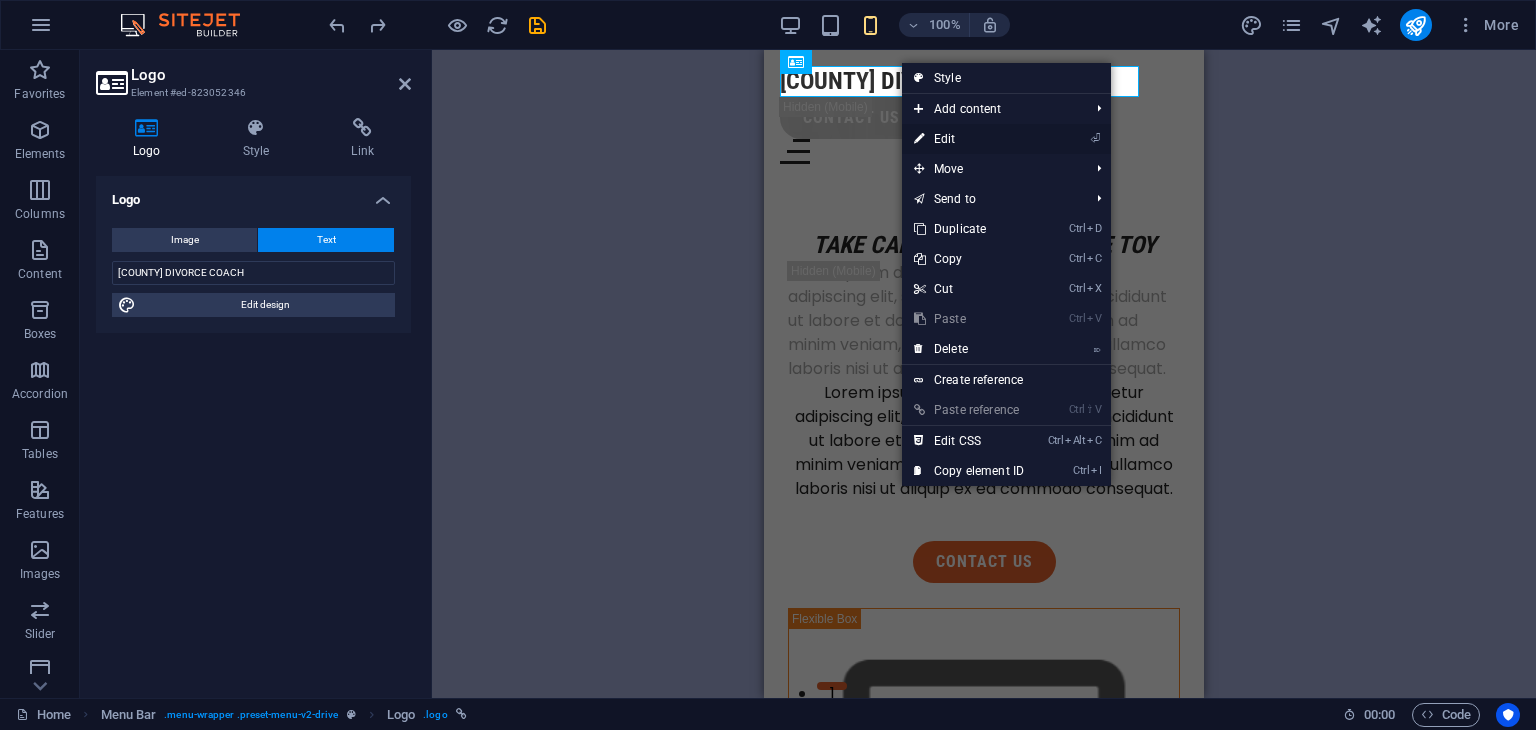 click on "⏎  Edit" at bounding box center [969, 139] 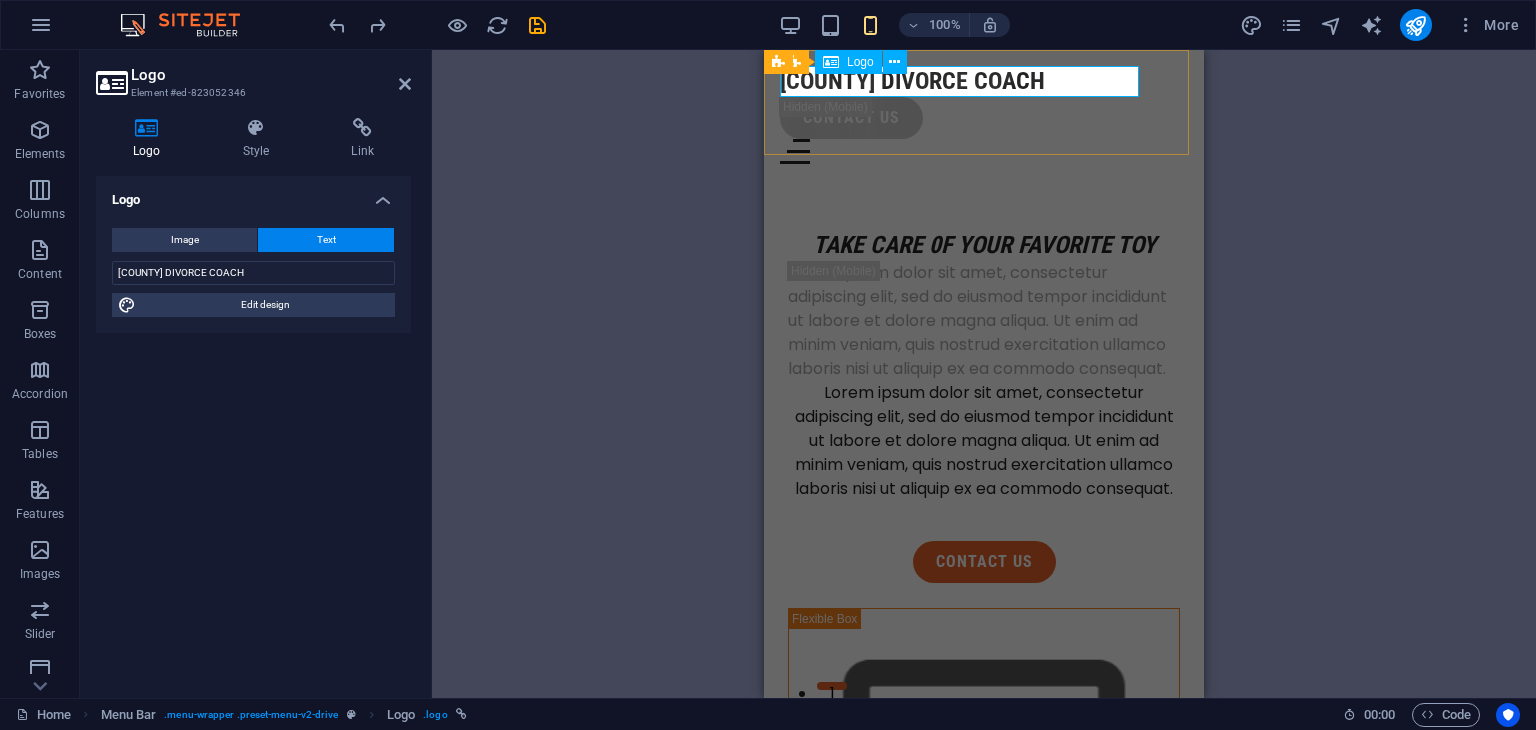 click on "[COUNTY] DIVORCE COACH" at bounding box center [984, 81] 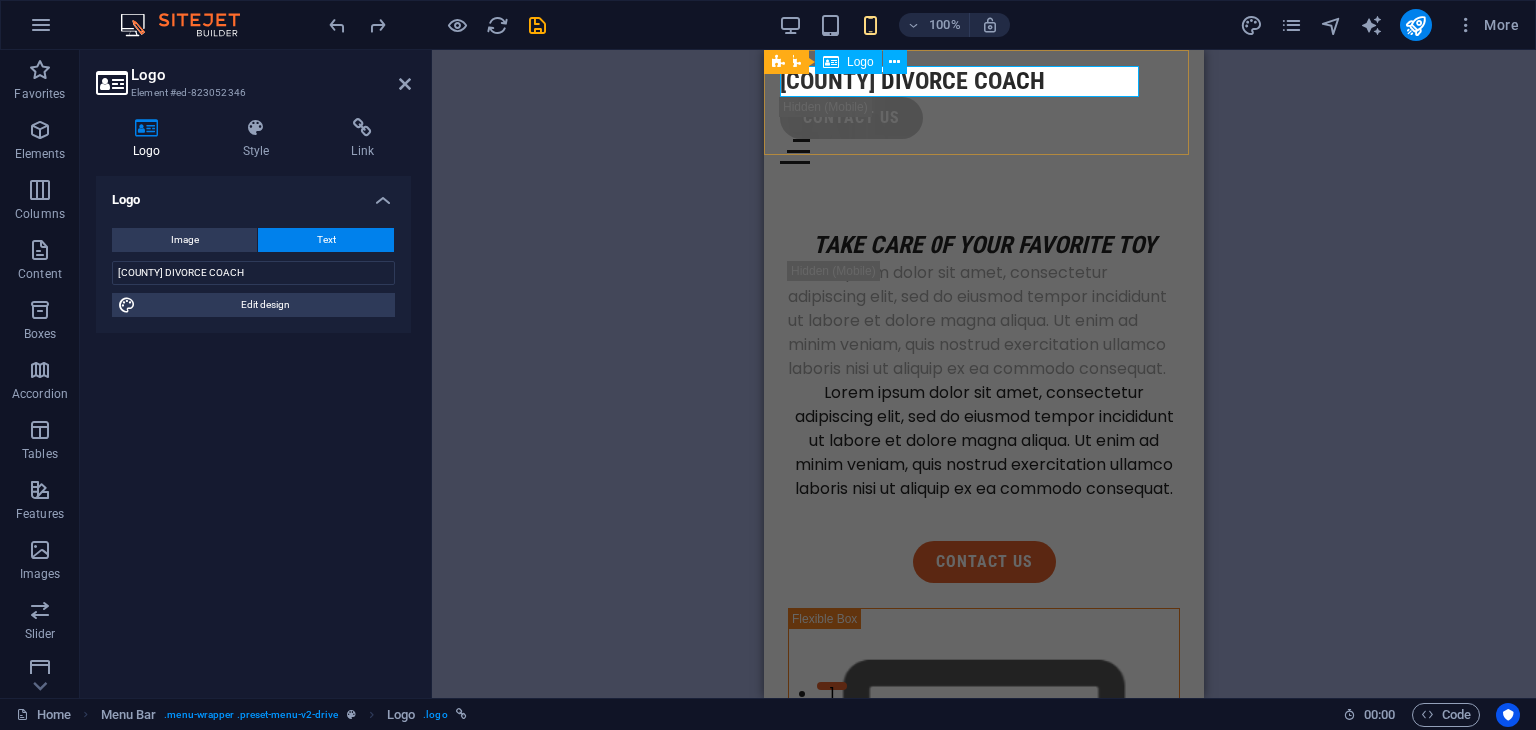 click on "[COUNTY] DIVORCE COACH" at bounding box center (984, 81) 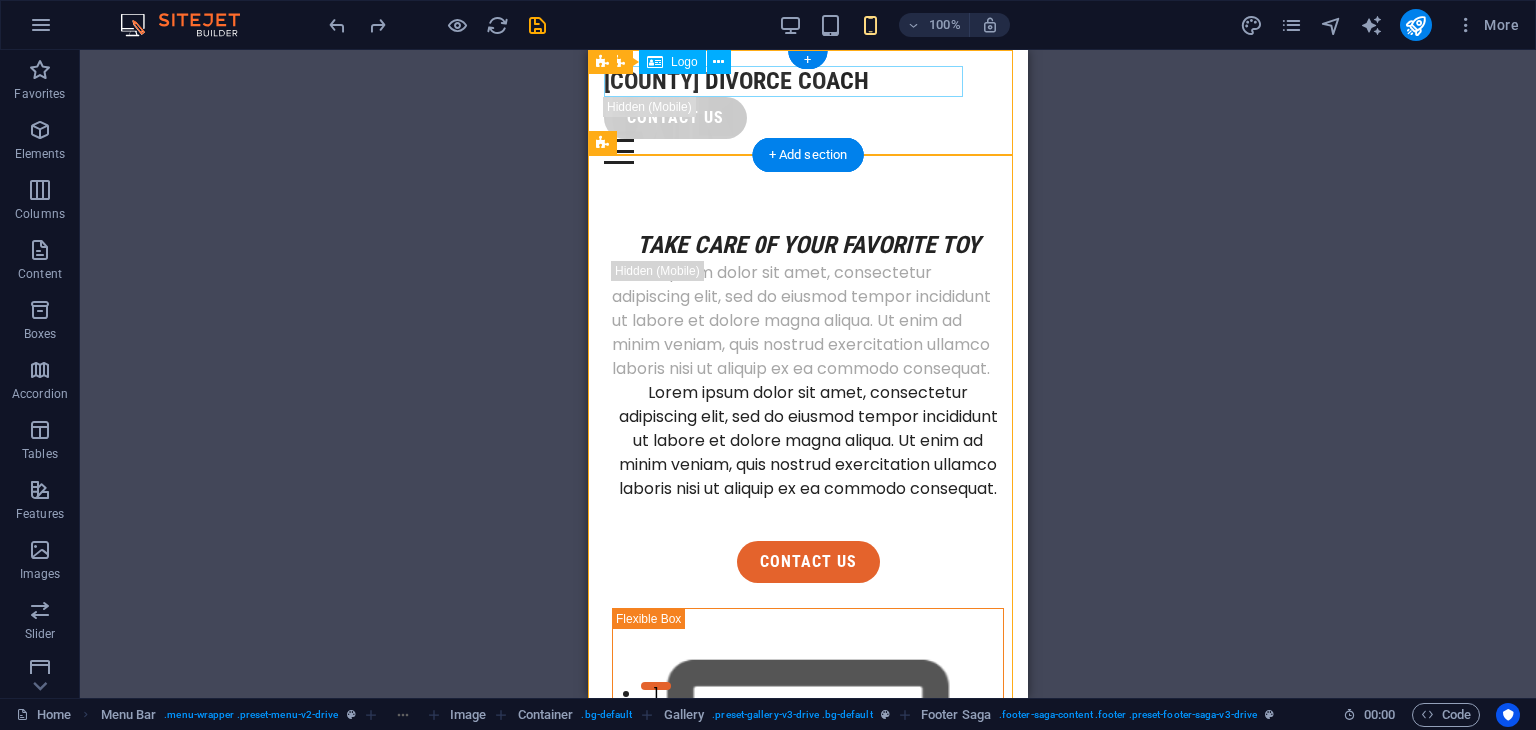 click on "[COUNTY] DIVORCE COACH" at bounding box center [808, 81] 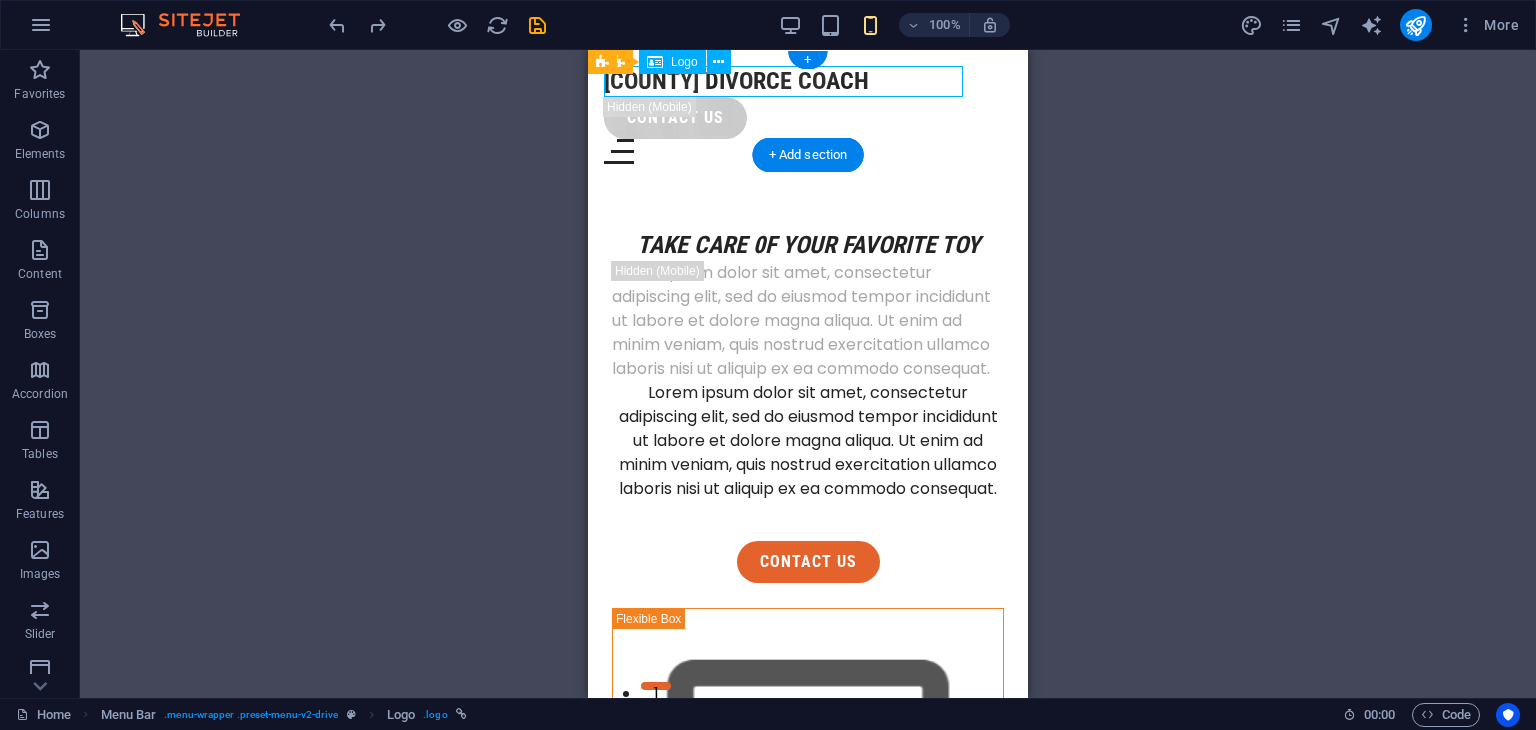 click on "[COUNTY] DIVORCE COACH" at bounding box center [808, 81] 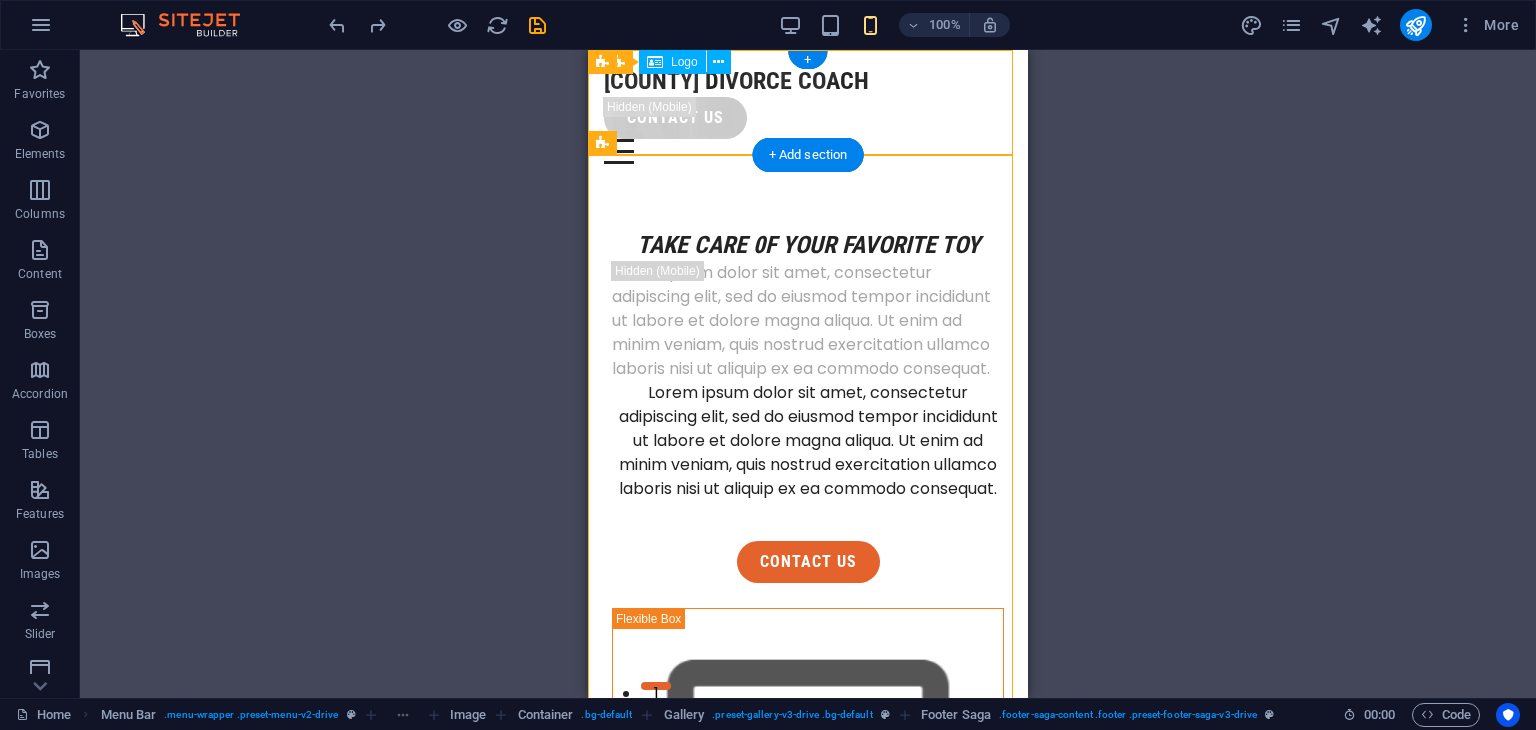 click on "[COUNTY] DIVORCE COACH" at bounding box center (808, 81) 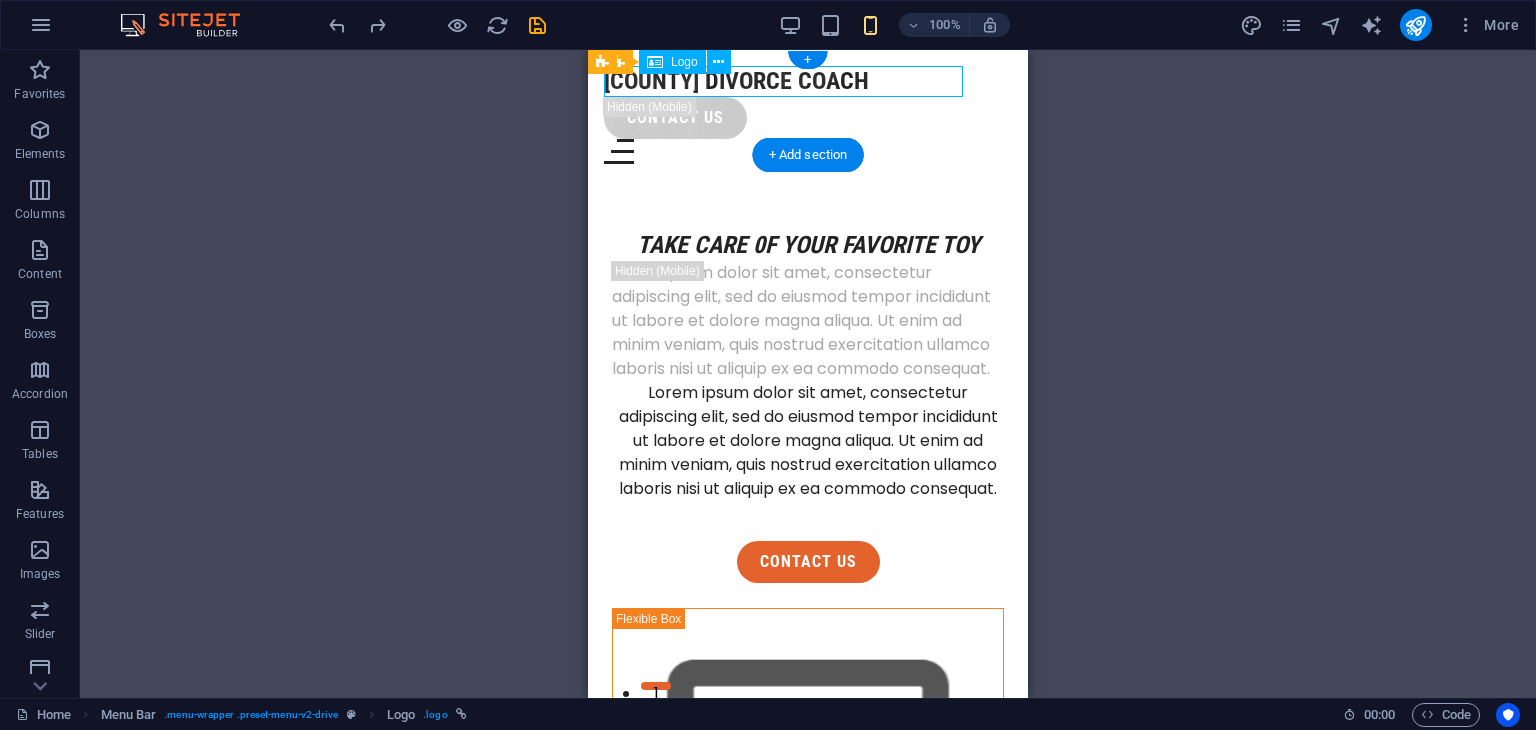 click on "[COUNTY] DIVORCE COACH" at bounding box center (808, 81) 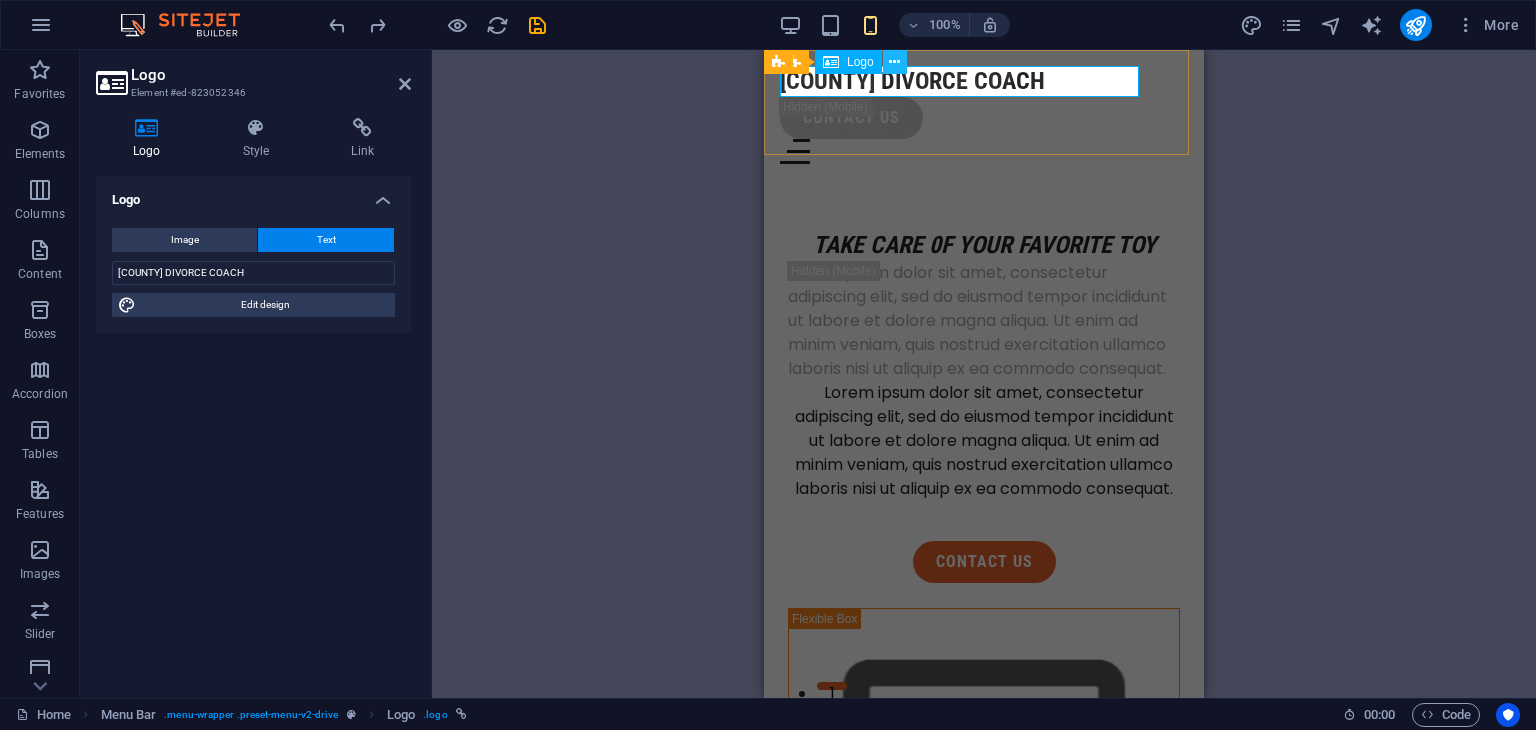 click at bounding box center (894, 62) 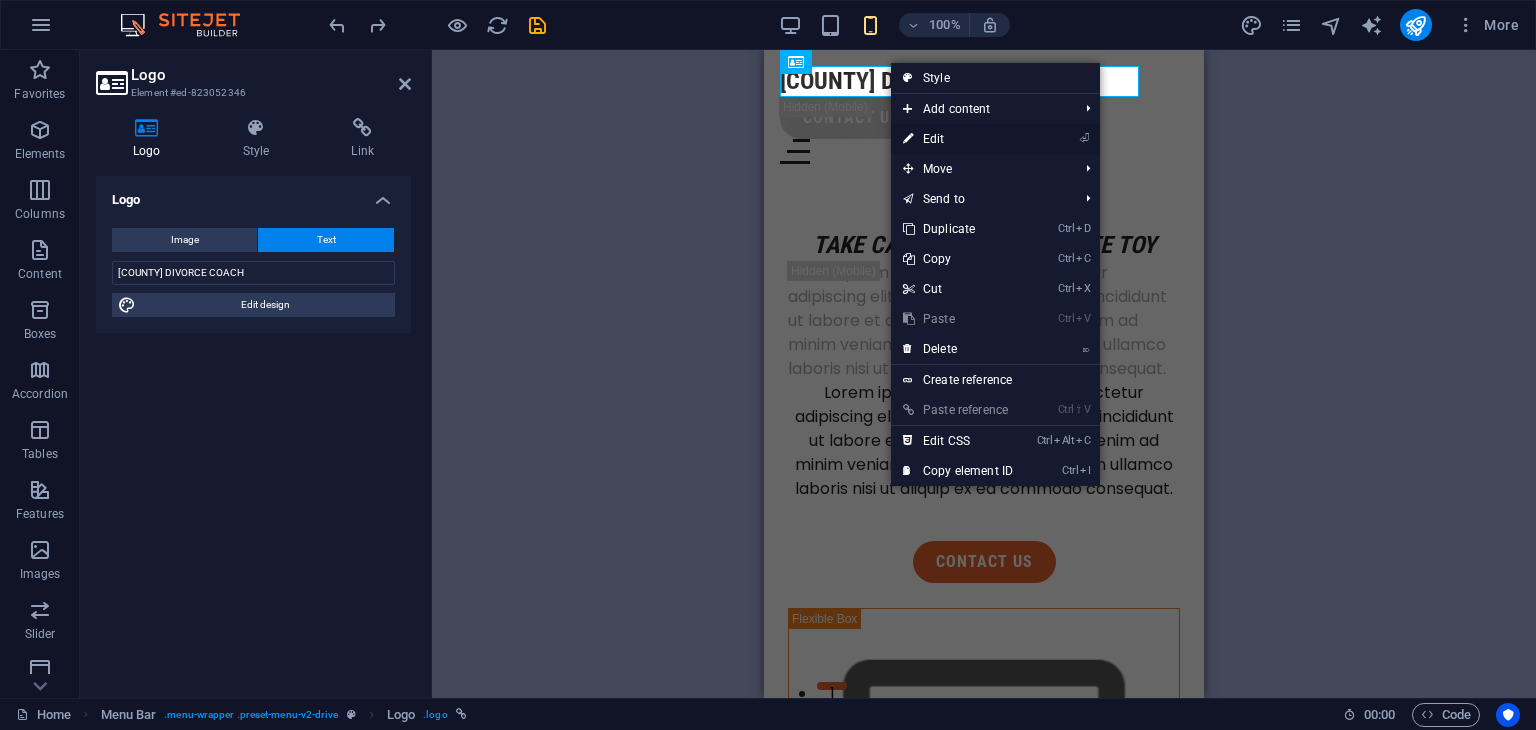 click on "⏎  Edit" at bounding box center [958, 139] 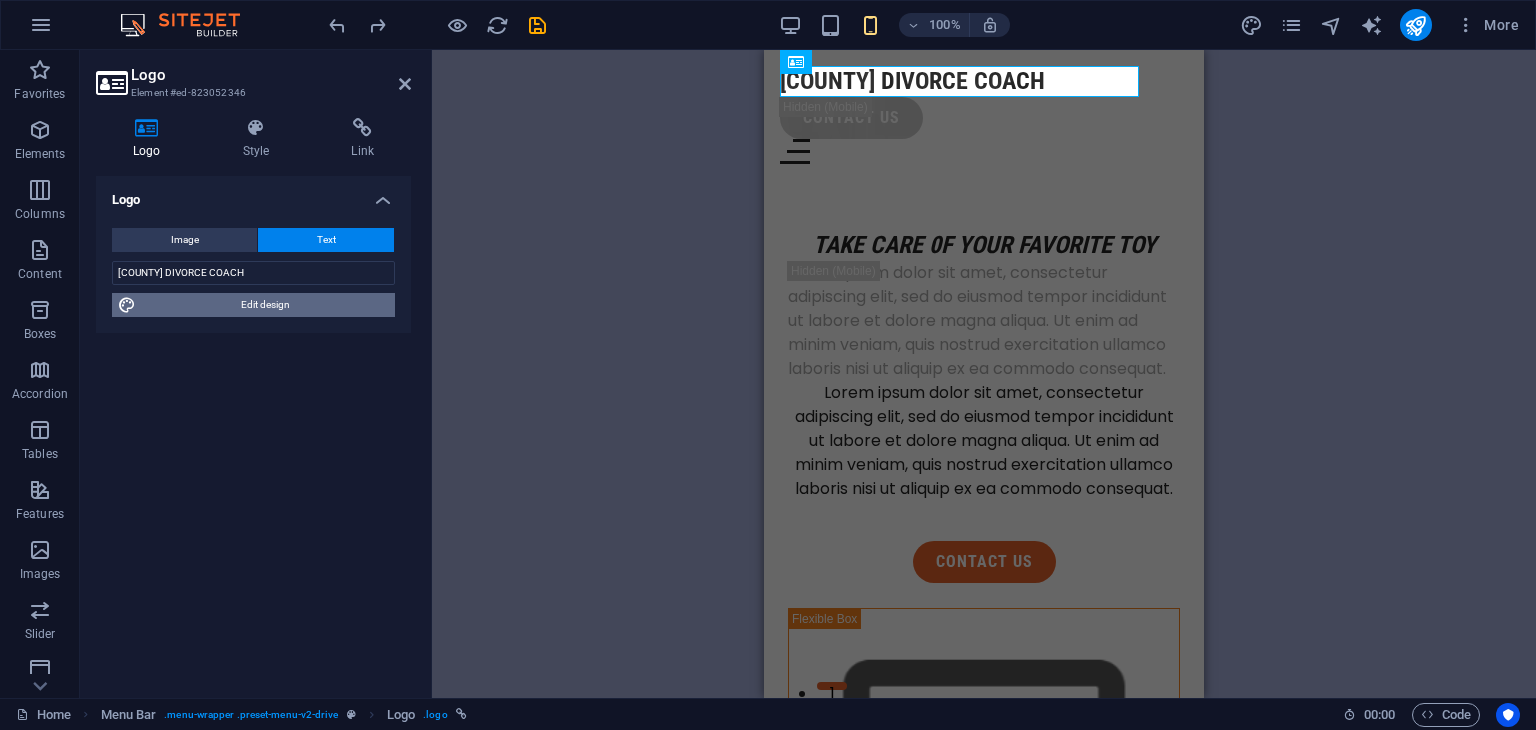 click on "Edit design" at bounding box center (265, 305) 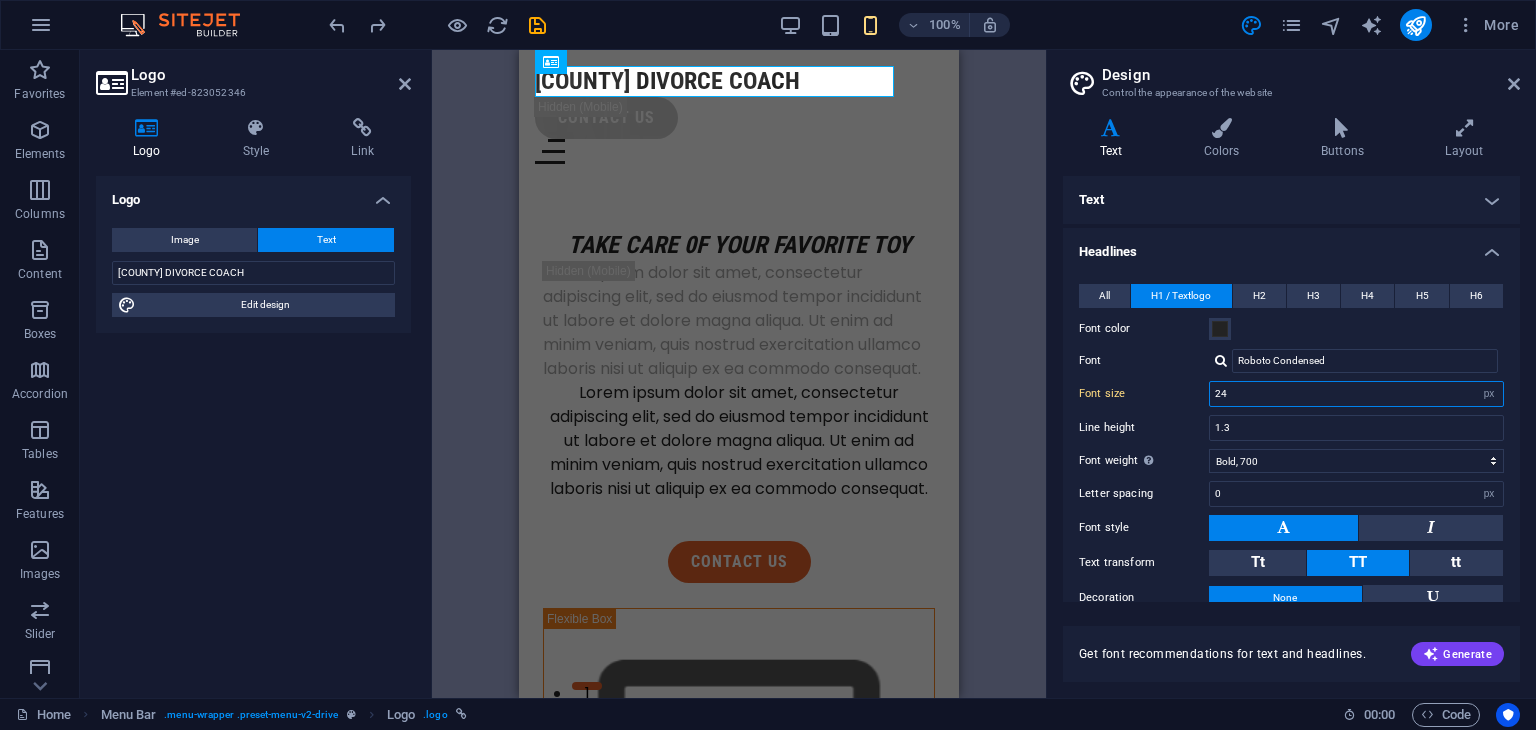 drag, startPoint x: 1237, startPoint y: 398, endPoint x: 1169, endPoint y: 388, distance: 68.73136 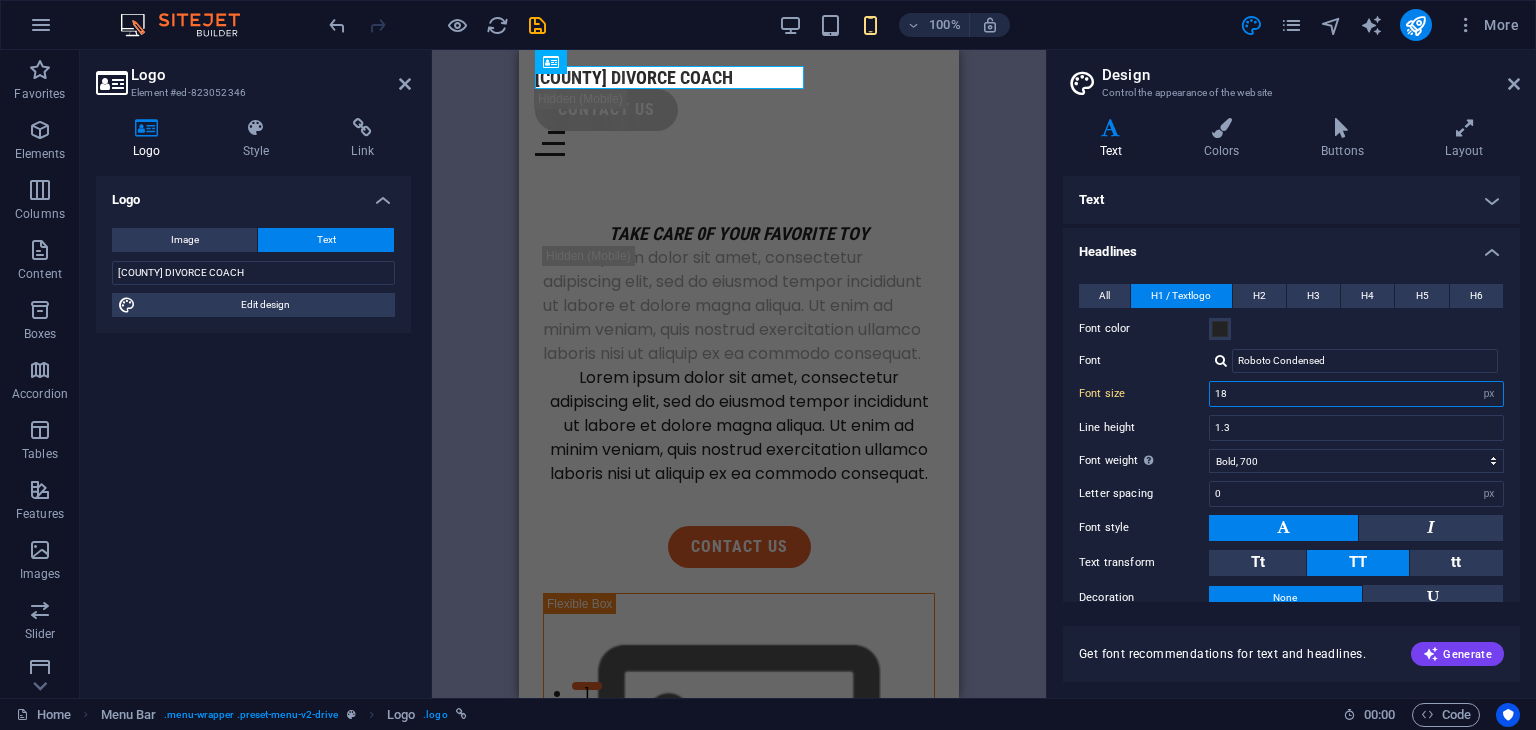 type on "18" 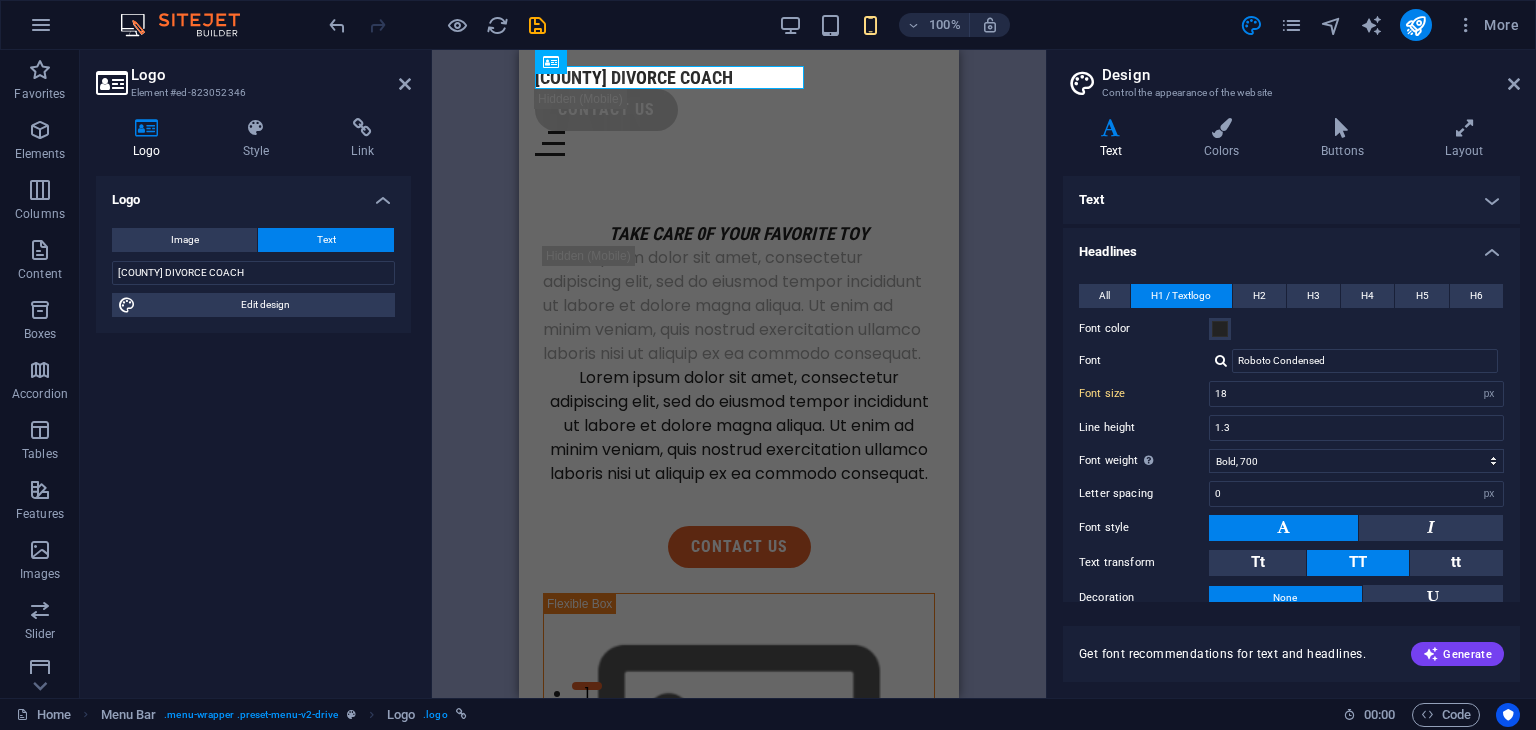 click on "H1 Unequal Columns Container Container Image Container Menu Bar Logo Menu Bar Button Container HTML Container Container Accordion Container Container Plans Image Container Gallery Footer Saga" at bounding box center (739, 374) 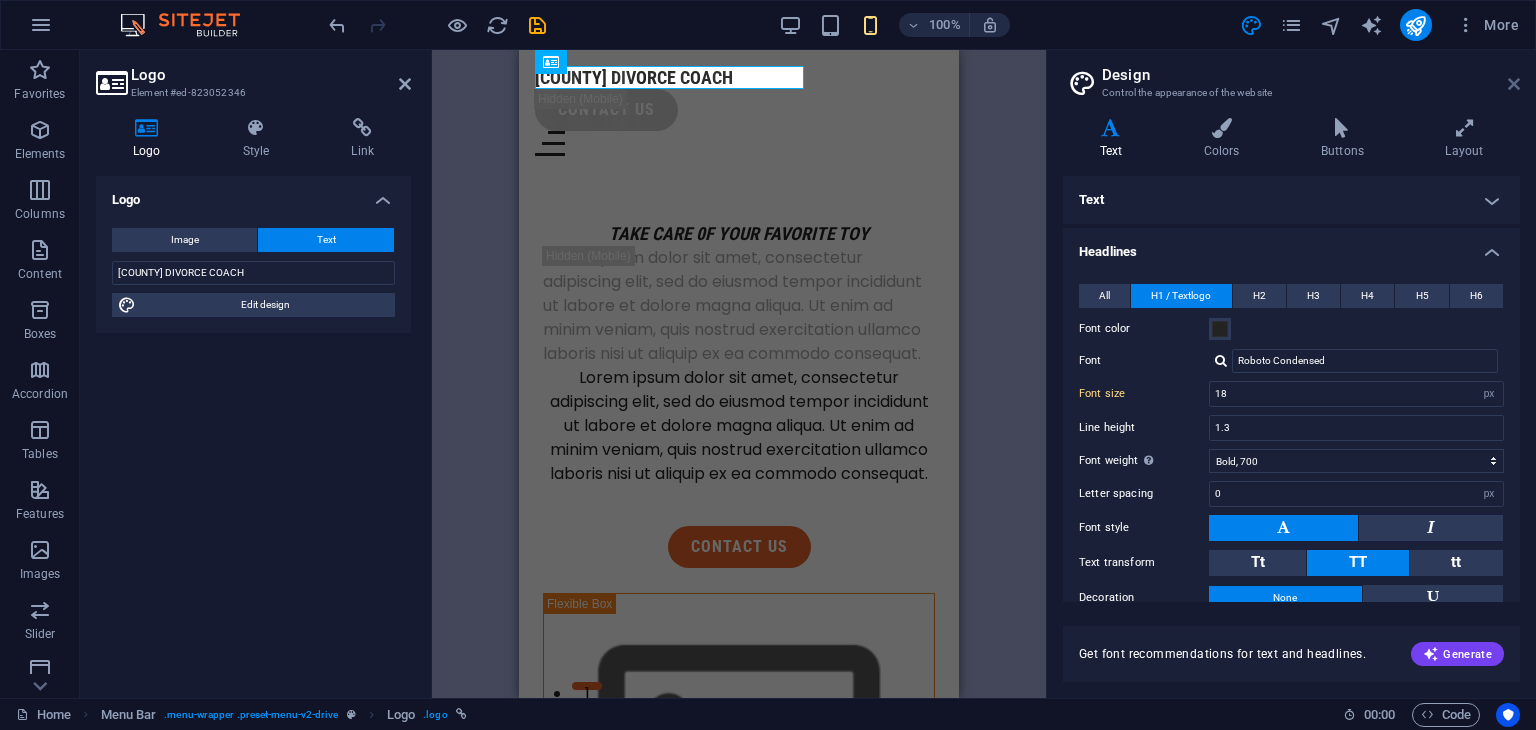 click at bounding box center [1514, 84] 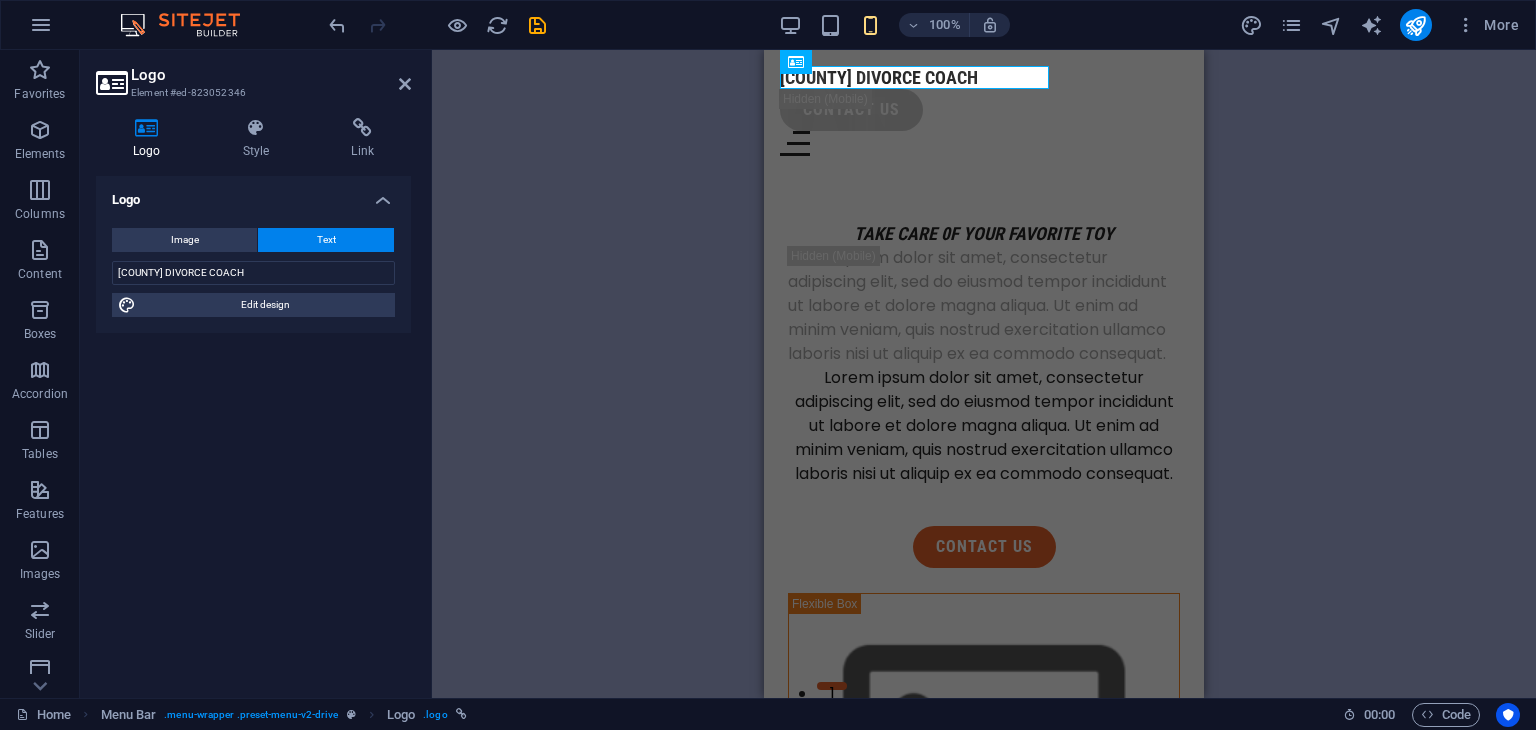 drag, startPoint x: 1440, startPoint y: 184, endPoint x: 1429, endPoint y: 185, distance: 11.045361 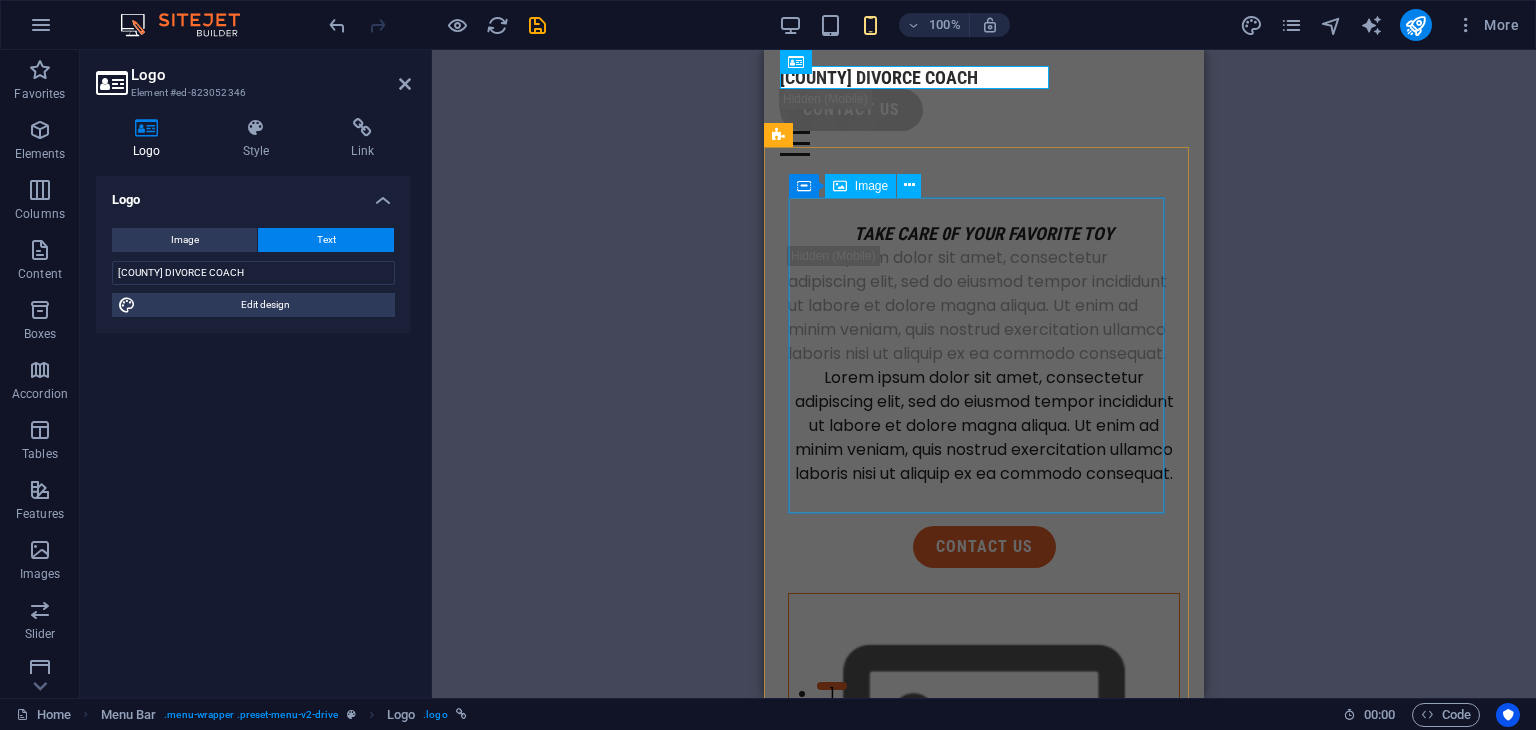 click at bounding box center (984, 1074) 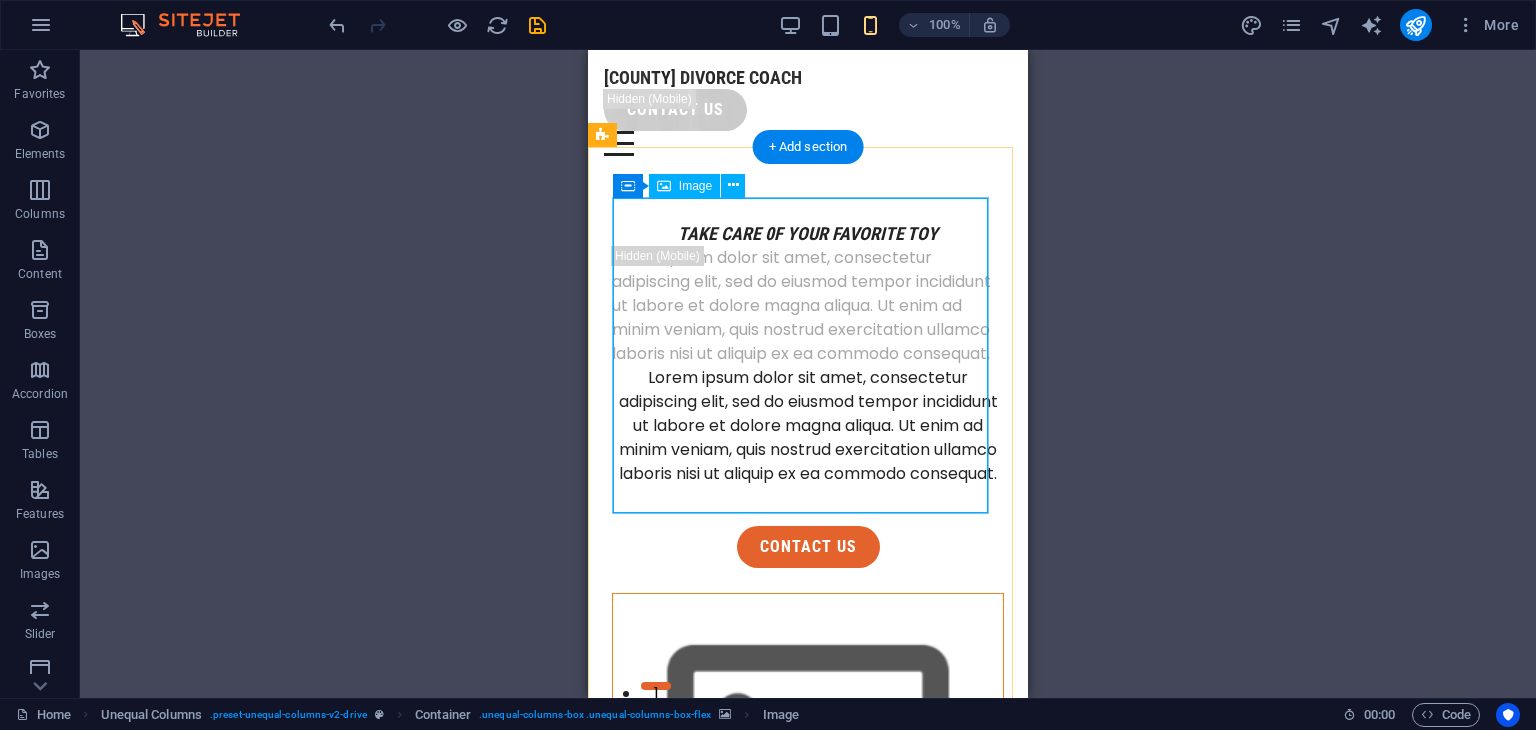 click at bounding box center [808, 1074] 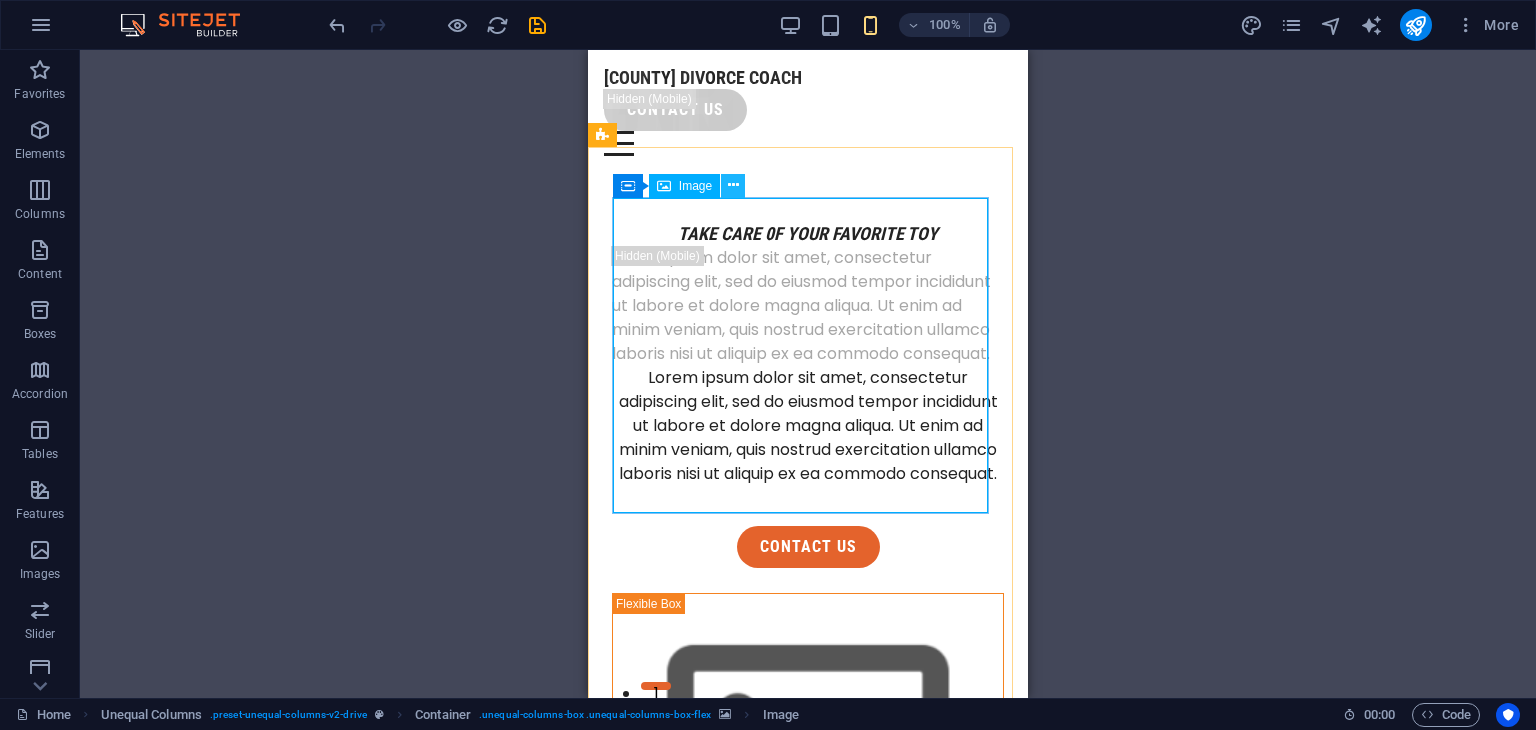 click at bounding box center [733, 185] 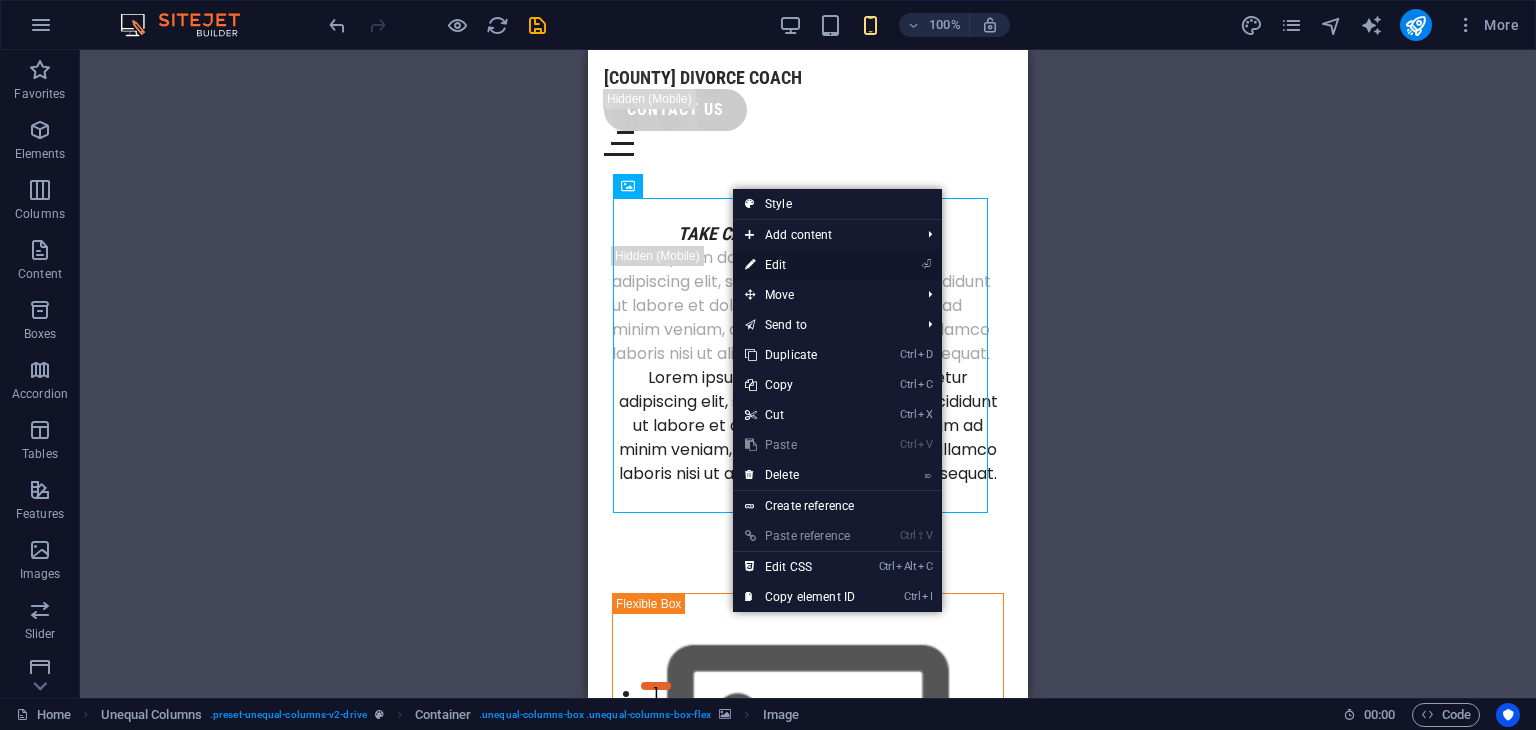 click on "⏎  Edit" at bounding box center [800, 265] 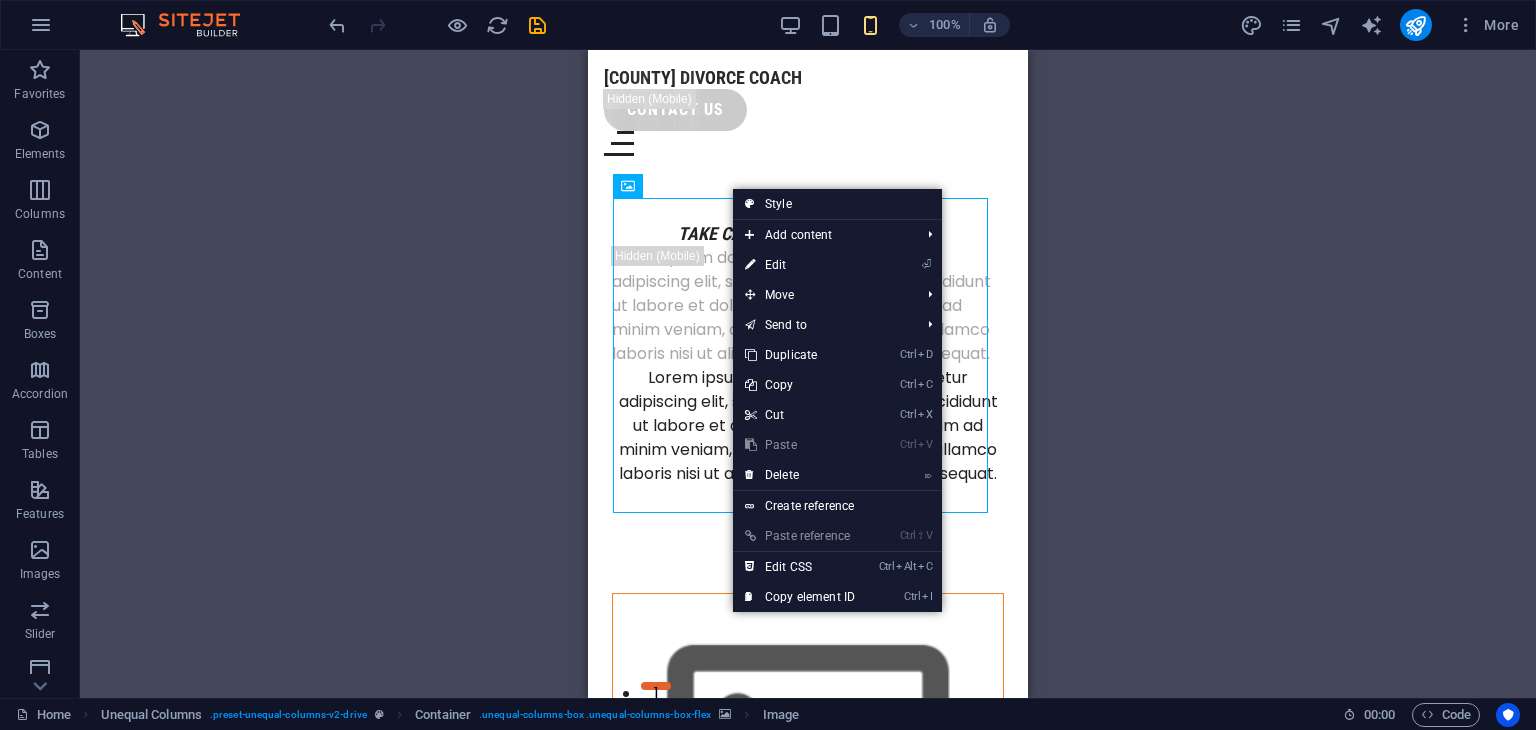 select on "%" 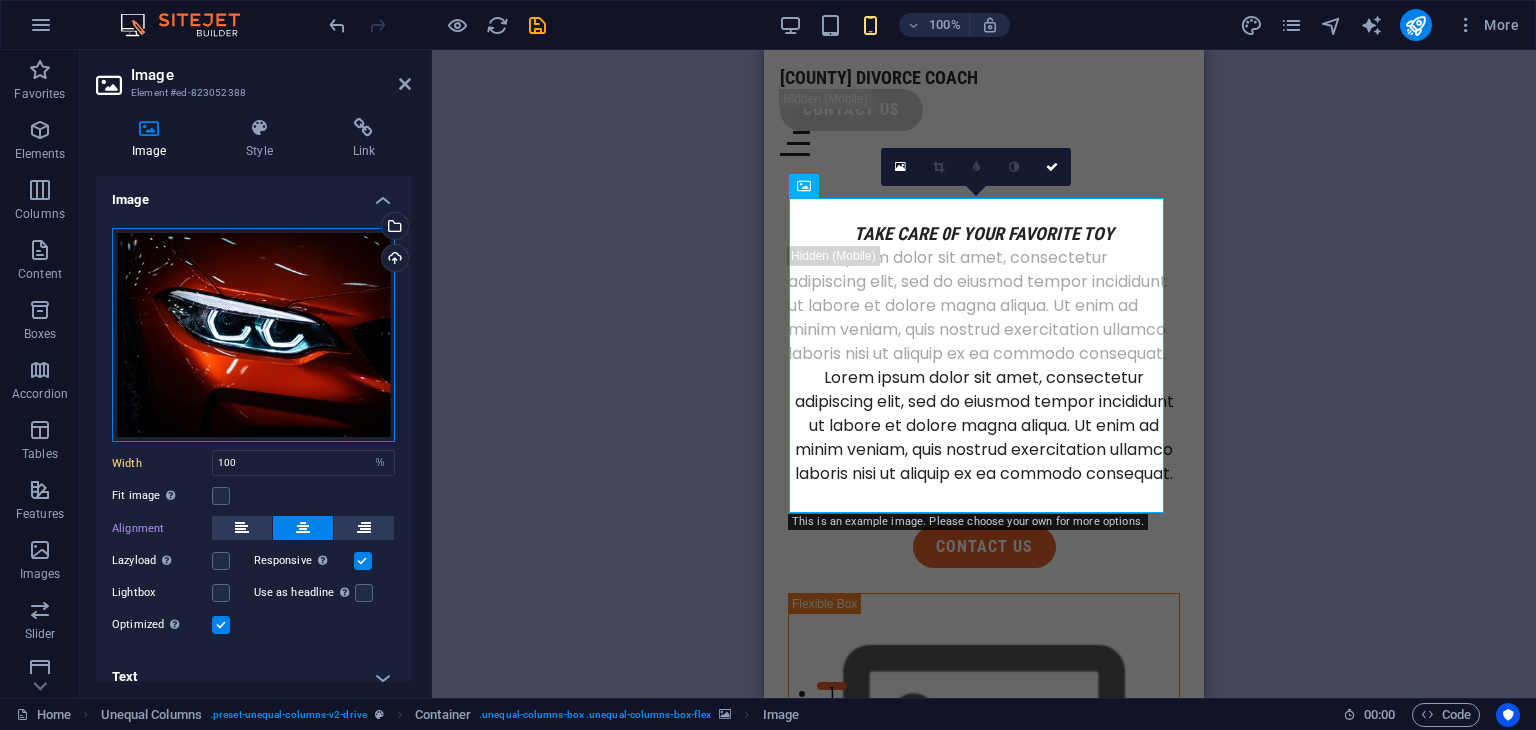 click on "Drag files here, click to choose files or select files from Files or our free stock photos & videos" at bounding box center [253, 335] 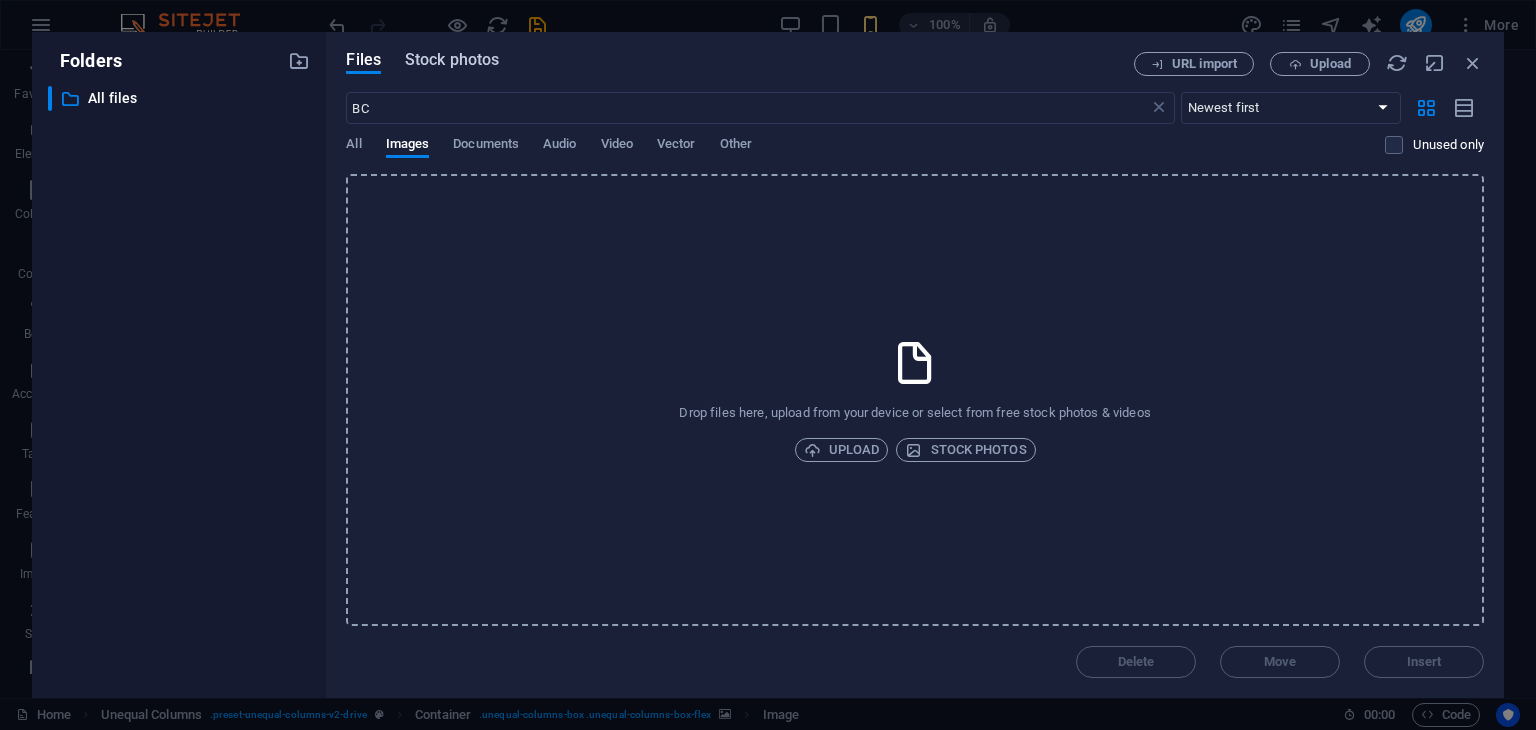 click on "Stock photos" at bounding box center [452, 60] 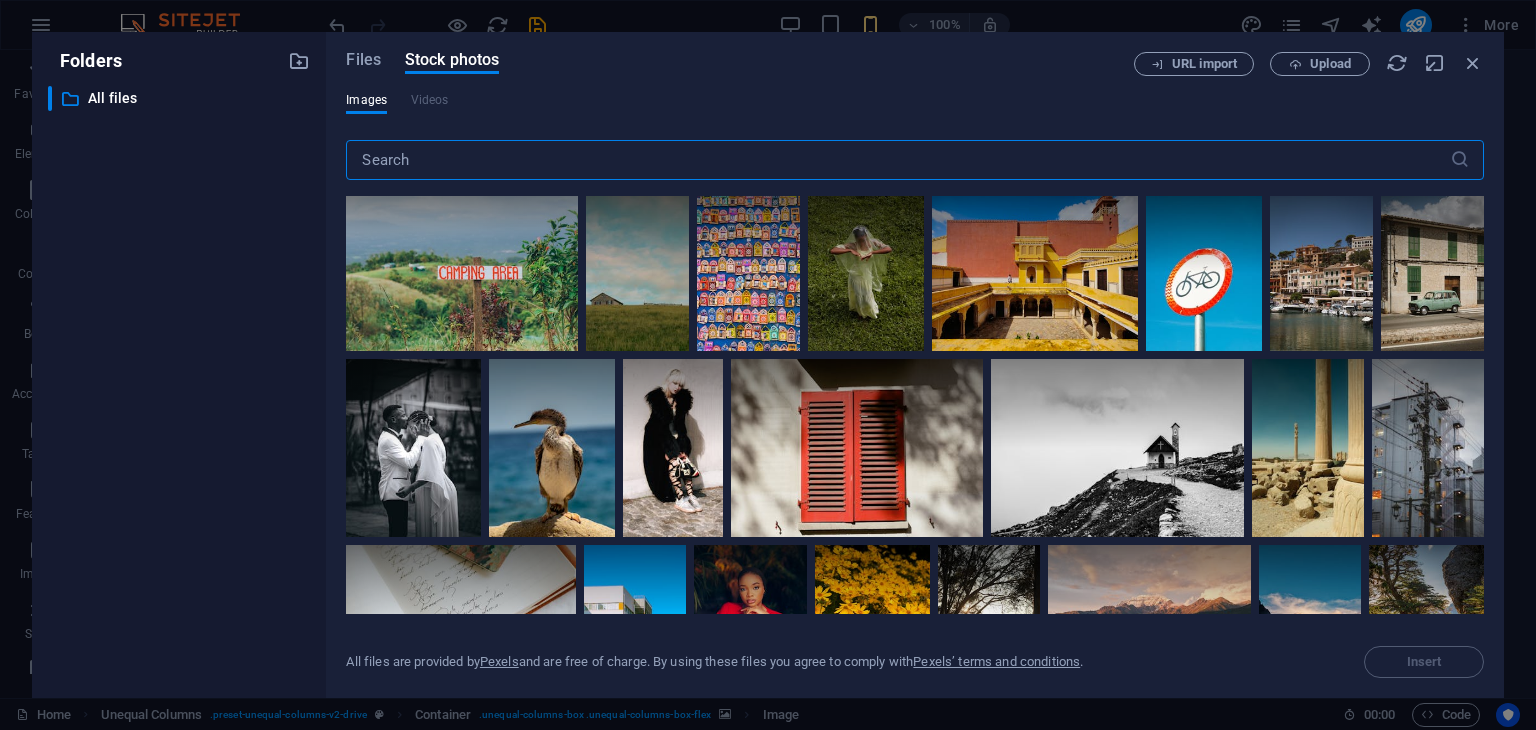 click at bounding box center (897, 160) 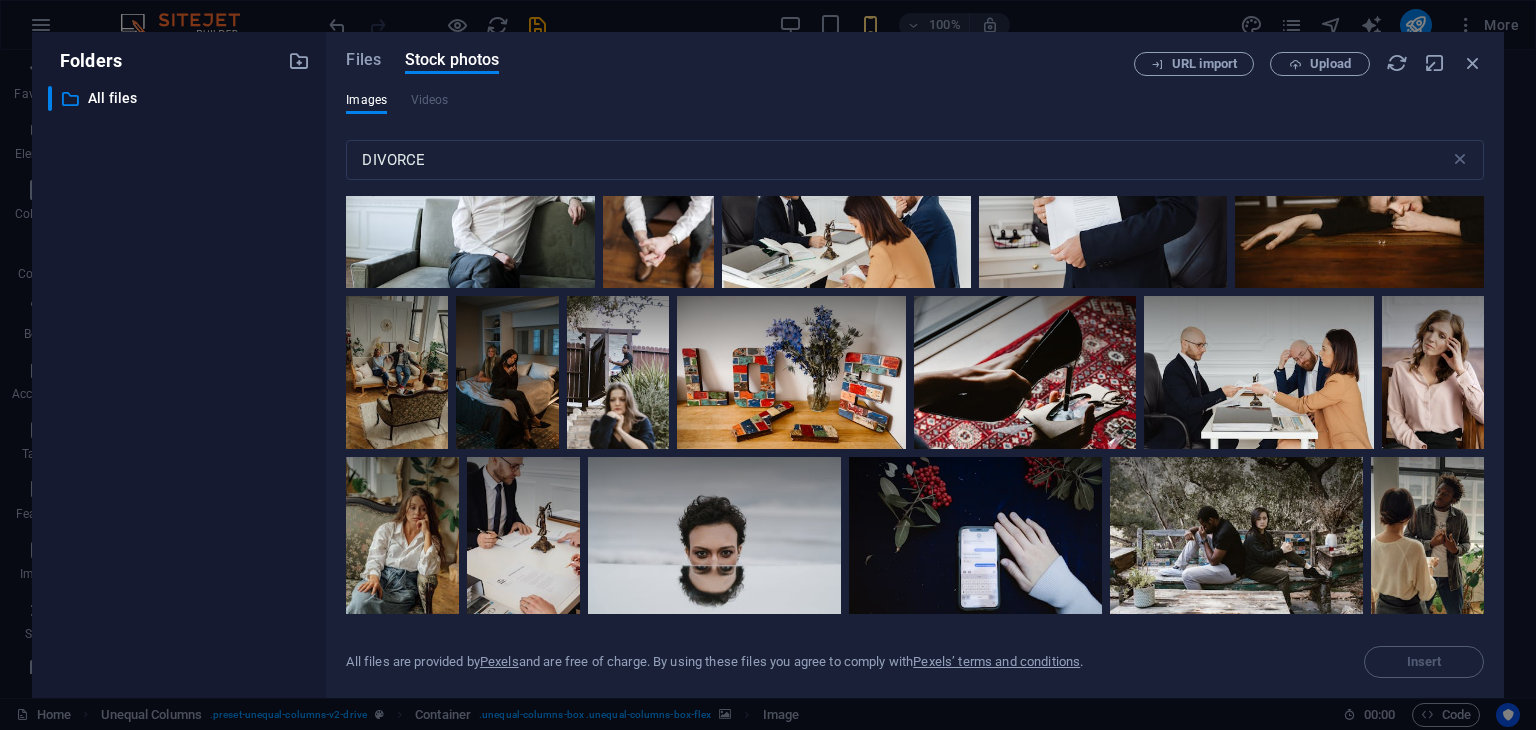 scroll, scrollTop: 3300, scrollLeft: 0, axis: vertical 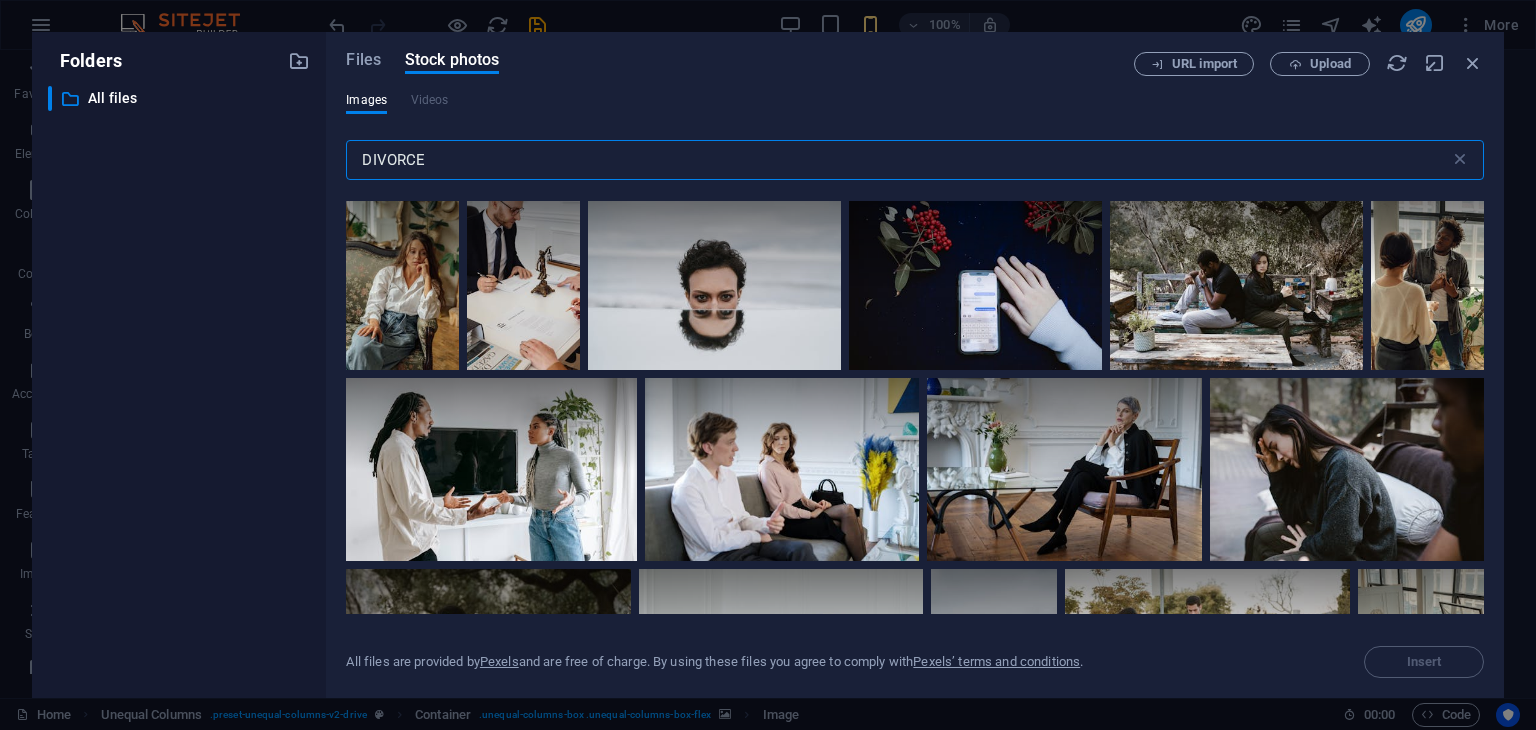 click on "DIVORCE" at bounding box center (897, 160) 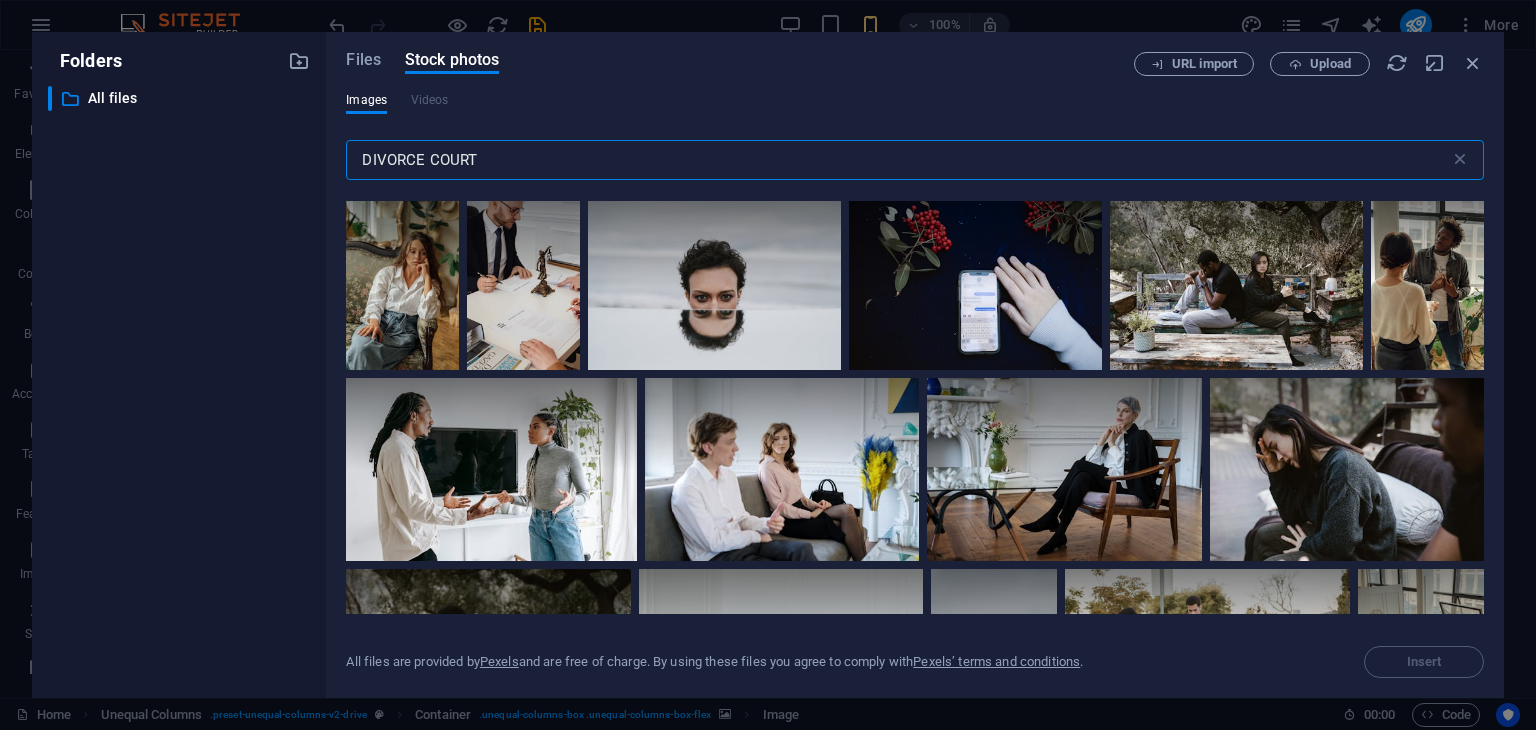 type on "DIVORCE COURT" 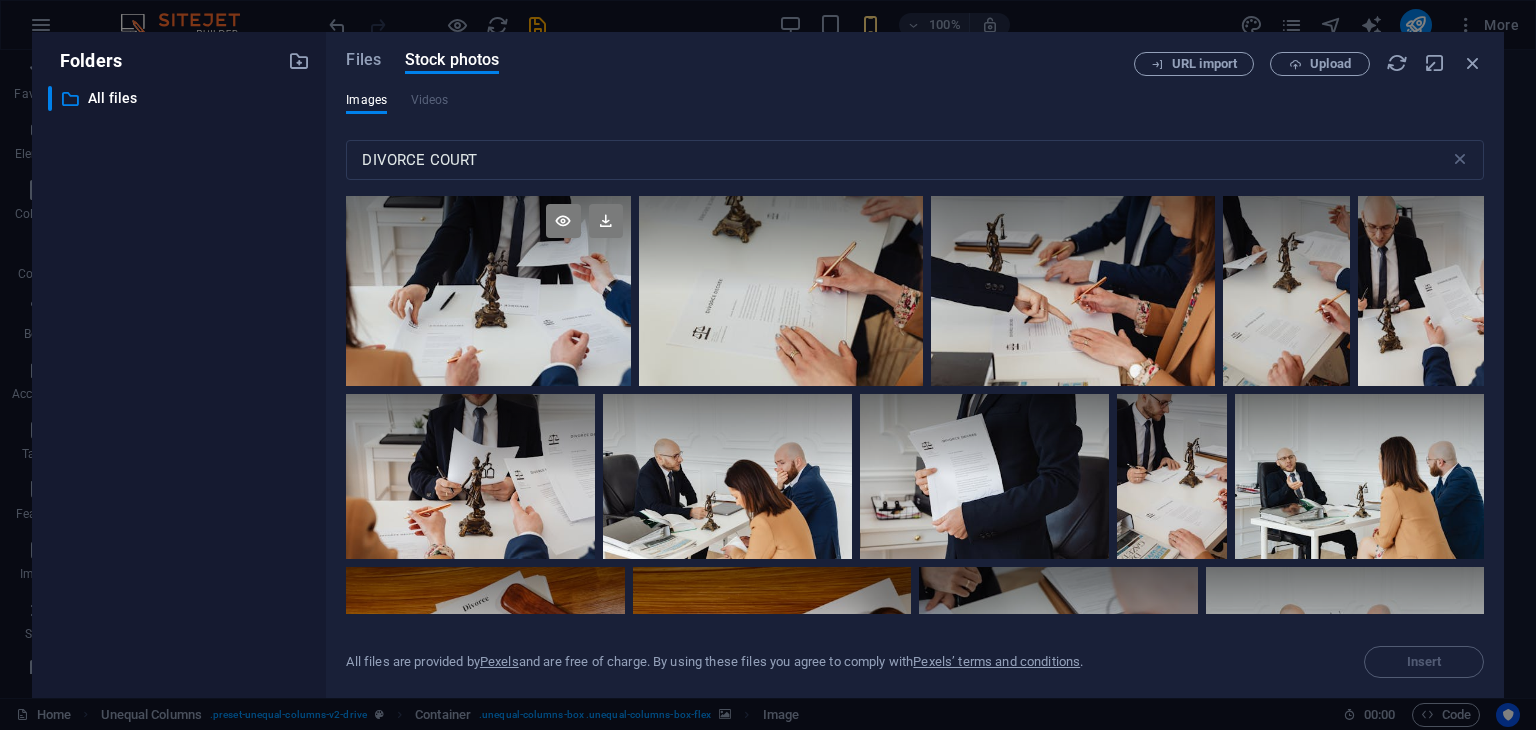 click at bounding box center (488, 243) 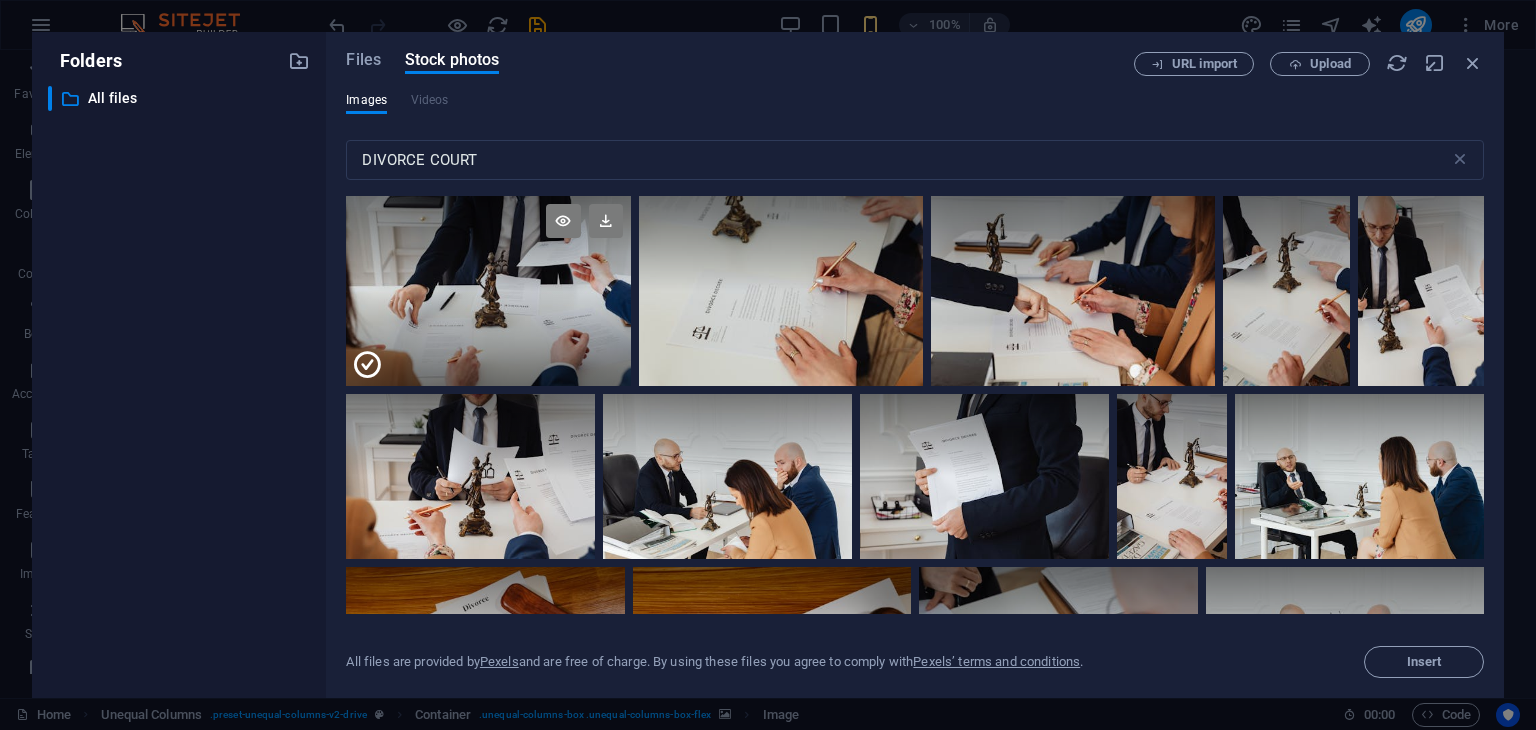 click at bounding box center (488, 338) 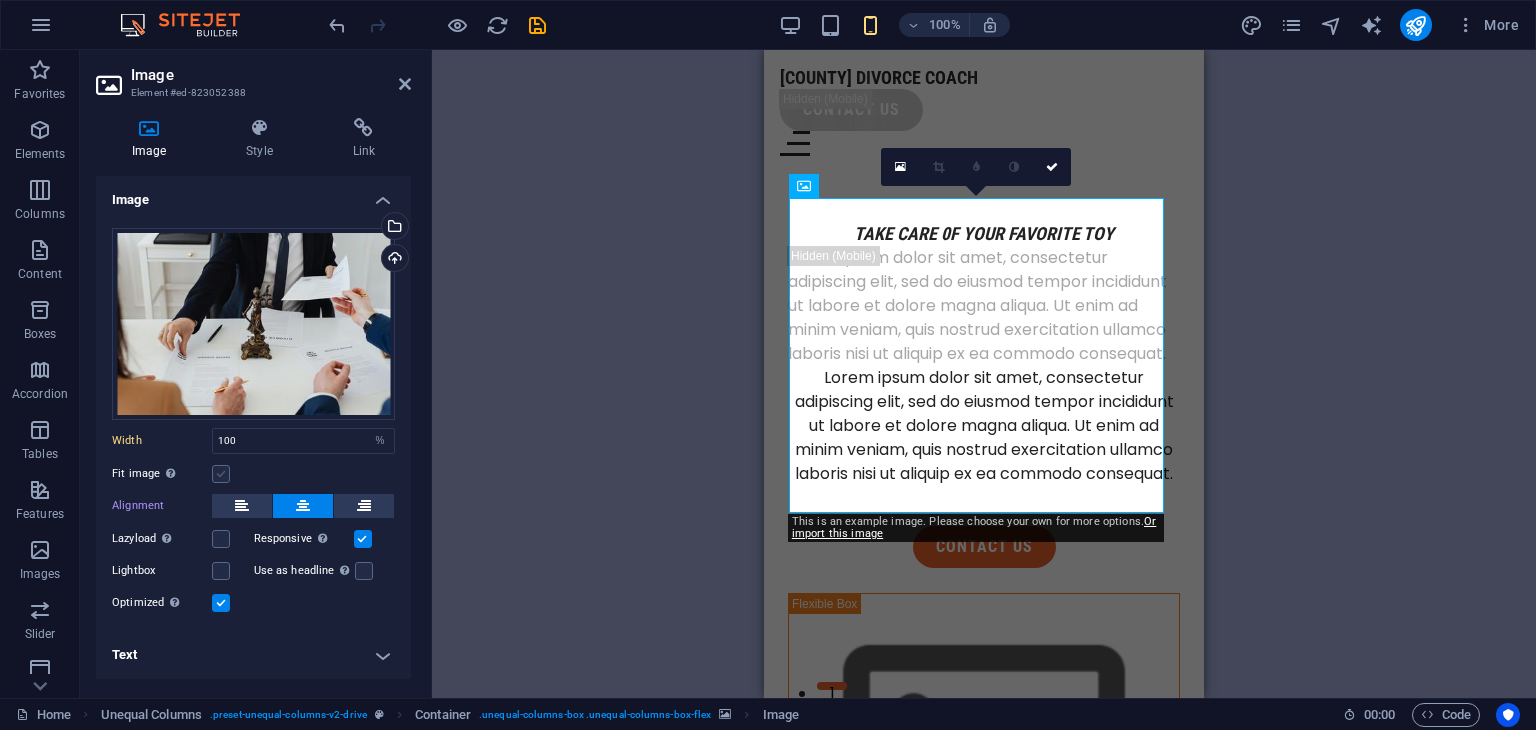 click at bounding box center (221, 474) 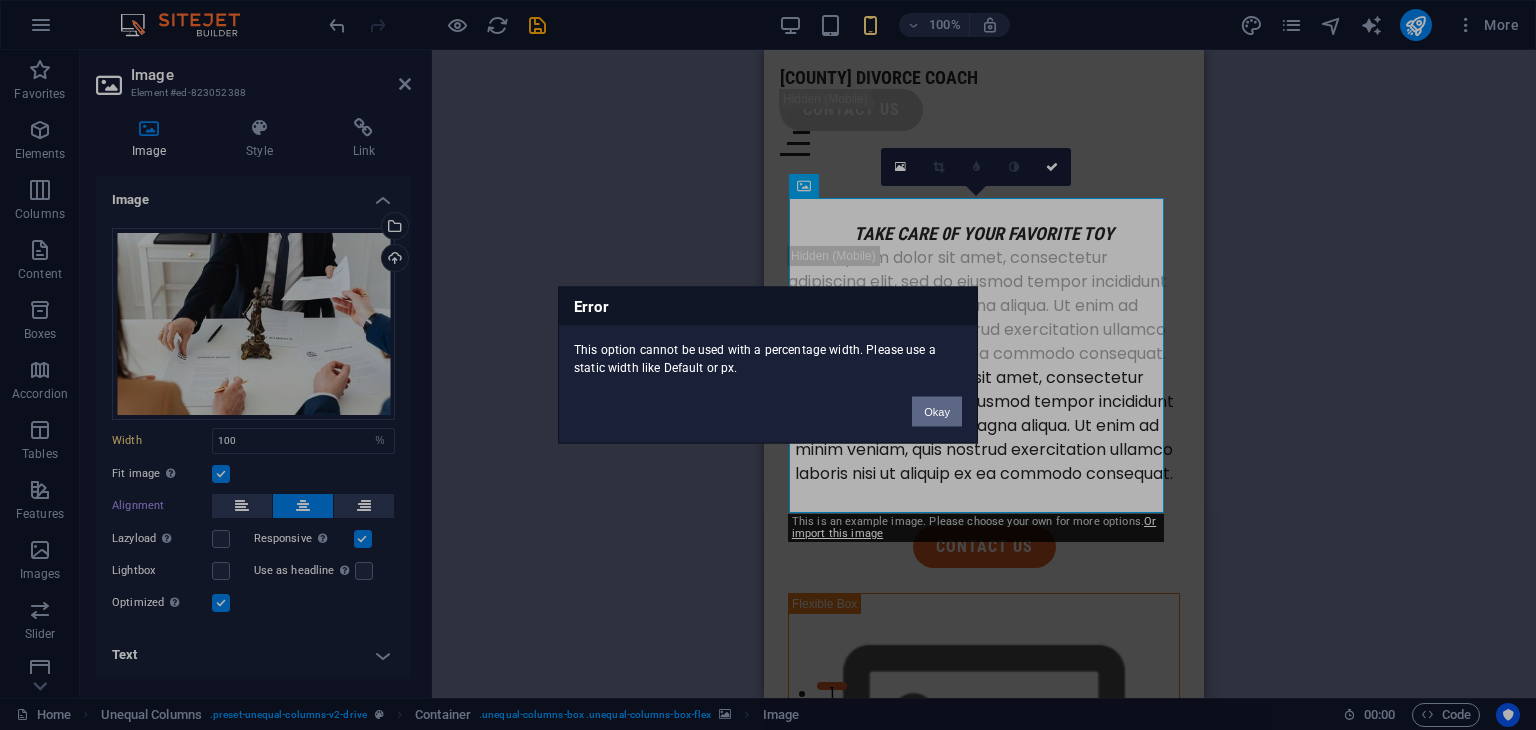 click on "Okay" at bounding box center [937, 412] 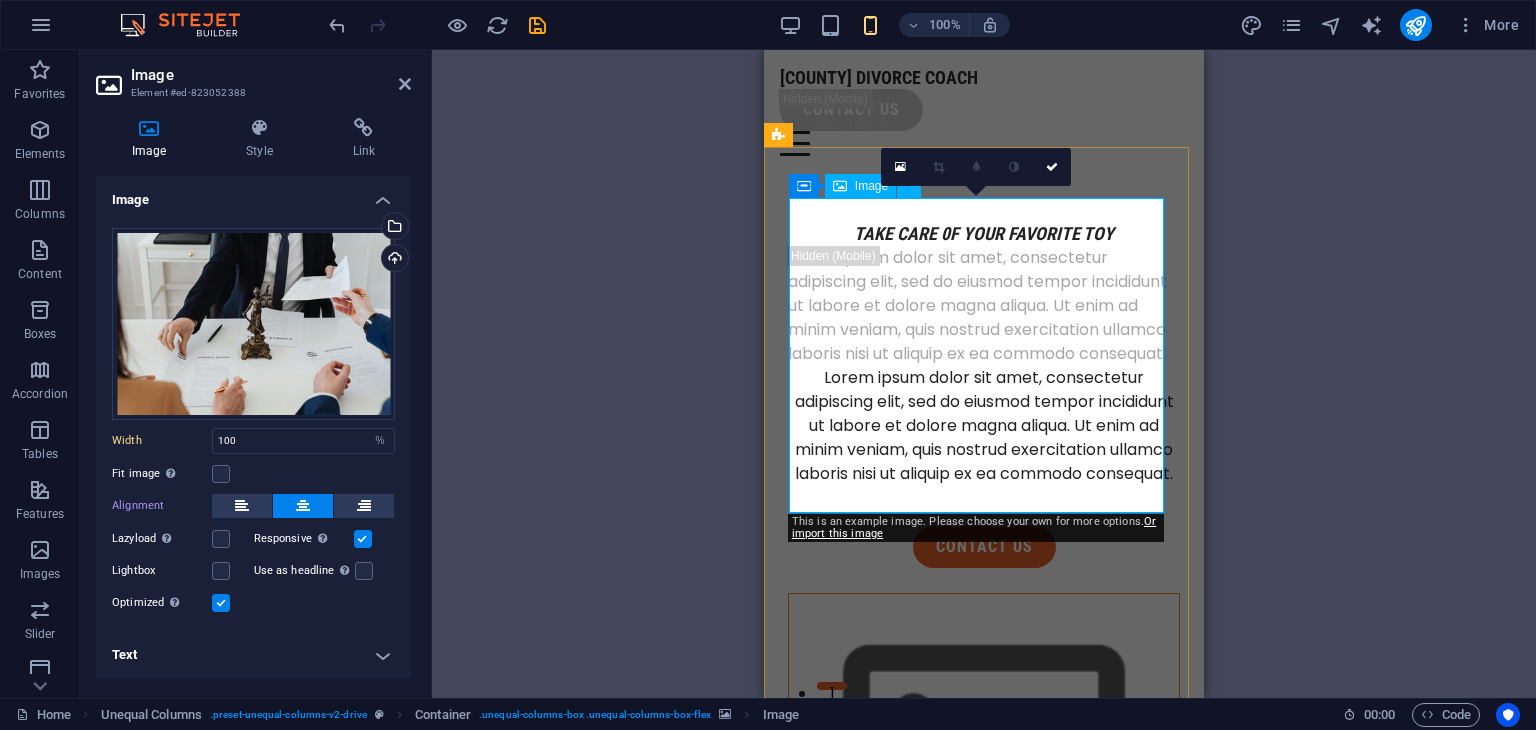 click at bounding box center [984, 1075] 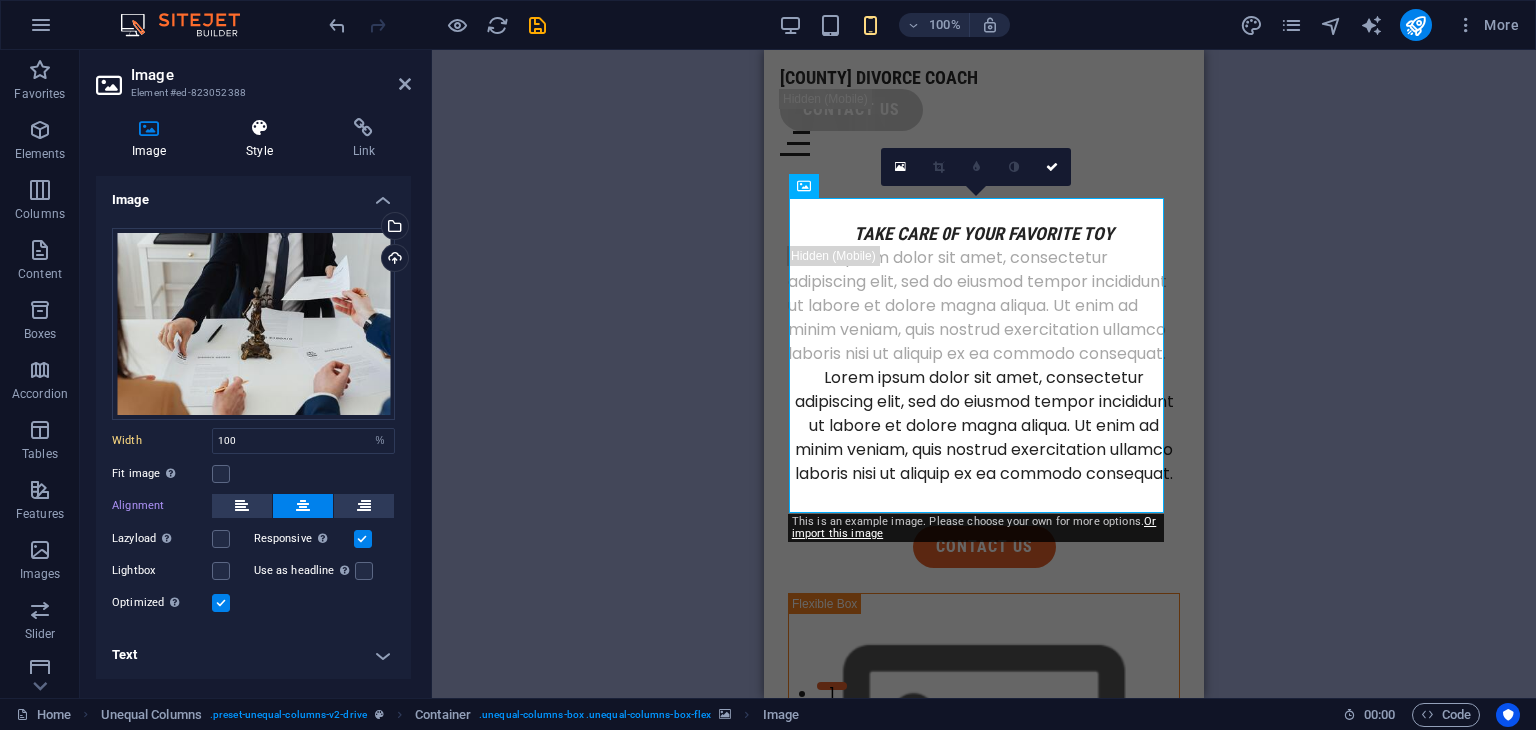 click on "Style" at bounding box center (263, 139) 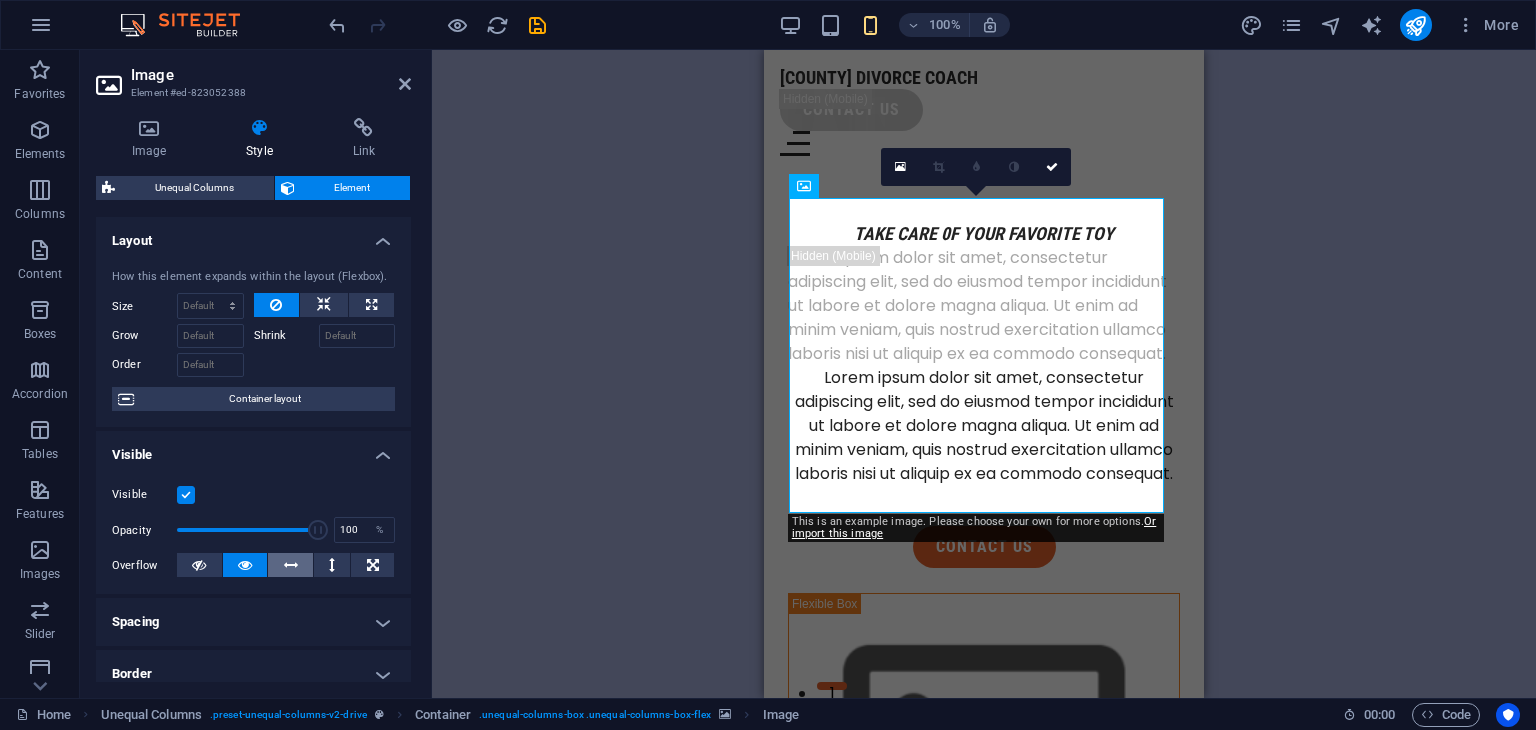 click at bounding box center [291, 565] 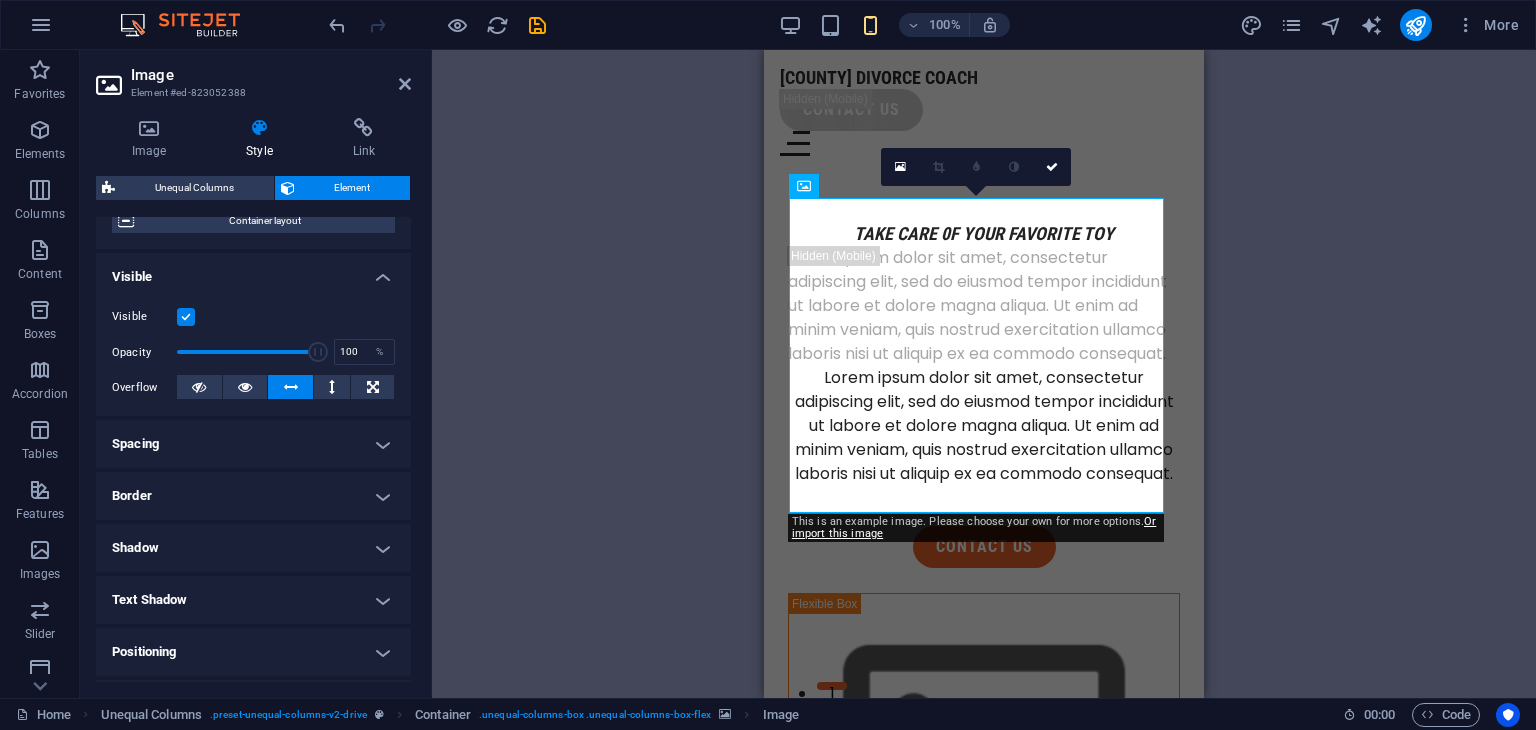 scroll, scrollTop: 300, scrollLeft: 0, axis: vertical 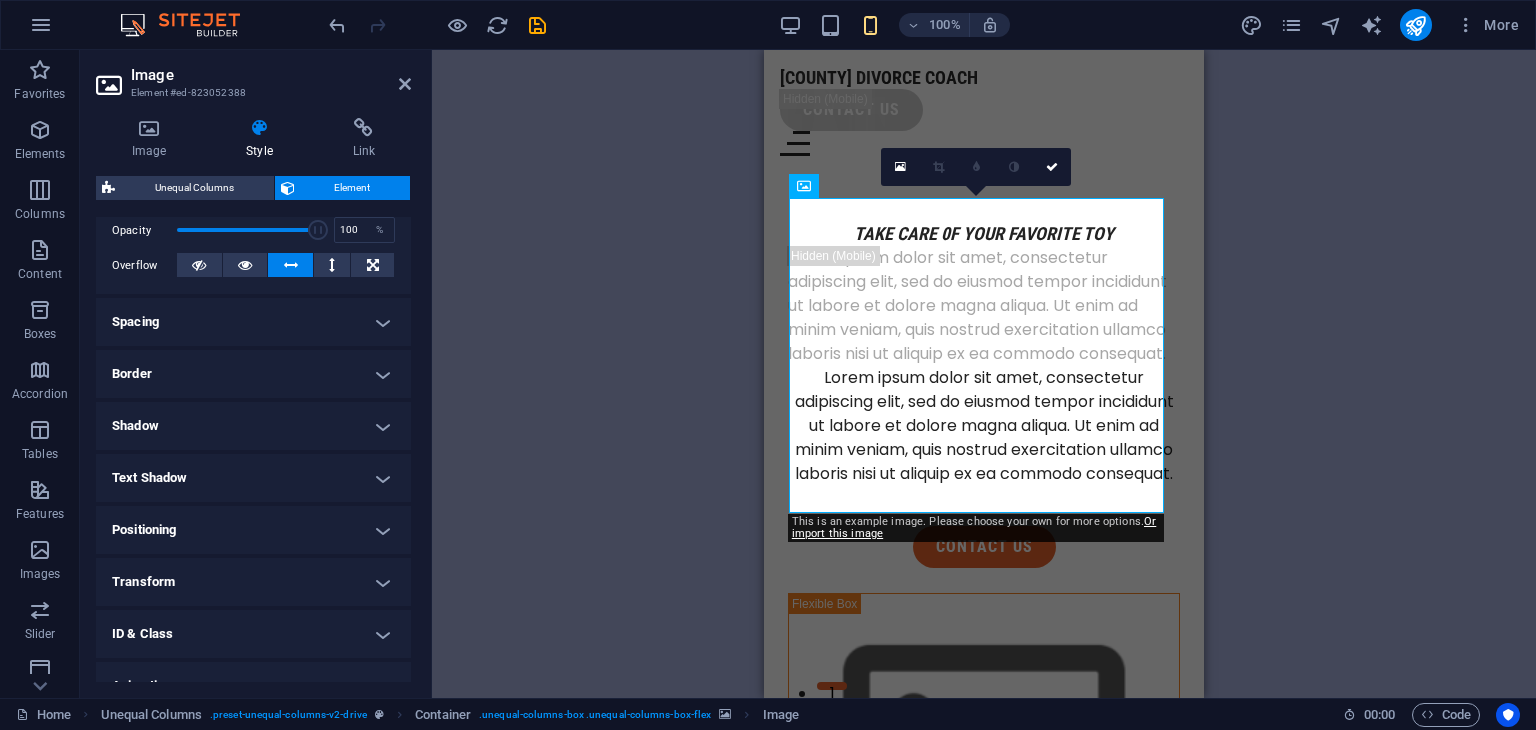 drag, startPoint x: 624, startPoint y: 252, endPoint x: 489, endPoint y: 232, distance: 136.47343 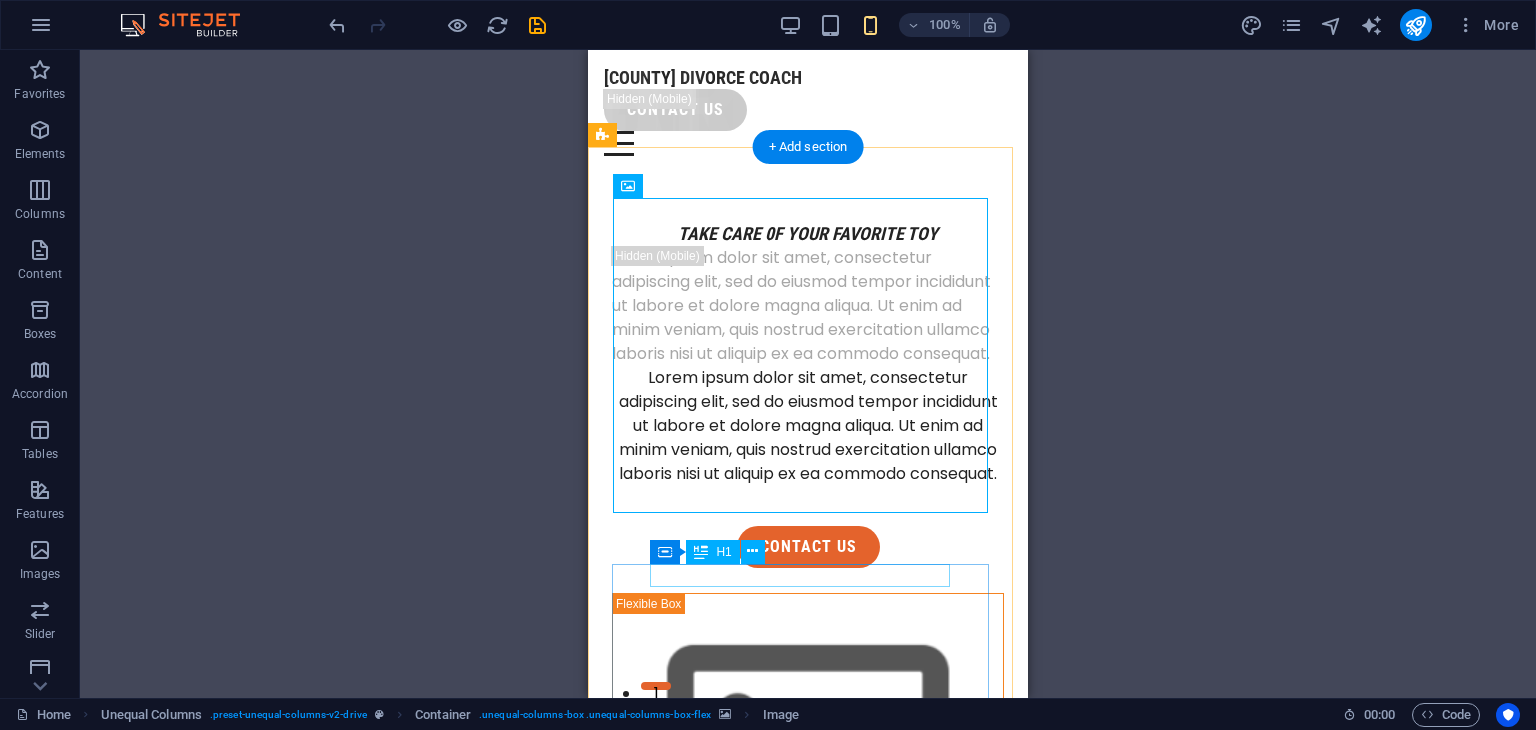 click on "take care 0f your favorite toy" at bounding box center (808, 233) 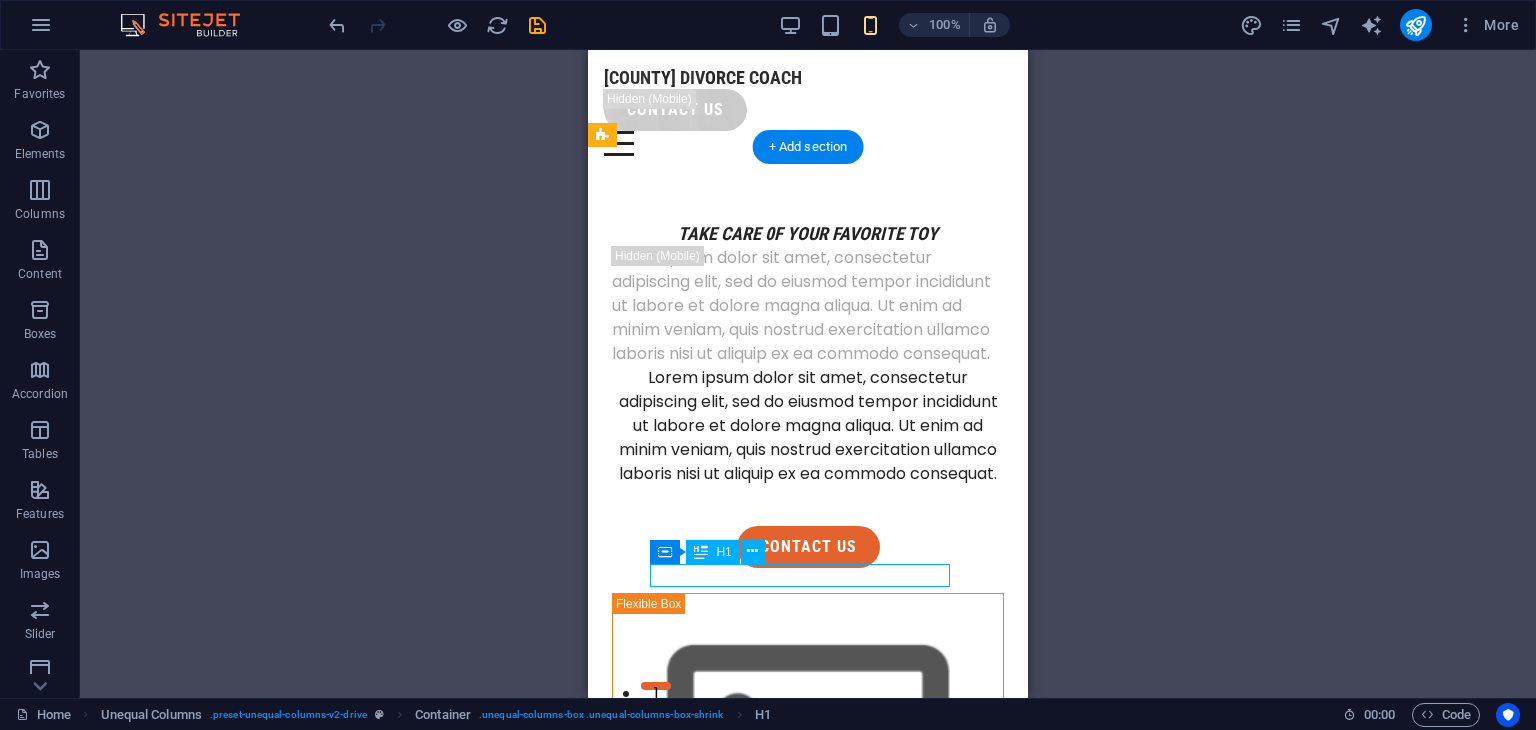 click on "take care 0f your favorite toy" at bounding box center [808, 233] 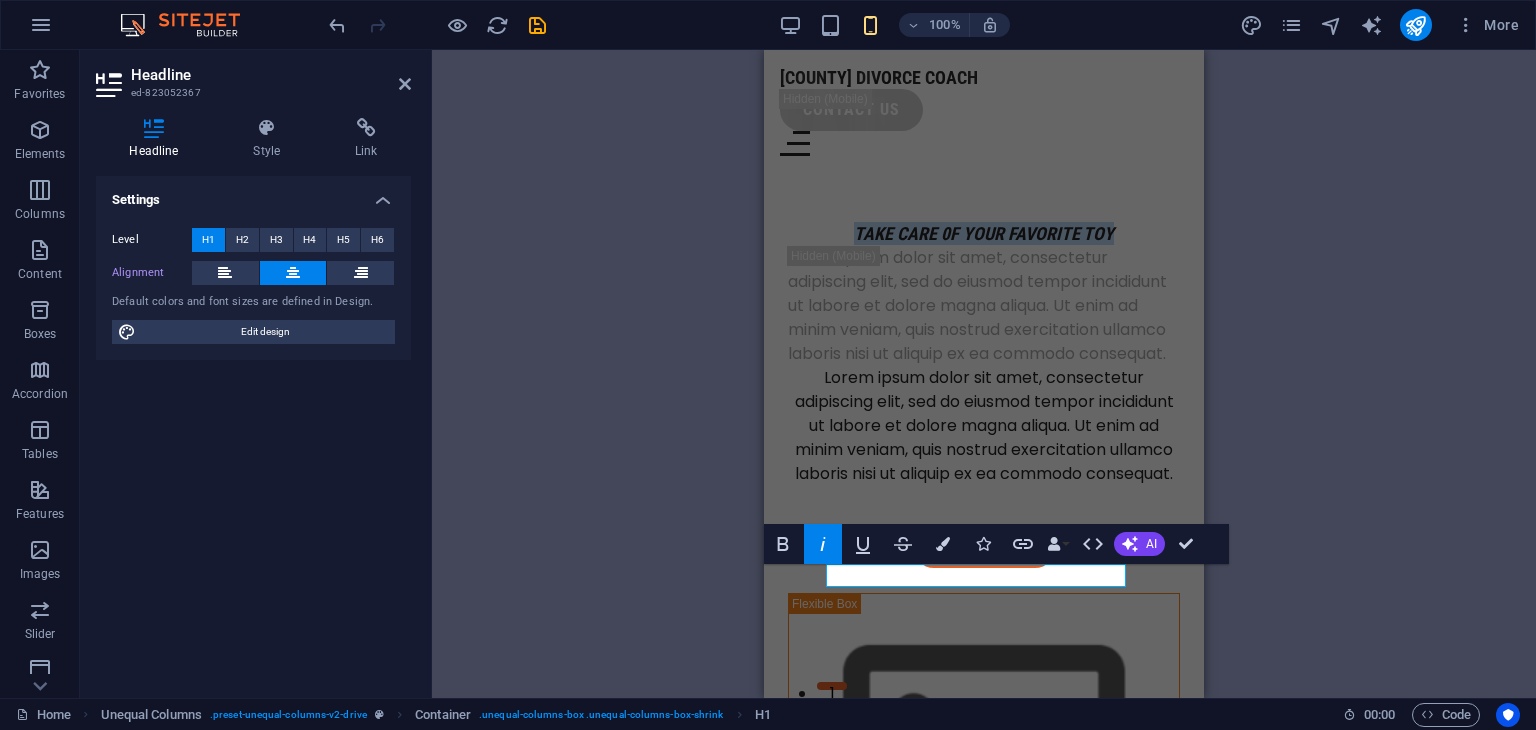 type 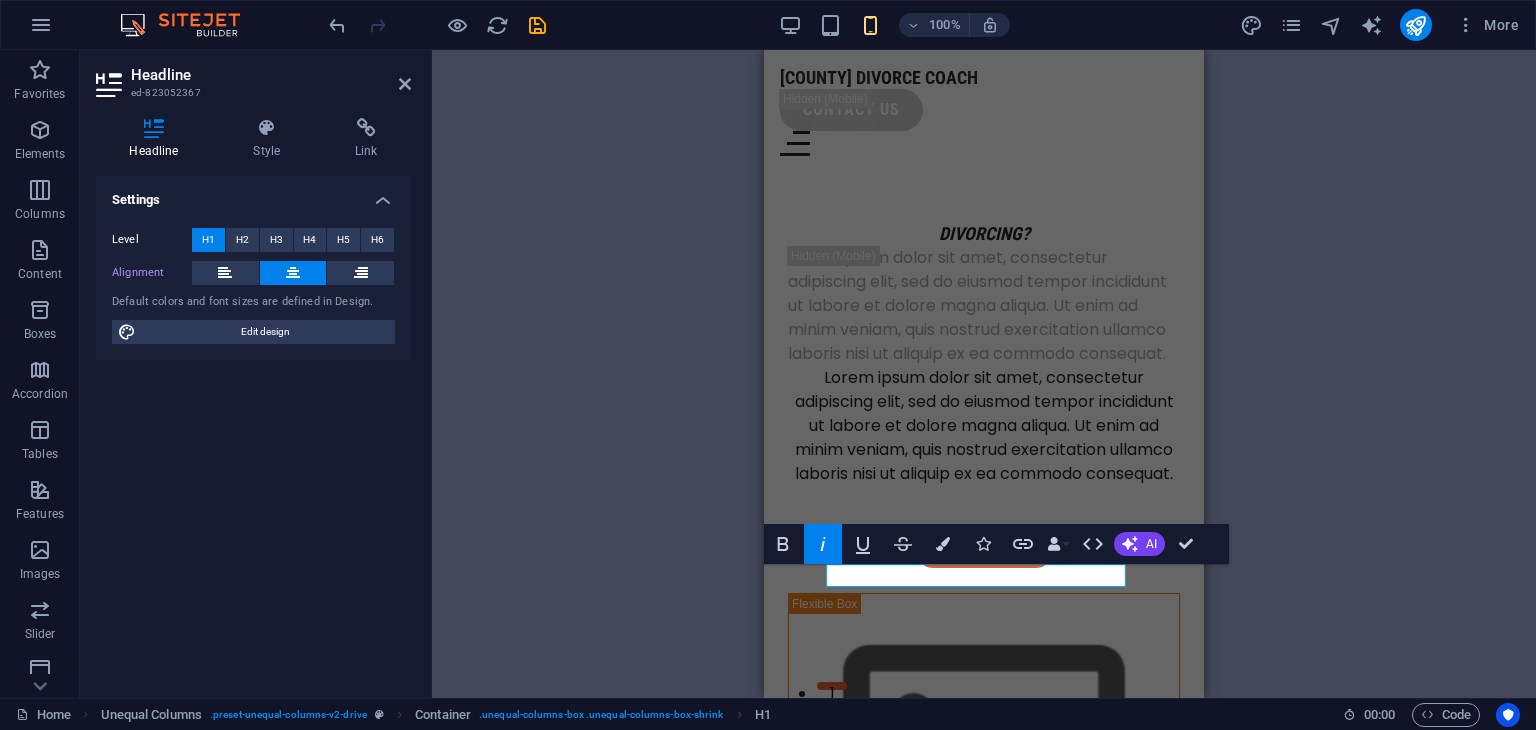 click on "SERVICING [COUNTY] AND NEIGHBORING COUNTIES IN TEXAS Working hours Weekdays: BY APPOINTMENT Saturday: 06:00 - 22:00h Sunday: 10:00 - 18:00h emergency number 000-111-222 call now" at bounding box center (984, 374) 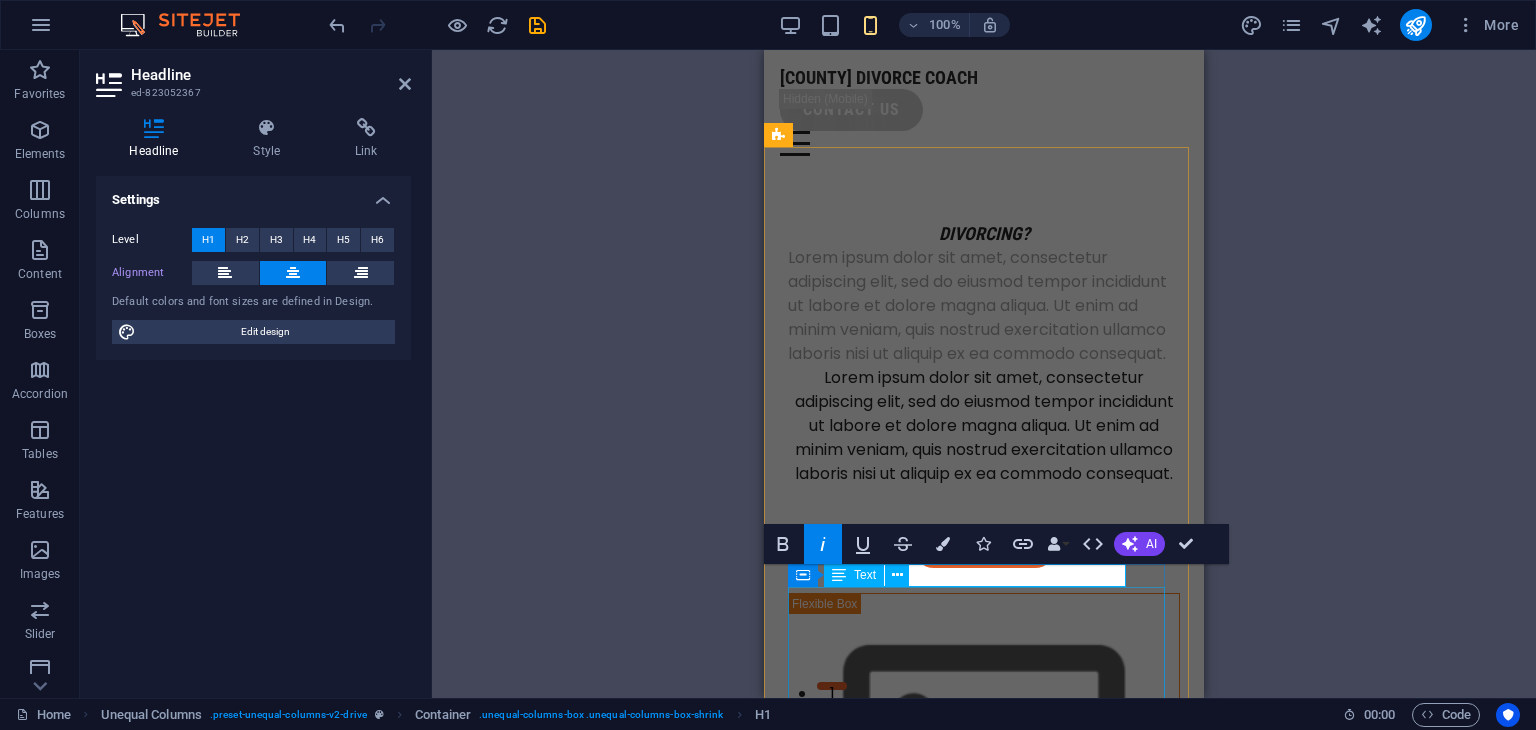 click on "Lorem ipsum dolor sit amet, consectetur adipiscing elit, sed do eiusmod tempor incididunt ut labore et dolore magna aliqua. Ut enim ad minim veniam, quis nostrud exercitation ullamco laboris nisi ut aliquip ex ea commodo consequat." at bounding box center (984, 306) 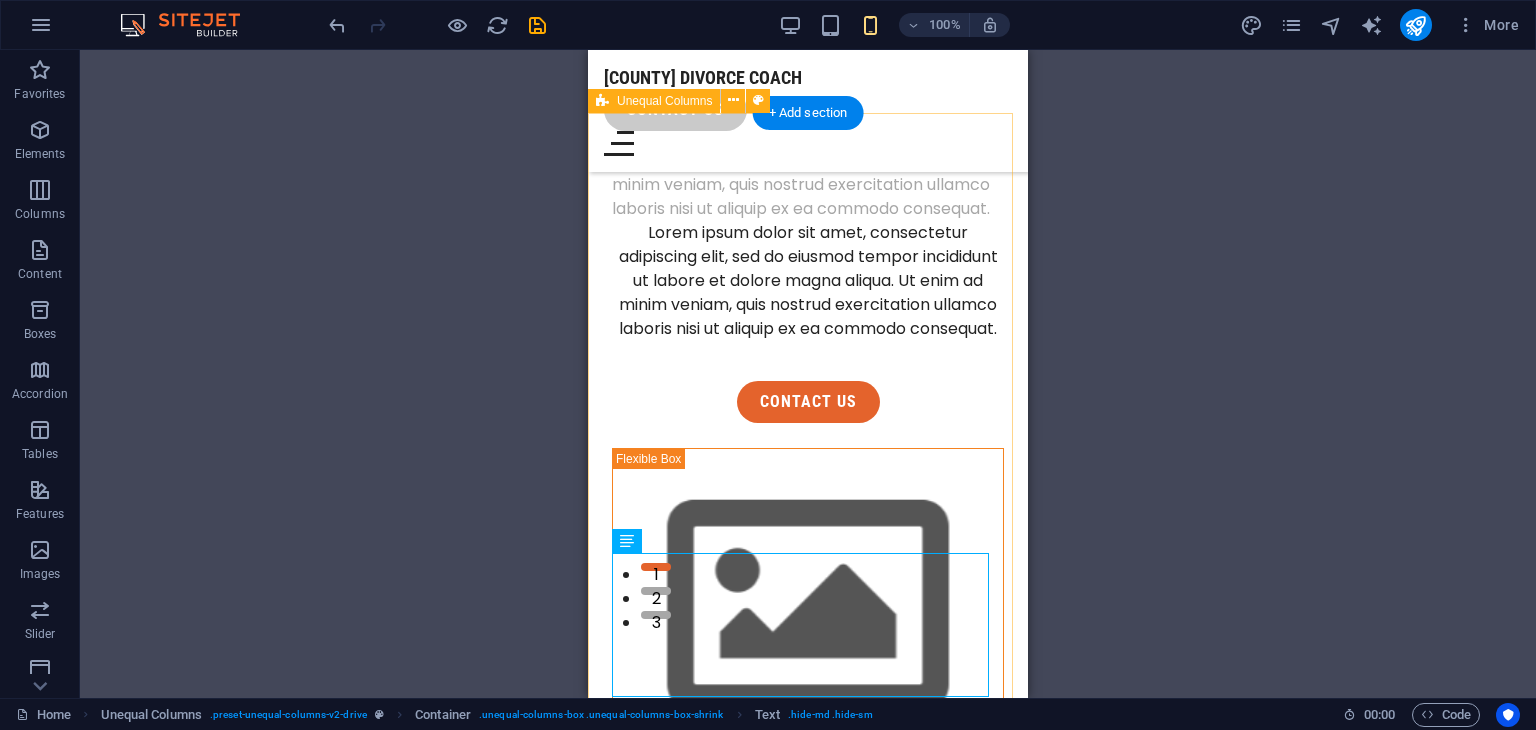 scroll, scrollTop: 200, scrollLeft: 0, axis: vertical 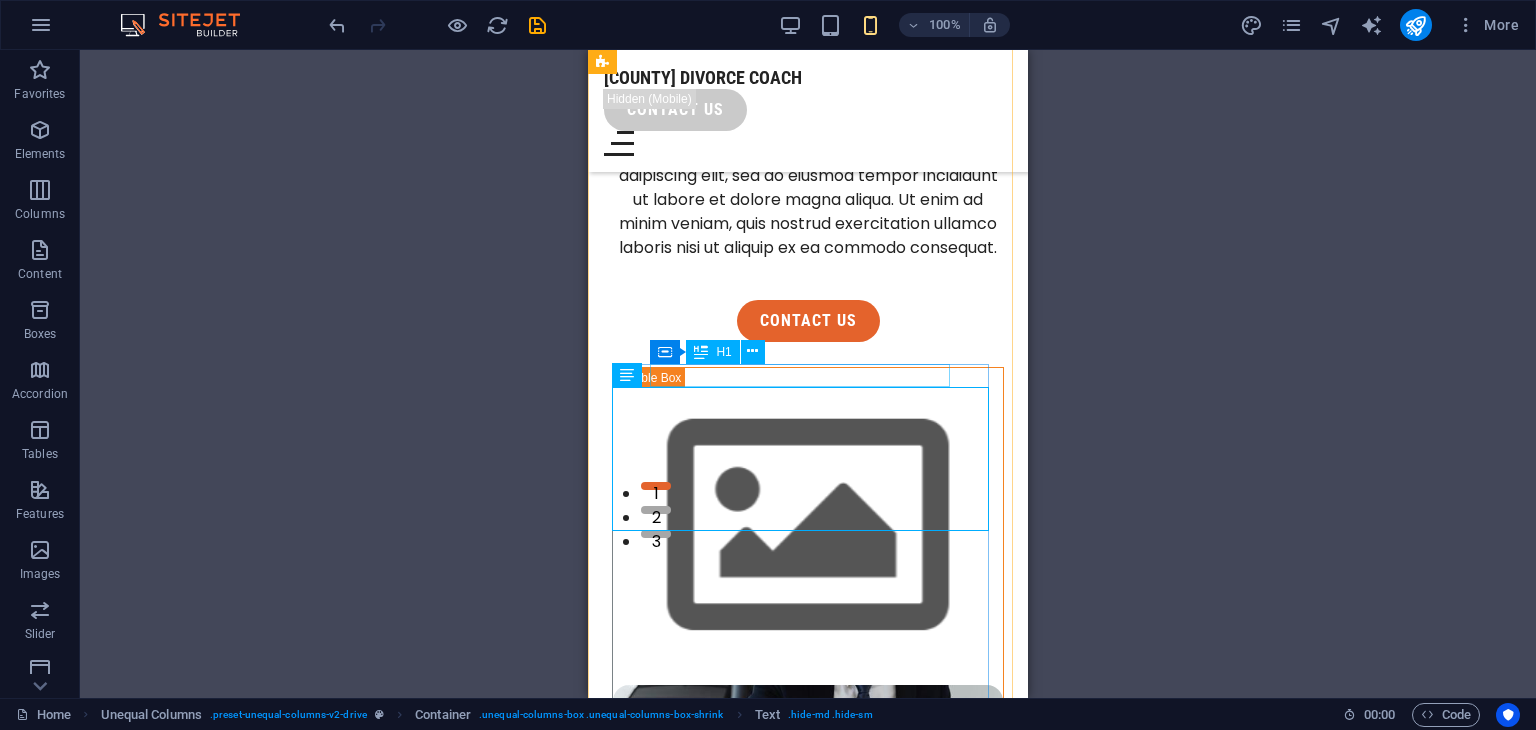 click on "DIVORCING?" at bounding box center [808, 8] 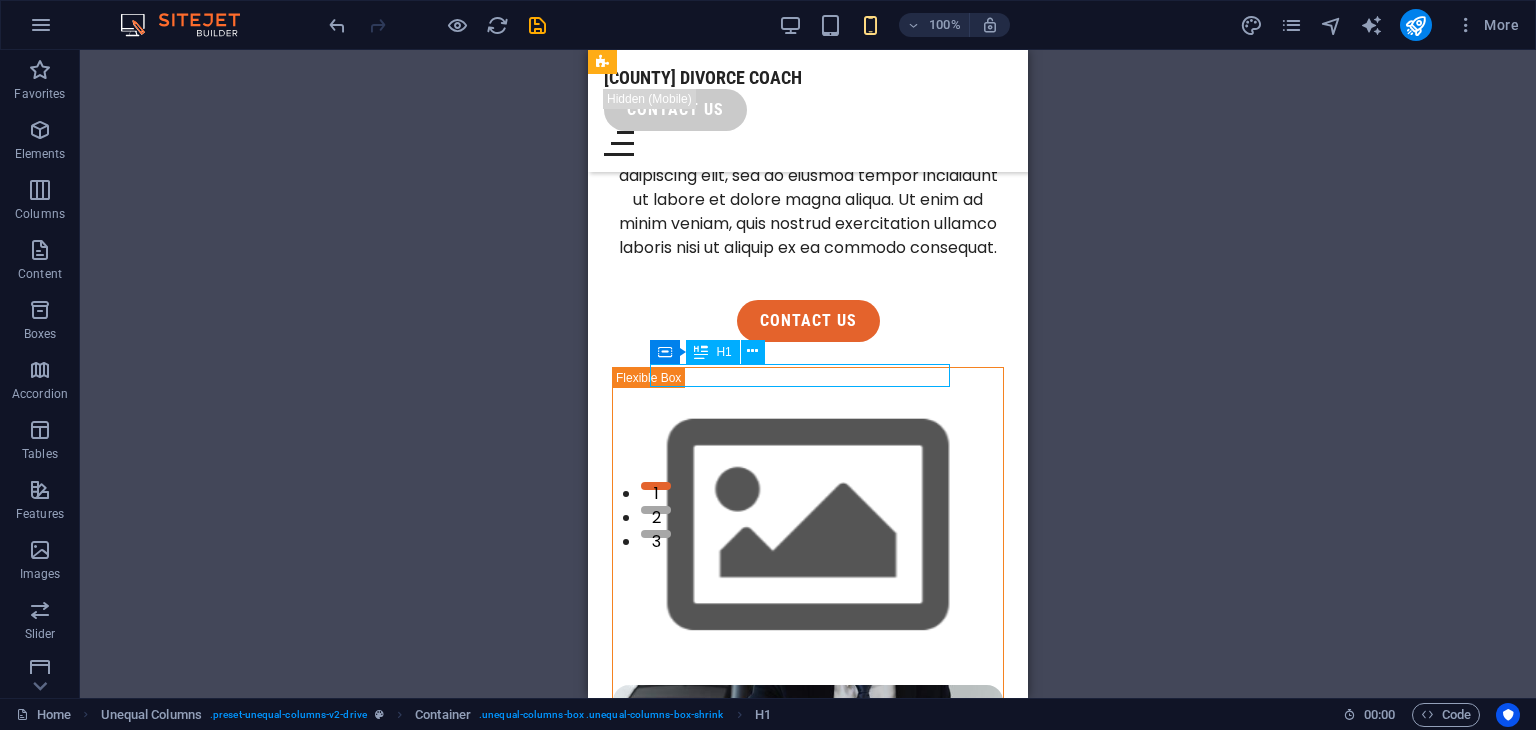 click on "DIVORCING?" at bounding box center (808, 8) 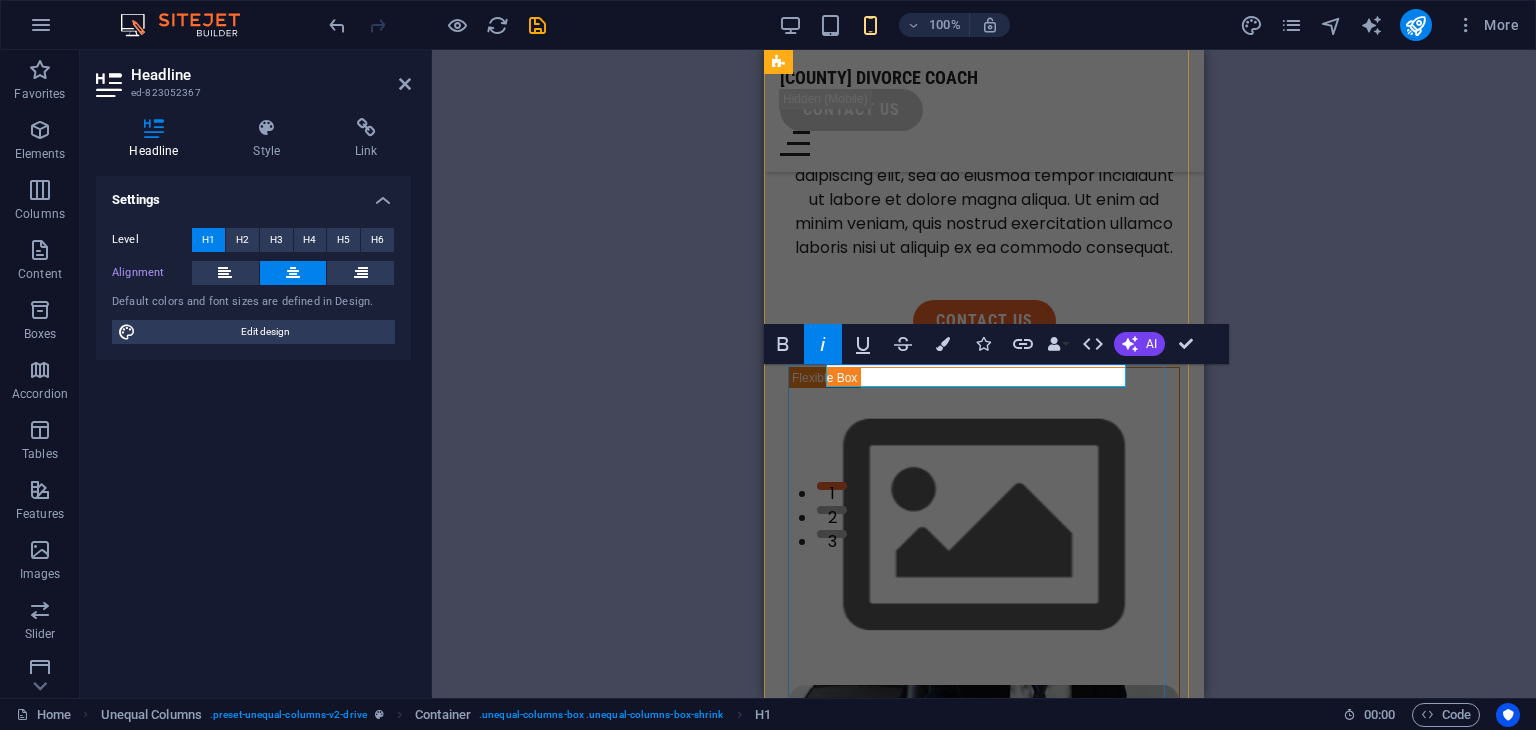 click on "DIVORCING?" at bounding box center (984, 8) 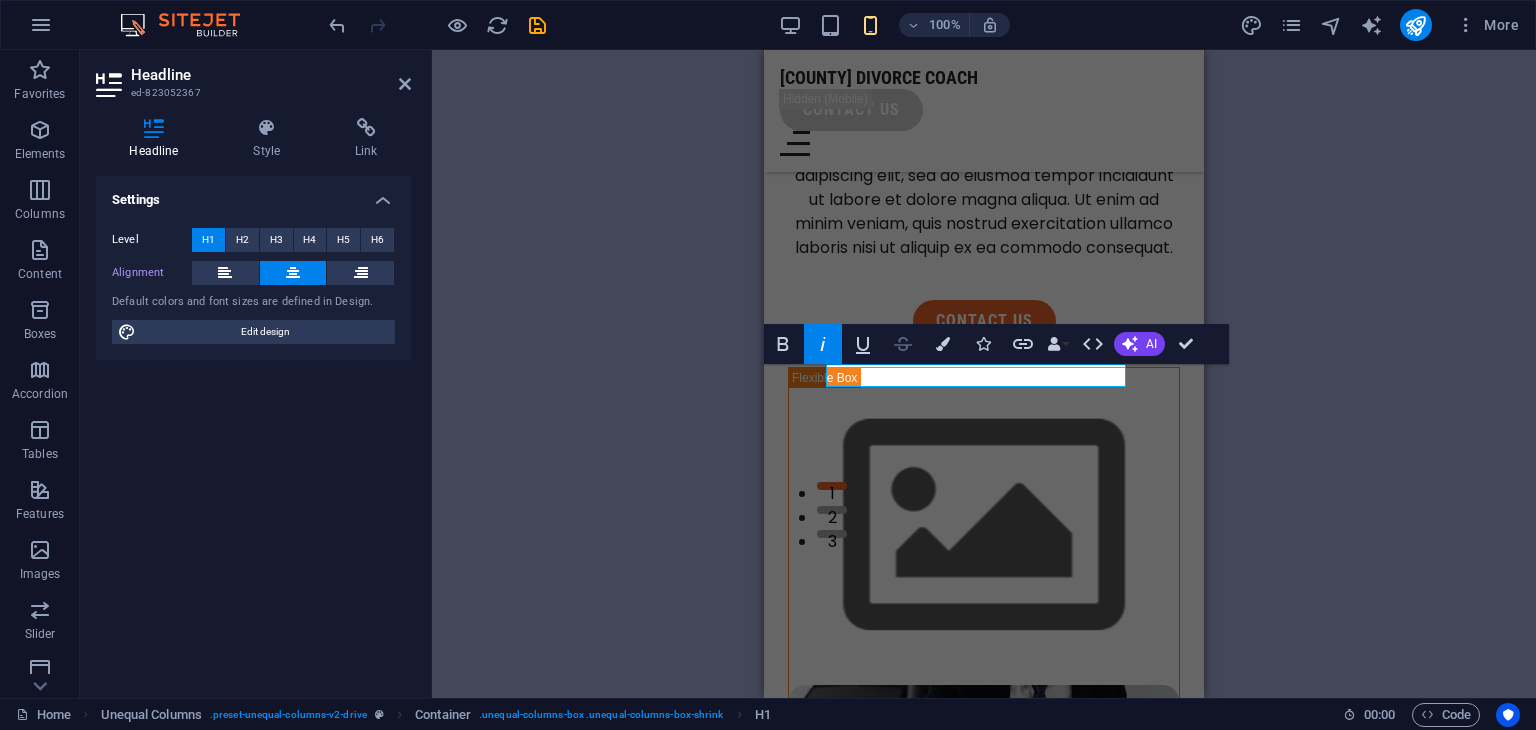 click on "Strikethrough" at bounding box center [903, 344] 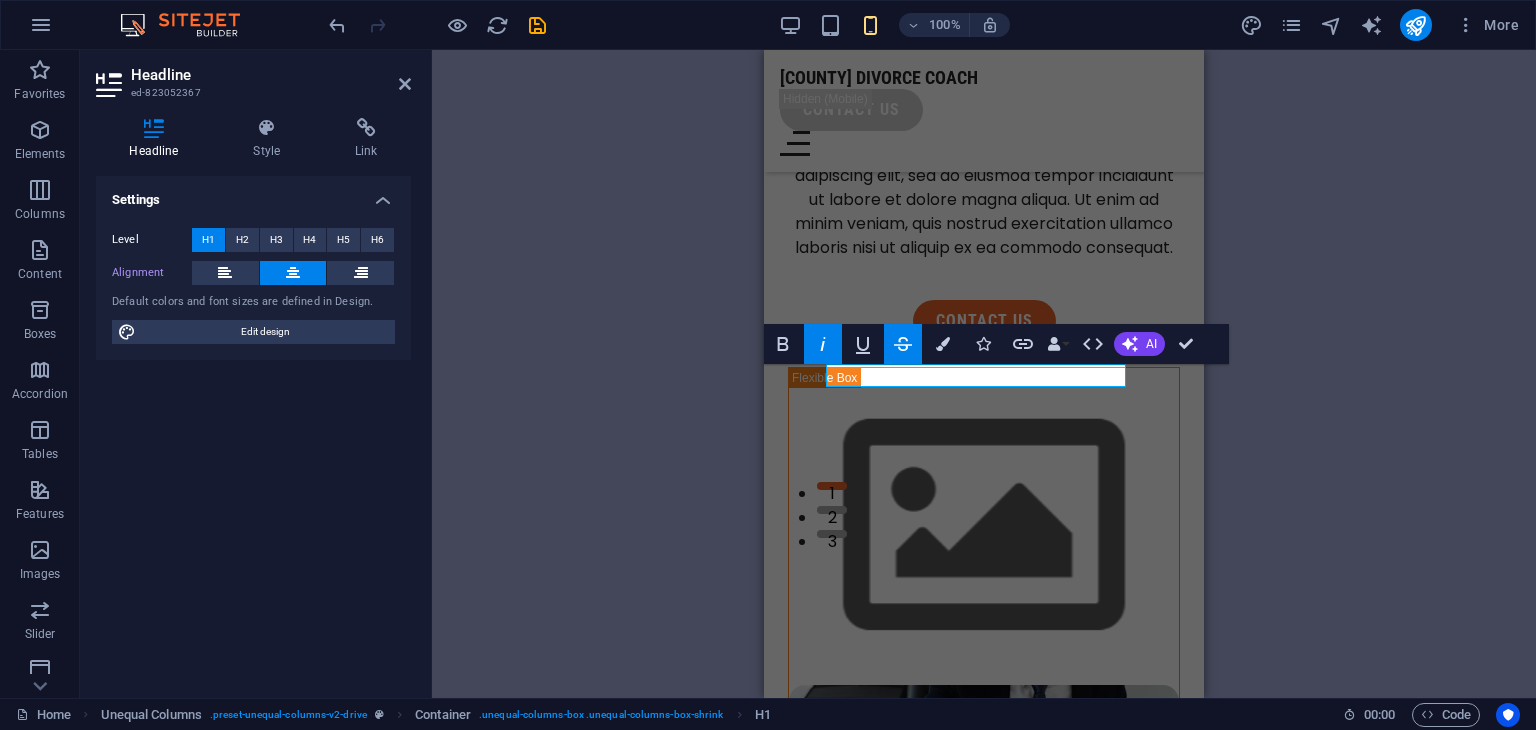 type 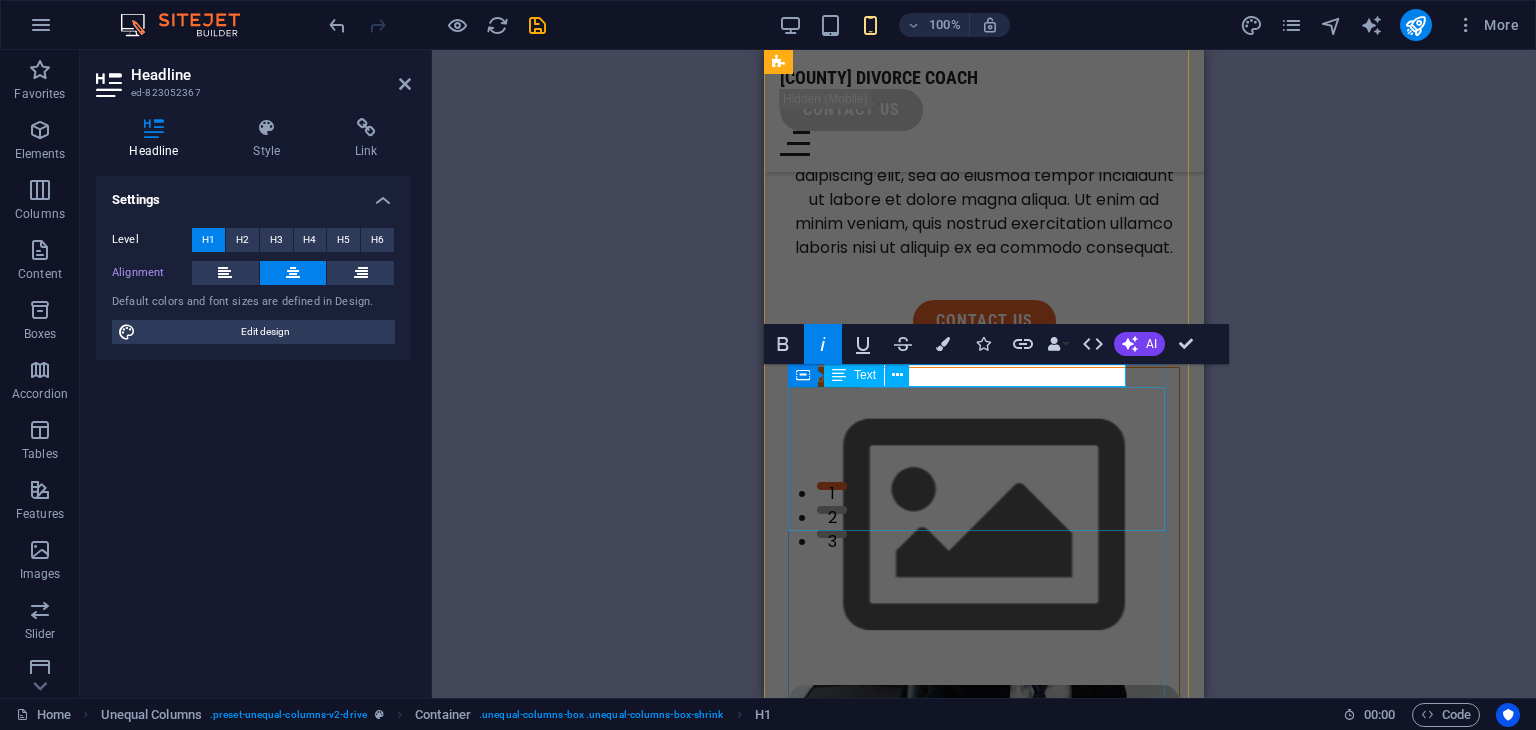 click on "Lorem ipsum dolor sit amet, consectetur adipiscing elit, sed do eiusmod tempor incididunt ut labore et dolore magna aliqua. Ut enim ad minim veniam, quis nostrud exercitation ullamco laboris nisi ut aliquip ex ea commodo consequat." at bounding box center [984, 80] 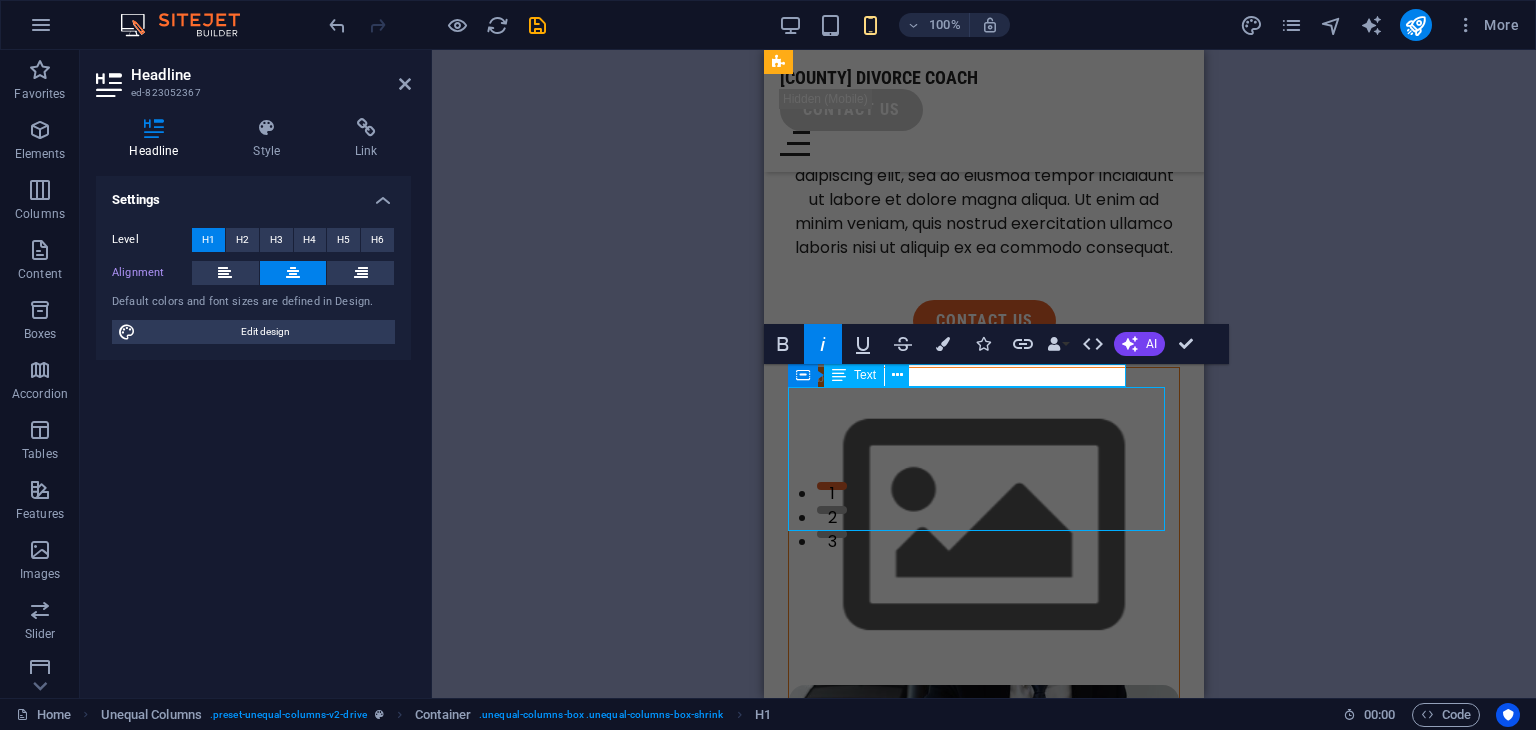 click on "Lorem ipsum dolor sit amet, consectetur adipiscing elit, sed do eiusmod tempor incididunt ut labore et dolore magna aliqua. Ut enim ad minim veniam, quis nostrud exercitation ullamco laboris nisi ut aliquip ex ea commodo consequat." at bounding box center (984, 80) 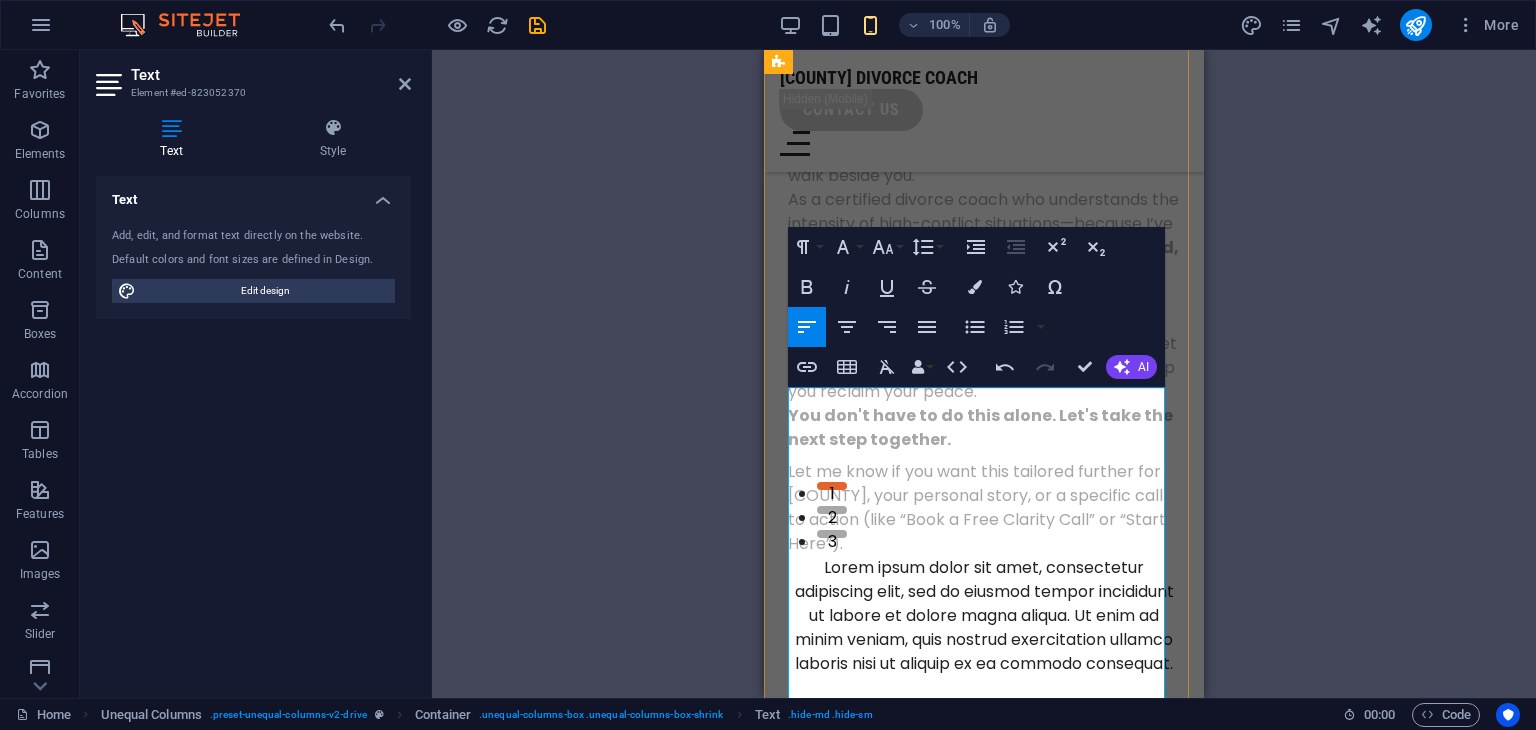 click on "Divorce can feel overwhelming—especially when it’s high-conflict, emotionally draining, and tangled with co-parenting challenges. Whether you’re facing legal stress, communication breakdowns, or emotional burnout, I’m here to walk beside you." at bounding box center [984, 116] 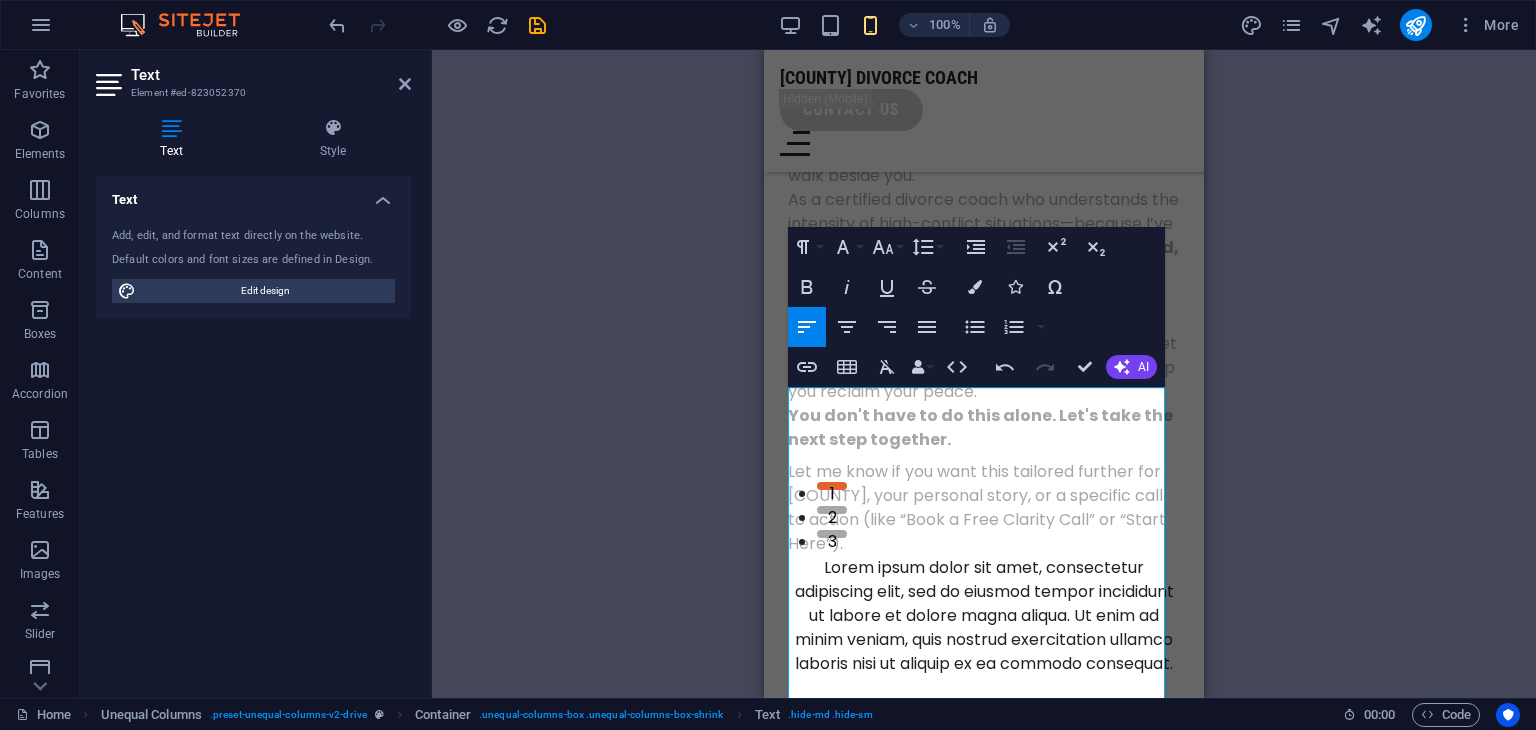 type 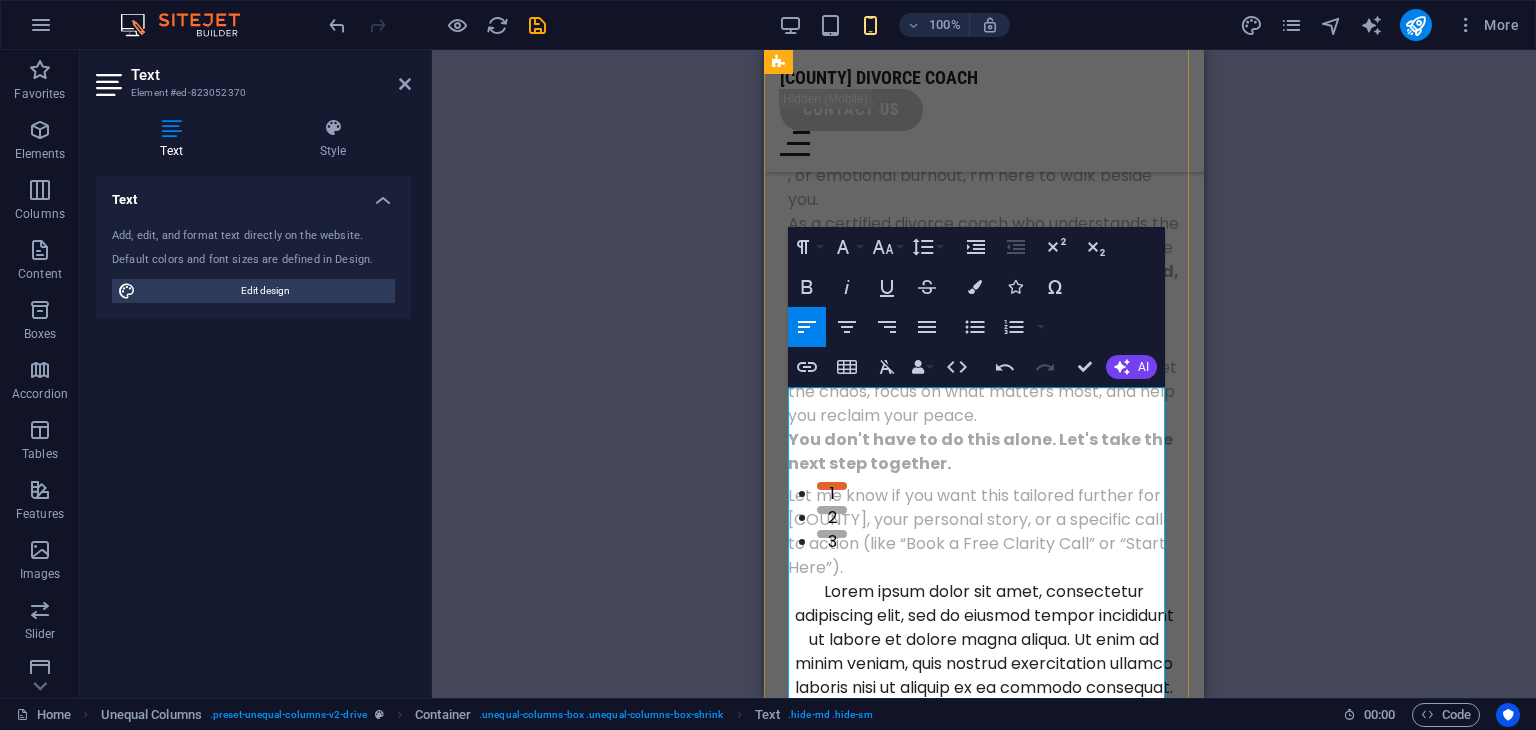 scroll, scrollTop: 400, scrollLeft: 0, axis: vertical 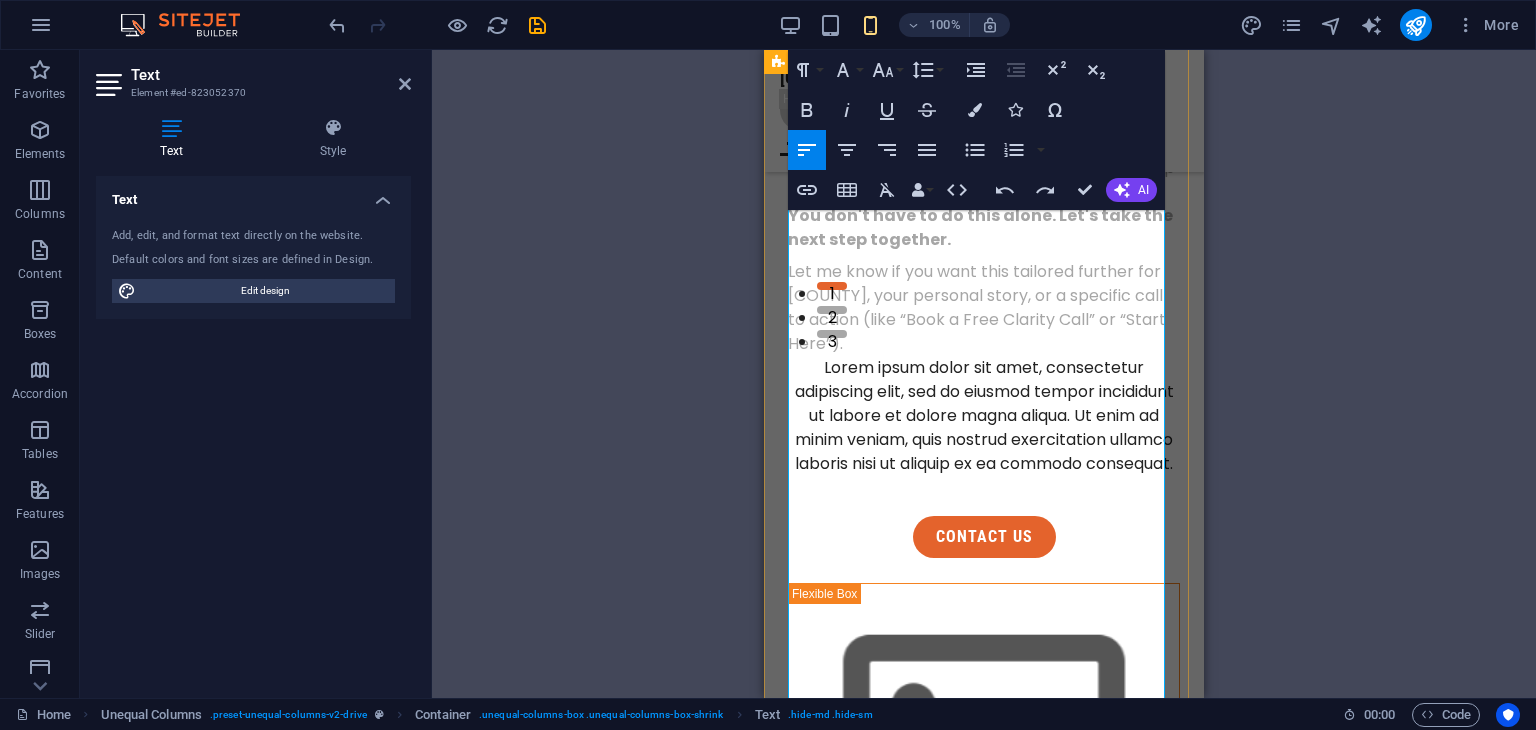 click on "As a certified divorce coach who understands the intensity of high-conflict situations—because I’ve lived through it too—I provide trauma-informed, practical, and empowering support to help you move forward with clarity and strength." at bounding box center [984, 48] 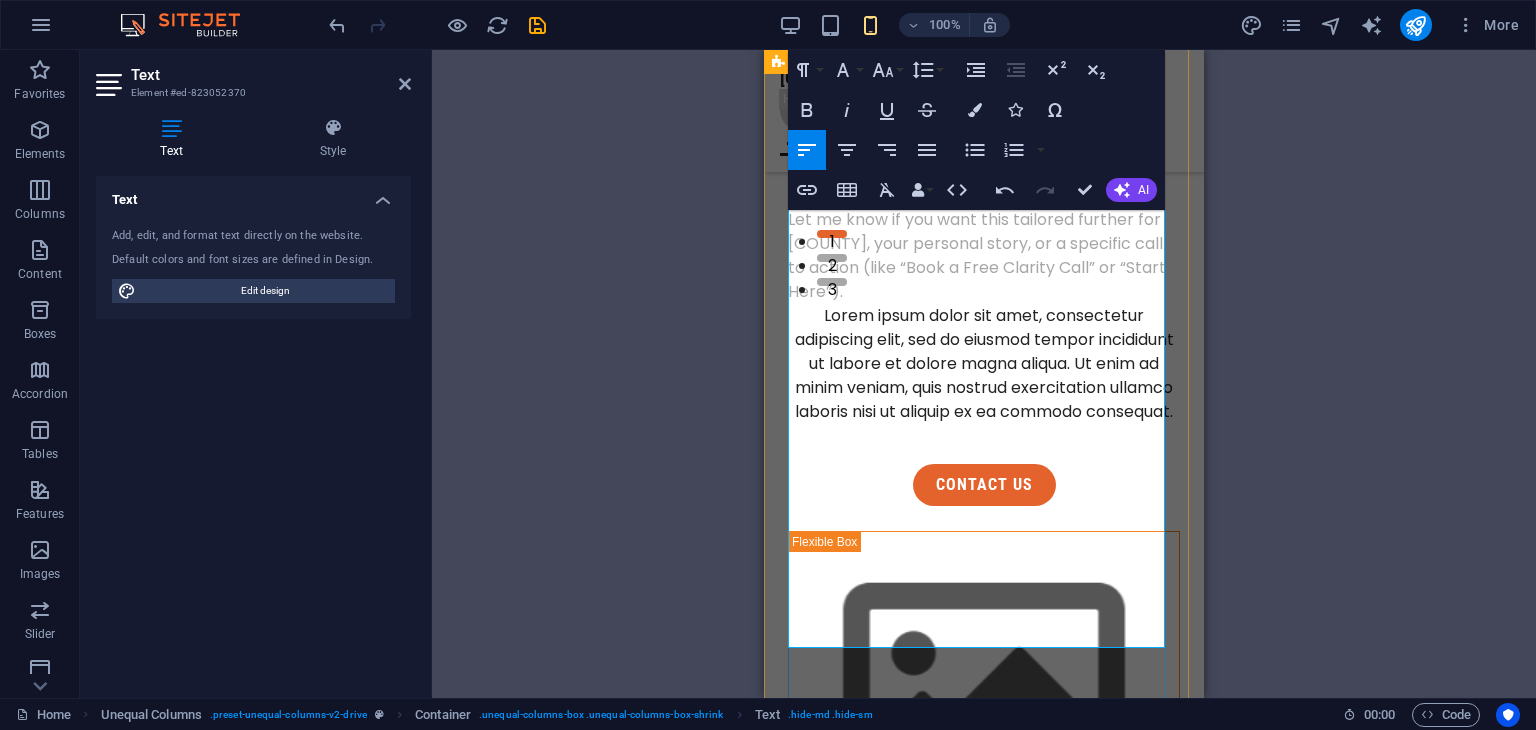 scroll, scrollTop: 500, scrollLeft: 0, axis: vertical 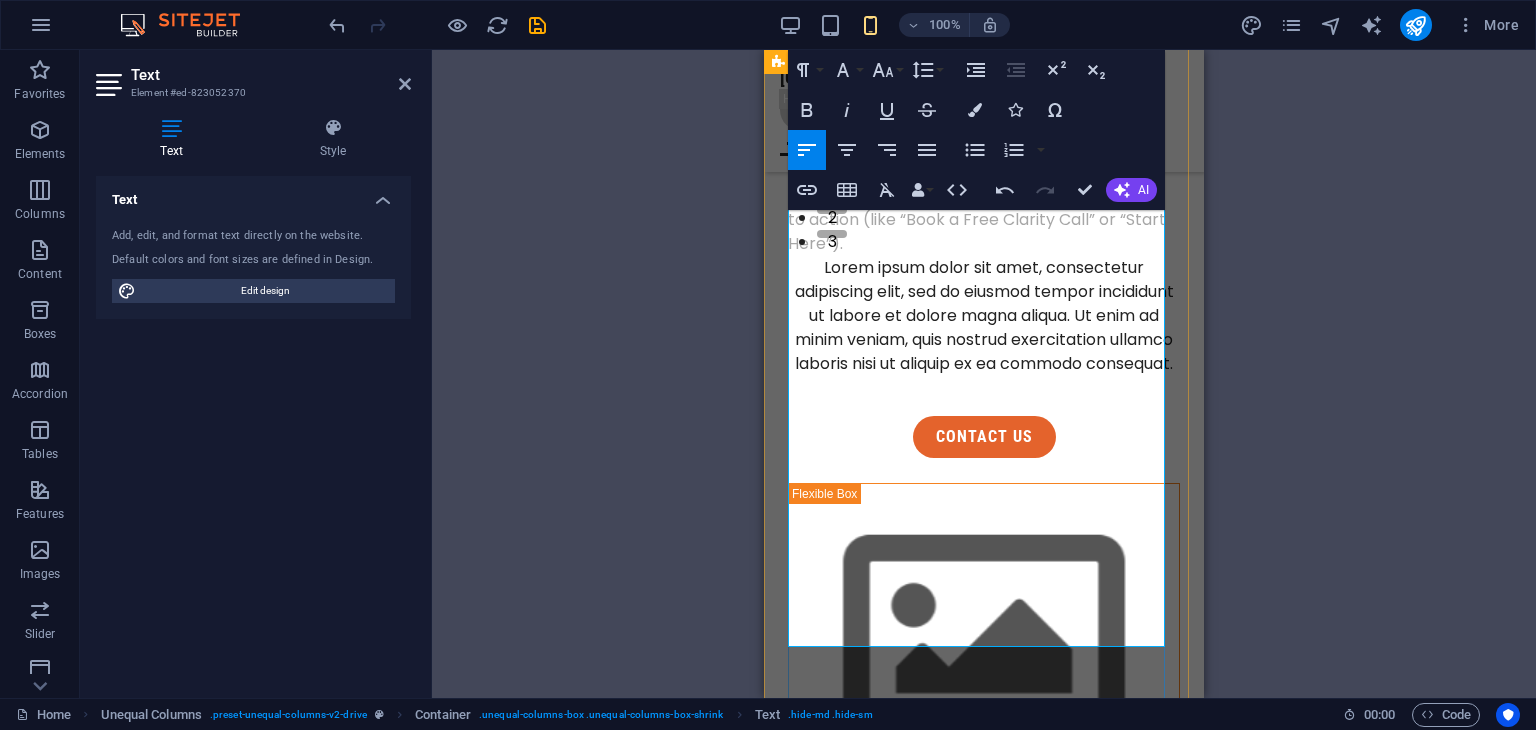 drag, startPoint x: 791, startPoint y: 407, endPoint x: 1010, endPoint y: 638, distance: 318.31116 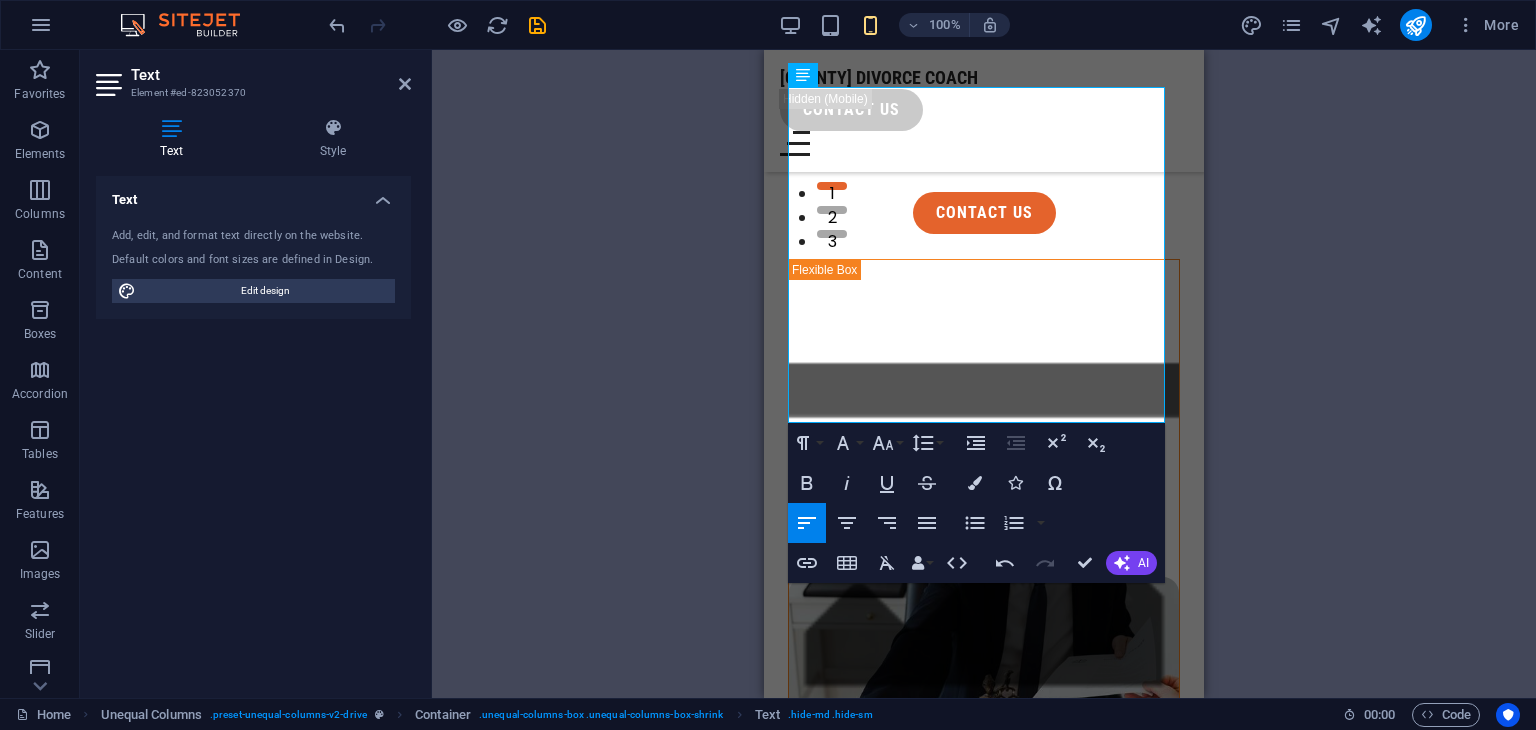 click on "Drag here to replace the existing content. Press “Ctrl” if you want to create a new element.
Container   H1   Unequal Columns   Container   Container   Image   Container   Menu Bar   Logo   Menu Bar   Button   Container   HTML   Container   Container   Accordion   Container   Container   Plans   Image   Container   Gallery   Footer Saga   Container   Text   Text Paragraph Format Normal Heading 1 Heading 2 Heading 3 Heading 4 Heading 5 Heading 6 Code Font Family Arial Georgia Impact Tahoma Times New Roman Verdana Poppins Roboto Condensed Font Size 8 9 10 11 12 14 18 24 30 36 48 60 72 96 Line Height Default Single 1.15 1.5 Double Increase Indent Decrease Indent Superscript Subscript Bold Italic Underline Strikethrough Colors Icons Special Characters Align Left Align Center Align Right Align Justify Unordered List   Default Circle Disc Square    Ordered List   Default Lower Alpha Lower Greek Lower Roman Upper Alpha Upper Roman    Insert Link Insert Table Clear Formatting Data Bindings Fax" at bounding box center [984, 374] 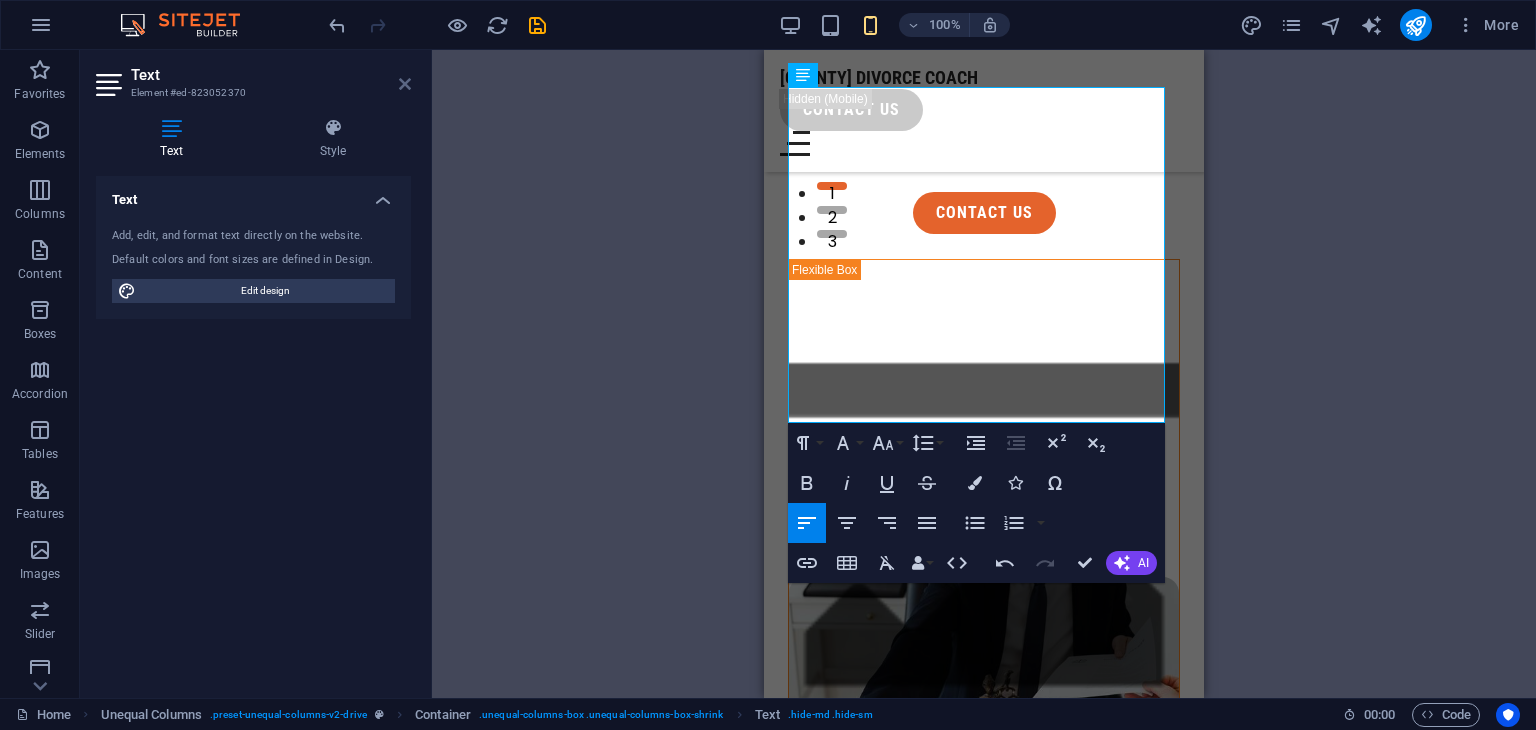 click at bounding box center [405, 84] 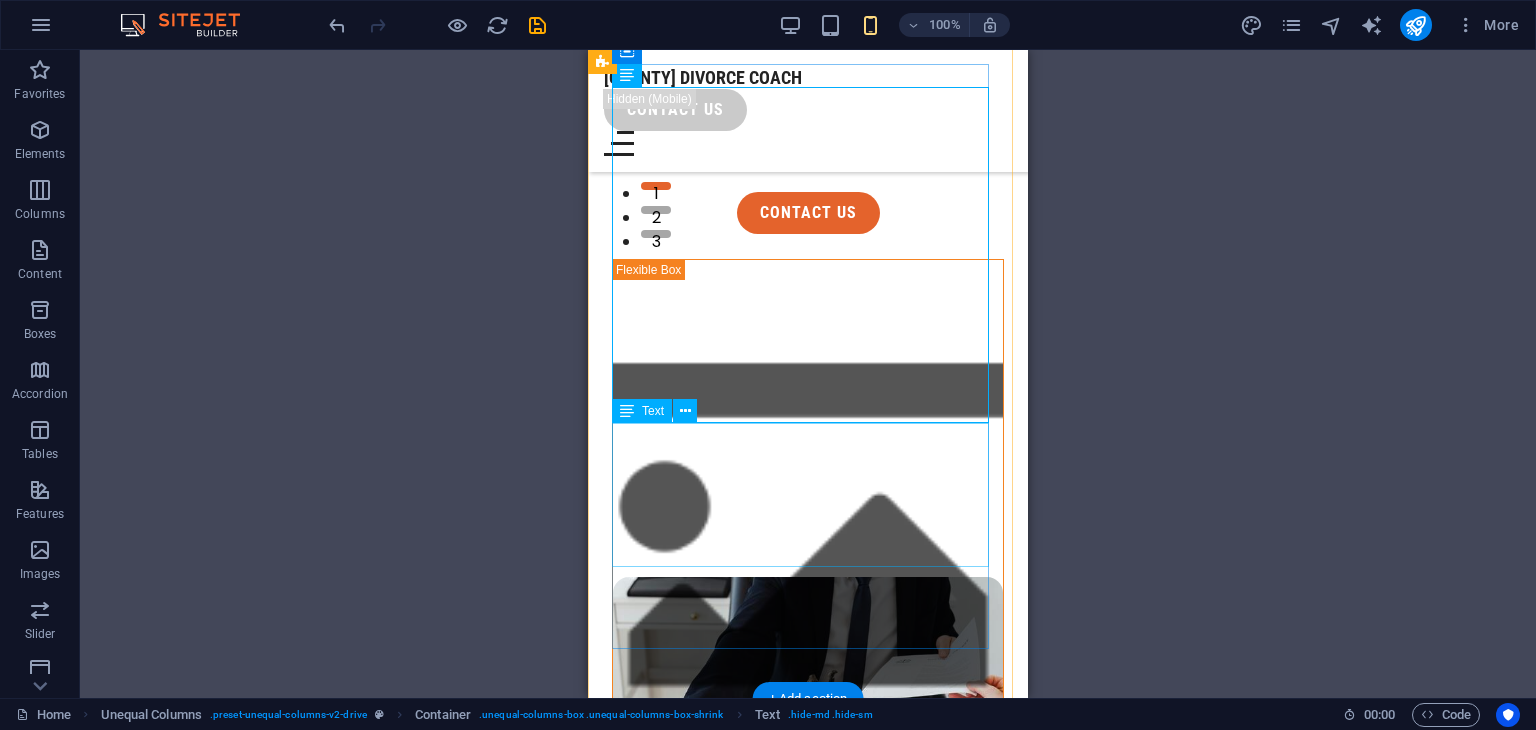 click on "Lorem ipsum dolor sit amet, consectetur adipiscing elit, sed do eiusmod tempor incididunt ut labore et dolore magna aliqua. Ut enim ad minim veniam, quis nostrud exercitation ullamco laboris nisi ut aliquip ex ea commodo consequat." at bounding box center [808, 92] 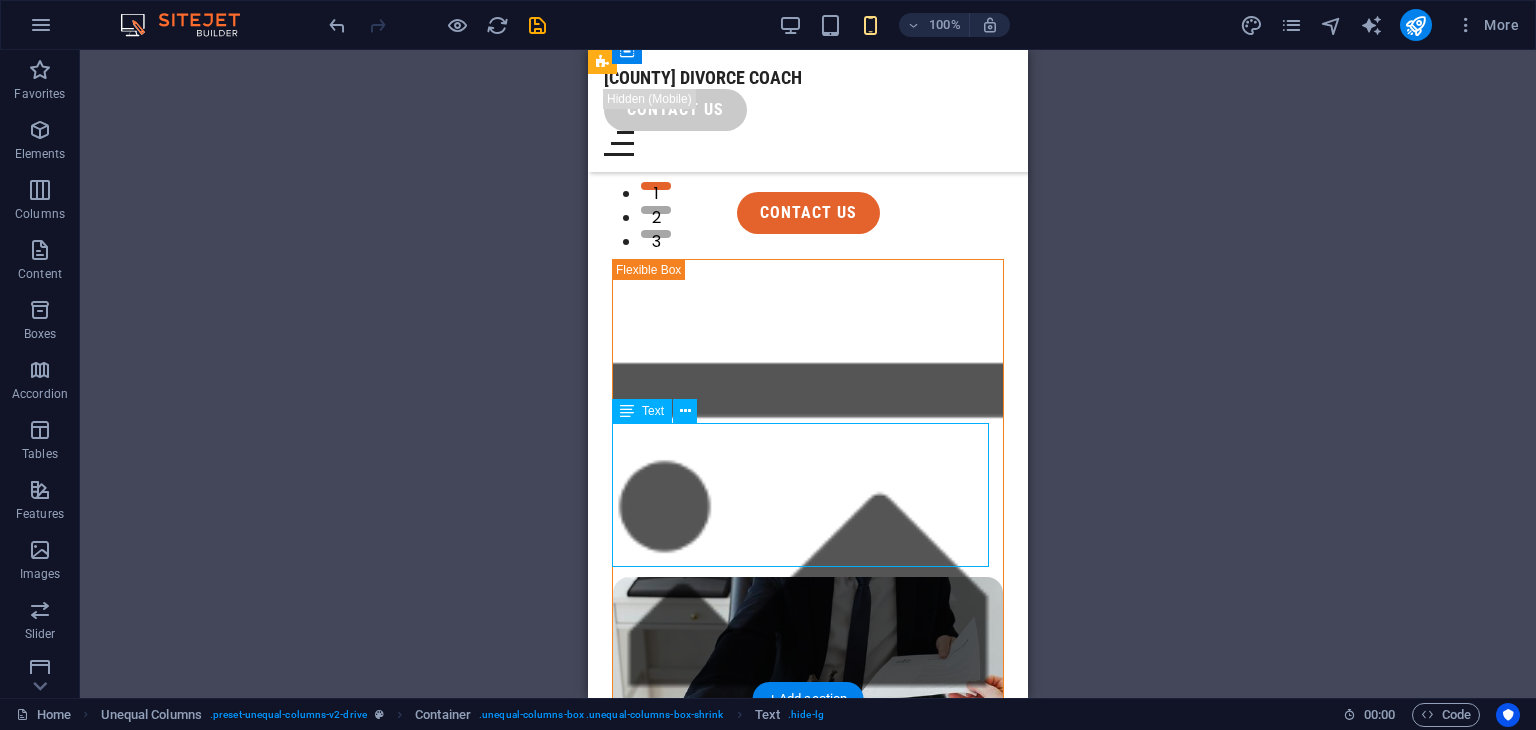 click on "Lorem ipsum dolor sit amet, consectetur adipiscing elit, sed do eiusmod tempor incididunt ut labore et dolore magna aliqua. Ut enim ad minim veniam, quis nostrud exercitation ullamco laboris nisi ut aliquip ex ea commodo consequat." at bounding box center [808, 92] 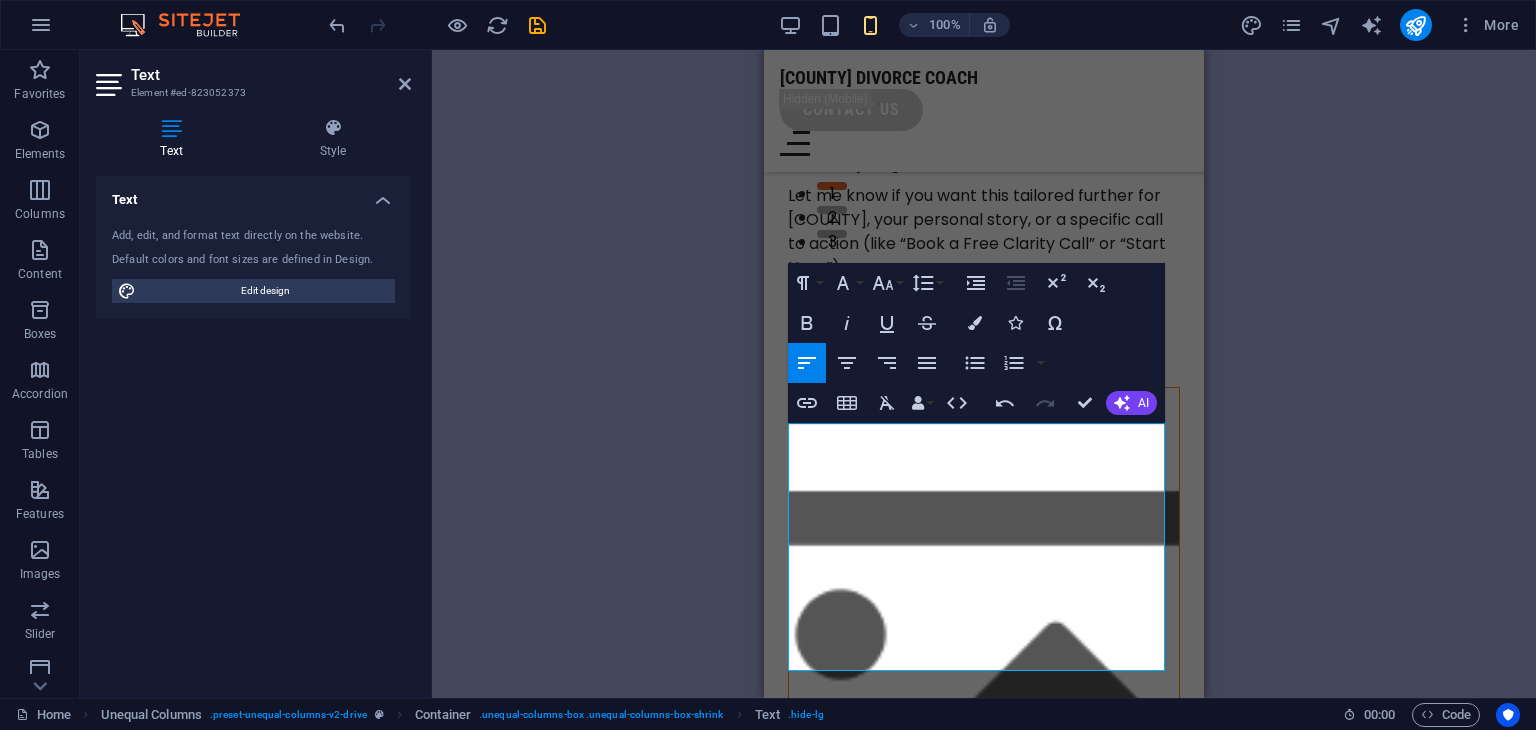 click on "SERVICING [COUNTY] AND NEIGHBORING COUNTIES IN TEXAS Working hours Weekdays: BY APPOINTMENT Saturday: 06:00 - 22:00h Sunday: 10:00 - 18:00h emergency number 000-111-222 call now" at bounding box center (984, 374) 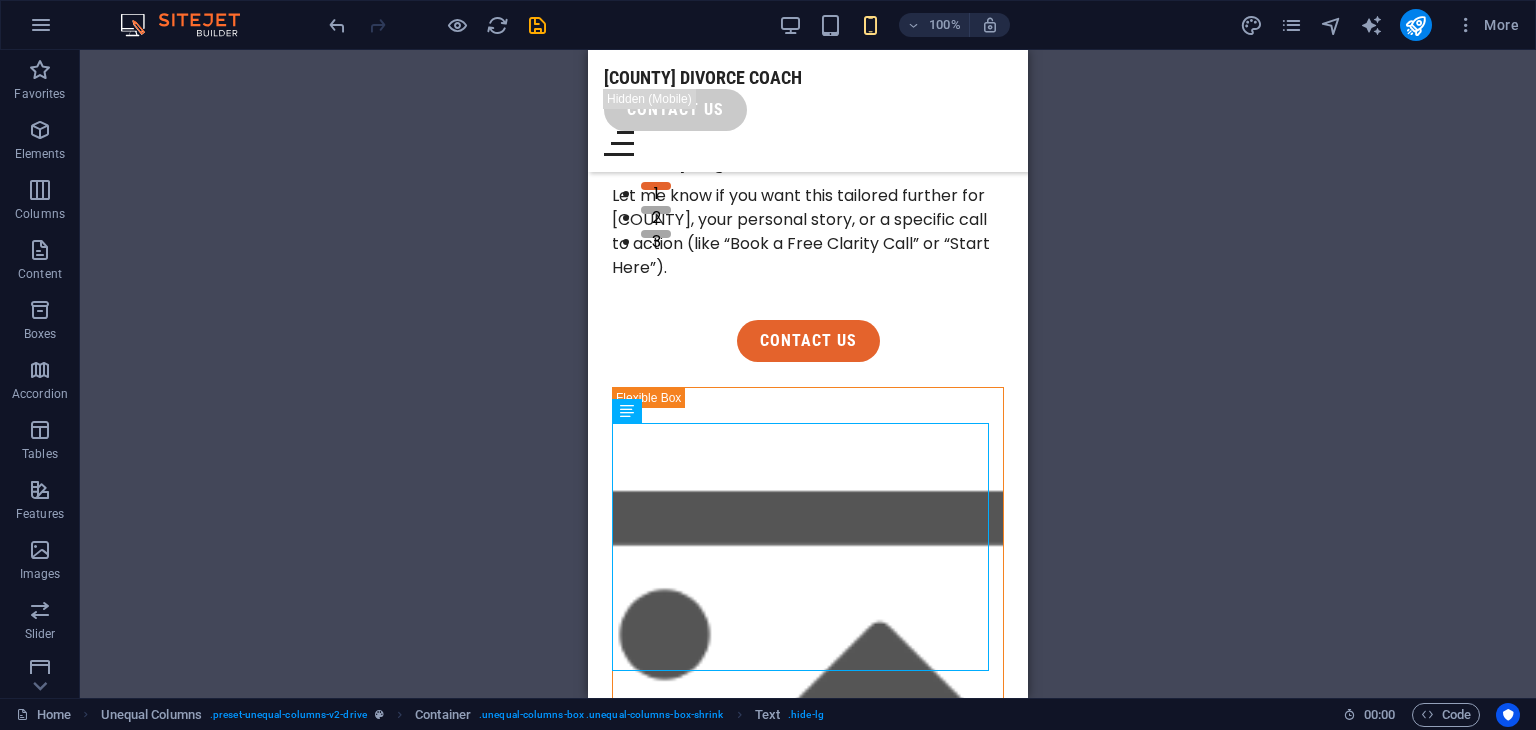 click on "Drag here to replace the existing content. Press “Ctrl” if you want to create a new element.
Container   H1   Unequal Columns   Container   Container   Image   Container   Menu Bar   Logo   Menu Bar   Button   Container   HTML   Container   Container   Accordion   Container   Container   Plans   Image   Container   Gallery   Footer Saga   Container   Text   Text   Button" at bounding box center (808, 374) 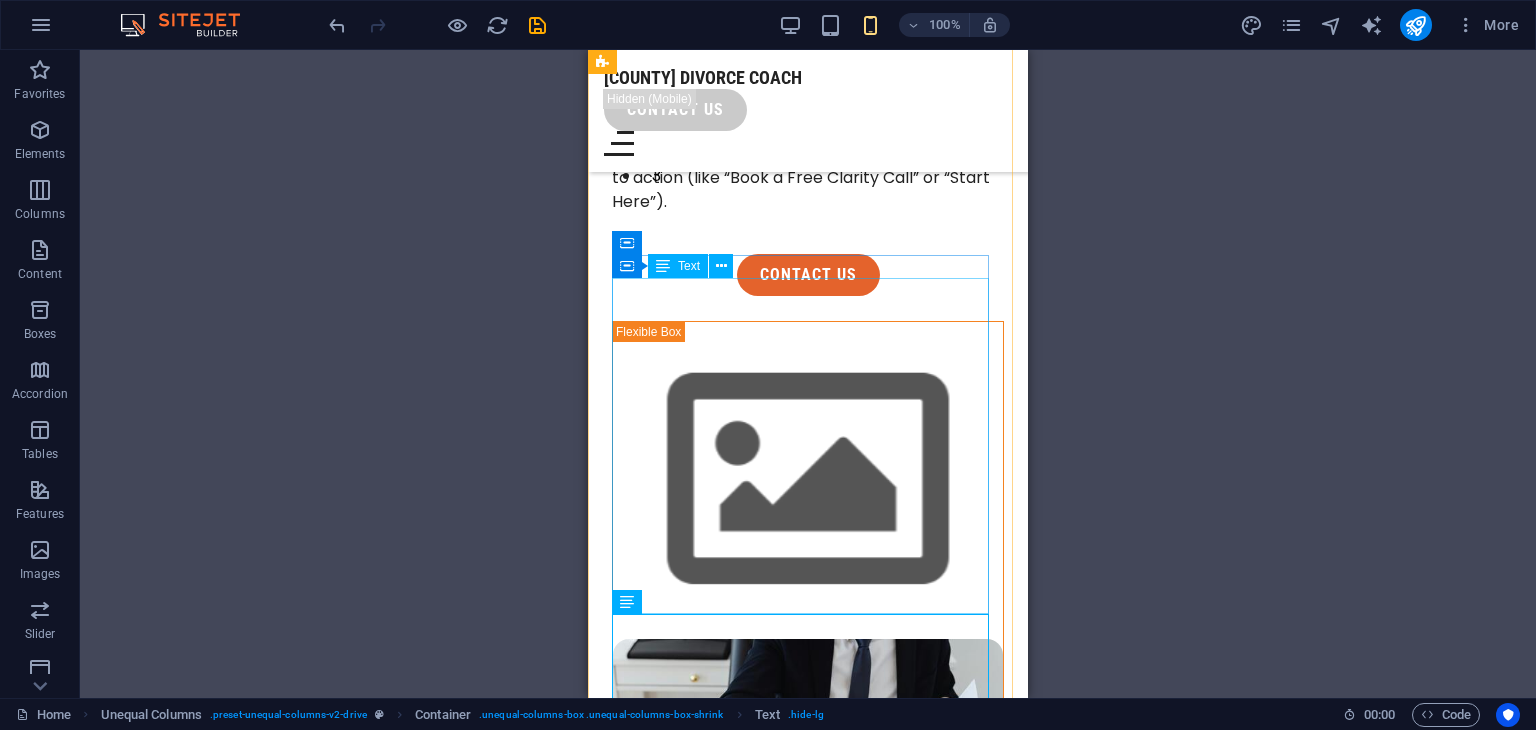 scroll, scrollTop: 700, scrollLeft: 0, axis: vertical 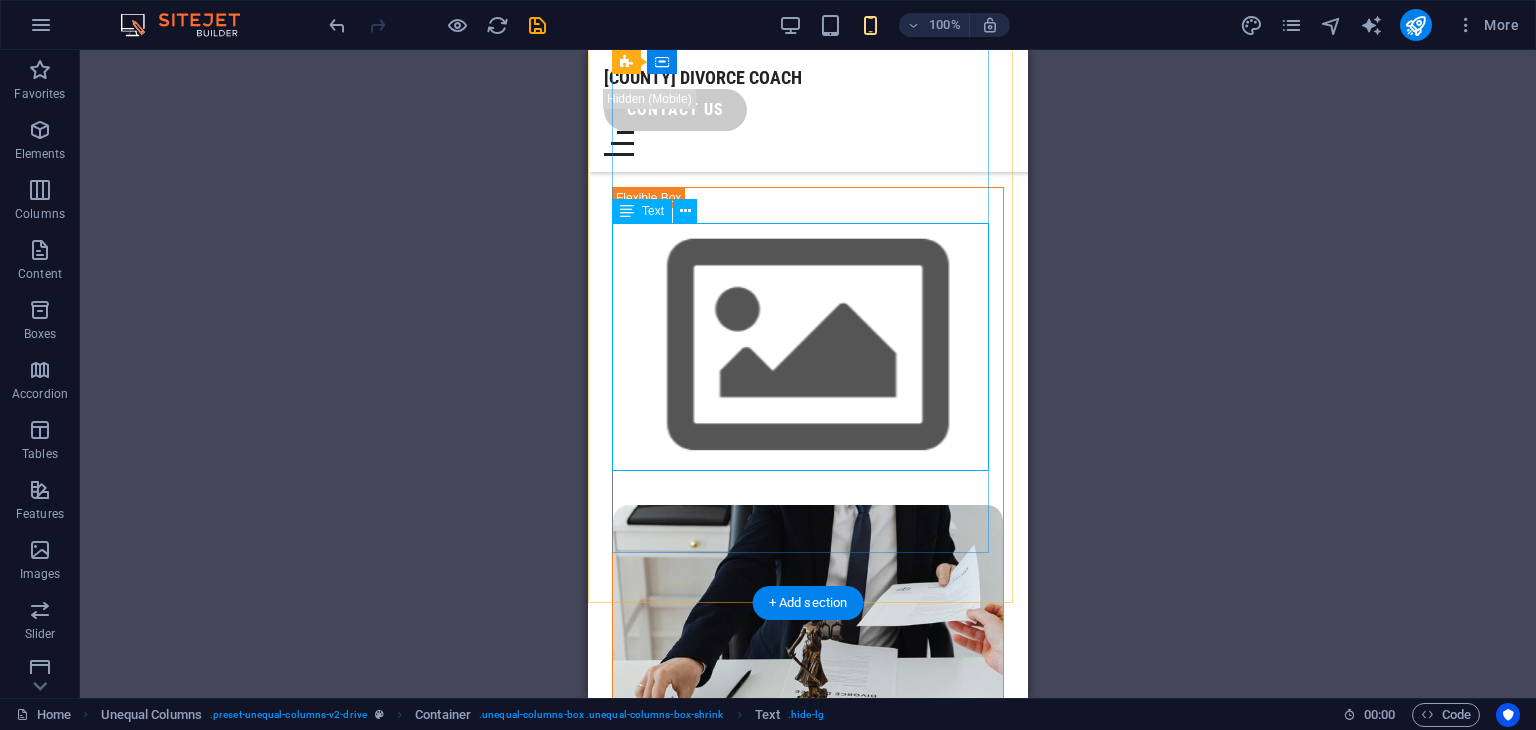 click on "Whether you're just beginning the process or deep in the storm, this space is for you. Let’s quiet the chaos, focus on what matters most, and help you reclaim your peace. You don't have to do this alone. Let's take the next step together. Let me know if you want this tailored further for [COUNTY], your personal story, or a specific call to action (like “Book a Free Clarity Call” or “Start Here”)." at bounding box center (808, -44) 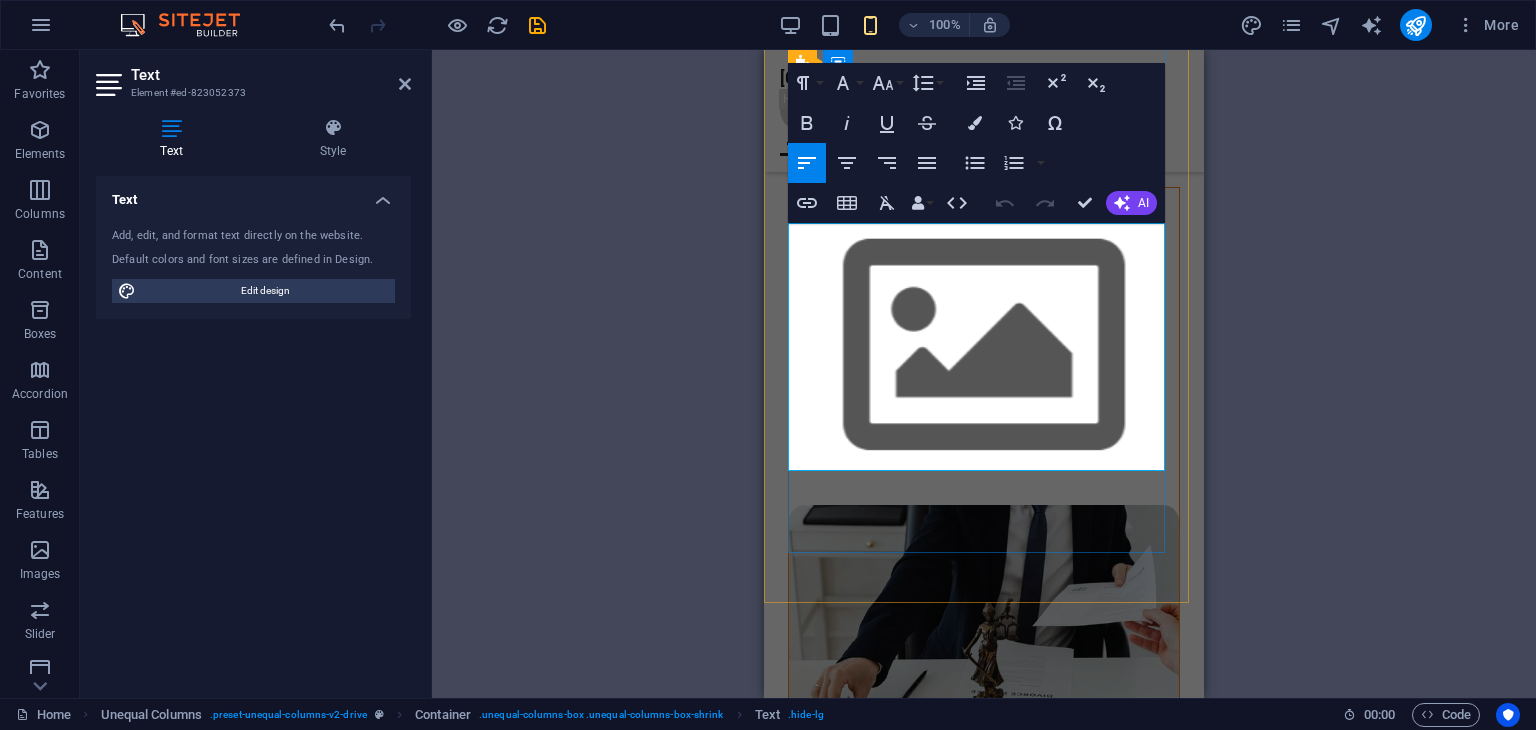 click on "Let me know if you want this tailored further for [COUNTY], your personal story, or a specific call to action (like “Book a Free Clarity Call” or “Start Here”)." at bounding box center (984, 32) 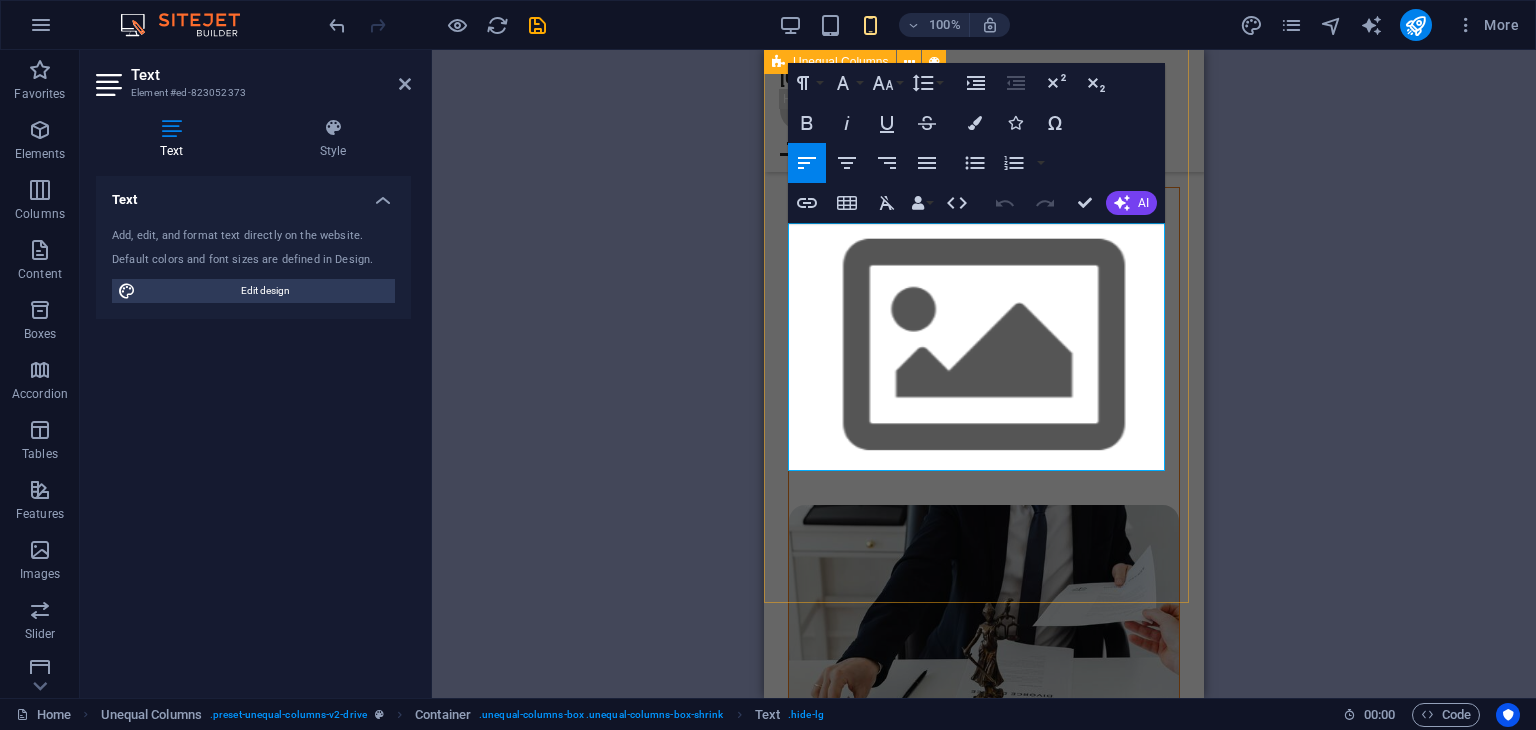 drag, startPoint x: 965, startPoint y: 453, endPoint x: 782, endPoint y: 387, distance: 194.53792 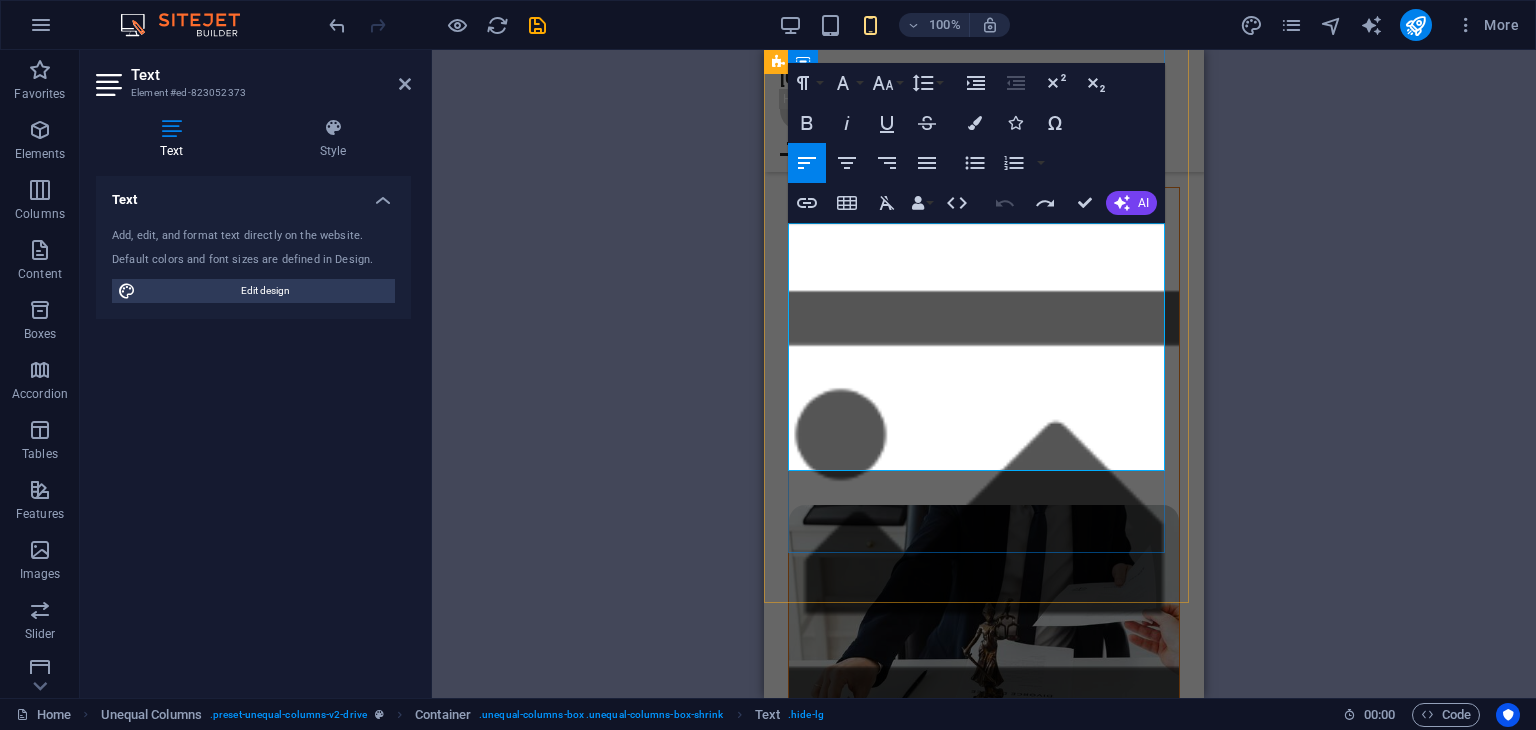 click on "Let me know if you want this tailored further for [COUNTY], your personal story, or a specific call to action (like “Book a Free Clarity Call” or “Start Here”)." at bounding box center [984, 32] 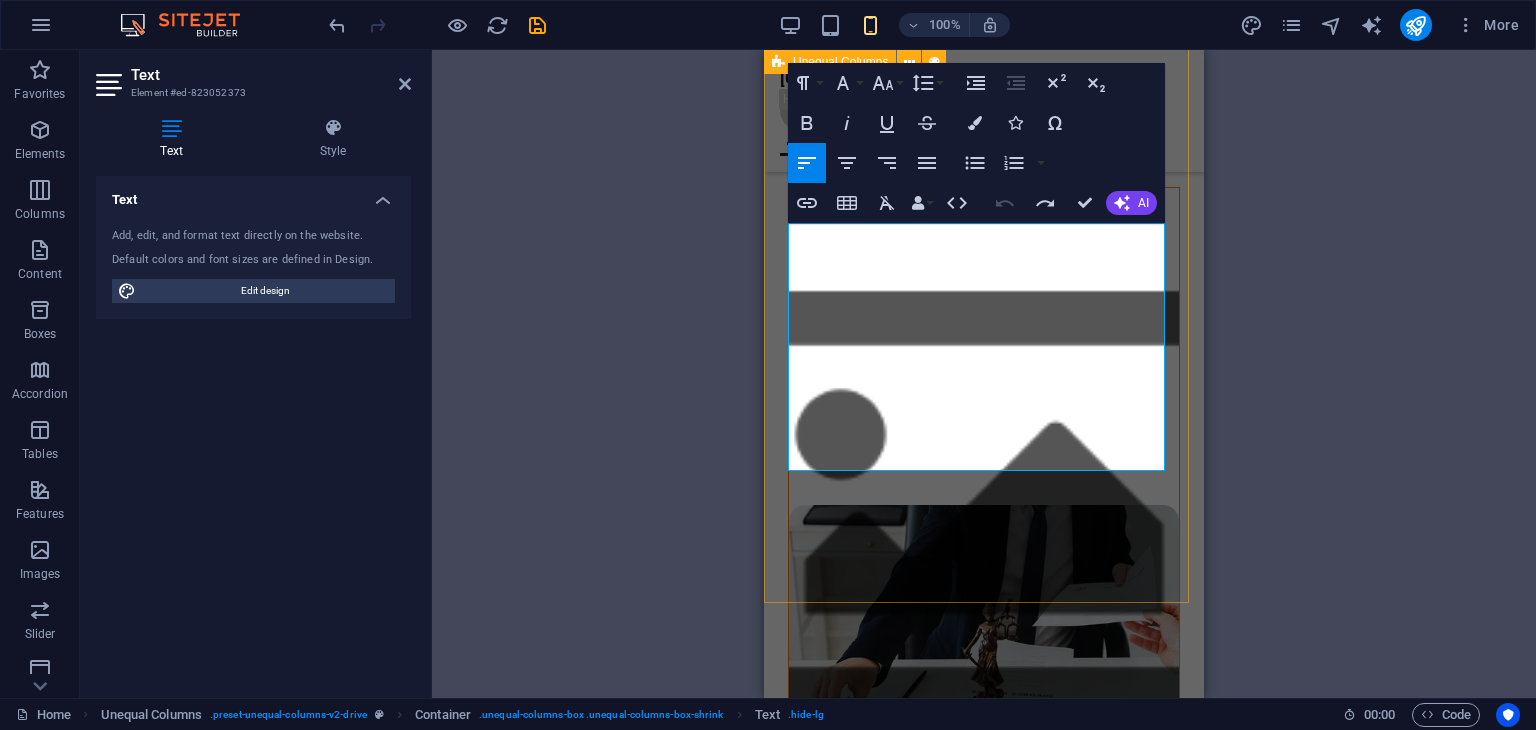 drag, startPoint x: 974, startPoint y: 453, endPoint x: 773, endPoint y: 381, distance: 213.50644 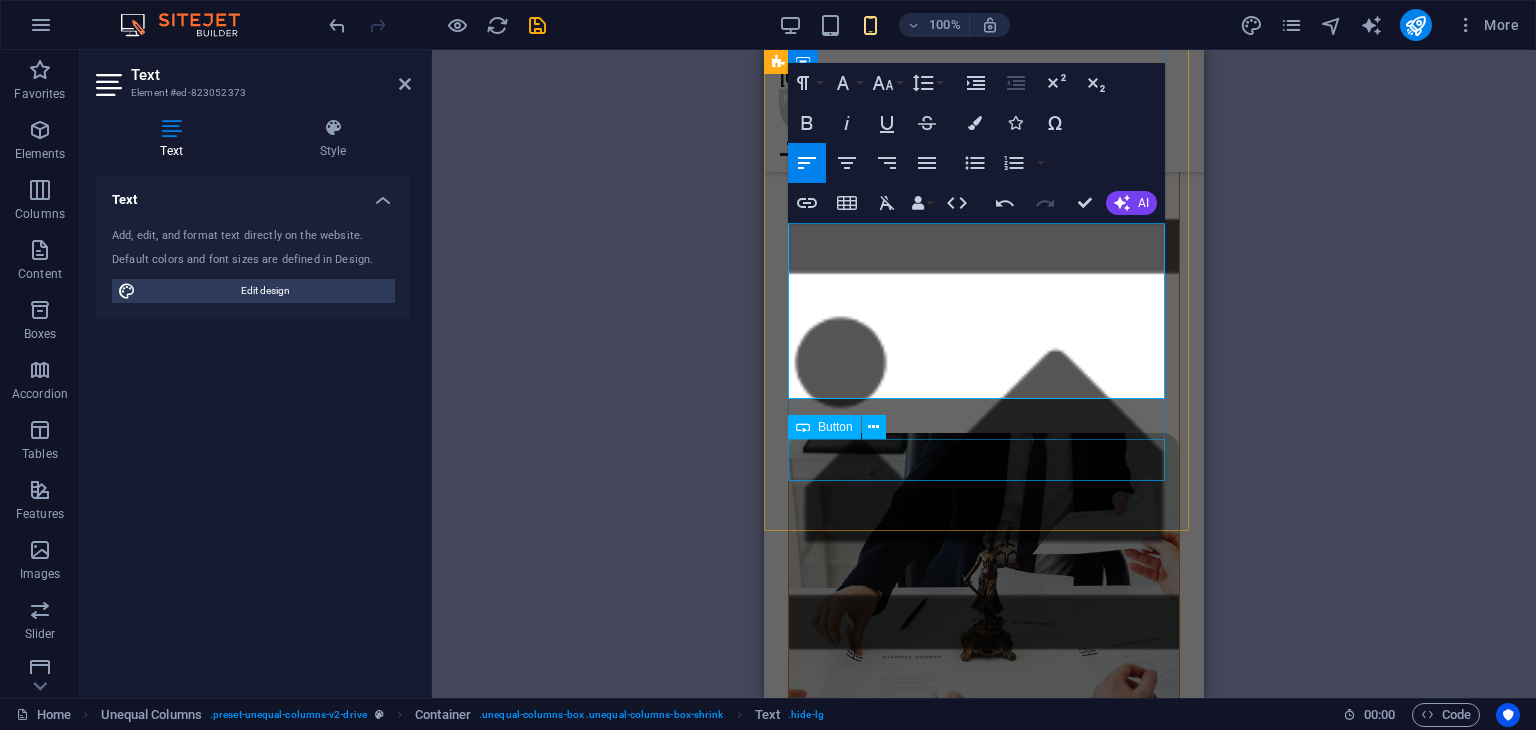 click on "contact us" at bounding box center (984, 69) 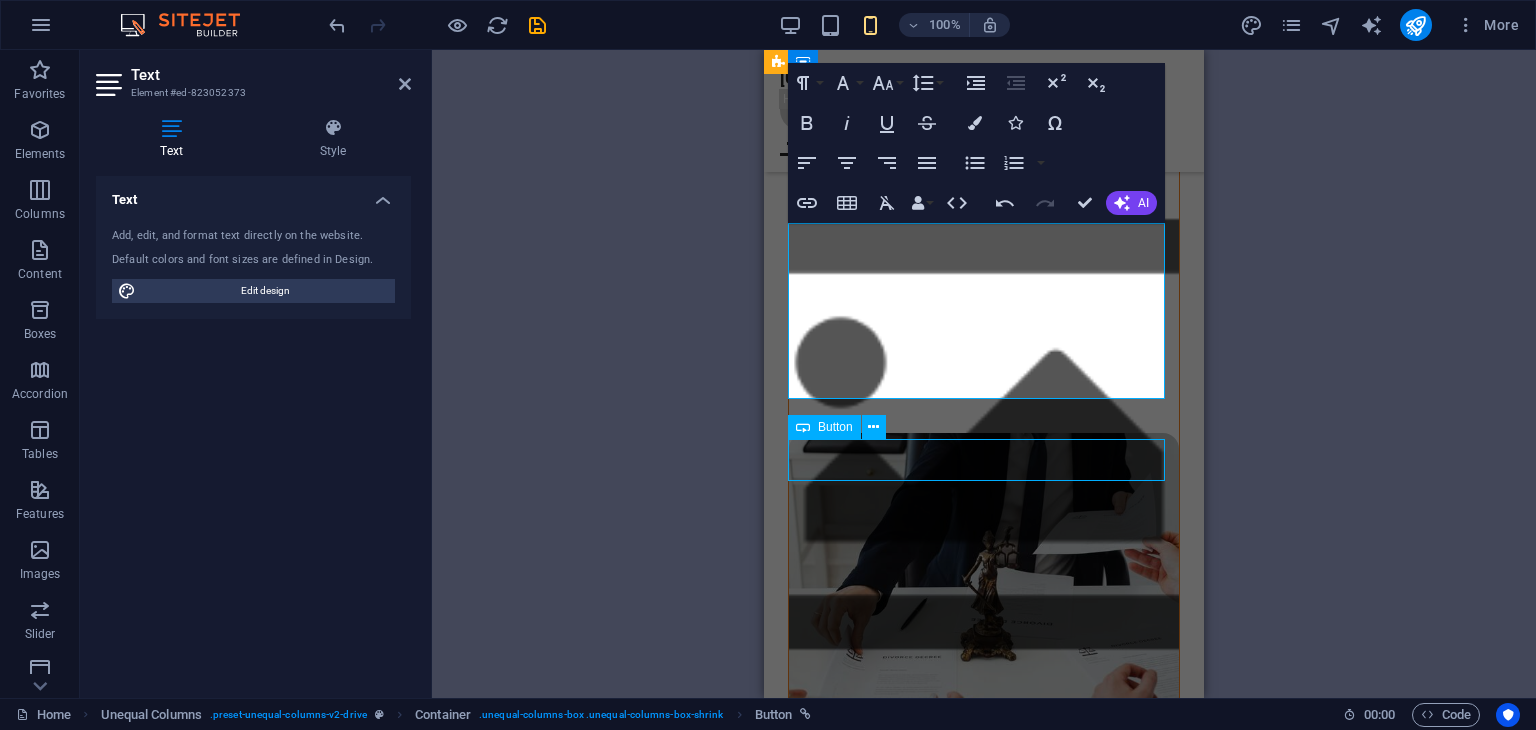 click on "contact us" at bounding box center [984, 69] 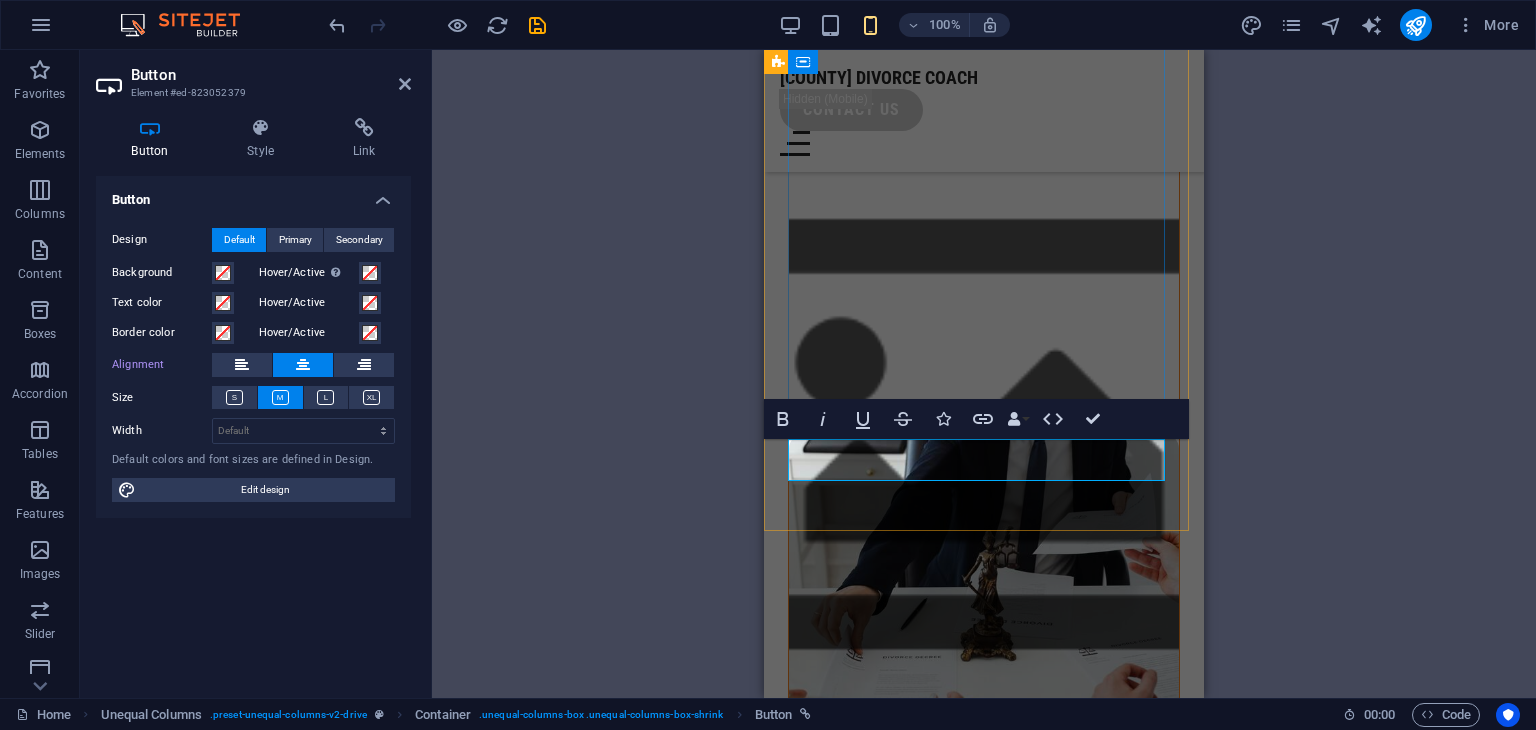 click on "contact us" at bounding box center [984, 69] 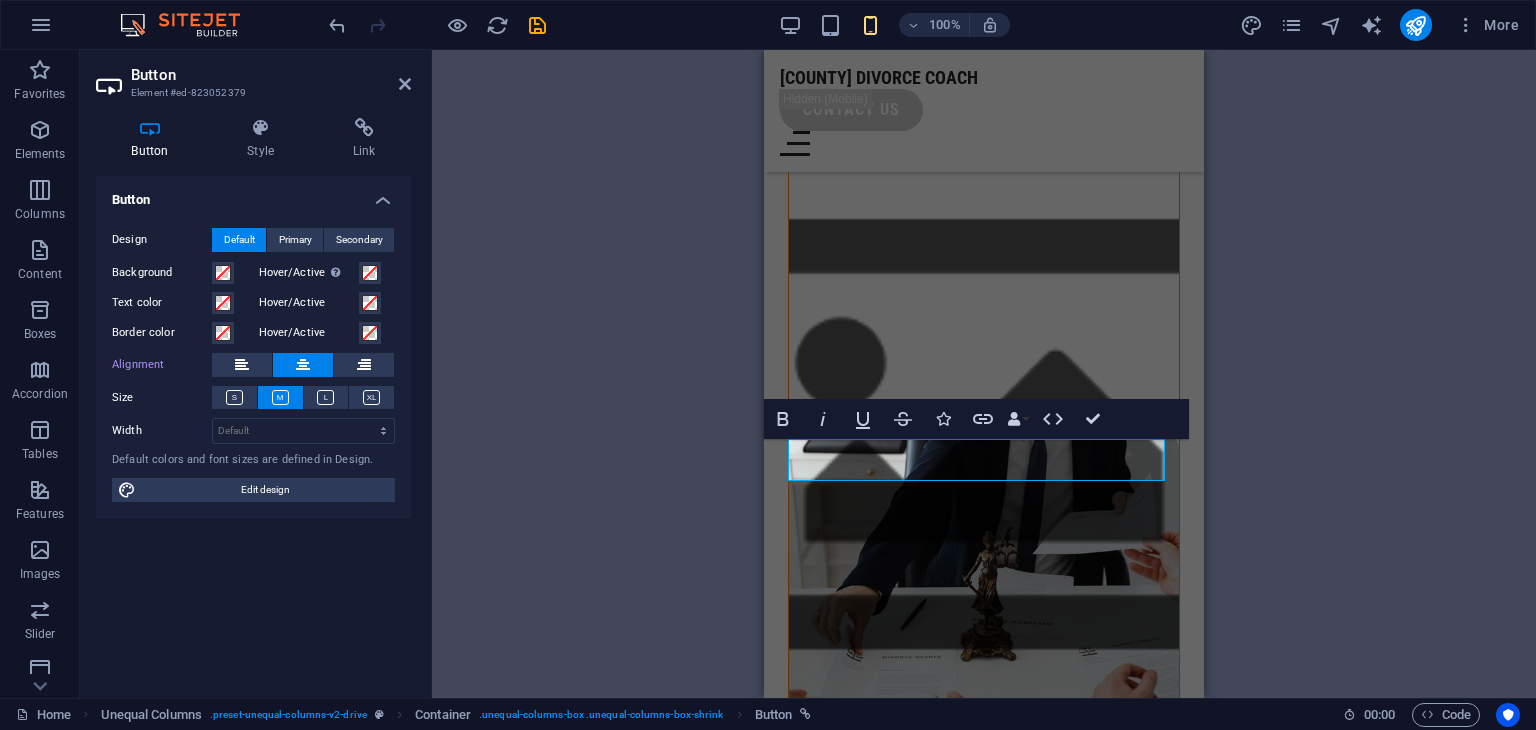 click on "SERVICING [COUNTY] AND NEIGHBORING COUNTIES IN TEXAS Working hours Weekdays: BY APPOINTMENT Saturday: 06:00 - 22:00h Sunday: 10:00 - 18:00h emergency number 000-111-222 call now" at bounding box center [984, 374] 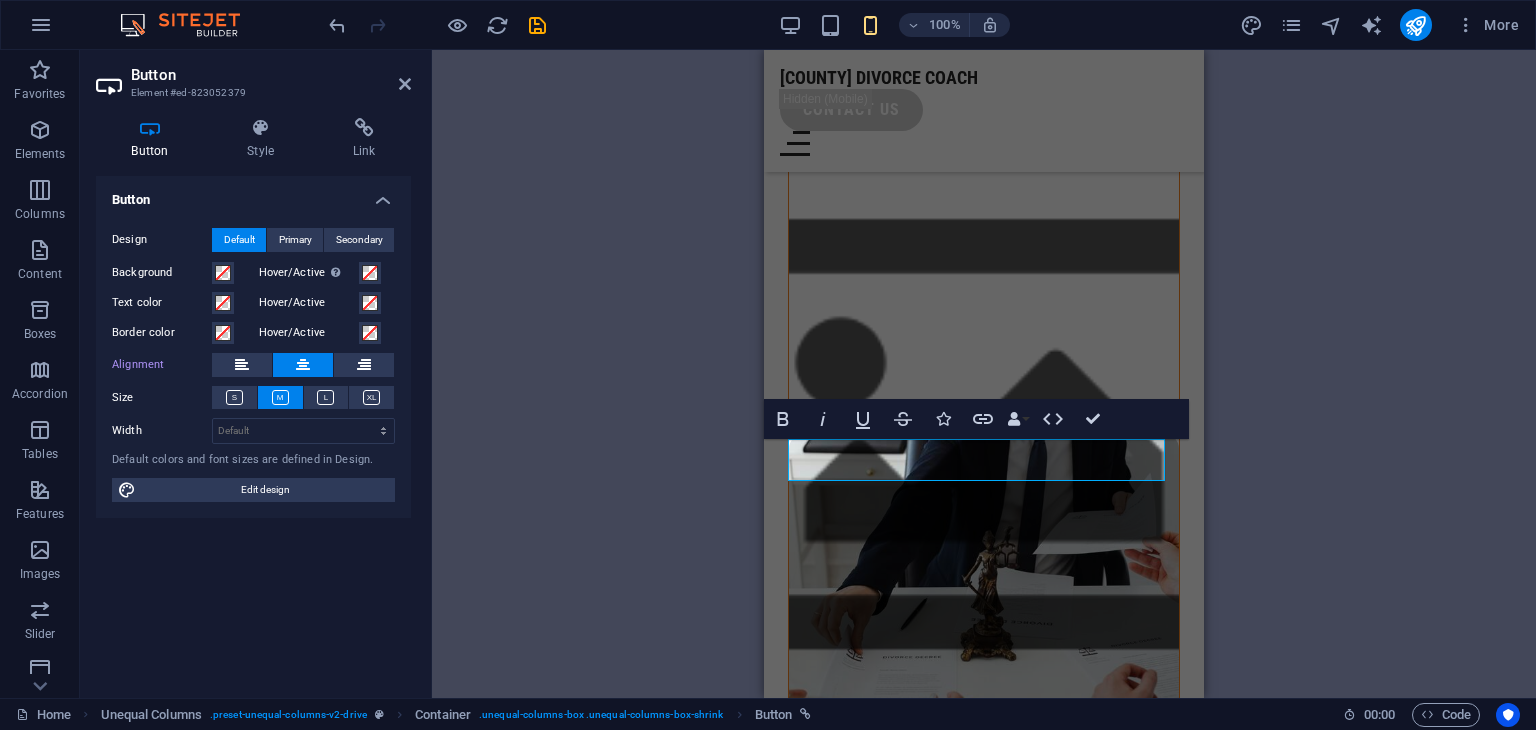 click on "SERVICING [COUNTY] AND NEIGHBORING COUNTIES IN TEXAS Working hours Weekdays: BY APPOINTMENT Saturday: 06:00 - 22:00h Sunday: 10:00 - 18:00h emergency number 000-111-222 call now" at bounding box center (984, 374) 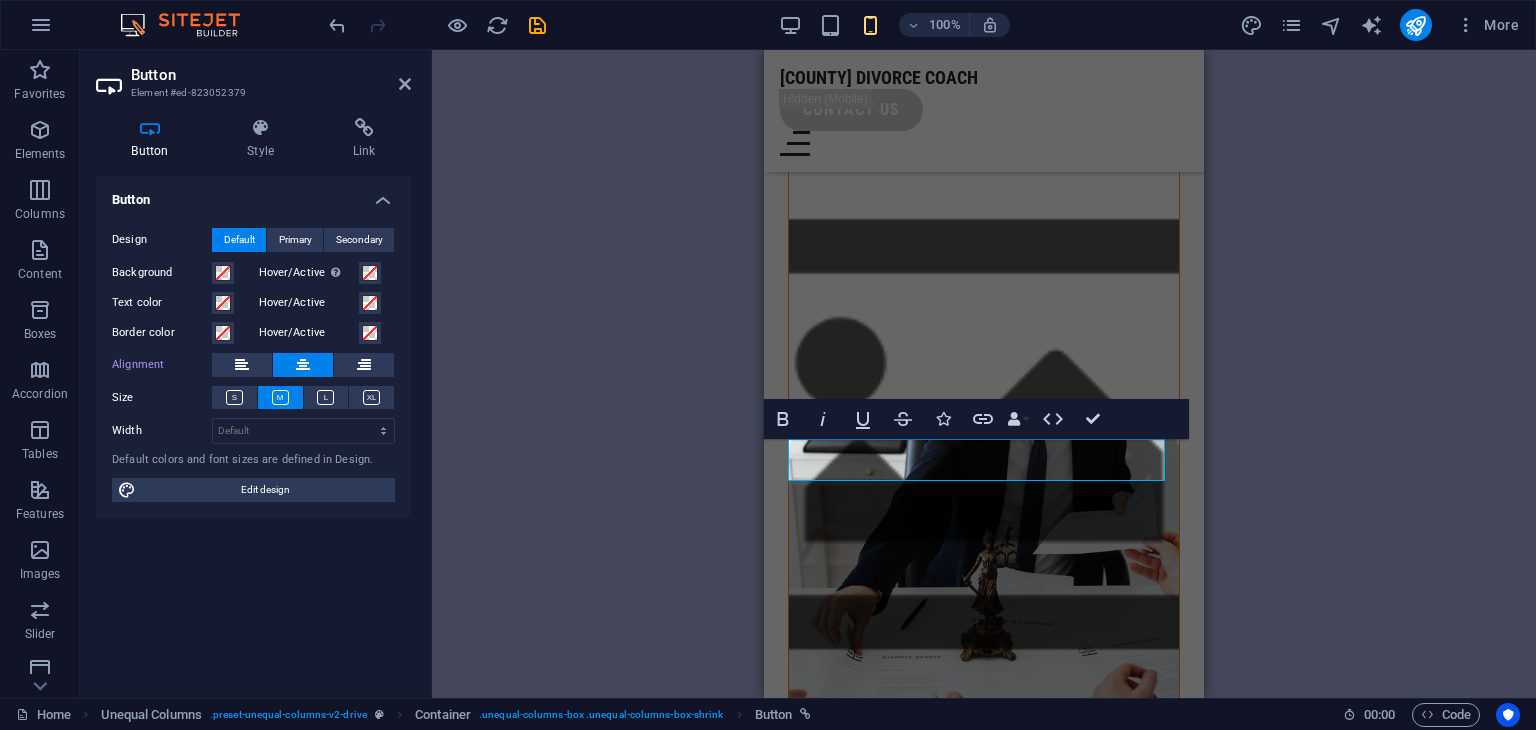 click on "SERVICING [COUNTY] AND NEIGHBORING COUNTIES IN TEXAS Working hours Weekdays: BY APPOINTMENT Saturday: 06:00 - 22:00h Sunday: 10:00 - 18:00h emergency number 000-111-222 call now" at bounding box center [984, 374] 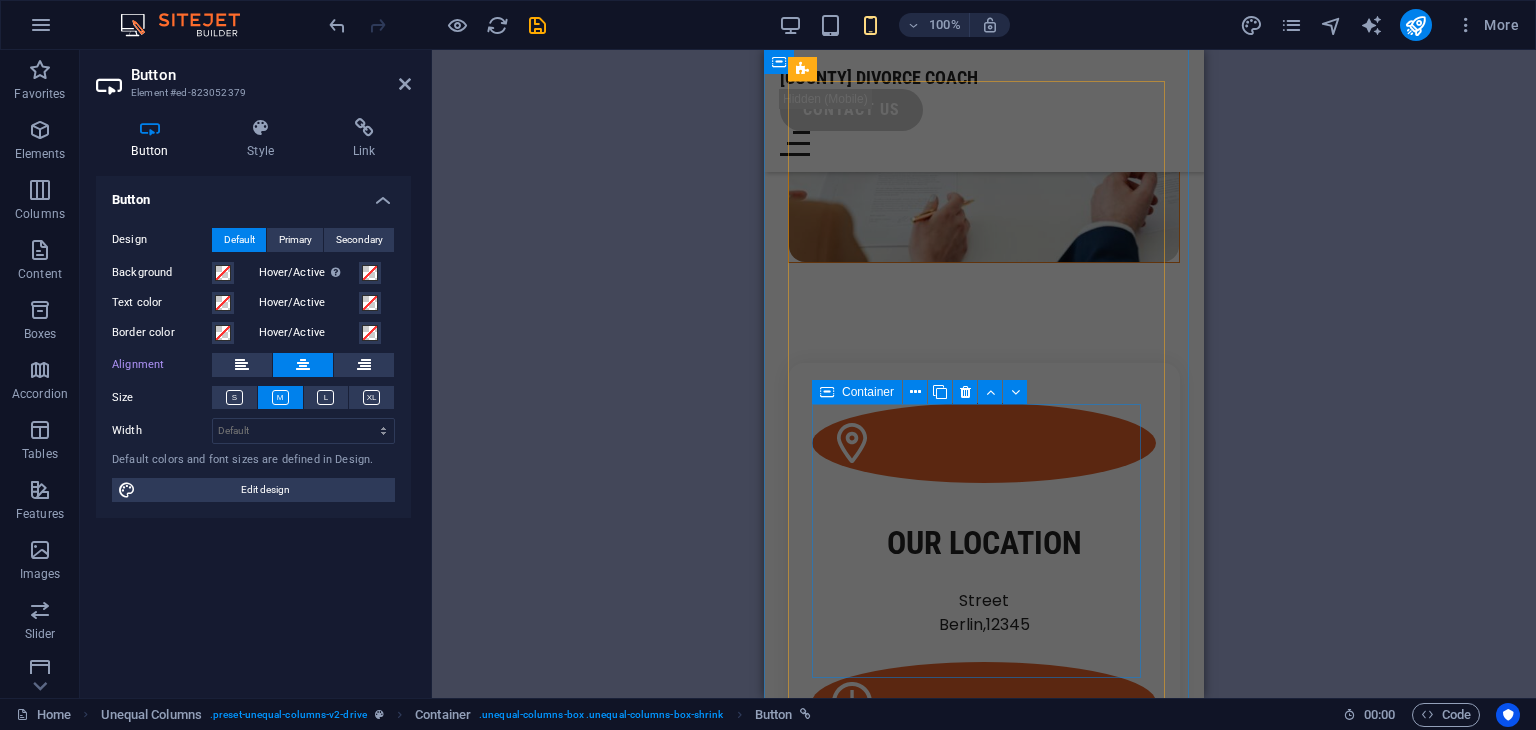 scroll, scrollTop: 1200, scrollLeft: 0, axis: vertical 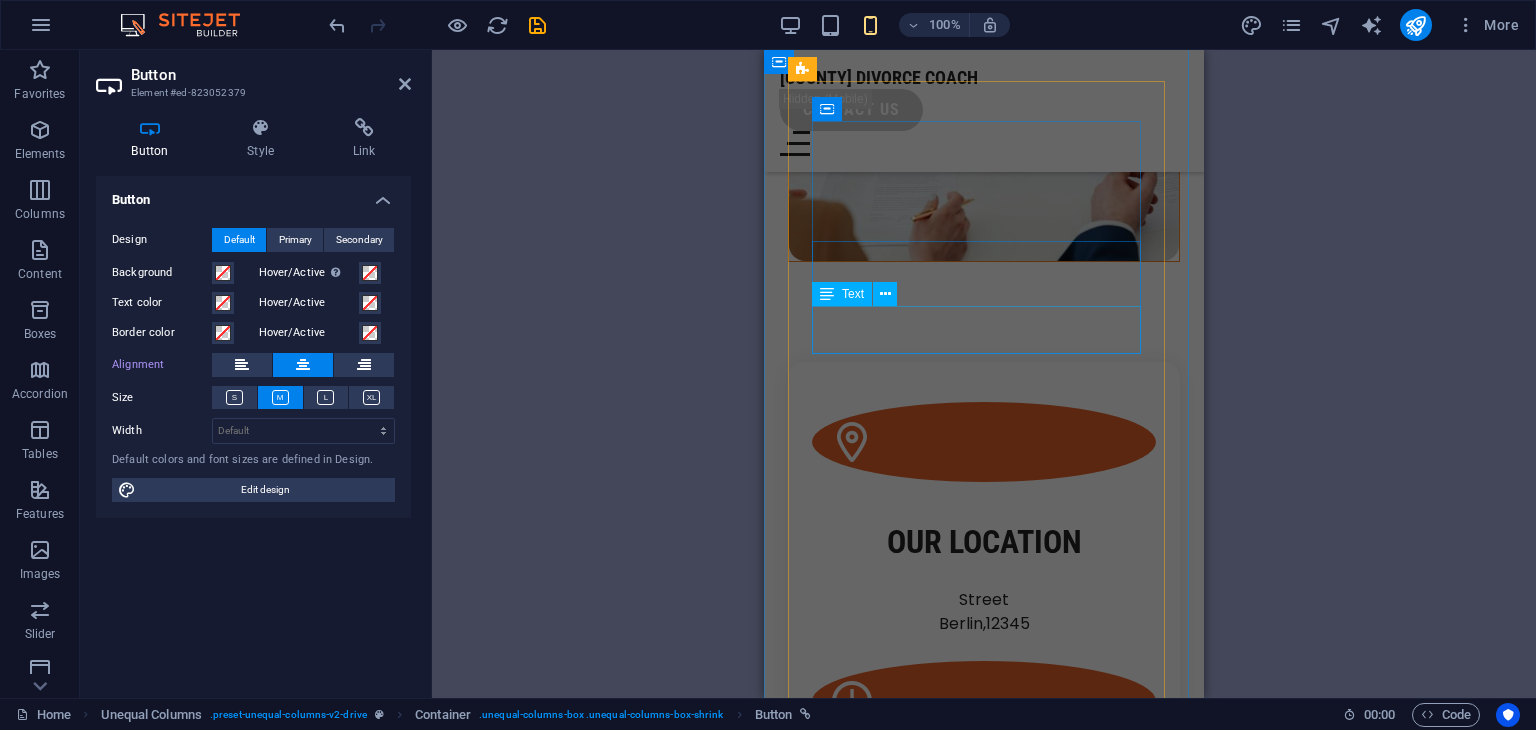 click on "Street" at bounding box center (984, 599) 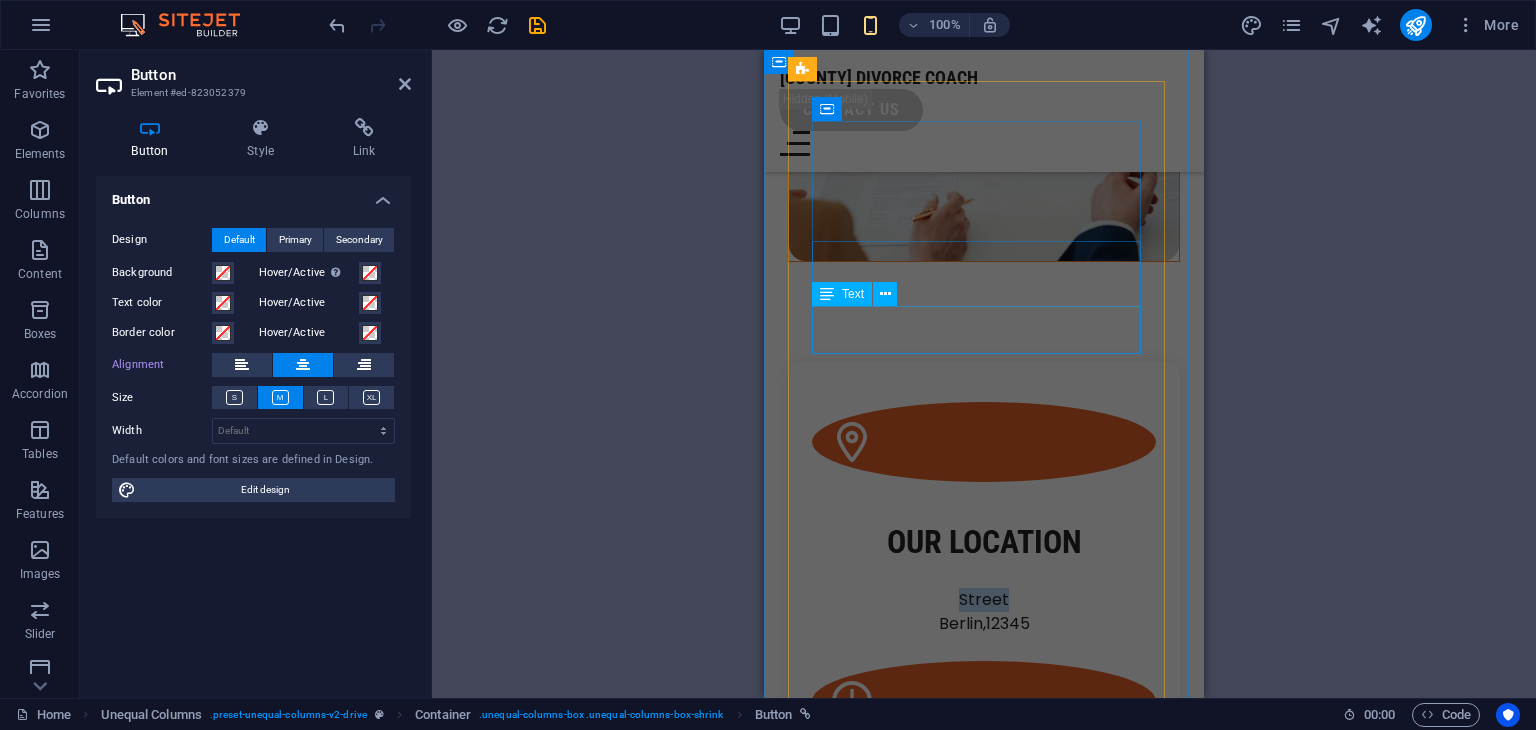 click on "Street" at bounding box center (984, 599) 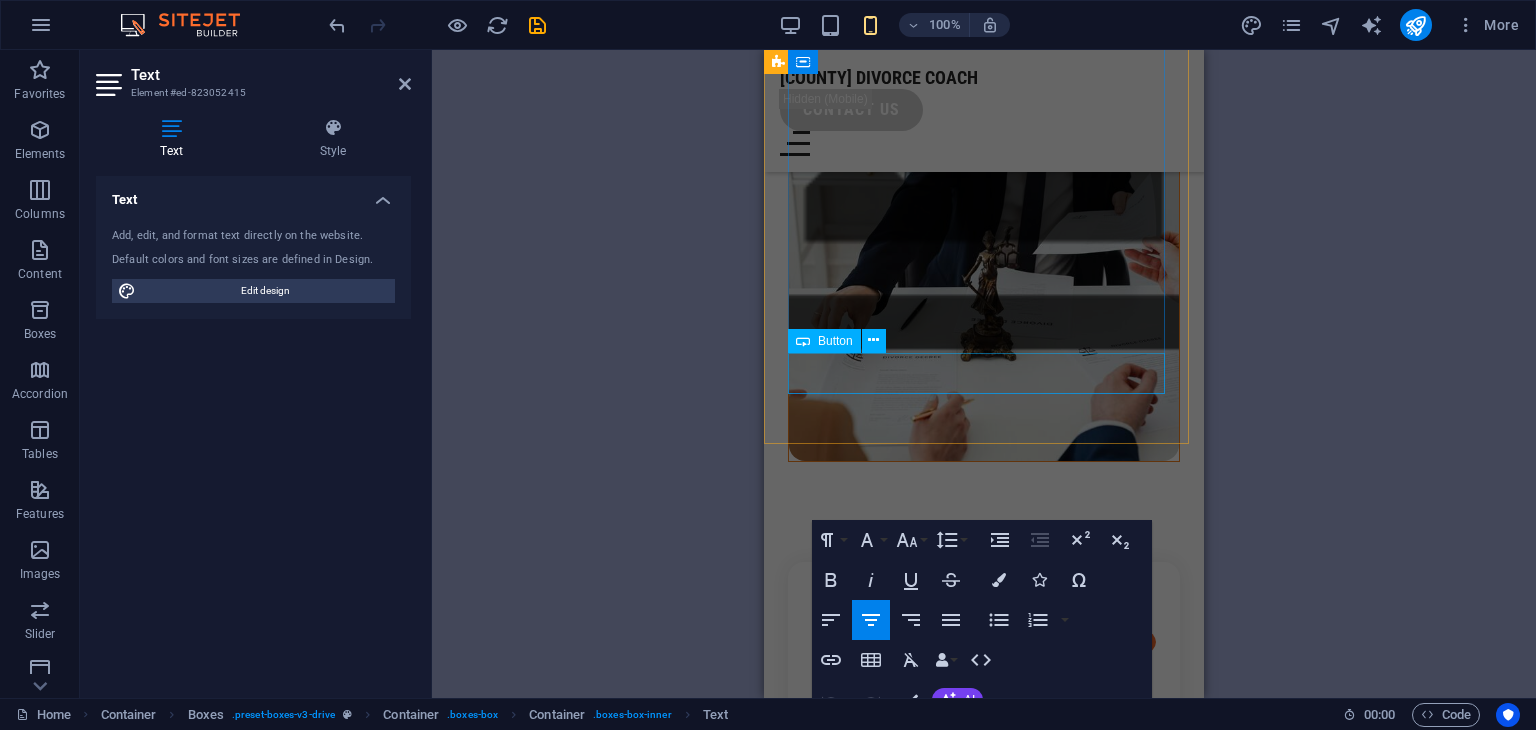 scroll, scrollTop: 1086, scrollLeft: 0, axis: vertical 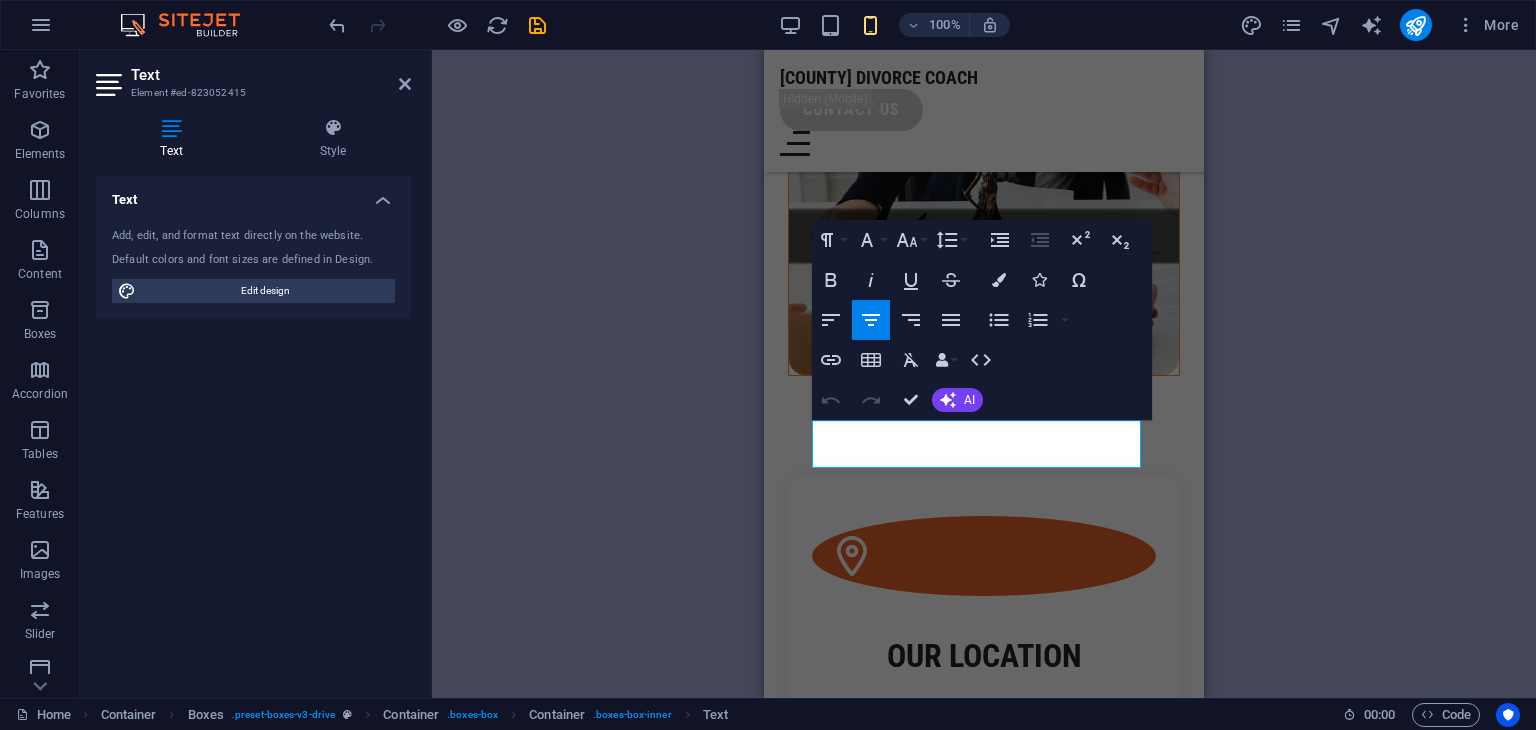 drag, startPoint x: 1315, startPoint y: 469, endPoint x: 1292, endPoint y: 468, distance: 23.021729 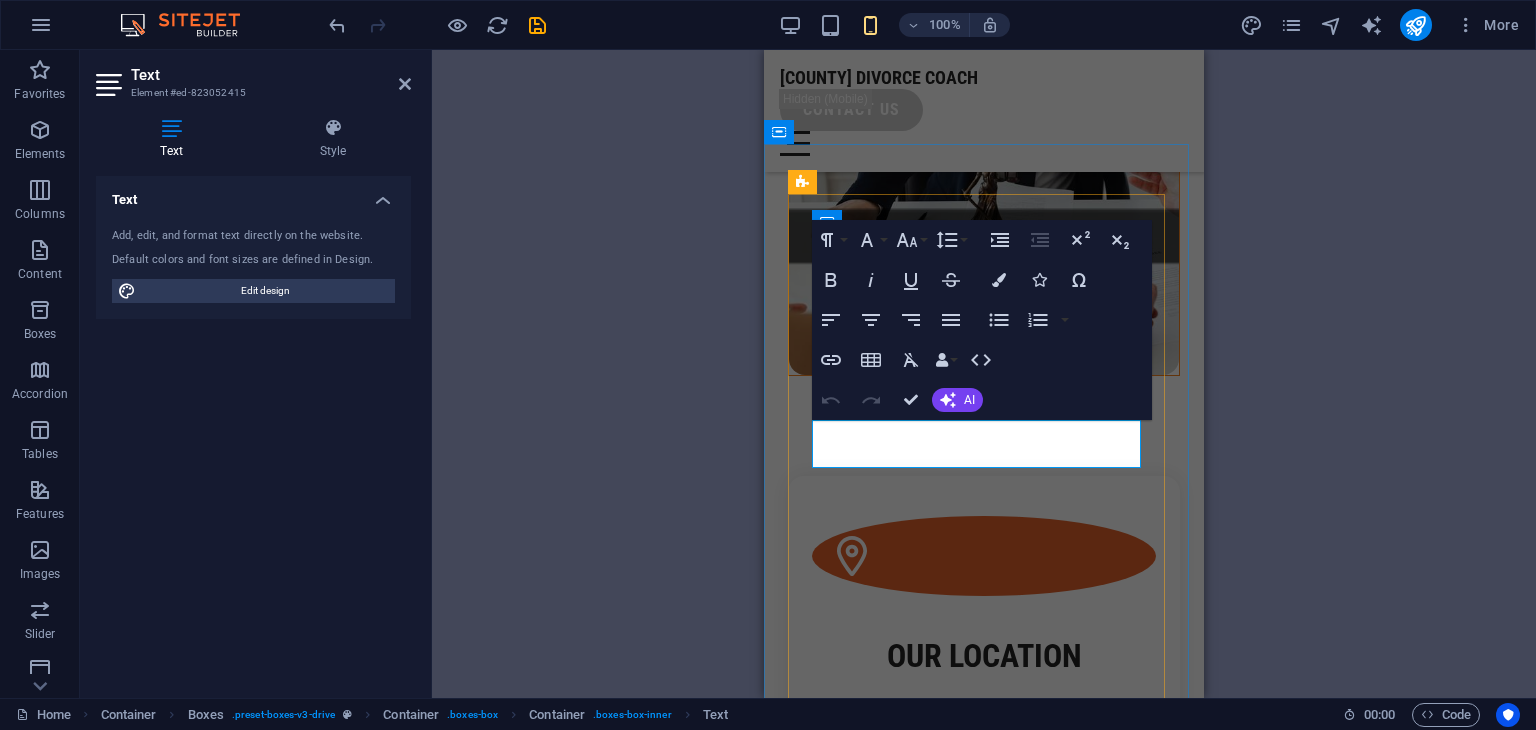 click on "[CITY] ,  [POSTAL_CODE]" at bounding box center (984, 738) 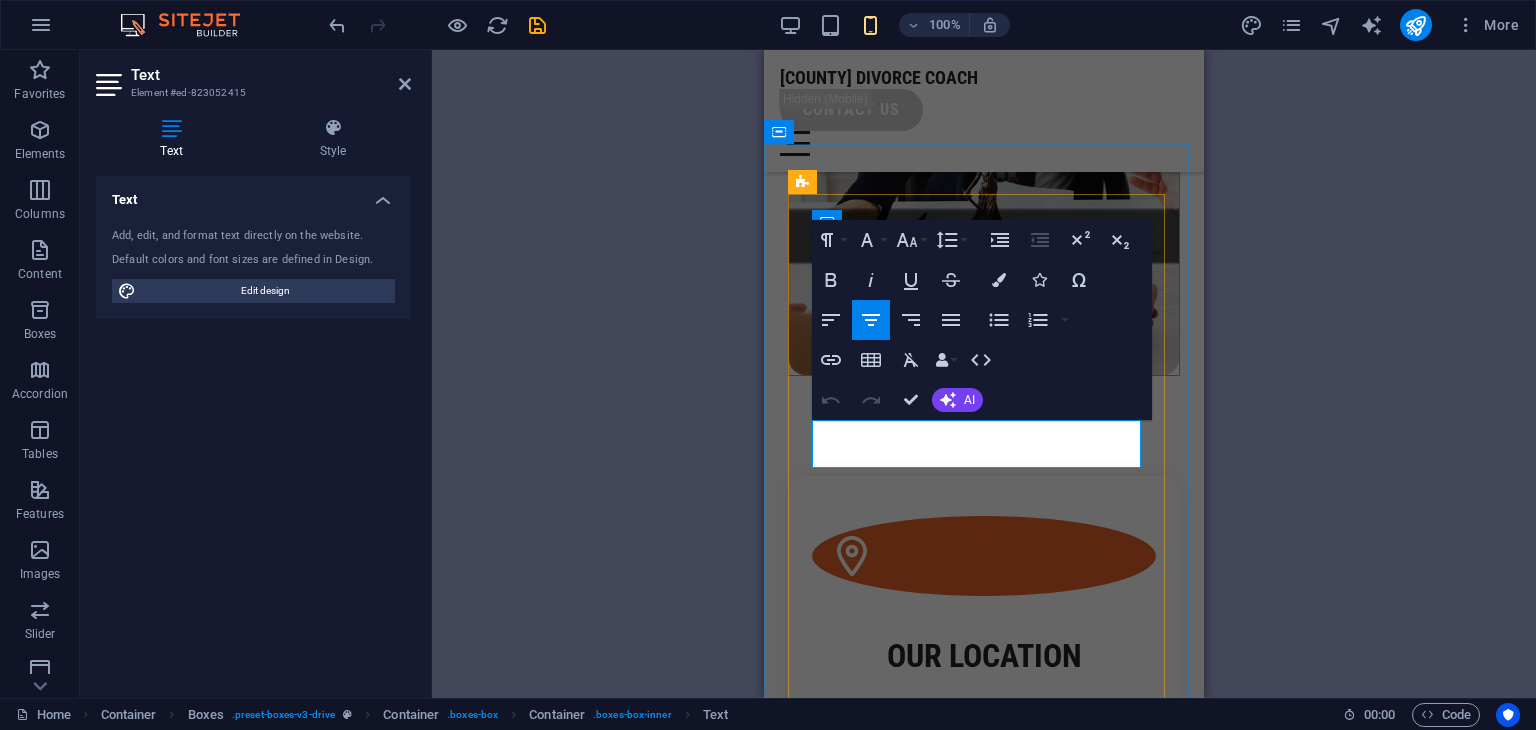 drag, startPoint x: 1031, startPoint y: 449, endPoint x: 896, endPoint y: 414, distance: 139.46326 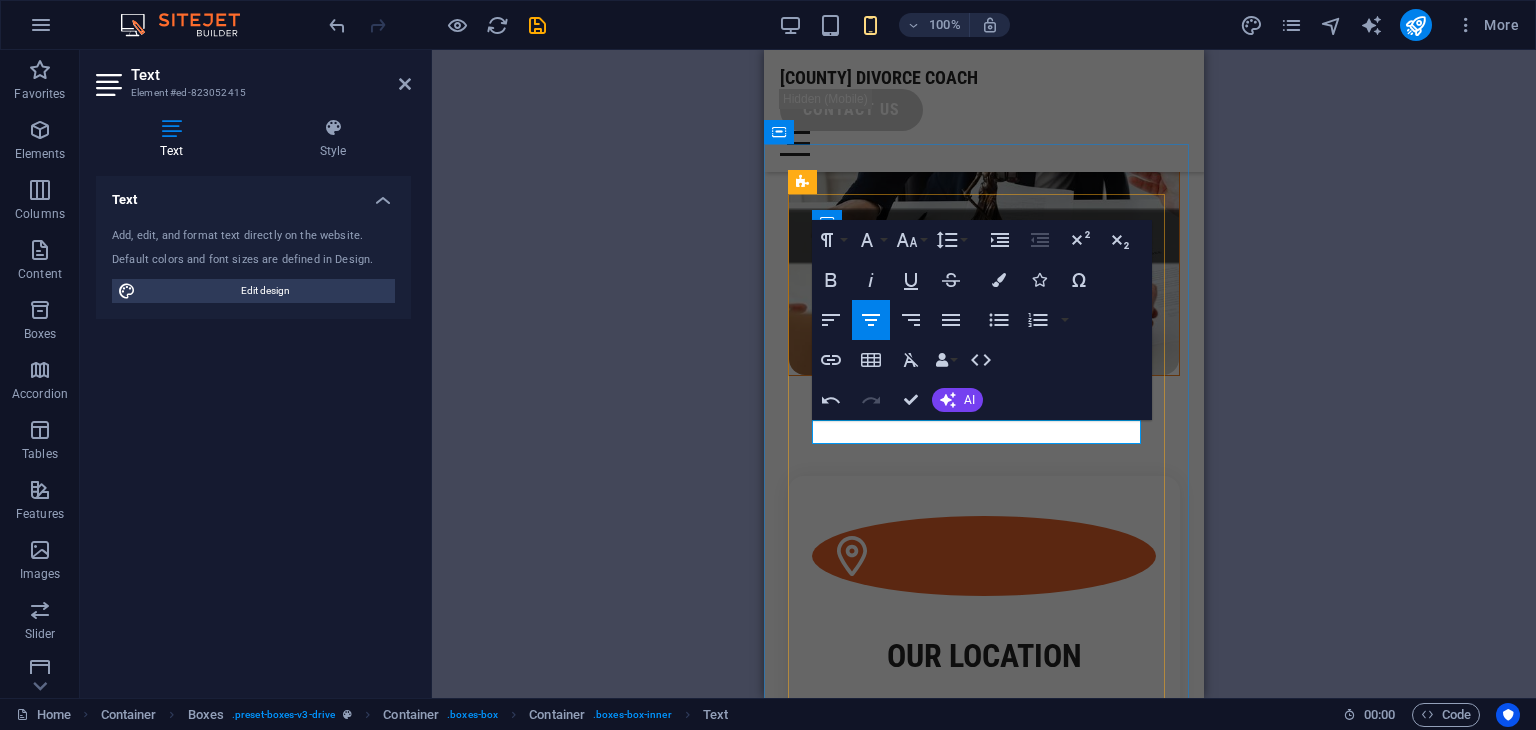 type 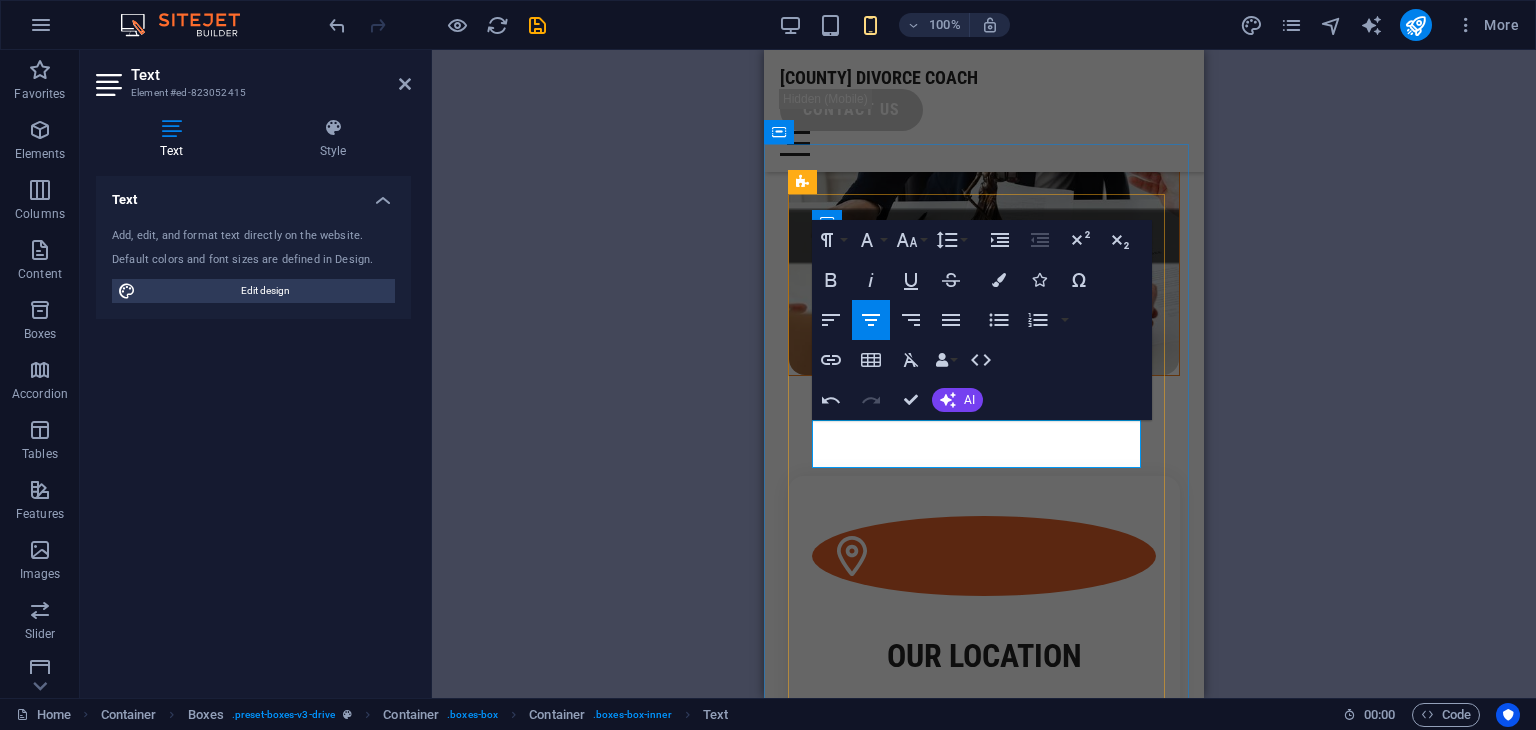 drag, startPoint x: 1022, startPoint y: 464, endPoint x: 940, endPoint y: 463, distance: 82.006096 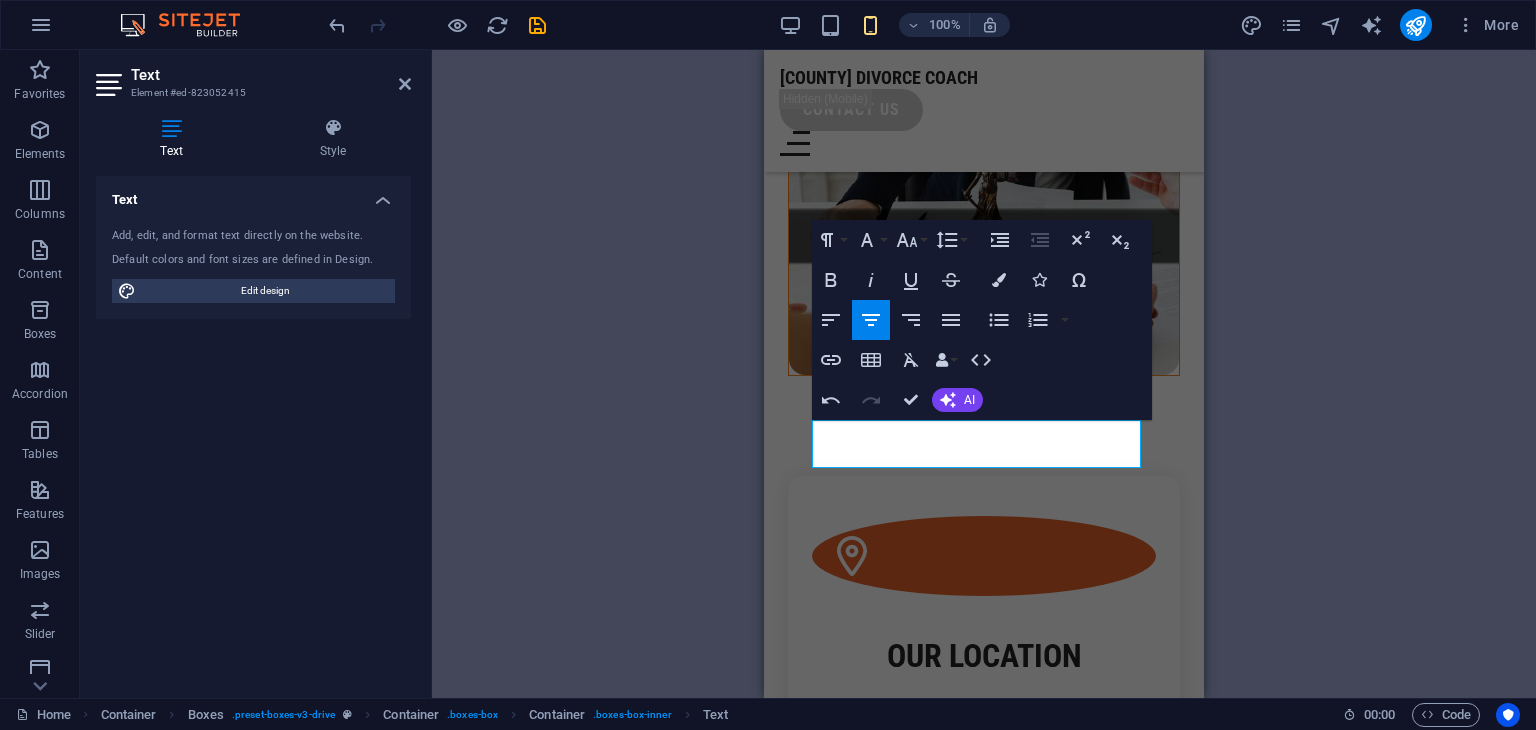 click on "SERVICING [COUNTY] AND NEIGHBORING COUNTIES IN TEXAS Working hours Weekdays: BY APPOINTMENT Saturday: 06:00 - 22:00h Sunday: 10:00 - 18:00h emergency number 000-111-222 call now" at bounding box center (984, 374) 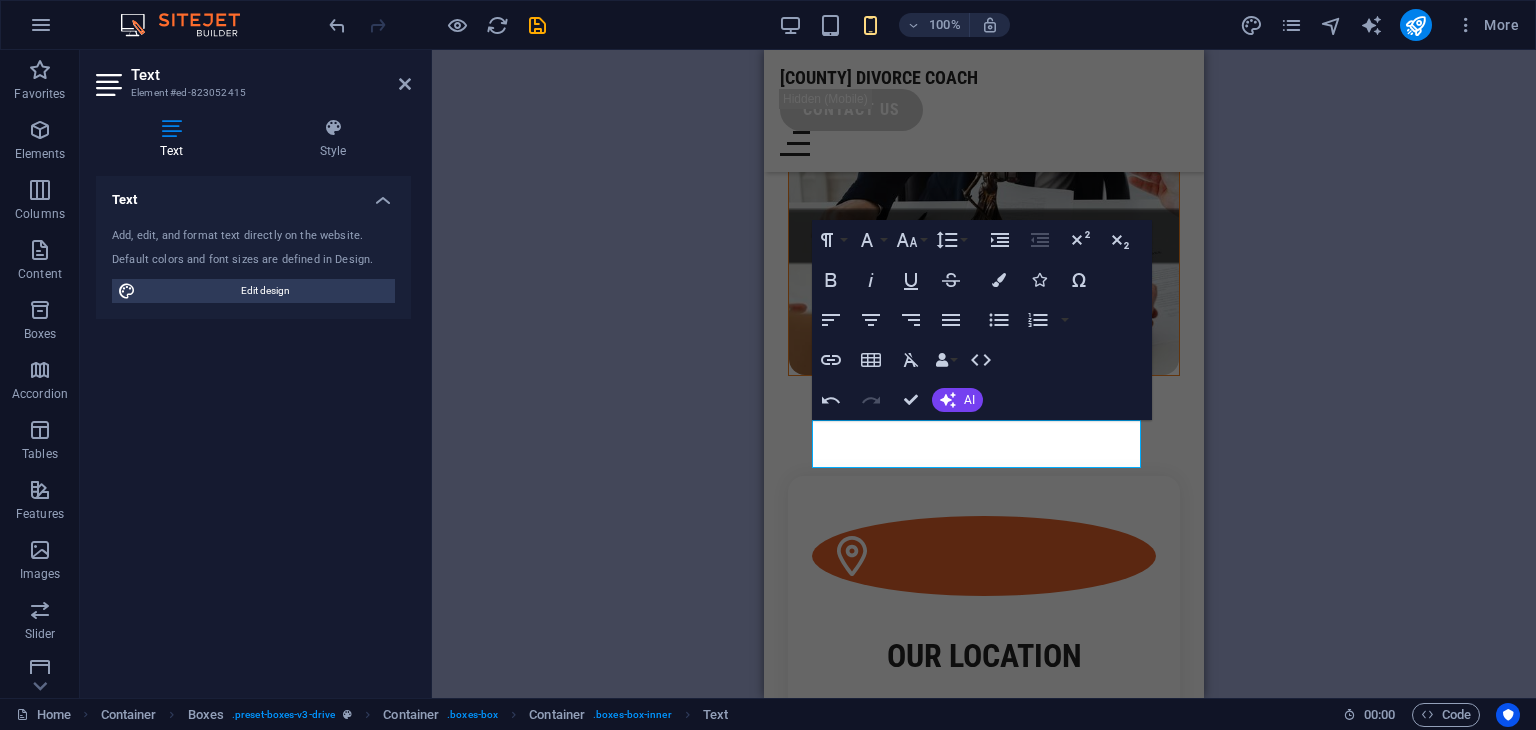 click on "SERVICING [COUNTY] AND NEIGHBORING COUNTIES IN TEXAS Working hours Weekdays: BY APPOINTMENT Saturday: 06:00 - 22:00h Sunday: 10:00 - 18:00h emergency number 000-111-222 call now" at bounding box center [984, 374] 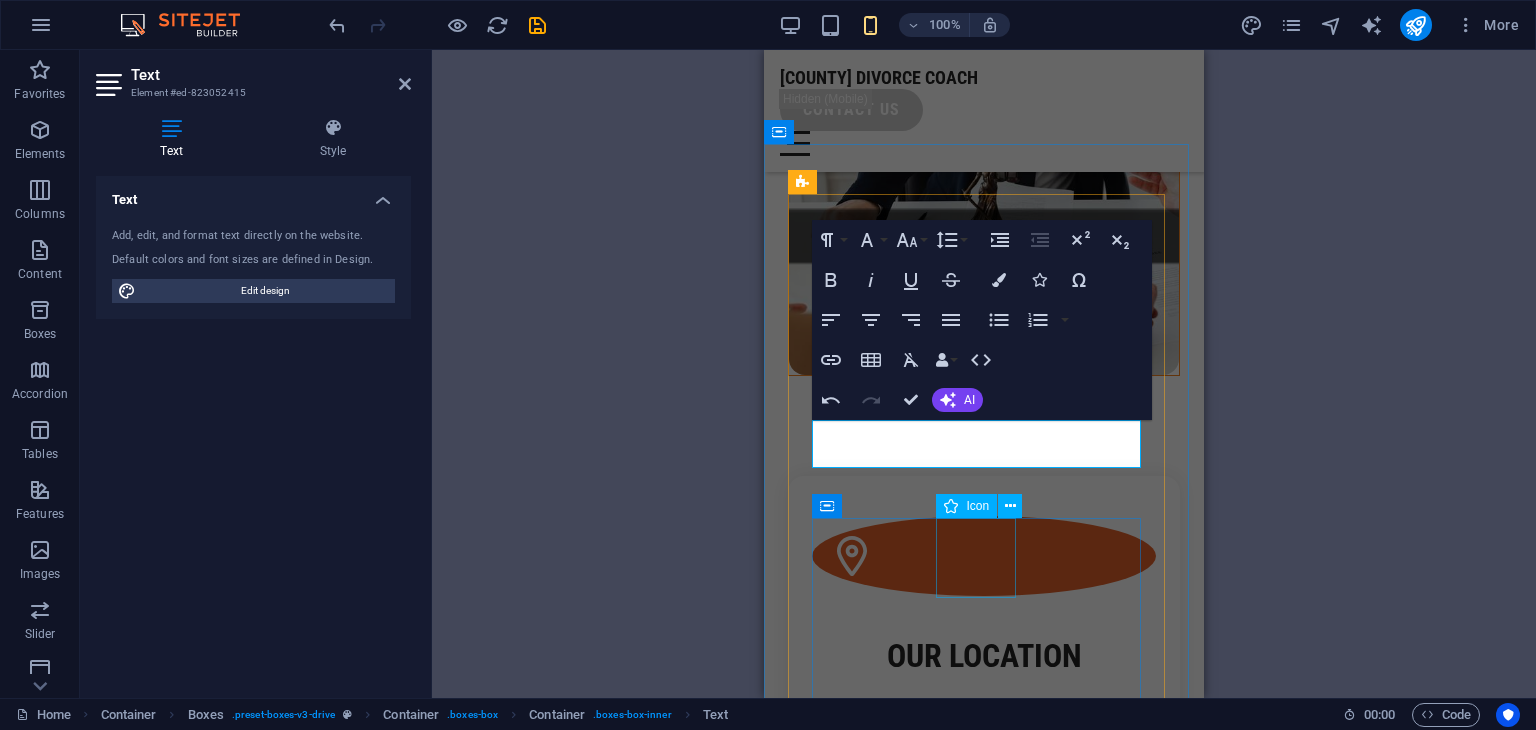 click on "Working hours Weekdays: 06:00 - 22:00h Saturday: 06:00 - 22:00h Sunday: 10:00 - 18:00h" at bounding box center [984, 912] 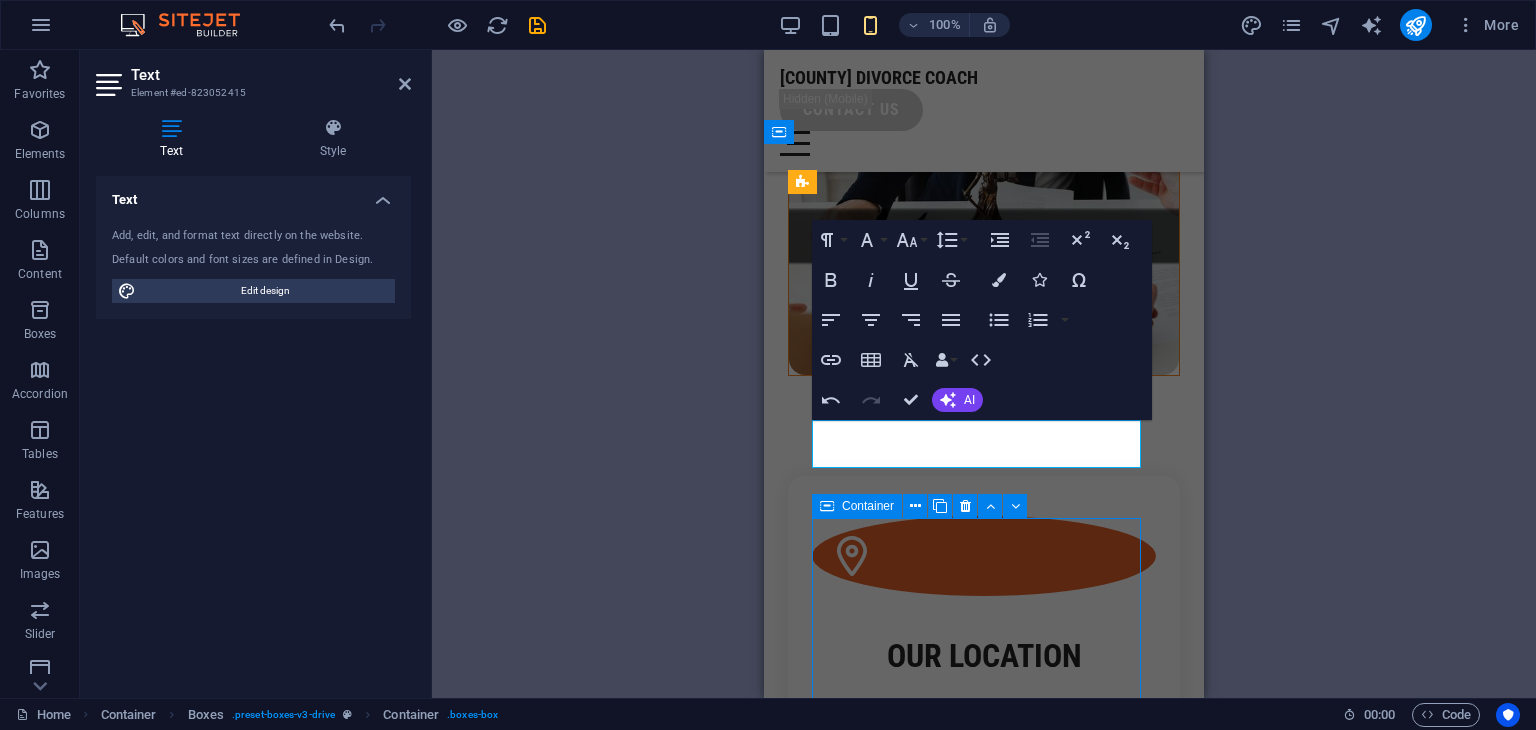 scroll, scrollTop: 1386, scrollLeft: 0, axis: vertical 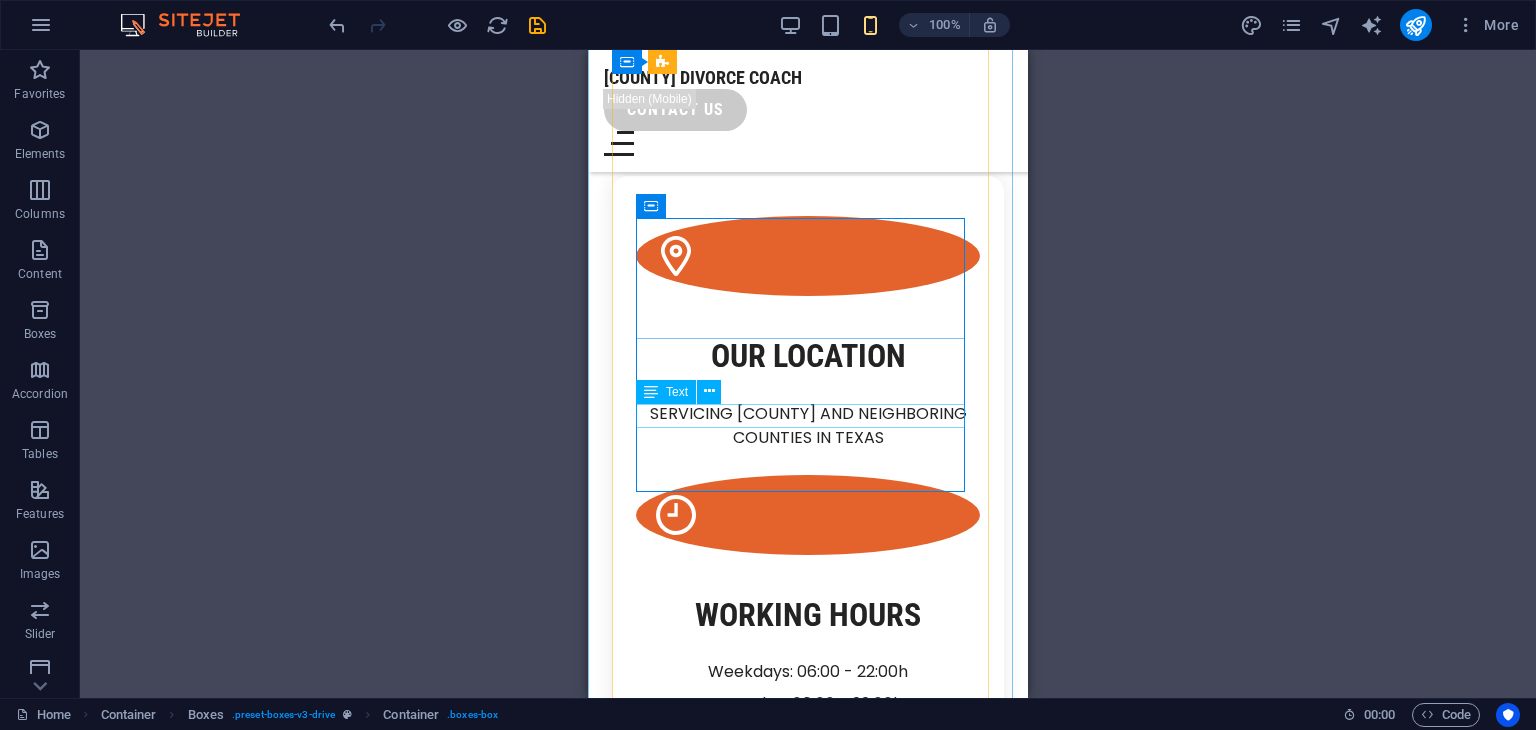 click on "Weekdays: 06:00 - 22:00h" at bounding box center (808, 672) 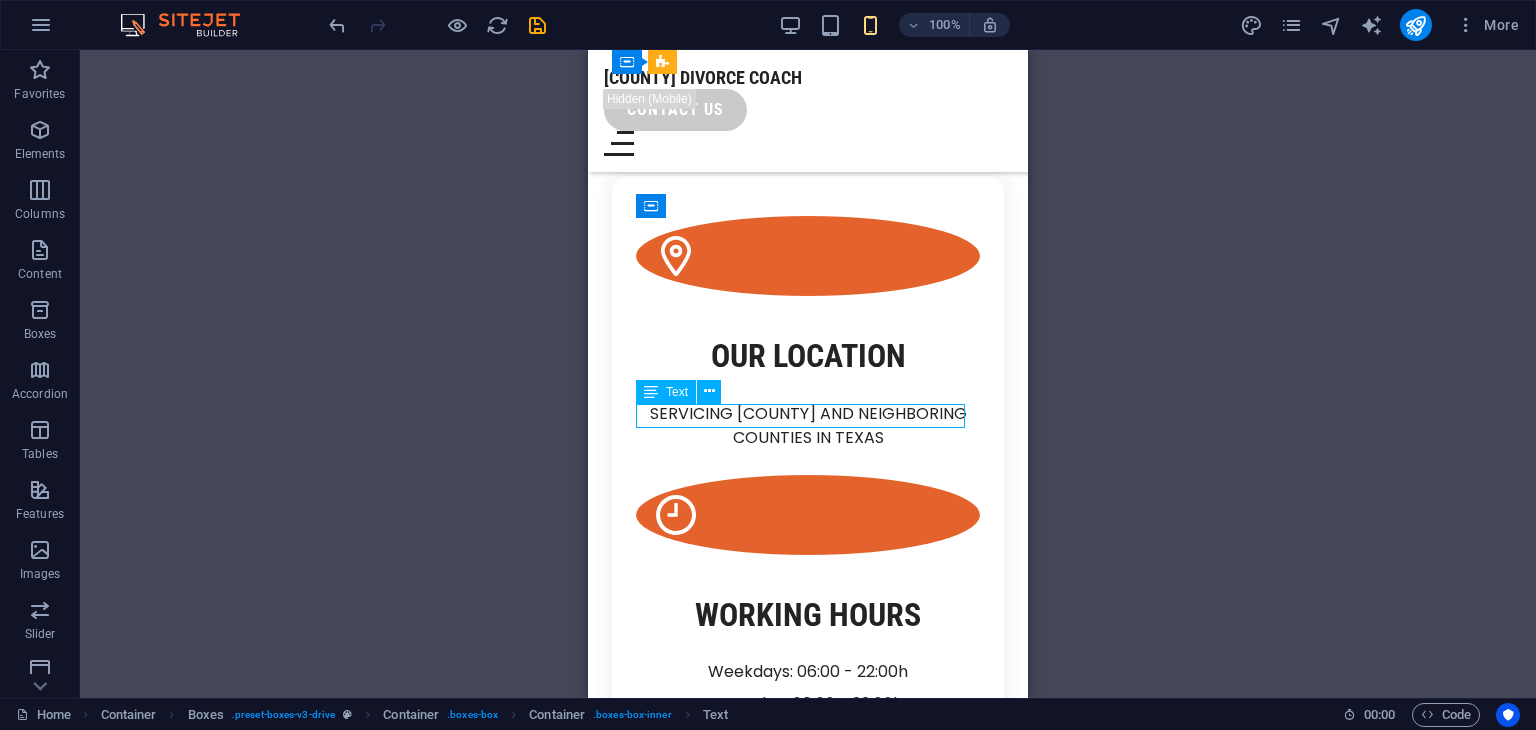 click on "Weekdays: 06:00 - 22:00h" at bounding box center [808, 672] 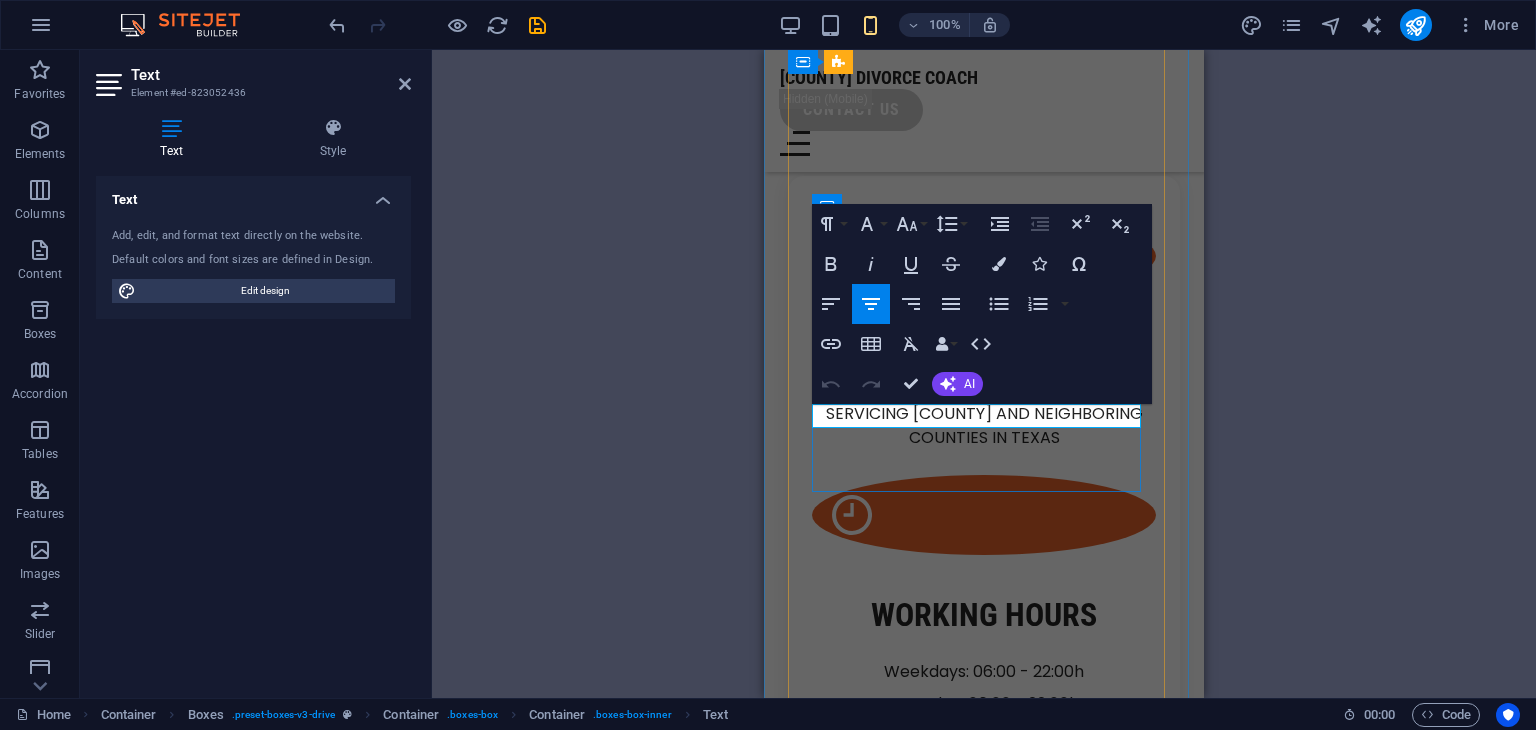 click on "Paragraph Format Normal Heading 1 Heading 2 Heading 3 Heading 4 Heading 5 Heading 6 Code Font Family Arial Georgia Impact Tahoma Times New Roman Verdana Poppins Roboto Condensed Font Size 8 9 10 11 12 14 18 24 30 36 48 60 72 96 Line Height Default Single 1.15 1.5 Double Increase Indent Decrease Indent Superscript Subscript Bold Italic Underline Strikethrough Colors Icons Special Characters Align Left Align Center Align Right Align Justify Unordered List   Default Circle Disc Square    Ordered List   Default Lower Alpha Lower Greek Lower Roman Upper Alpha Upper Roman    Insert Link Insert Table Clear Formatting Data Bindings Company First name Last name Street ZIP code City Email Phone Mobile Fax Custom field 1 Custom field 2 Custom field 3 Custom field 4 Custom field 5 Custom field 6 HTML Undo Redo Confirm (Ctrl+⏎) AI Improve Make shorter Make longer Fix spelling & grammar Translate to English Generate text" at bounding box center (982, 304) 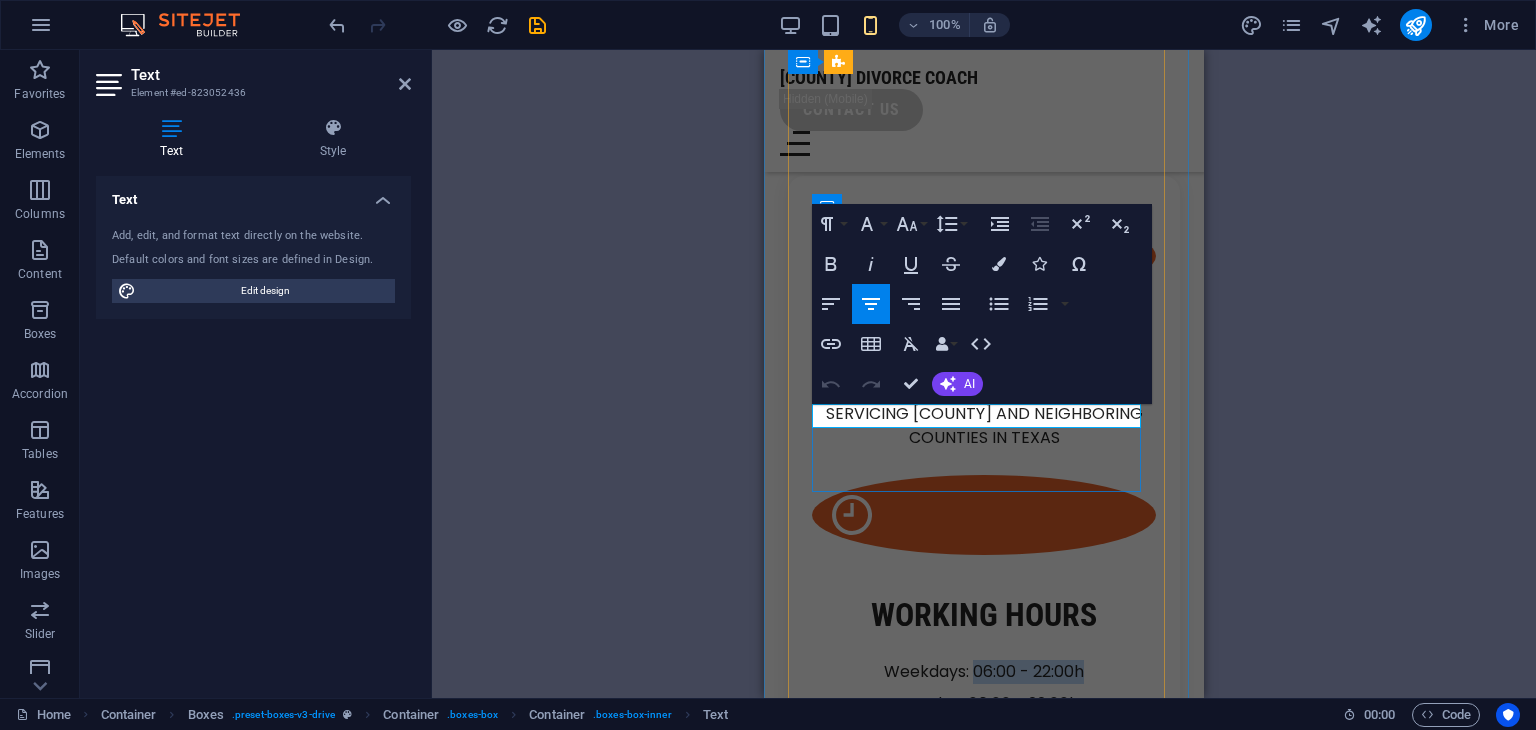 drag, startPoint x: 1084, startPoint y: 419, endPoint x: 963, endPoint y: 407, distance: 121.59358 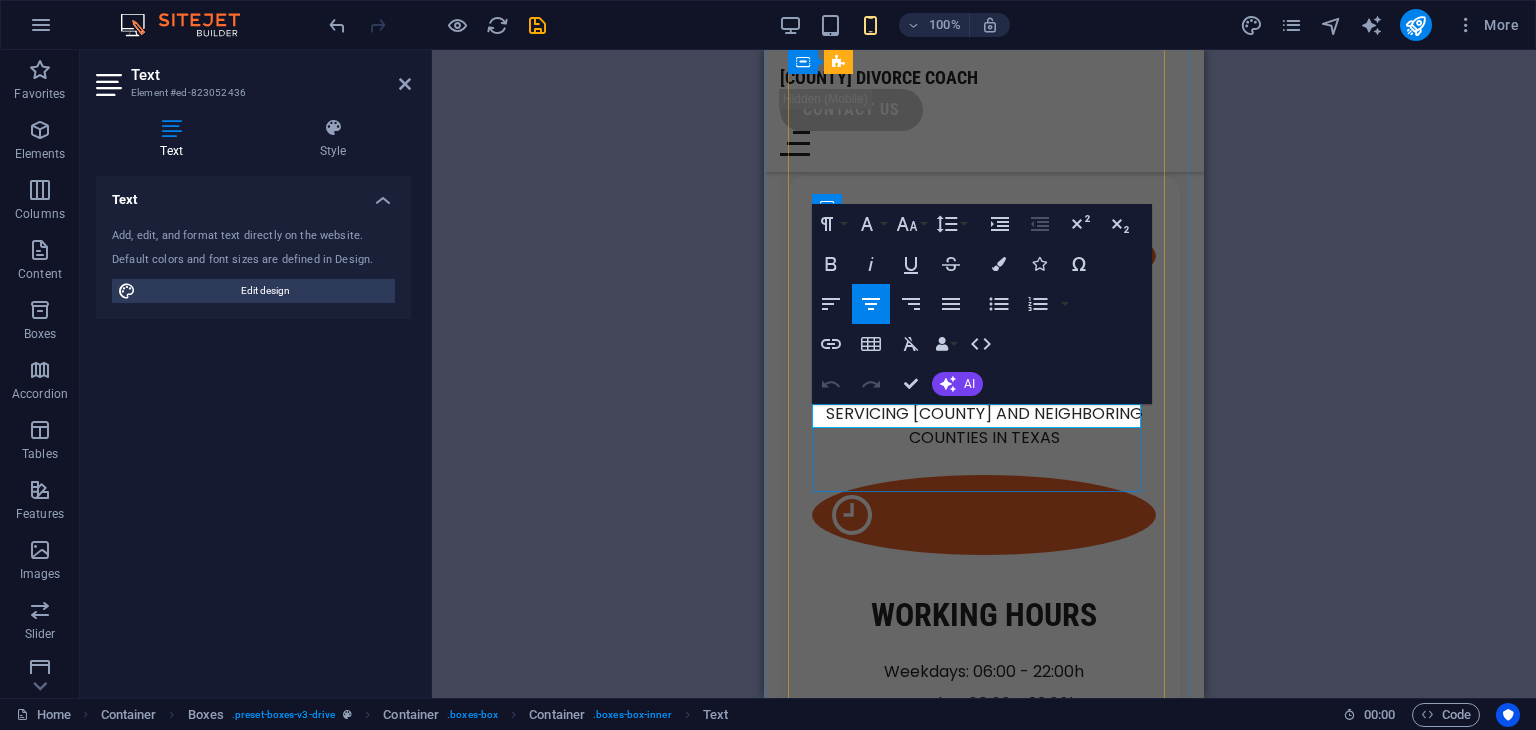 type 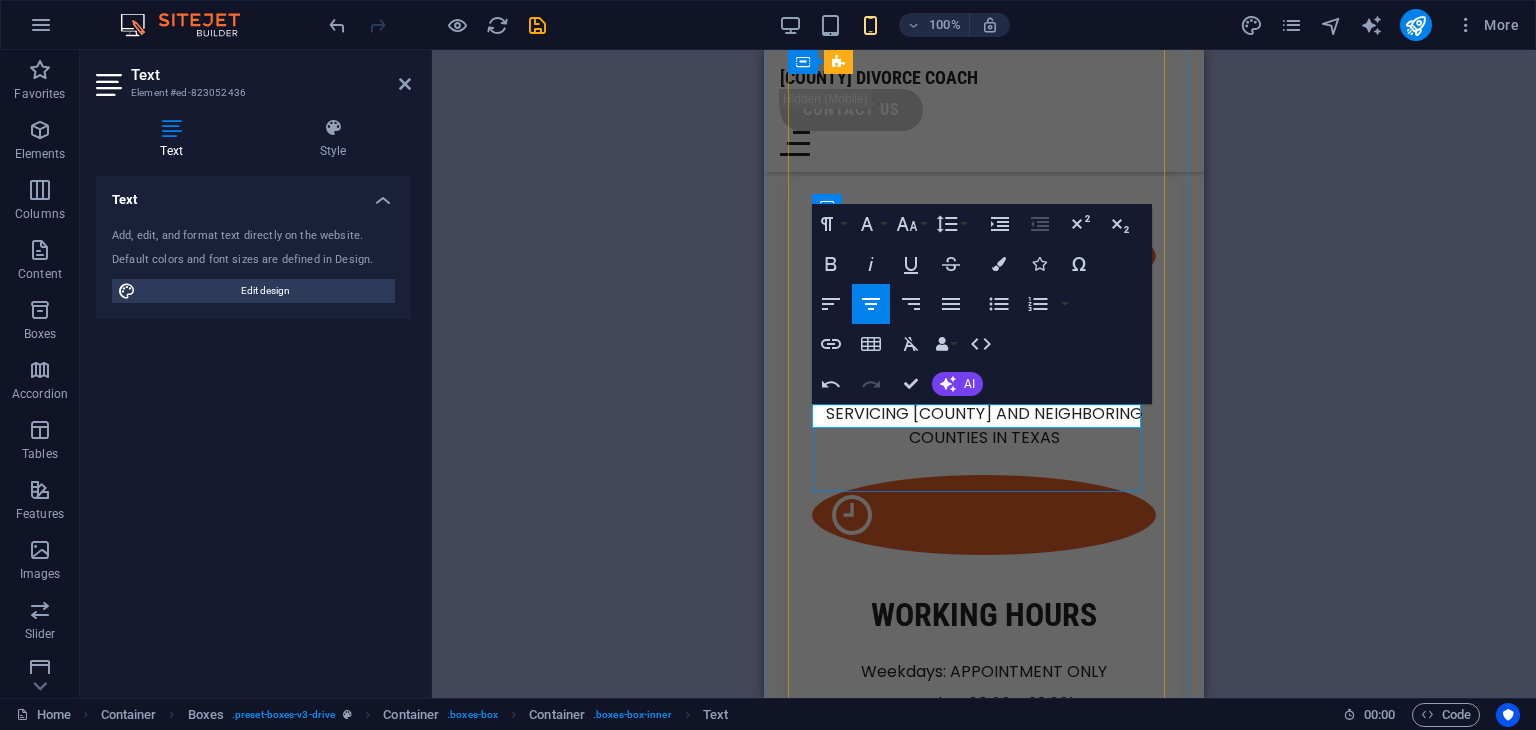 click on "Weekdays: APPOINTMENT ONLY" at bounding box center (984, 672) 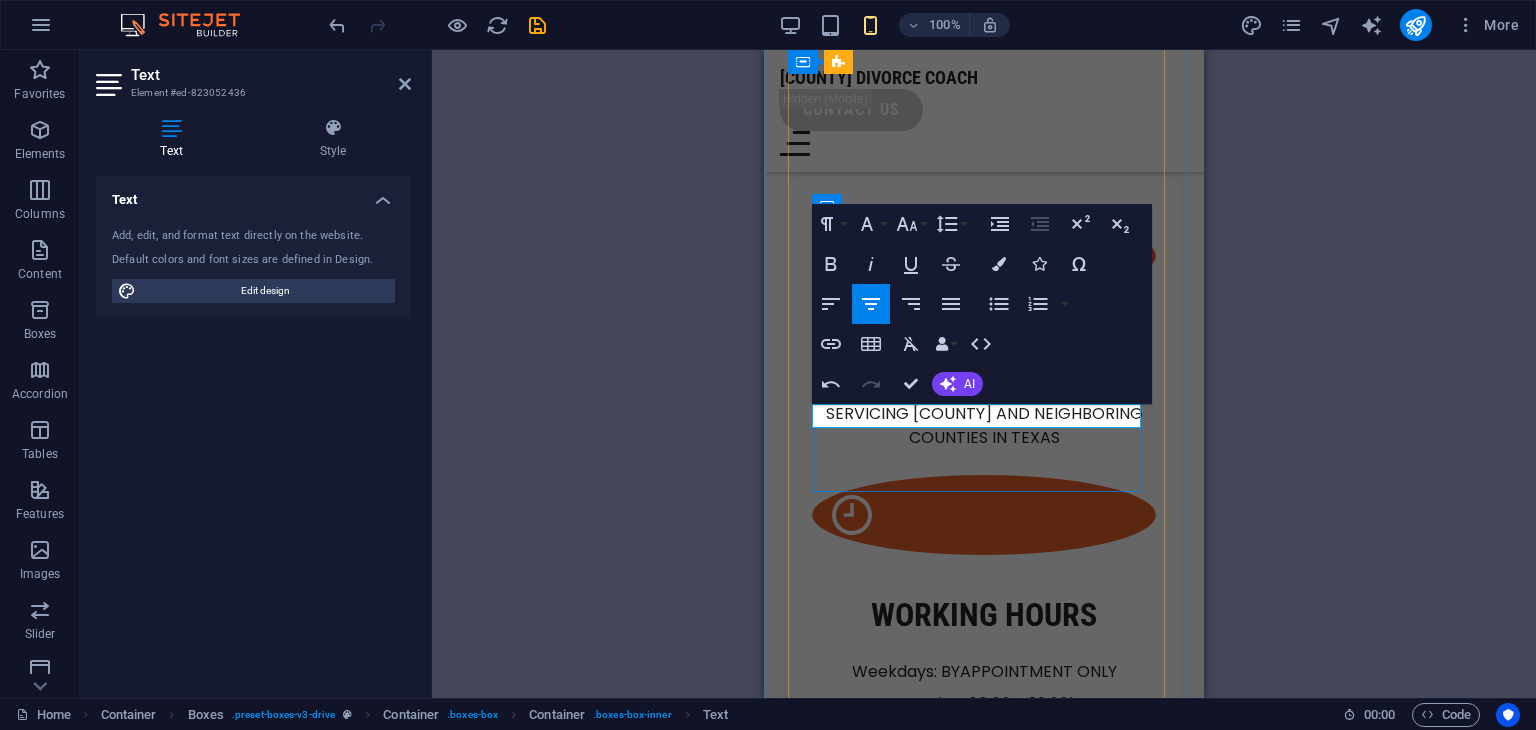 click on "Weekdays: BY APPOINTMENT ONLY" at bounding box center (984, 672) 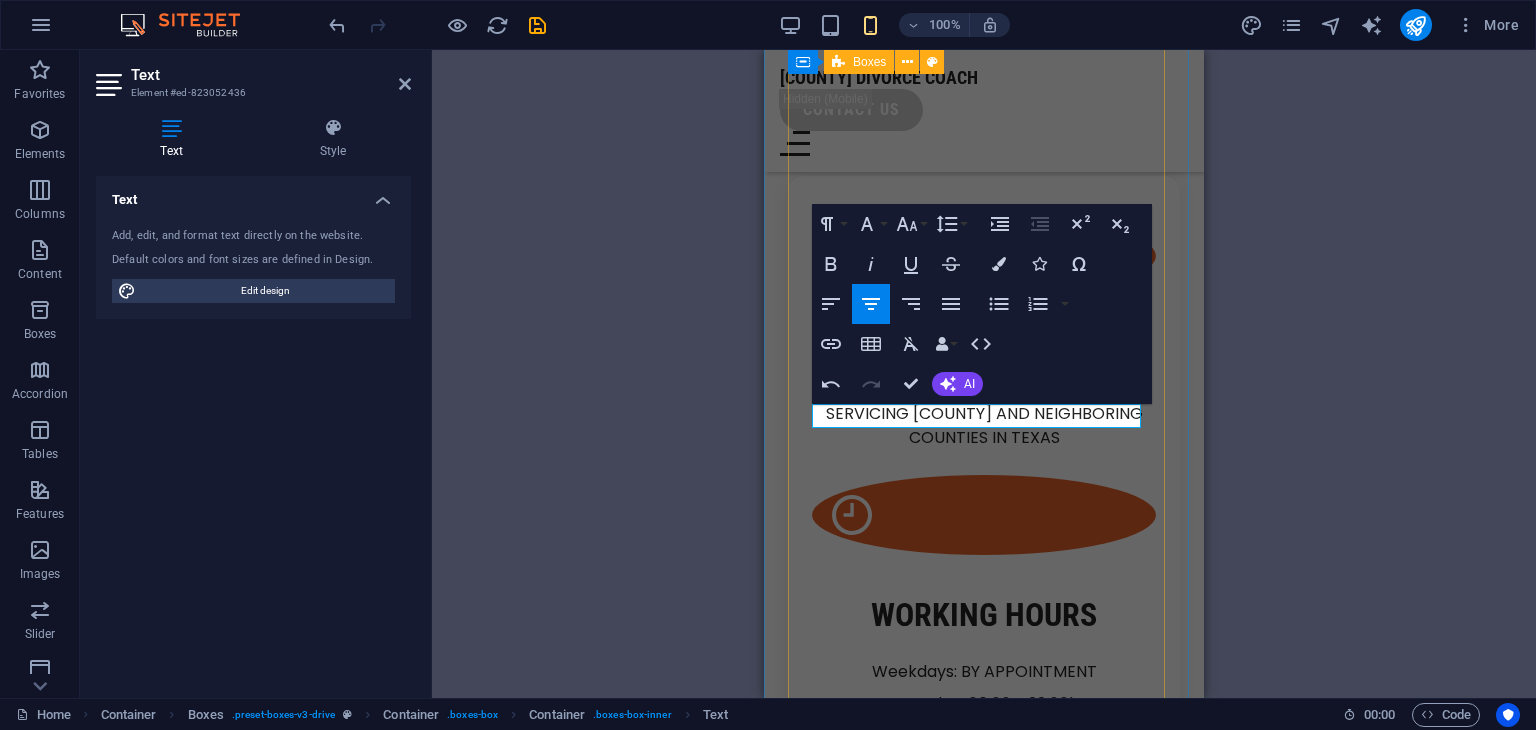 click on "our location SERVICING [COUNTY] AND NEIGHBORING COUNTIES IN TEXAS Working hours Weekdays: BY APPOINTMENT Saturday: 06:00 - 22:00h Sunday: 10:00 - 18:00h emergency number 000-111-222 call now" at bounding box center (984, 637) 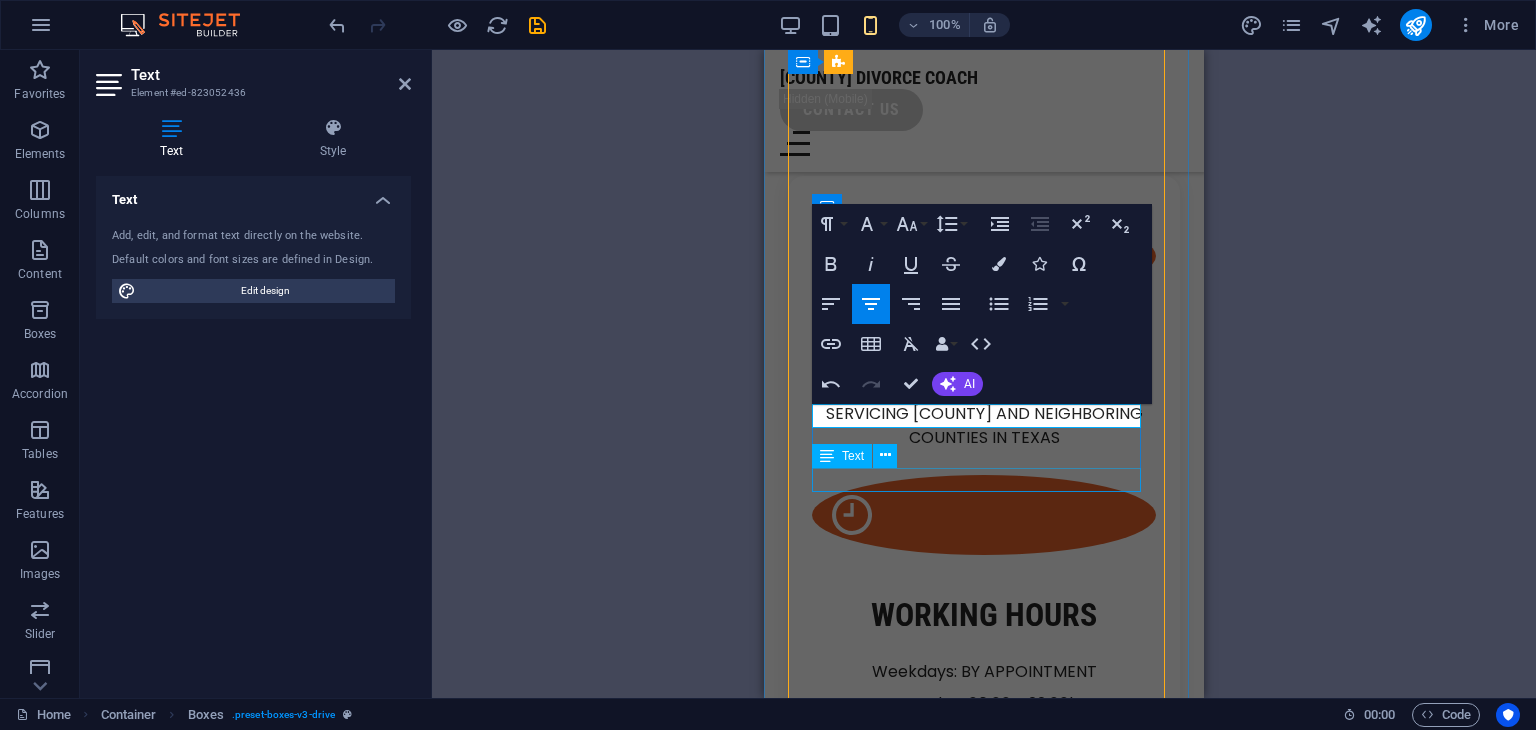 click on "Container   H1   Unequal Columns   Container   Container   Image   Container   Menu Bar   Logo   Menu Bar   Button   Container   HTML   Container   Container   Accordion   Container   Container   Plans   Image   Container   Gallery   Footer Saga   Container   Text   Text   Button   Container   Container   Boxes   Spacer   Text   Container   Container   Spacer   Container   H3   Spacer   Icon   Icon   Spacer   Container   H3   Container   Text   Text   Spacer Paragraph Format Normal Heading 1 Heading 2 Heading 3 Heading 4 Heading 5 Heading 6 Code Font Family Arial Georgia Impact Tahoma Times New Roman Verdana Poppins Roboto Condensed Font Size 8 9 10 11 12 14 18 24 30 36 48 60 72 96 Line Height Default Single 1.15 1.5 Double Increase Indent Decrease Indent Superscript Subscript Bold Italic Underline Strikethrough Colors Icons Special Characters Align Left Align Center Align Right Align Justify Unordered List   Default Circle Disc Square    Ordered List   Default Lower Alpha Lower Greek" at bounding box center (984, 374) 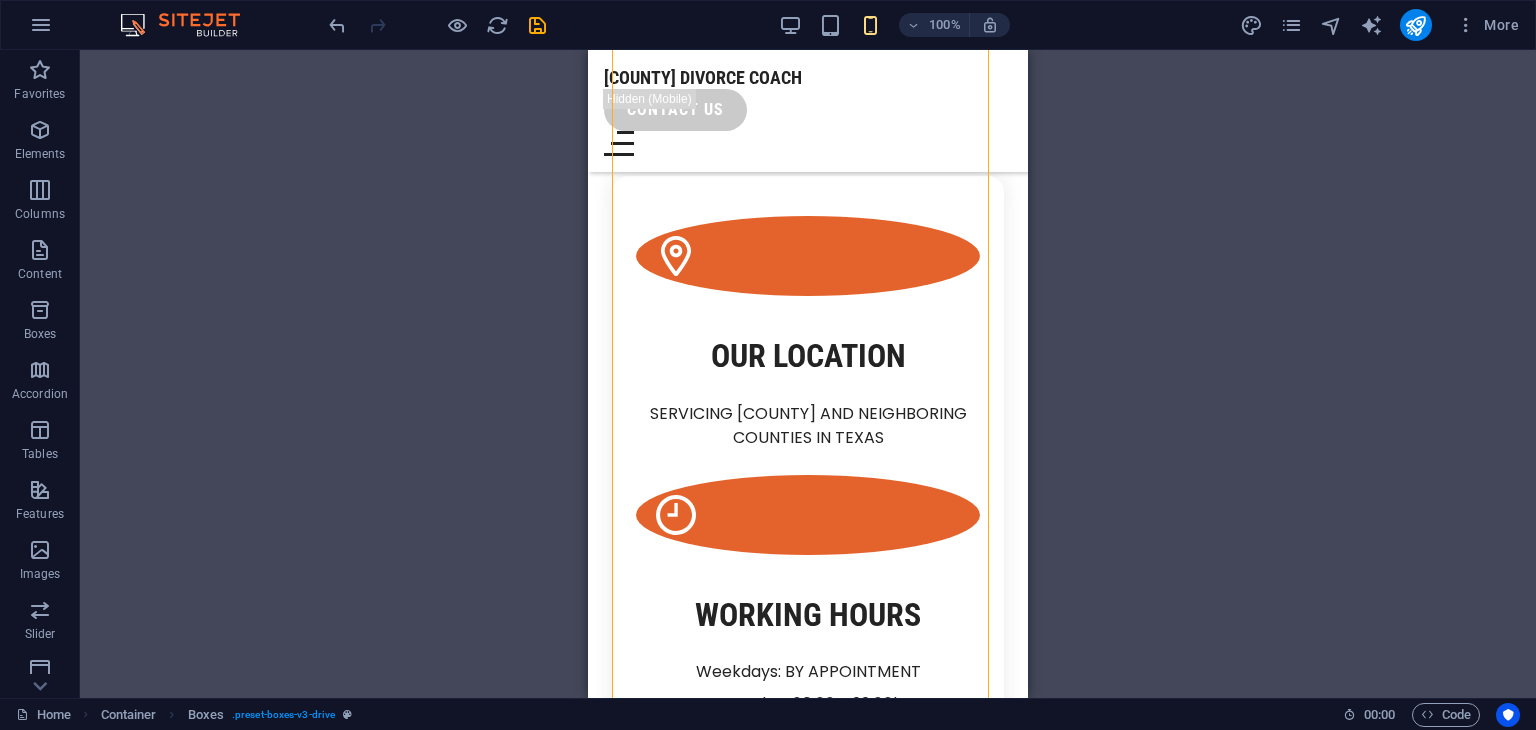 click on "Container H1 Unequal Columns Container Container Image Container Menu Bar Logo Menu Bar Button Container HTML Container Container Accordion Container Container Plans Image Container Gallery Footer Saga Container Text Text Button Container Boxes Spacer Text Container Container Spacer Container H3 Spacer Icon Icon Spacer Container H3 Container Text Text Spacer Spacer Text" at bounding box center [808, 374] 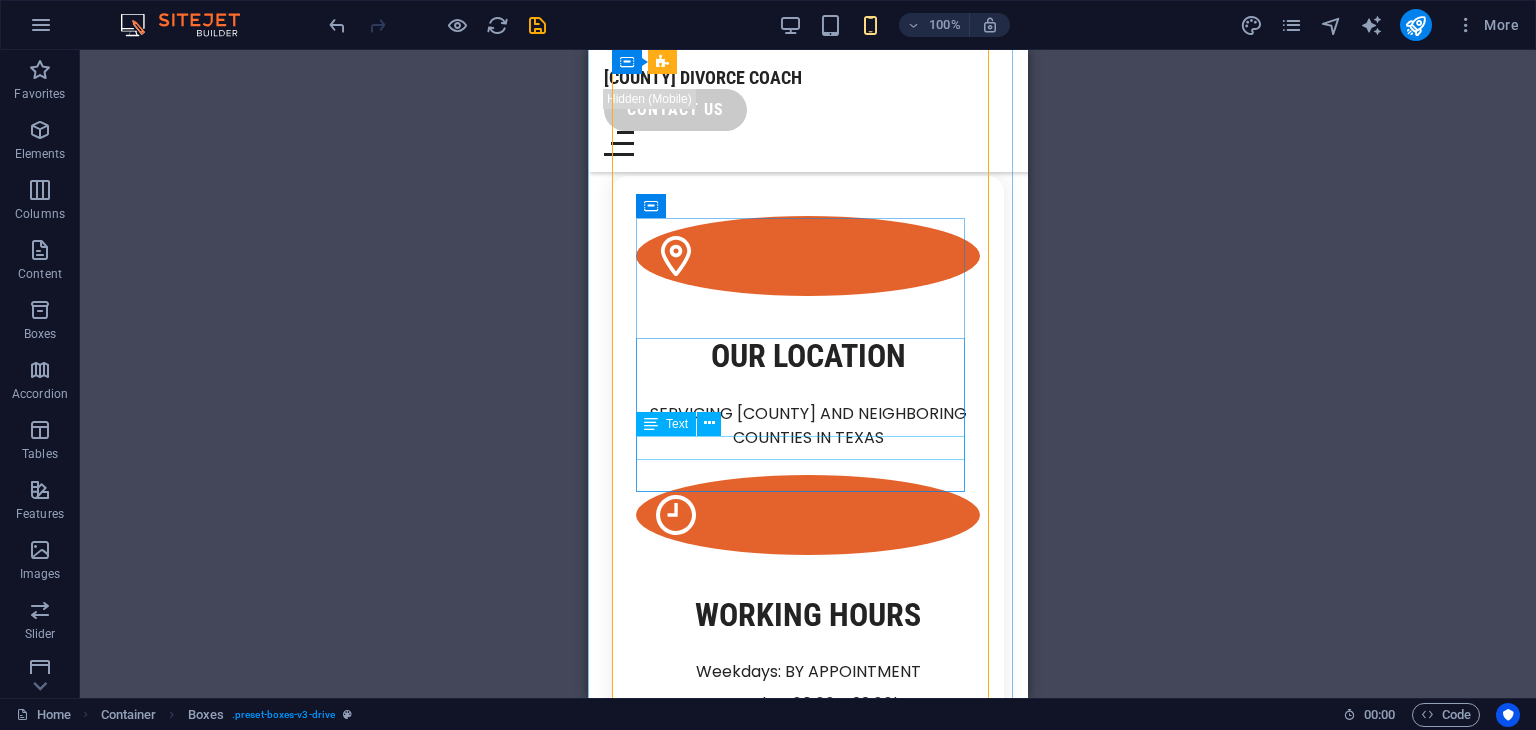 click on "Saturday: 06:00 - 22:00h" at bounding box center (808, 704) 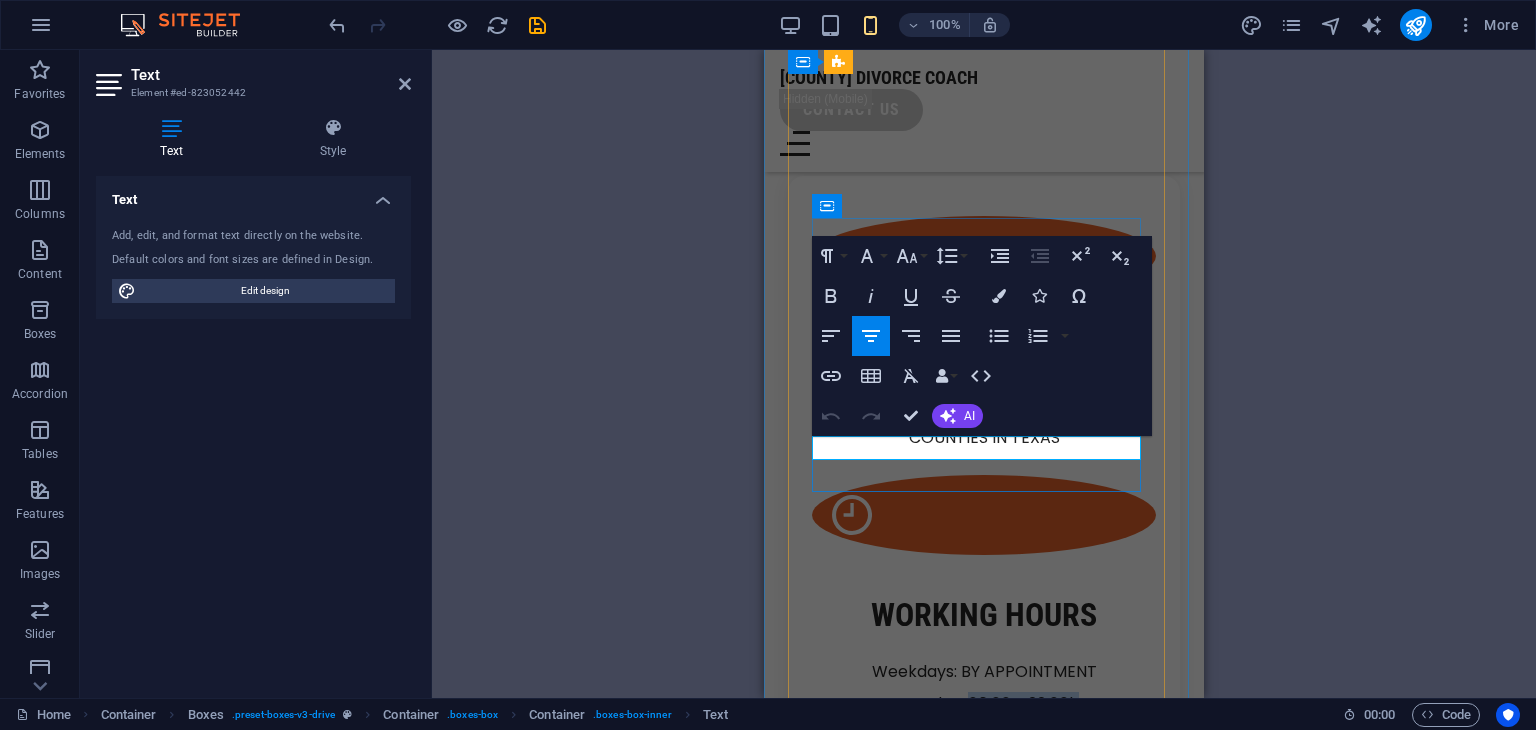 drag, startPoint x: 1087, startPoint y: 441, endPoint x: 962, endPoint y: 439, distance: 125.016 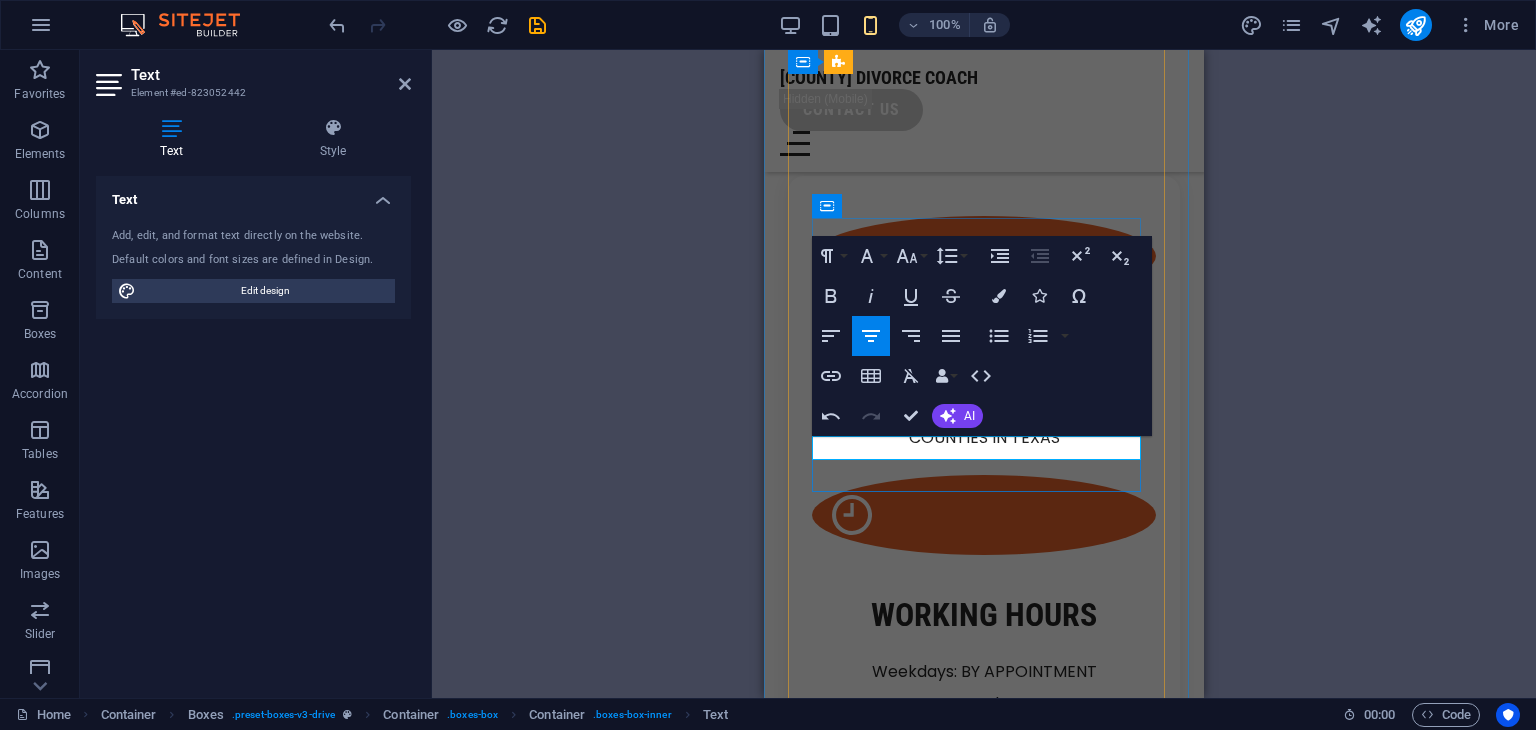 type 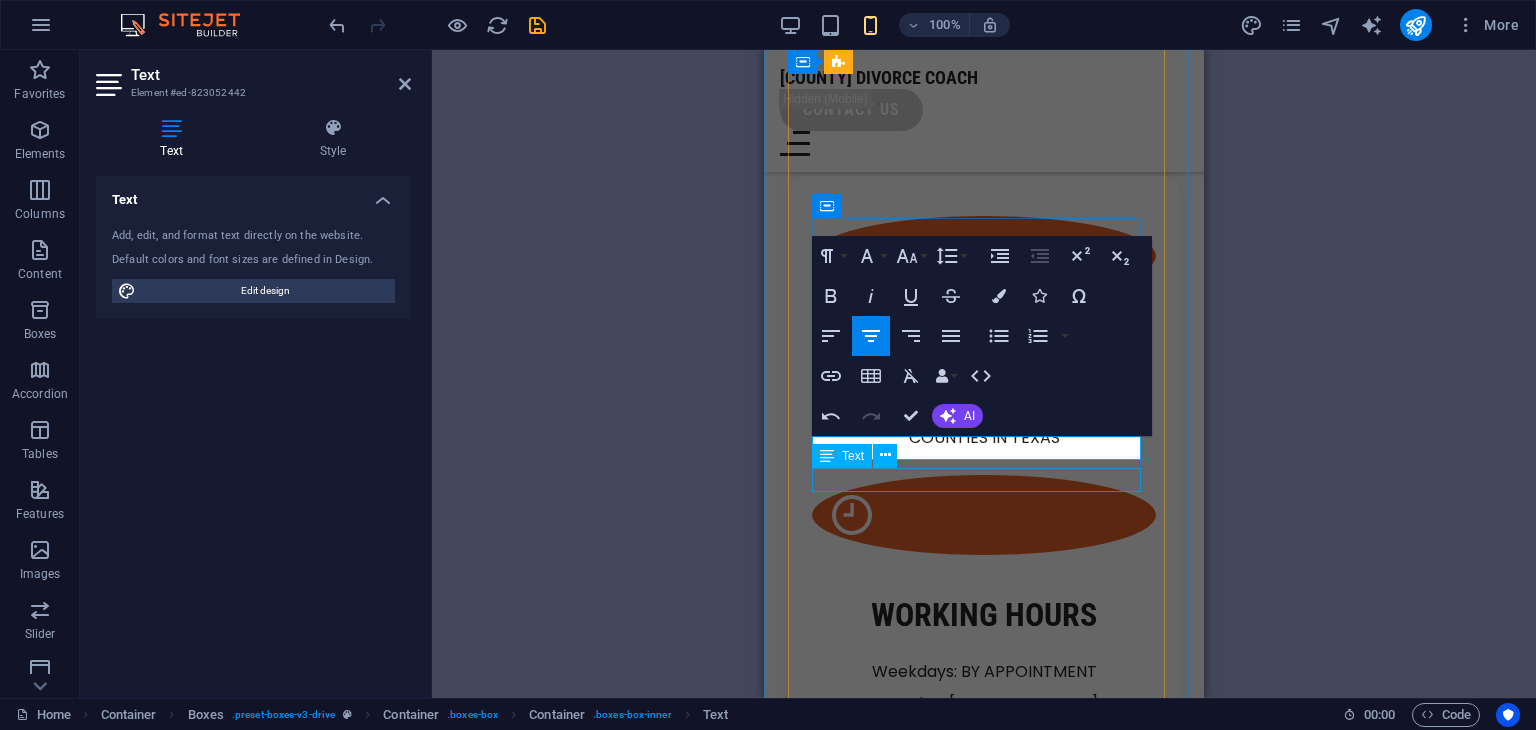 click on "Sunday: 10:00 - 18:00h" at bounding box center (984, 736) 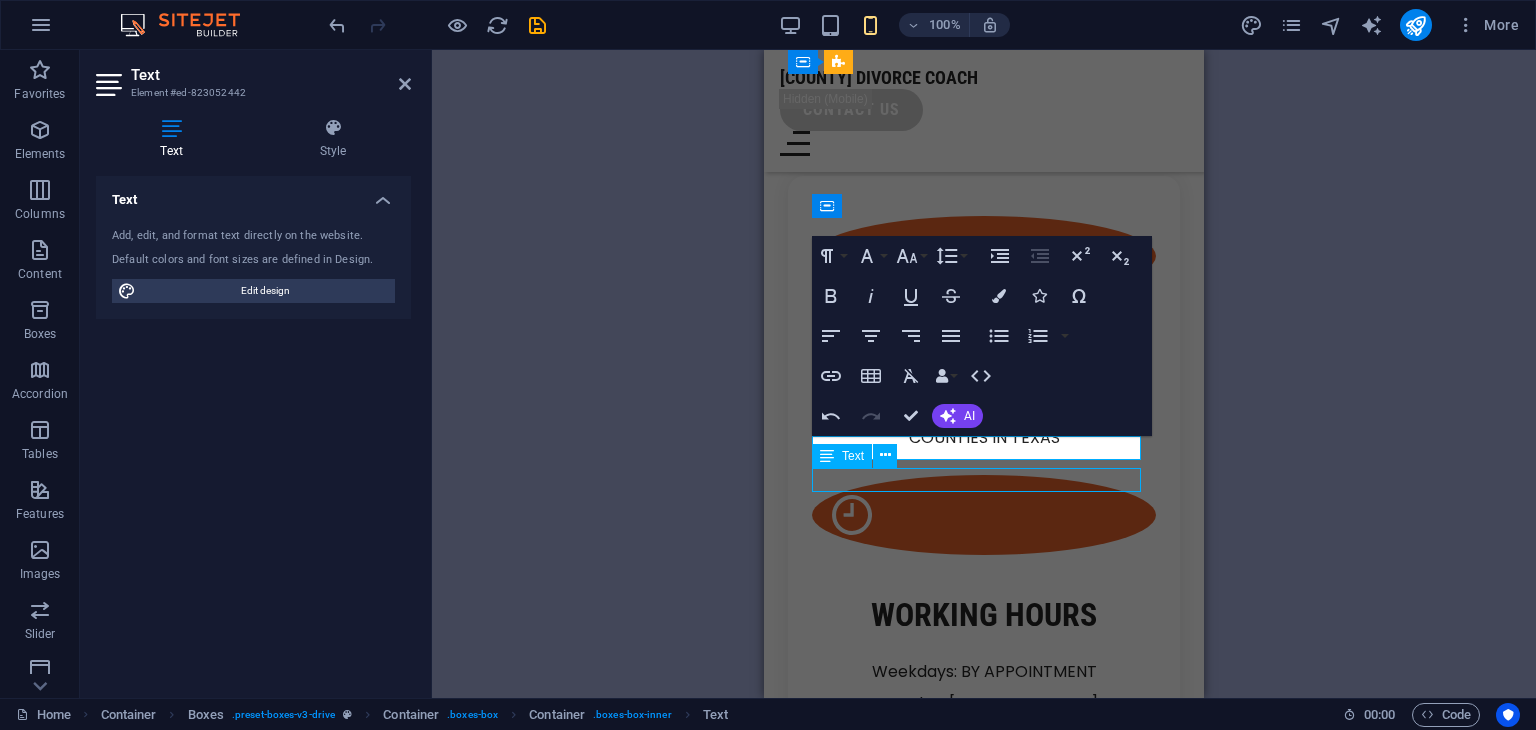 click on "Sunday: 10:00 - 18:00h" at bounding box center [984, 736] 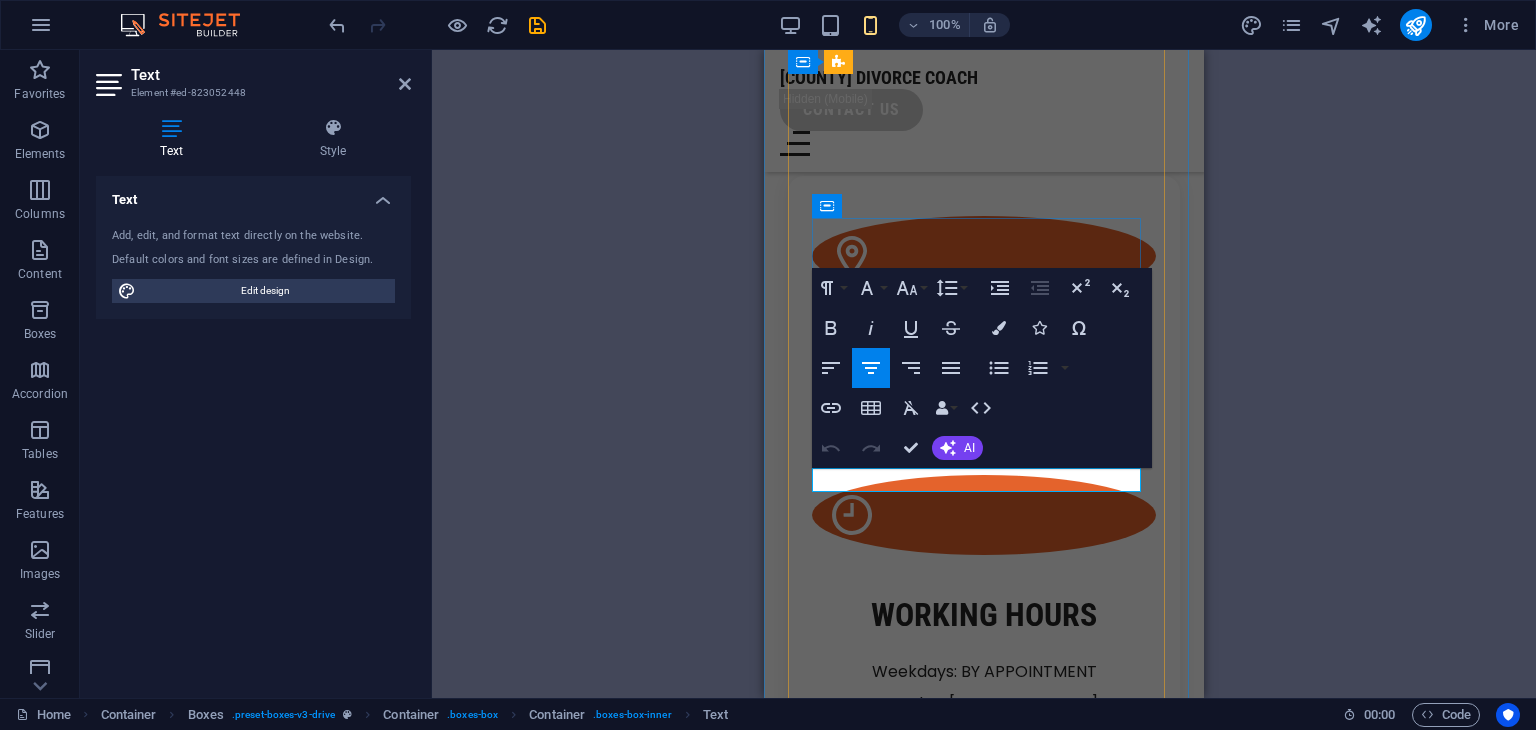 drag, startPoint x: 1082, startPoint y: 477, endPoint x: 958, endPoint y: 473, distance: 124.0645 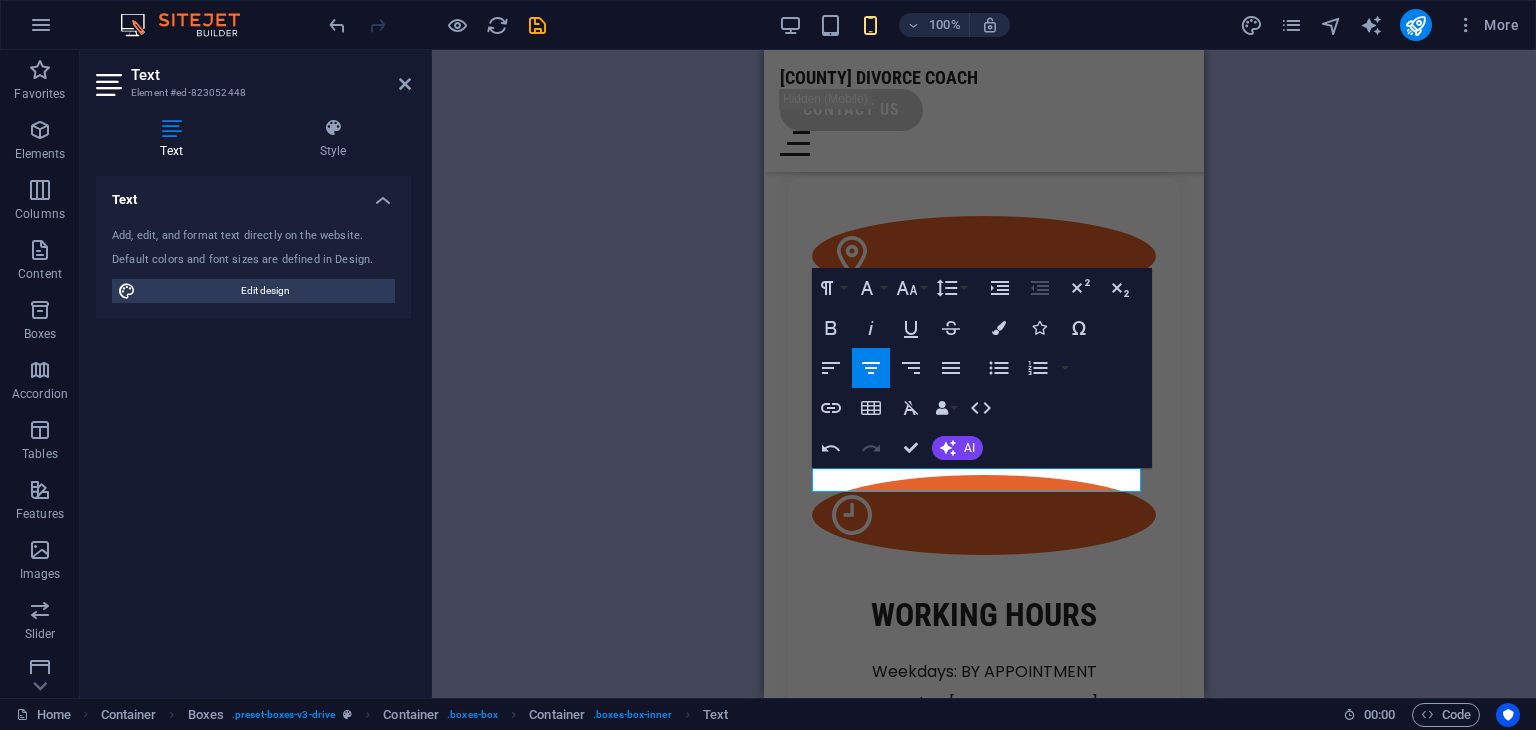 click on "Container   H1   Unequal Columns   Container   Container   Image   Container   Menu Bar   Logo   Menu Bar   Button   Container   HTML   Container   Container   Accordion   Container   Container   Plans   Image   Container   Gallery   Footer Saga   Container   Text   Text   Button   Container   Container   Boxes   Spacer   Text   Container   Container   Spacer   Container   H3   Spacer   Icon   Icon   Spacer   Container   H3   Container   Text   Text   Spacer   Spacer   Text   Spacer Paragraph Format Normal Heading 1 Heading 2 Heading 3 Heading 4 Heading 5 Heading 6 Code Font Family Arial Georgia Impact Tahoma Times New Roman Verdana Poppins Roboto Condensed Font Size 8 9 10 11 12 14 18 24 30 36 48 60 72 96 Line Height Default Single 1.15 1.5 Double Increase Indent Decrease Indent Superscript Subscript Bold Italic Underline Strikethrough Colors Icons Special Characters Align Left Align Center Align Right Align Justify Unordered List   Default Circle Disc Square    Ordered List   Default" at bounding box center (984, 374) 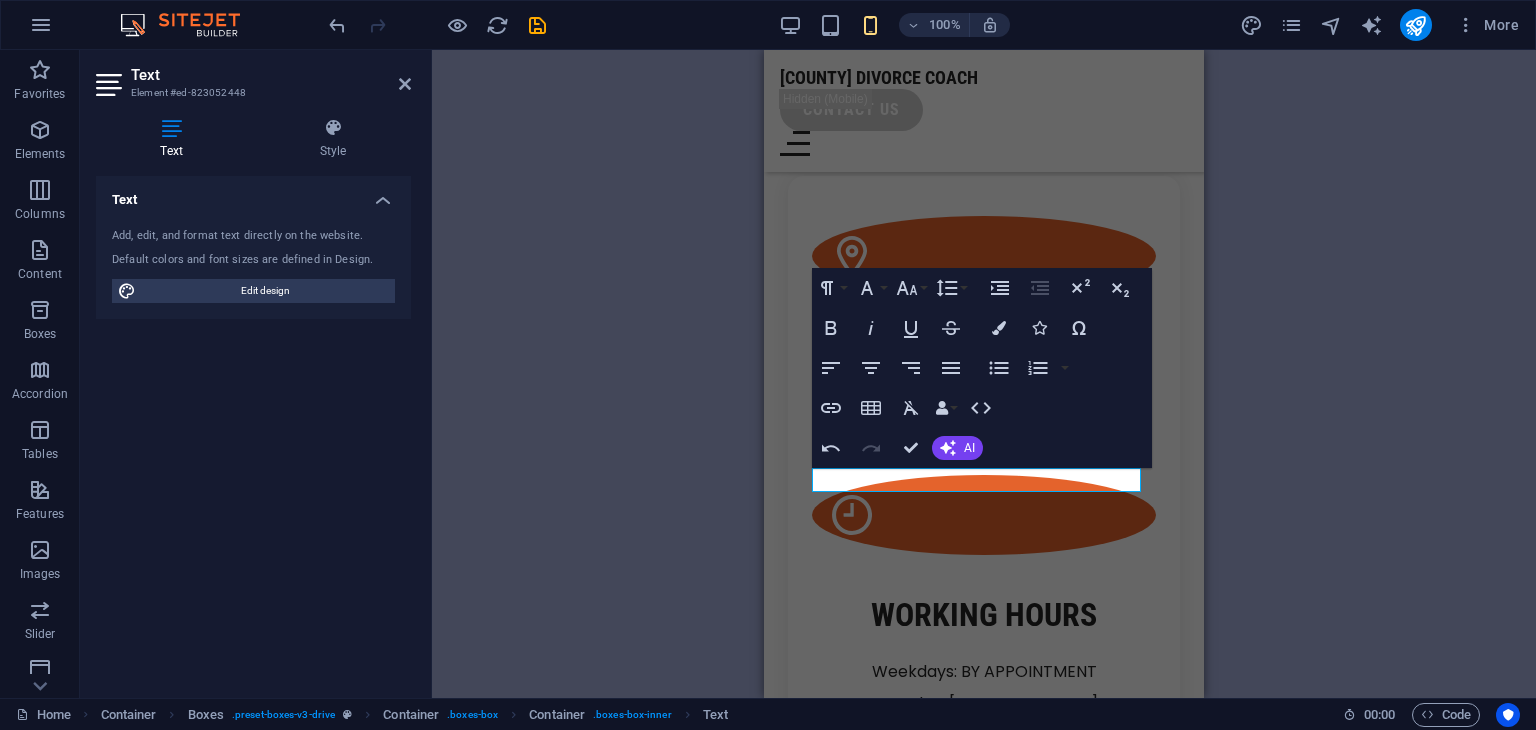 click on "Container   H1   Unequal Columns   Container   Container   Image   Container   Menu Bar   Logo   Menu Bar   Button   Container   HTML   Container   Container   Accordion   Container   Container   Plans   Image   Container   Gallery   Footer Saga   Container   Text   Text   Button   Container   Container   Boxes   Spacer   Text   Container   Container   Spacer   Container   H3   Spacer   Icon   Icon   Spacer   Container   H3   Container   Text   Text   Spacer   Spacer   Text   Spacer Paragraph Format Normal Heading 1 Heading 2 Heading 3 Heading 4 Heading 5 Heading 6 Code Font Family Arial Georgia Impact Tahoma Times New Roman Verdana Poppins Roboto Condensed Font Size 8 9 10 11 12 14 18 24 30 36 48 60 72 96 Line Height Default Single 1.15 1.5 Double Increase Indent Decrease Indent Superscript Subscript Bold Italic Underline Strikethrough Colors Icons Special Characters Align Left Align Center Align Right Align Justify Unordered List   Default Circle Disc Square    Ordered List   Default" at bounding box center (984, 374) 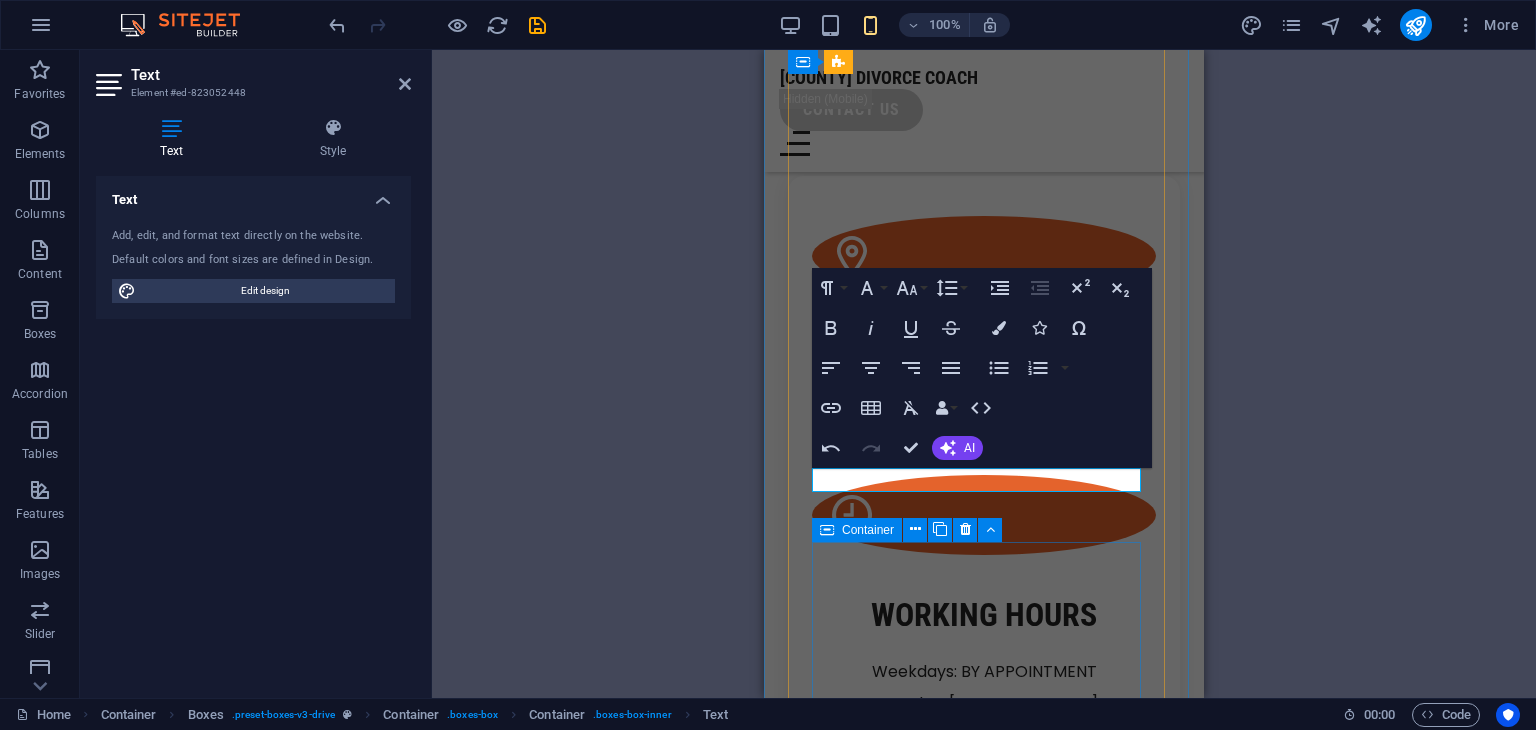 drag, startPoint x: 1105, startPoint y: 562, endPoint x: 1285, endPoint y: 561, distance: 180.00278 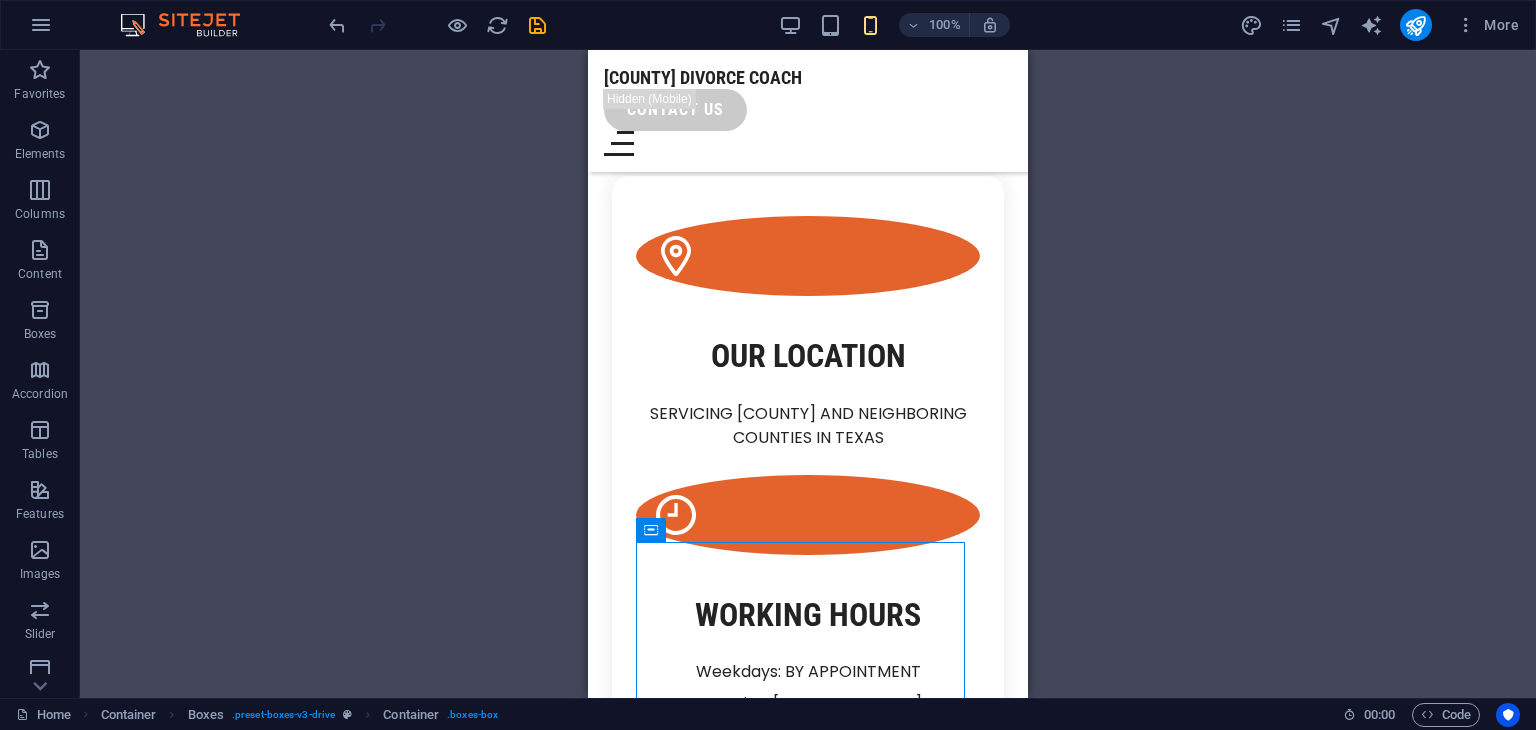 click on "Container H1 Unequal Columns Container Container Image Container Menu Bar Logo Menu Bar Button Container HTML Container Container Accordion Container Container Plans Image Container Gallery Footer Saga Container Text Text Button Container Container Boxes Spacer Text Container Container Spacer Container H3 Spacer Icon Icon Spacer Container H3 Container Text Text Spacer Spacer Text Spacer Icon Container" at bounding box center [808, 374] 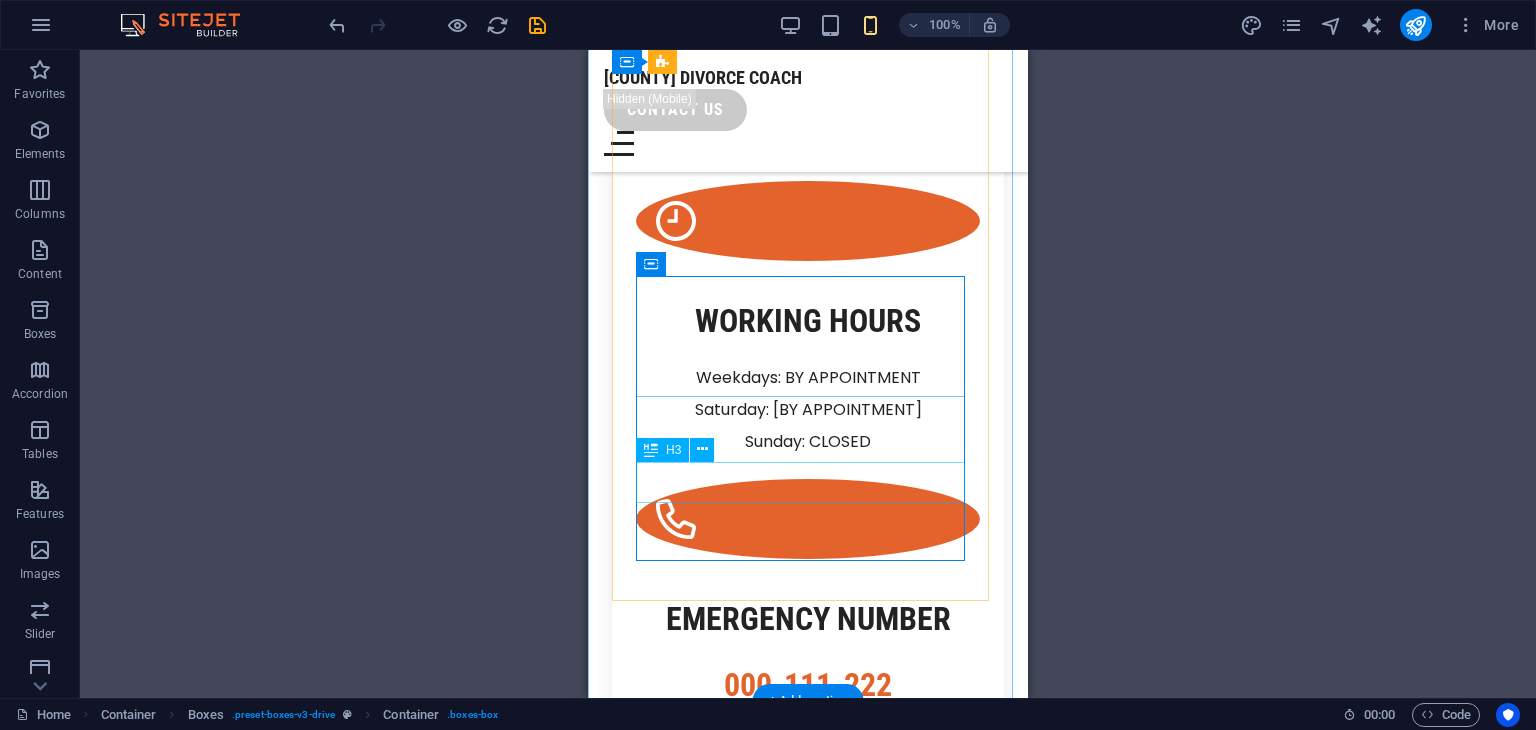 scroll, scrollTop: 1686, scrollLeft: 0, axis: vertical 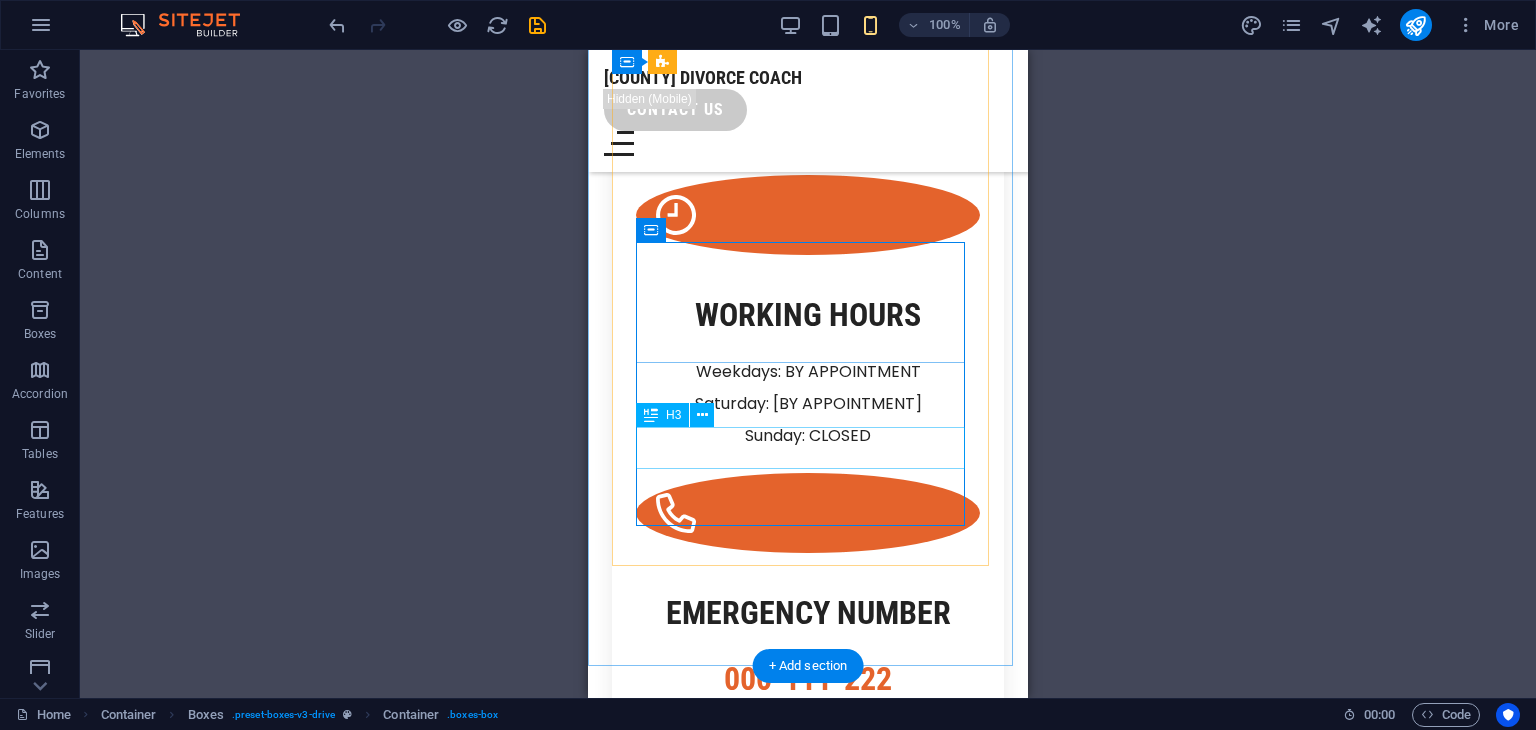 click on "000-111-222" at bounding box center [808, 680] 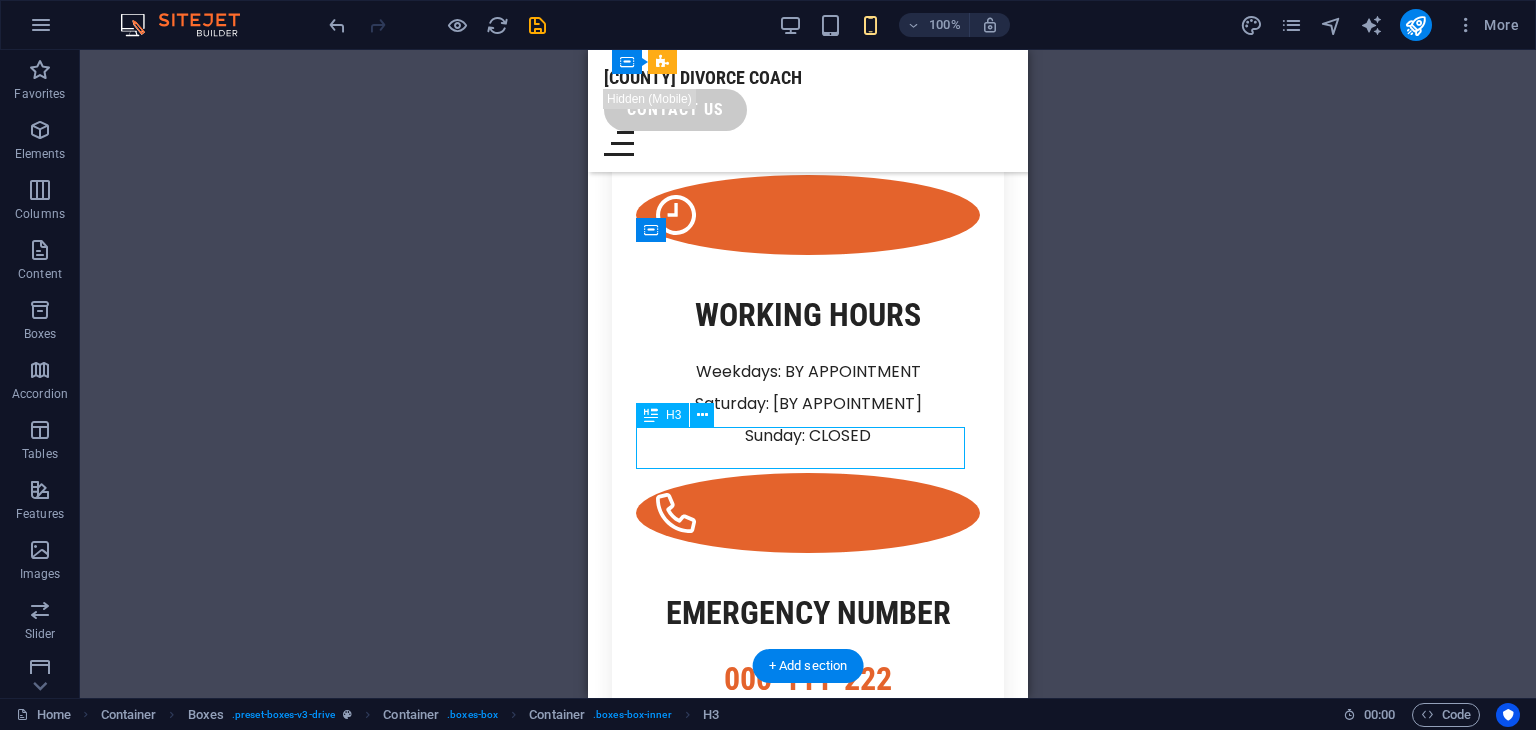 drag, startPoint x: 875, startPoint y: 446, endPoint x: 700, endPoint y: 446, distance: 175 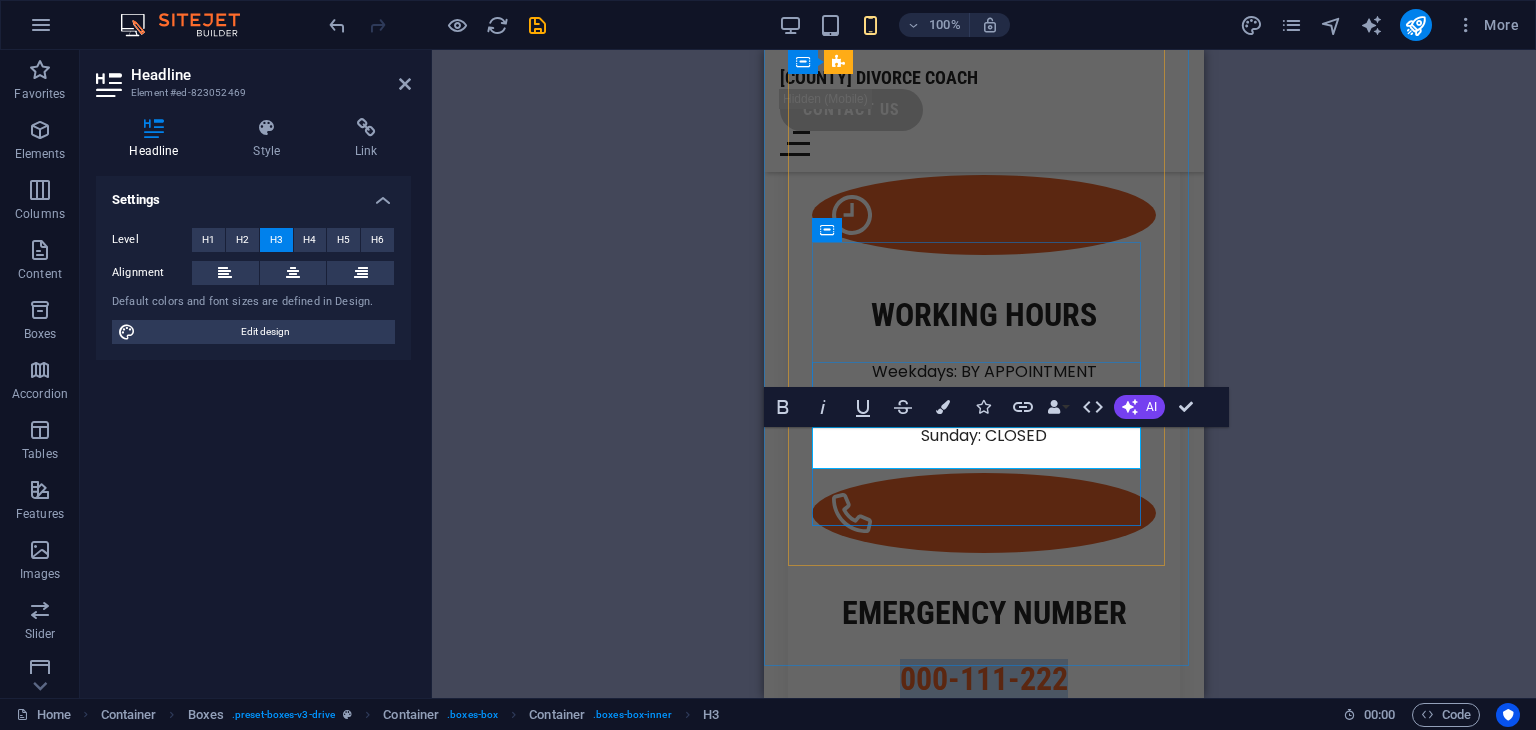 type 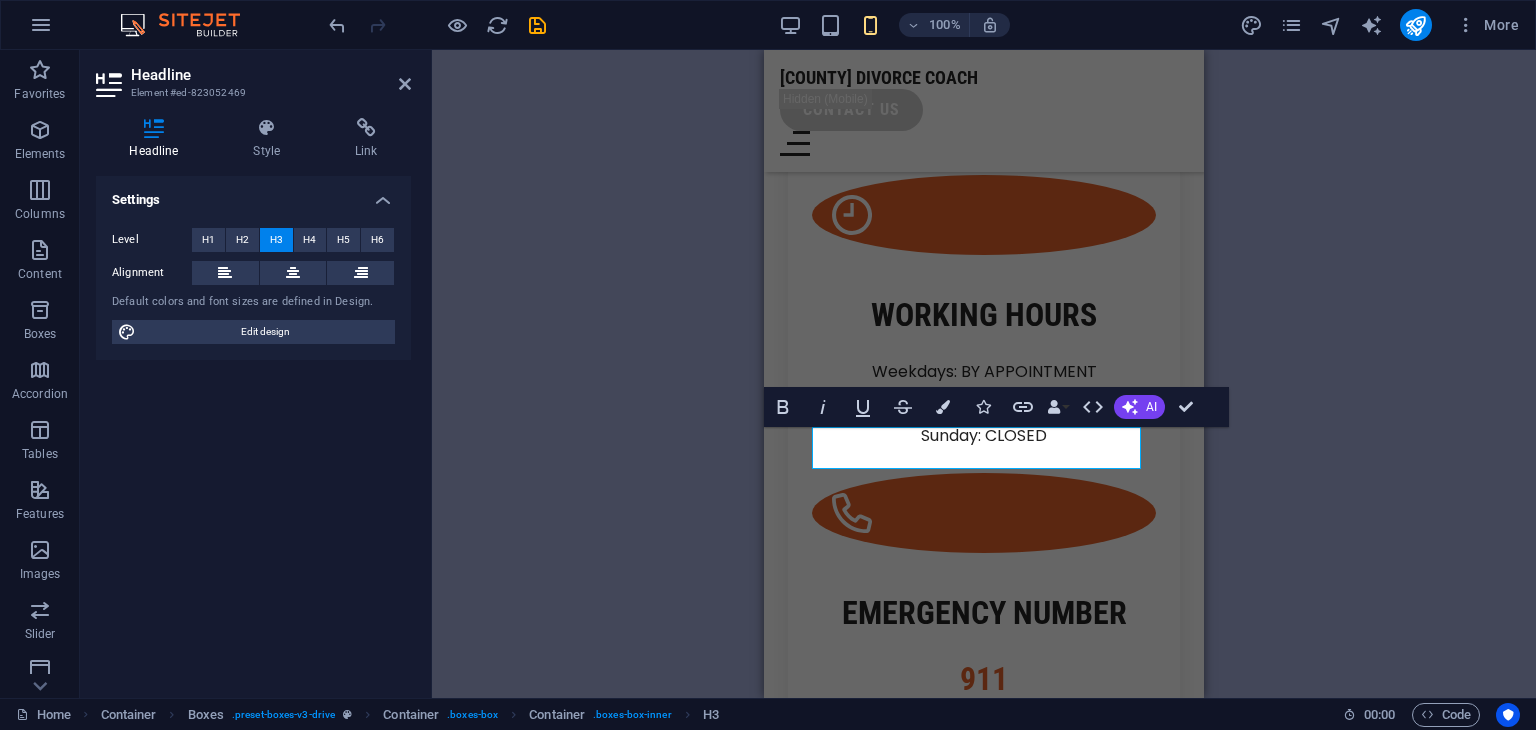 click on "Container H1 Unequal Columns Container Container Image Container Menu Bar Logo Menu Bar Button Container HTML Container Container Accordion Container Container Plans Image Container Gallery Footer Saga Container Text Text Button Container Container Boxes Spacer Text Container Container Spacer Container H3 Spacer Icon Icon Spacer Container H3 Container Text Text Spacer Spacer Text Spacer Icon Container Spacer Container H3 Container Spacer H3 Spacer Bold Italic Underline Strikethrough Colors Icons Link Data Bindings Company First name Last name Street ZIP code City Email Phone Mobile Fax Custom field 1 Custom field 2 Custom field 3 Custom field 4 Custom field 5 Custom field 6 HTML AI Improve Make shorter Make longer Fix spelling & grammar Translate to English Generate text Confirm (Ctrl+⏎) Button" at bounding box center [984, 374] 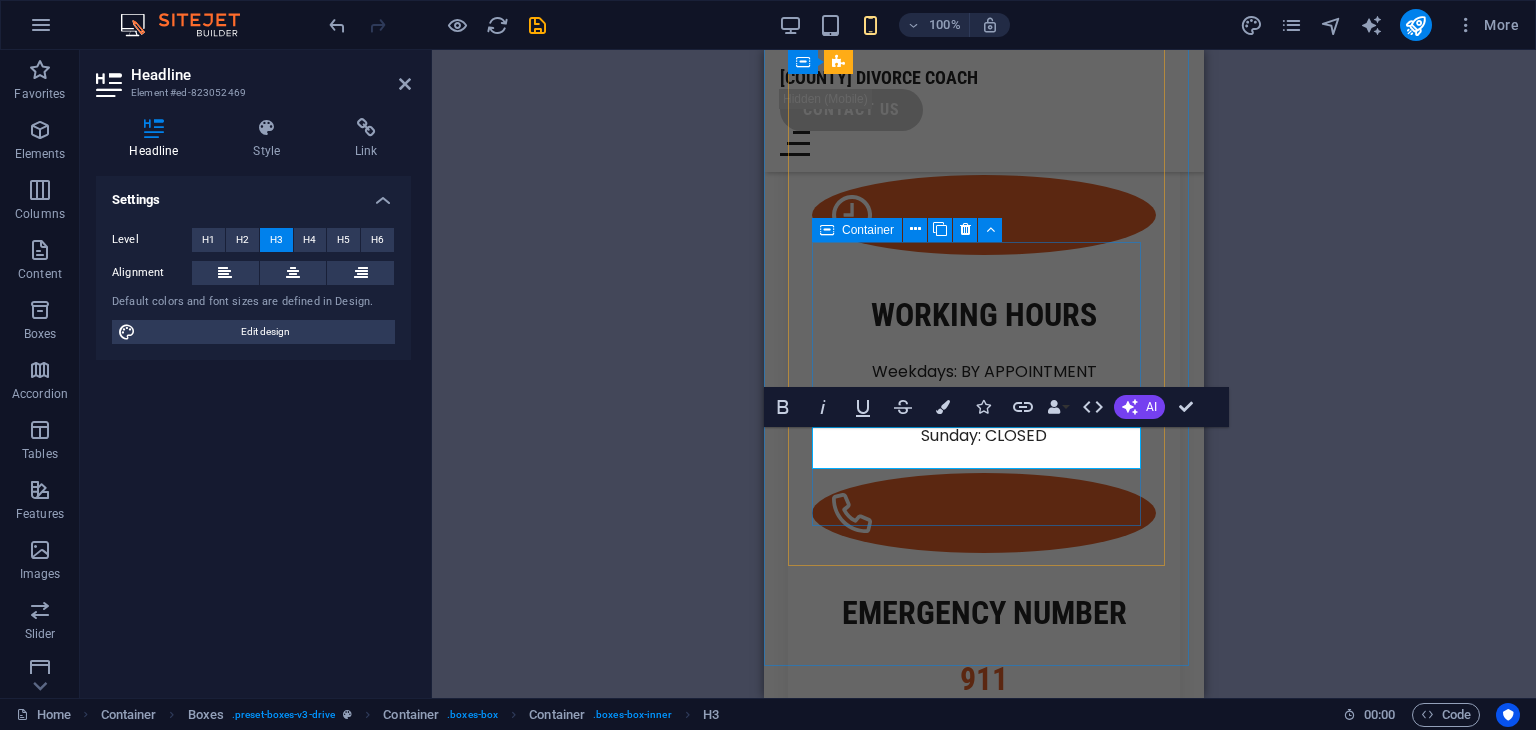 click at bounding box center (984, 513) 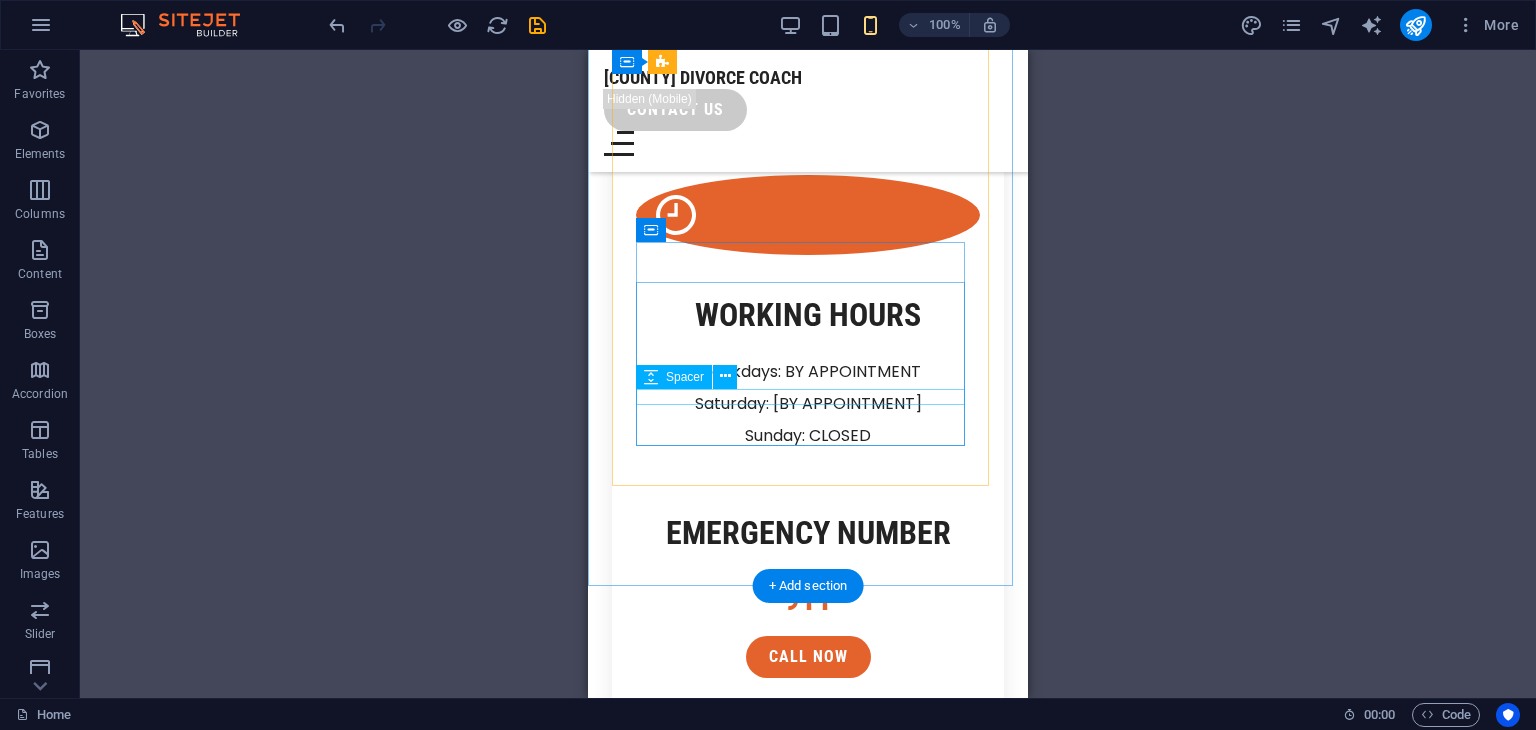 click on "emergency number 911 call now" at bounding box center (808, 595) 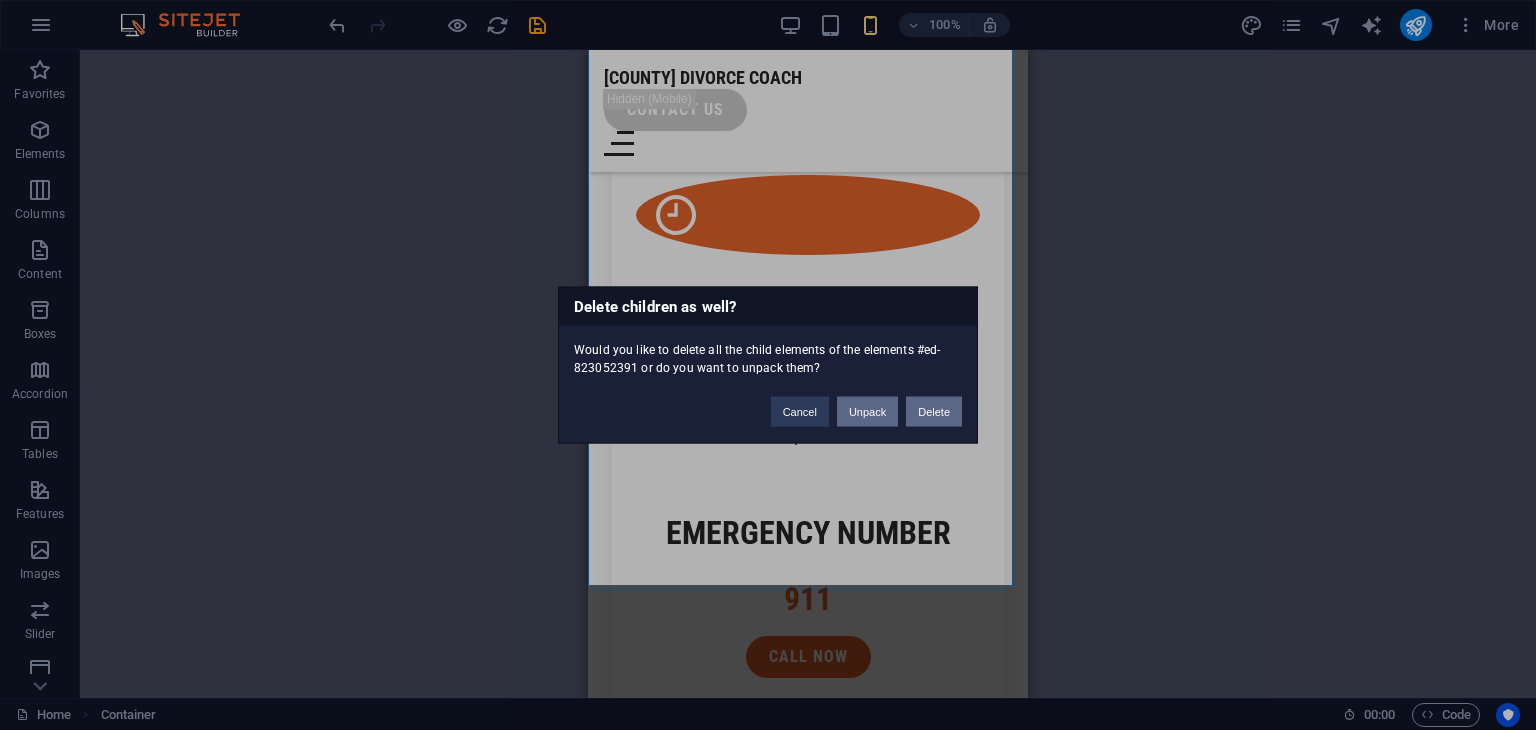 drag, startPoint x: 864, startPoint y: 421, endPoint x: 944, endPoint y: 410, distance: 80.75271 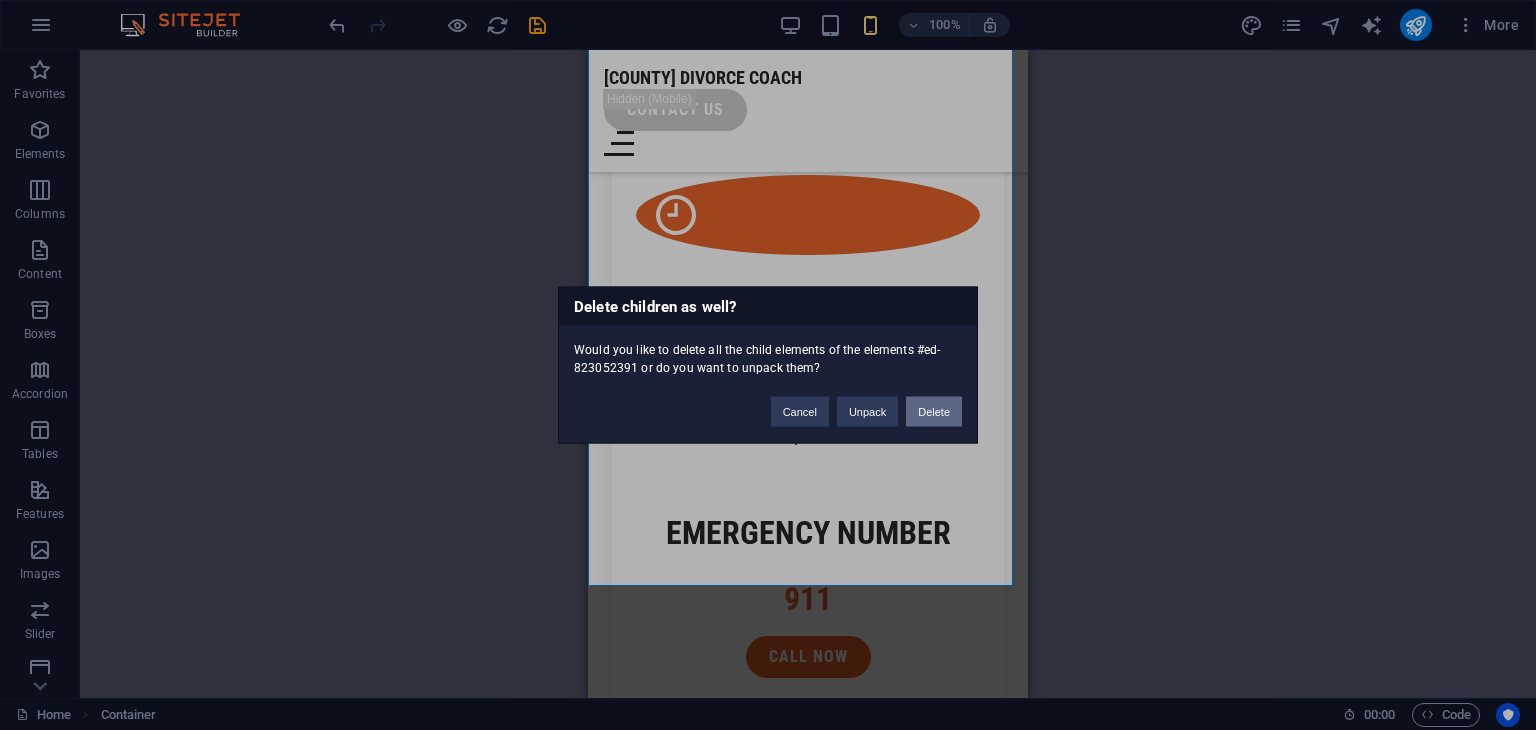 click on "Delete" at bounding box center [934, 412] 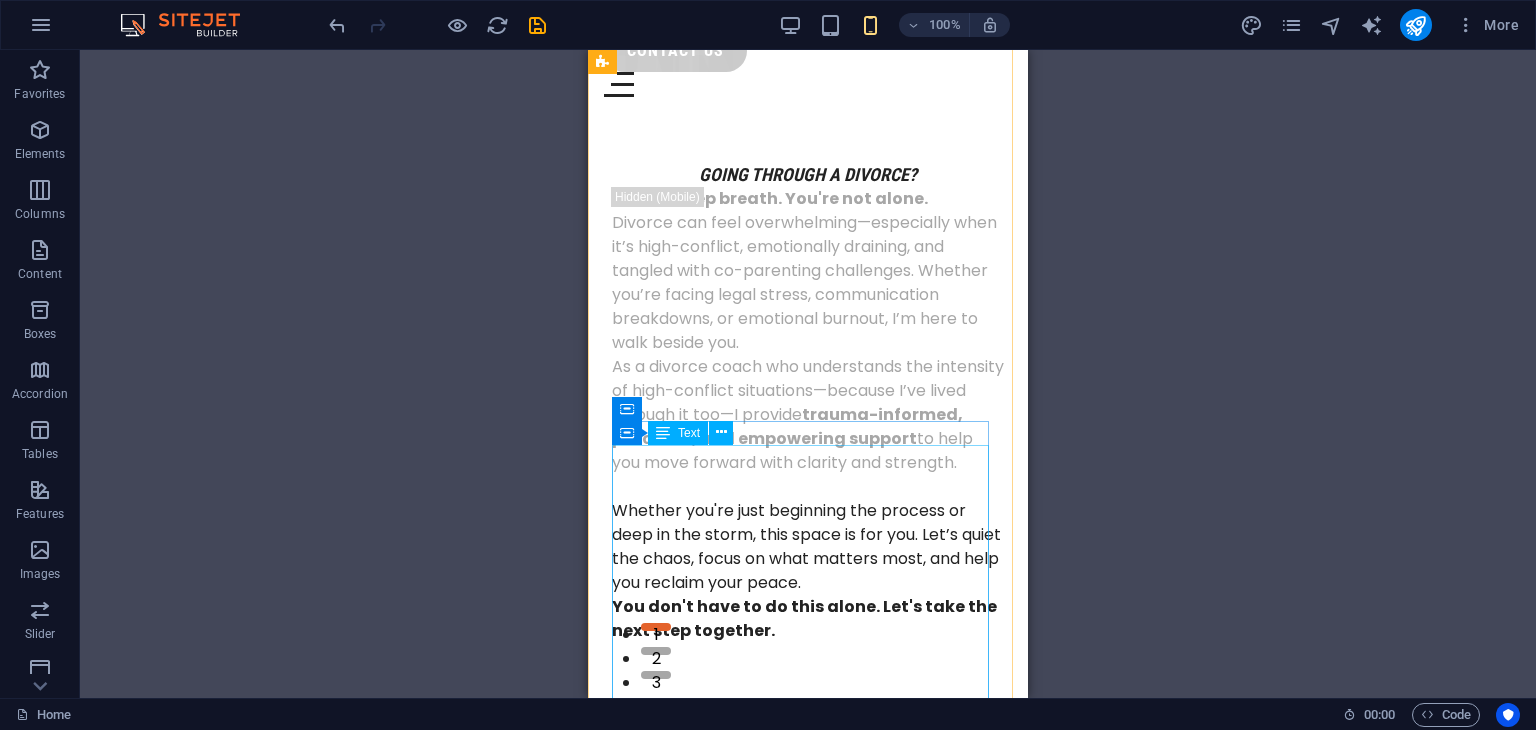 scroll, scrollTop: 0, scrollLeft: 0, axis: both 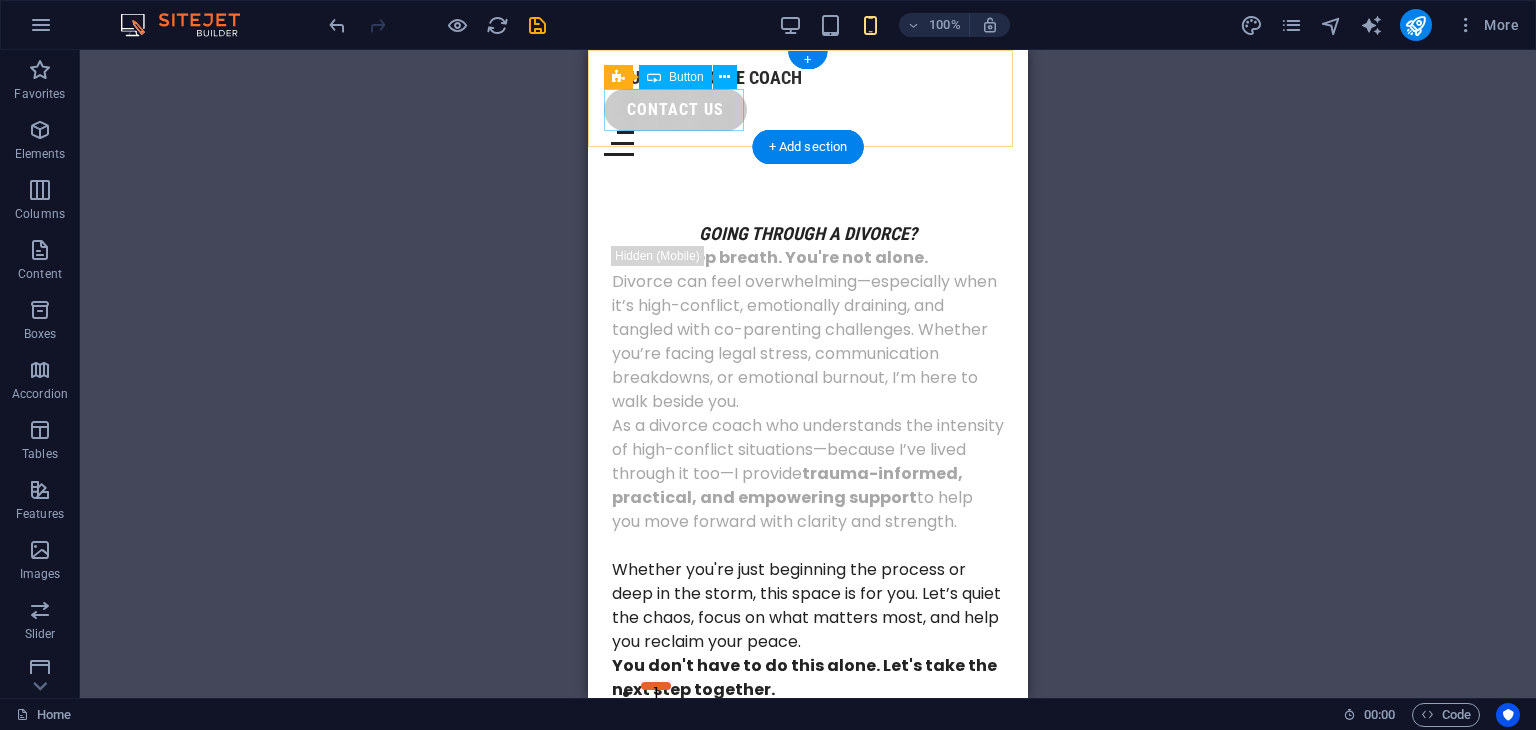 click on "contact us" at bounding box center [808, 110] 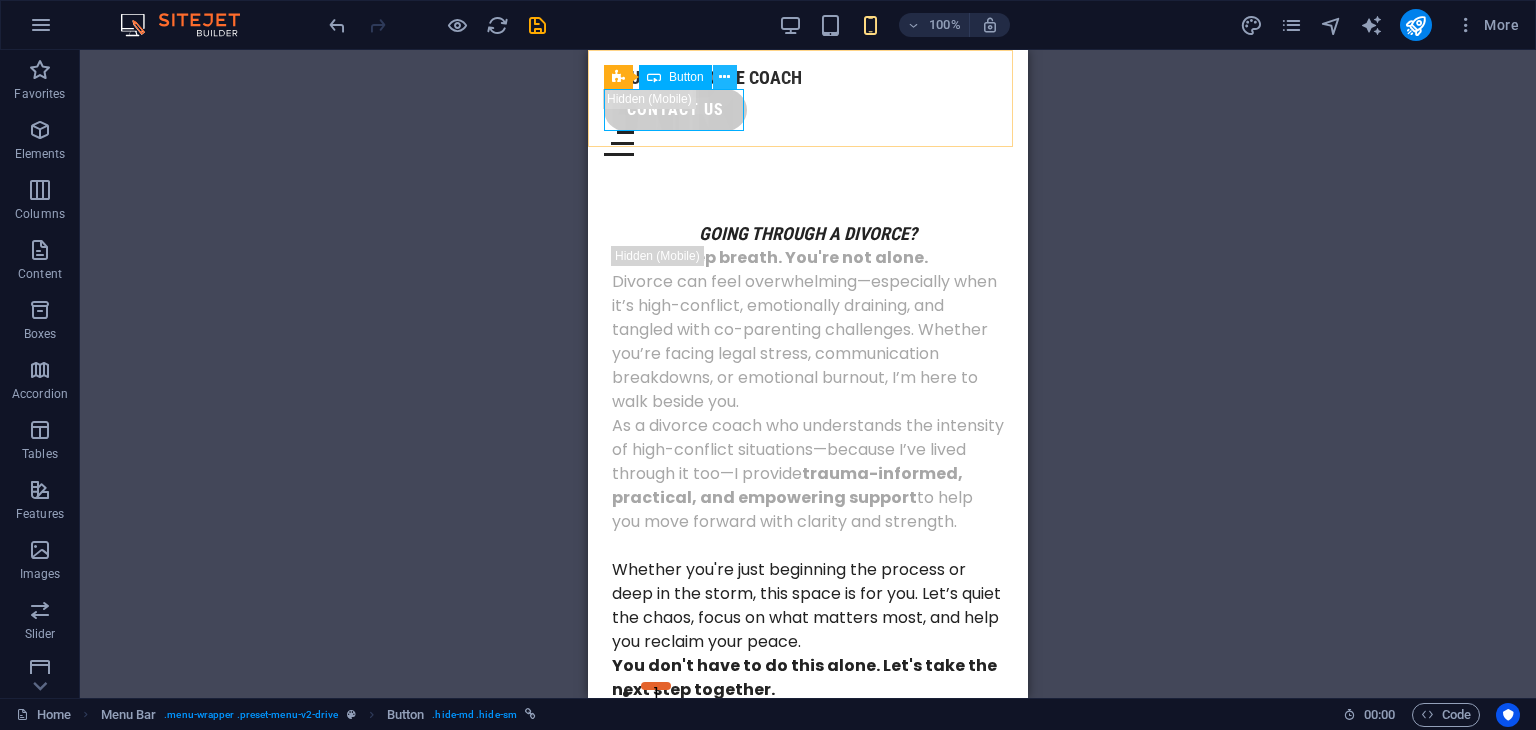 click at bounding box center (724, 77) 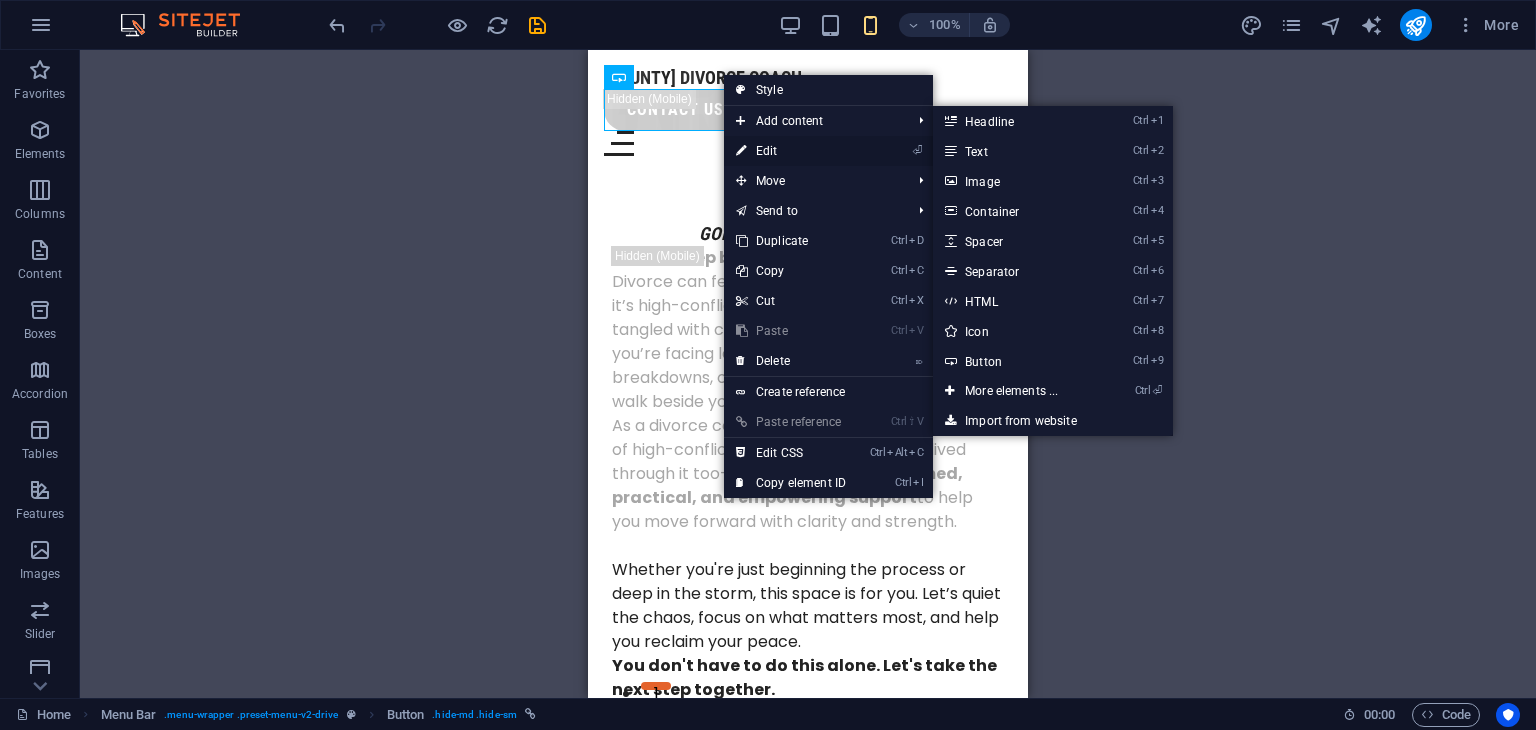 drag, startPoint x: 796, startPoint y: 138, endPoint x: 31, endPoint y: 91, distance: 766.44244 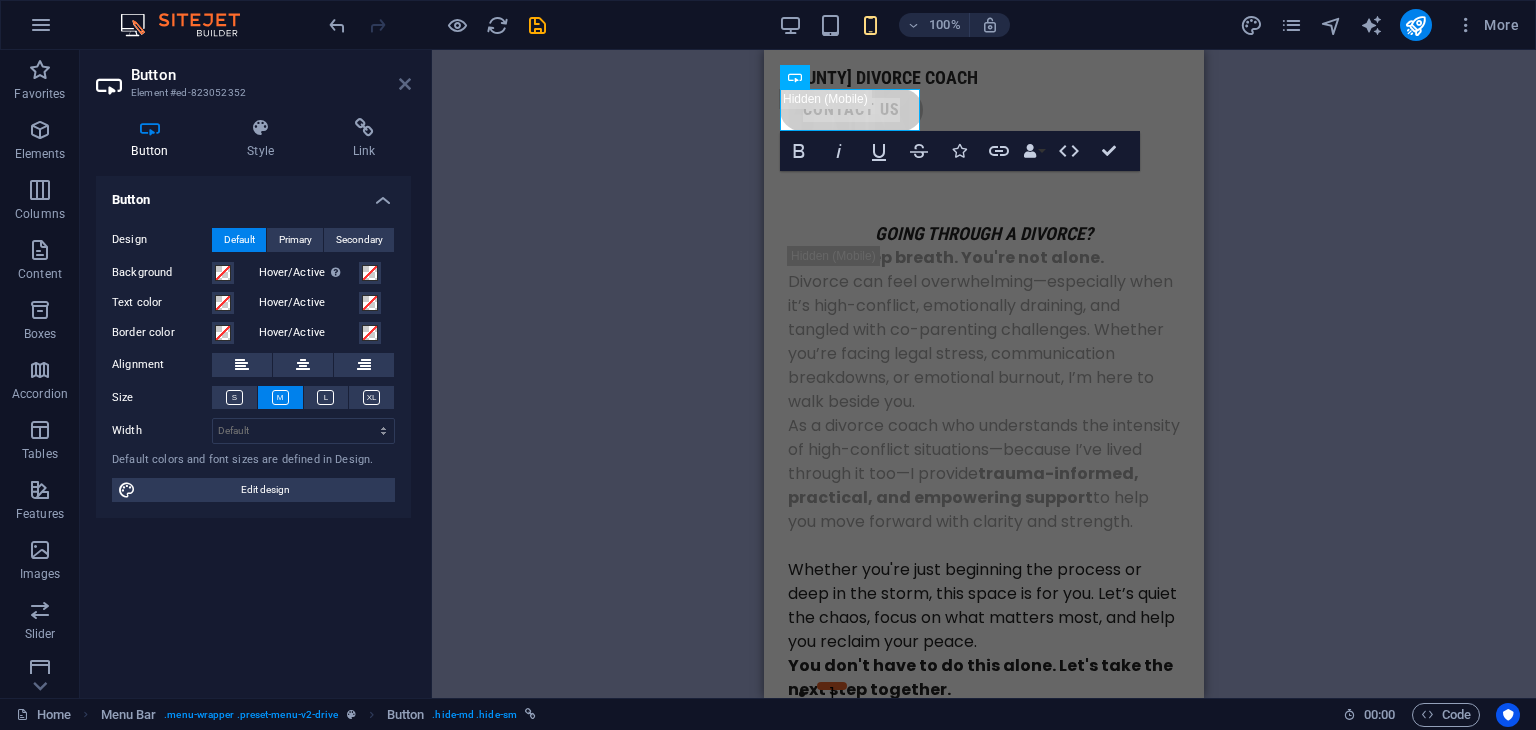 click at bounding box center [405, 84] 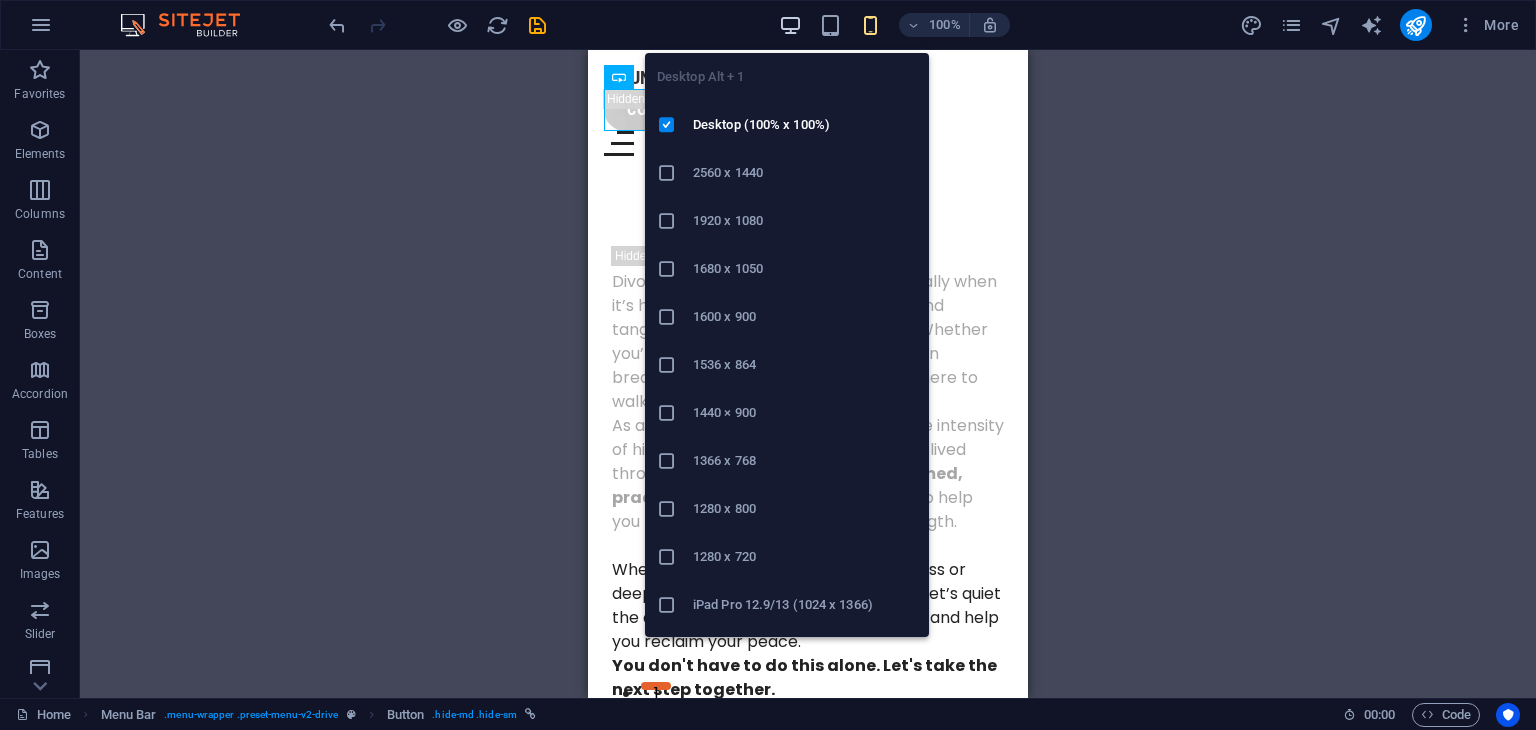 click at bounding box center (790, 25) 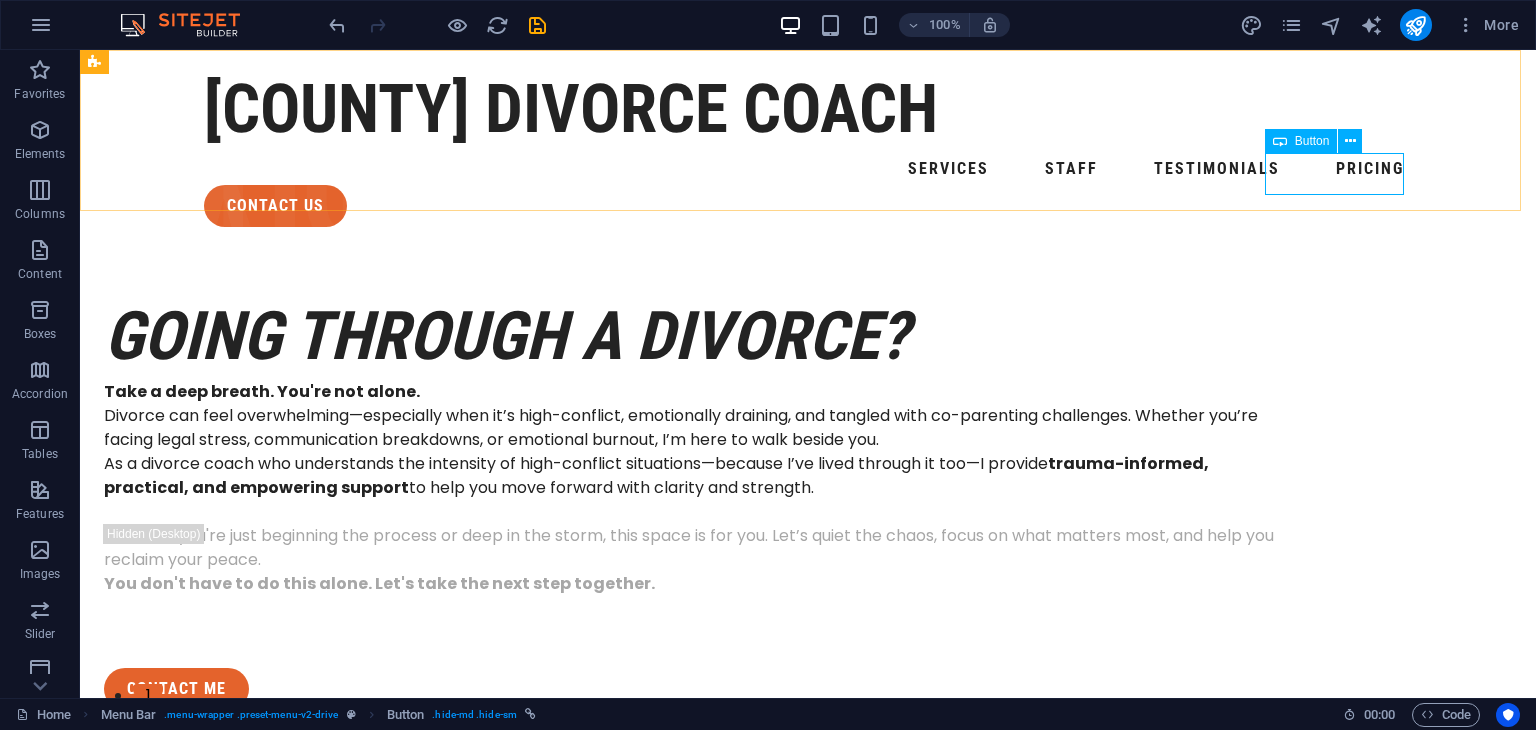 click on "Button" at bounding box center [1312, 141] 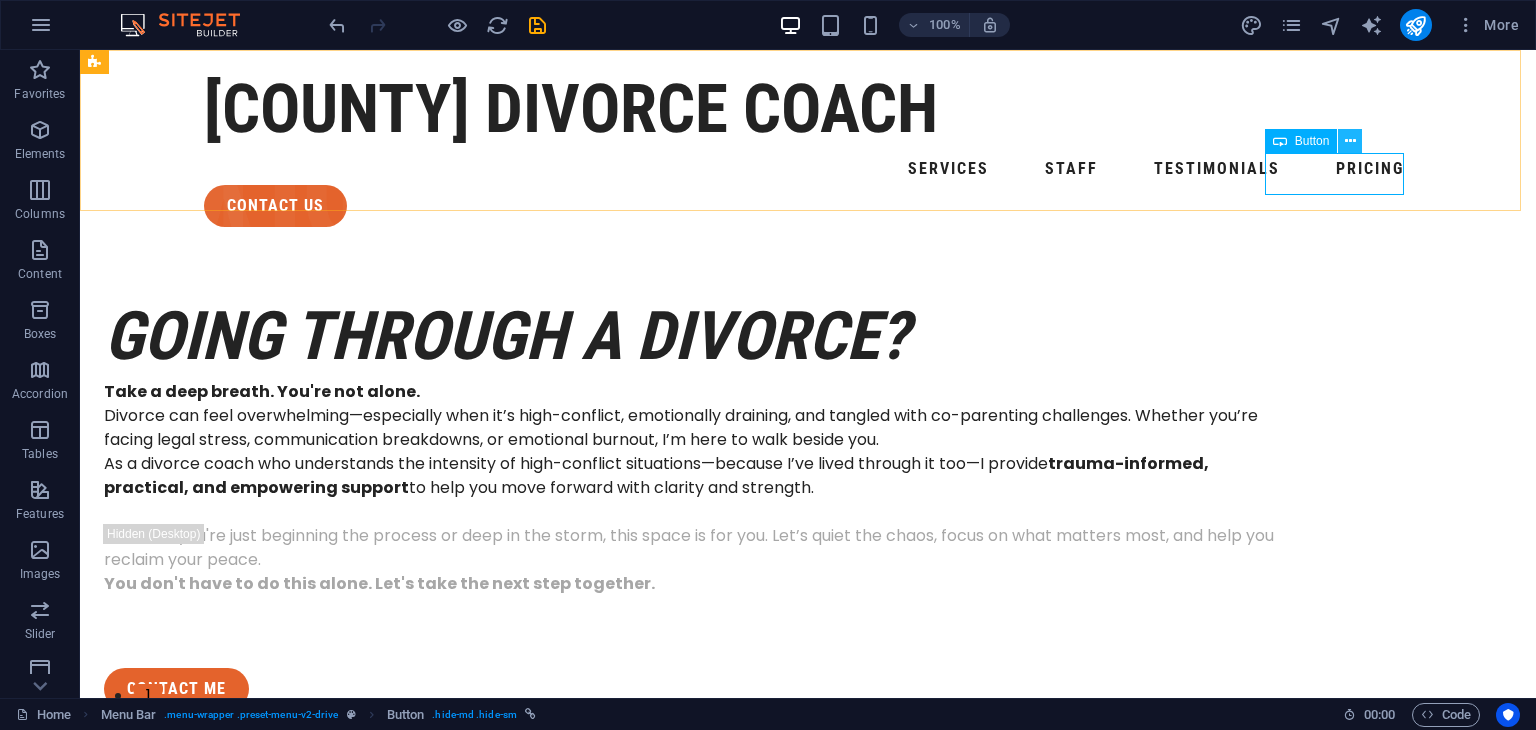 click at bounding box center (1350, 141) 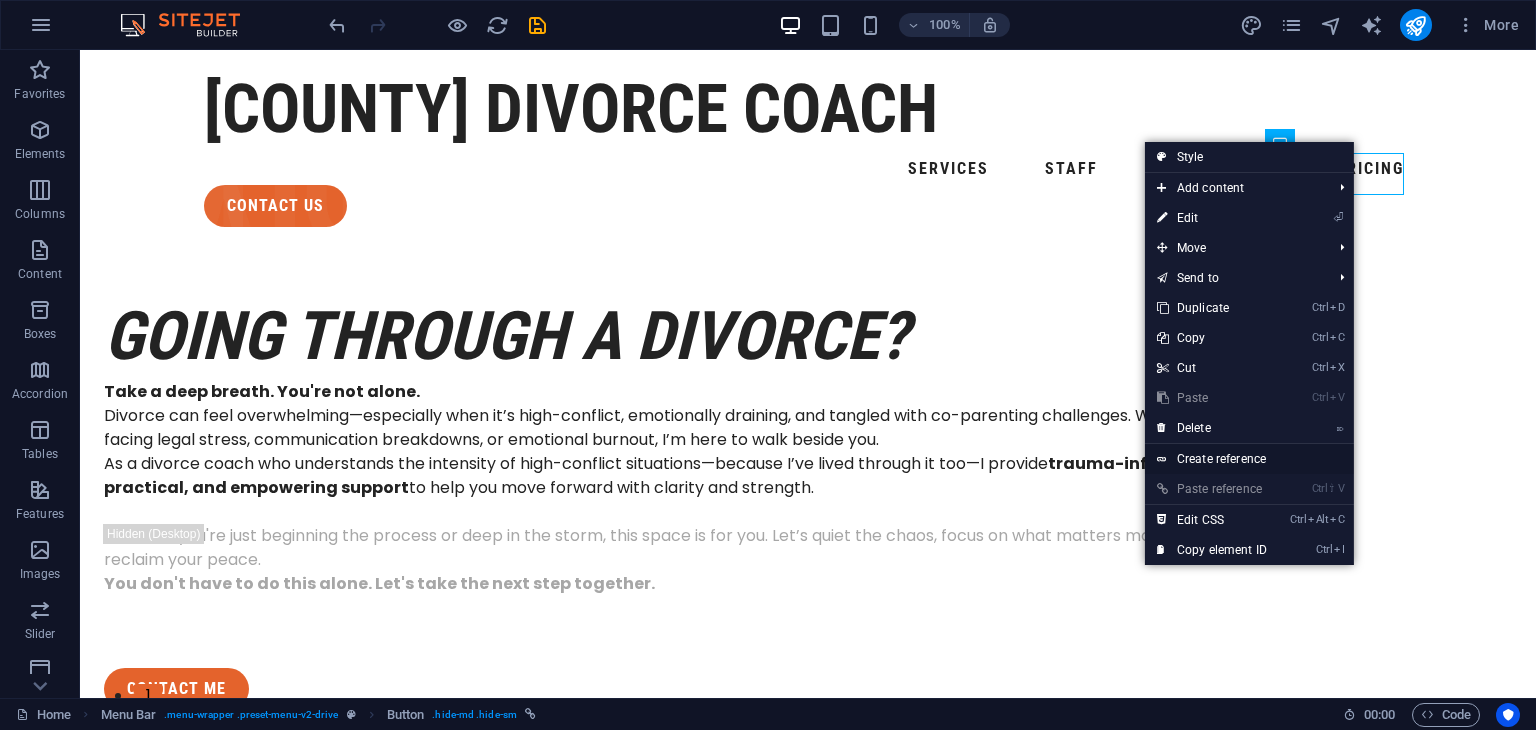 click on "Create reference" at bounding box center [1249, 459] 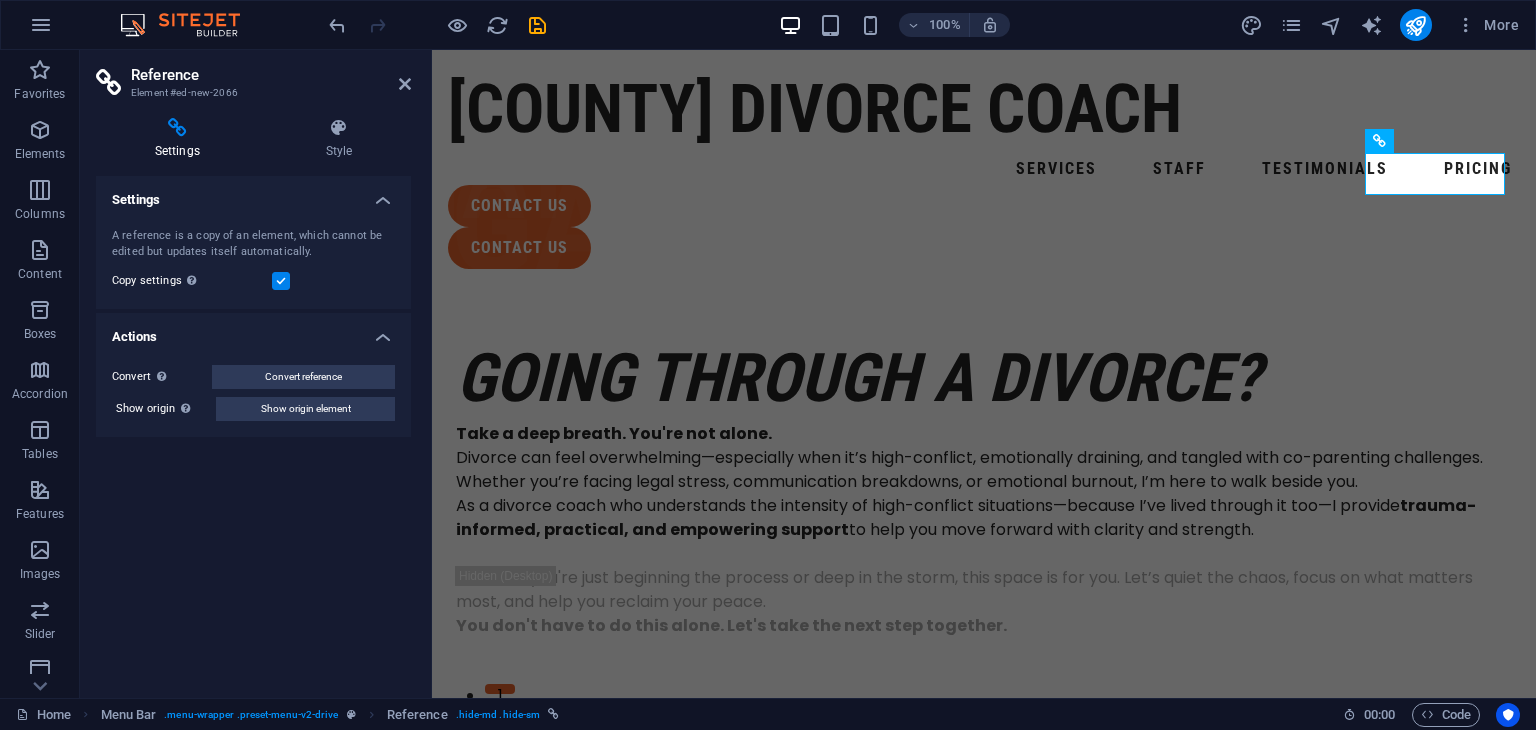 click on "Reference Element #ed-new-3287 Settings Style Settings A reference is a copy of an element, which cannot be edited but updates itself automatically.  Copy settings Use the same settings (flex, animation, position, style) as for the reference target element Actions Convert Convert the reference into a separate element. All subsequent changes made won't affect the initially referenced element. Convert reference Show origin Jump to the referenced element. If the referenced element is on another page, it will be opened in a new tab. Show origin element Menu Bar Element Layout How this element expands within the layout (Flexbox). Size Default auto px % 1/1 1/2 1/3 1/4 1/5 1/6 1/7 1/8 1/9 1/10 Grow Shrink Order Container layout Visible Visible Opacity 100 % Overflow Spacing Margin Default auto px % rem vw vh Custom Custom auto px % rem vw vh auto px % rem vw vh auto px % rem vw vh auto px % rem vw vh Padding Default px rem % vh vw Custom Custom px rem % vh vw px rem % vh vw px rem % vh vw px rem % vh vw Border" at bounding box center (256, 374) 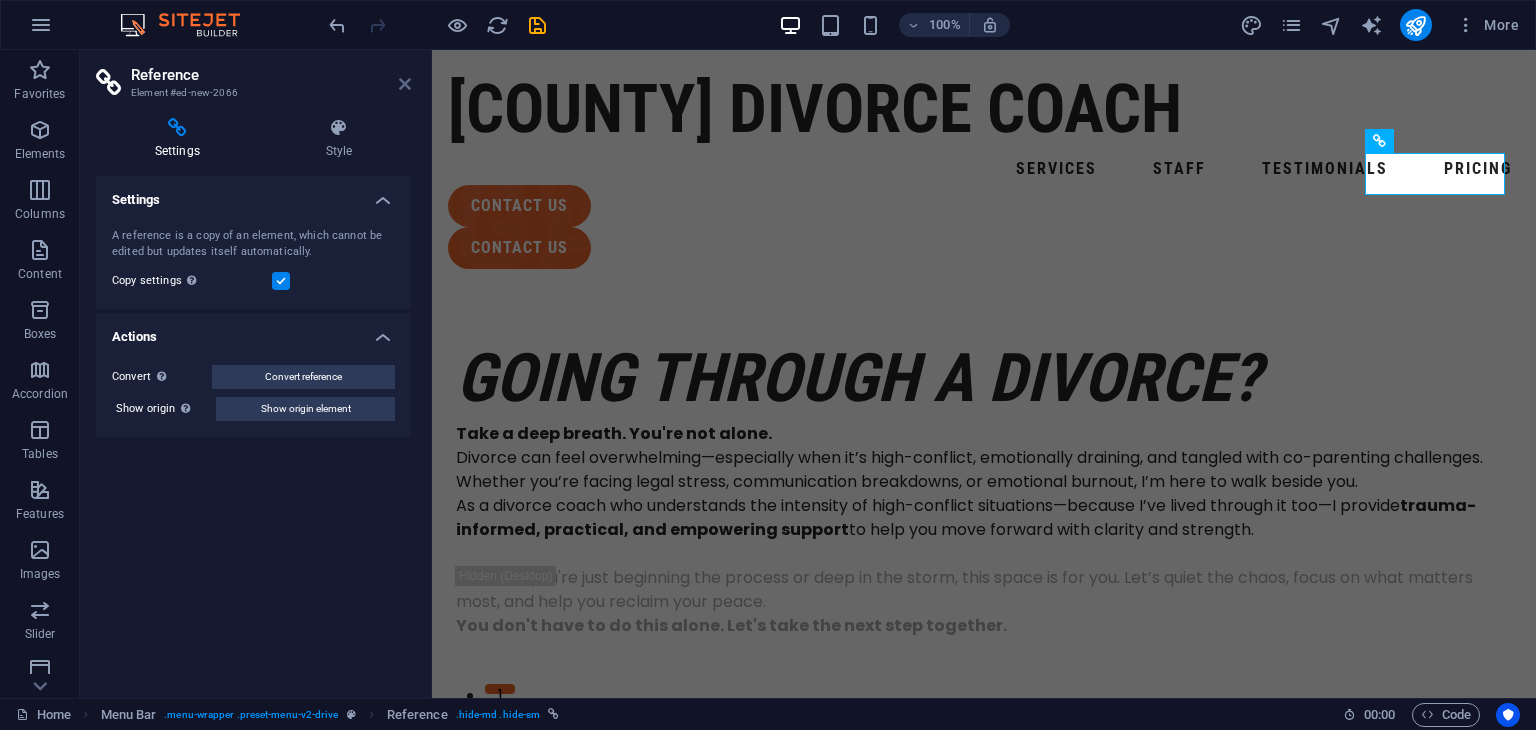 click at bounding box center [405, 84] 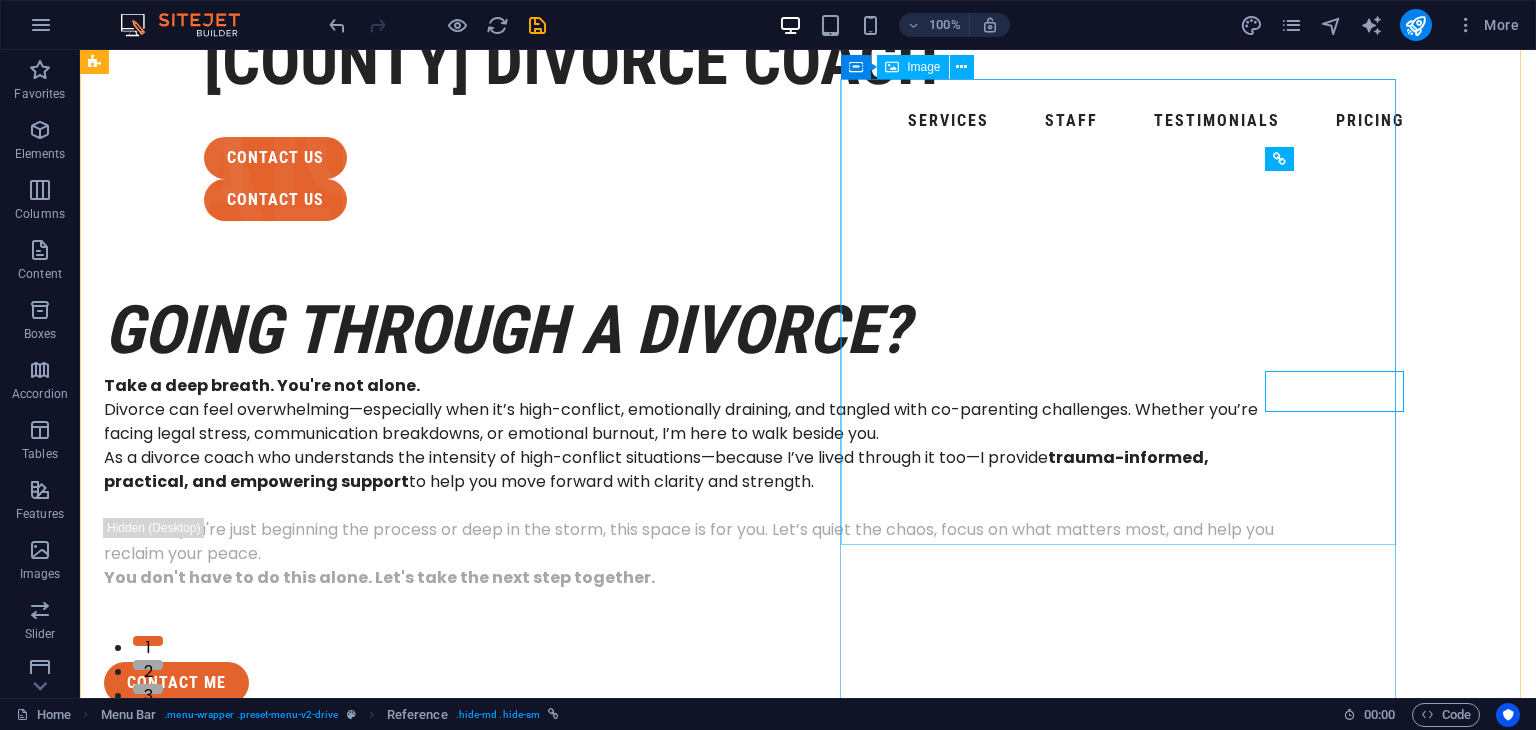 scroll, scrollTop: 0, scrollLeft: 0, axis: both 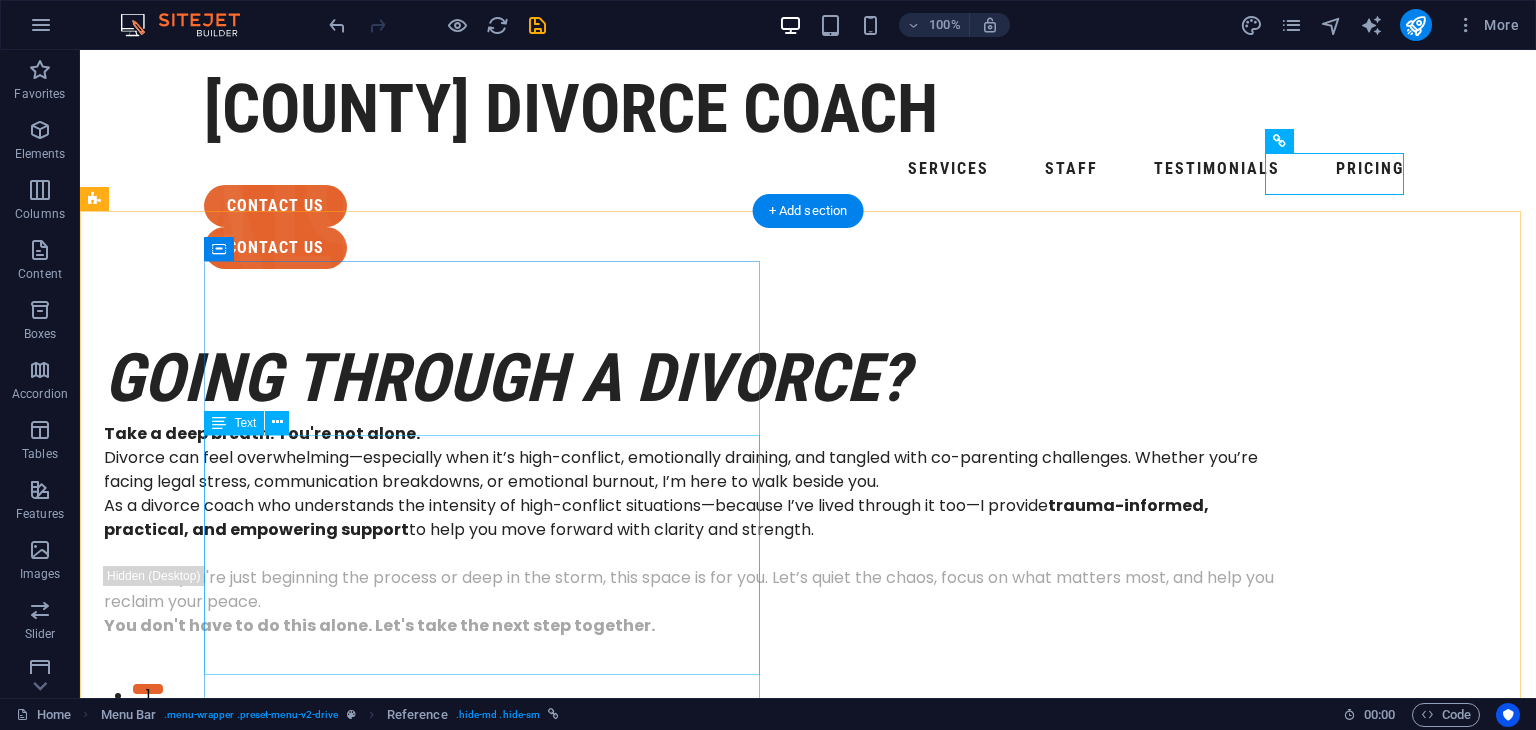 click on "Take a deep breath. You're not alone. Divorce can feel overwhelming—especially when it’s high-conflict, emotionally draining, and tangled with co-parenting challenges. Whether you’re facing legal stress, communication breakdowns, or emotional burnout, I’m here to walk beside you. As a divorce coach who understands the intensity of high-conflict situations—because I’ve lived through it too—I provide trauma-informed, practical, and empowering support to help you move forward with clarity and strength." at bounding box center (700, 494) 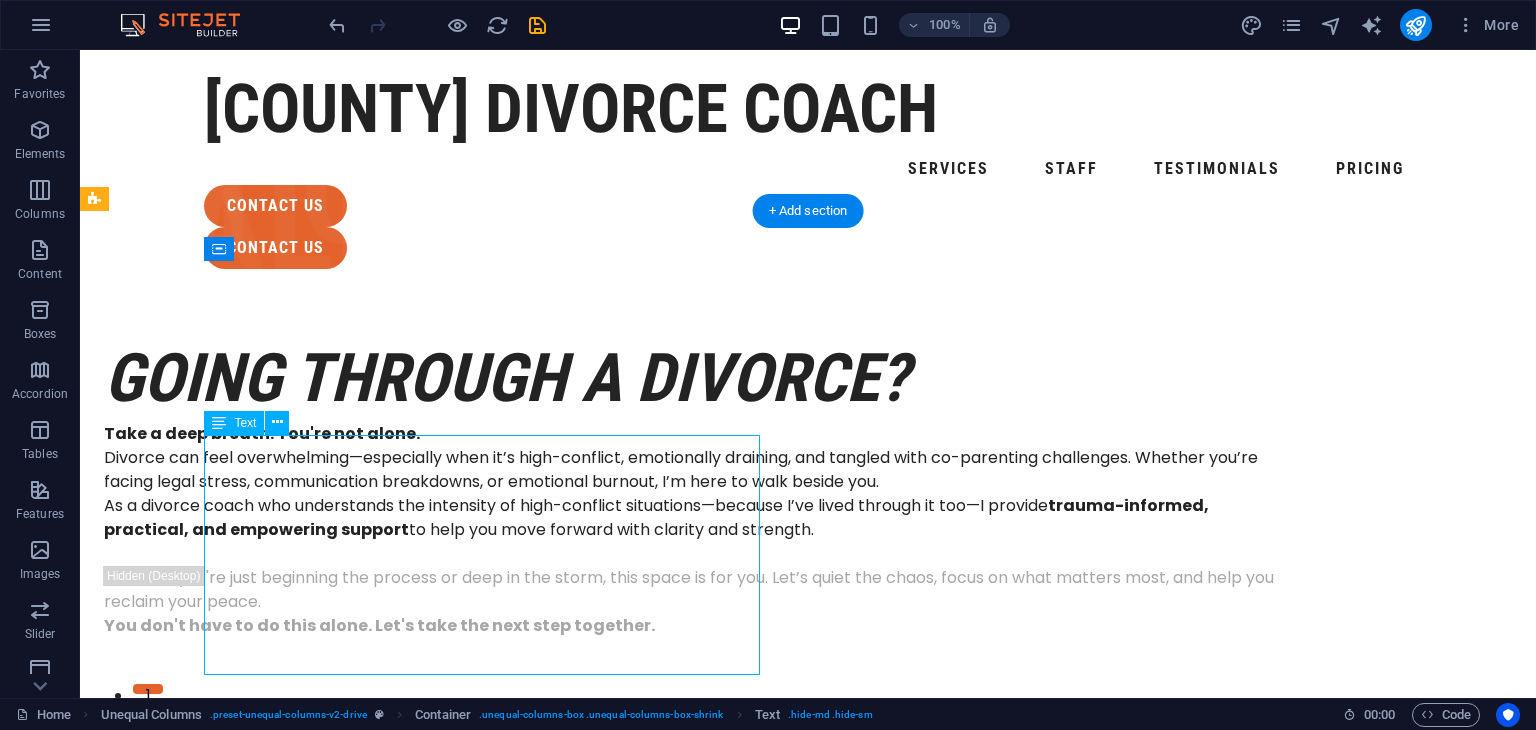 click on "Take a deep breath. You're not alone. Divorce can feel overwhelming—especially when it’s high-conflict, emotionally draining, and tangled with co-parenting challenges. Whether you’re facing legal stress, communication breakdowns, or emotional burnout, I’m here to walk beside you. As a divorce coach who understands the intensity of high-conflict situations—because I’ve lived through it too—I provide trauma-informed, practical, and empowering support to help you move forward with clarity and strength." at bounding box center [700, 494] 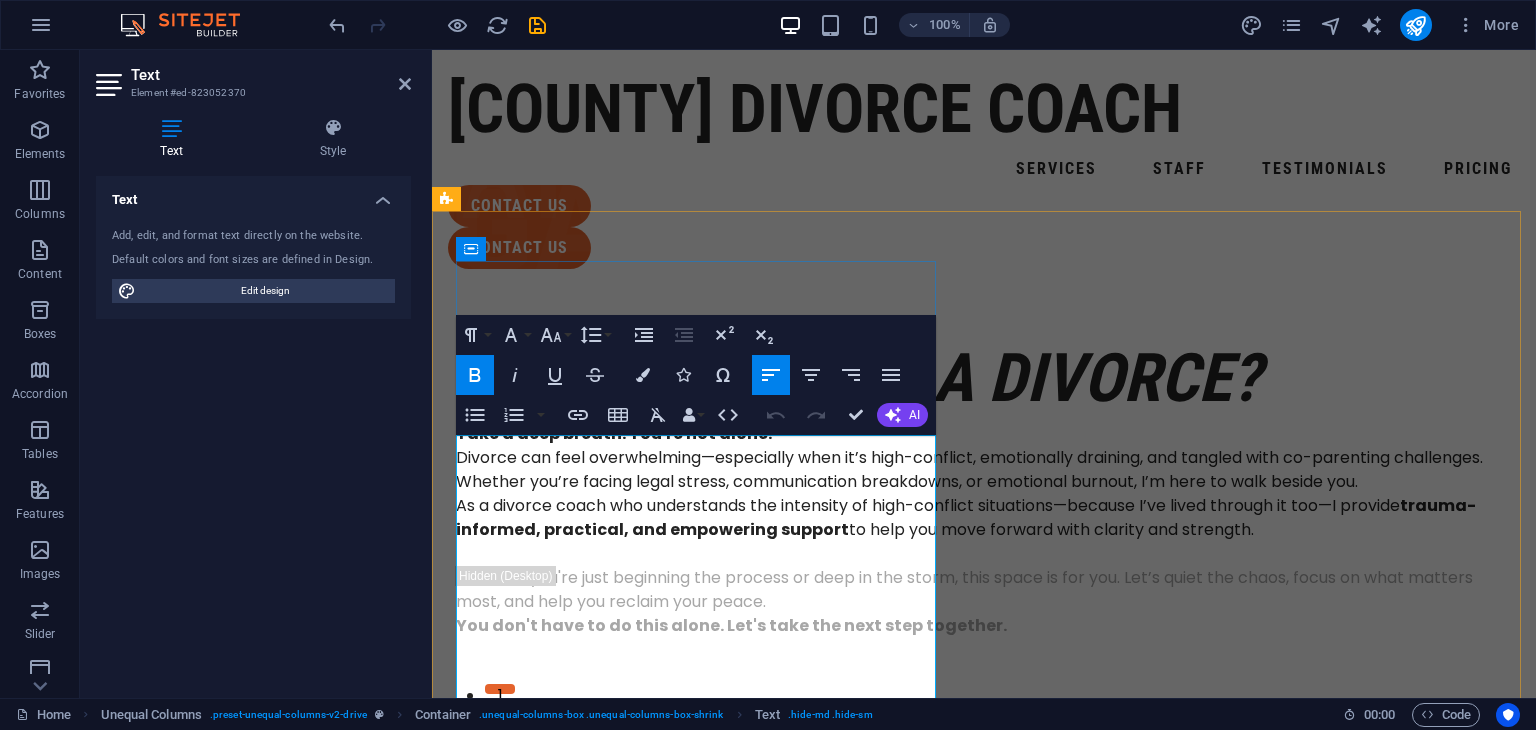 click on "Divorce can feel overwhelming—especially when it’s high-conflict, emotionally draining, and tangled with co-parenting challenges. Whether you’re facing legal stress, communication breakdowns, or emotional burnout, I’m here to walk beside you." at bounding box center [984, 470] 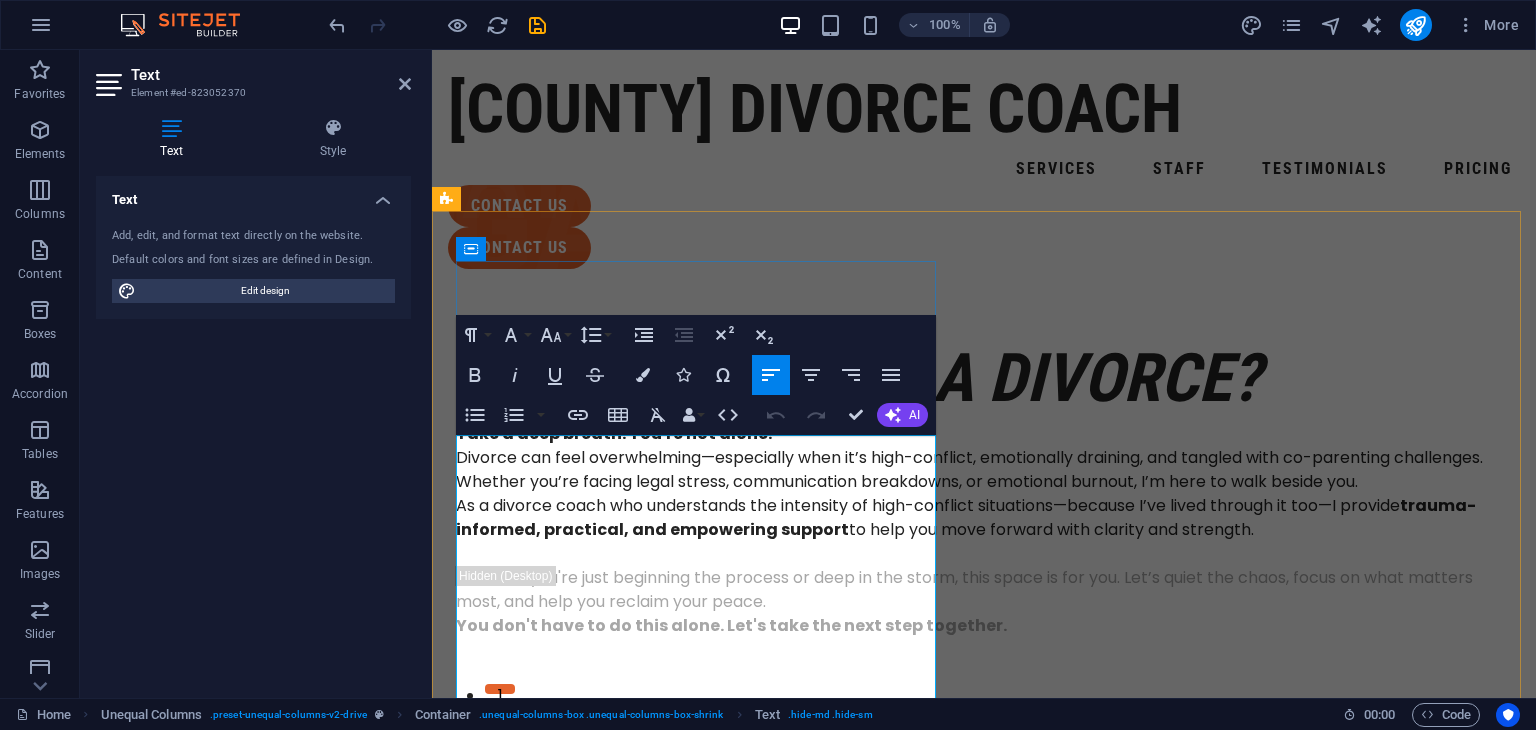 click on "Divorce can feel overwhelming—especially when it’s high-conflict, emotionally draining, and tangled with co-parenting challenges. Whether you’re facing legal stress, communication breakdowns, or emotional burnout, I’m here to walk beside you." at bounding box center [984, 470] 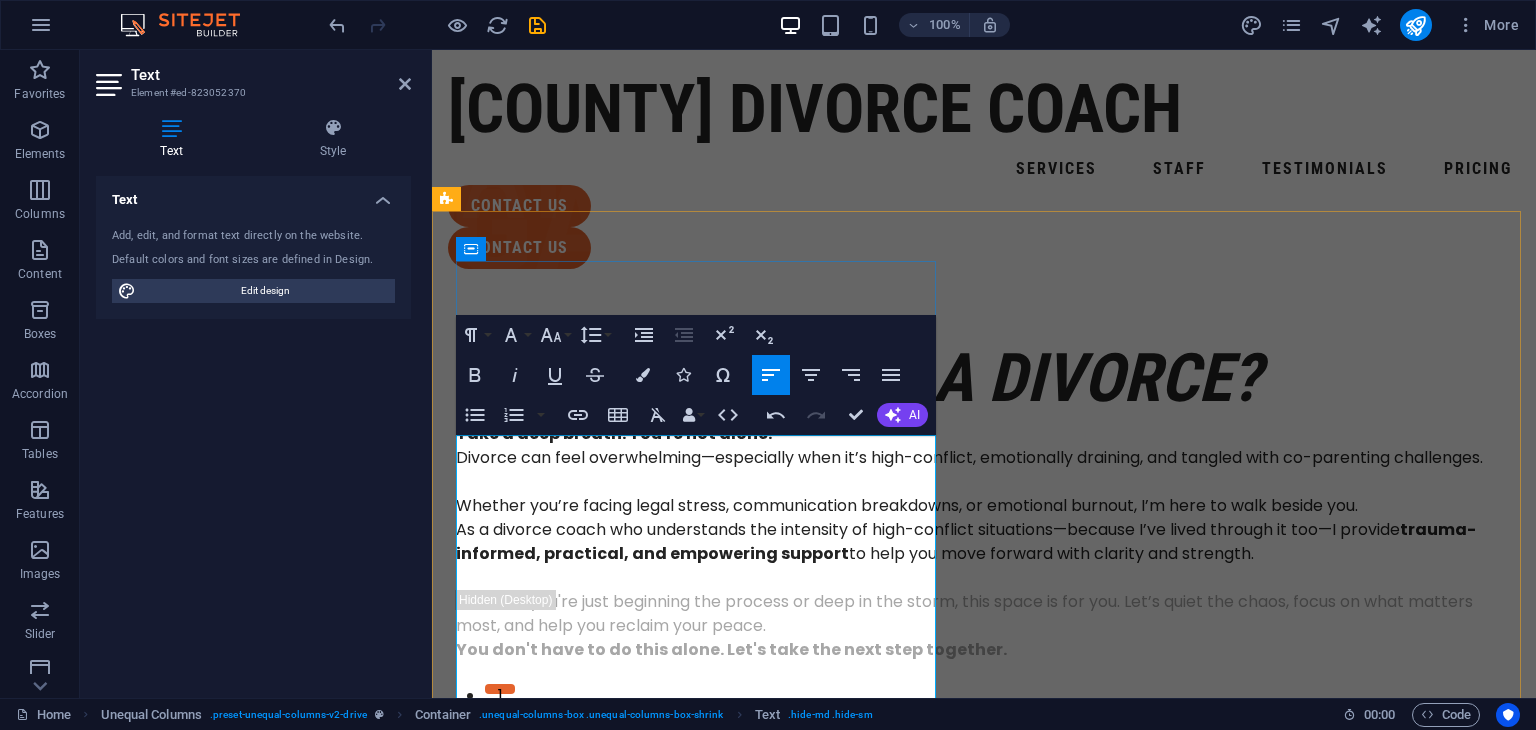 scroll, scrollTop: 100, scrollLeft: 0, axis: vertical 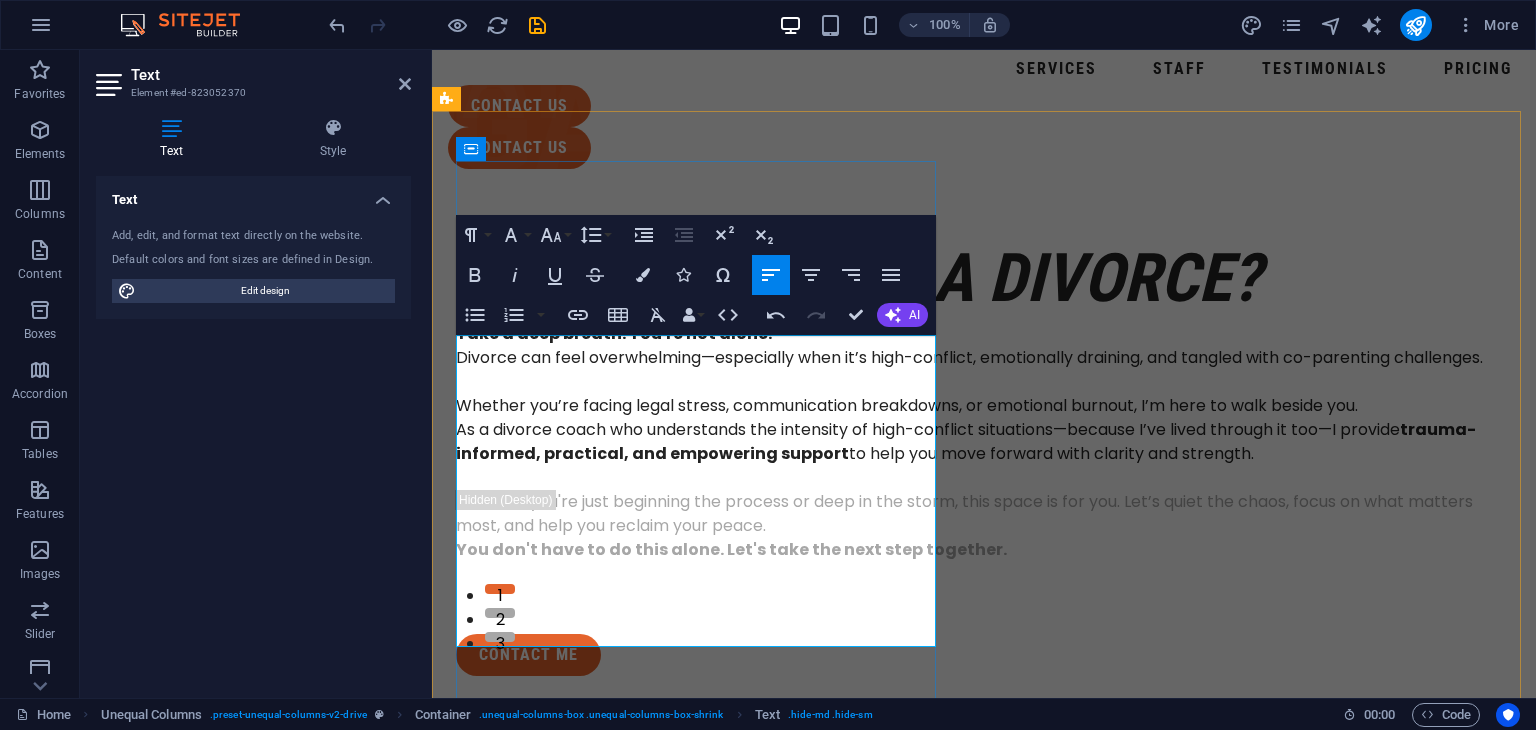 click on "As a divorce coach who understands the intensity of high-conflict situations—because I’ve lived through it too—I provide trauma-informed, practical, and empowering support to help you move forward with clarity and strength." at bounding box center (984, 442) 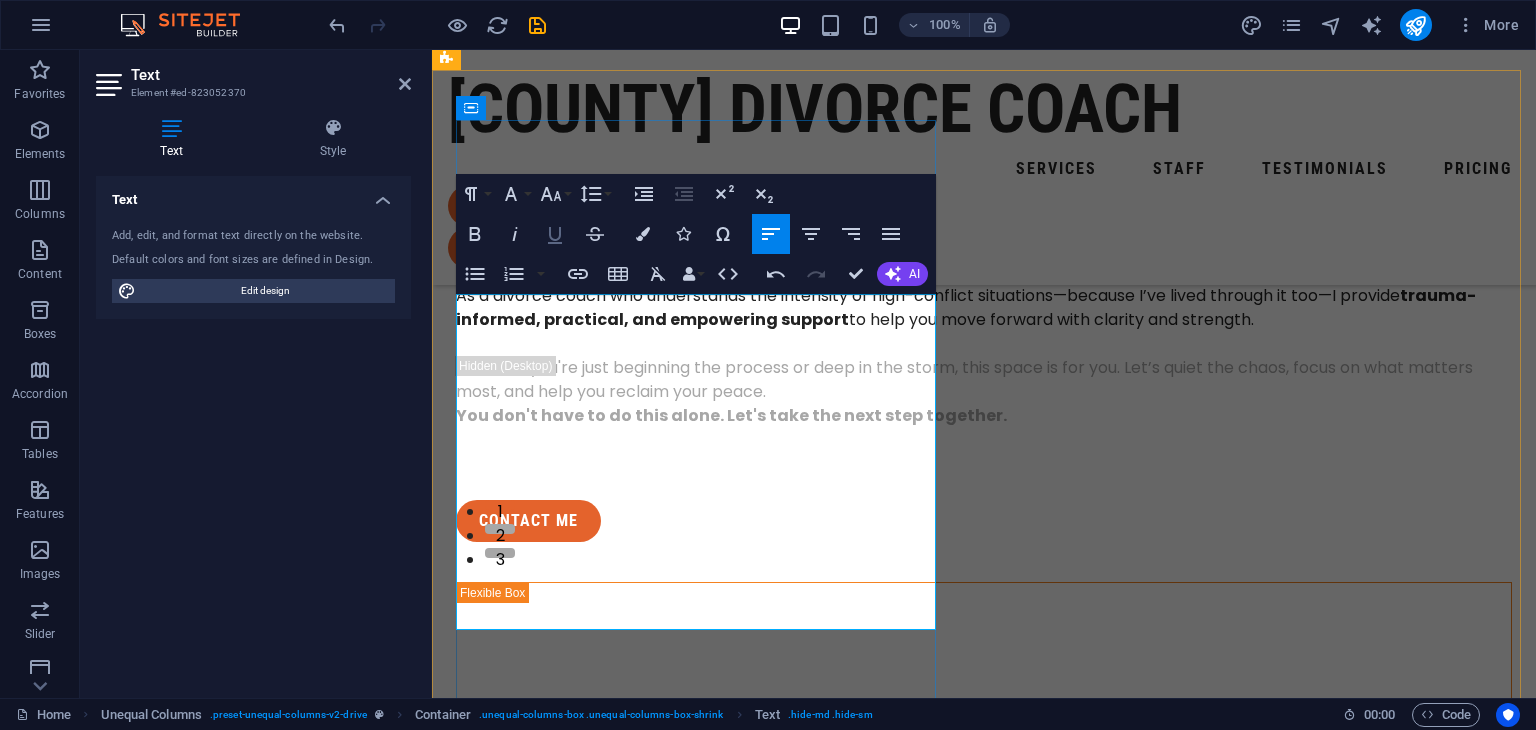 scroll, scrollTop: 300, scrollLeft: 0, axis: vertical 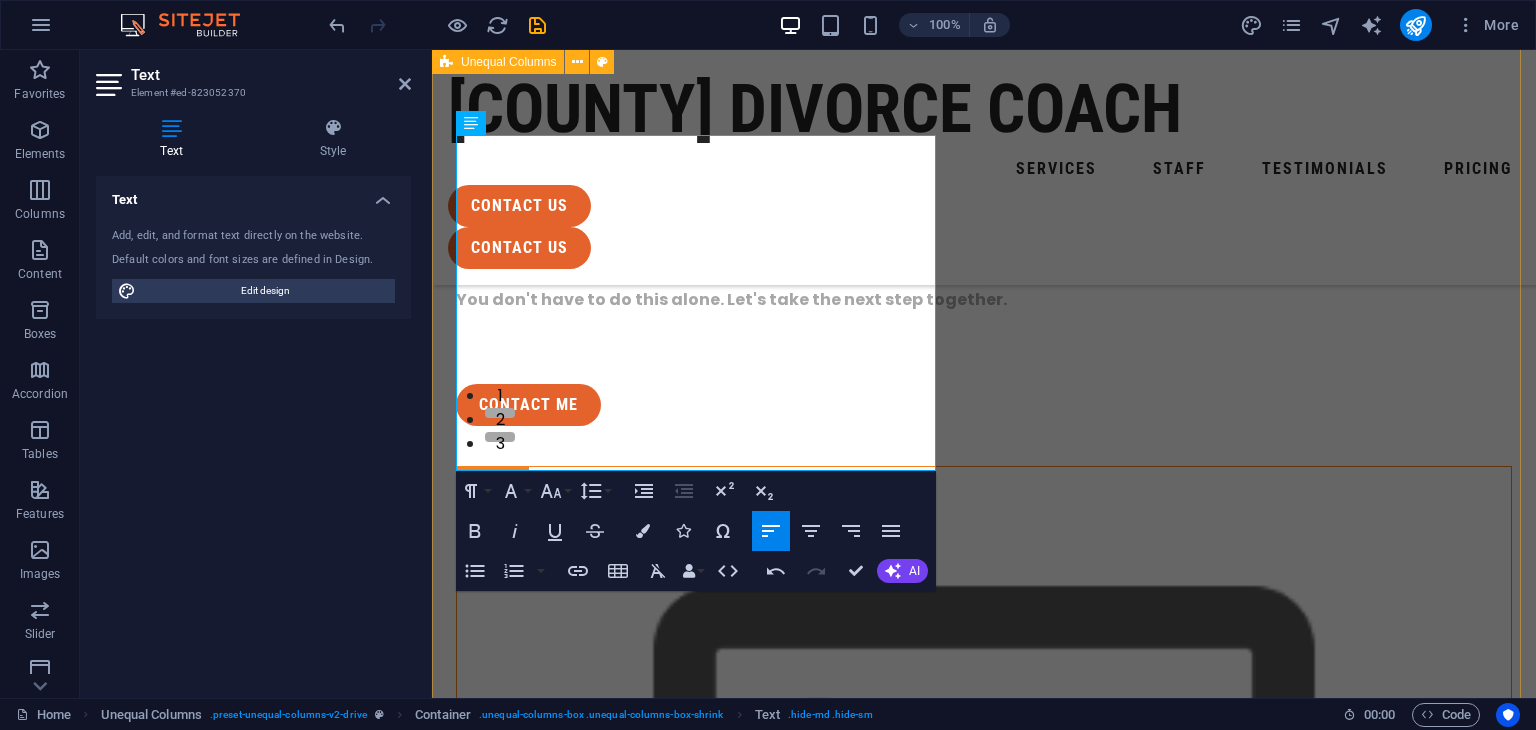 click on "going through a divorce? Take a deep breath. You're not alone. Divorce can feel overwhelming—especially when it’s high-conflict, emotionally draining, and tangled with co-parenting challenges. Whether you’re facing legal stress, communication breakdowns, or emotional burnout, I’m here to walk beside you. As a divorce coach who understands the intensity of high-conflict situations—because I’ve lived through it too—I provide trauma-informed, practical, and empowering support to help you move forward with clarity and strength. Whether you're just beginning the process or deep in the storm, this space is for you. Let’s quiet the chaos, focus on what matters most, and help you reclaim your peace. You don't have to do this alone. Let's take the next step together. contact ME" at bounding box center (984, 948) 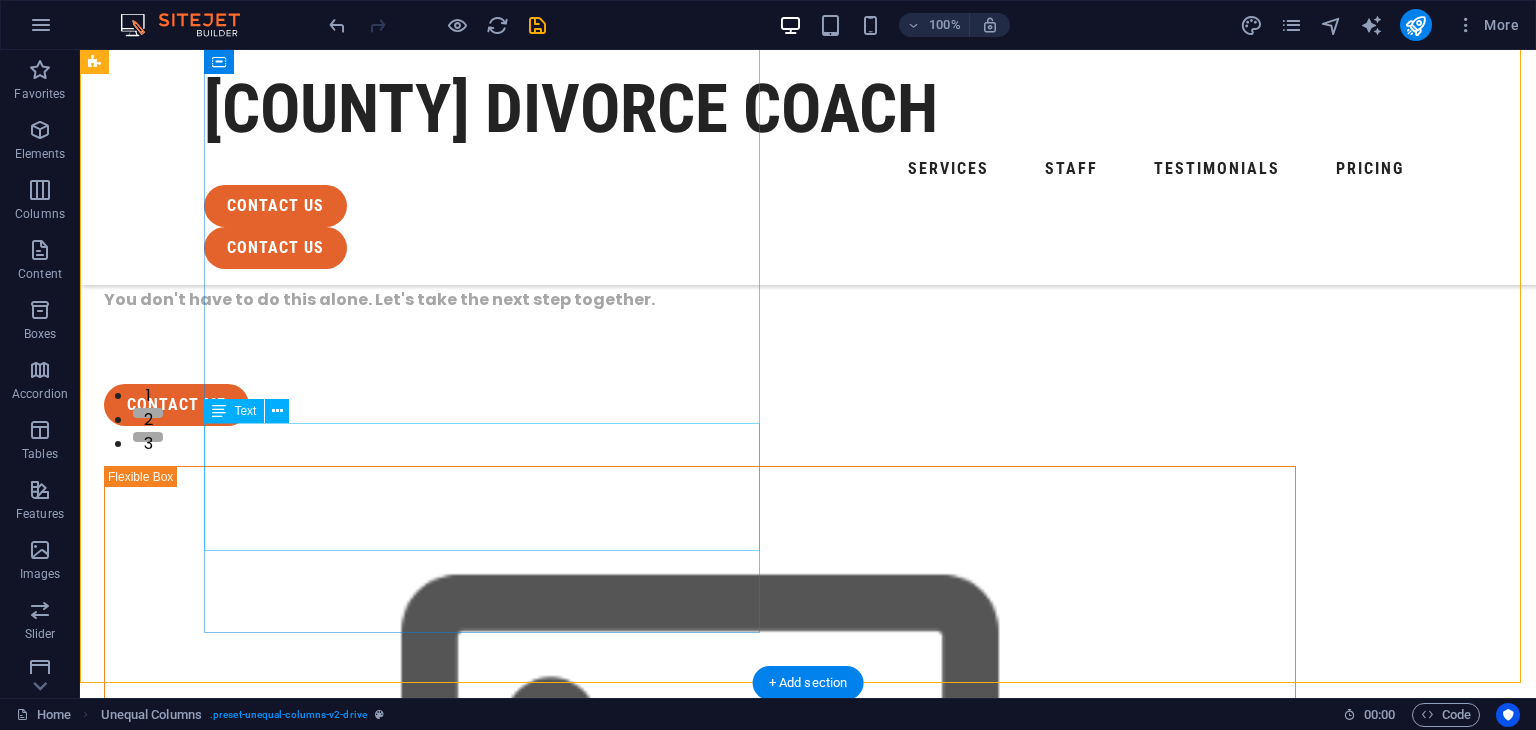 click on "Whether you're just beginning the process or deep in the storm, this space is for you. Let’s quiet the chaos, focus on what matters most, and help you reclaim your peace. You don't have to do this alone. Let's take the next step together." at bounding box center [700, 292] 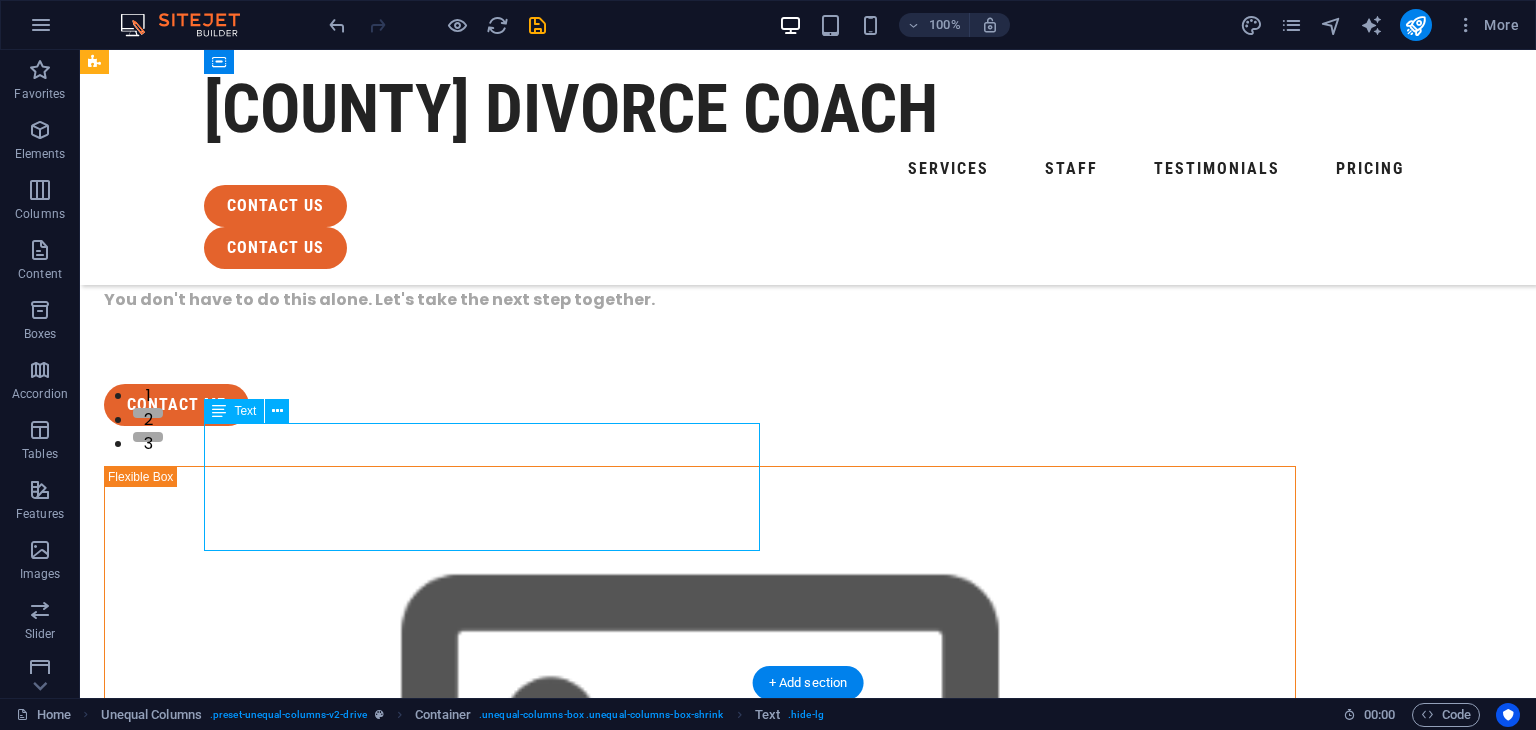 click on "Whether you're just beginning the process or deep in the storm, this space is for you. Let’s quiet the chaos, focus on what matters most, and help you reclaim your peace. You don't have to do this alone. Let's take the next step together." at bounding box center [700, 292] 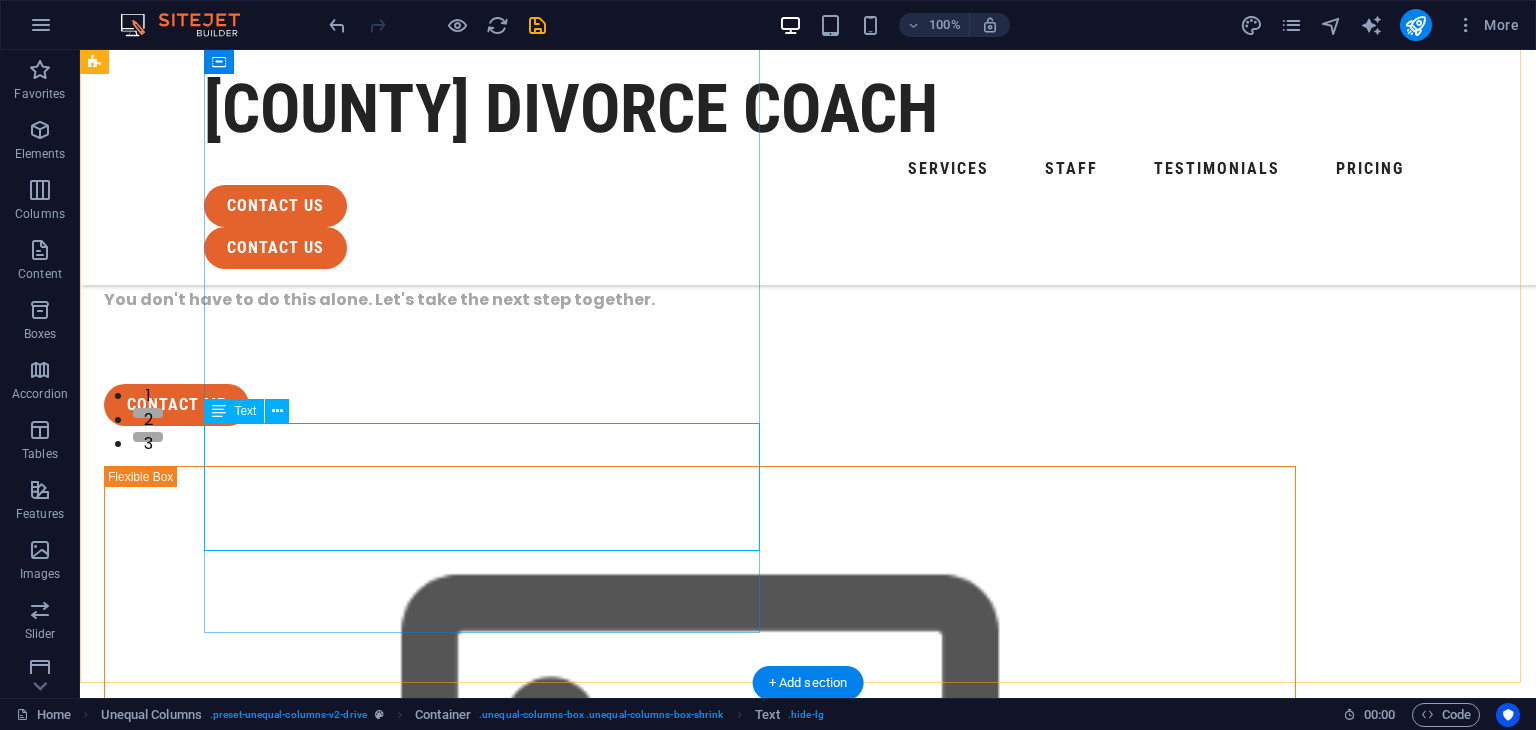 click on "Whether you're just beginning the process or deep in the storm, this space is for you. Let’s quiet the chaos, focus on what matters most, and help you reclaim your peace. You don't have to do this alone. Let's take the next step together." at bounding box center [700, 292] 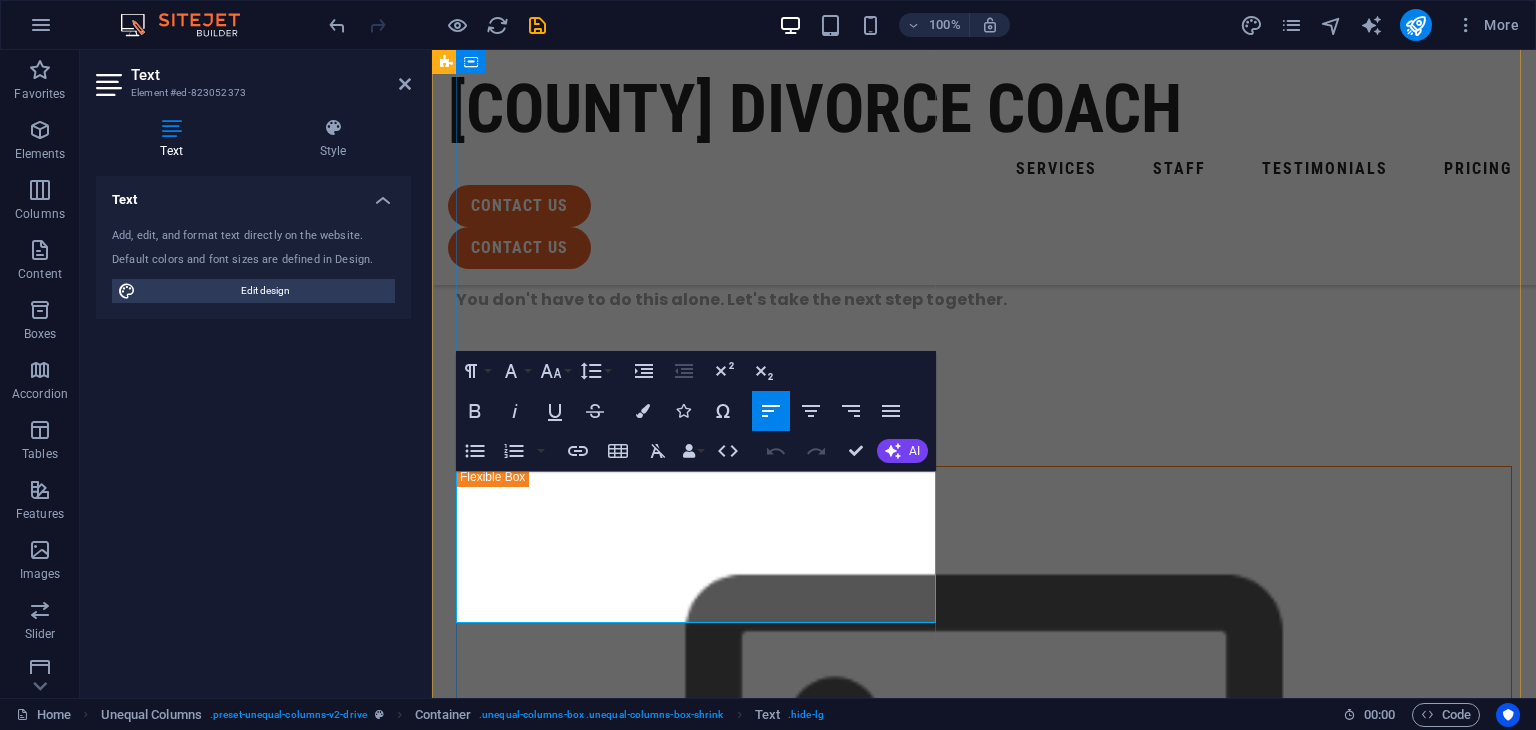 click on "Whether you're just beginning the process or deep in the storm, this space is for you. Let’s quiet the chaos, focus on what matters most, and help you reclaim your peace." at bounding box center (984, 264) 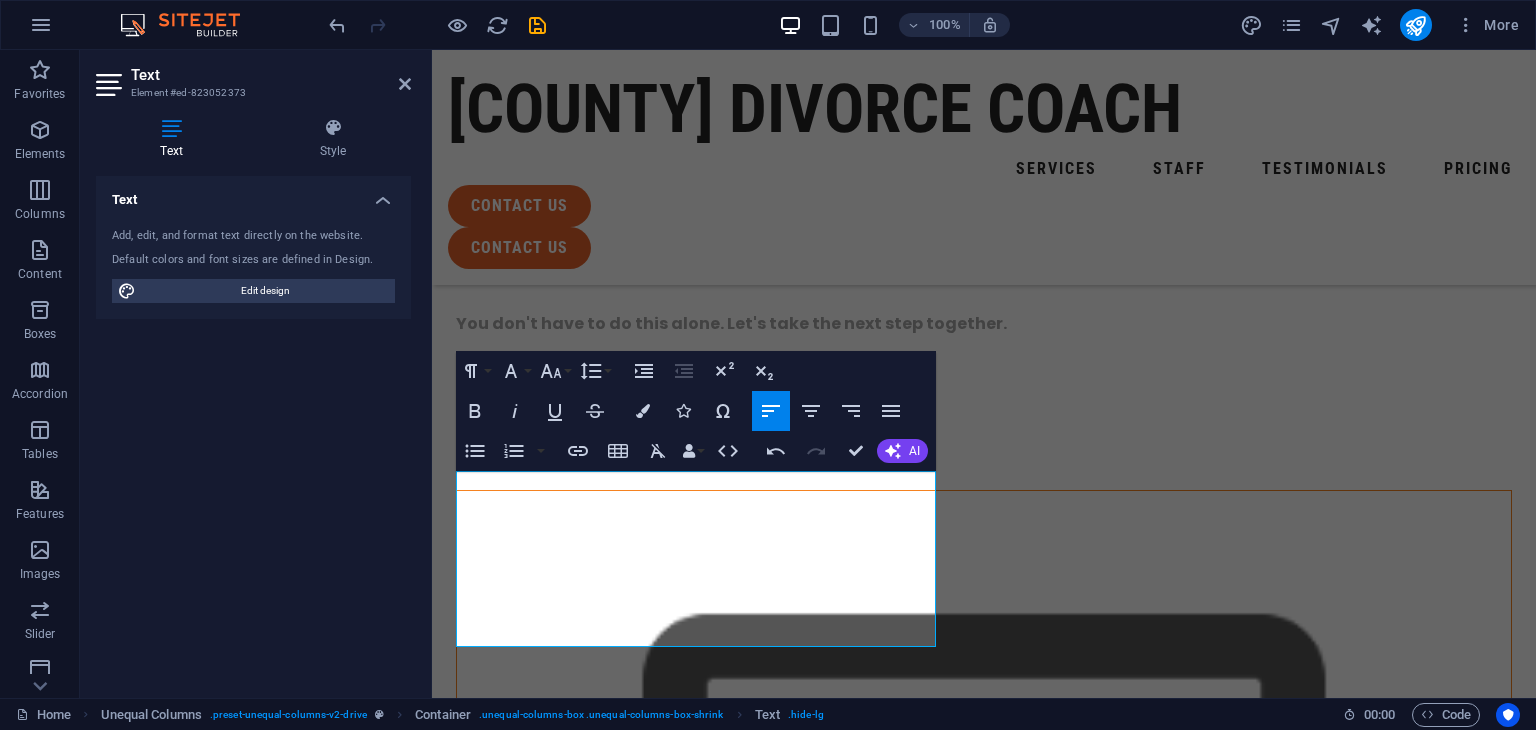 click at bounding box center [984, 875] 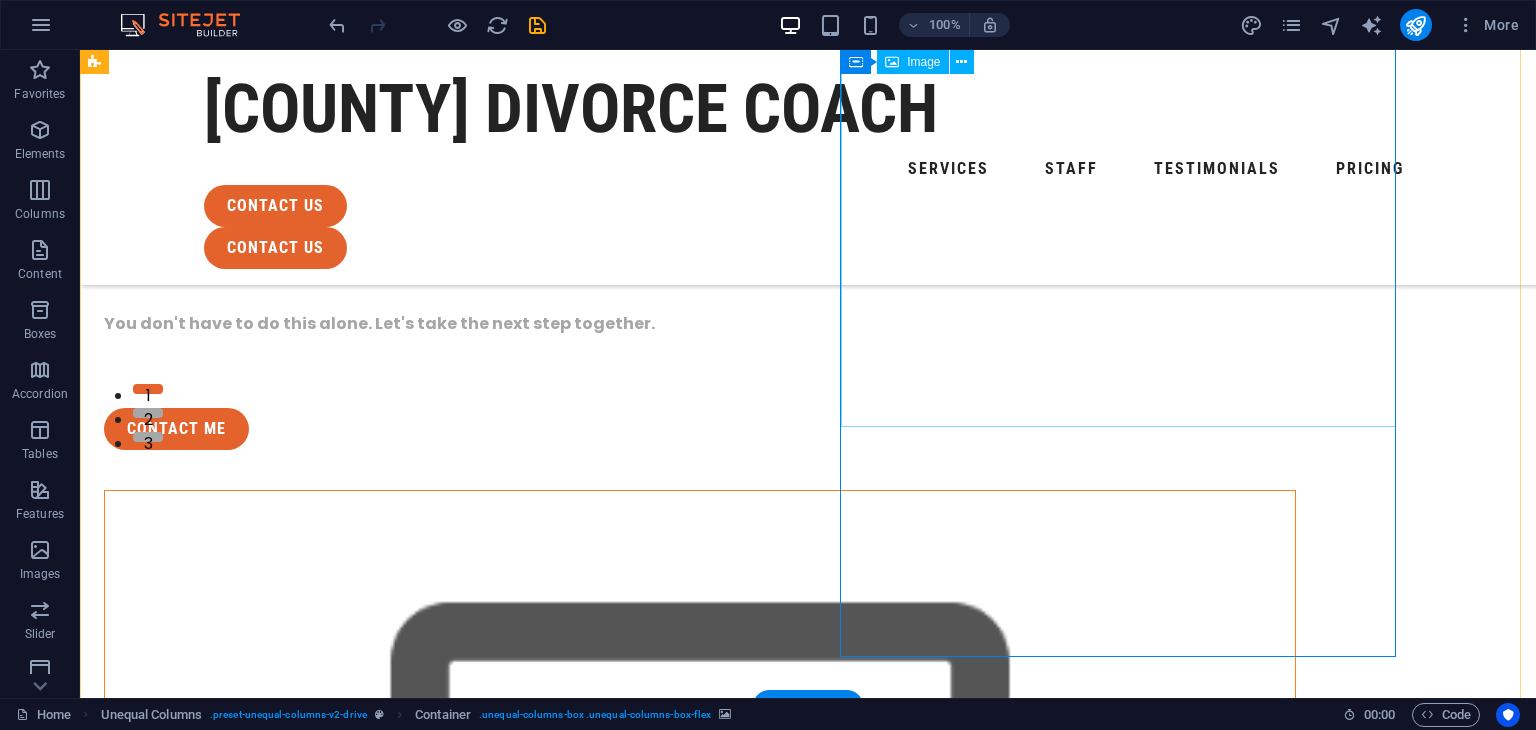click at bounding box center [700, 1686] 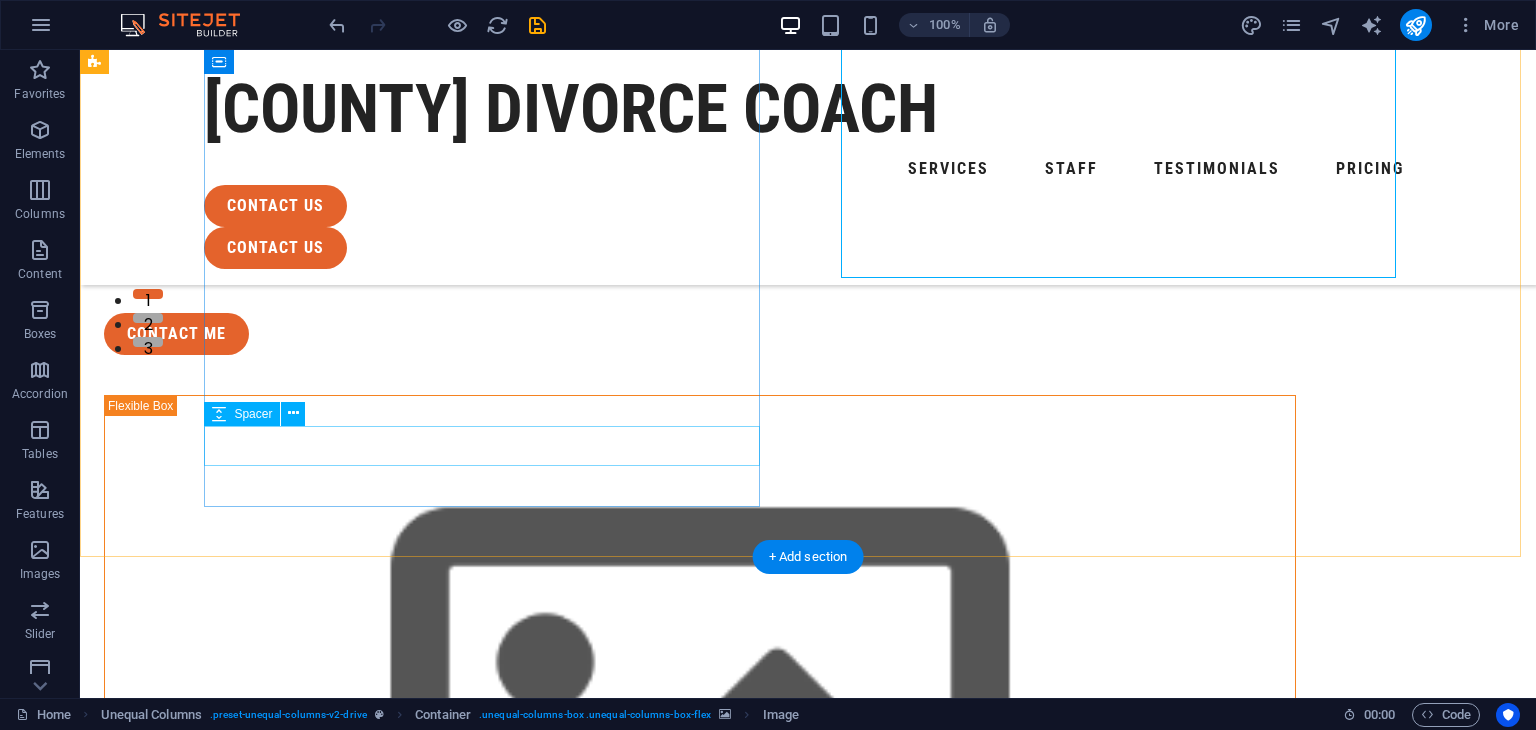 scroll, scrollTop: 500, scrollLeft: 0, axis: vertical 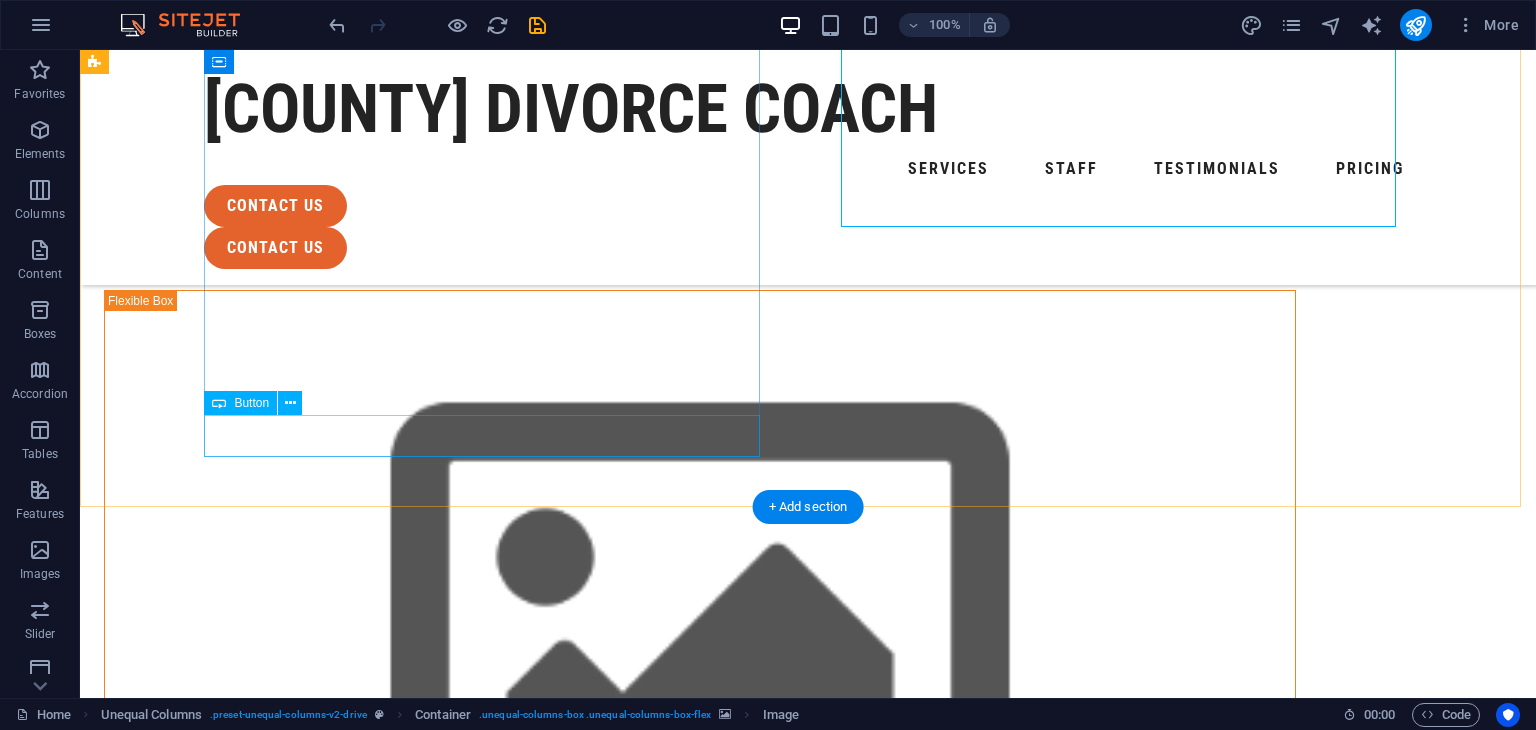 click on "contact ME" at bounding box center (700, 229) 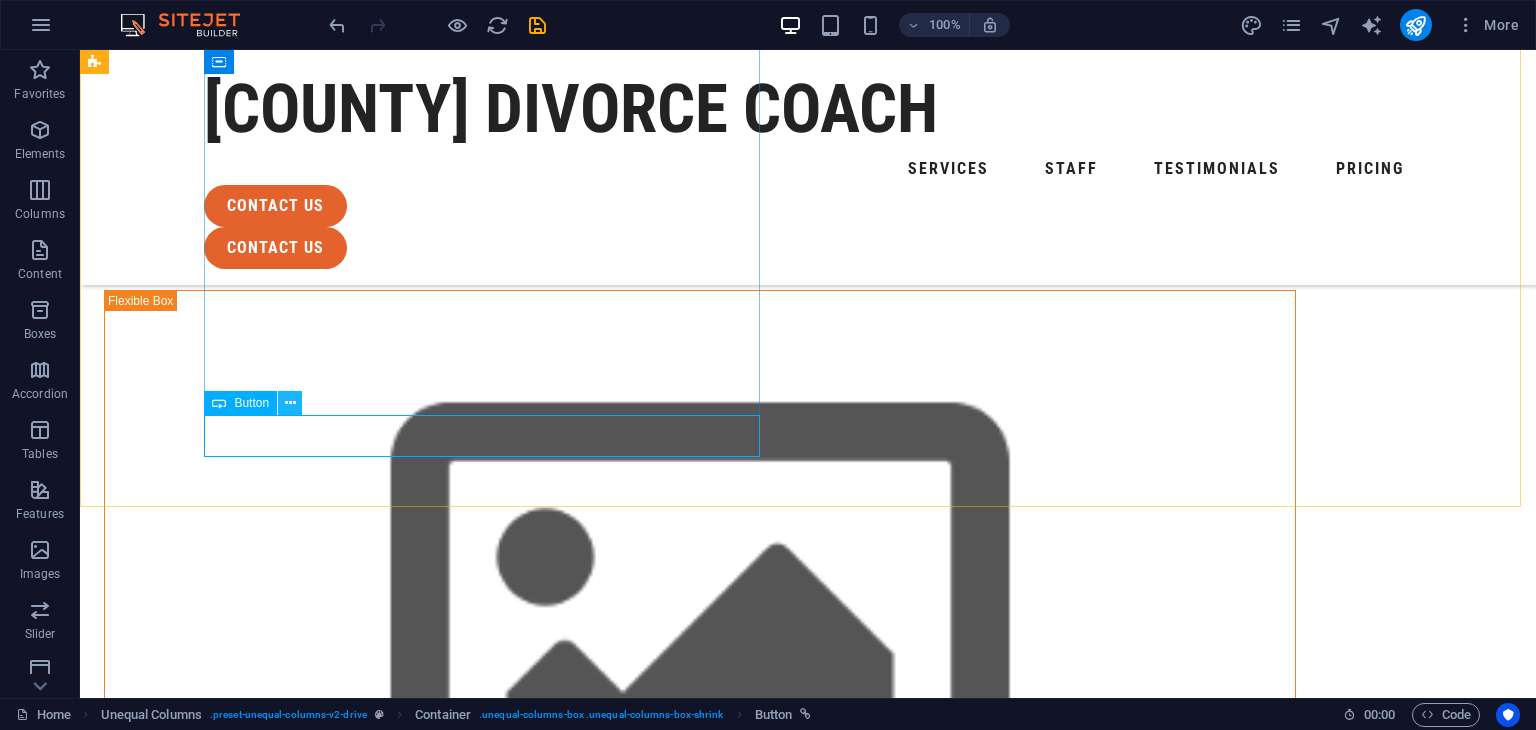 click at bounding box center (290, 403) 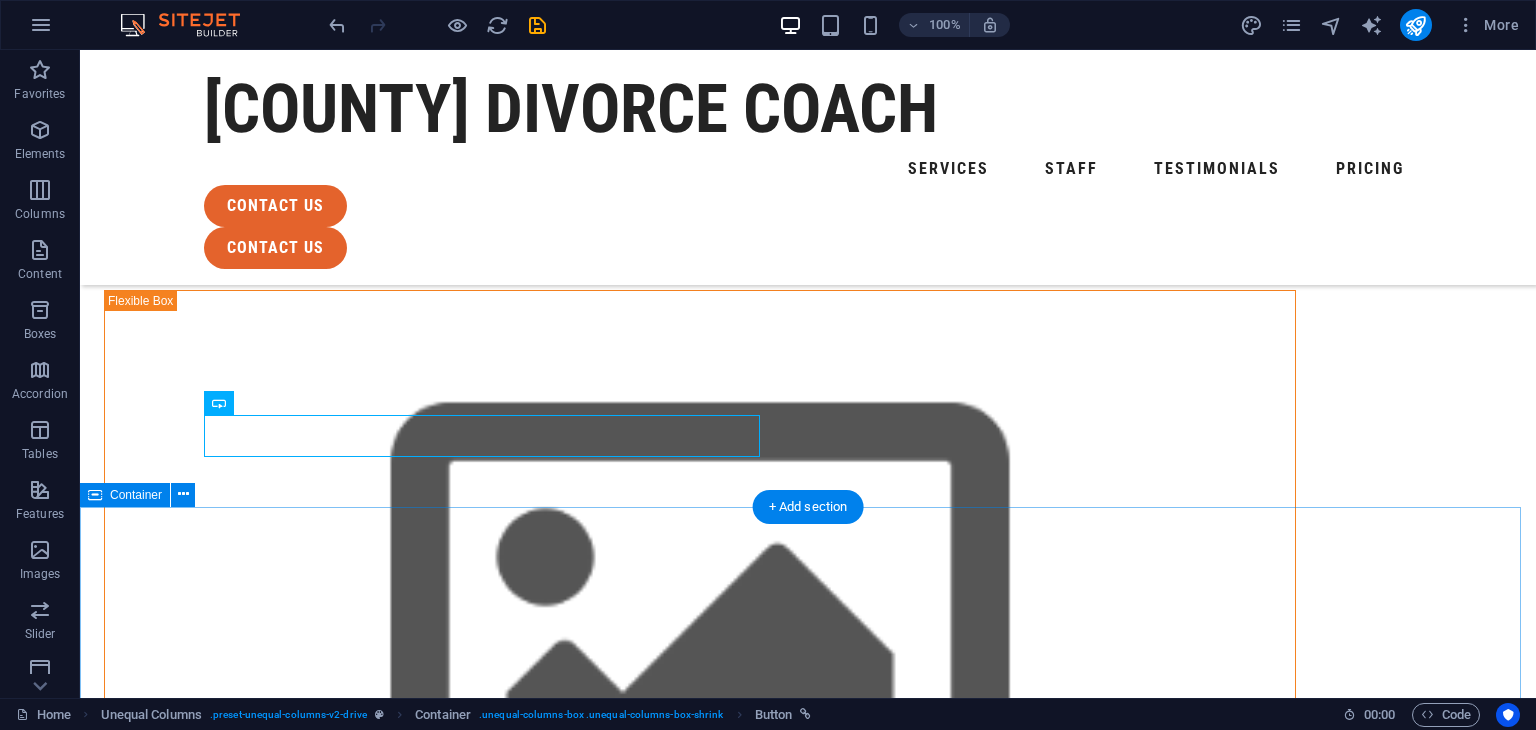 drag, startPoint x: 548, startPoint y: 499, endPoint x: 559, endPoint y: 491, distance: 13.601471 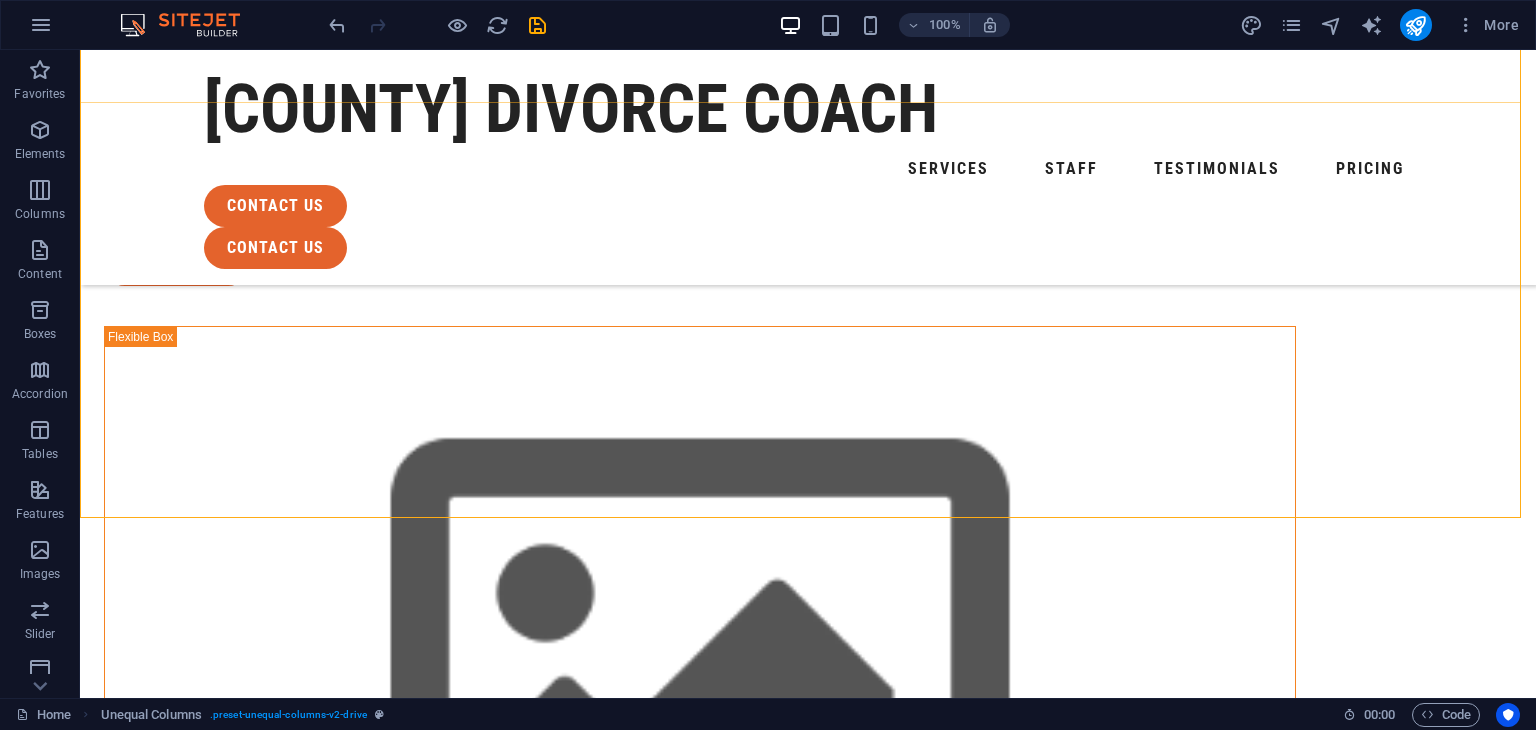scroll, scrollTop: 500, scrollLeft: 0, axis: vertical 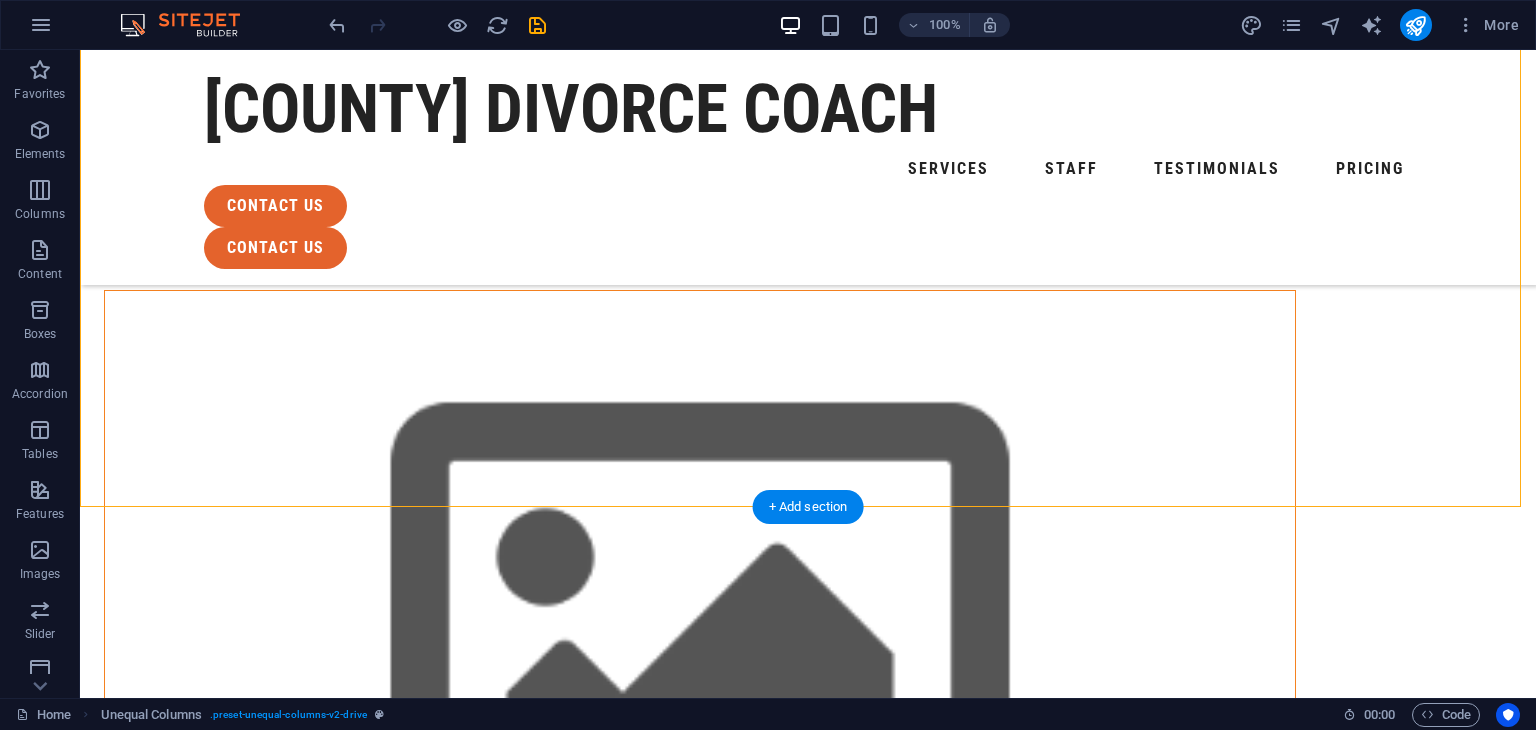 click at bounding box center [700, 639] 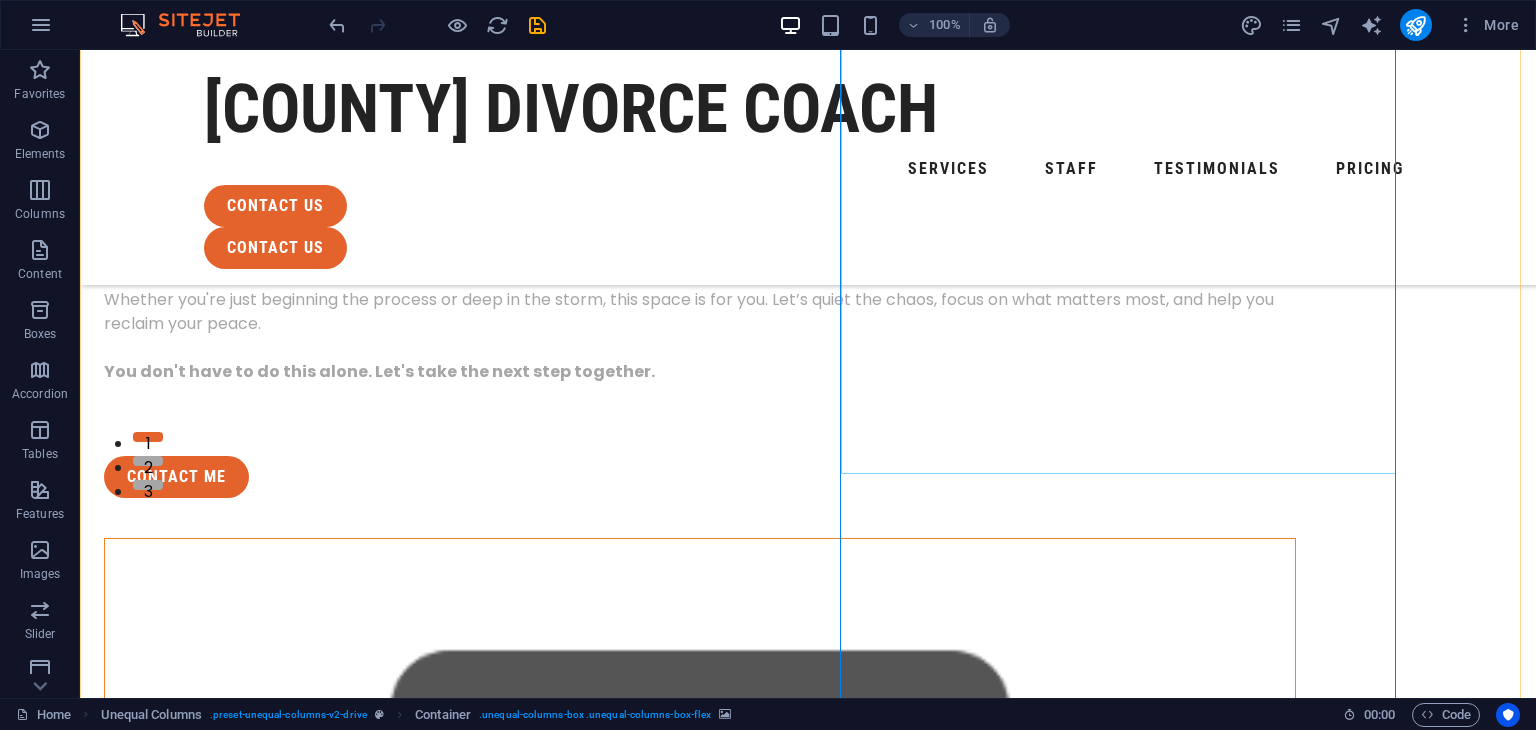 scroll, scrollTop: 400, scrollLeft: 0, axis: vertical 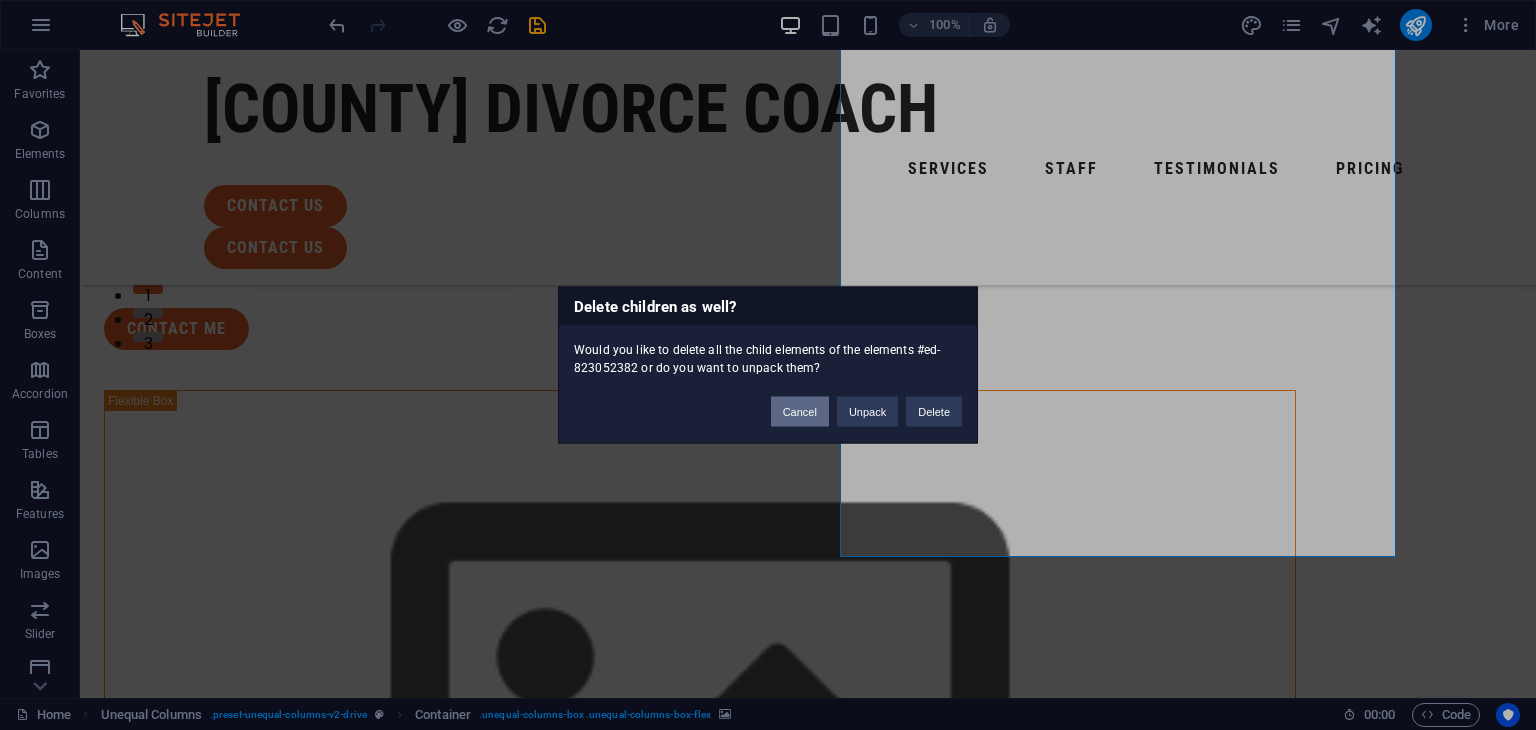 click on "Cancel" at bounding box center [800, 412] 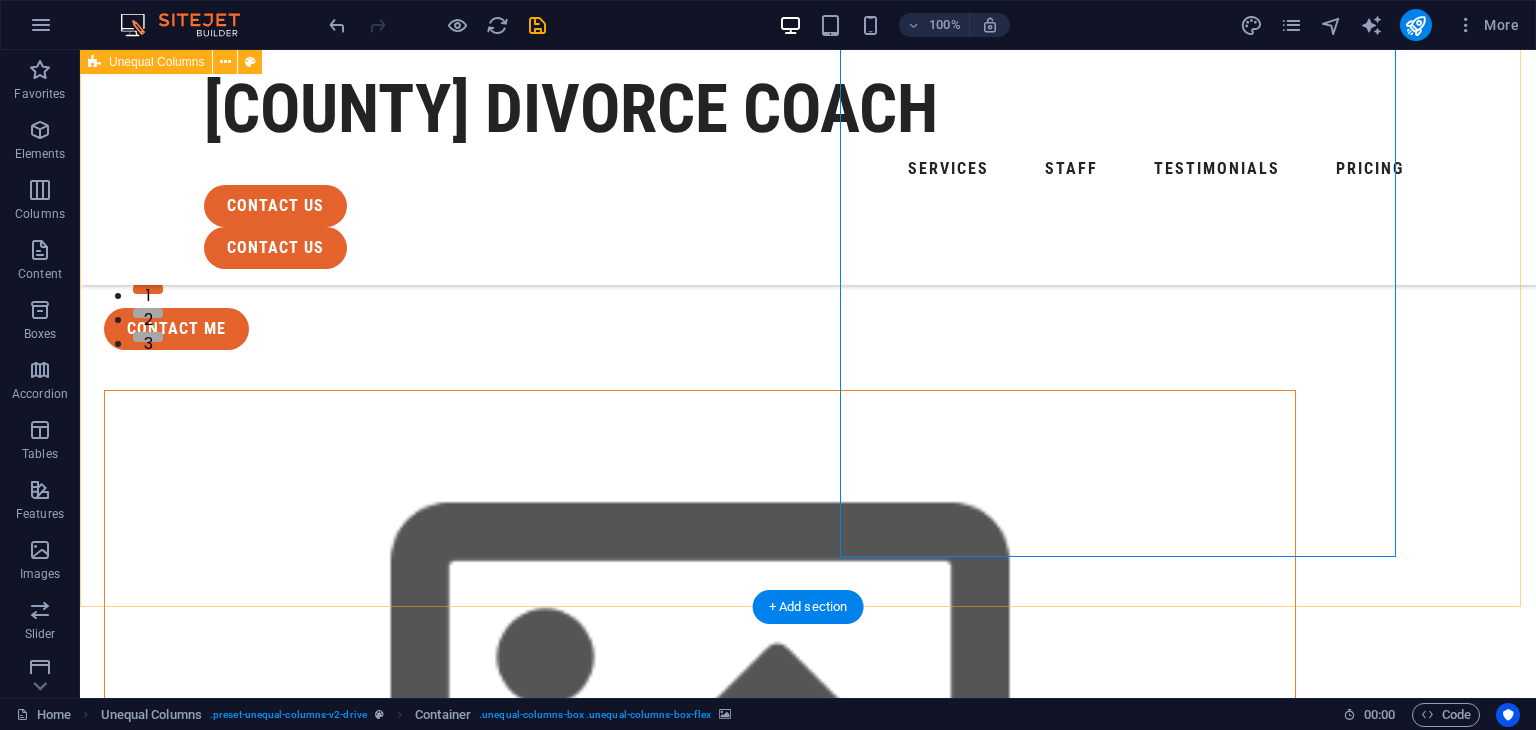 click at bounding box center [700, 739] 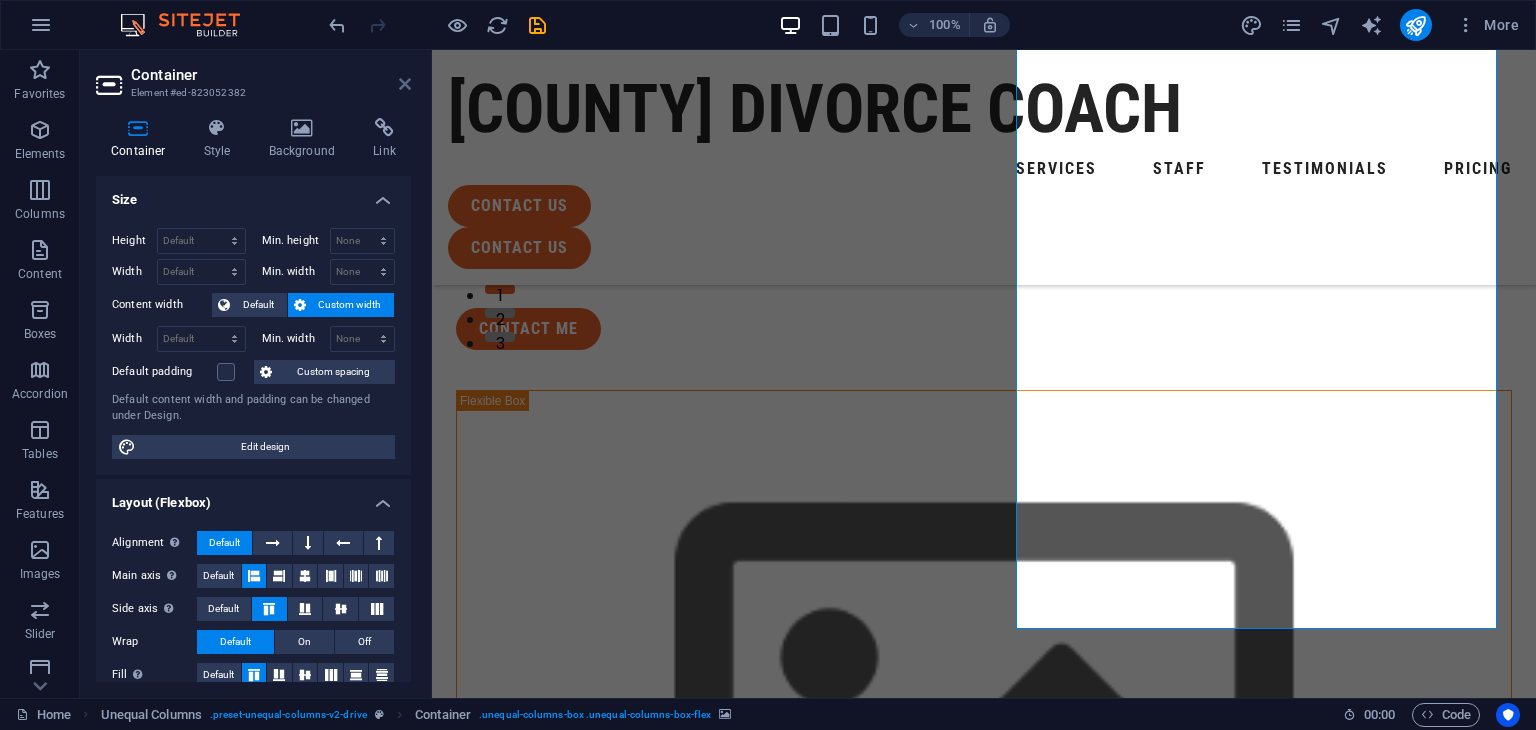click at bounding box center (405, 84) 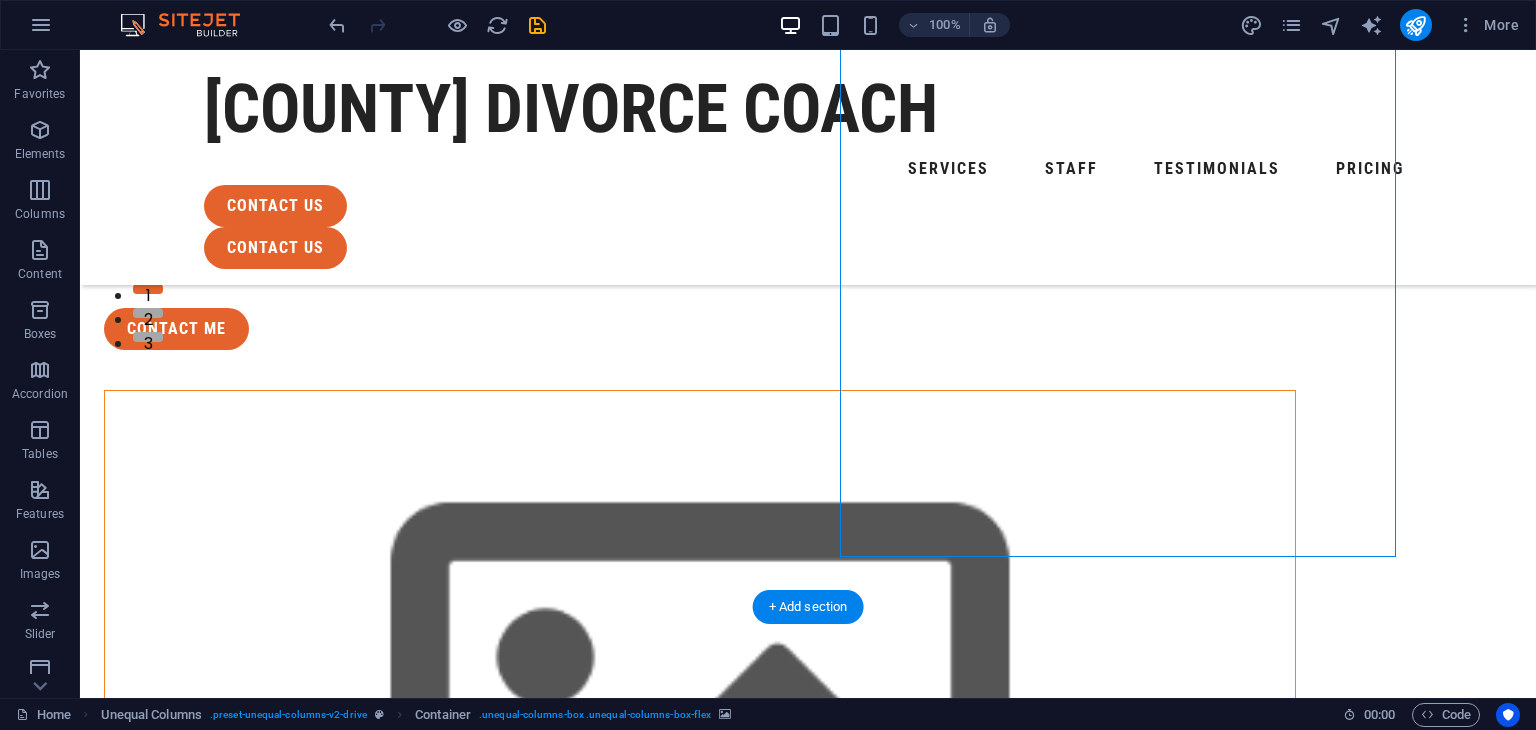 click at bounding box center (700, 739) 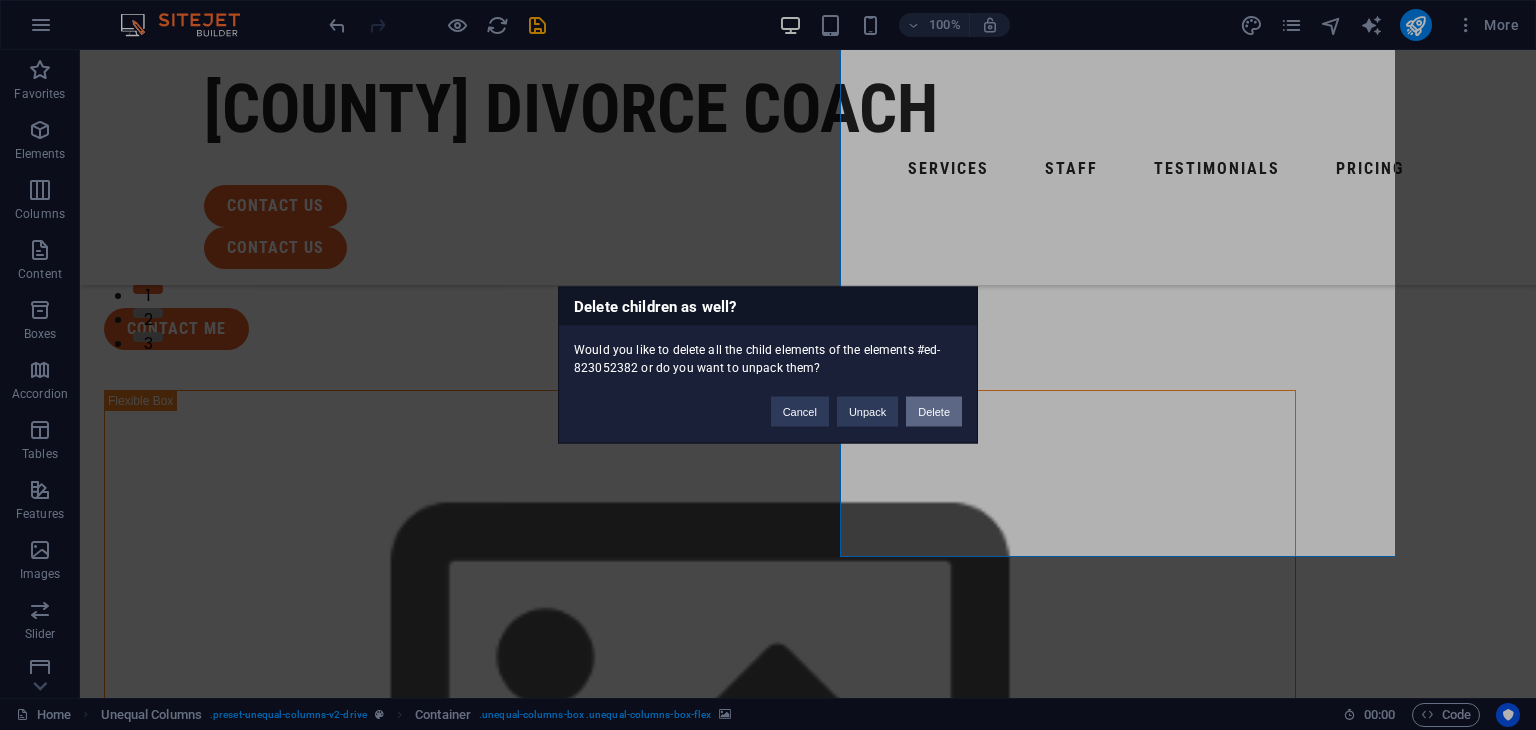 click on "Delete" at bounding box center [934, 412] 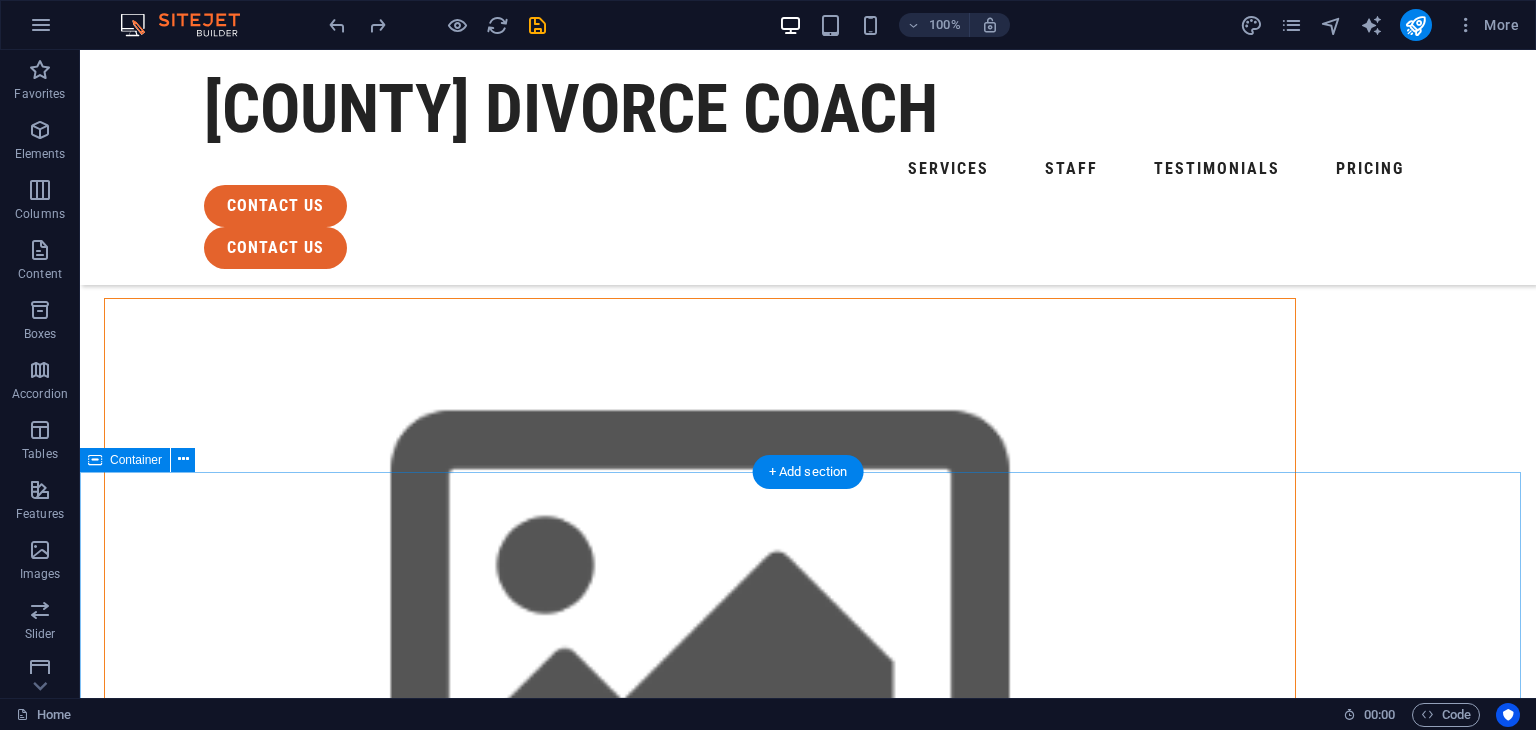 scroll, scrollTop: 235, scrollLeft: 0, axis: vertical 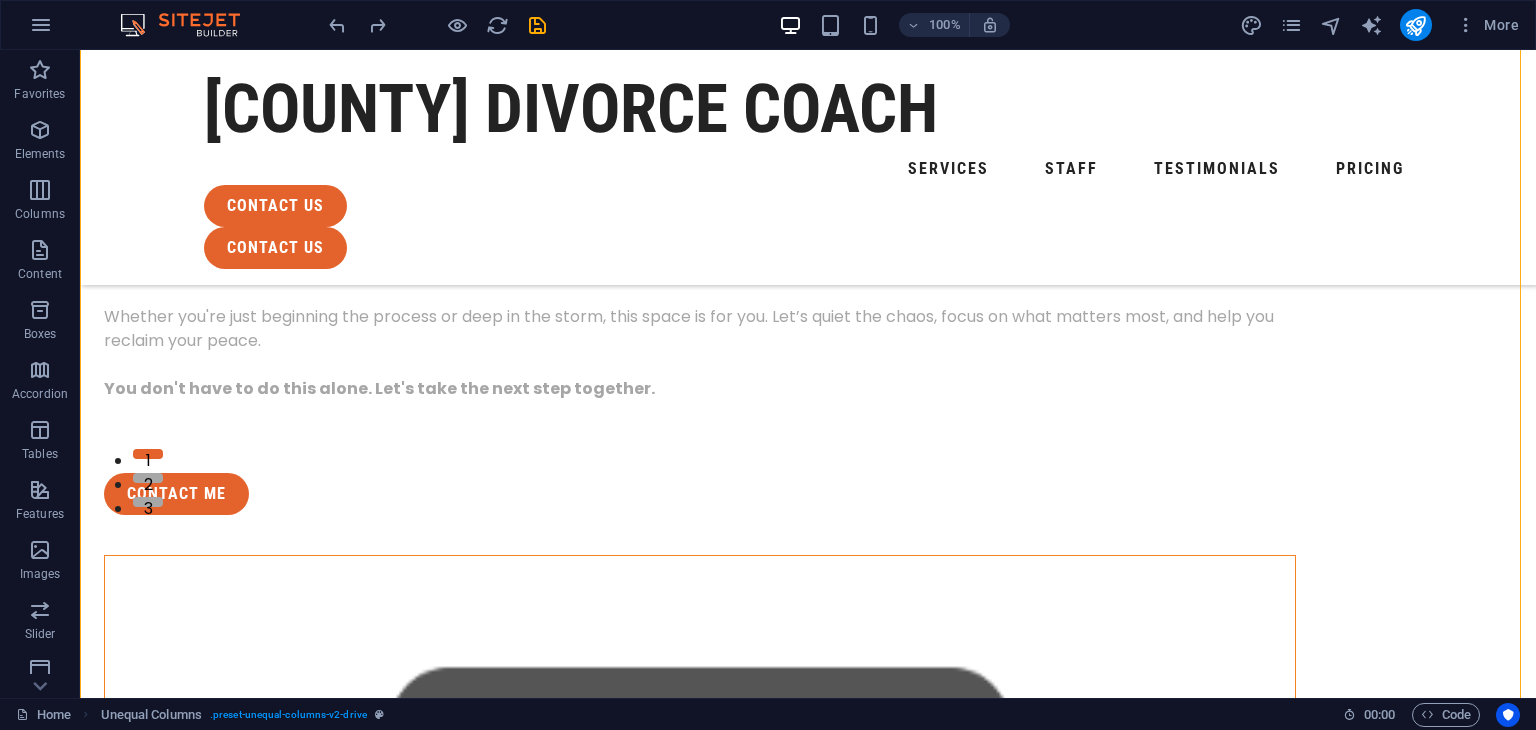 drag, startPoint x: 1029, startPoint y: 370, endPoint x: 1014, endPoint y: 509, distance: 139.807 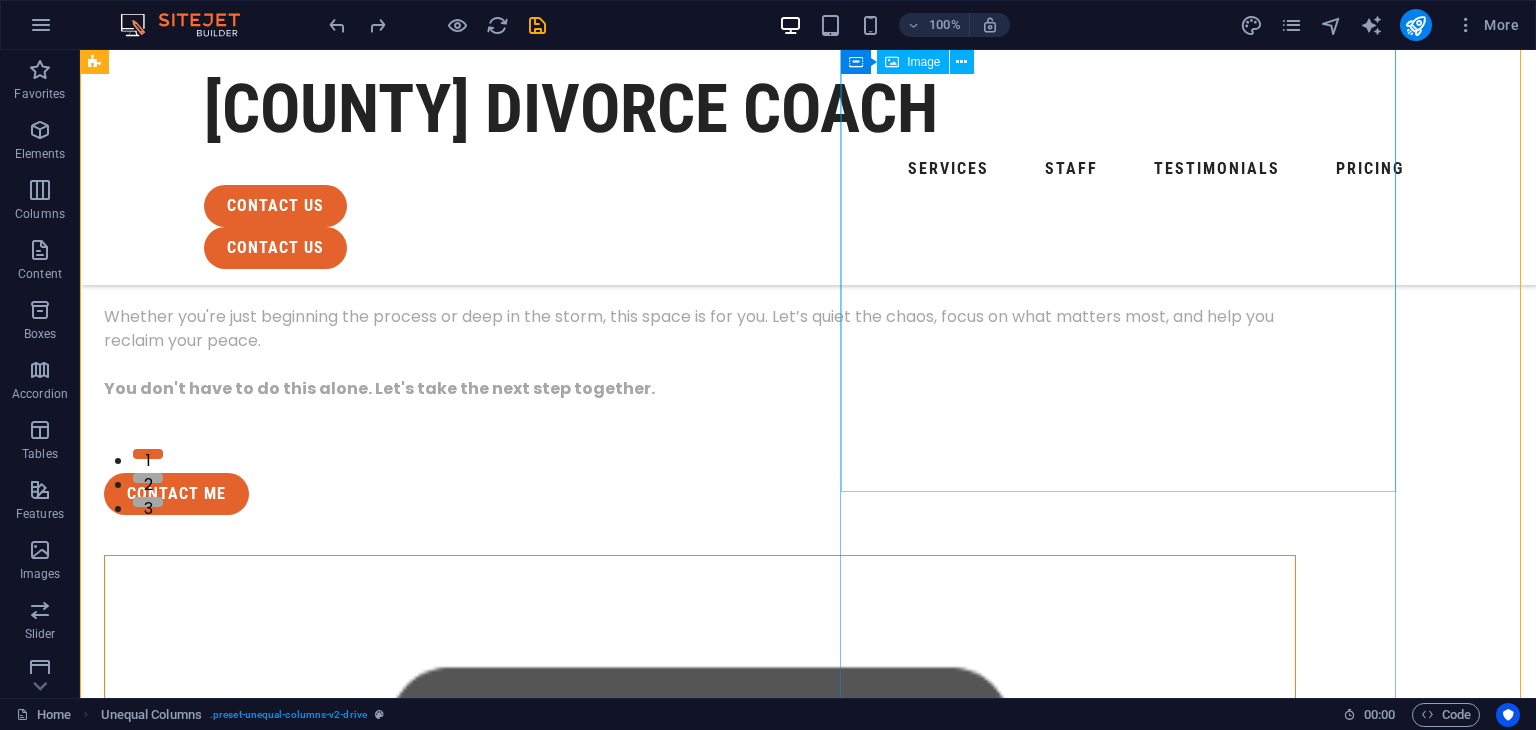 click at bounding box center [700, 1751] 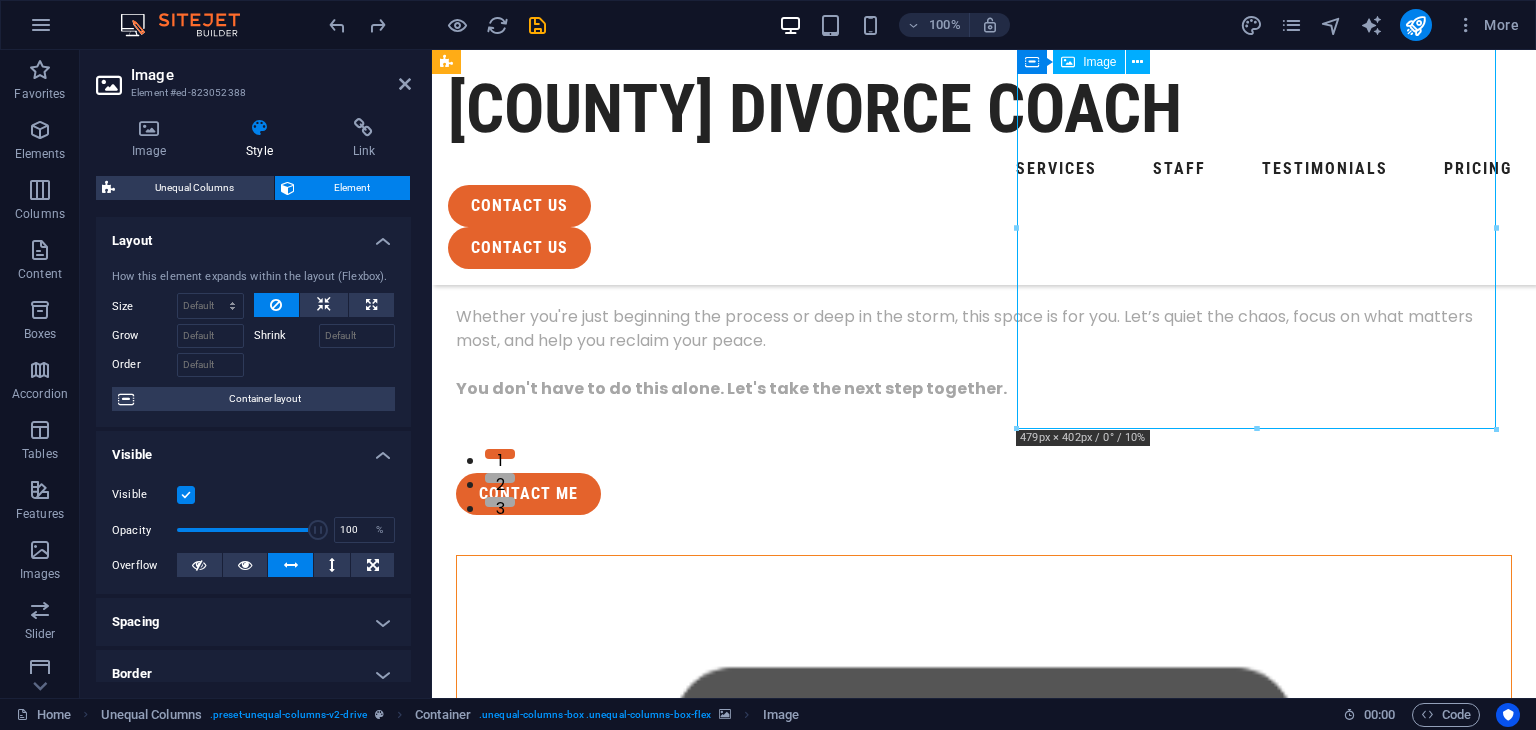 drag, startPoint x: 1257, startPoint y: 257, endPoint x: 1256, endPoint y: 400, distance: 143.0035 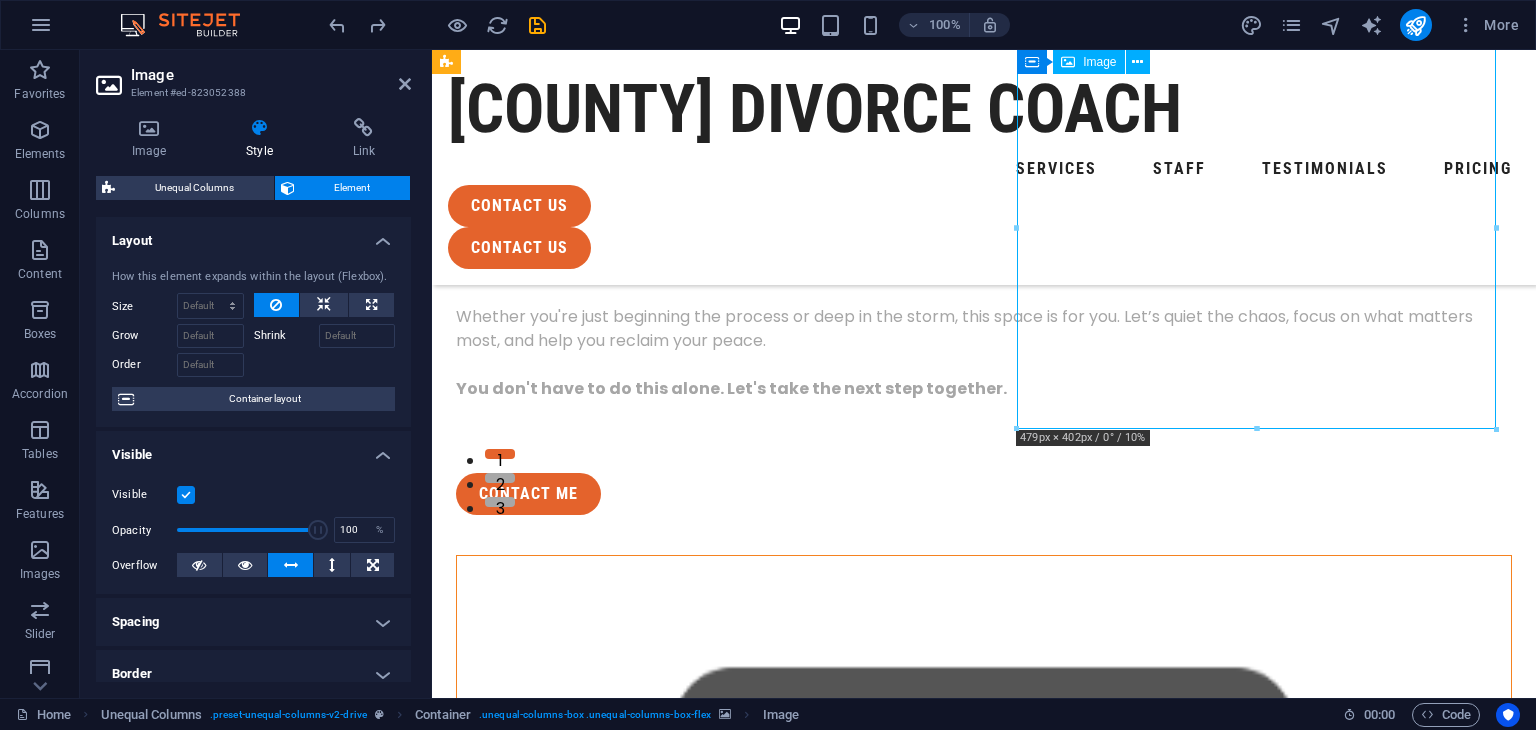 click at bounding box center (984, 1694) 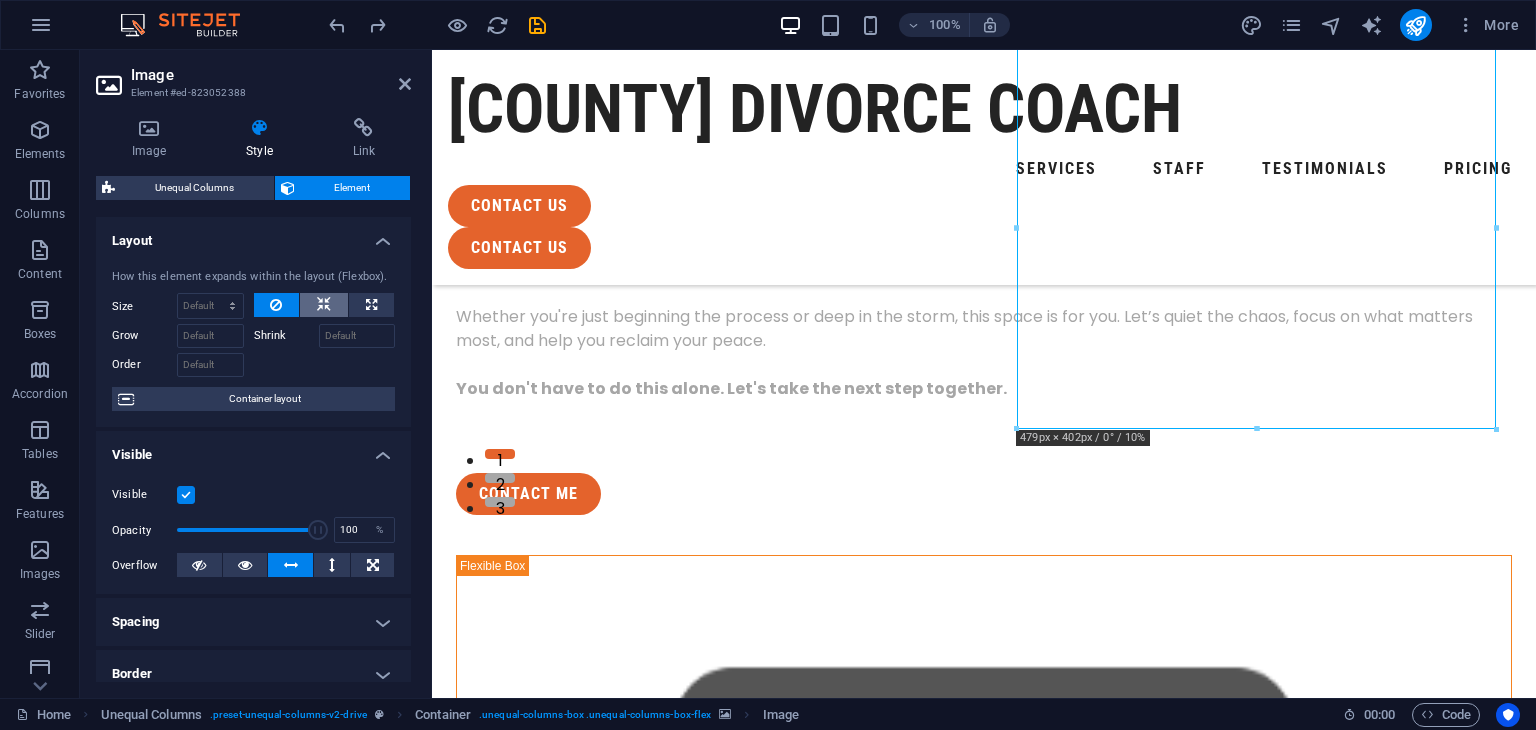 click at bounding box center (324, 305) 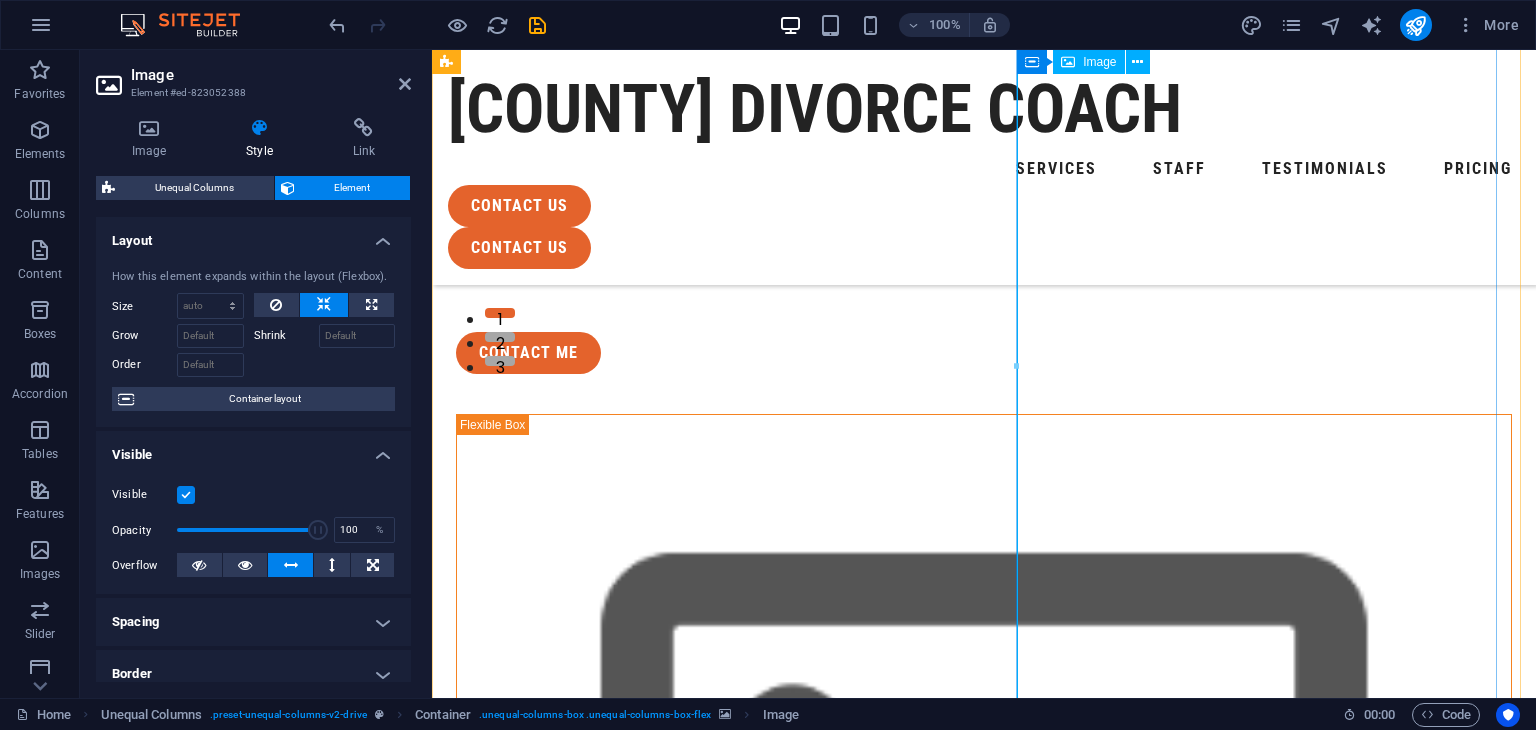 scroll, scrollTop: 481, scrollLeft: 0, axis: vertical 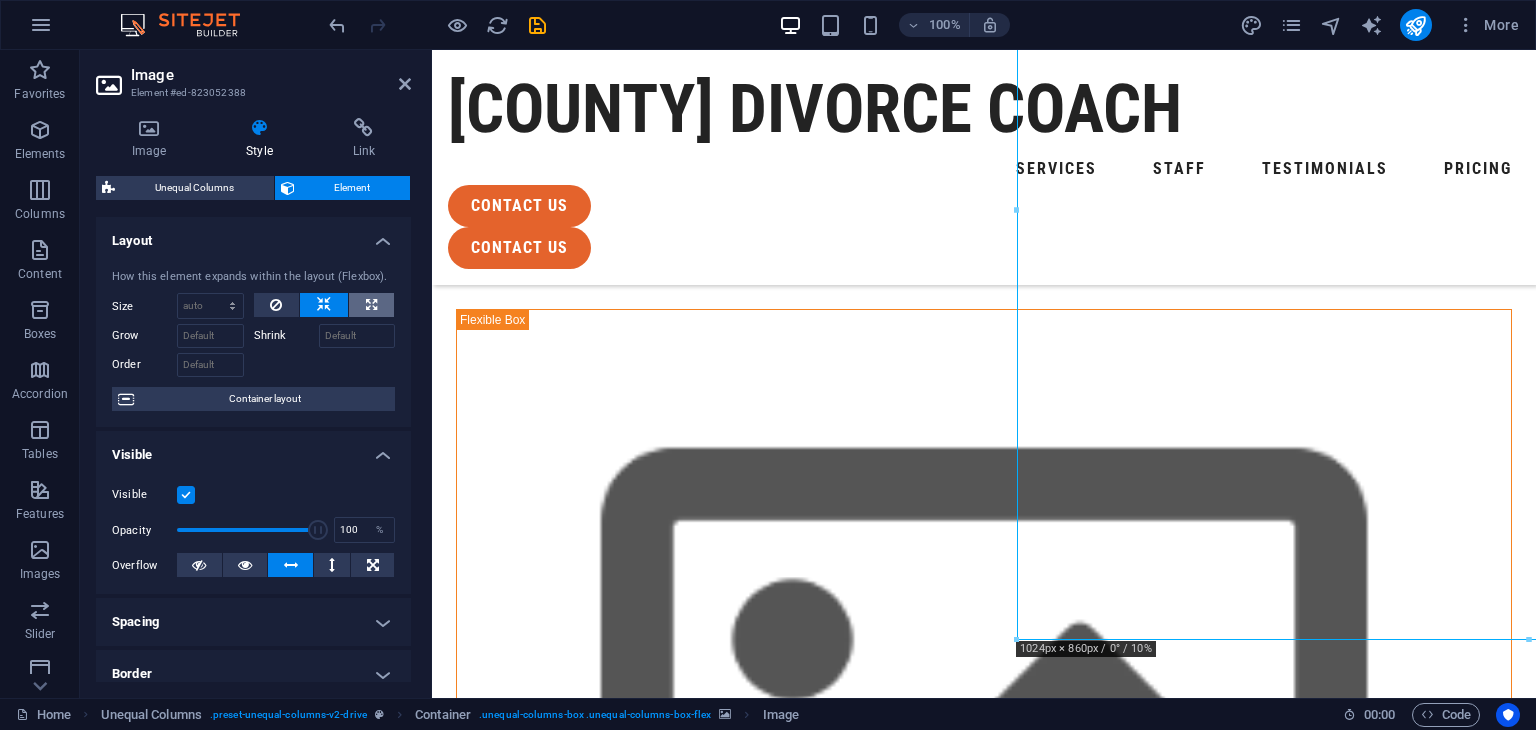 click at bounding box center (371, 305) 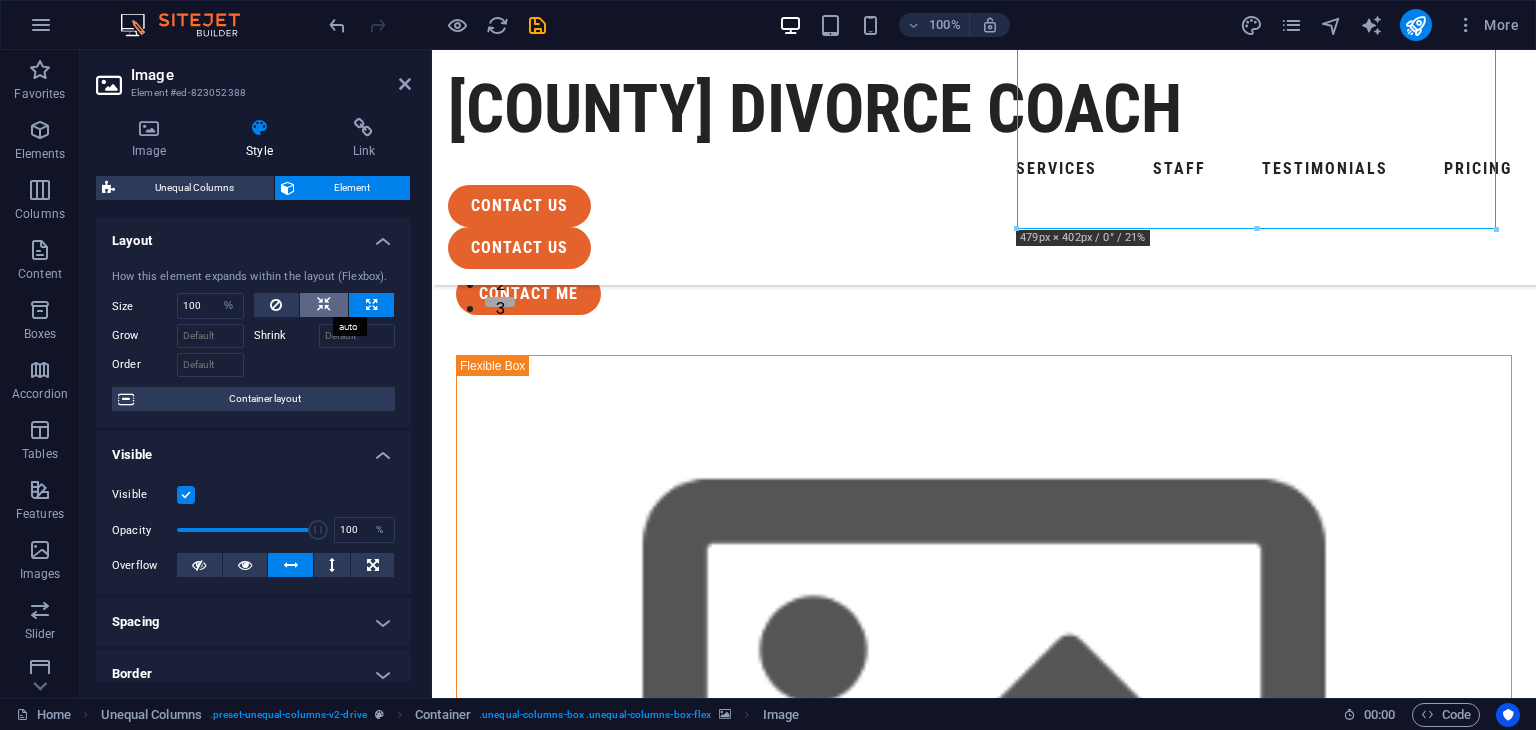 click at bounding box center [324, 305] 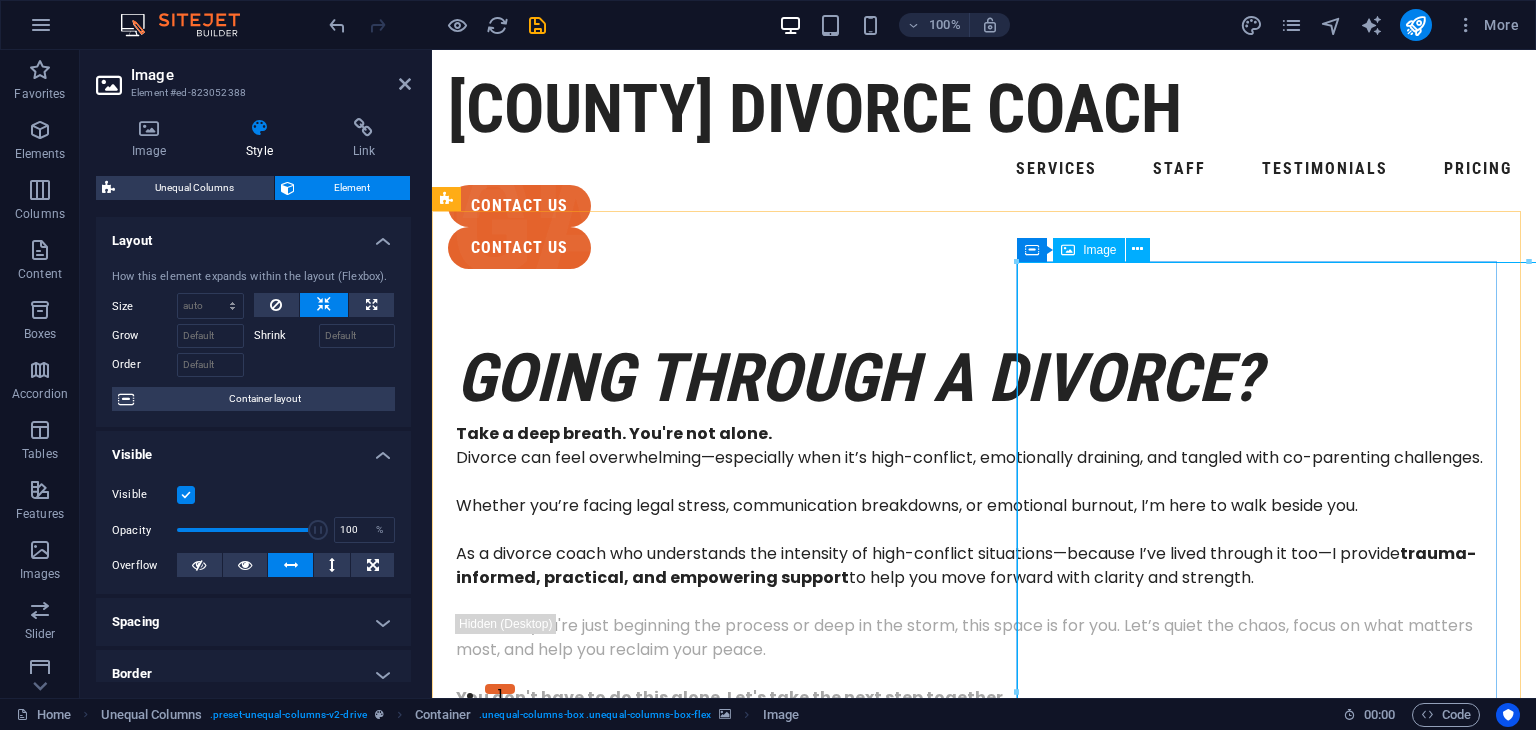 scroll, scrollTop: 300, scrollLeft: 0, axis: vertical 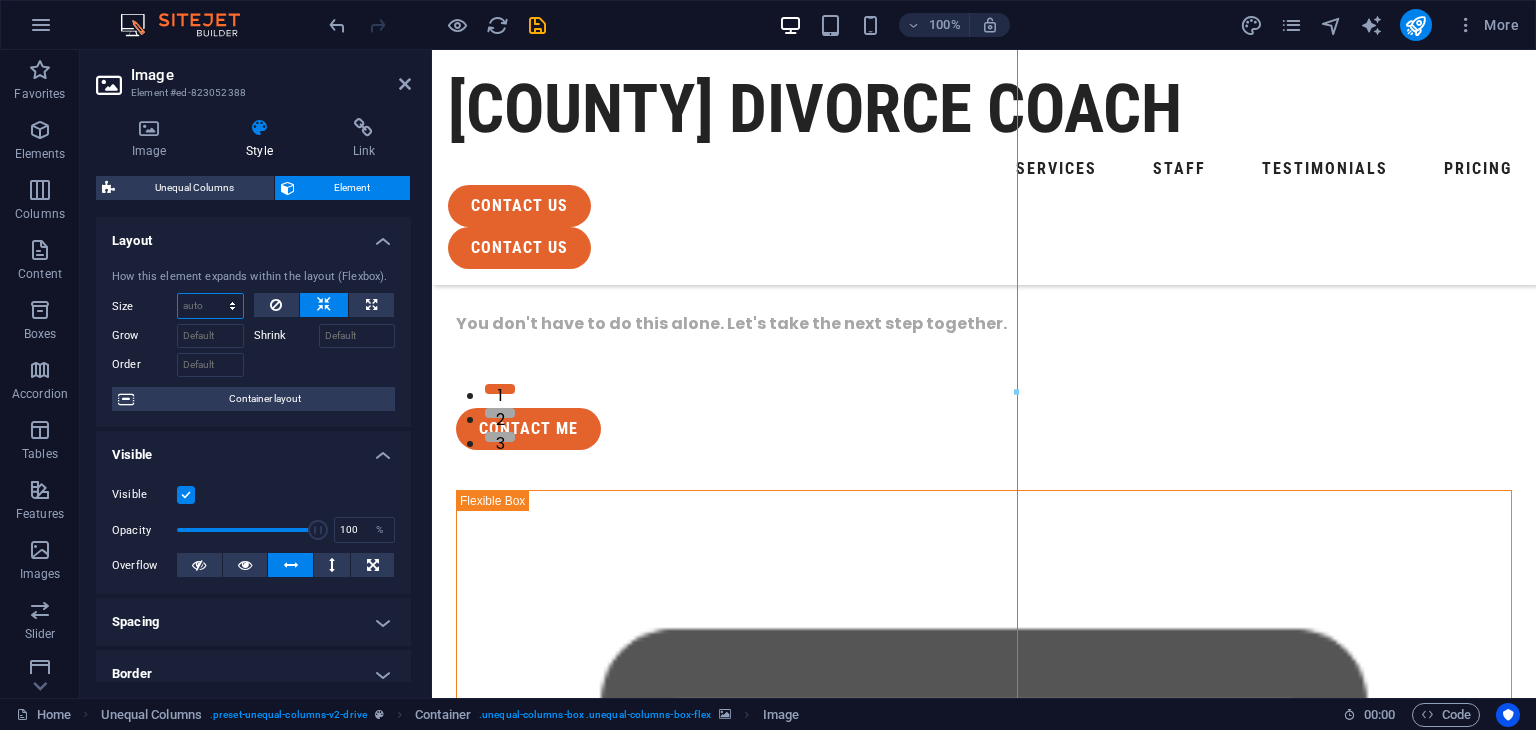 click on "Default auto px % 1/1 1/2 1/3 1/4 1/5 1/6 1/7 1/8 1/9 1/10" at bounding box center [210, 306] 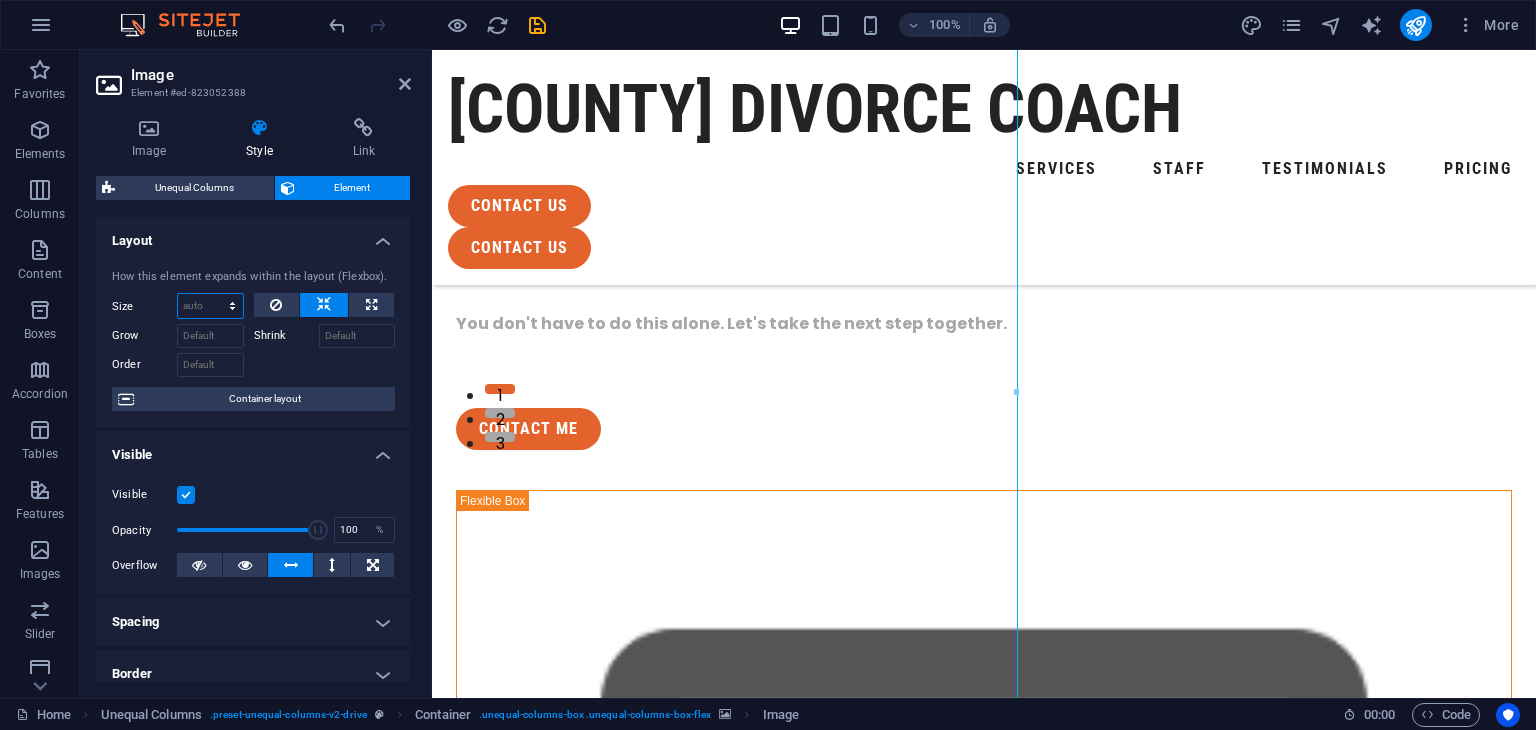 click on "Default auto px % 1/1 1/2 1/3 1/4 1/5 1/6 1/7 1/8 1/9 1/10" at bounding box center [210, 306] 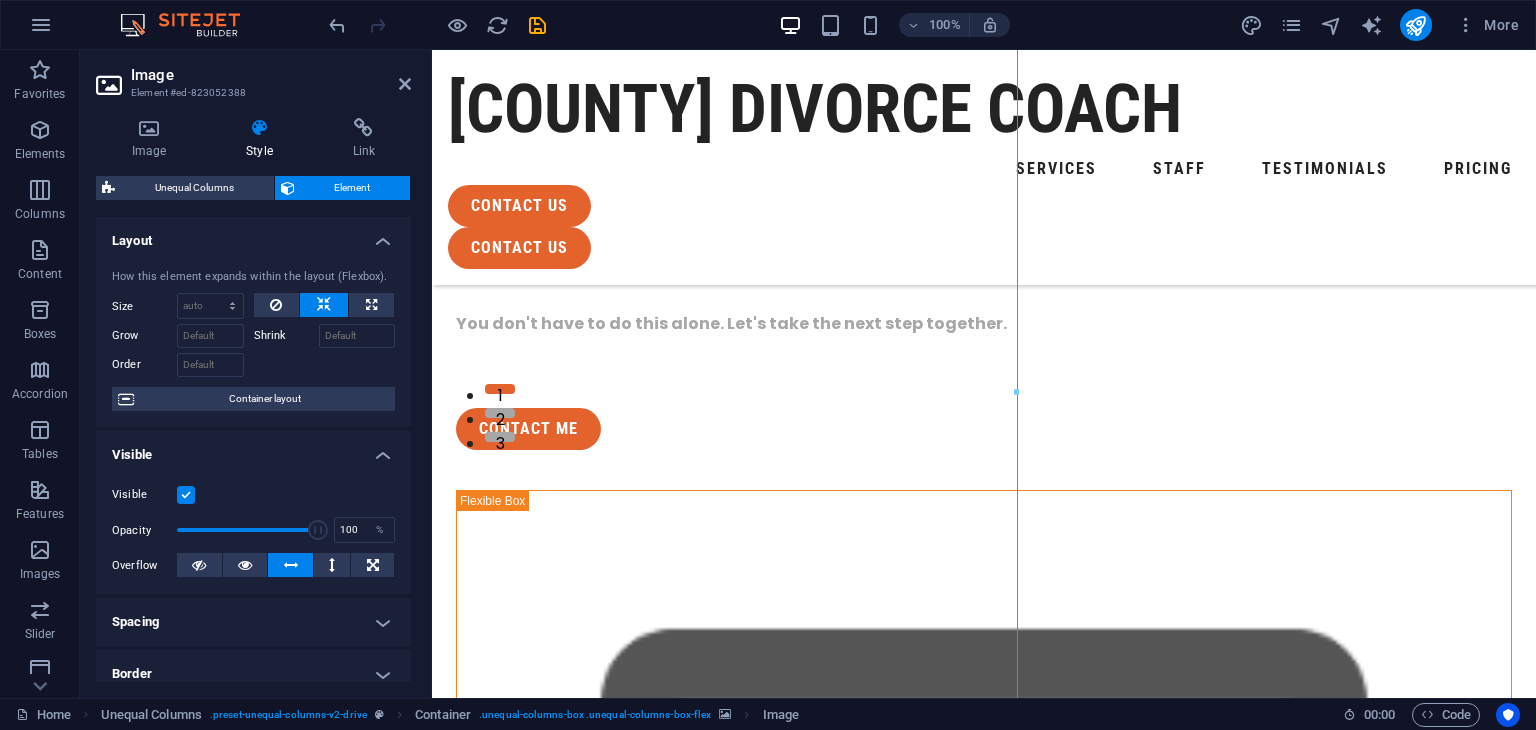 click on "Shrink" at bounding box center (286, 336) 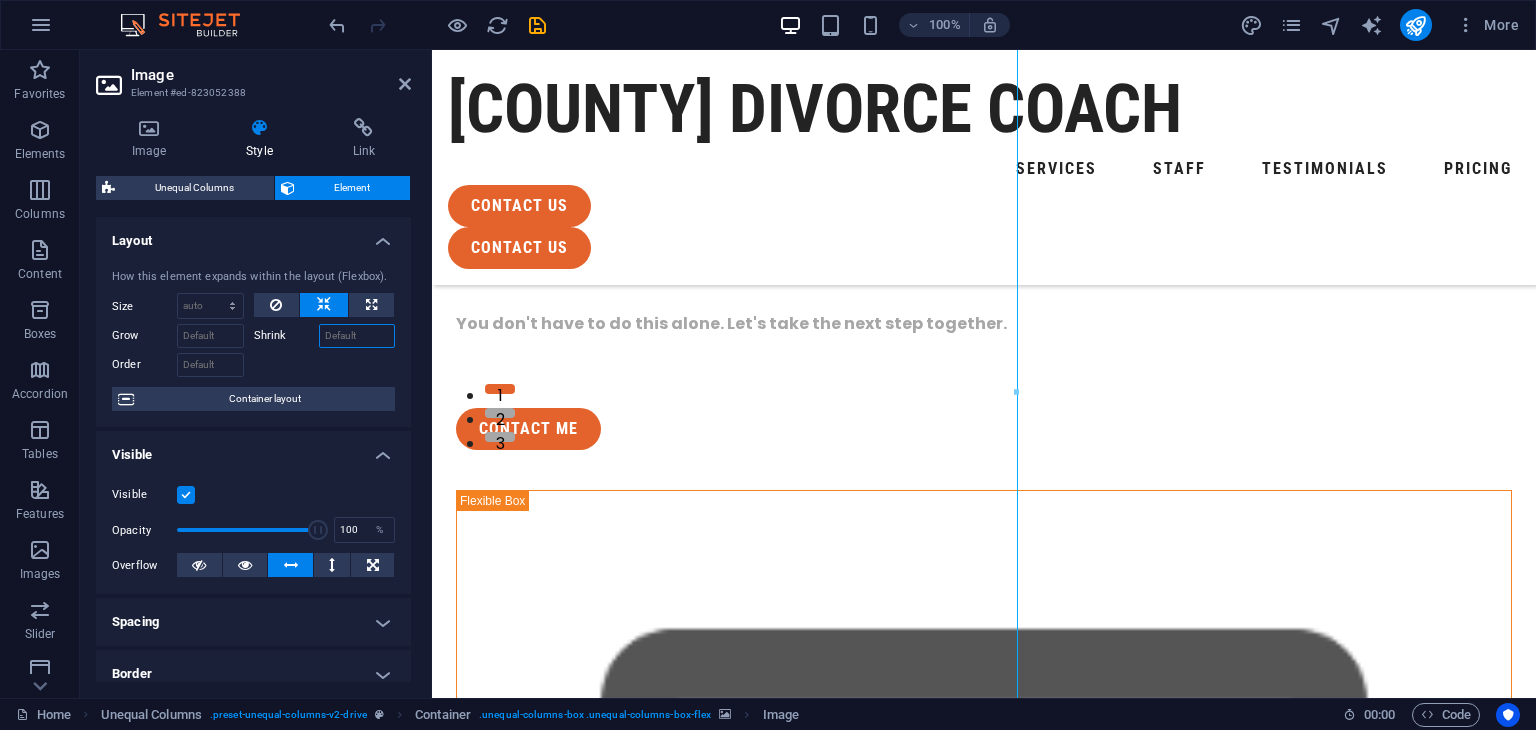 click on "Shrink" at bounding box center (357, 336) 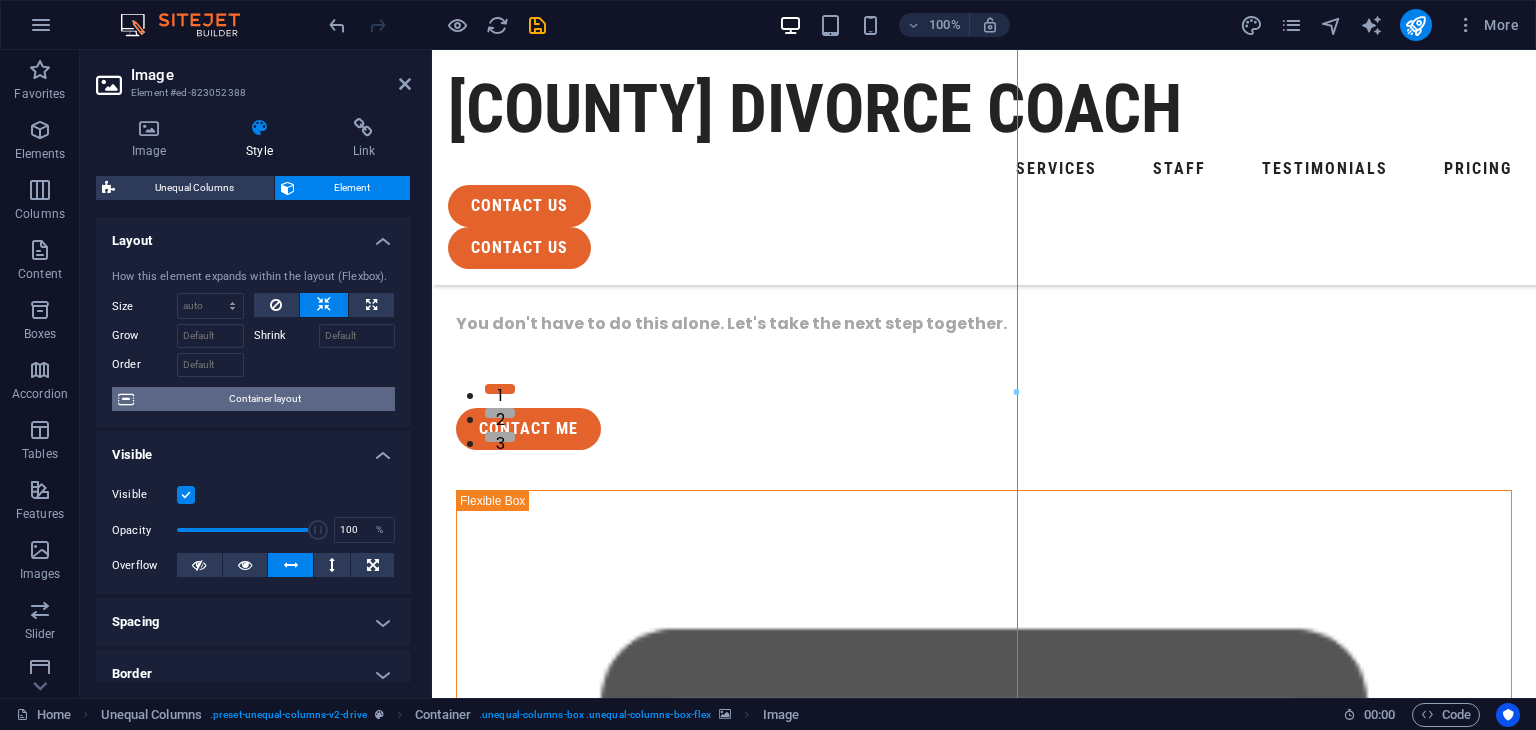 click on "Container layout" at bounding box center (264, 399) 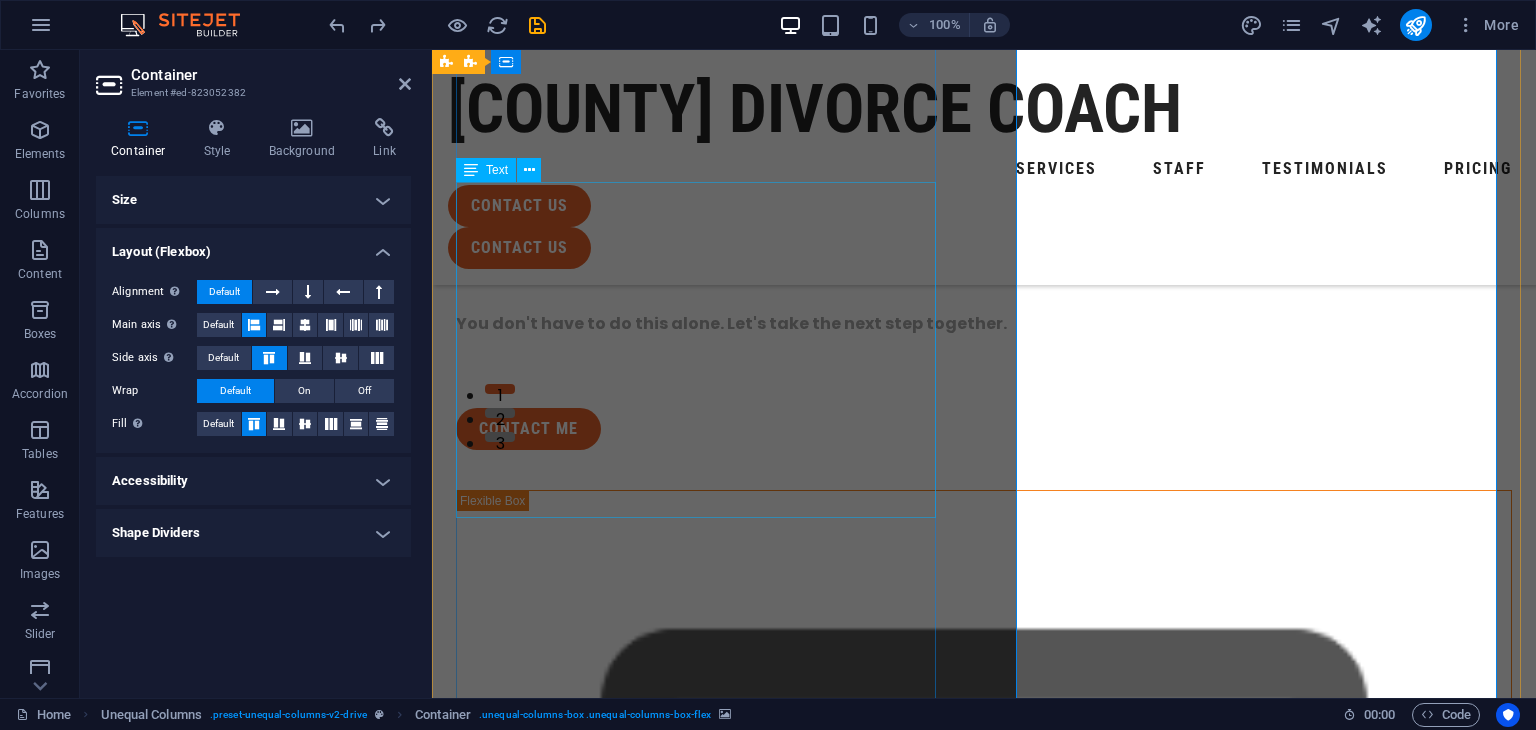 scroll, scrollTop: 253, scrollLeft: 0, axis: vertical 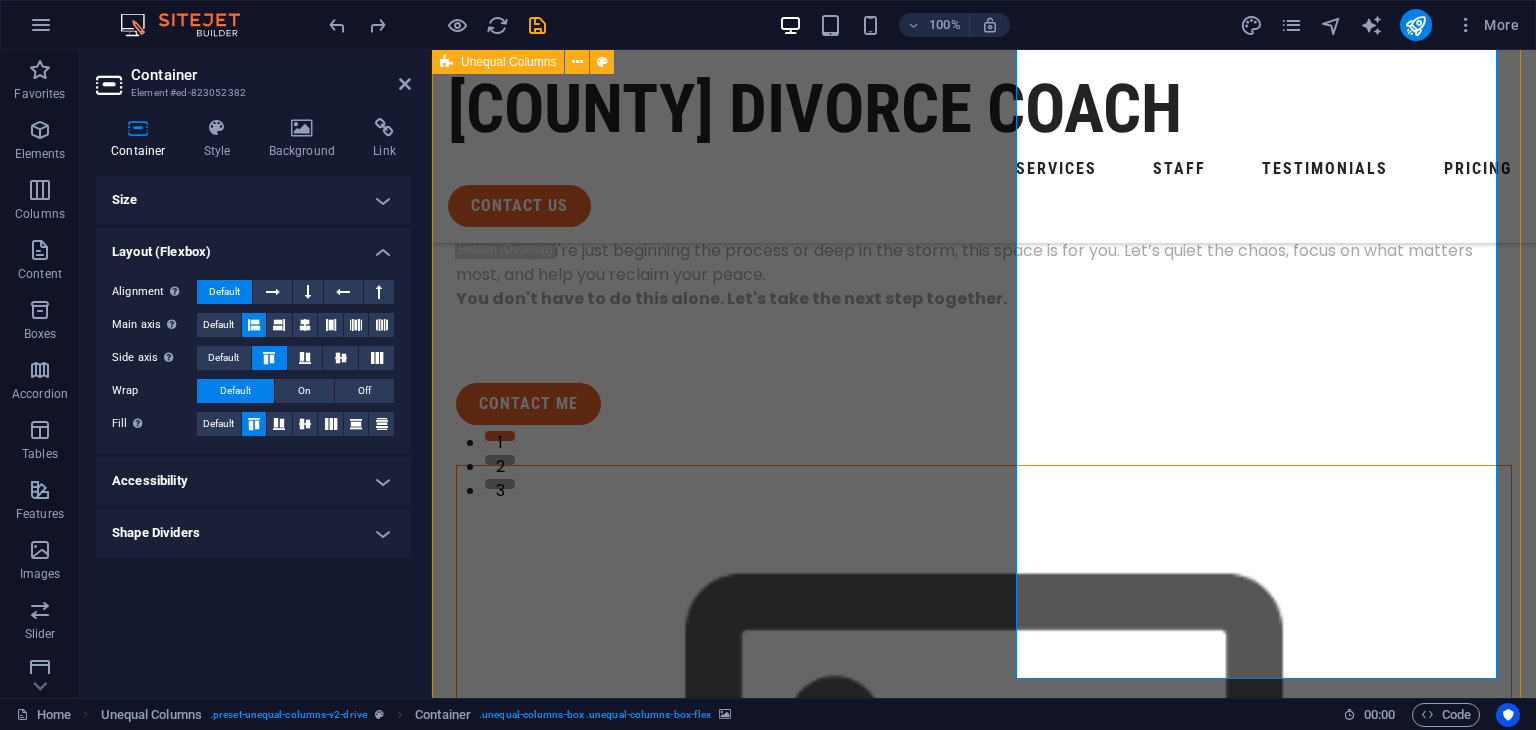 click at bounding box center [984, 802] 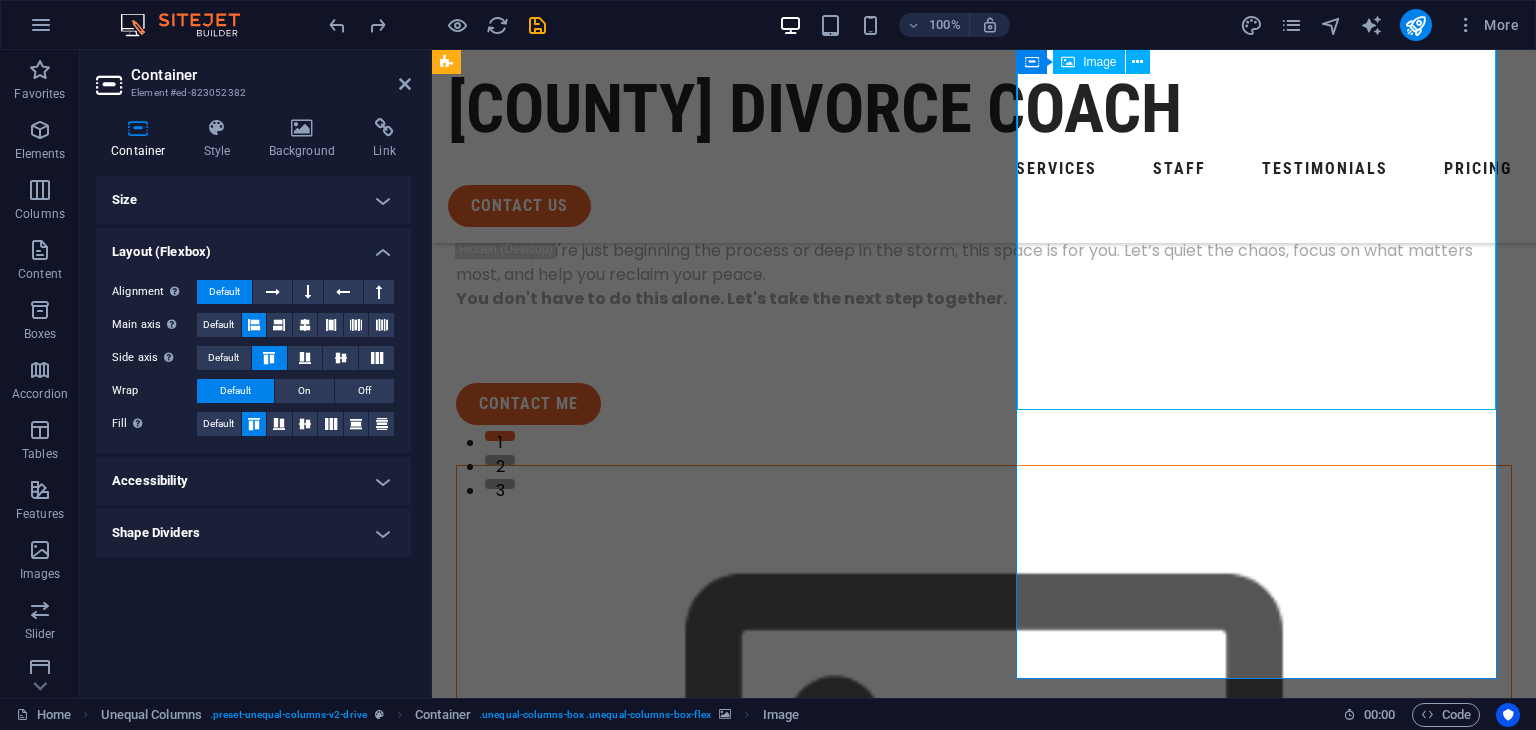 click at bounding box center [984, 1580] 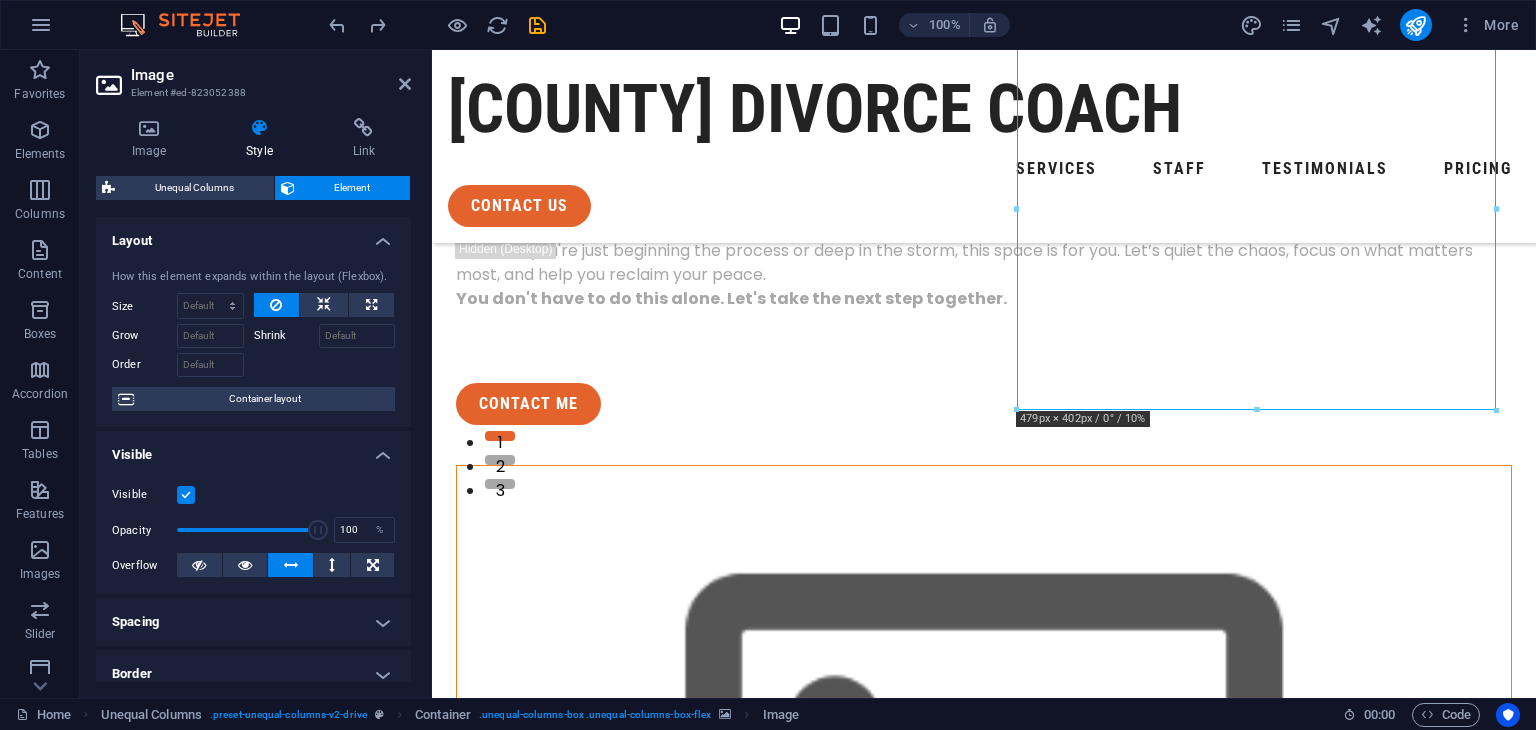 drag, startPoint x: 1069, startPoint y: 279, endPoint x: 1076, endPoint y: 485, distance: 206.1189 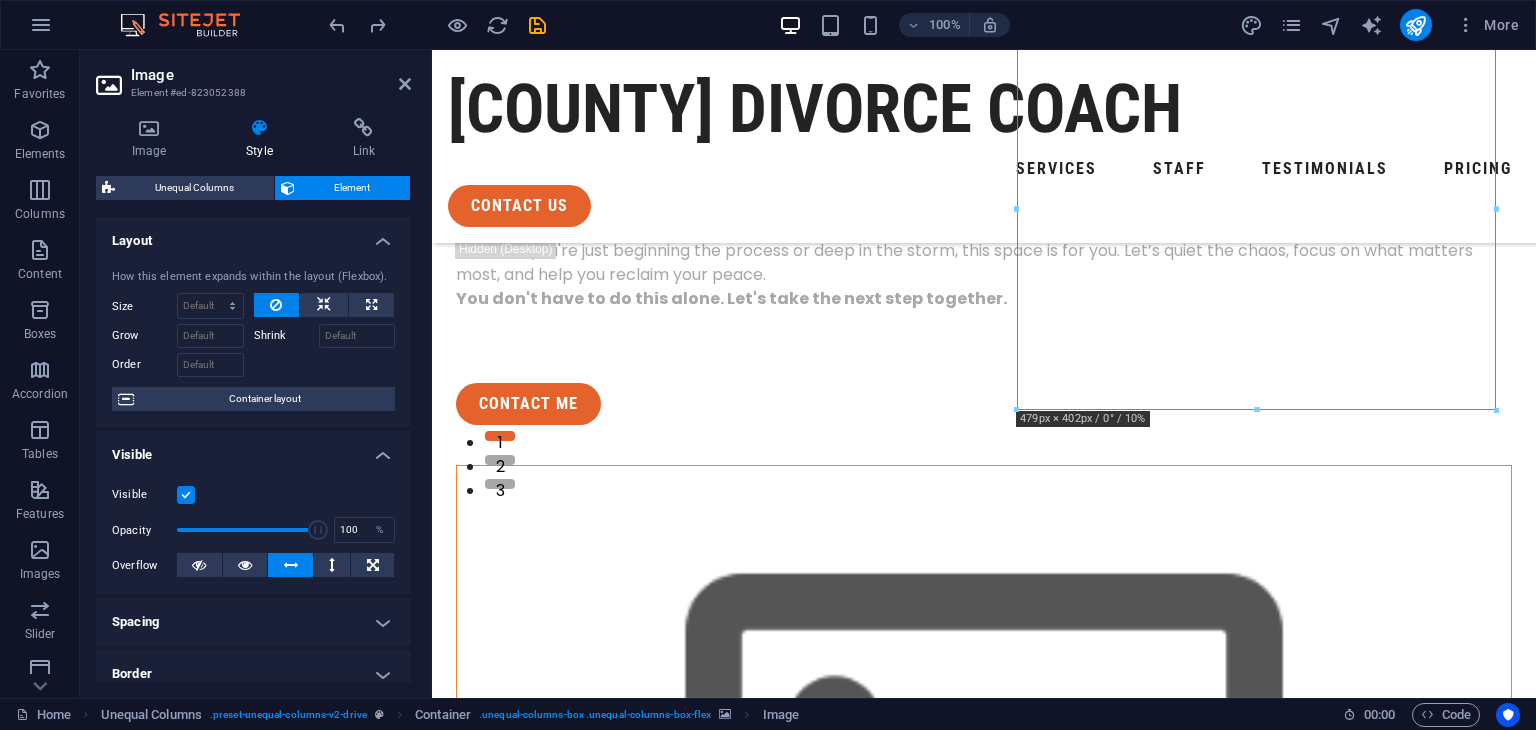 click at bounding box center (984, 1244) 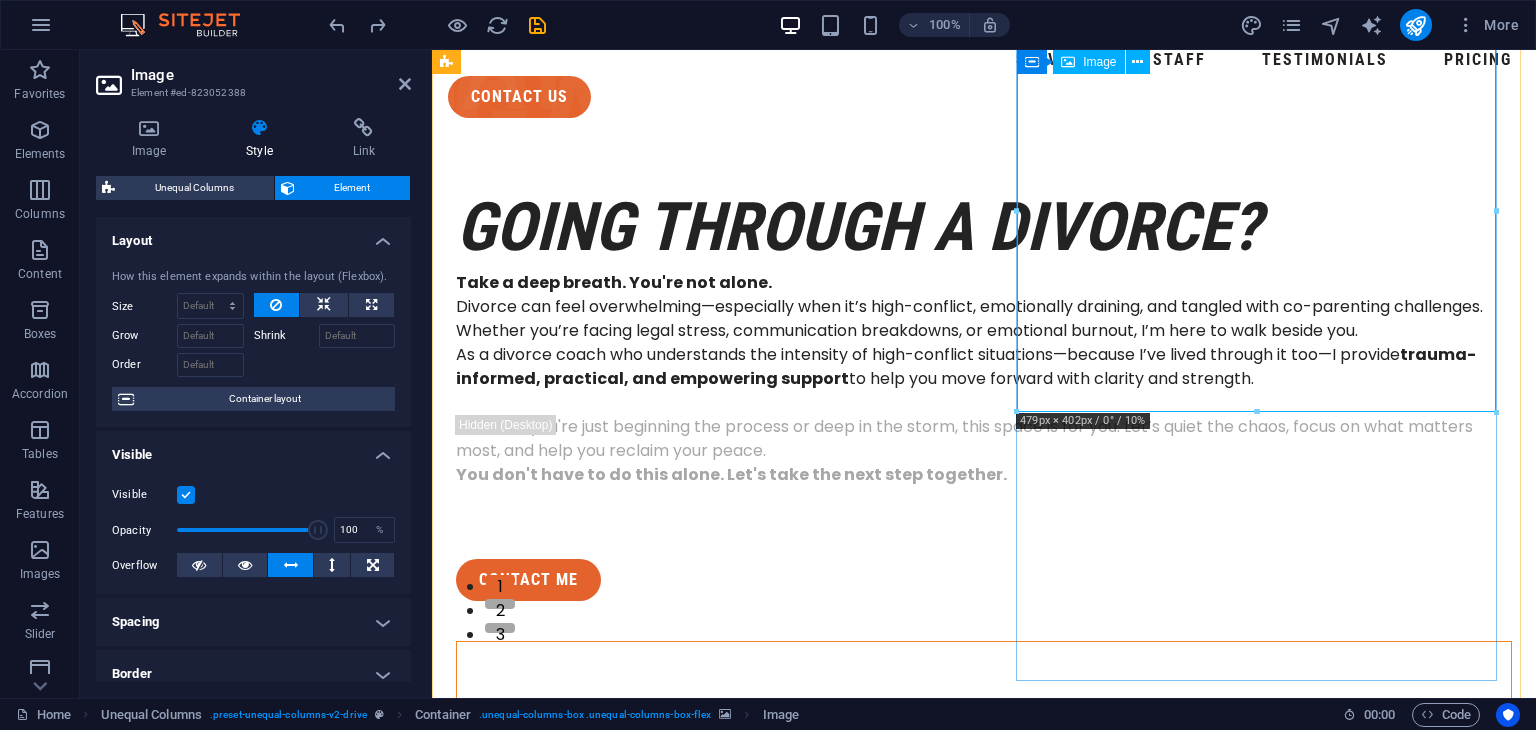 scroll, scrollTop: 0, scrollLeft: 0, axis: both 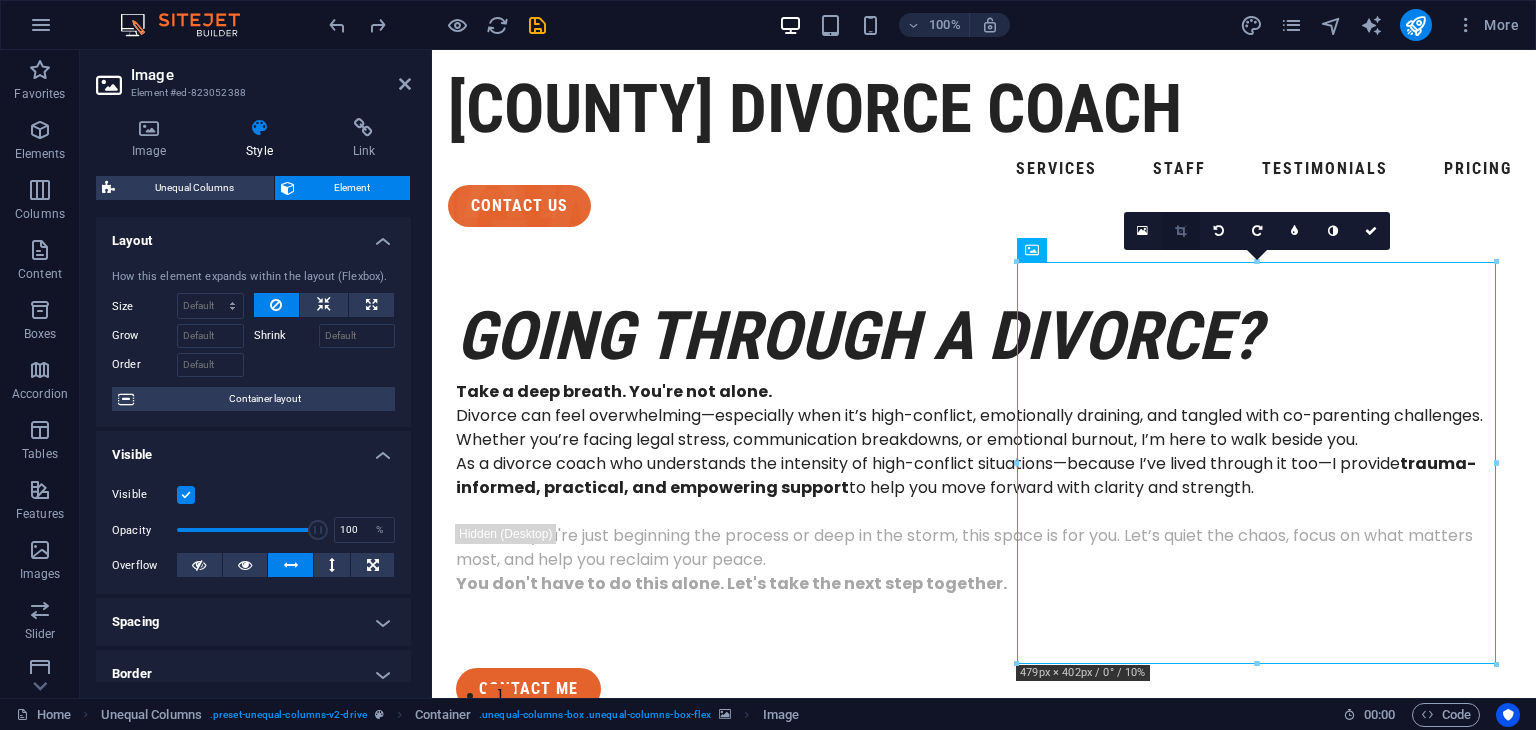click at bounding box center [1180, 231] 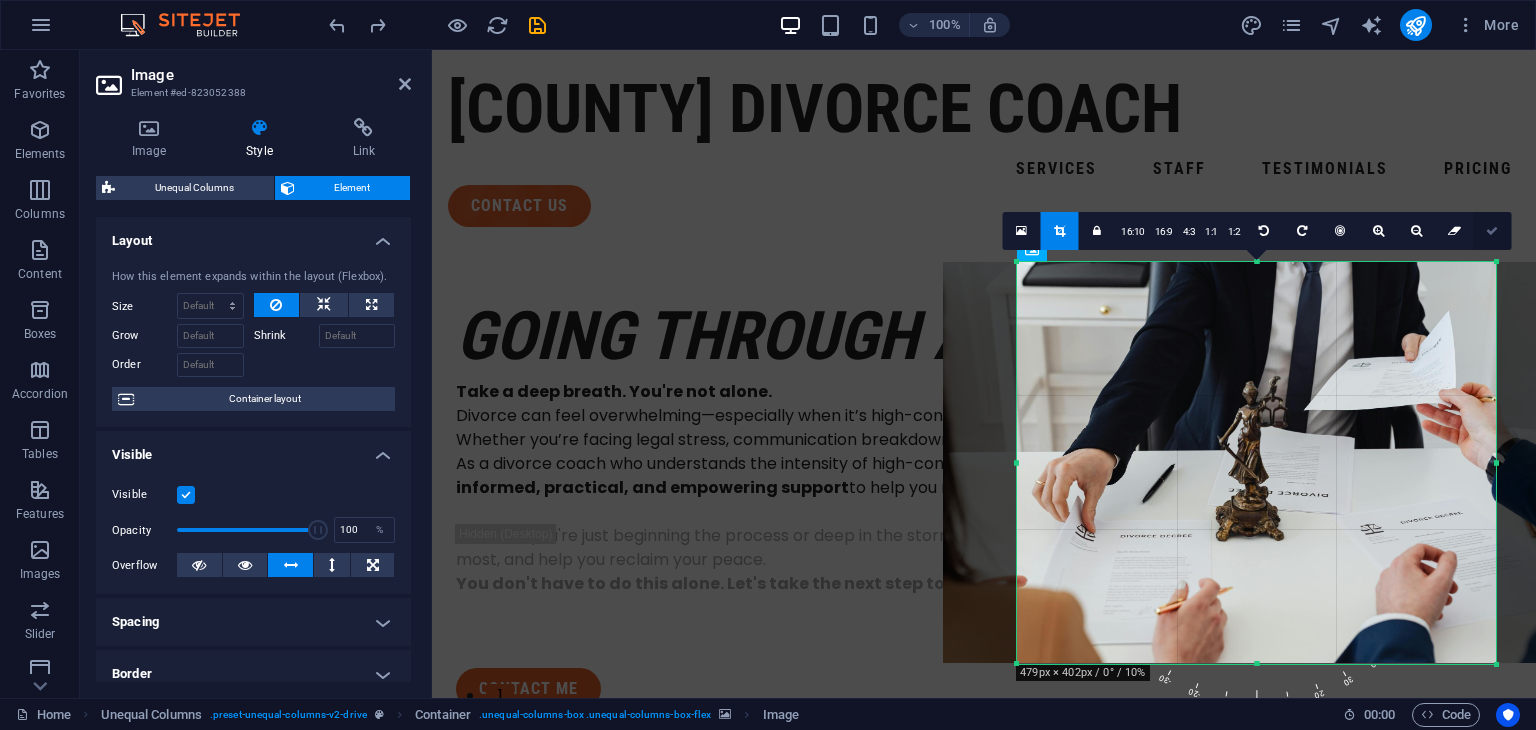 click at bounding box center (1492, 231) 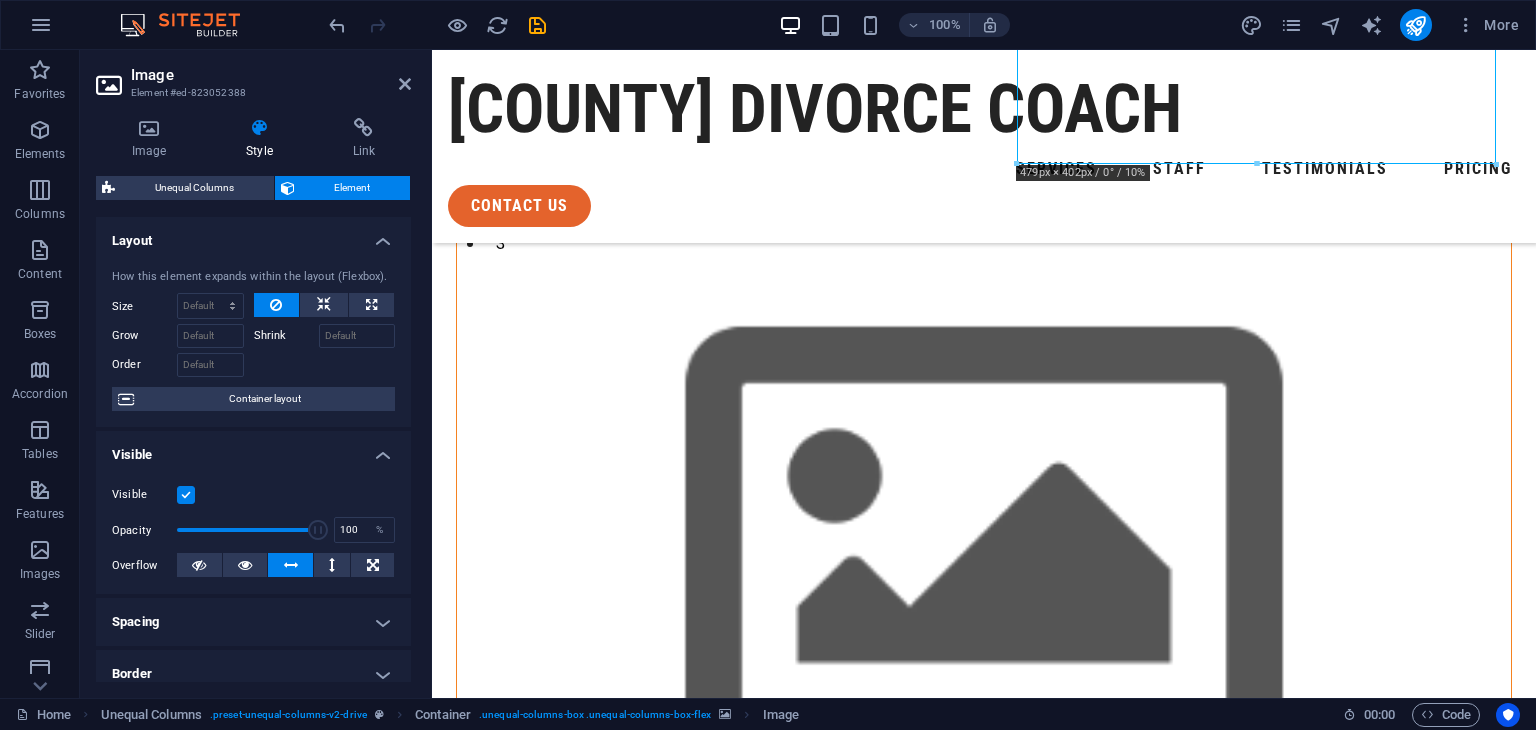 click at bounding box center [984, 555] 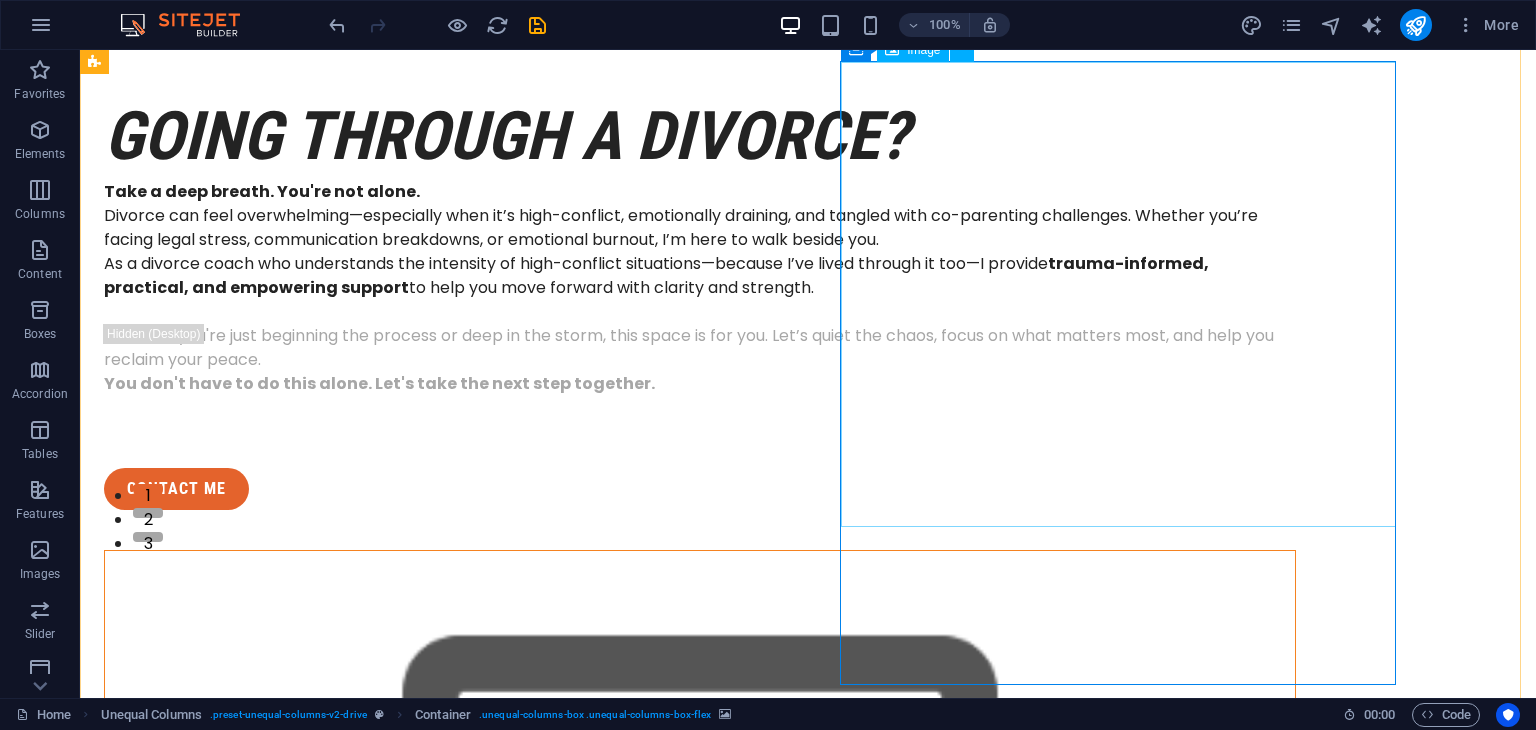scroll, scrollTop: 0, scrollLeft: 0, axis: both 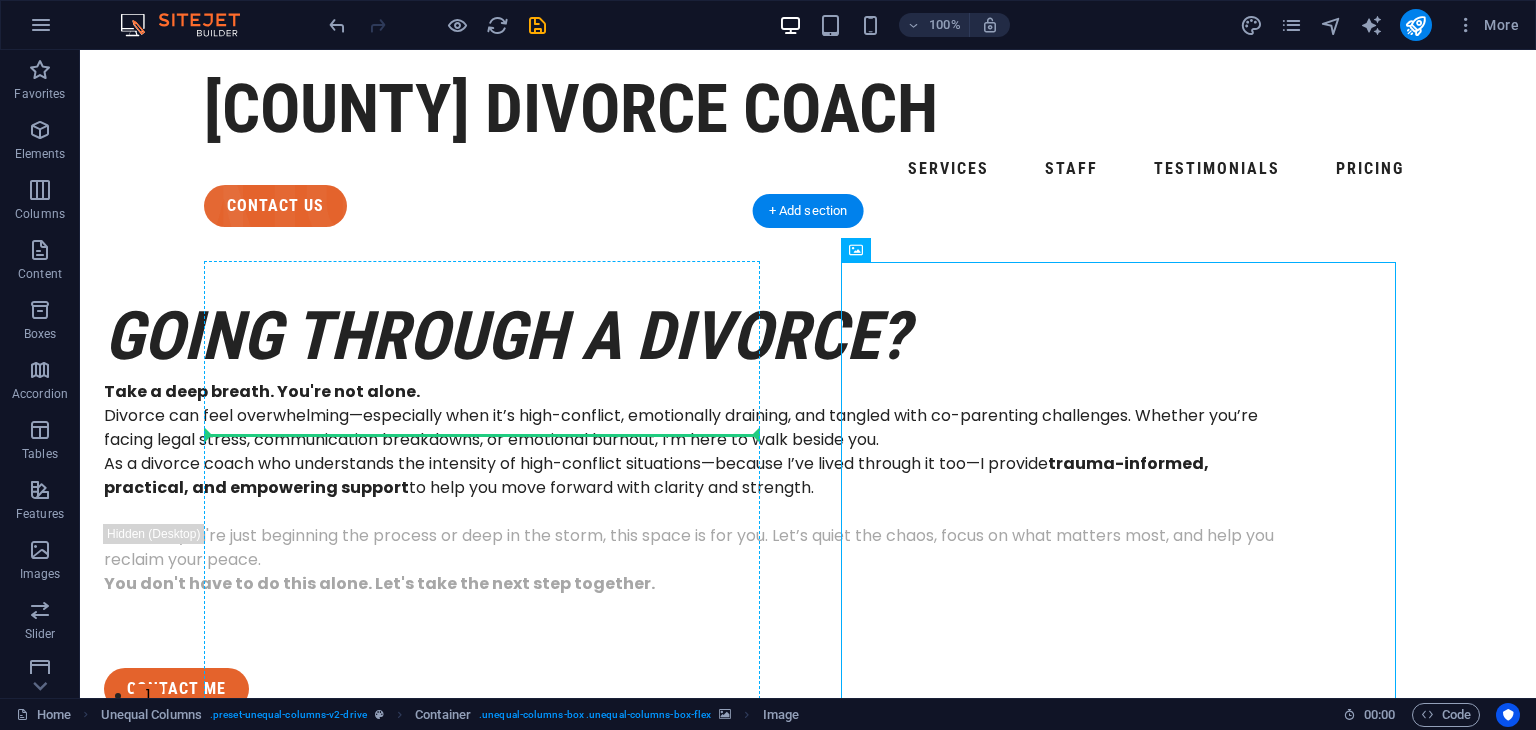 drag, startPoint x: 996, startPoint y: 356, endPoint x: 728, endPoint y: 416, distance: 274.6343 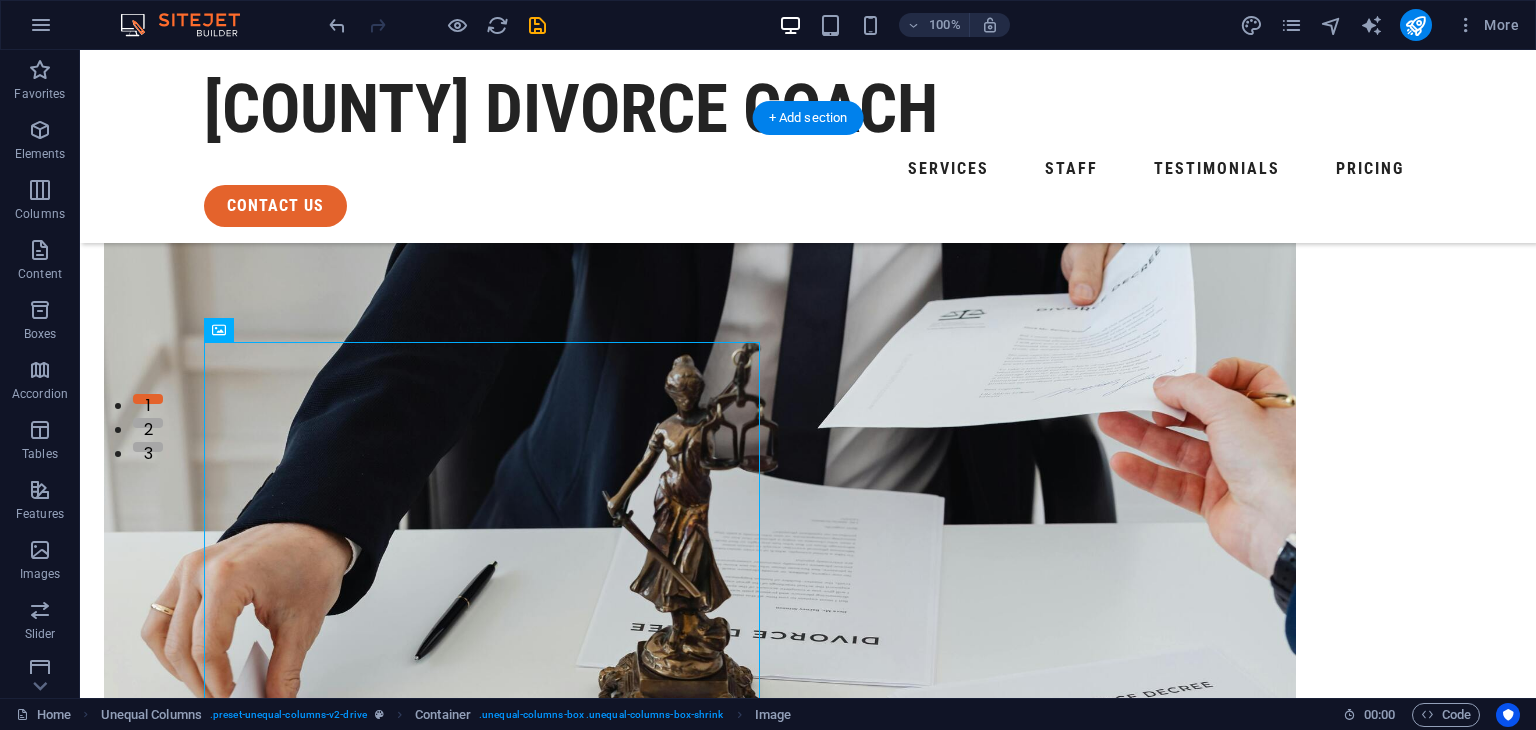scroll, scrollTop: 300, scrollLeft: 0, axis: vertical 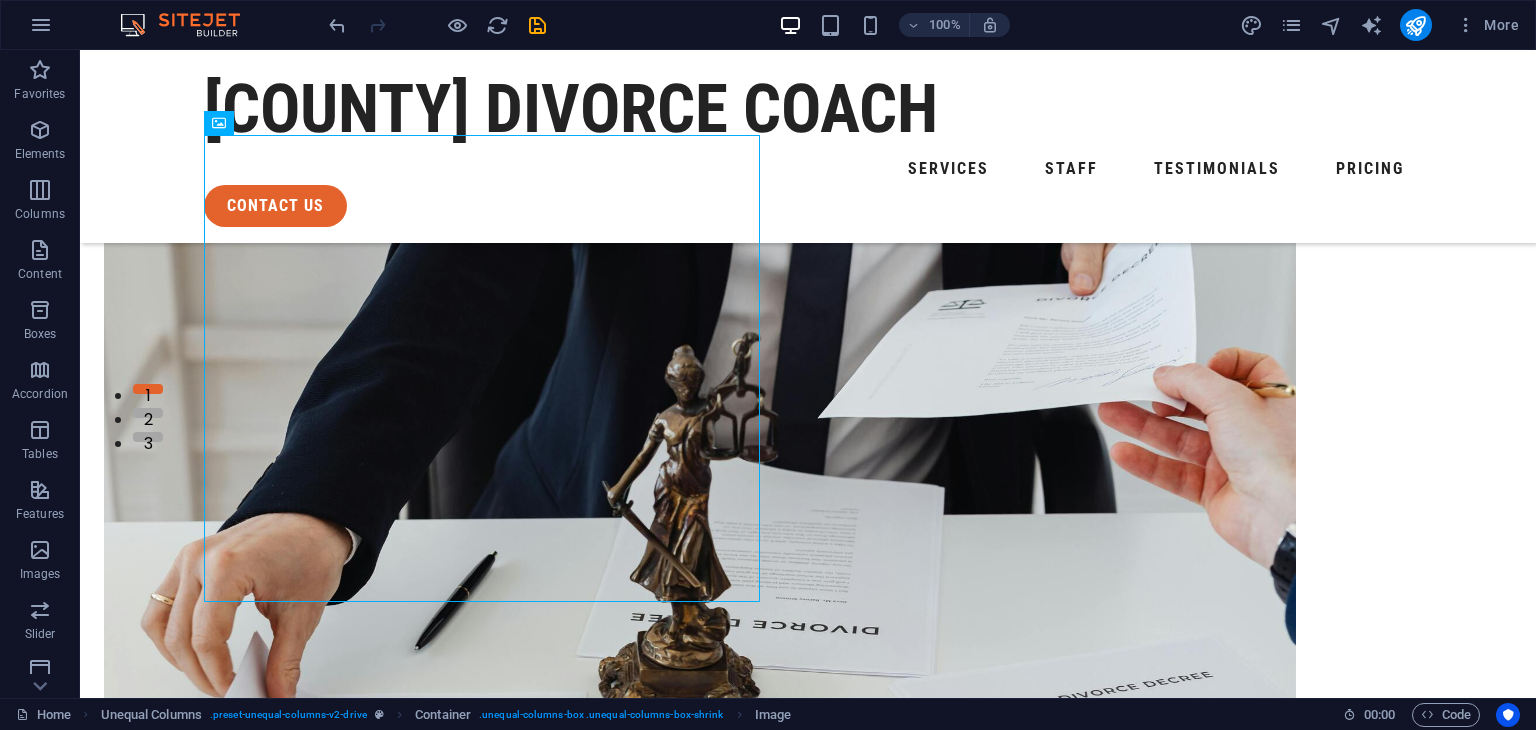 click at bounding box center (700, 1965) 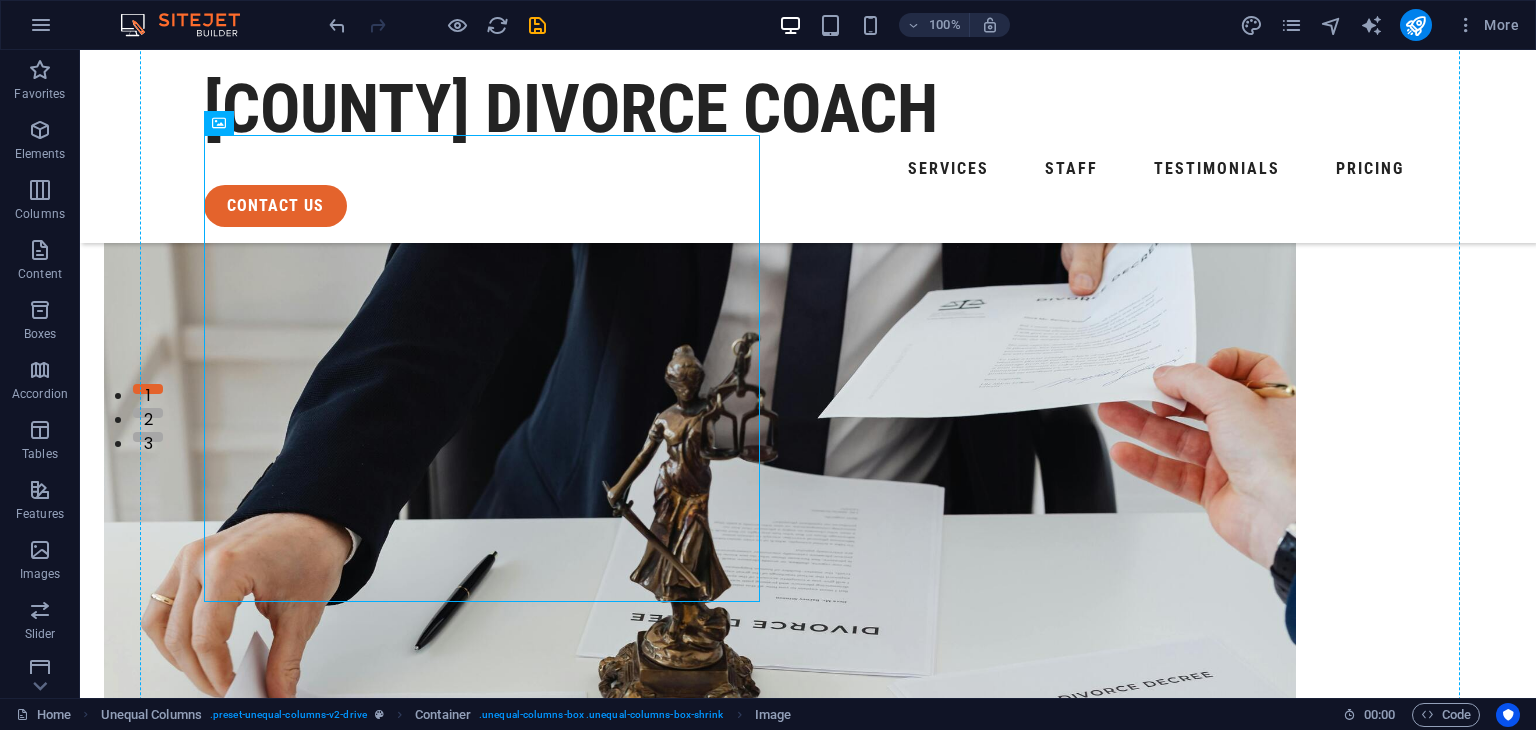 drag, startPoint x: 696, startPoint y: 370, endPoint x: 1042, endPoint y: 478, distance: 362.4638 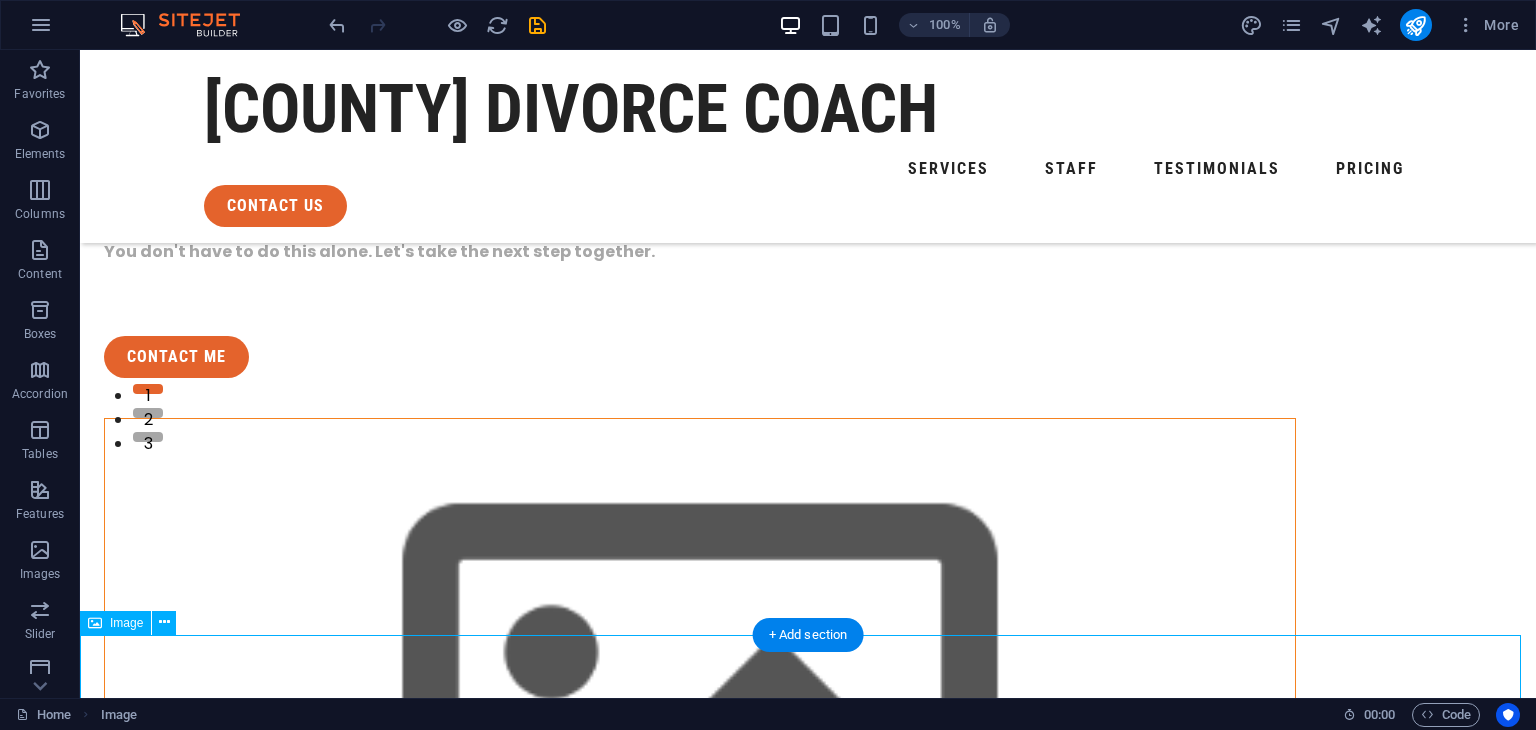 scroll, scrollTop: 323, scrollLeft: 0, axis: vertical 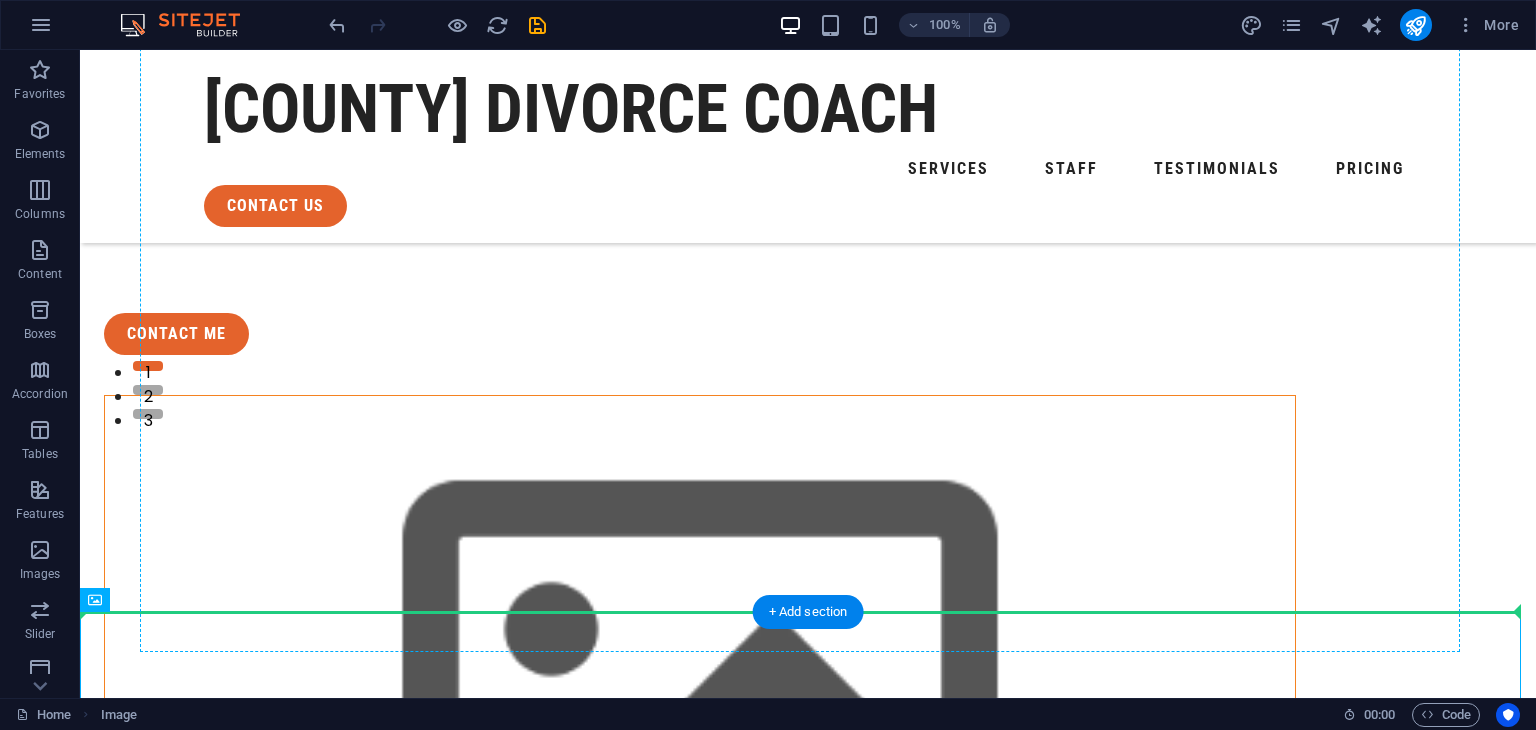 drag, startPoint x: 1025, startPoint y: 626, endPoint x: 1034, endPoint y: 457, distance: 169.23947 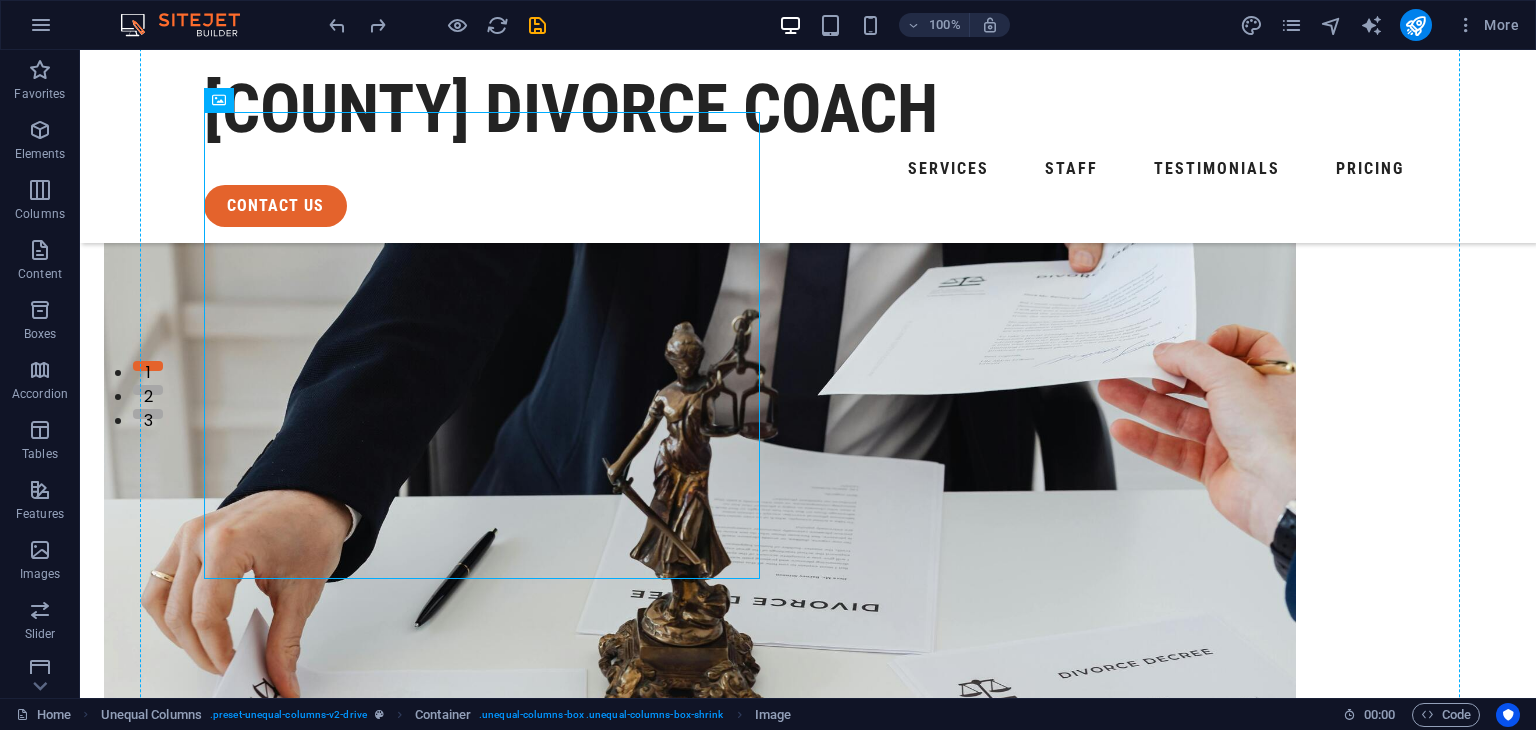 drag, startPoint x: 664, startPoint y: 422, endPoint x: 1043, endPoint y: 438, distance: 379.3376 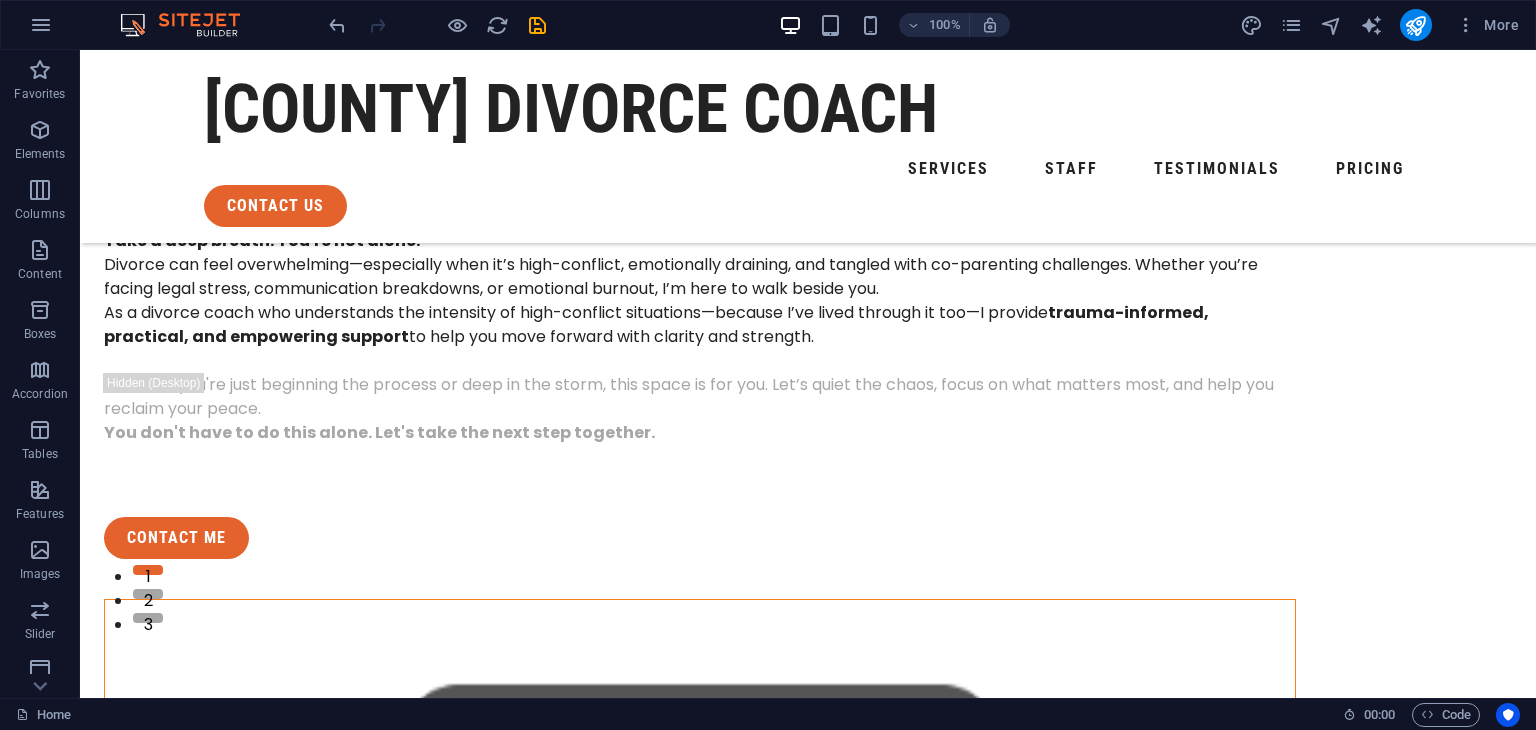 scroll, scrollTop: 60, scrollLeft: 0, axis: vertical 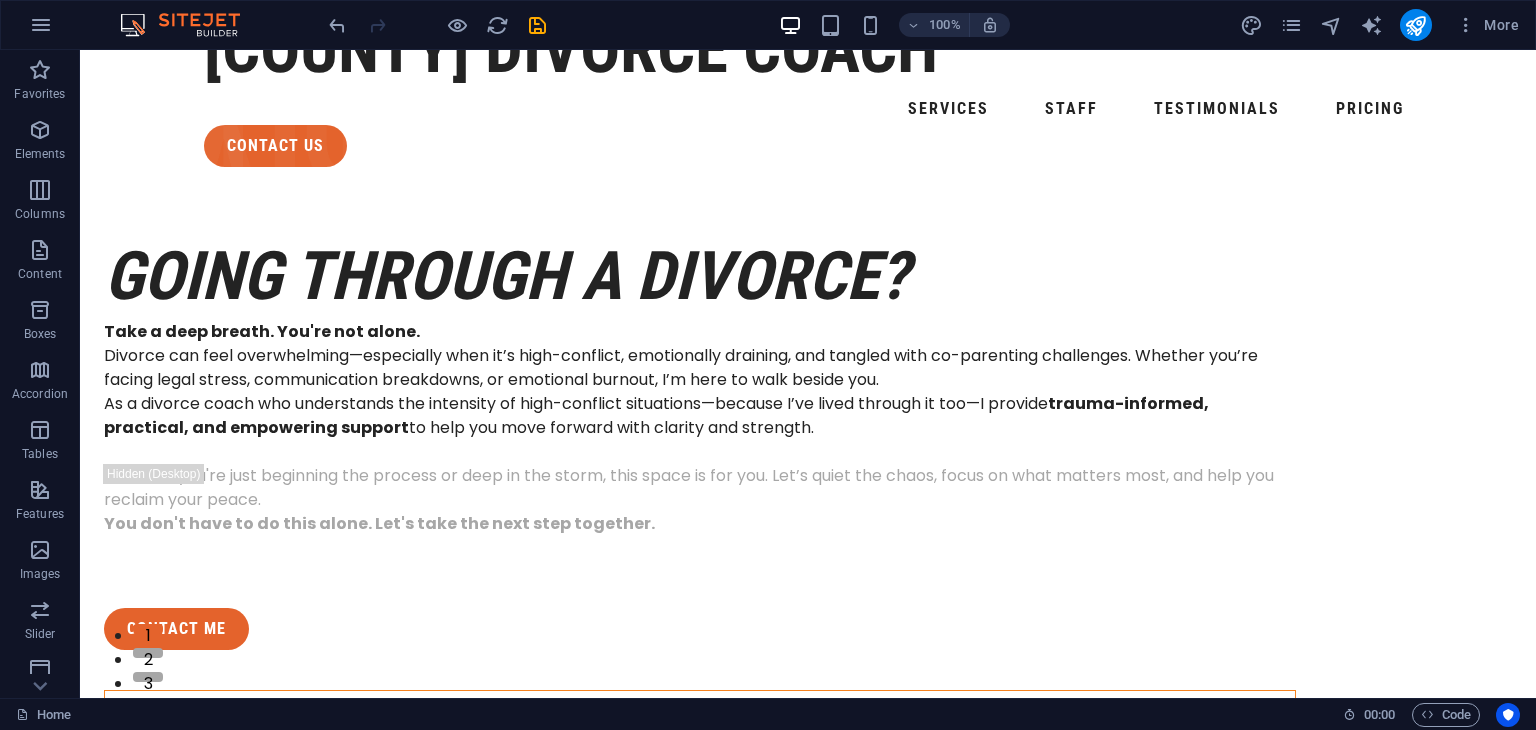 click at bounding box center [700, 1003] 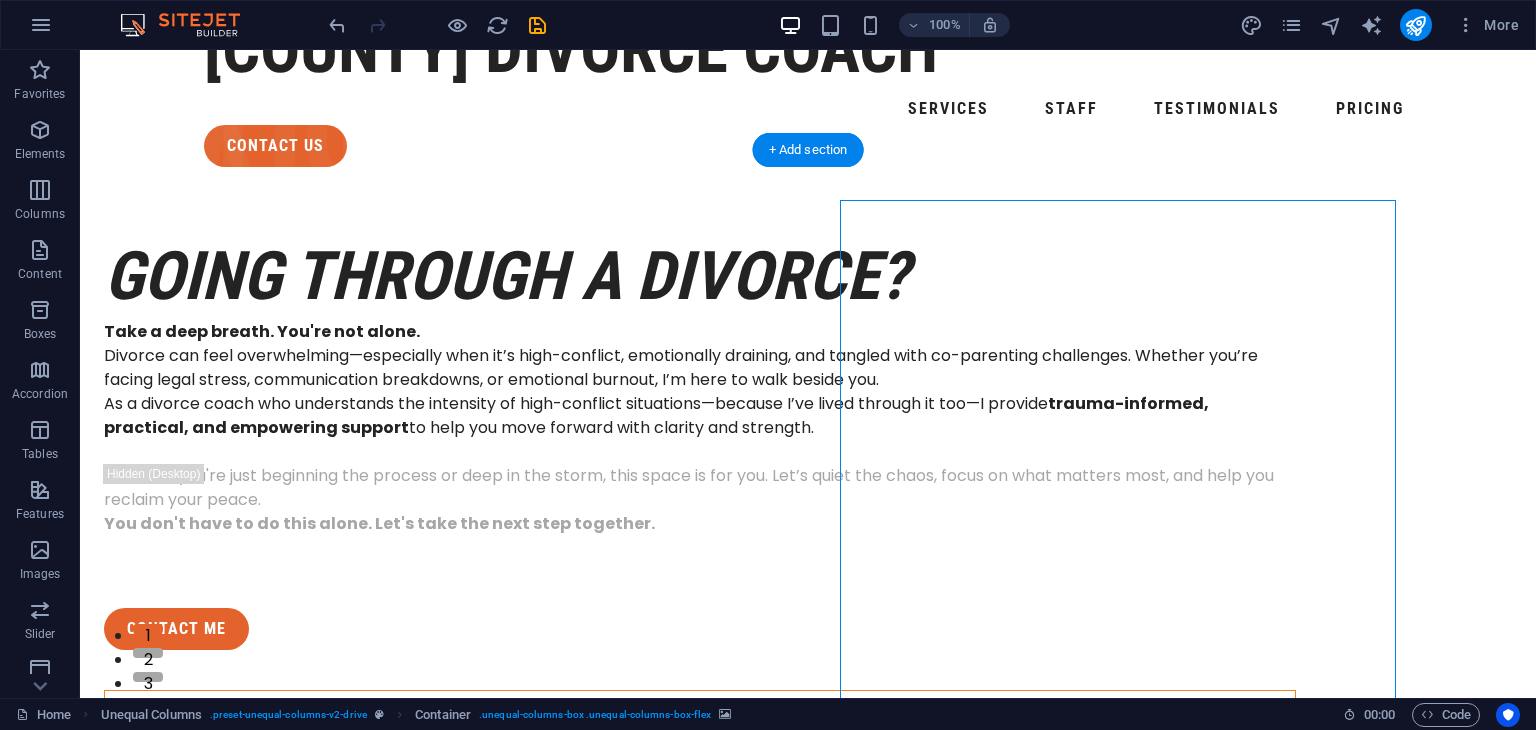 click at bounding box center (700, 1003) 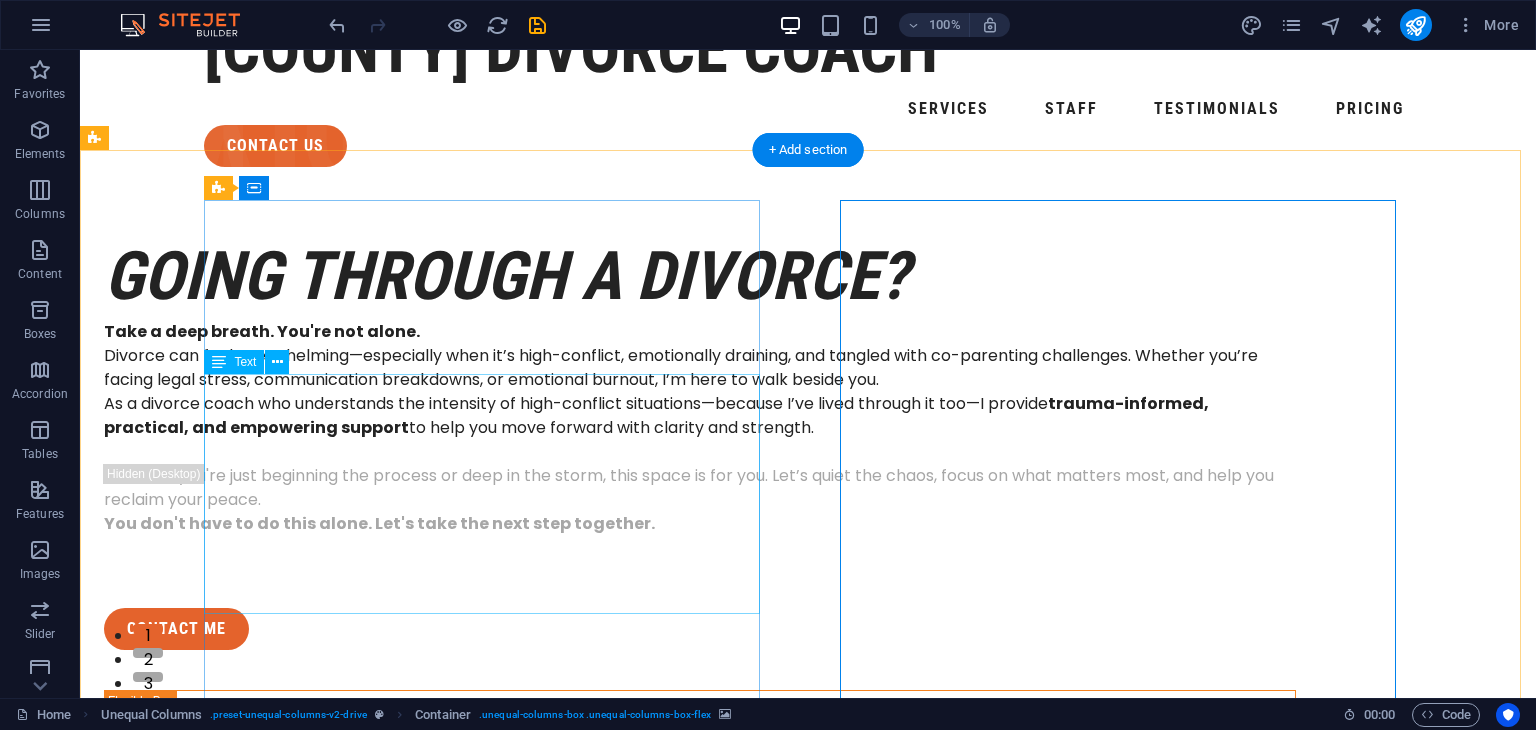 click on "Take a deep breath. You're not alone. Divorce can feel overwhelming—especially when it’s high-conflict, emotionally draining, and tangled with co-parenting challenges. Whether you’re facing legal stress, communication breakdowns, or emotional burnout, I’m here to walk beside you. As a divorce coach who understands the intensity of high-conflict situations—because I’ve lived through it too—I provide trauma-informed, practical, and empowering support to help you move forward with clarity and strength." at bounding box center [700, 392] 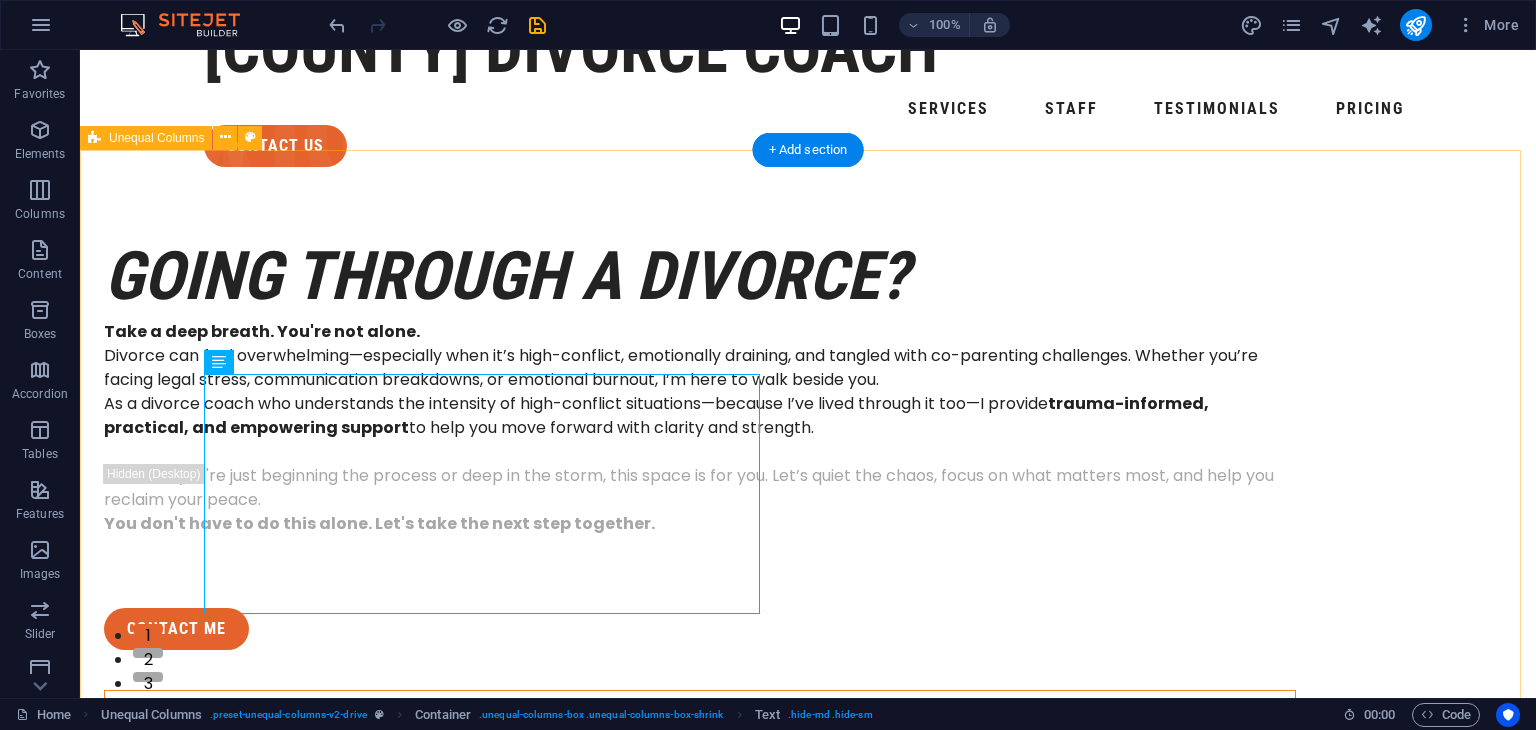 click at bounding box center [700, 1003] 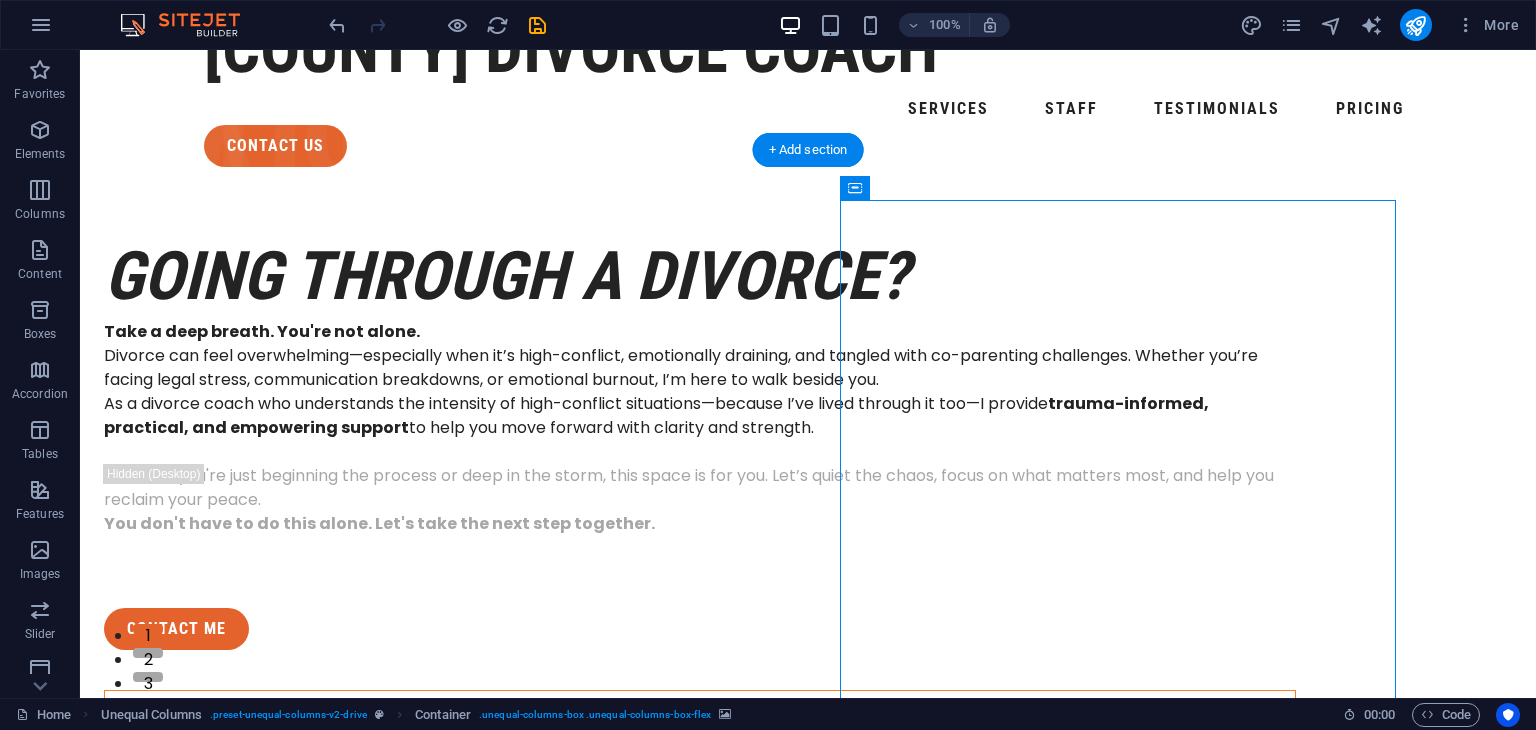 click at bounding box center (700, 1003) 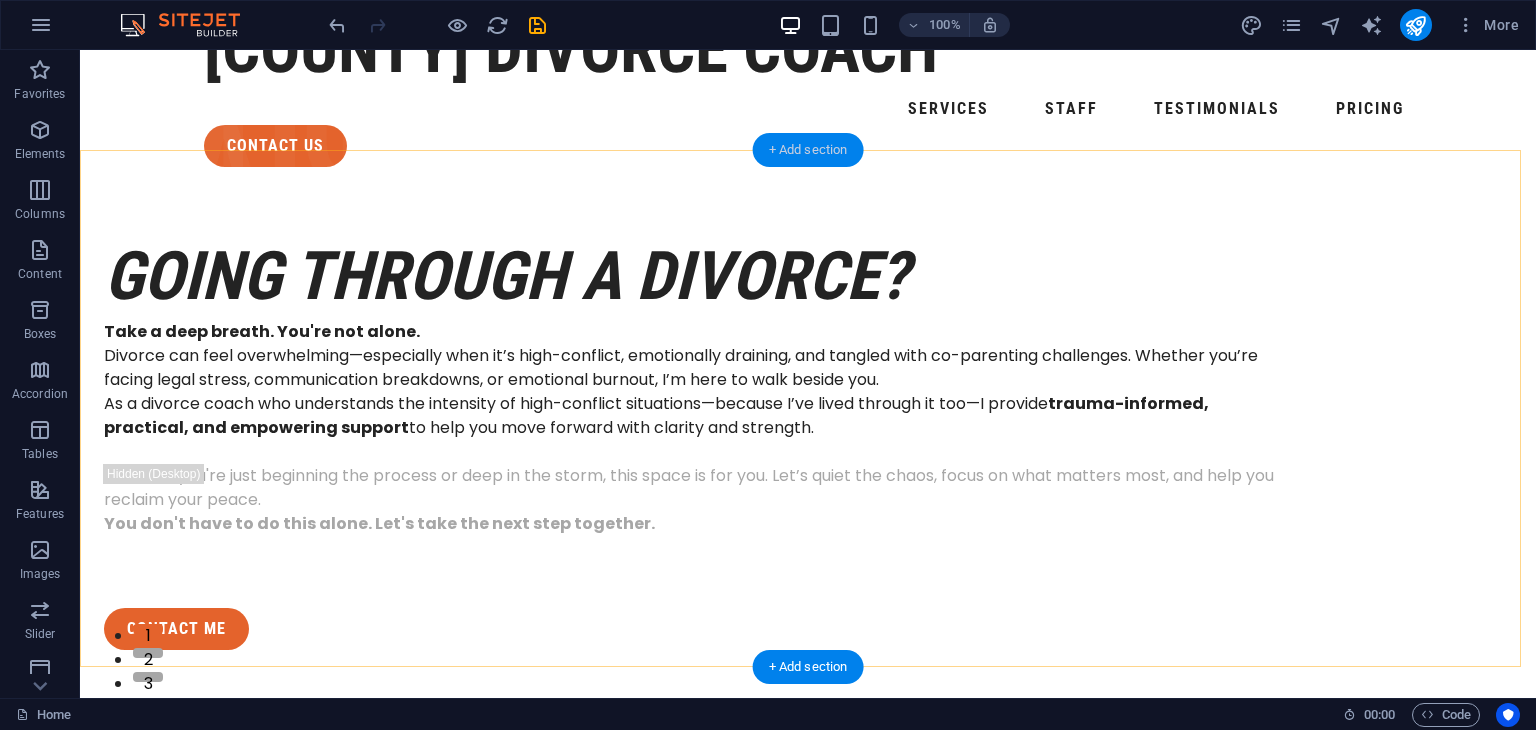 click on "+ Add section" at bounding box center (808, 150) 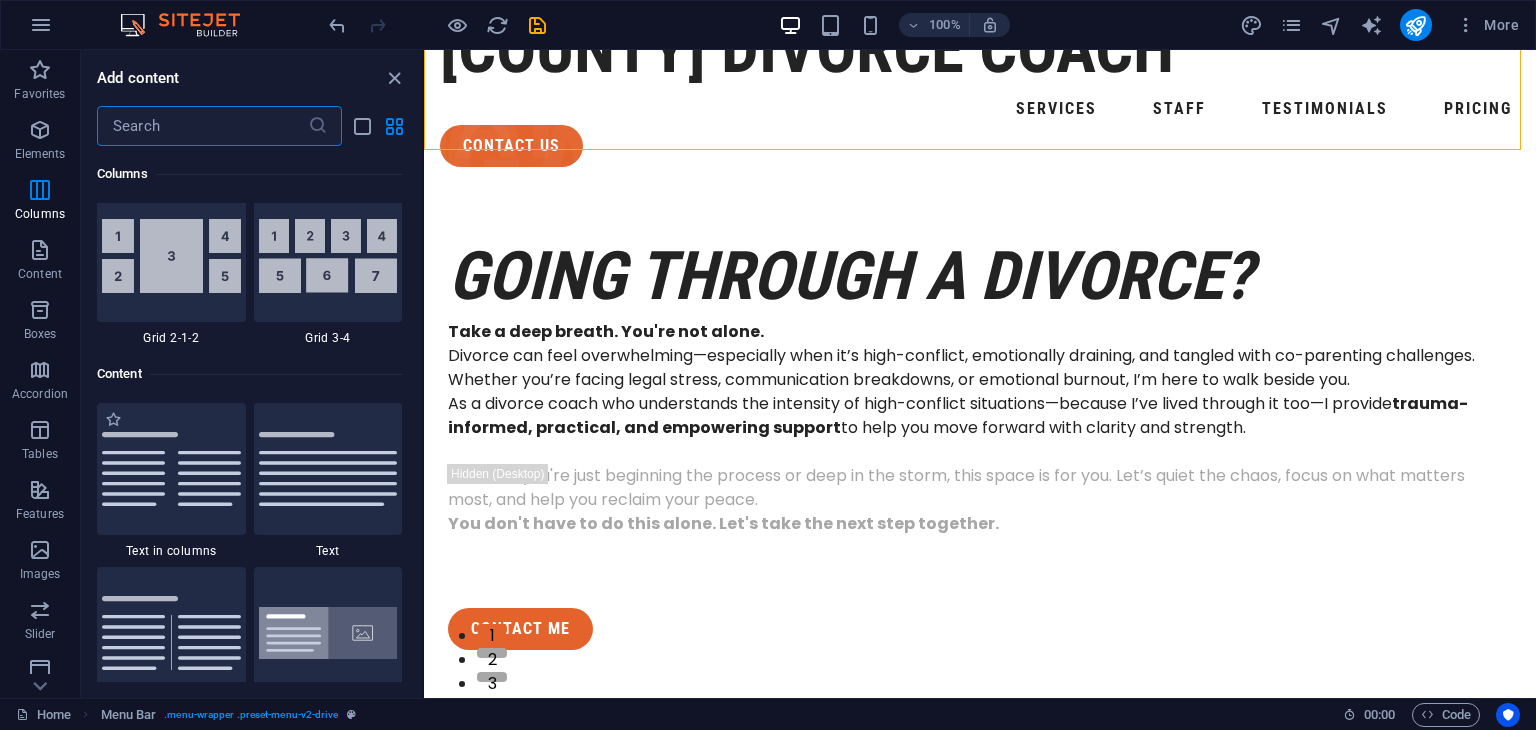 scroll, scrollTop: 2899, scrollLeft: 0, axis: vertical 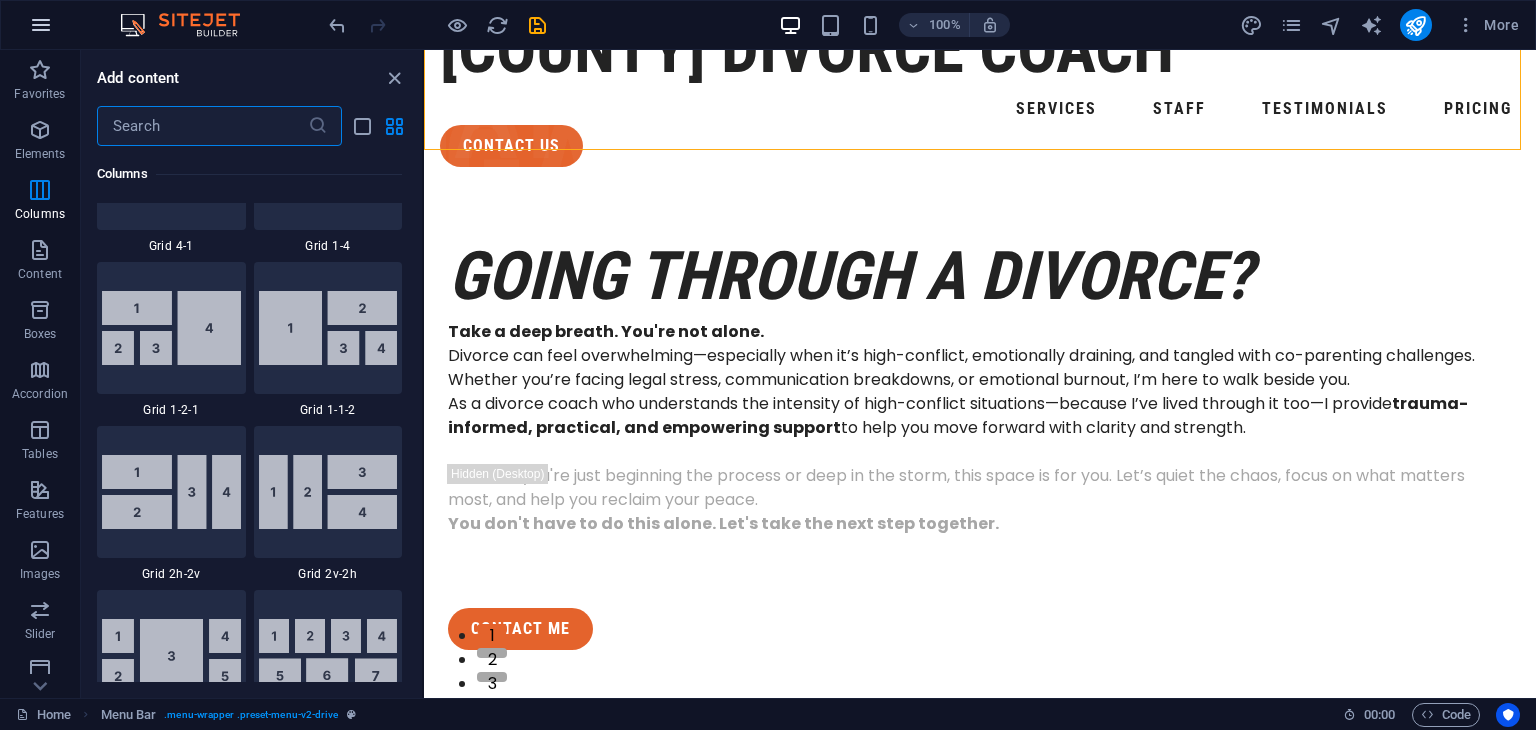 click at bounding box center [41, 25] 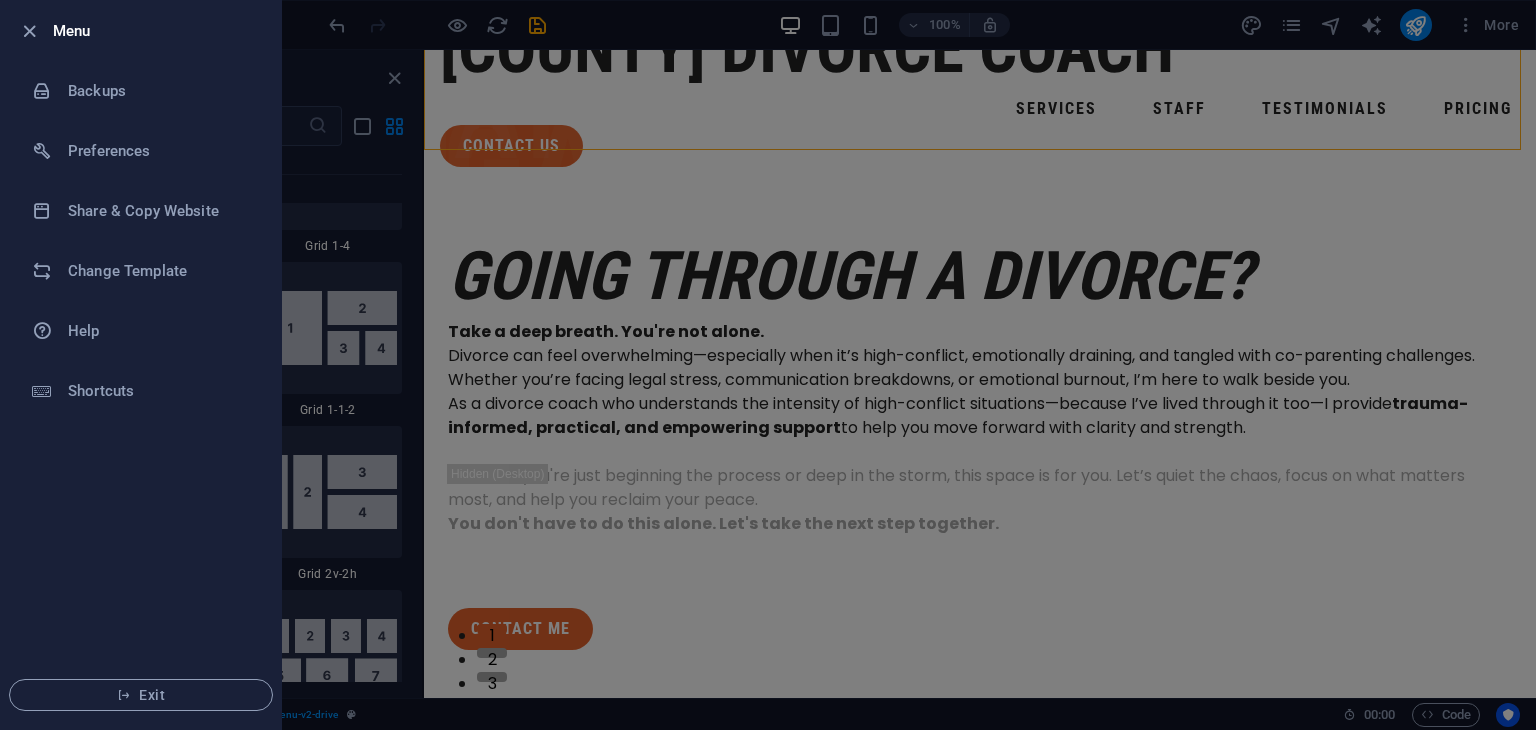 click at bounding box center (35, 31) 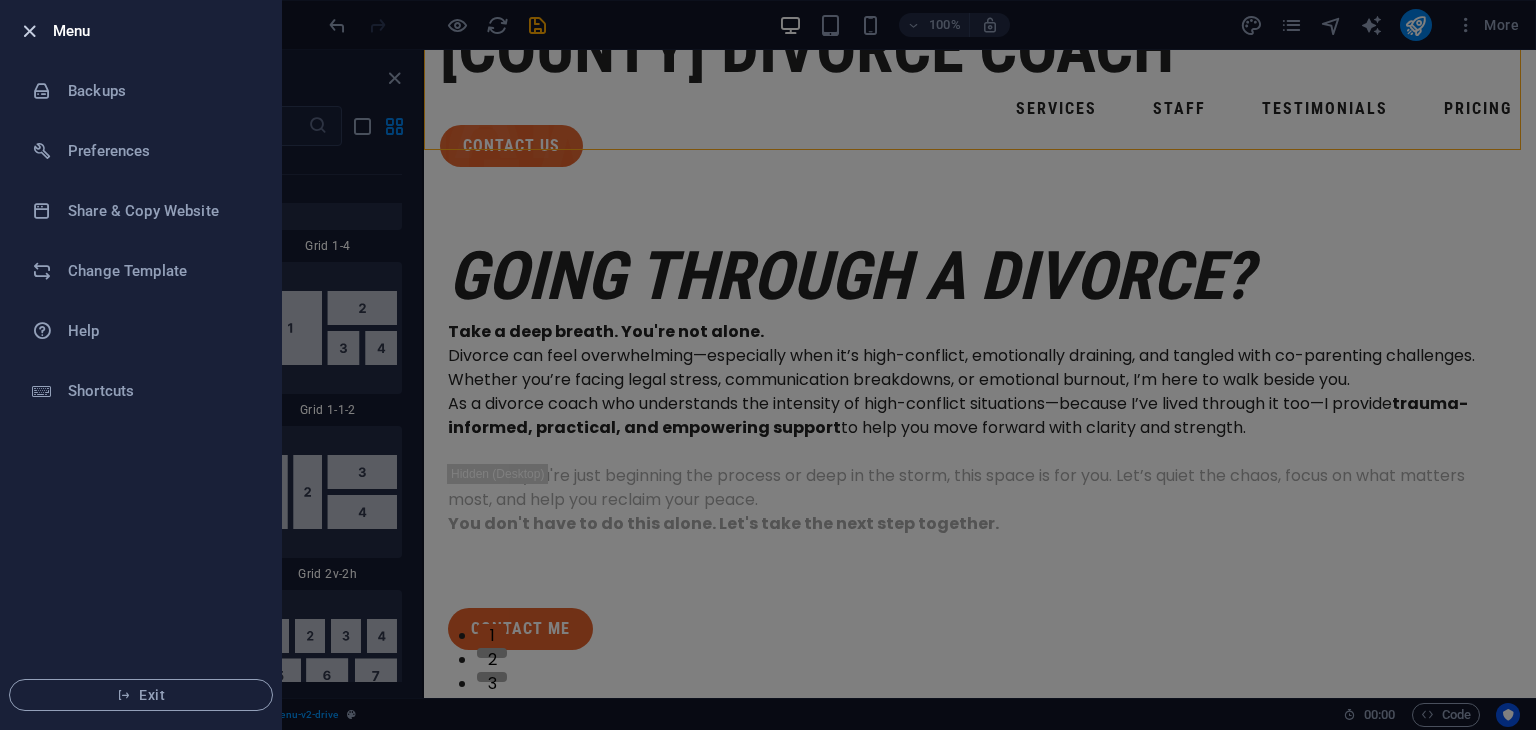 click at bounding box center [29, 31] 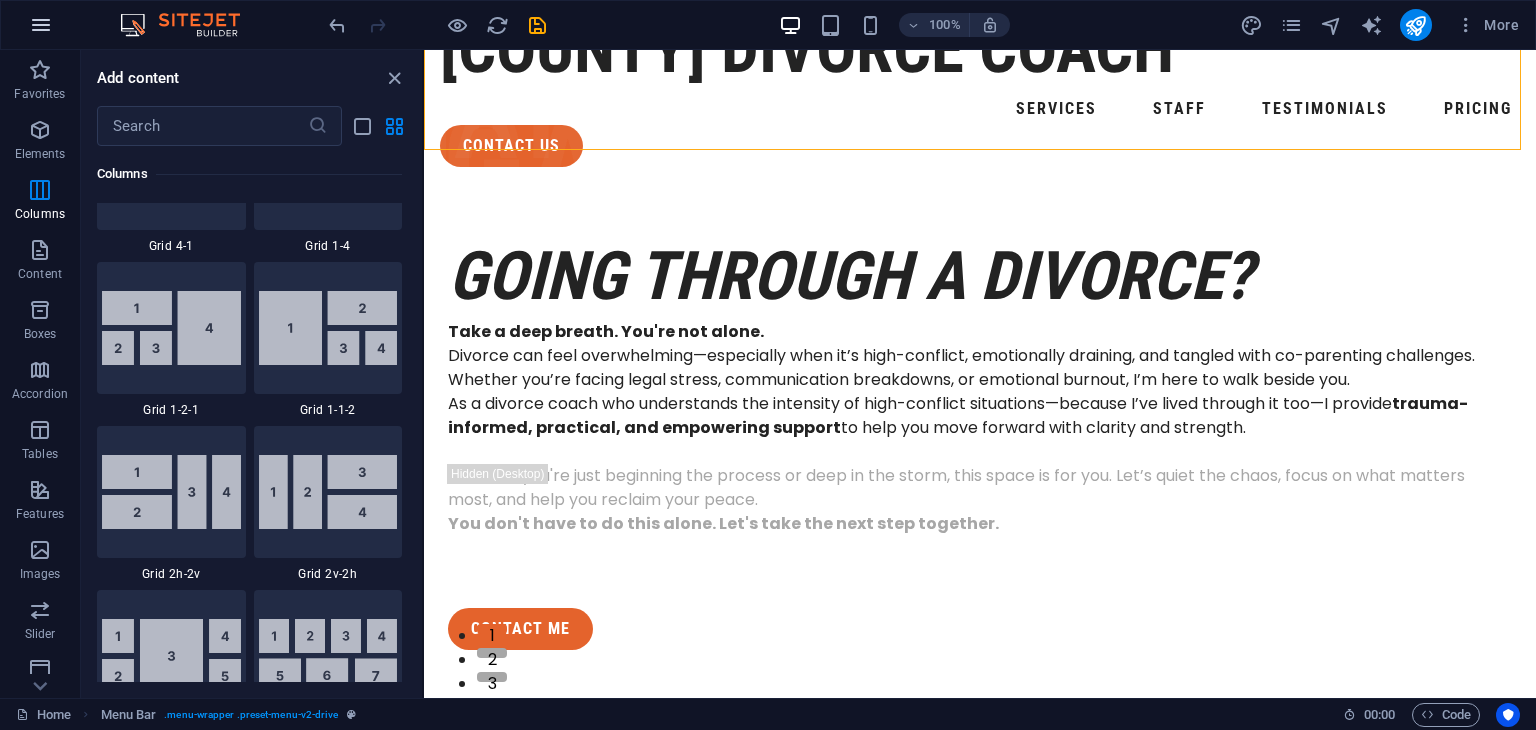 click at bounding box center [41, 25] 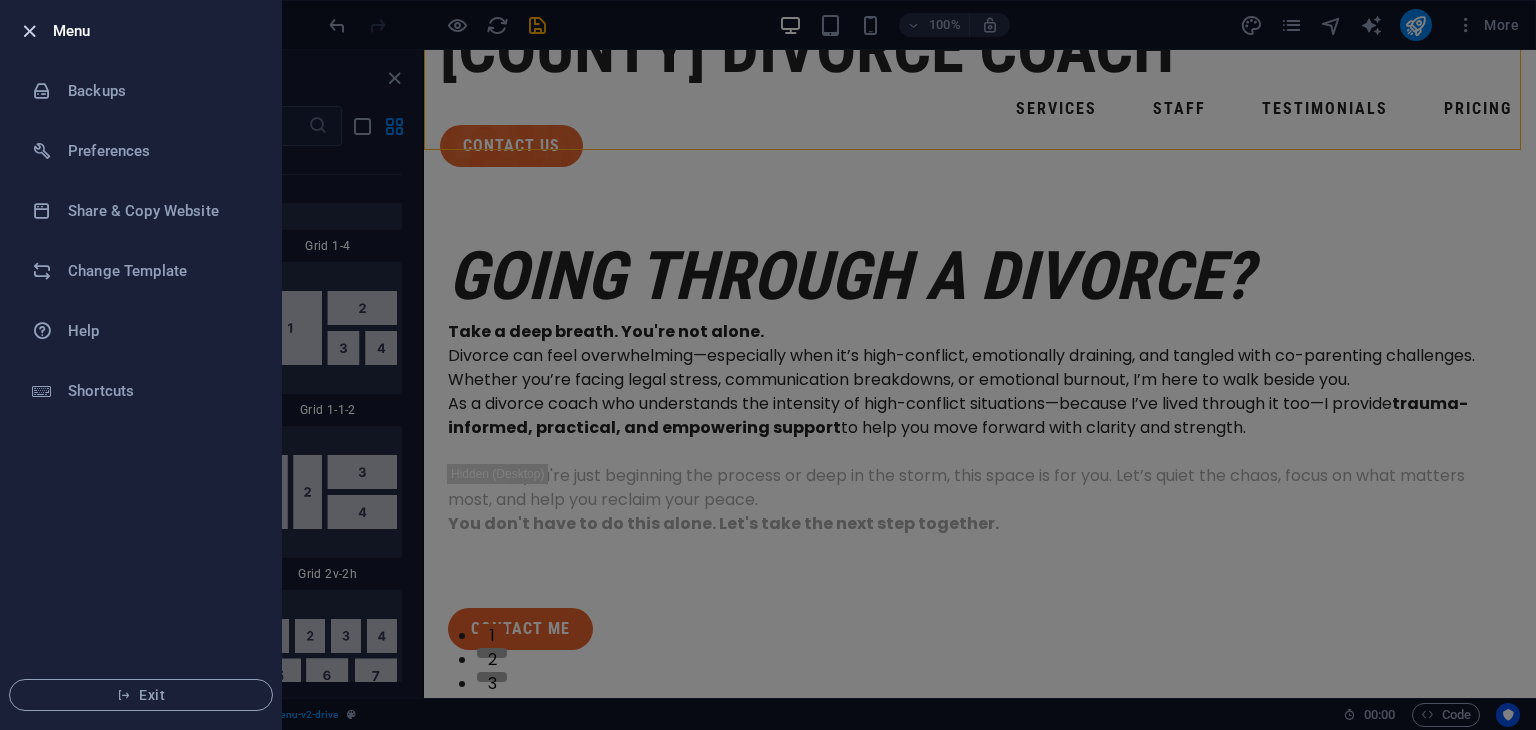 click at bounding box center [29, 31] 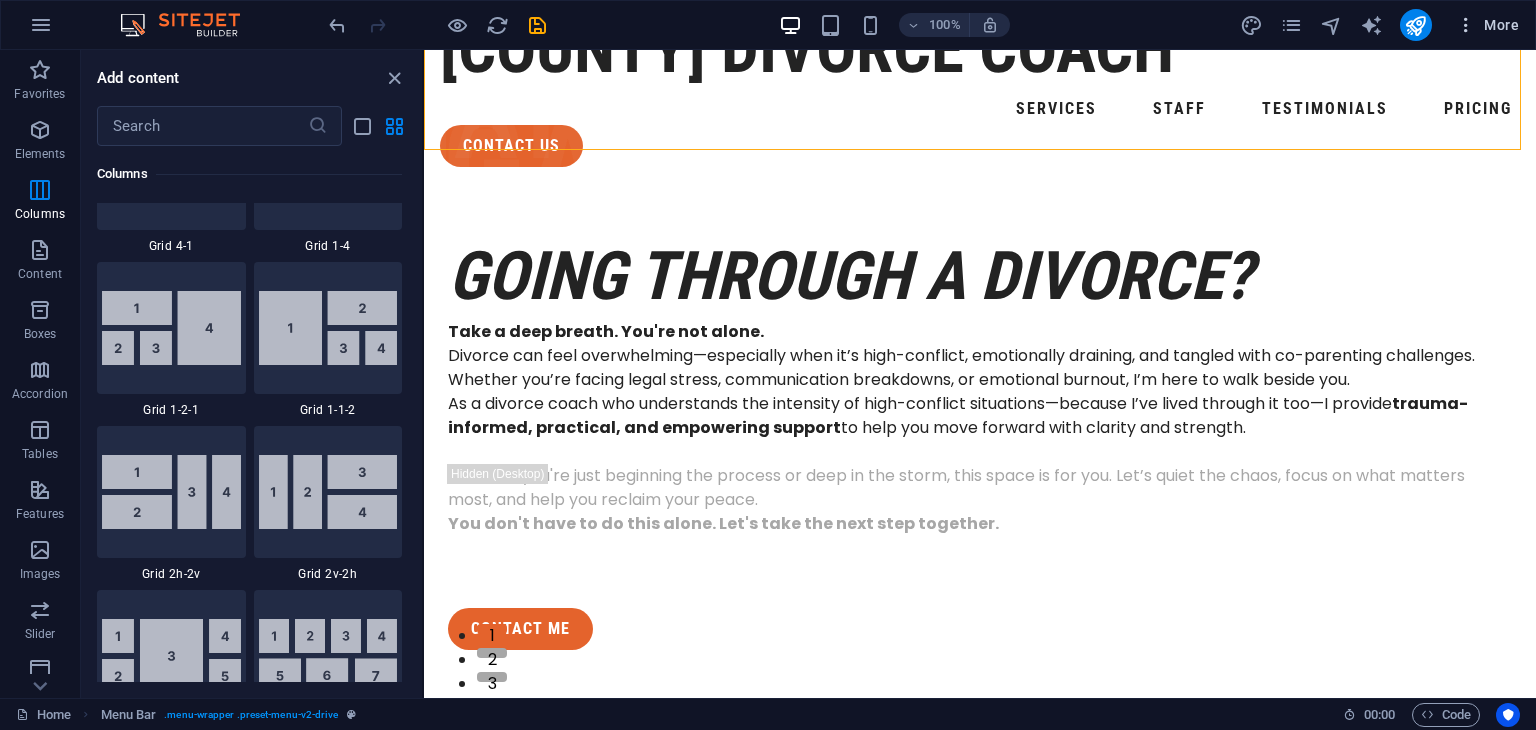 click on "More" at bounding box center [1487, 25] 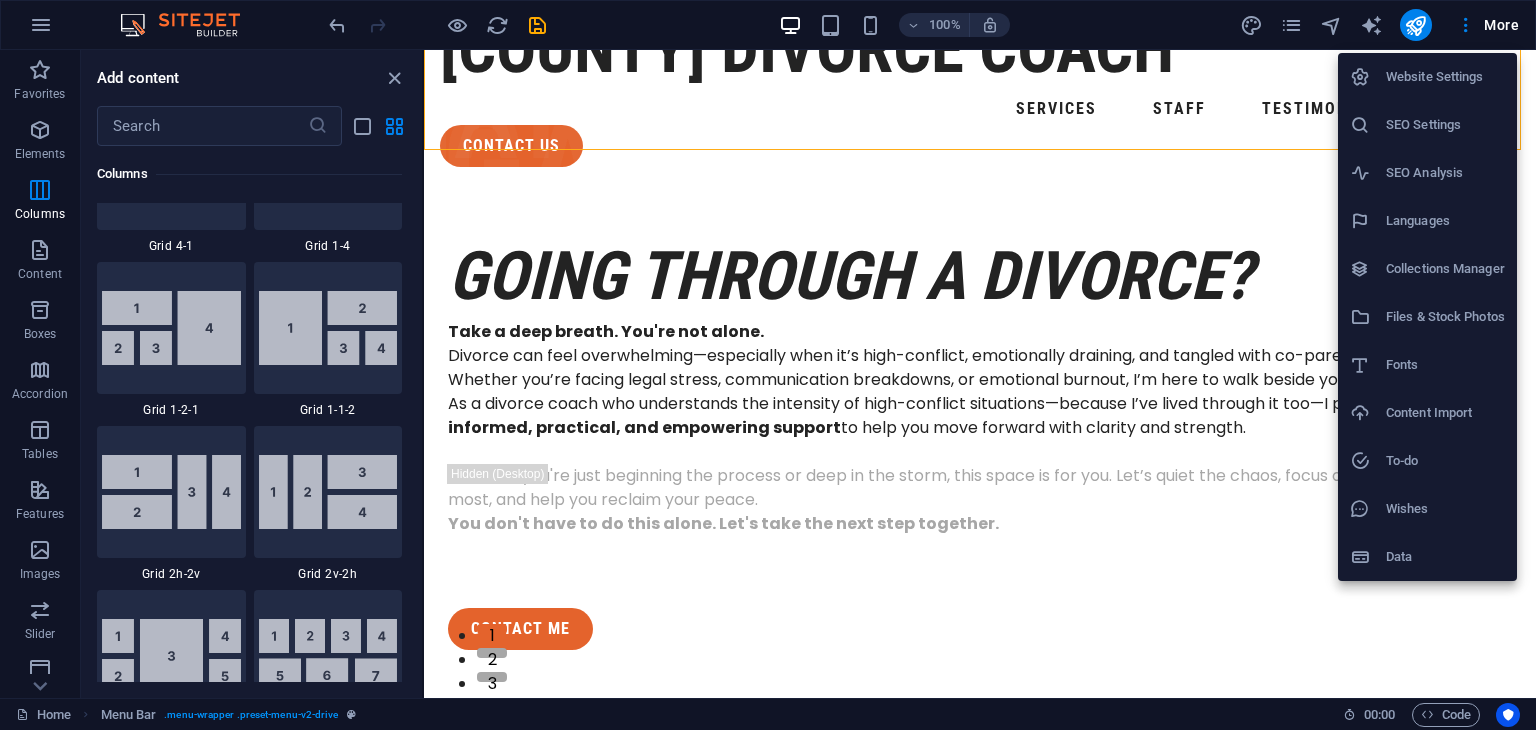 click at bounding box center [768, 365] 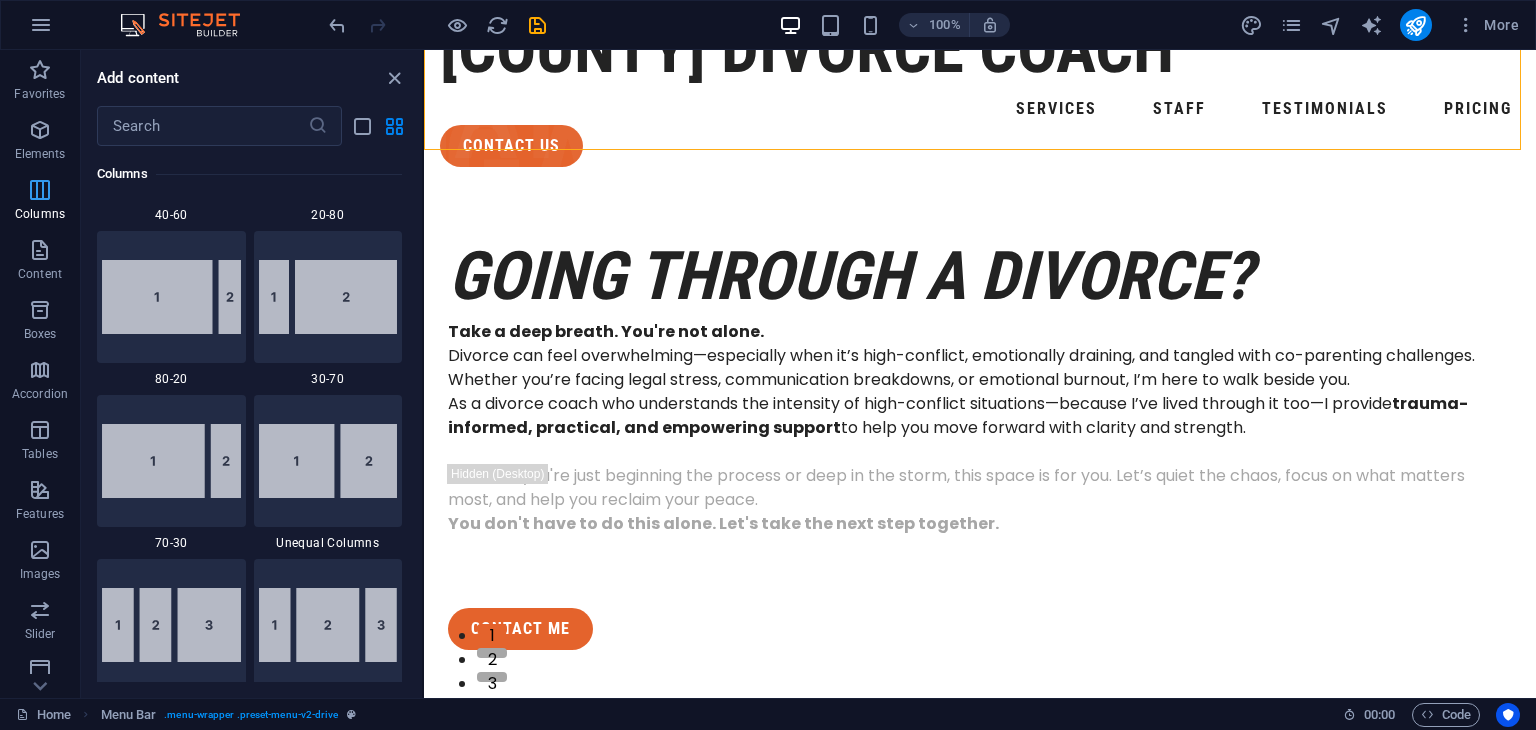 scroll, scrollTop: 1499, scrollLeft: 0, axis: vertical 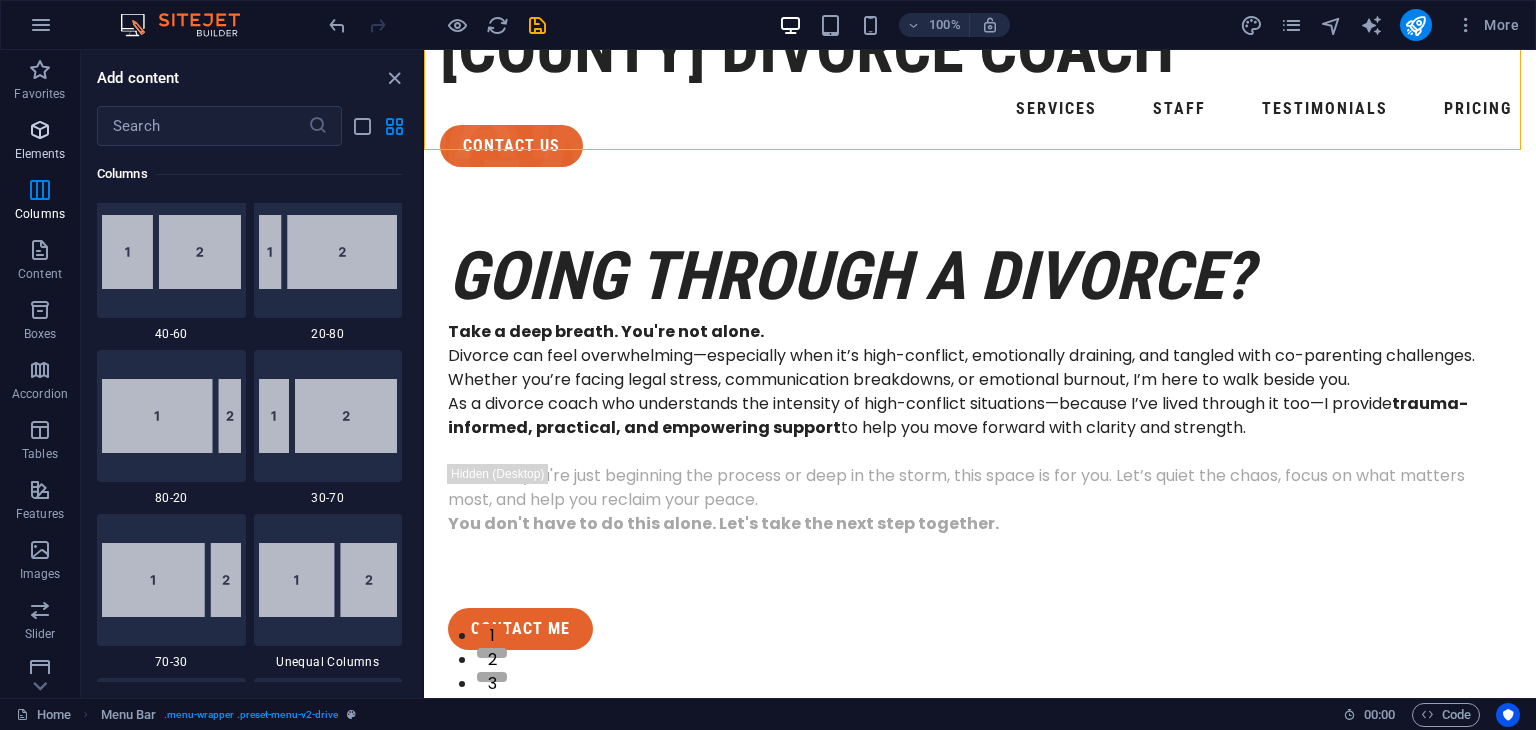 click on "Elements" at bounding box center [40, 154] 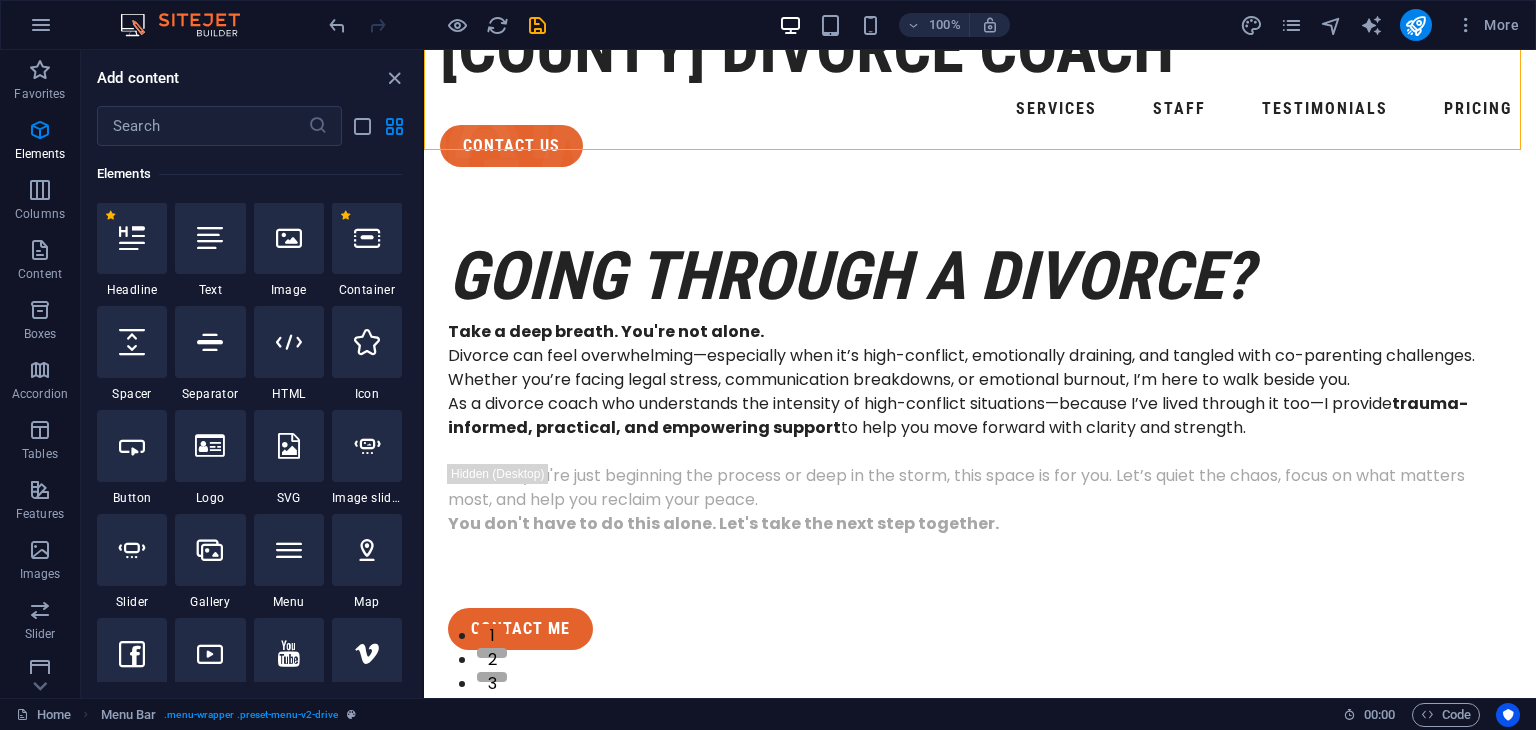 scroll, scrollTop: 212, scrollLeft: 0, axis: vertical 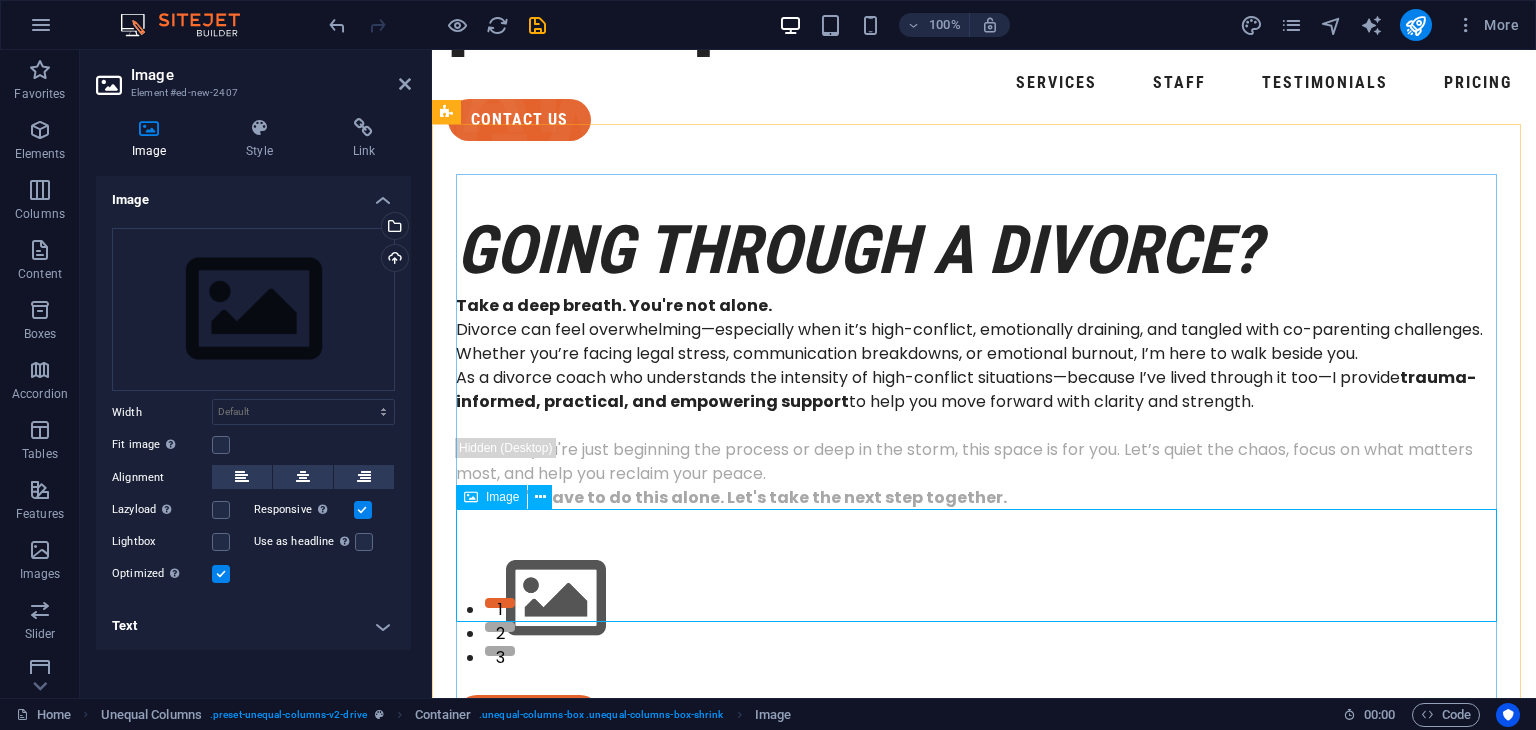 click at bounding box center (984, 598) 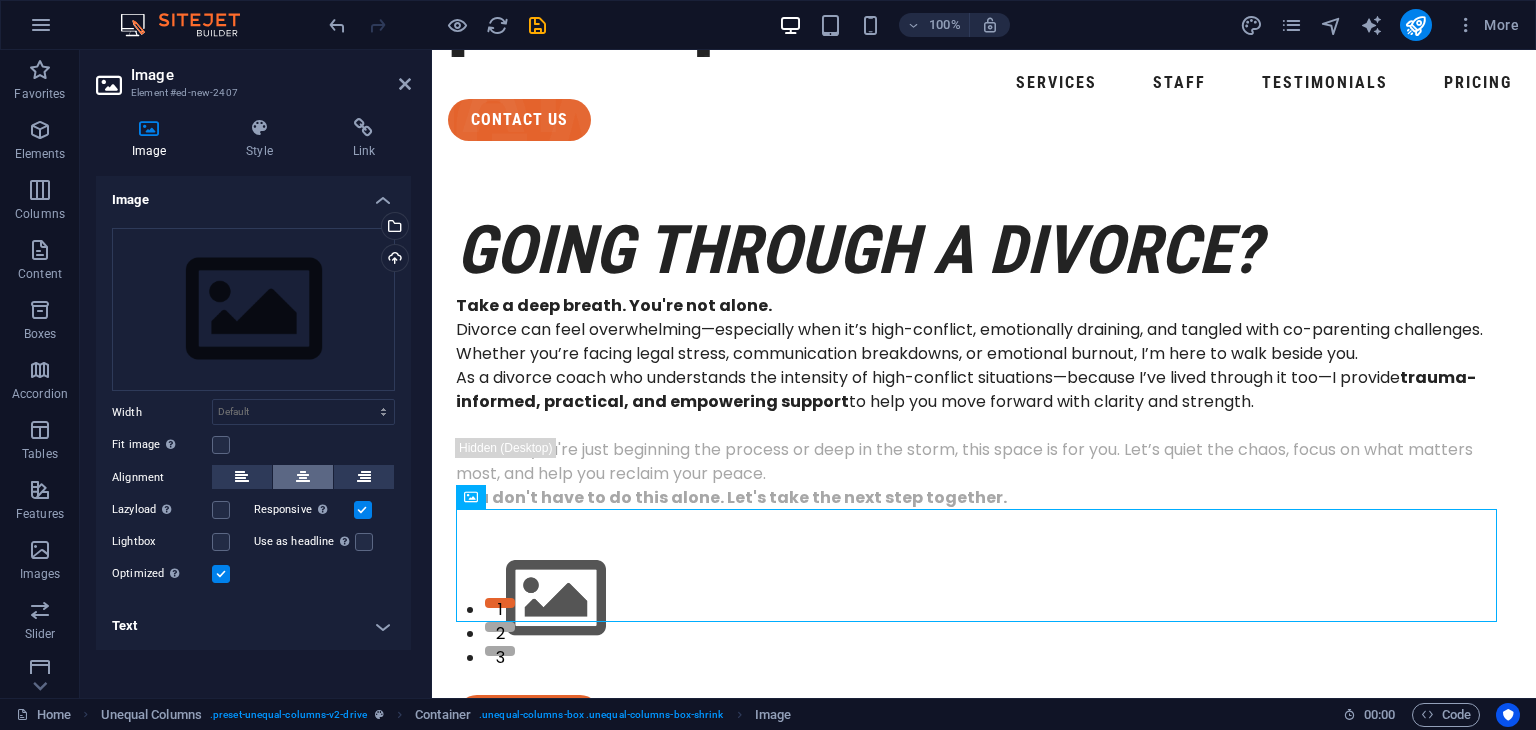 click at bounding box center (303, 477) 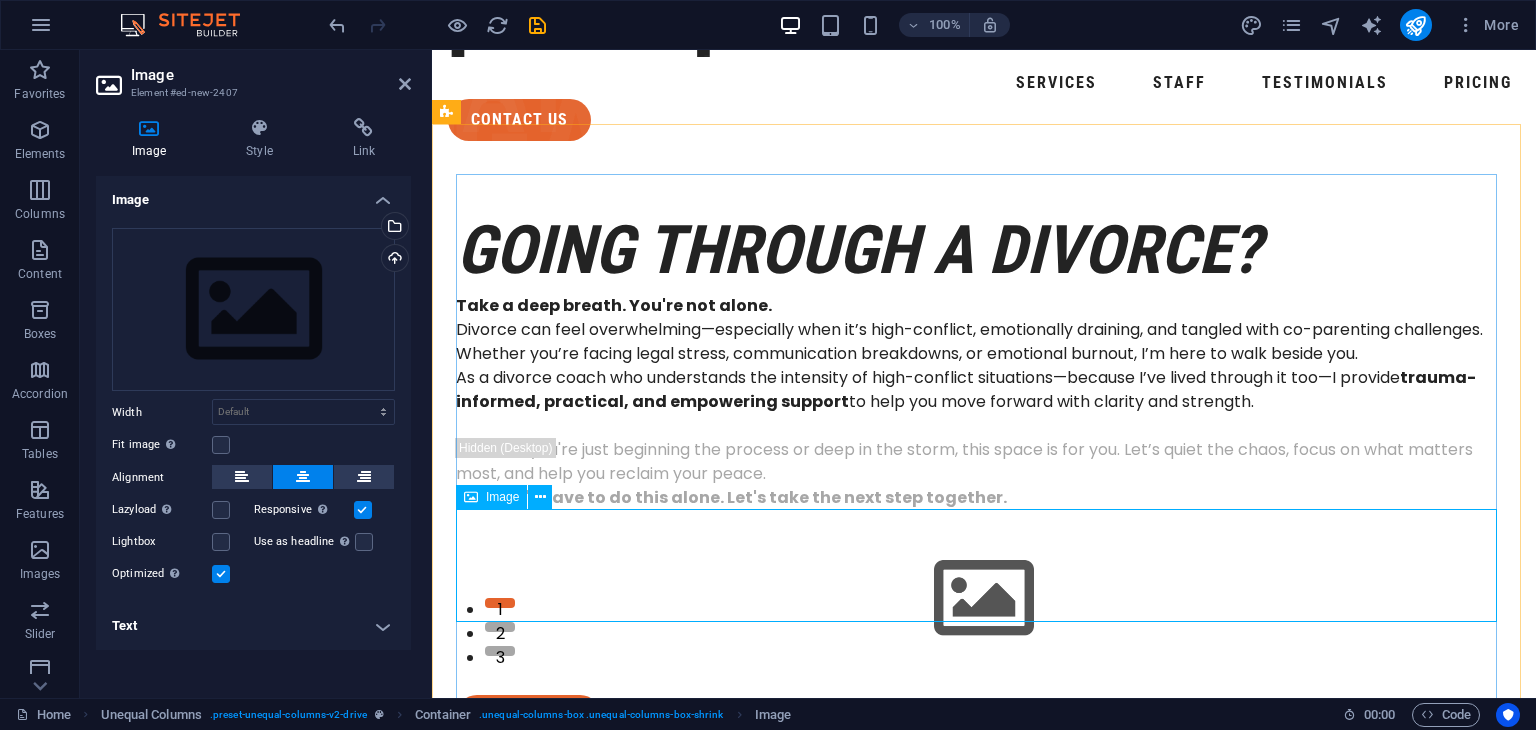 click at bounding box center [984, 598] 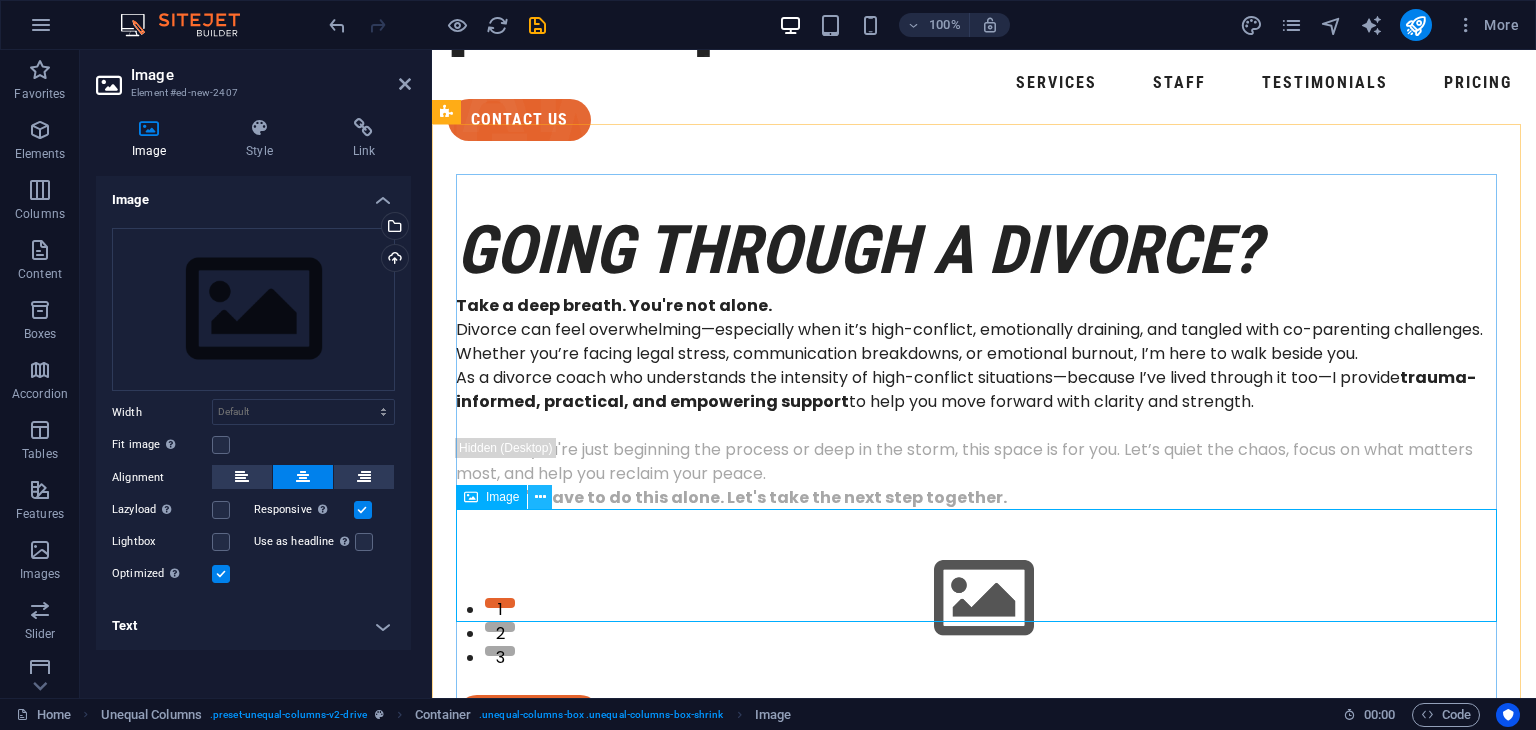 click at bounding box center [540, 497] 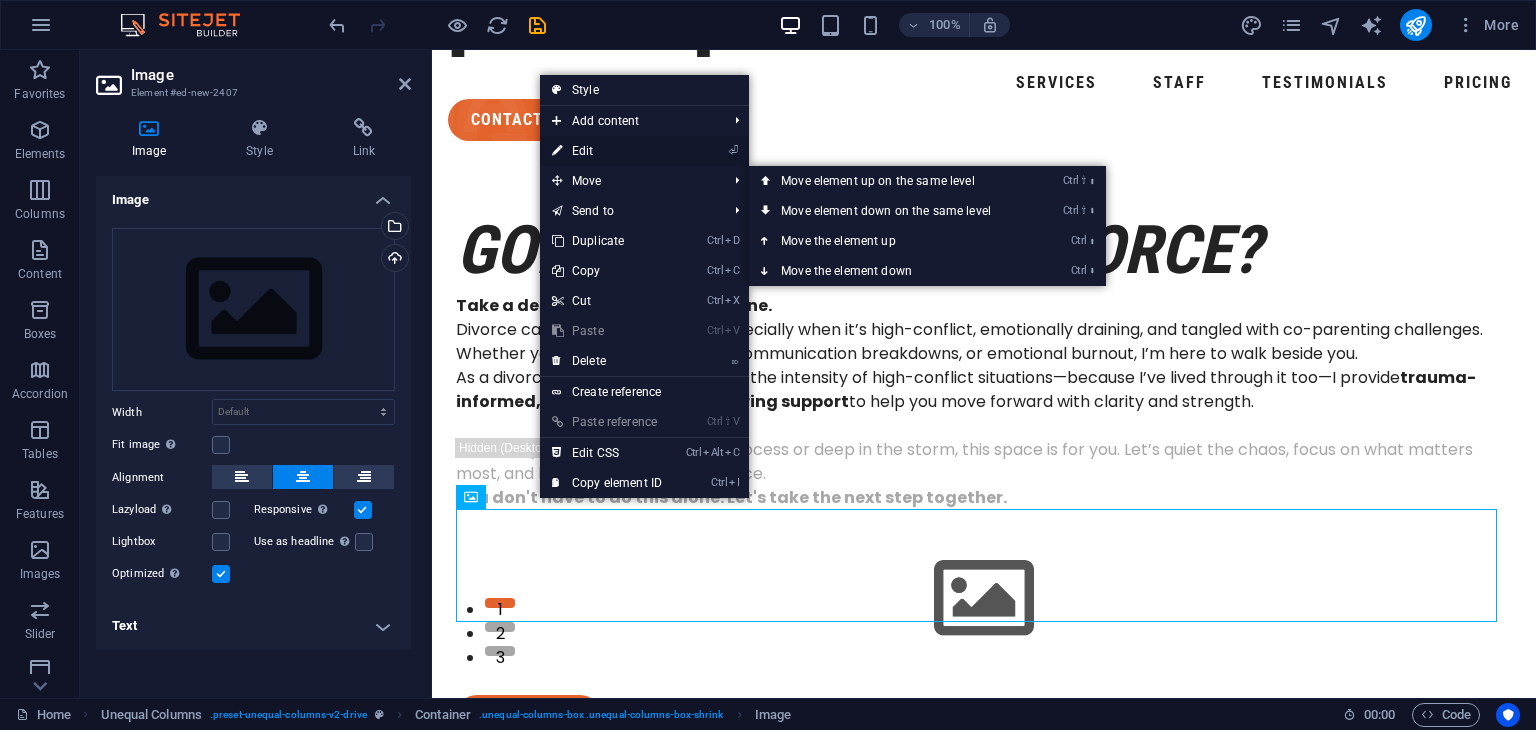 click on "⏎  Edit" at bounding box center (607, 151) 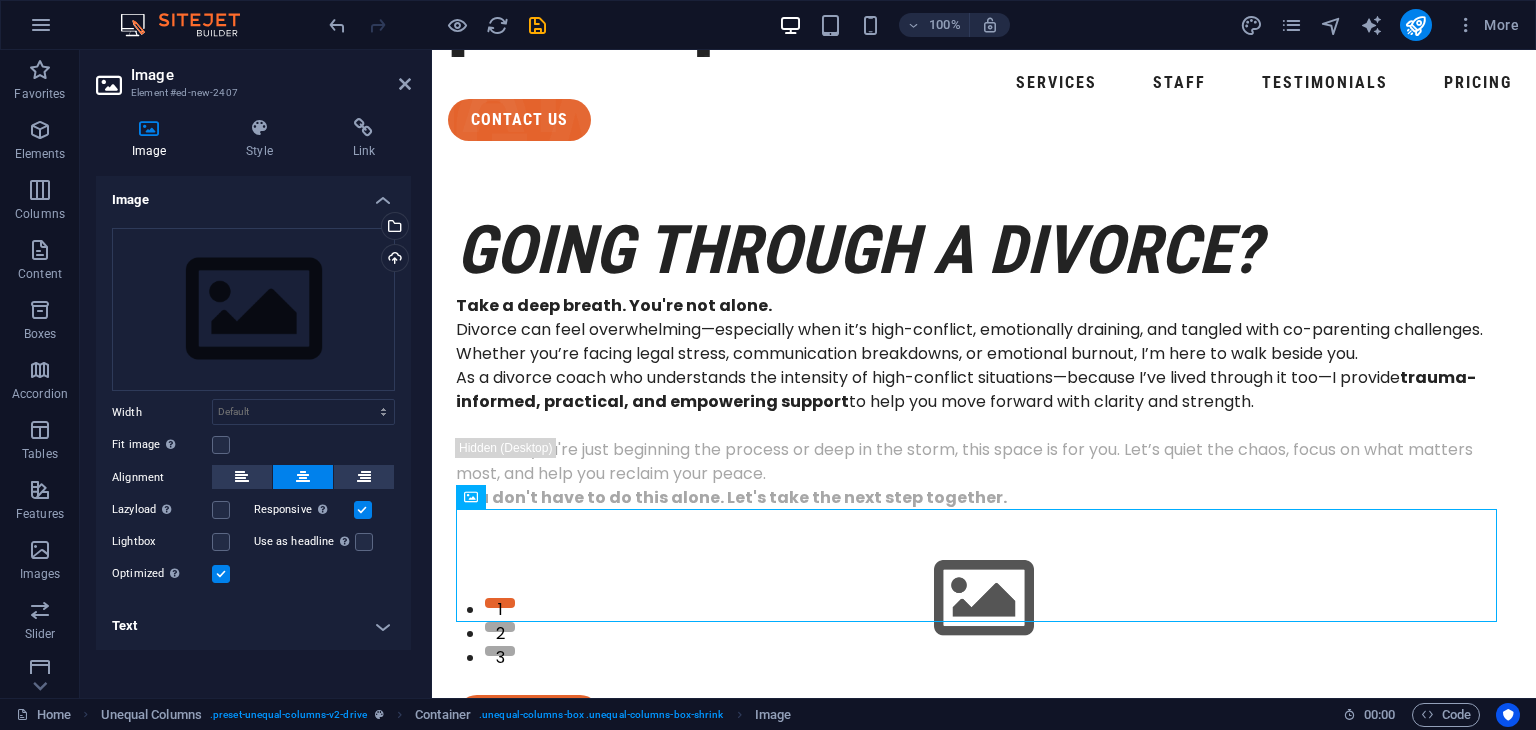 click at bounding box center [221, 445] 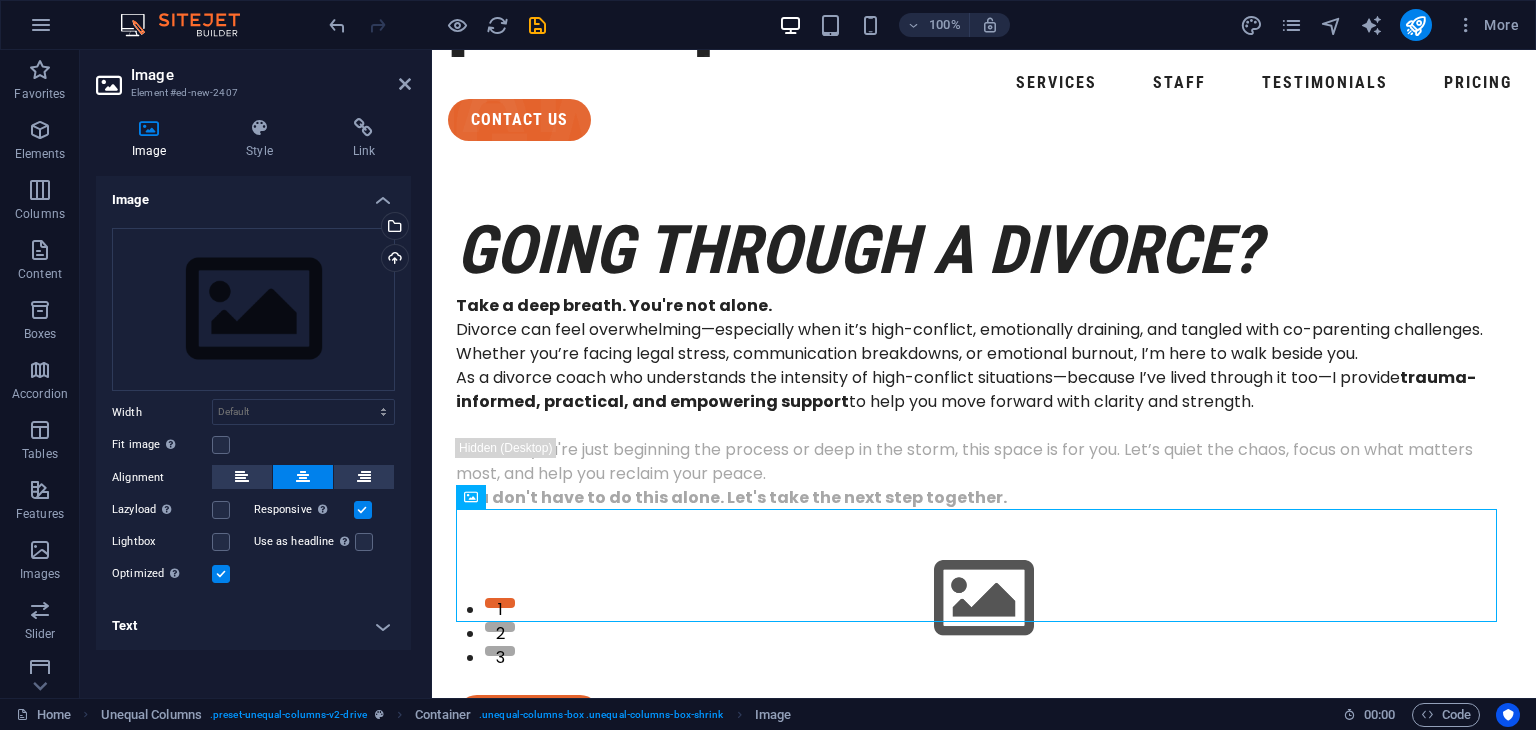 click on "Fit image Automatically fit image to a fixed width and height" at bounding box center [0, 0] 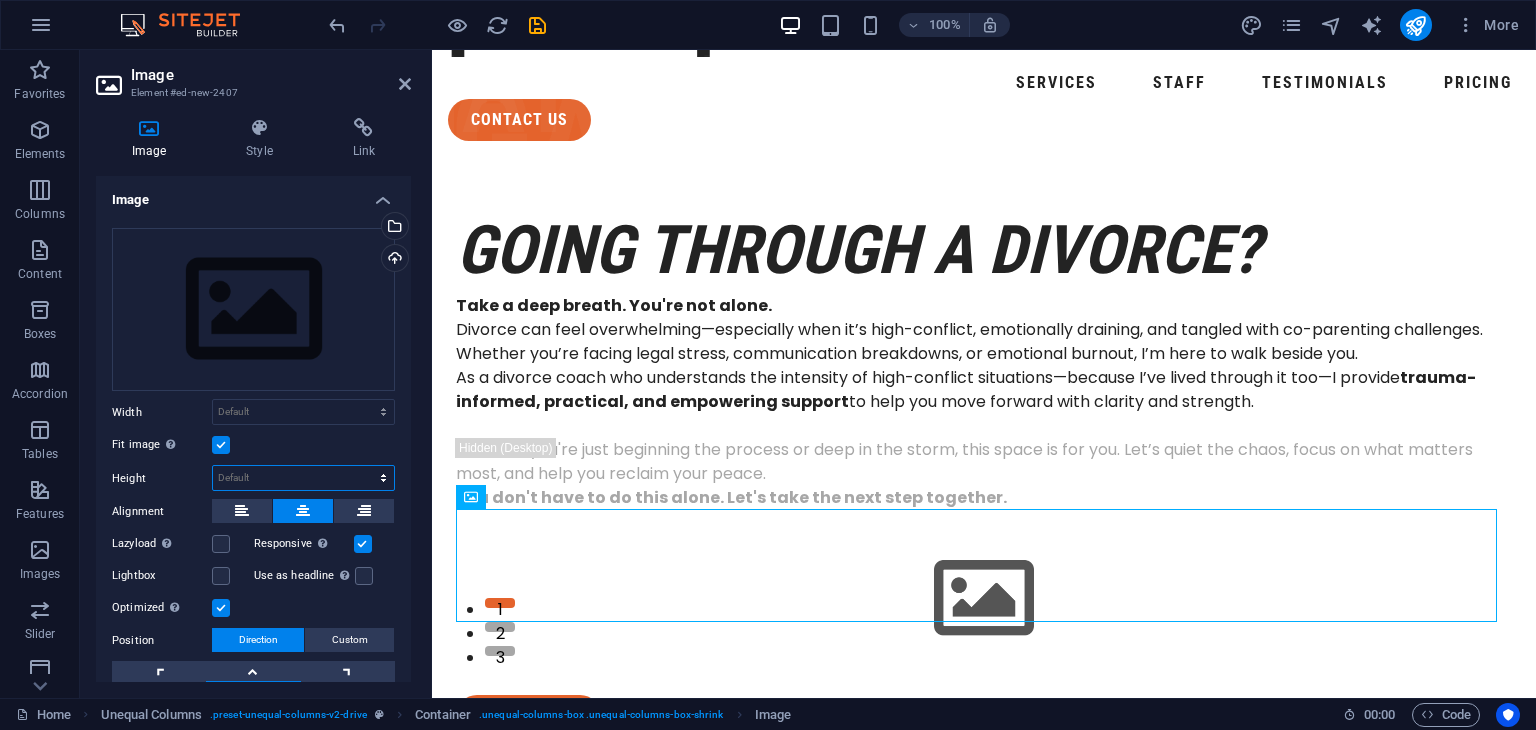 click on "Default auto px" at bounding box center [303, 478] 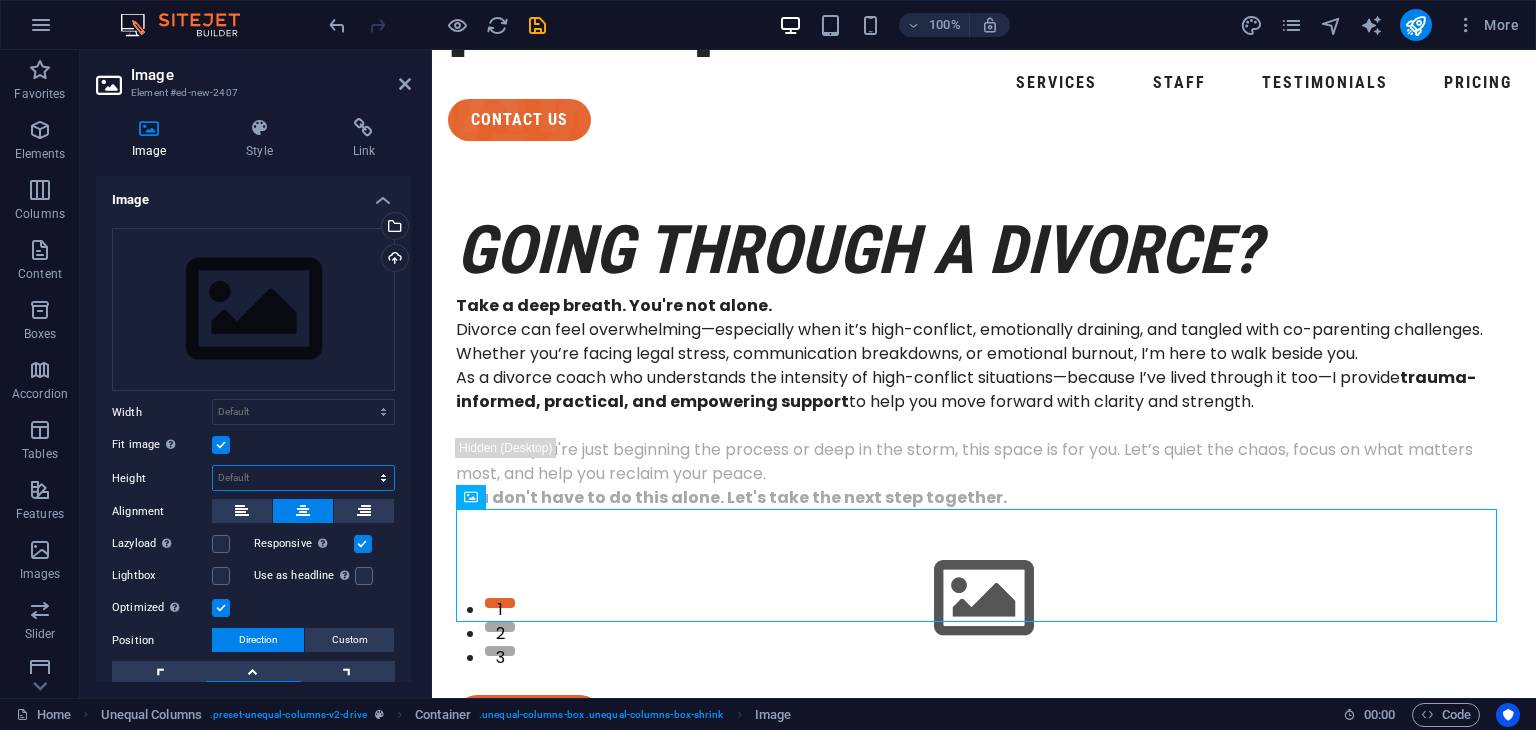 click on "Default auto px" at bounding box center (303, 478) 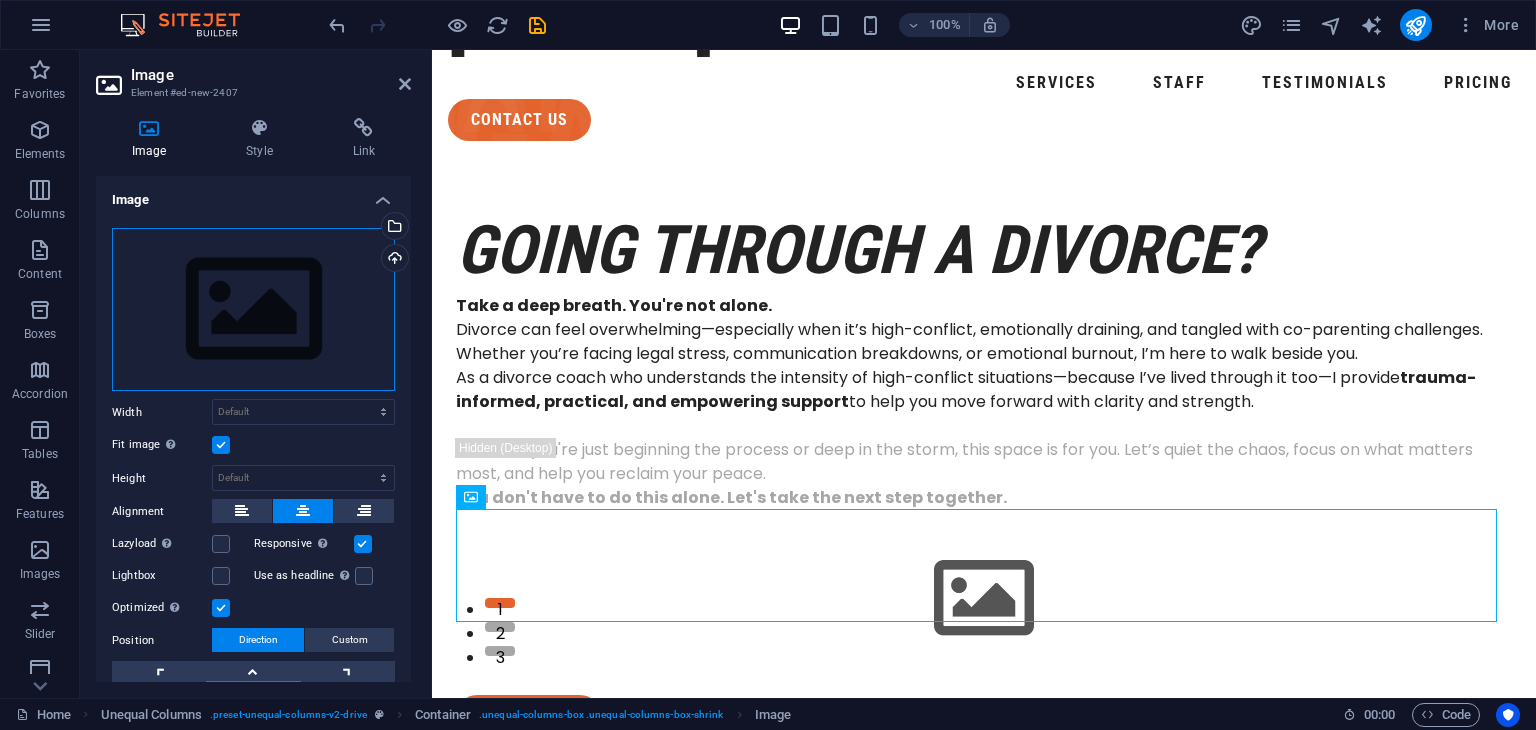 click on "Drag files here, click to choose files or select files from Files or our free stock photos & videos" at bounding box center [253, 310] 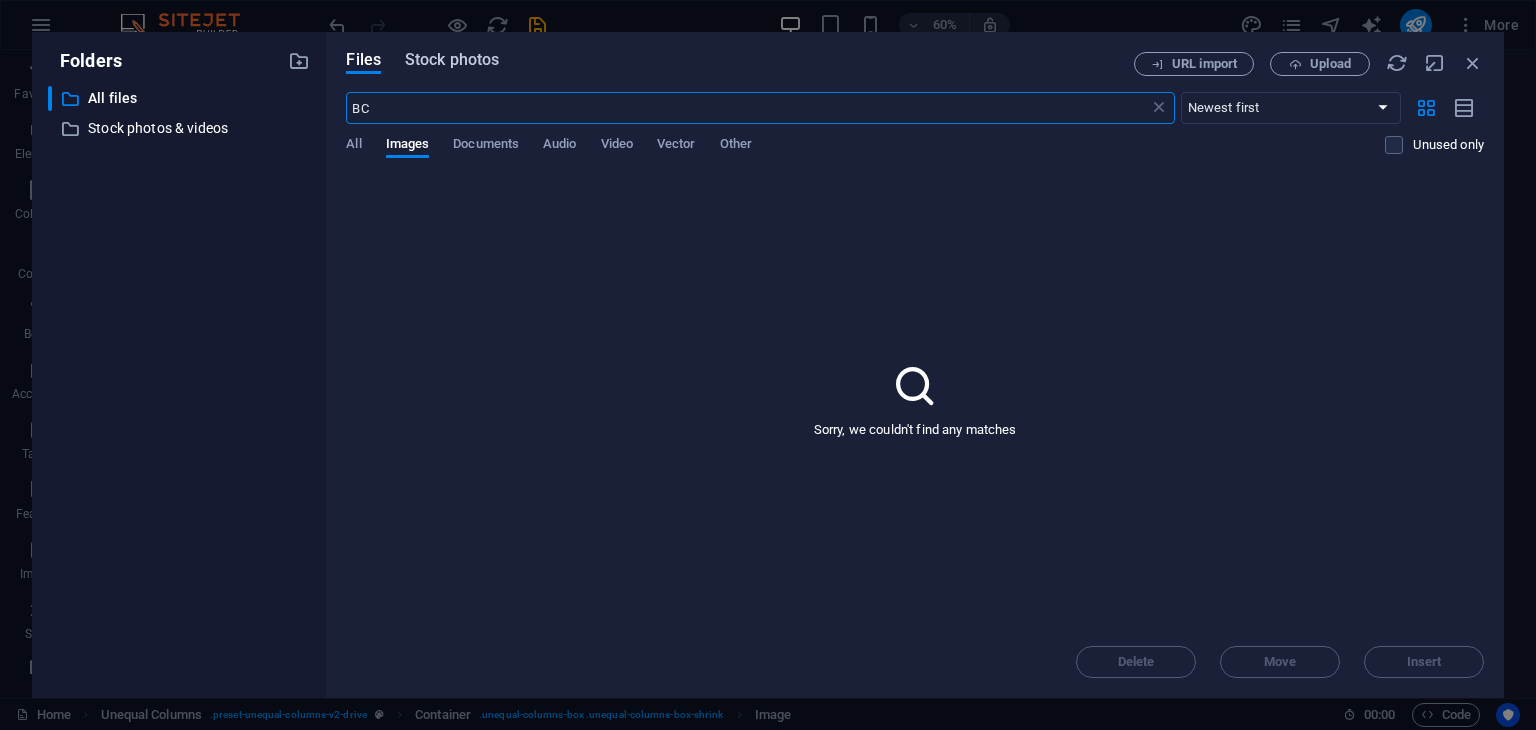 click on "Stock photos" at bounding box center (452, 60) 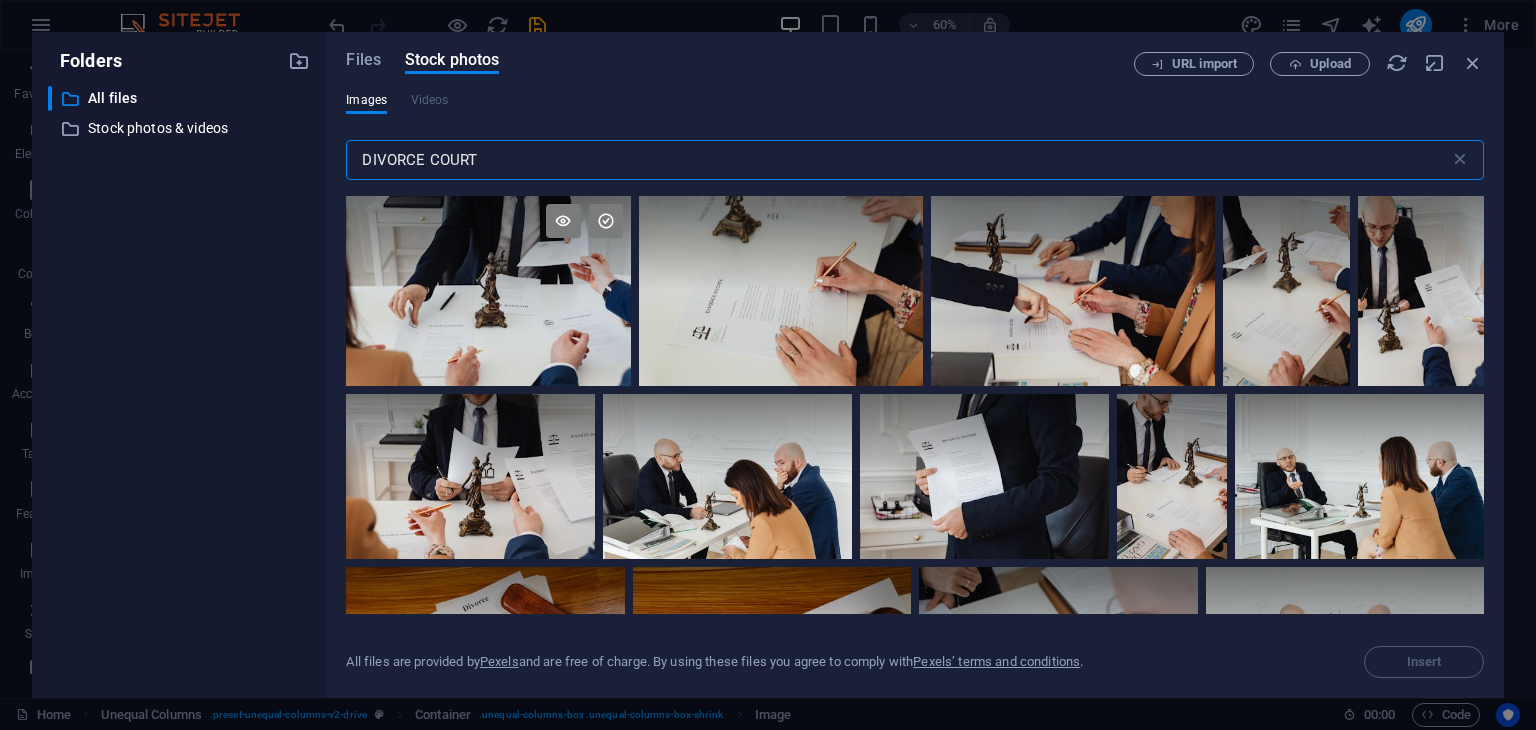 click at bounding box center [488, 291] 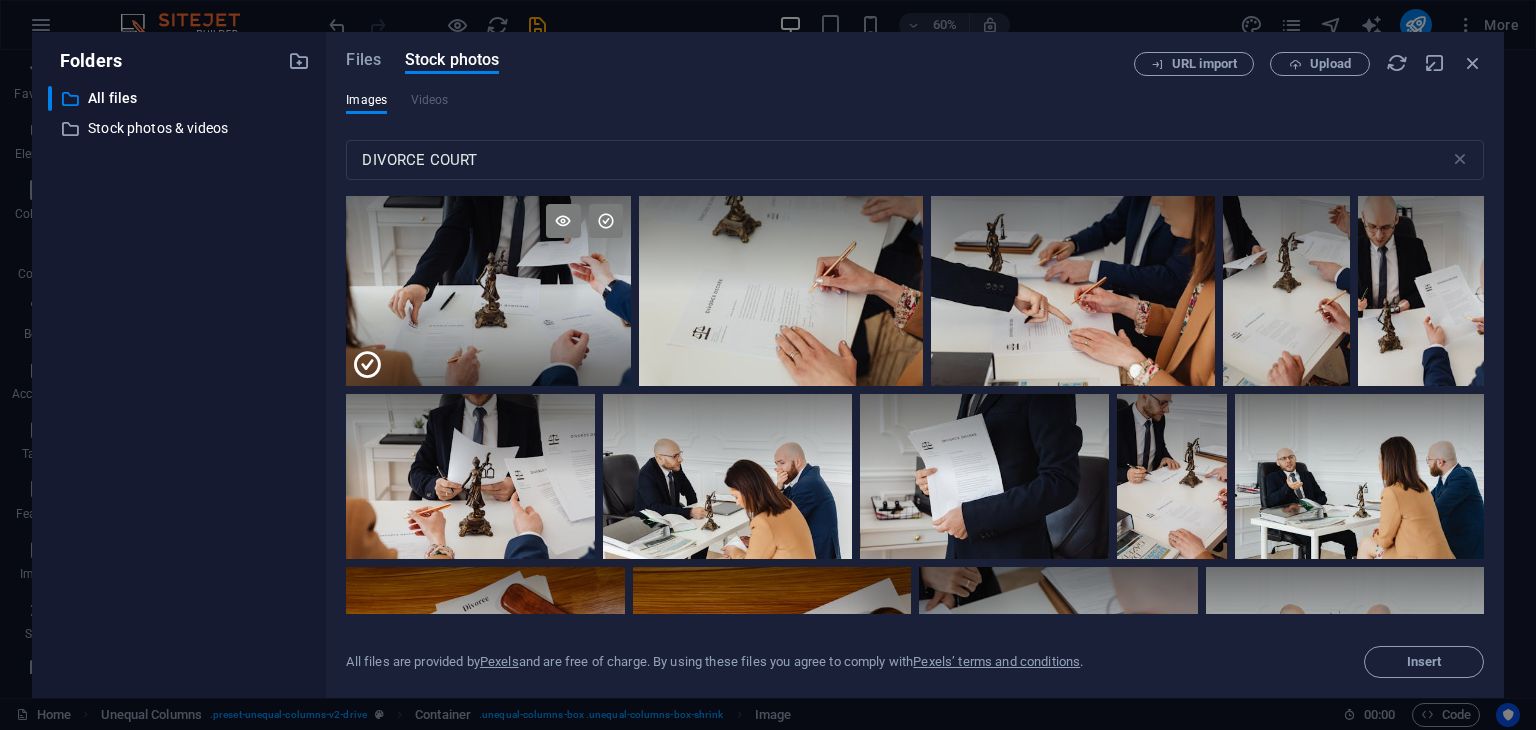 click at bounding box center (488, 338) 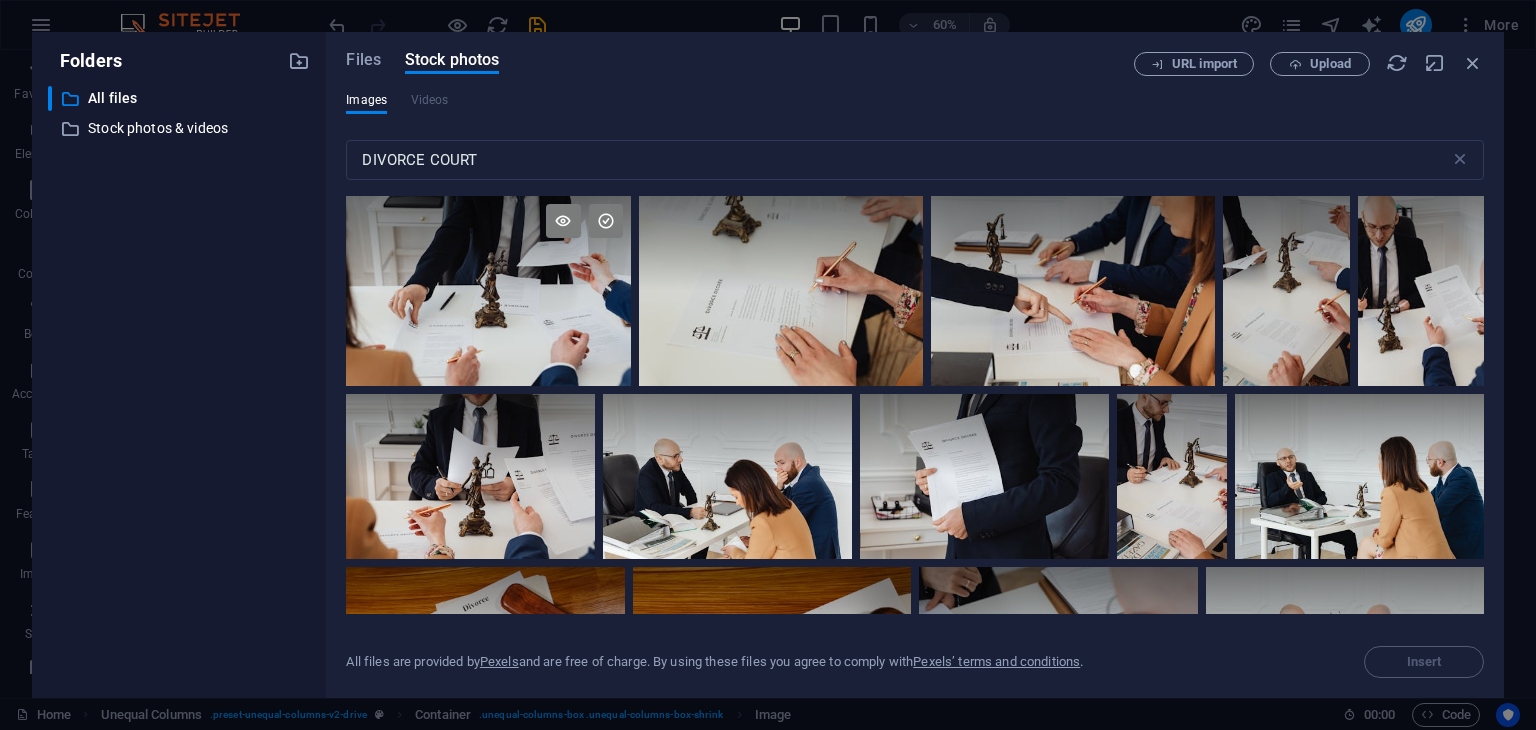 click at bounding box center [488, 291] 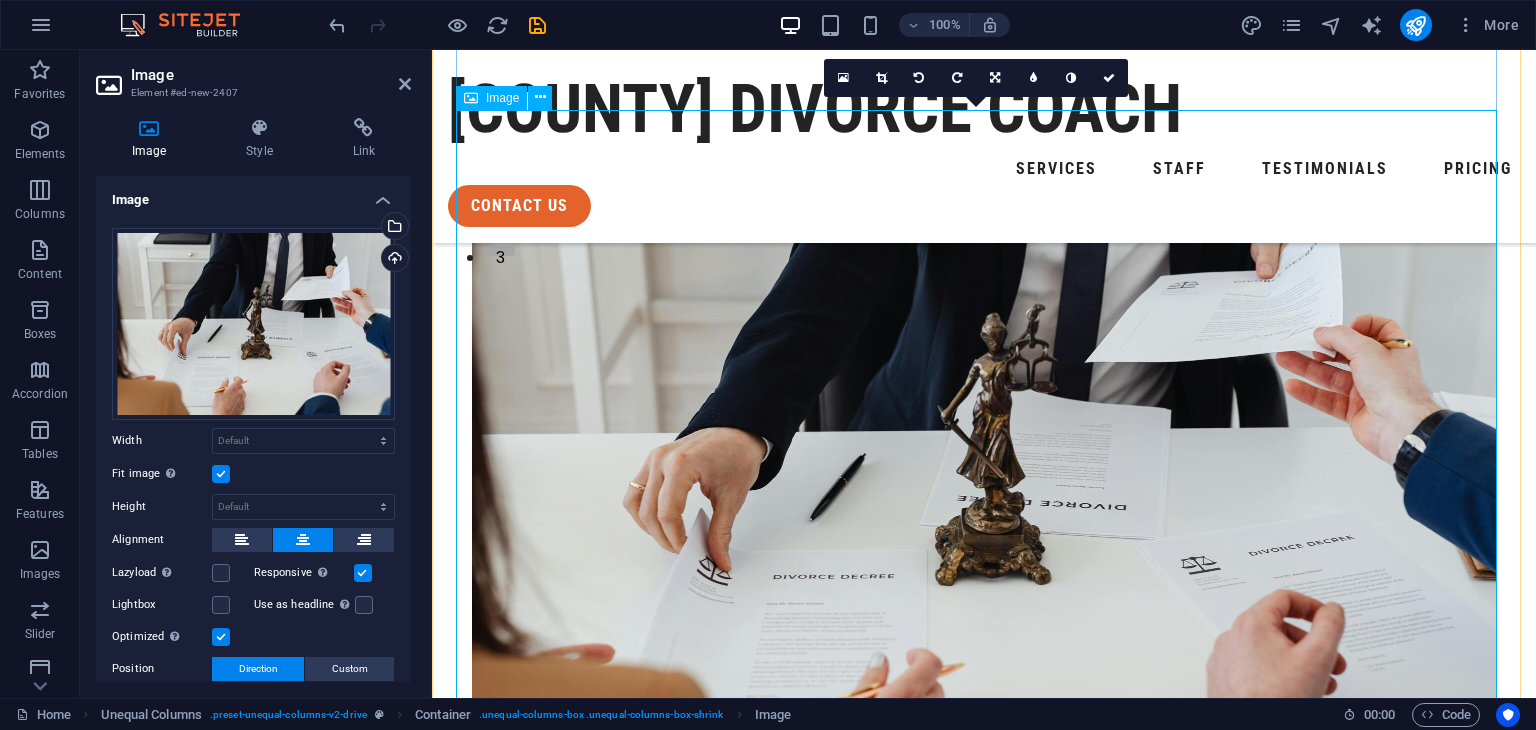 scroll, scrollTop: 0, scrollLeft: 0, axis: both 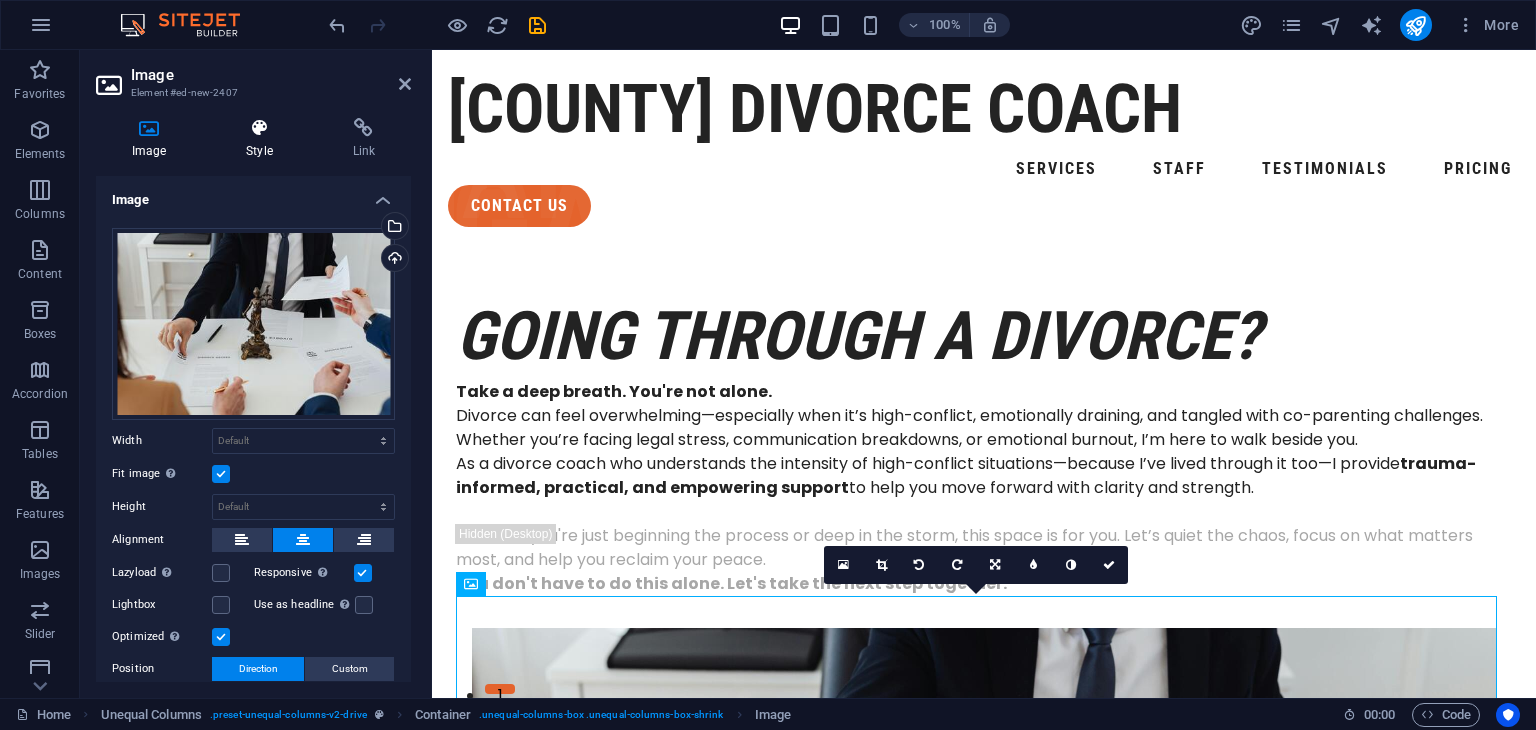 click on "Style" at bounding box center (263, 139) 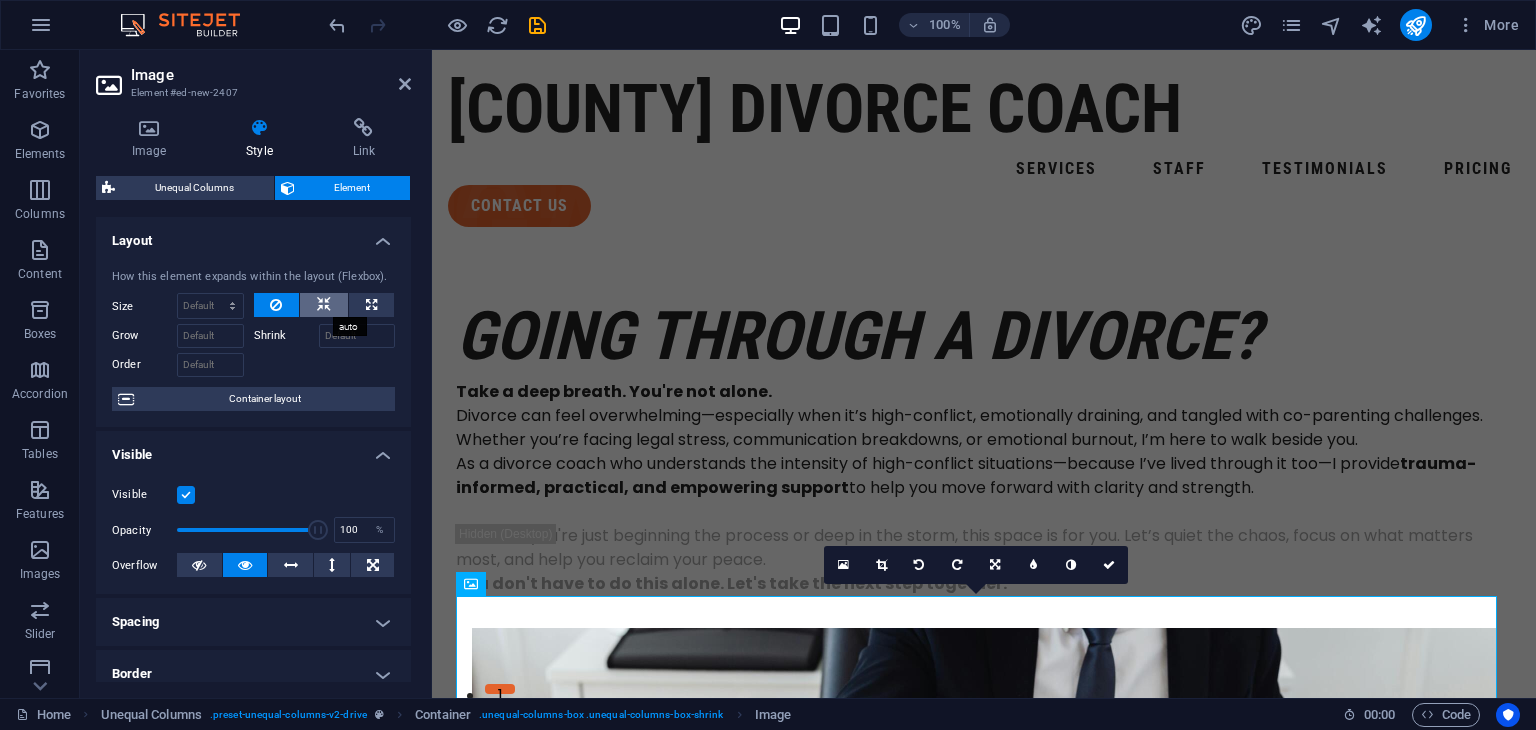 click at bounding box center [324, 305] 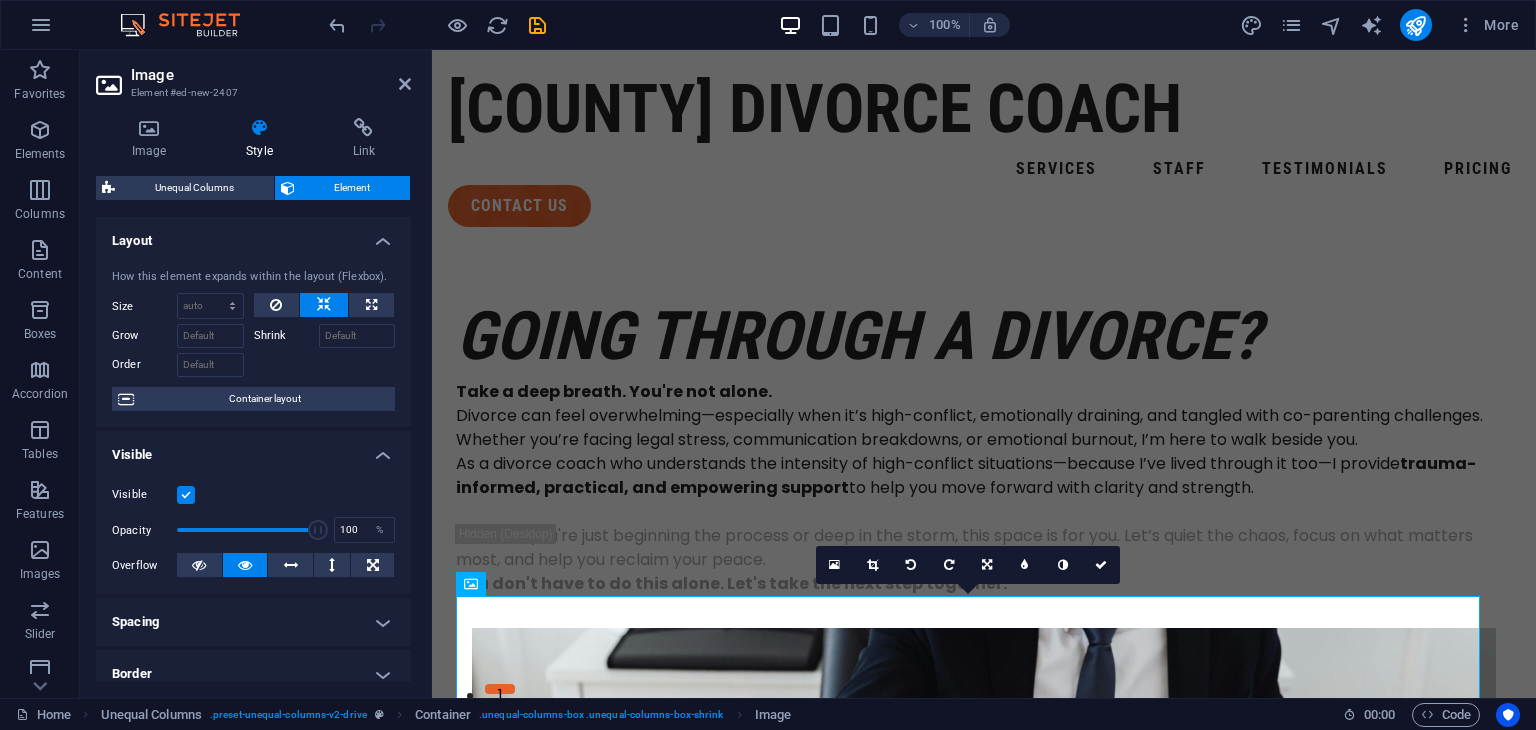 click at bounding box center [324, 305] 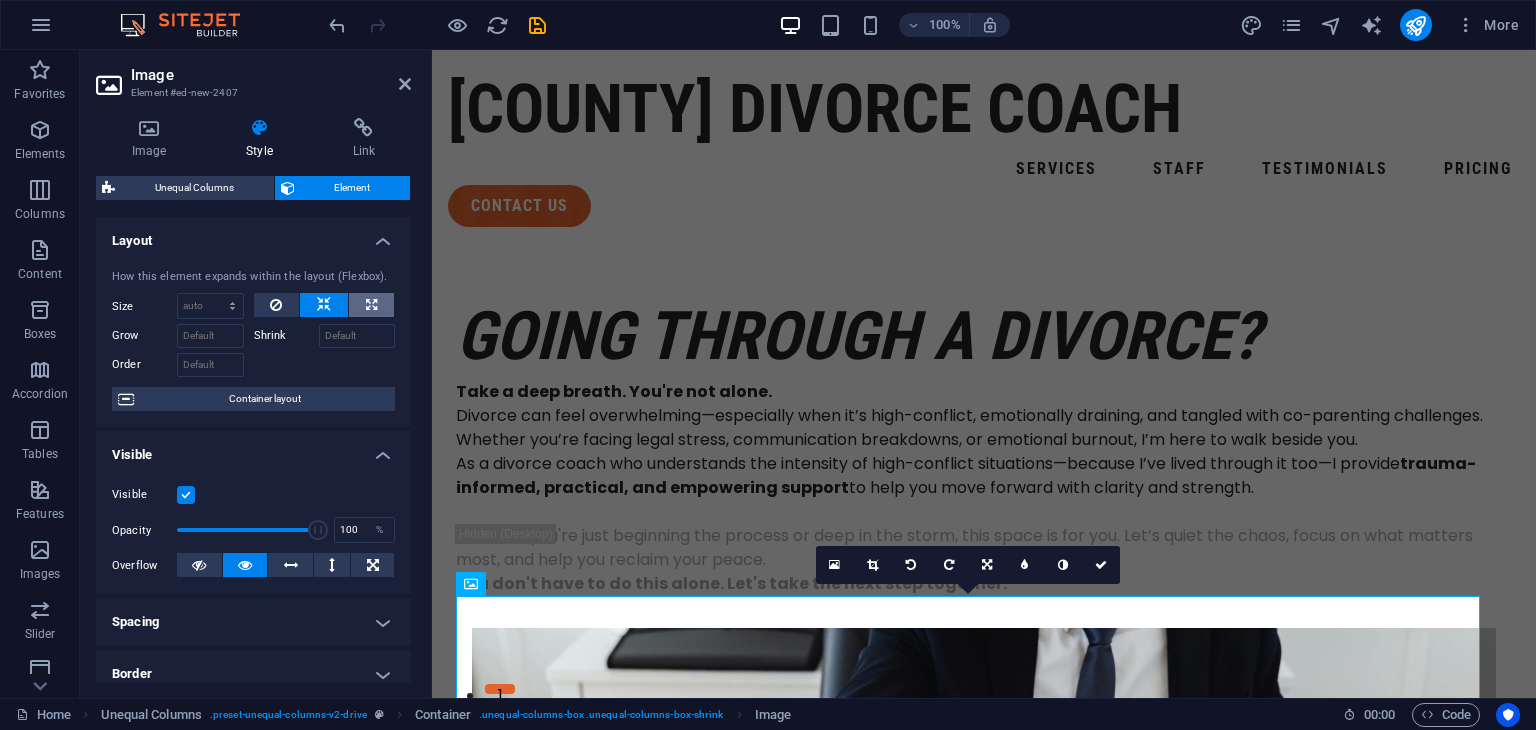 click at bounding box center [371, 305] 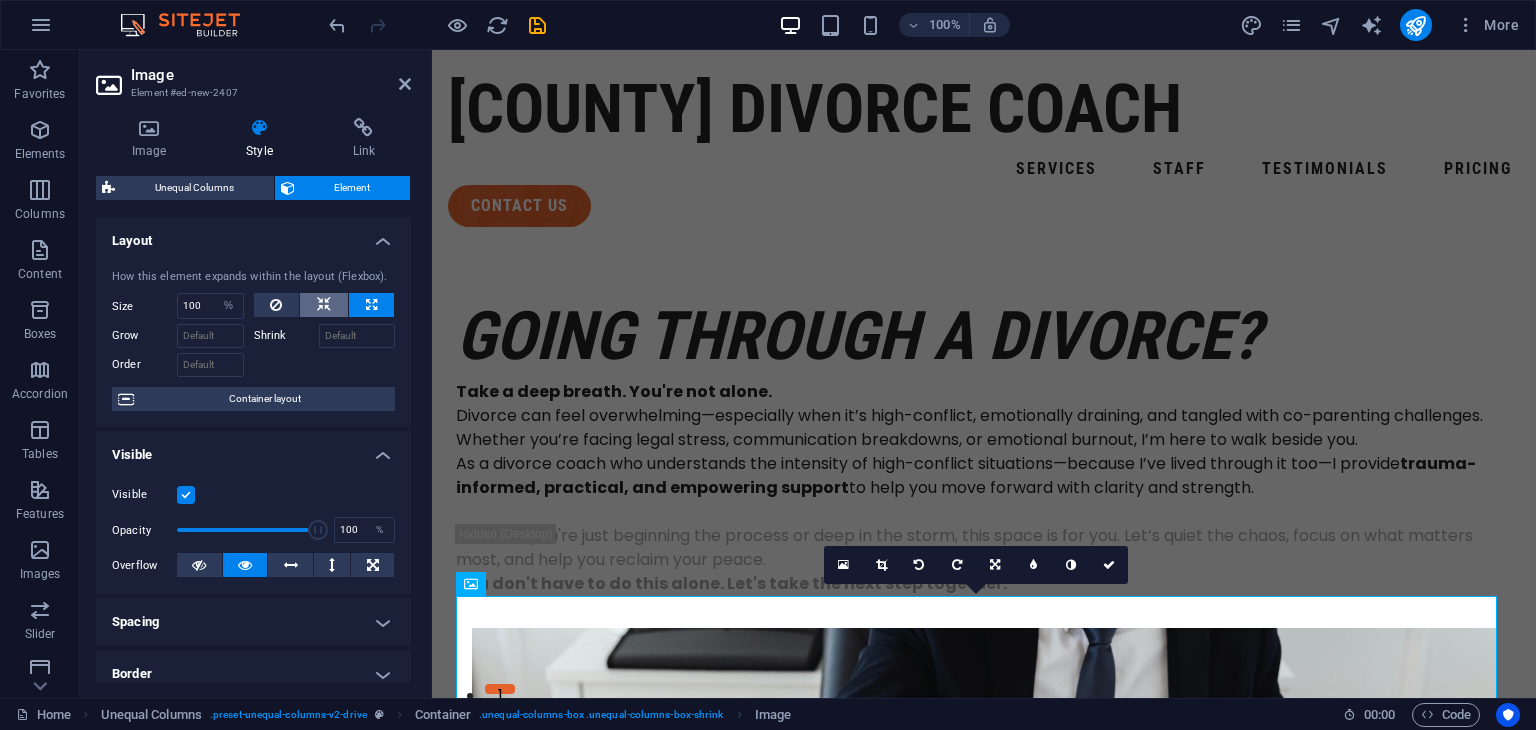 click at bounding box center [324, 305] 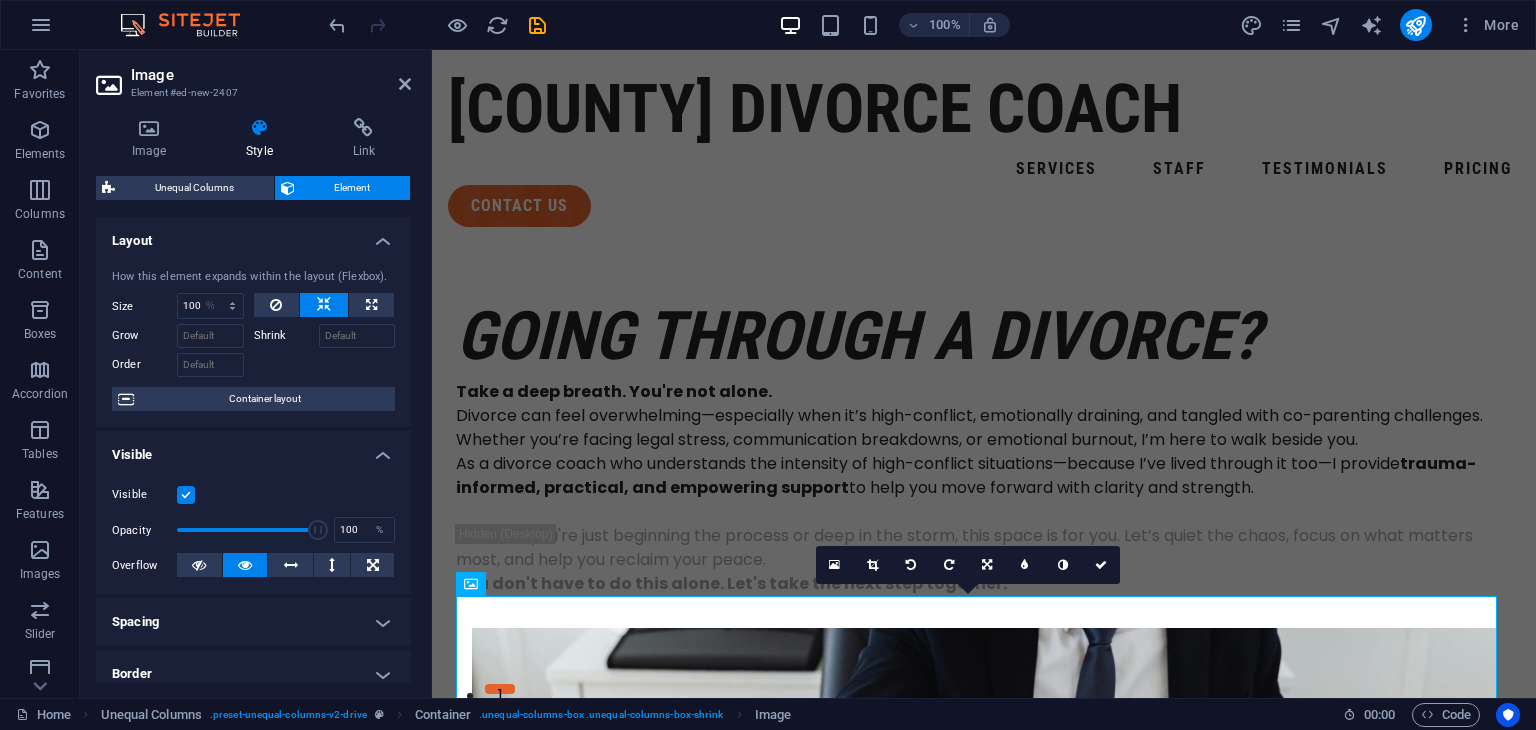 type 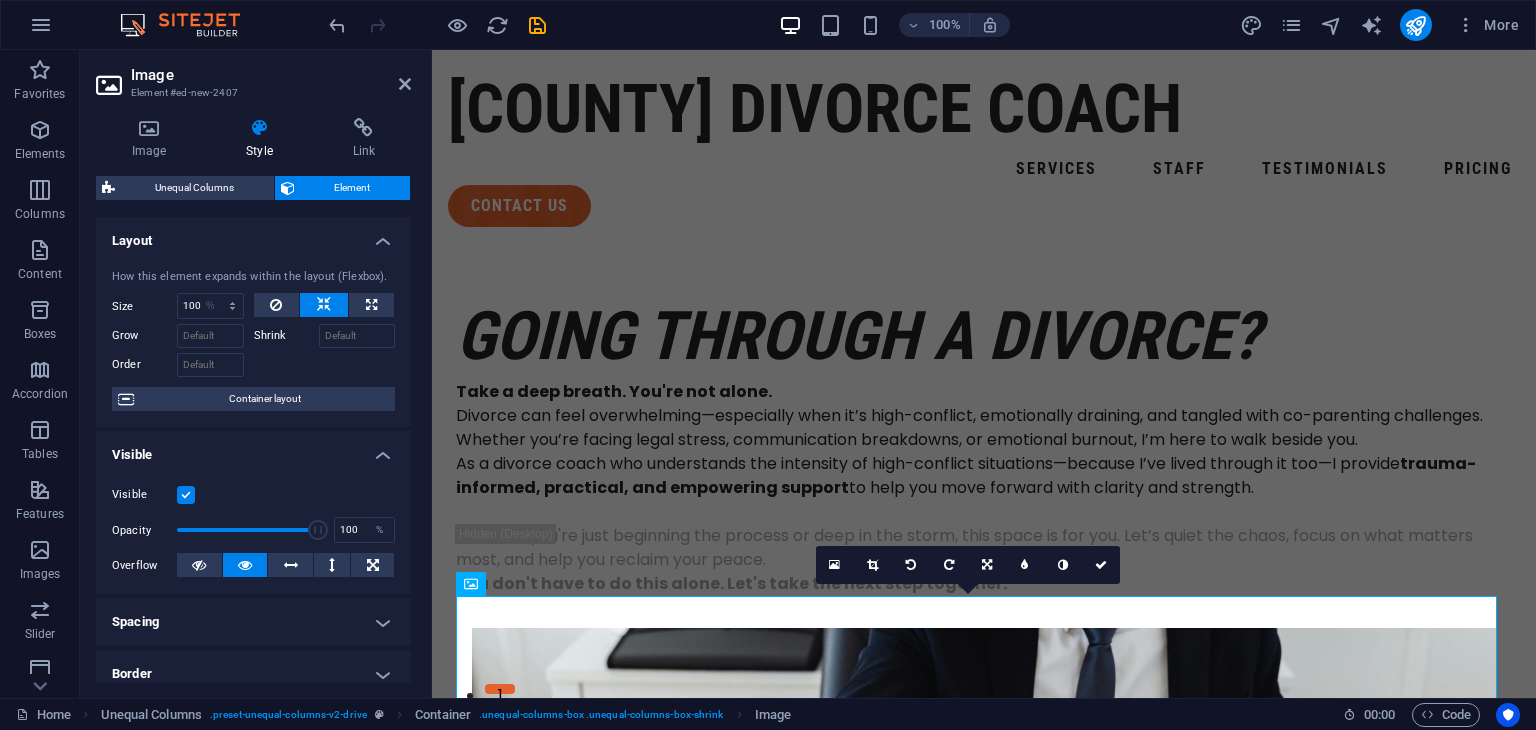 select on "DISABLED_OPTION_VALUE" 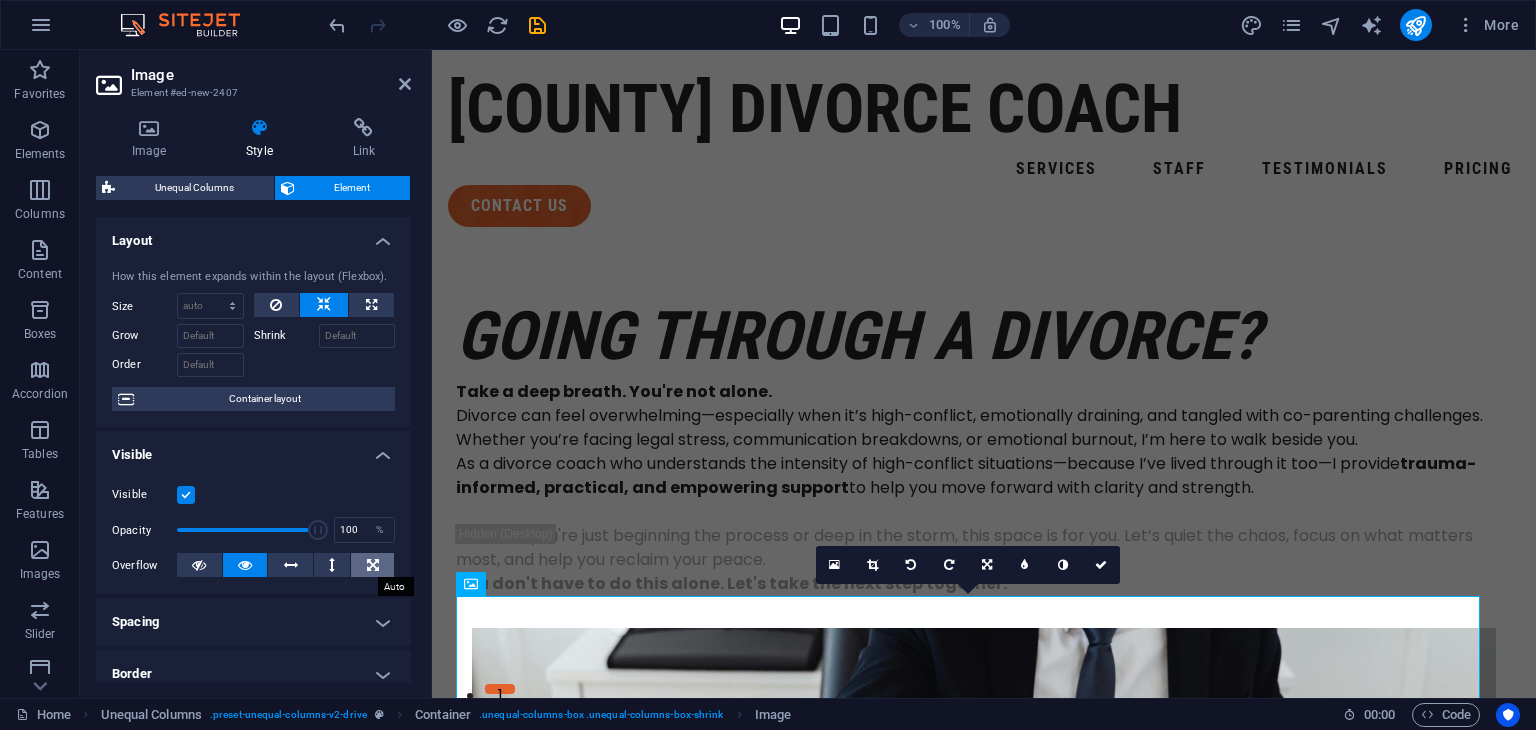click at bounding box center [373, 565] 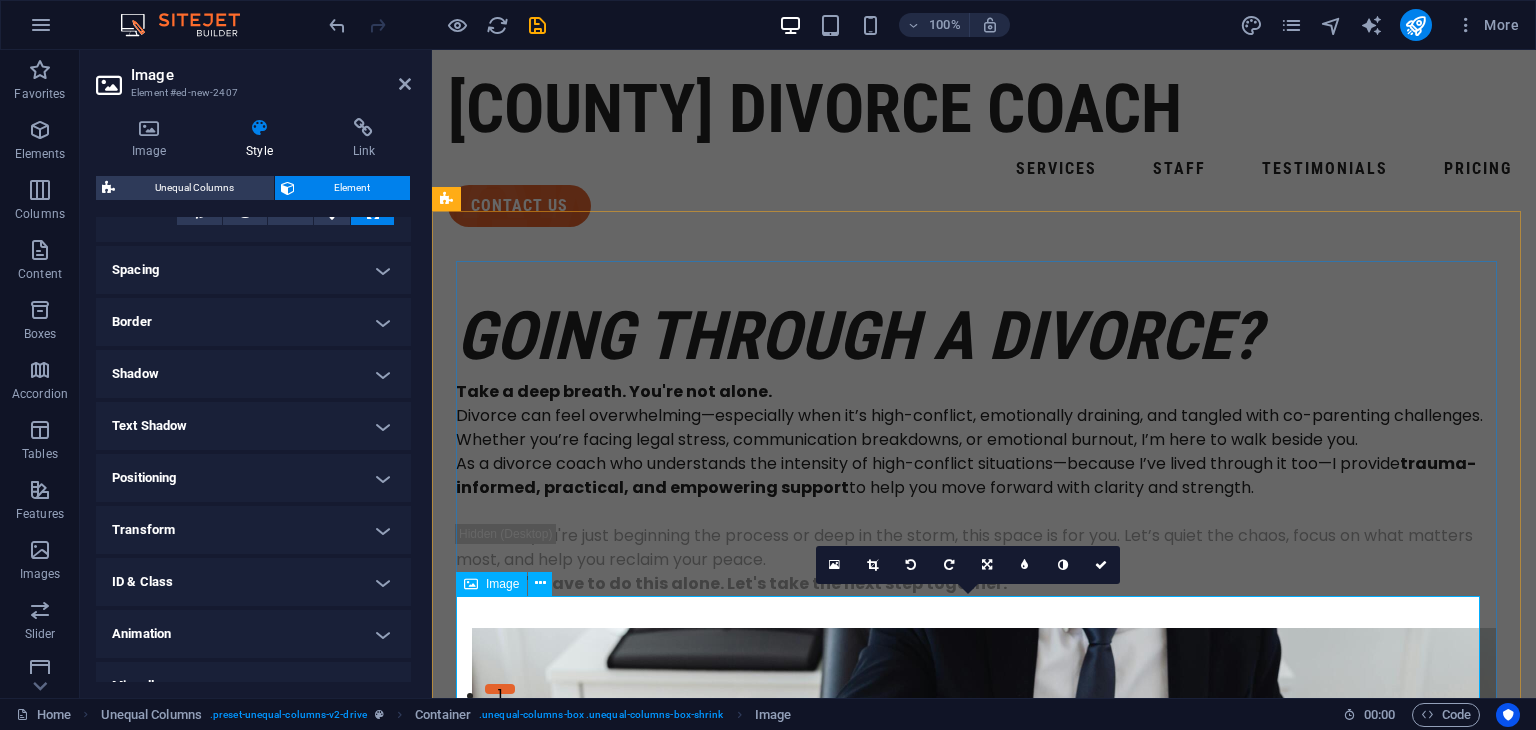 scroll, scrollTop: 380, scrollLeft: 0, axis: vertical 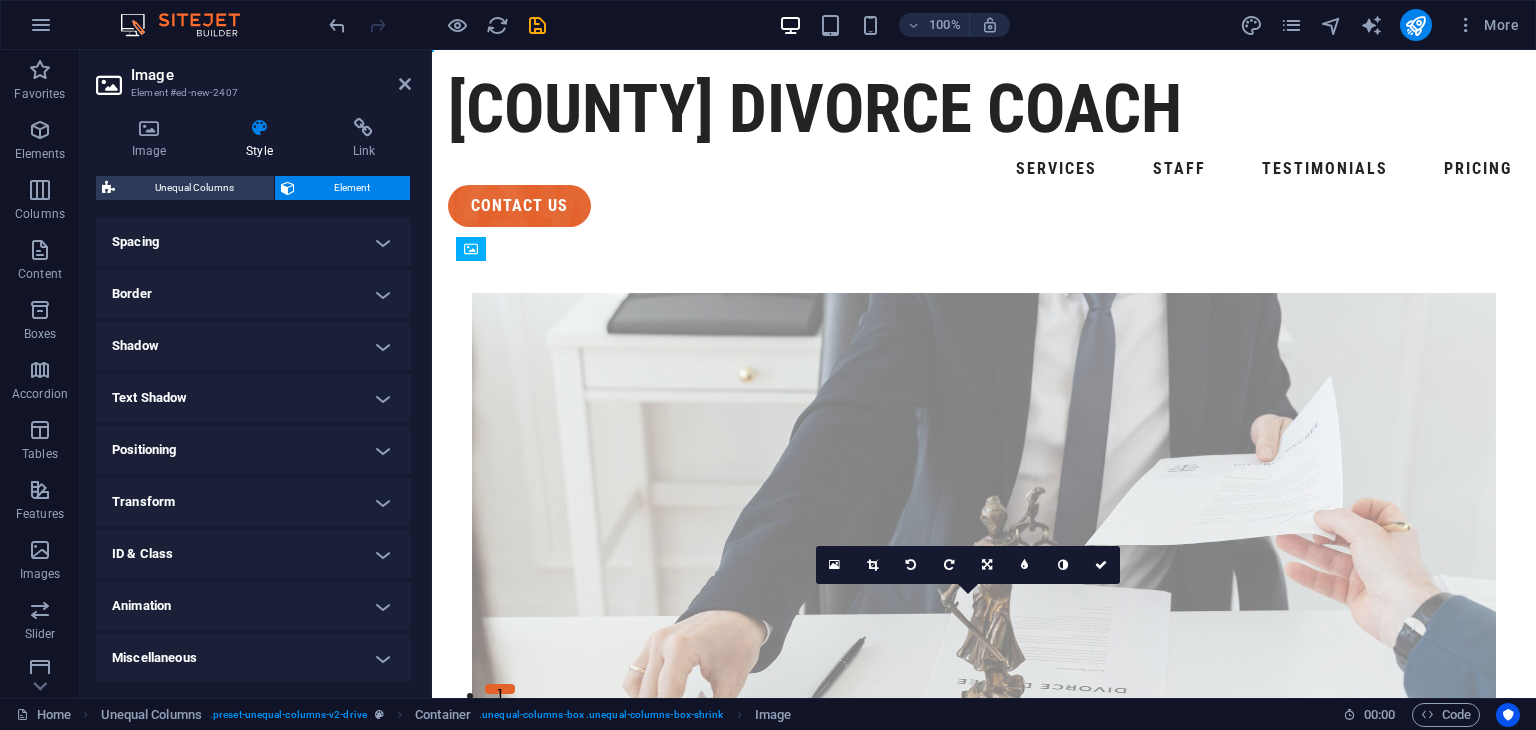 drag, startPoint x: 517, startPoint y: 612, endPoint x: 1318, endPoint y: 355, distance: 841.21936 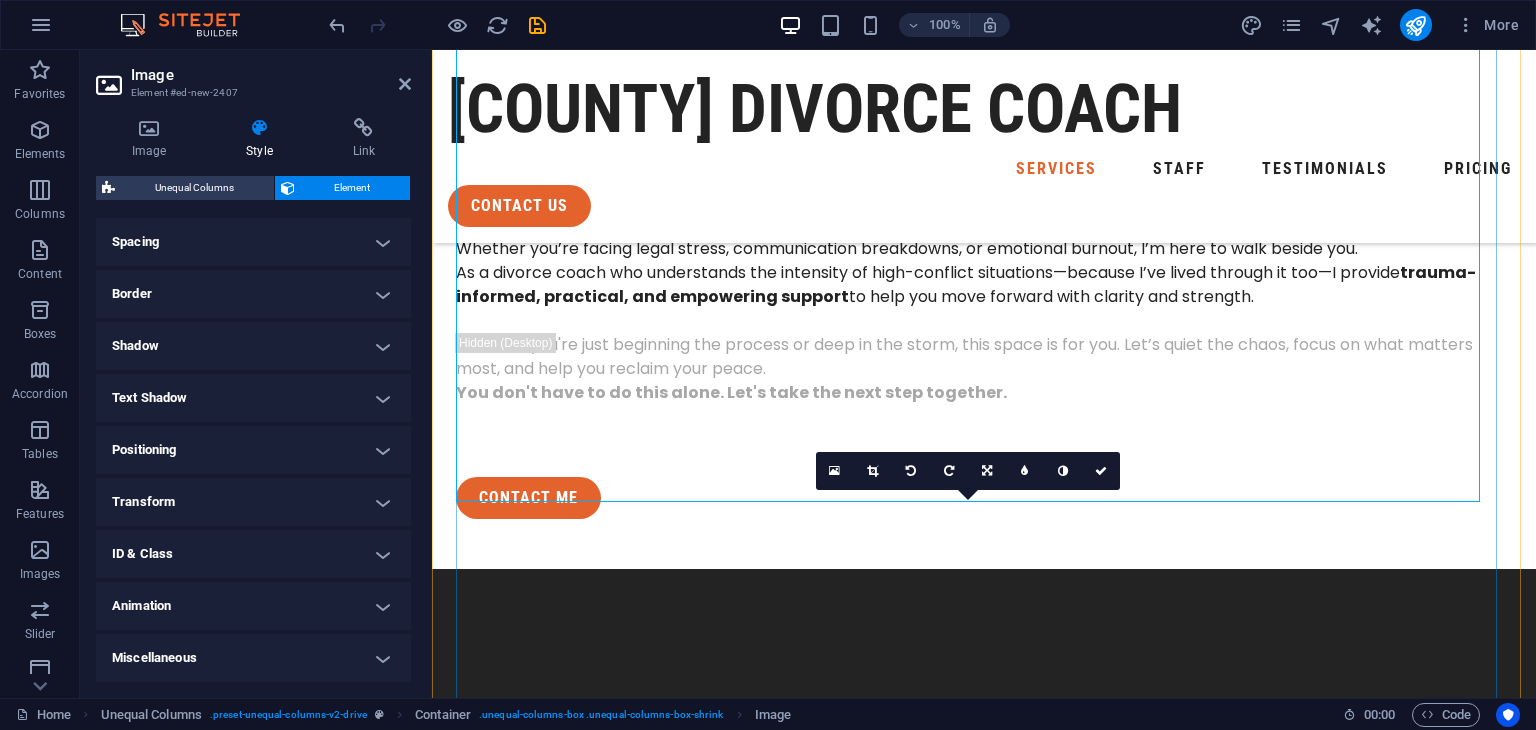 scroll, scrollTop: 228, scrollLeft: 0, axis: vertical 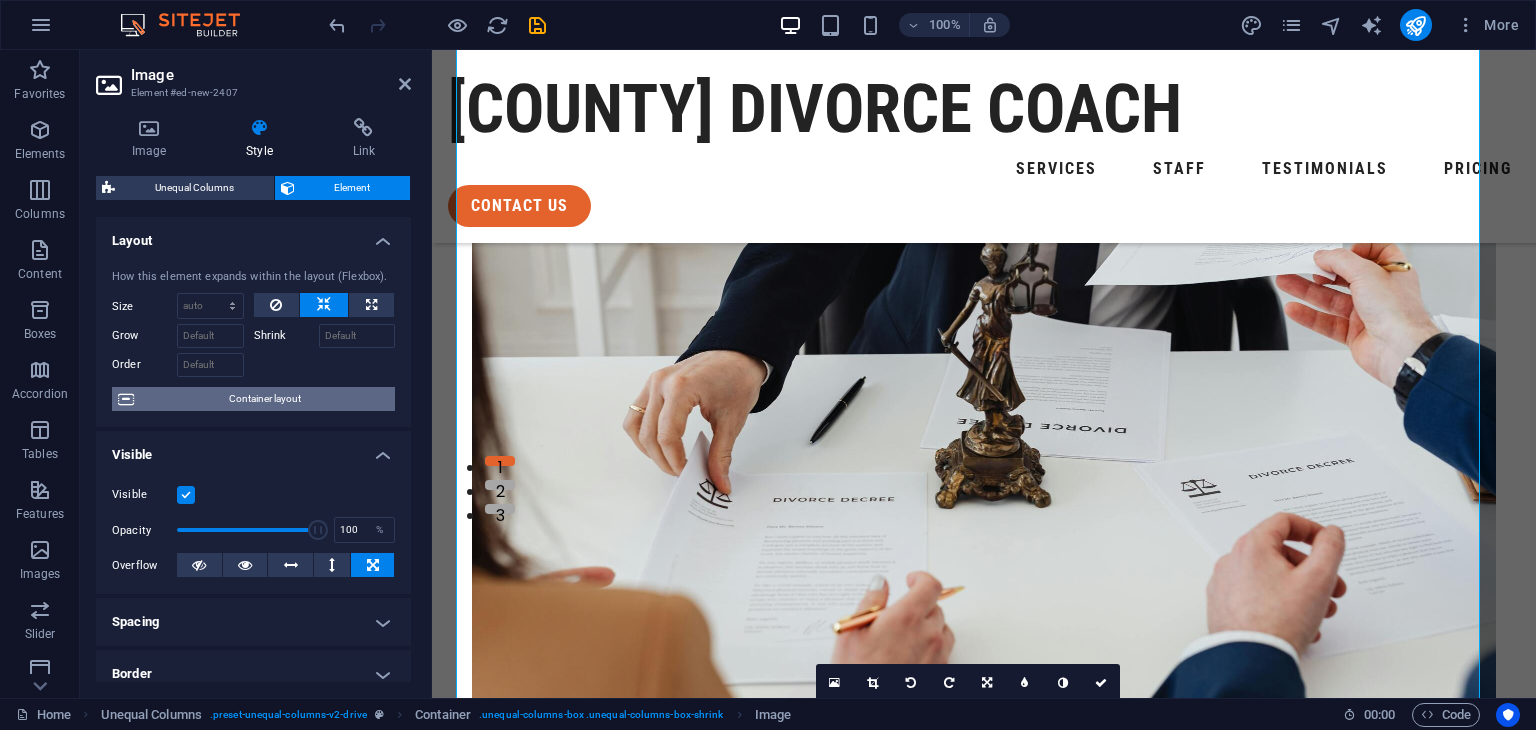click on "Container layout" at bounding box center (264, 399) 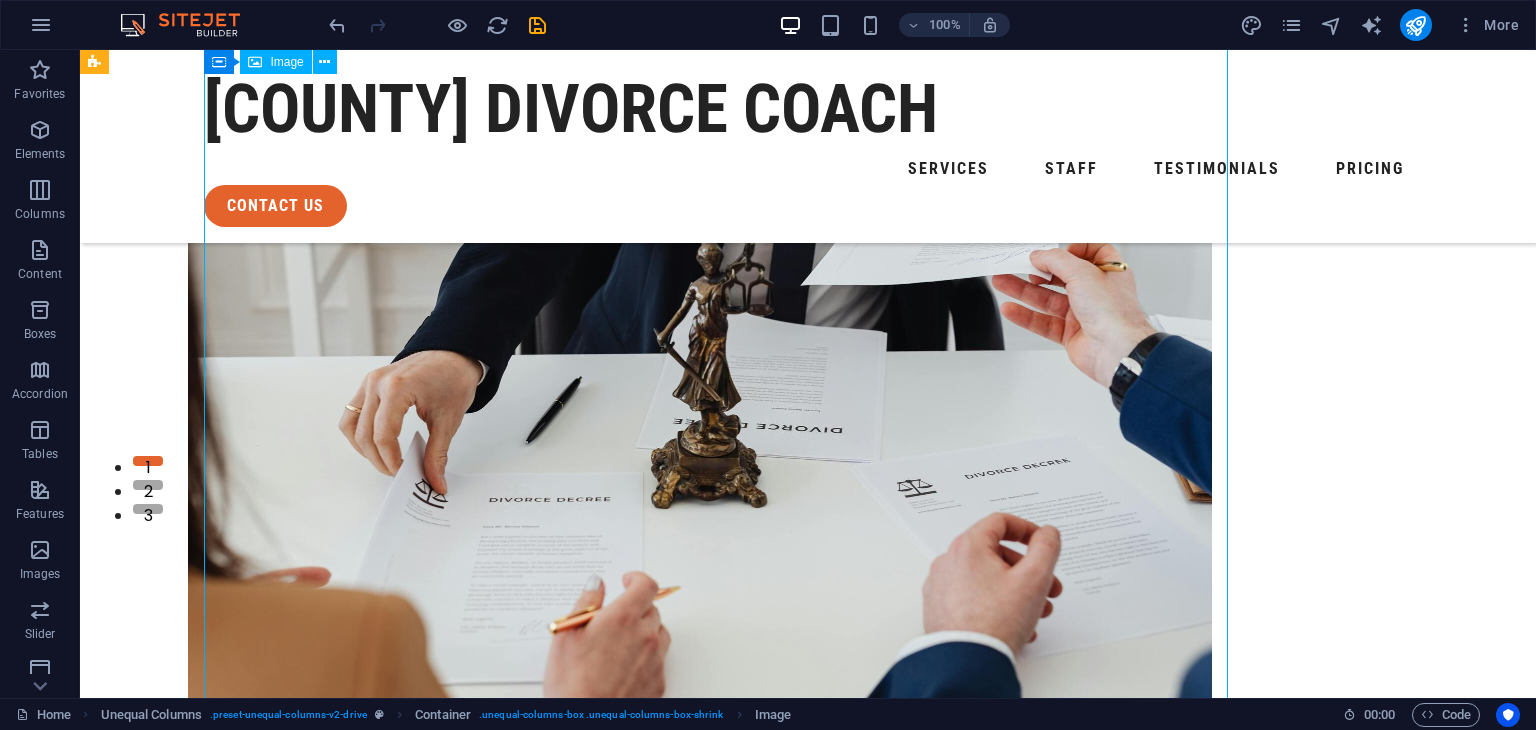 drag, startPoint x: 503, startPoint y: 244, endPoint x: 468, endPoint y: 241, distance: 35.128338 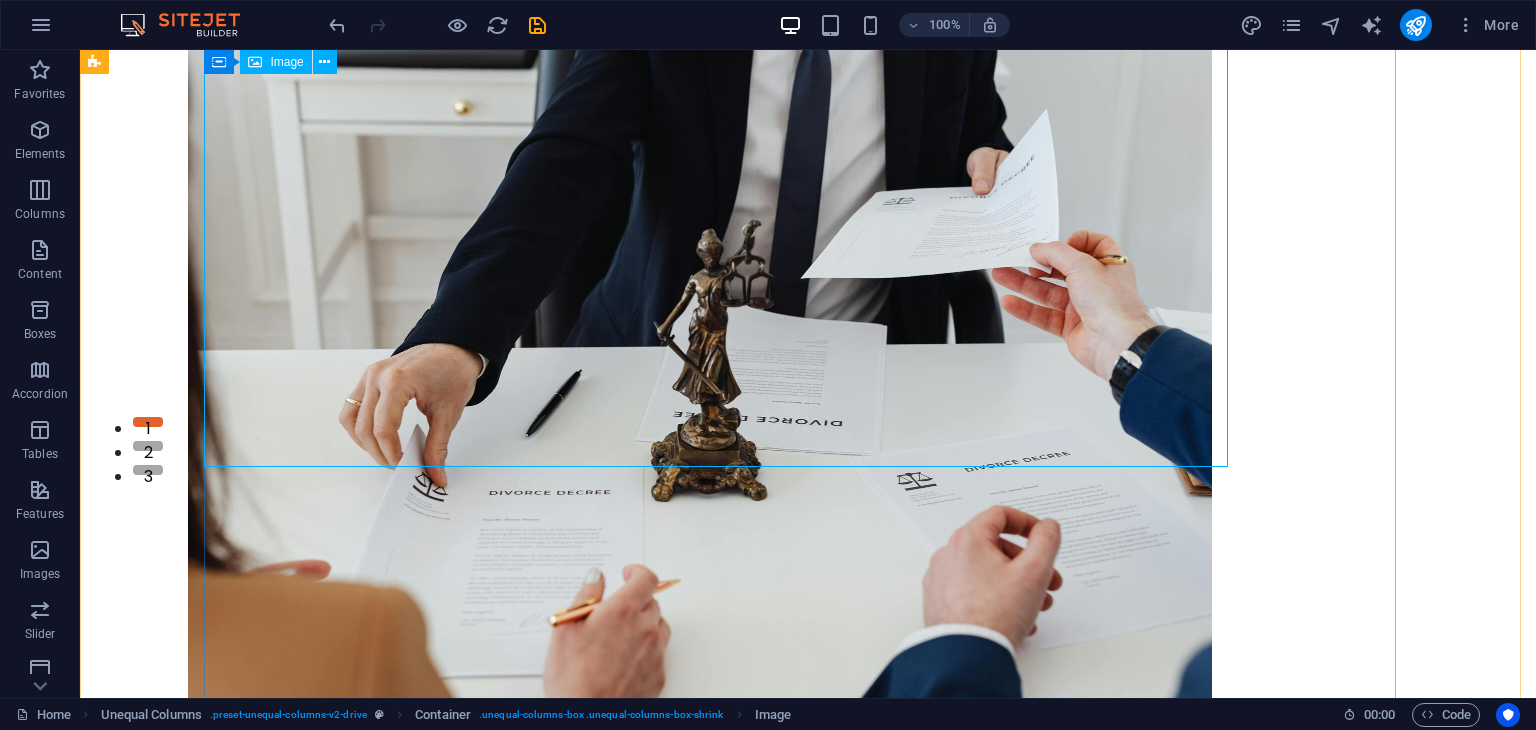 scroll, scrollTop: 28, scrollLeft: 0, axis: vertical 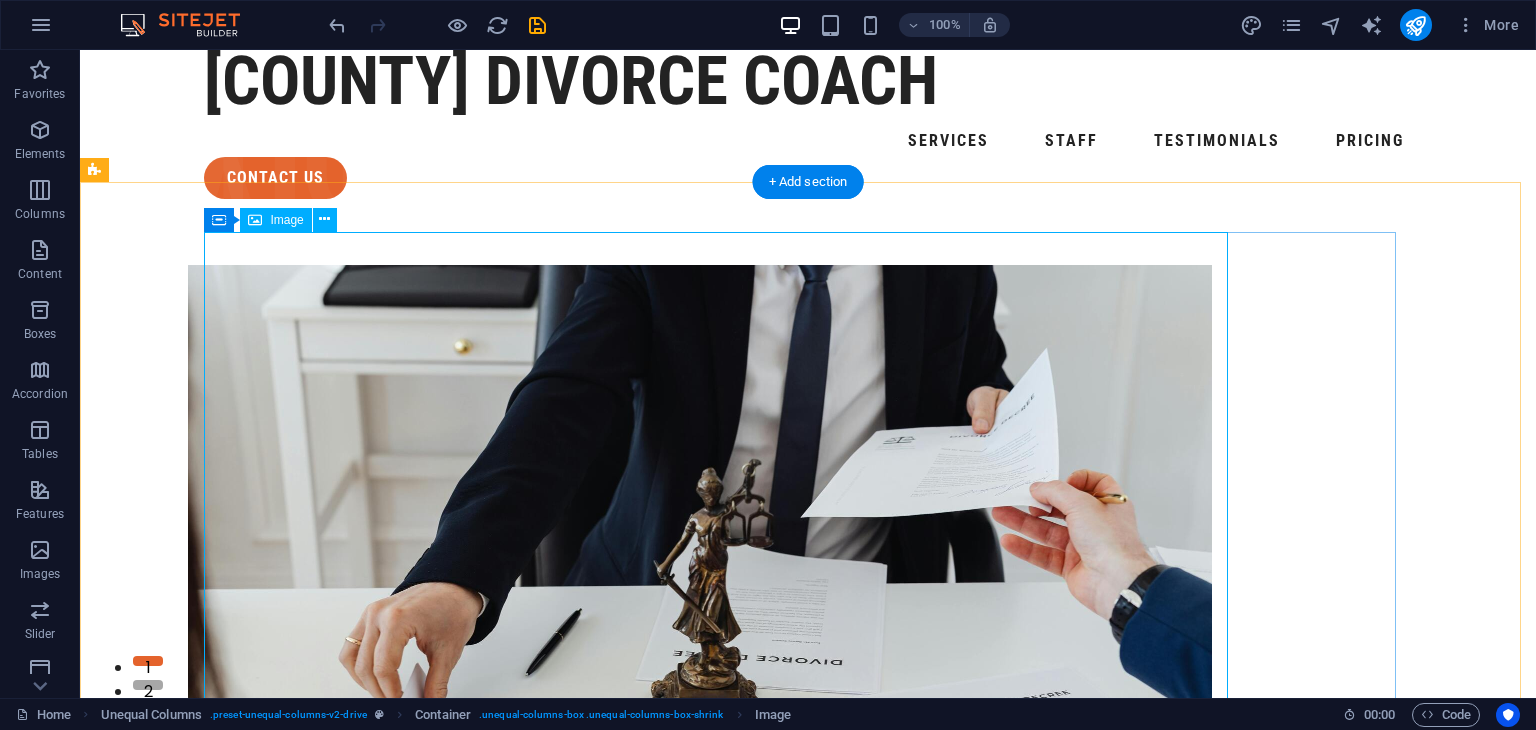 click at bounding box center [700, 606] 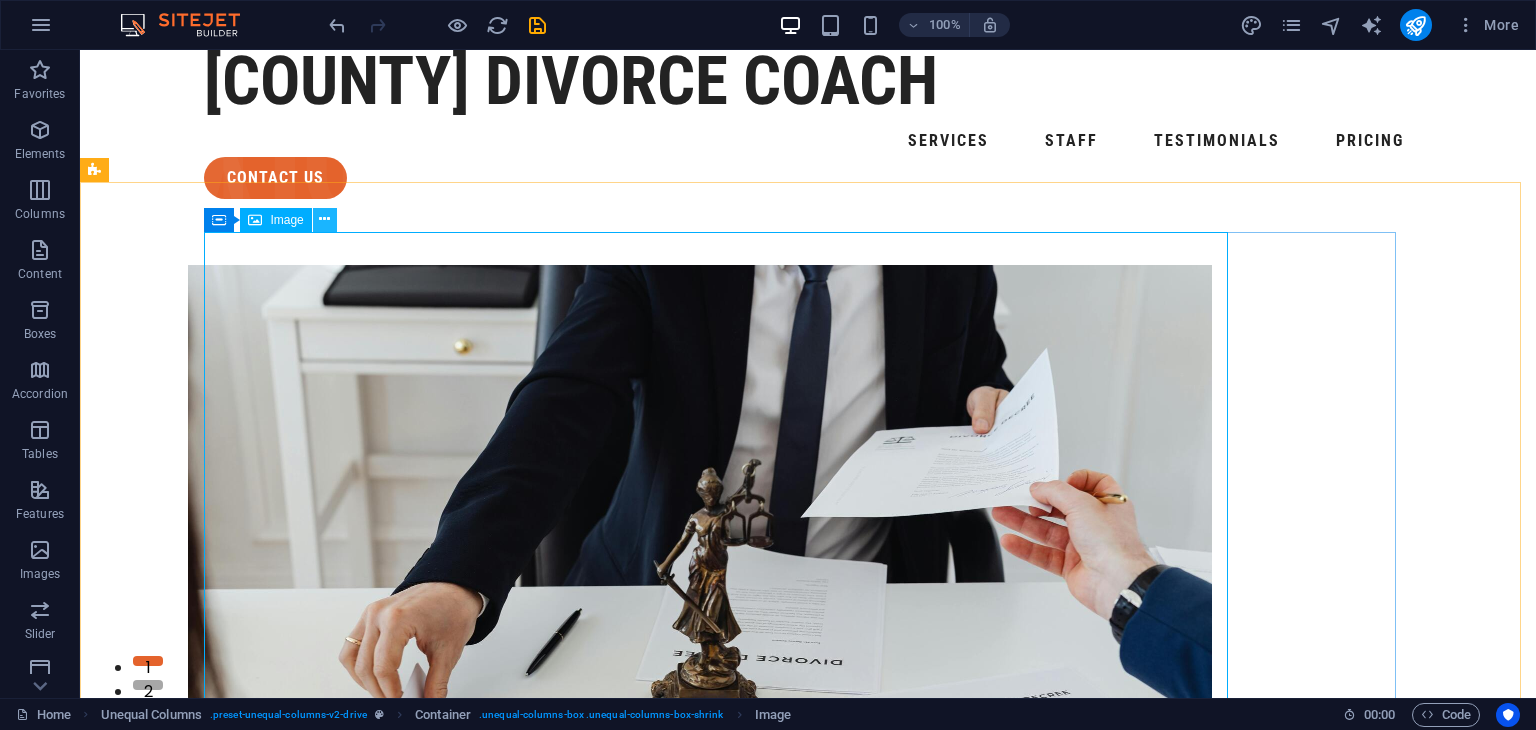 click at bounding box center (324, 219) 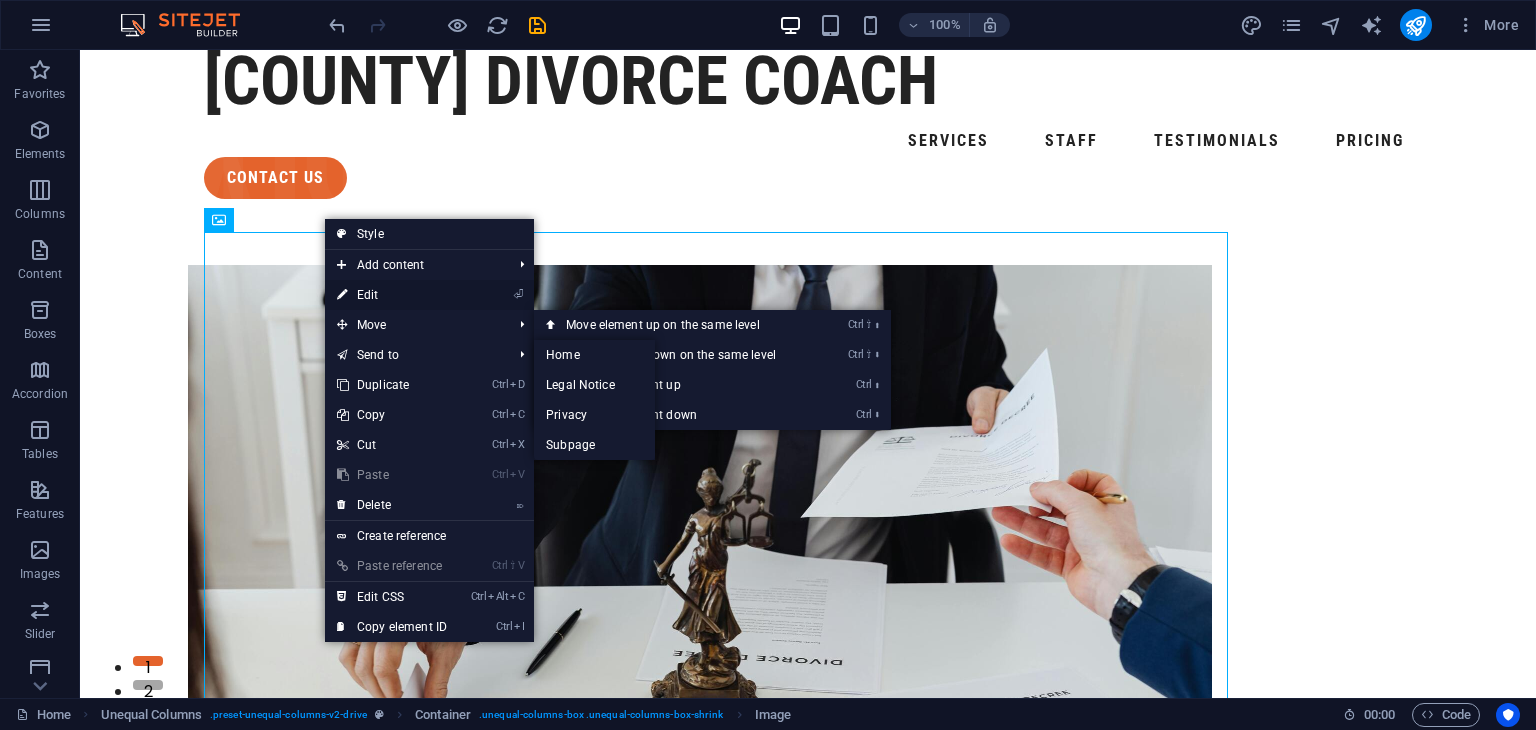 click on "⏎  Edit" at bounding box center [392, 295] 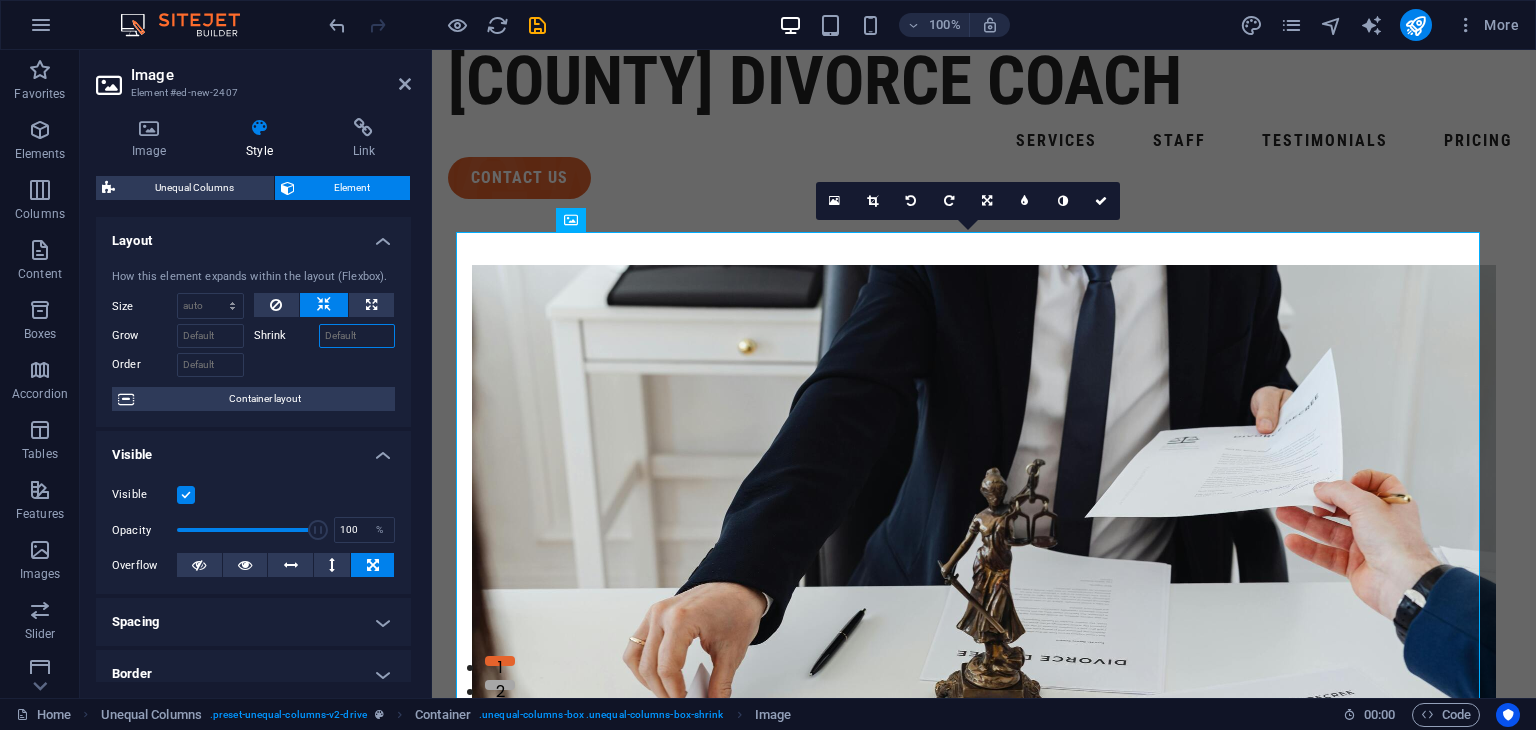 click on "Shrink" at bounding box center (357, 336) 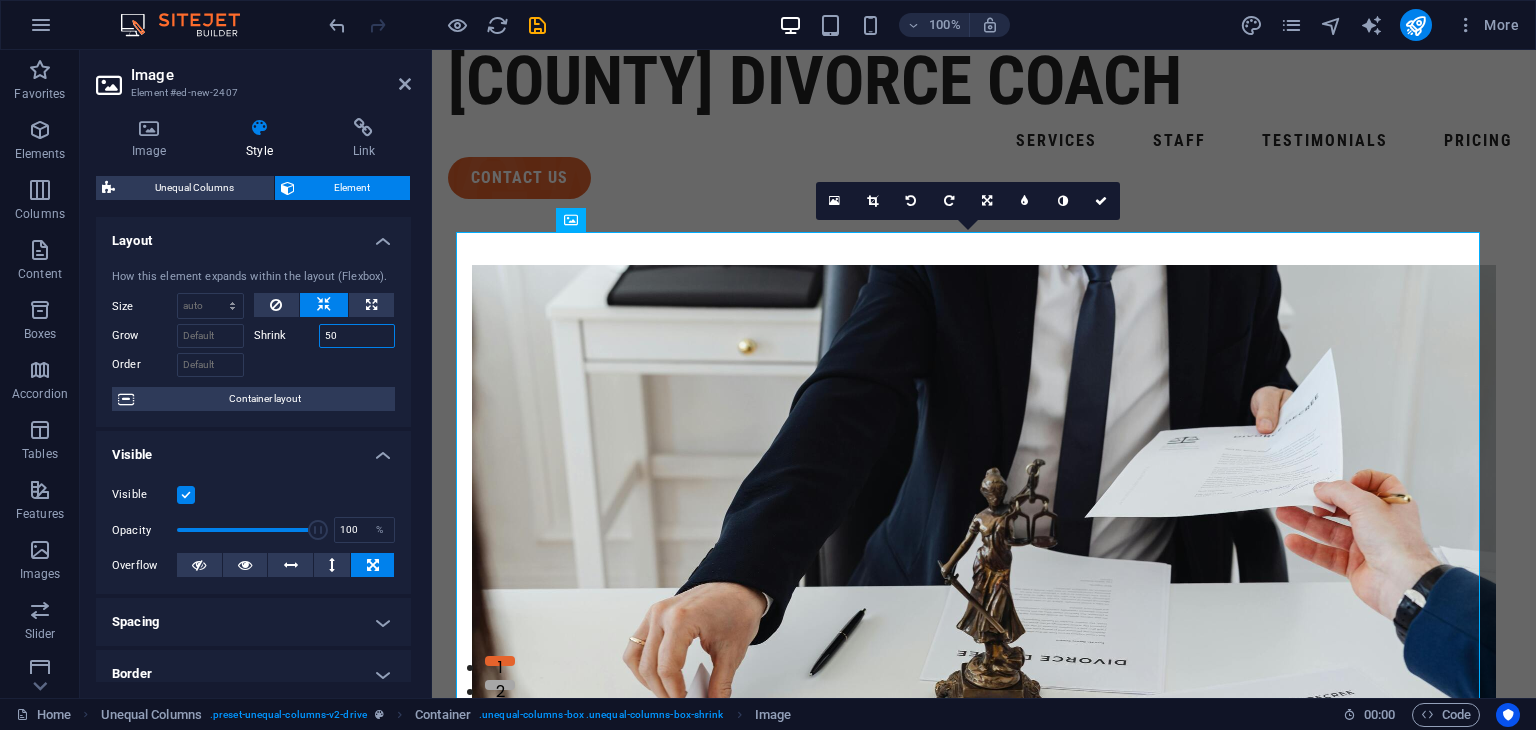 type on "50" 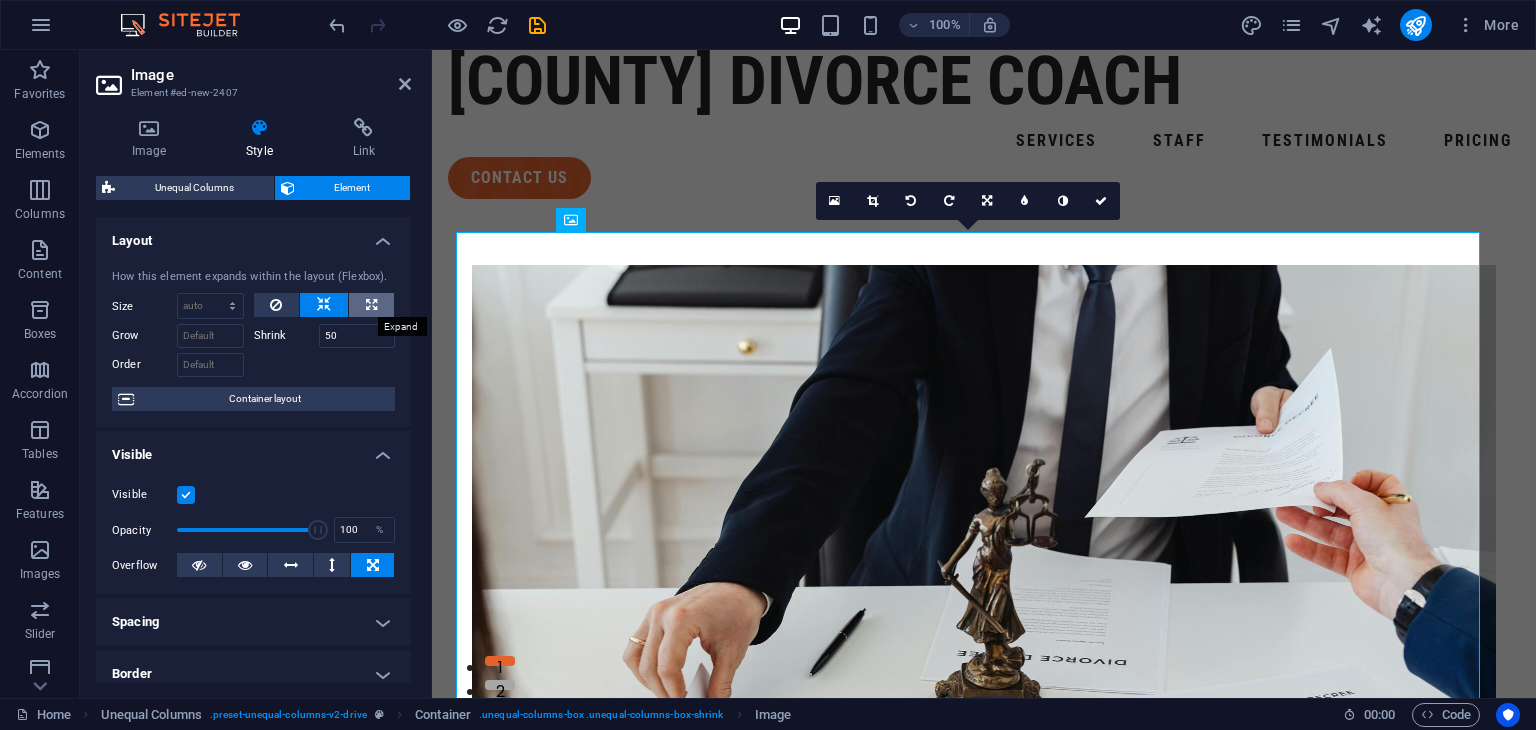 drag, startPoint x: 363, startPoint y: 301, endPoint x: 344, endPoint y: 307, distance: 19.924858 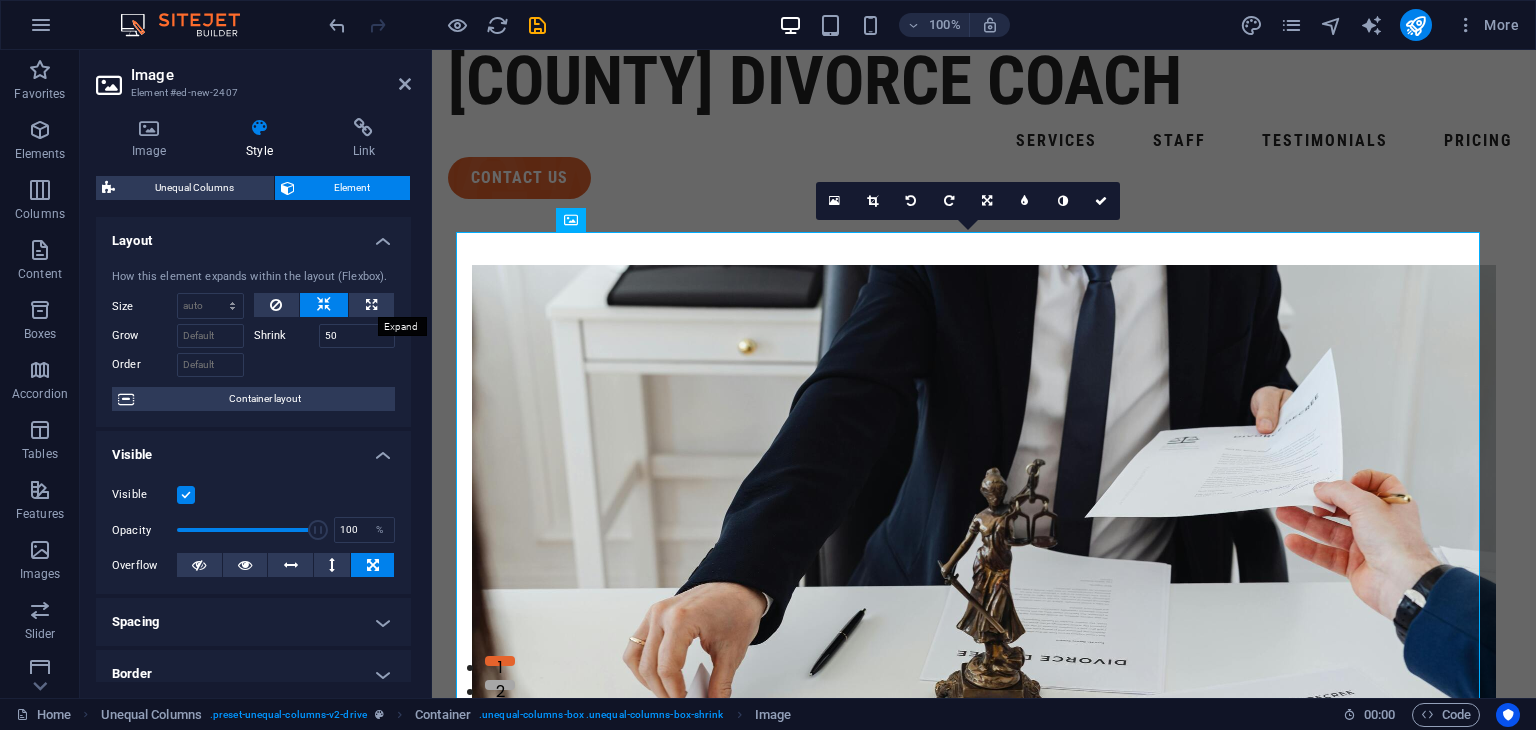 click at bounding box center (371, 305) 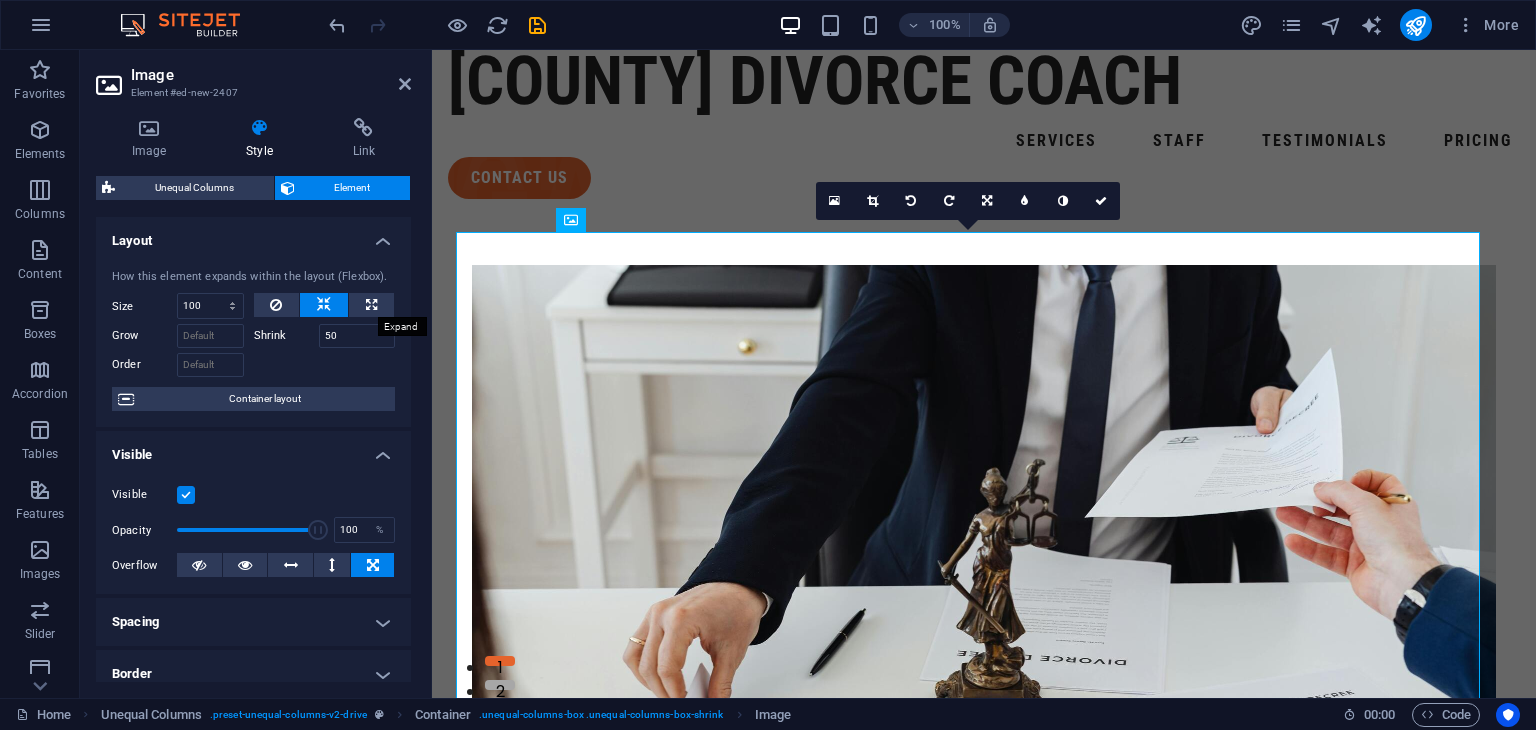 select on "%" 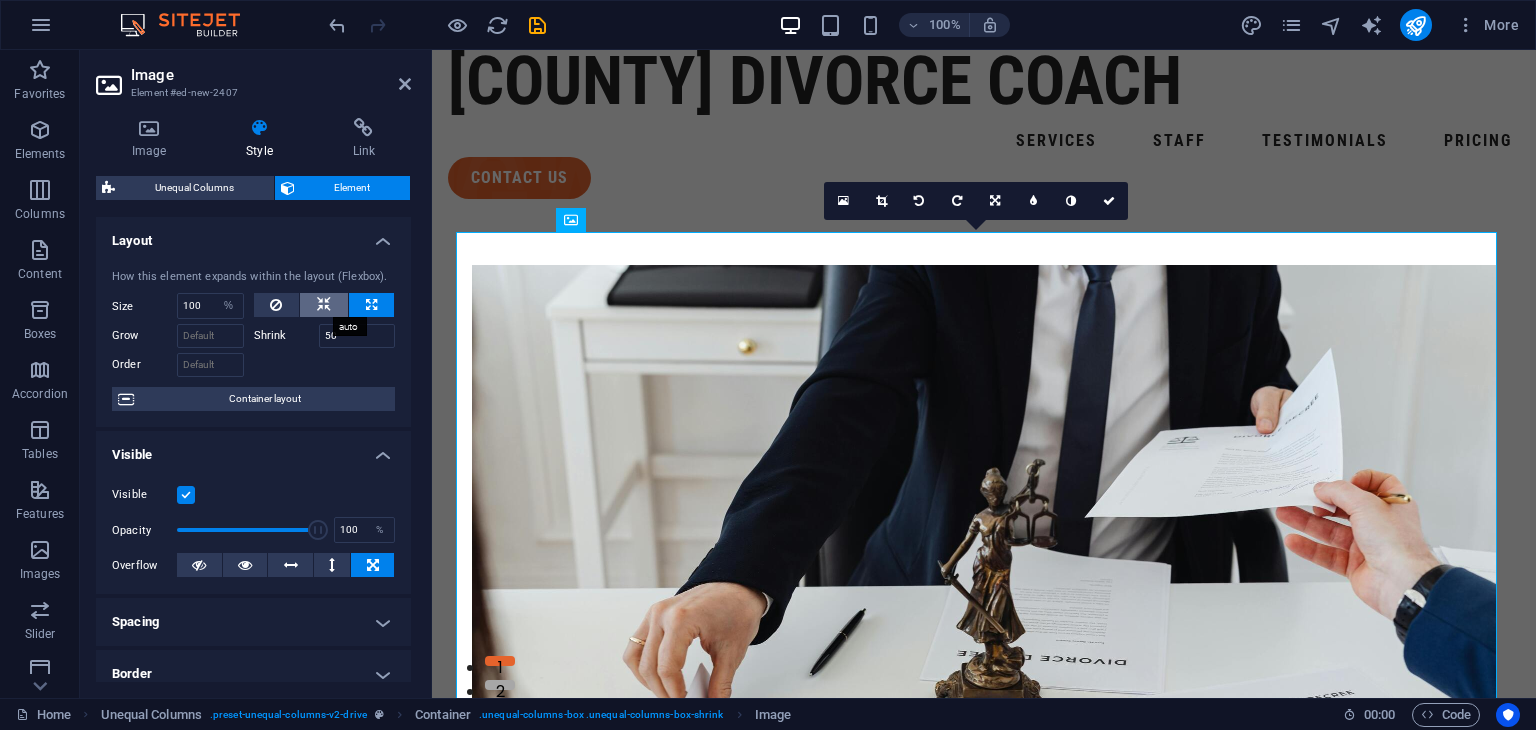 click at bounding box center (324, 305) 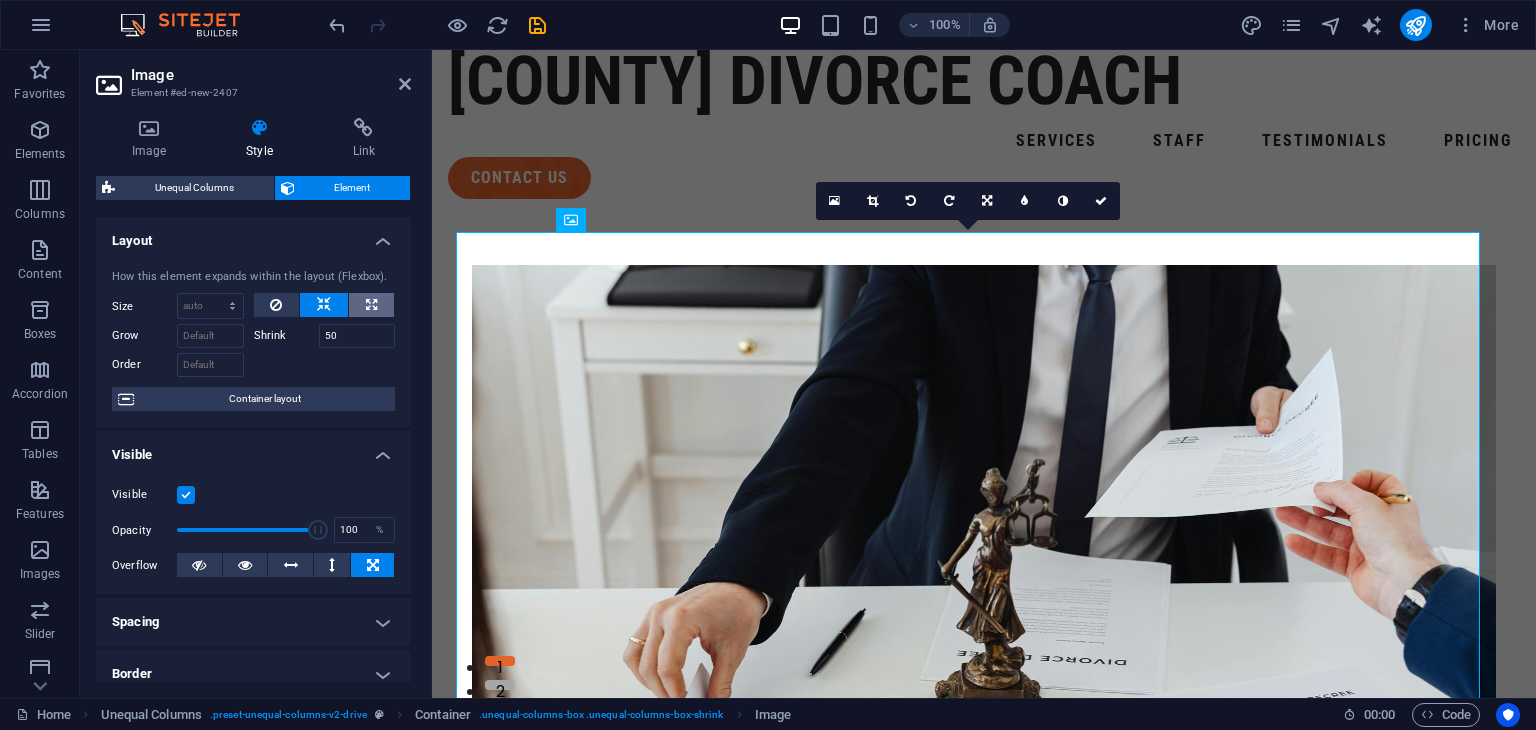 click at bounding box center [371, 305] 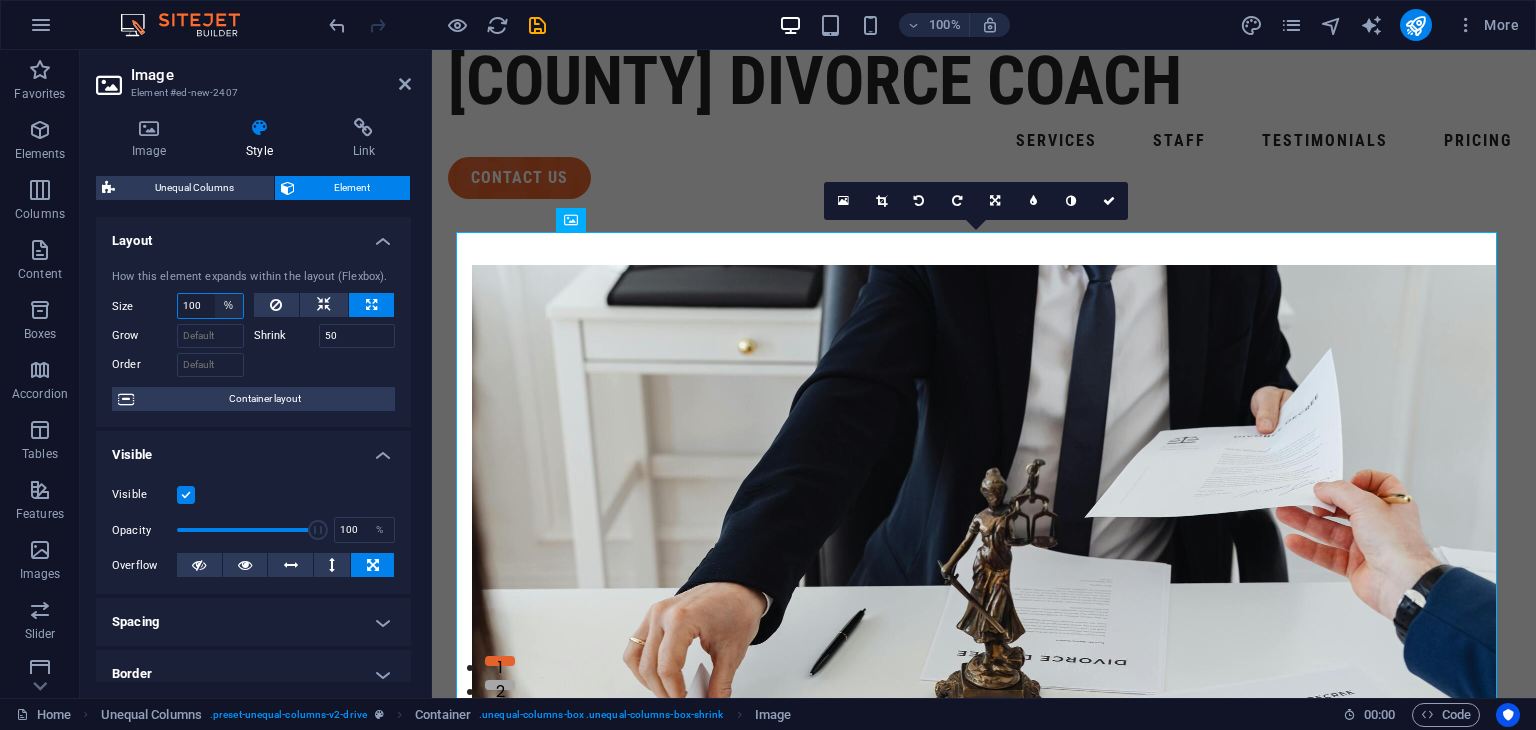 click on "Default auto px % 1/1 1/2 1/3 1/4 1/5 1/6 1/7 1/8 1/9 1/10" at bounding box center [229, 306] 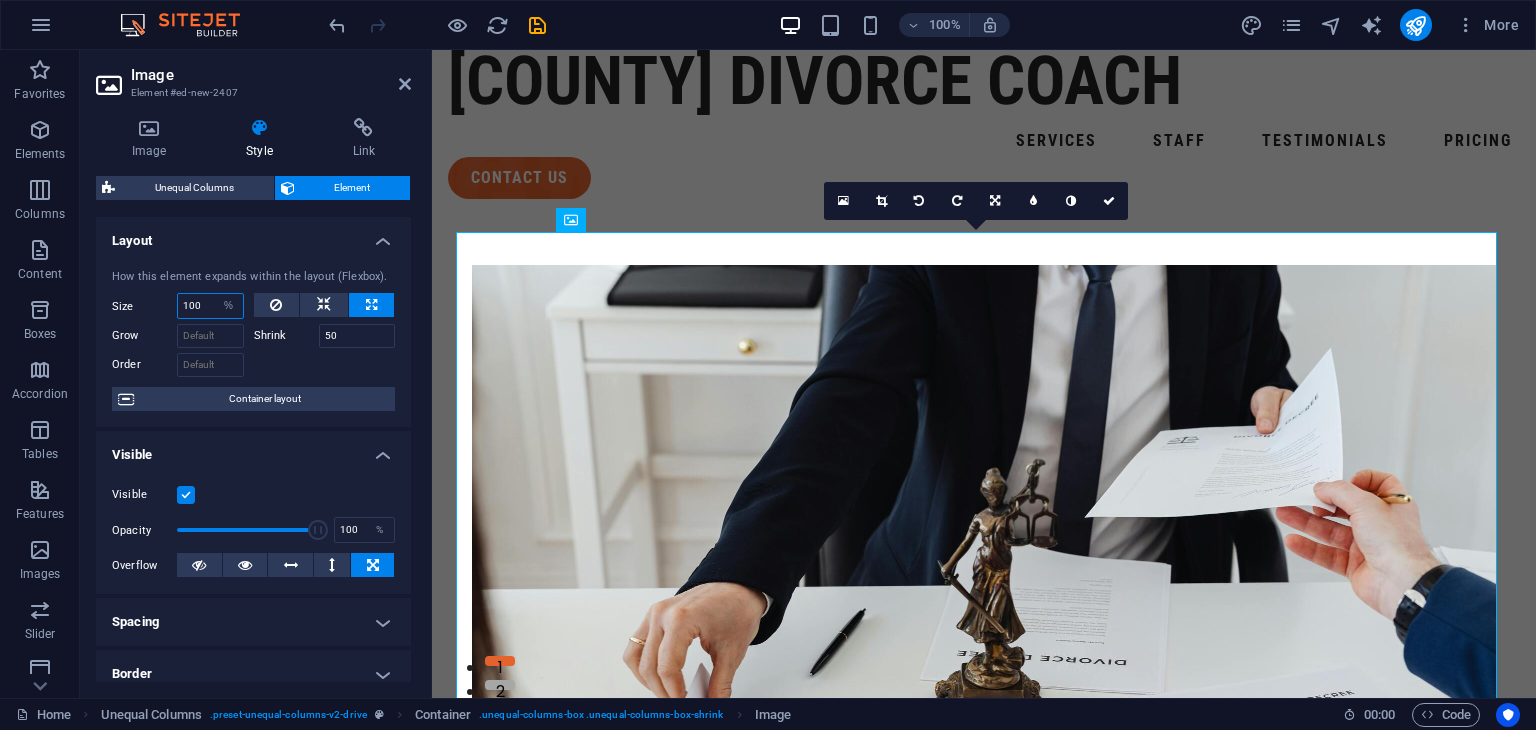 select on "1/4" 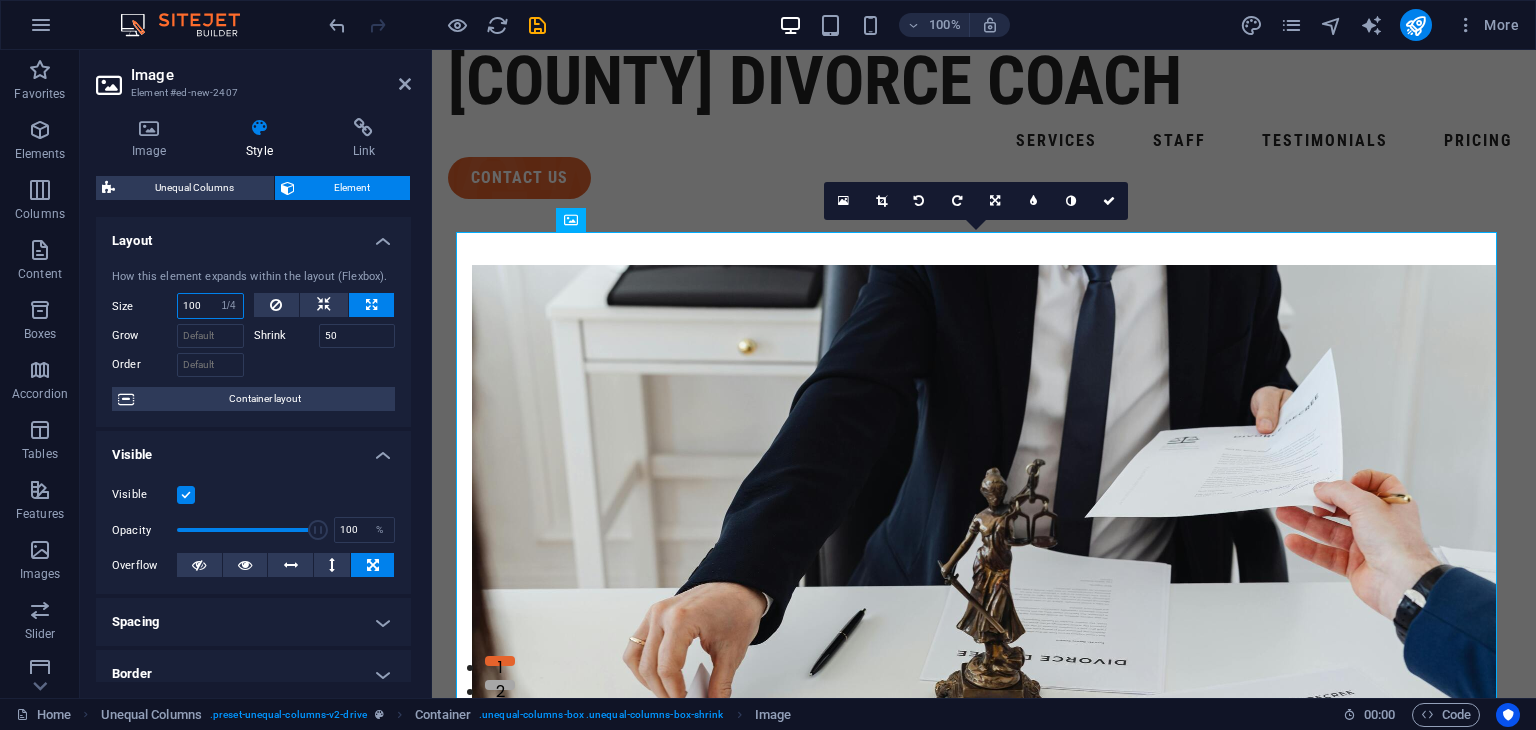 click on "Default auto px % 1/1 1/2 1/3 1/4 1/5 1/6 1/7 1/8 1/9 1/10" at bounding box center (229, 306) 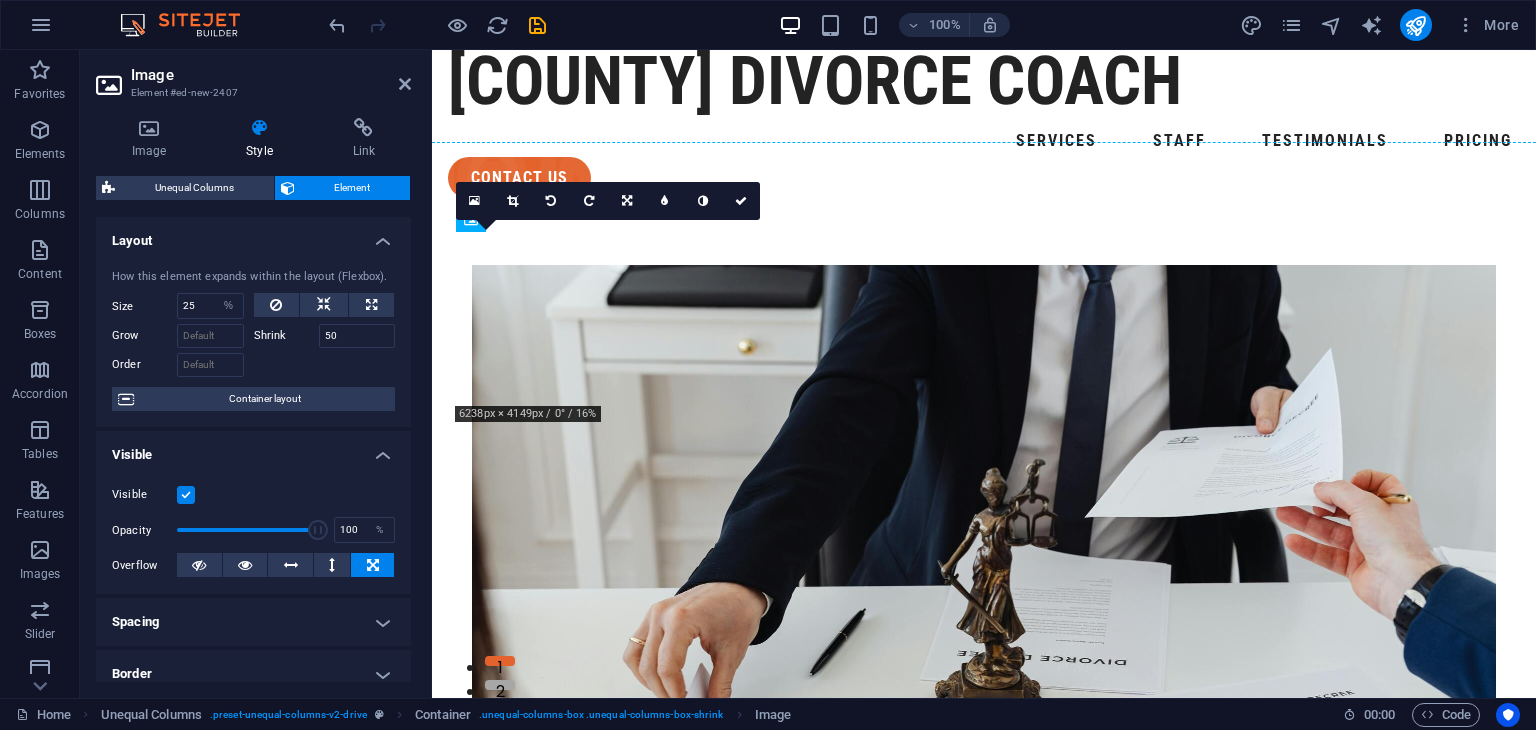 scroll, scrollTop: 32, scrollLeft: 0, axis: vertical 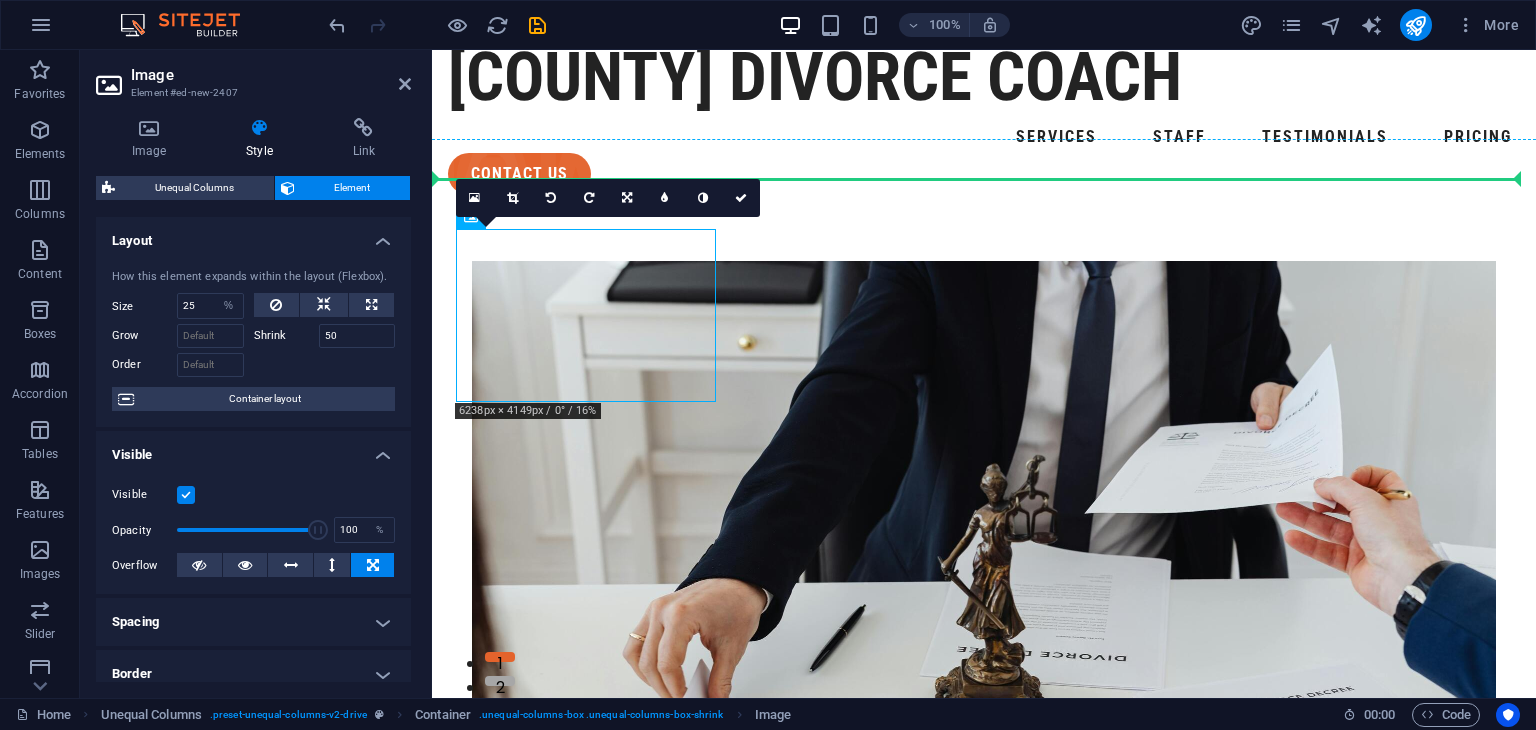 drag, startPoint x: 550, startPoint y: 279, endPoint x: 726, endPoint y: 483, distance: 269.42902 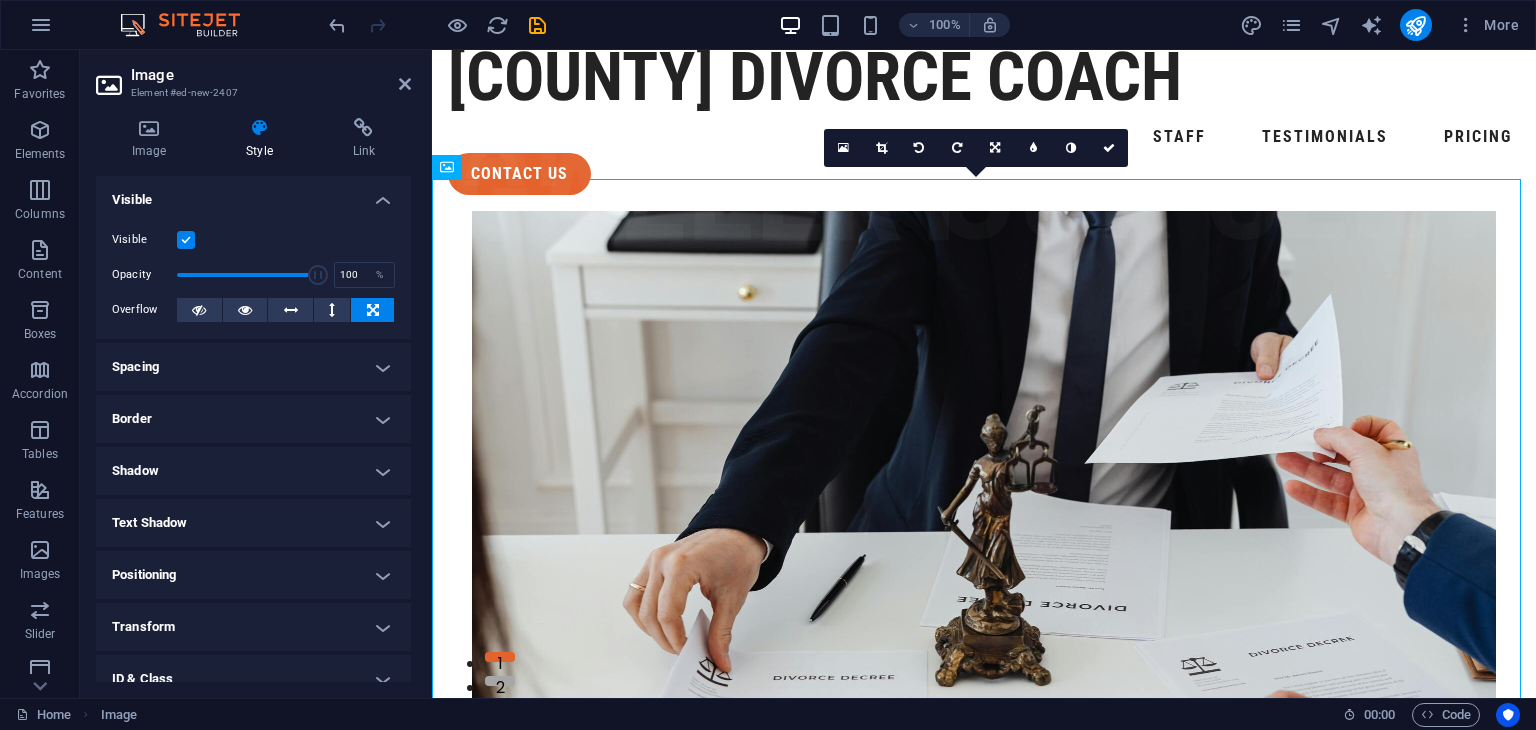 click on "Spacing" at bounding box center (253, 367) 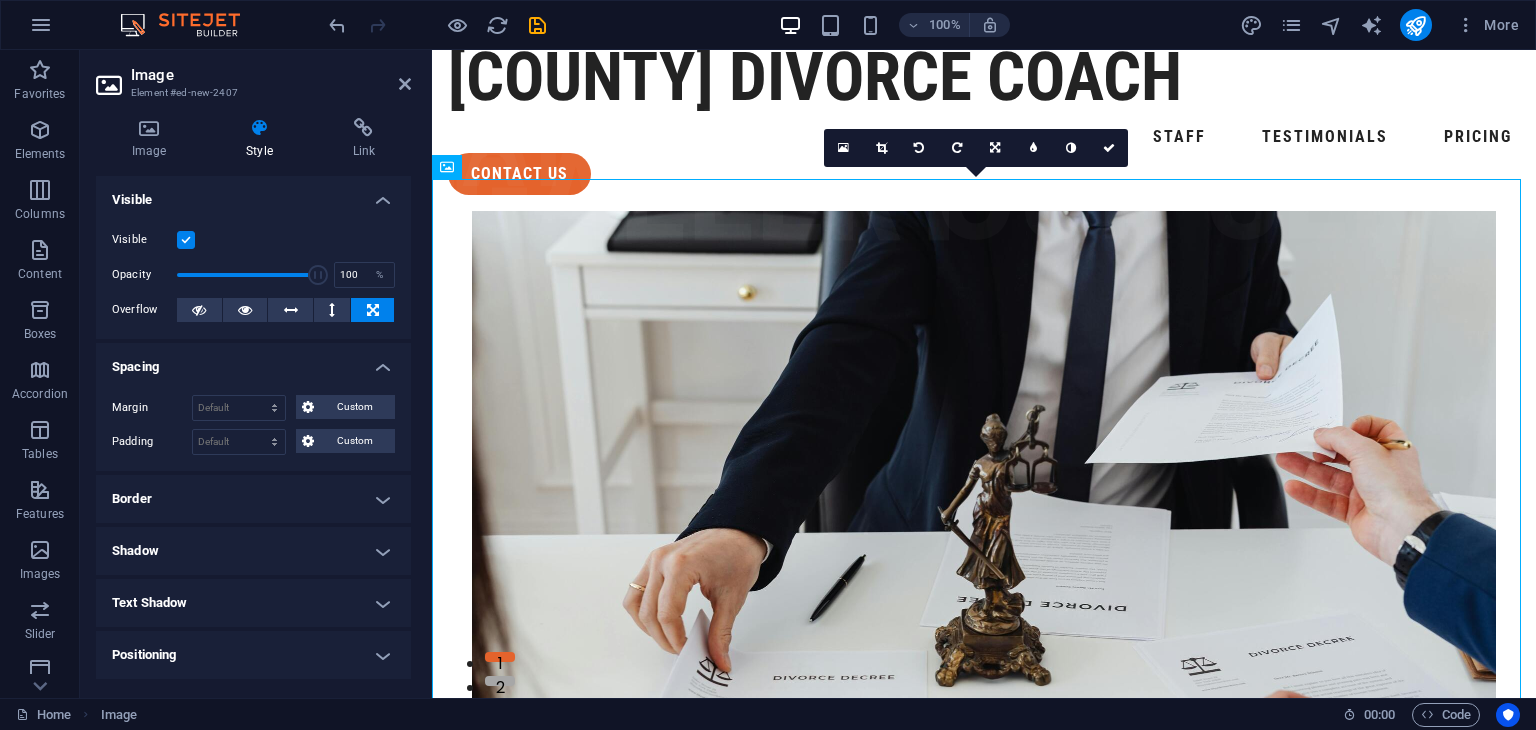 click on "Spacing" at bounding box center (253, 361) 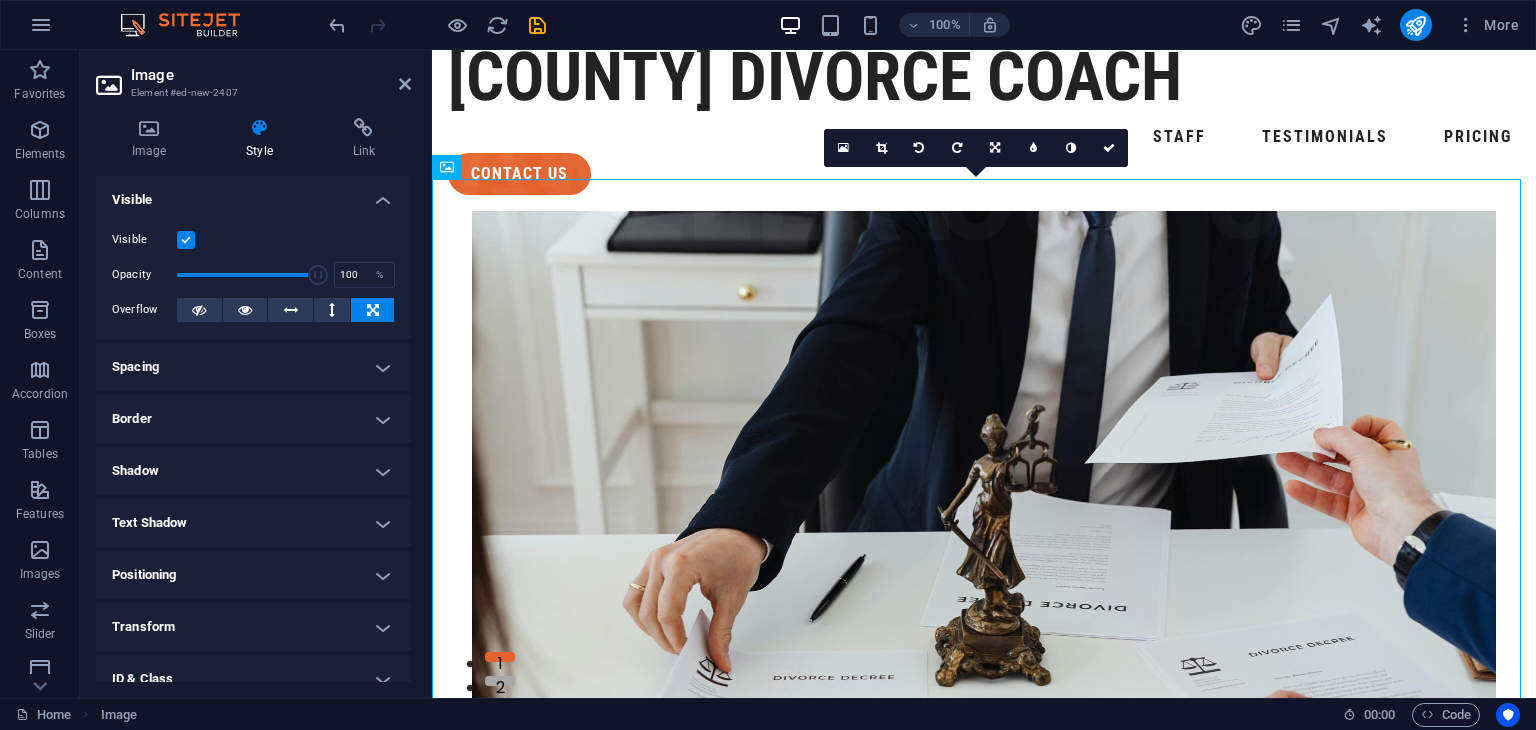 click on "Visible" at bounding box center (253, 194) 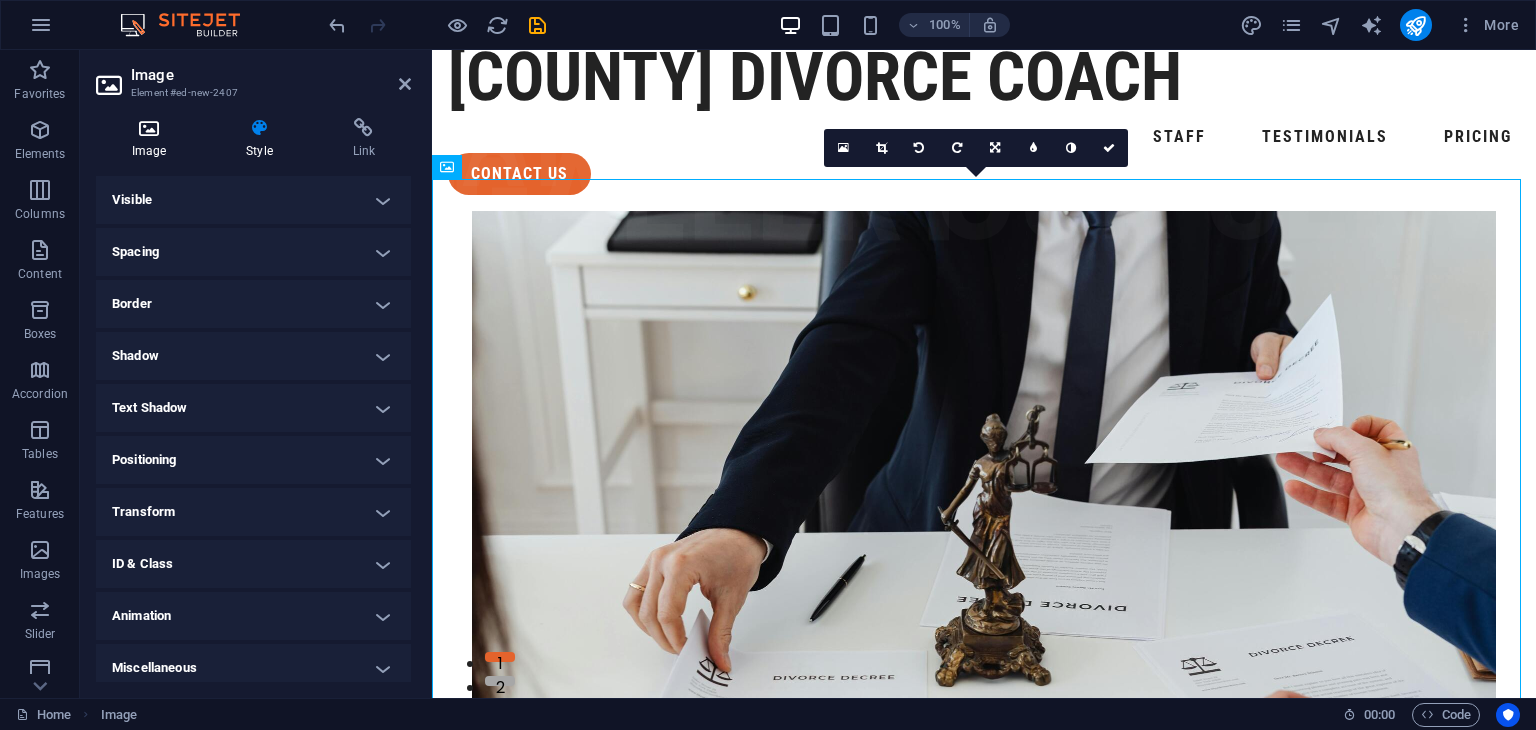click on "Image" at bounding box center [153, 139] 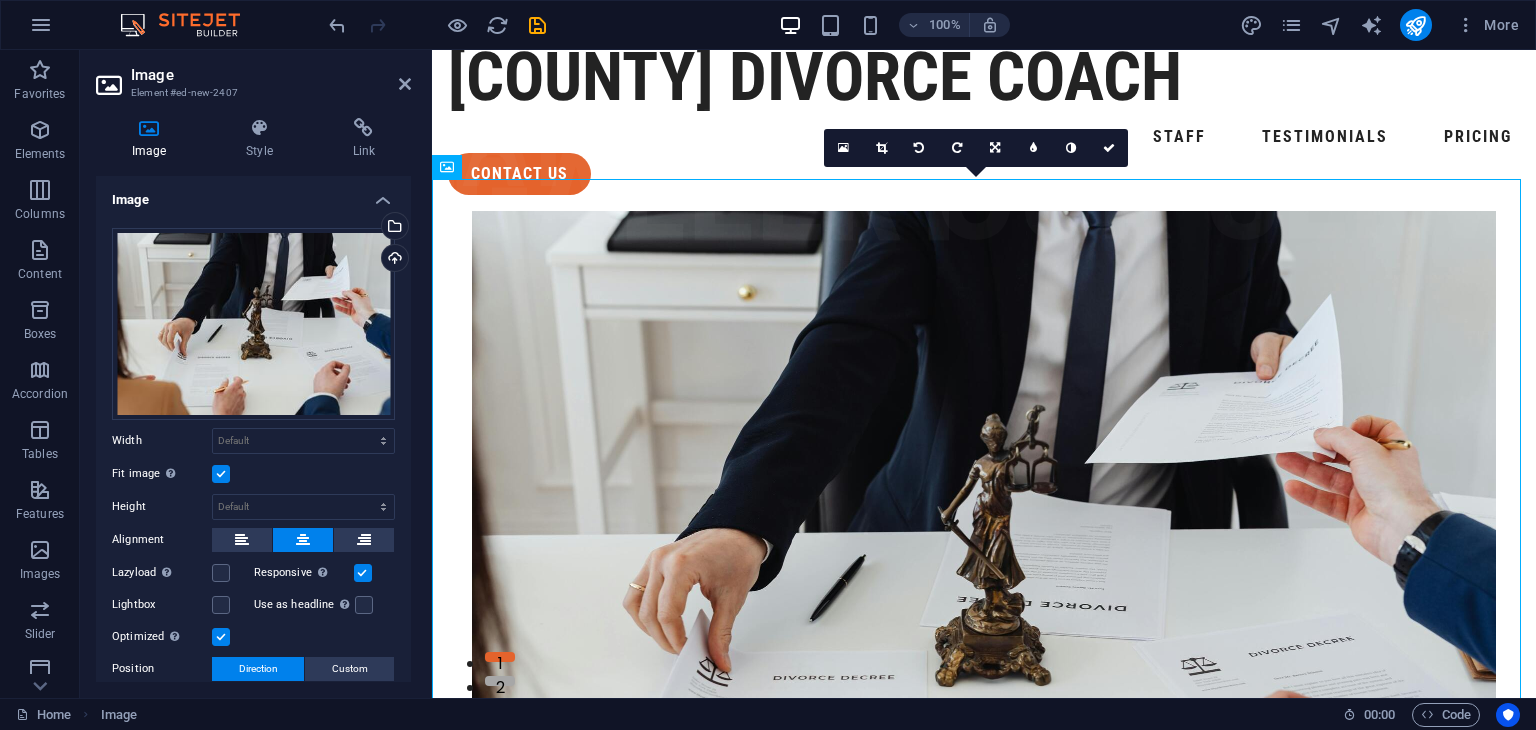click on "Image" at bounding box center [253, 194] 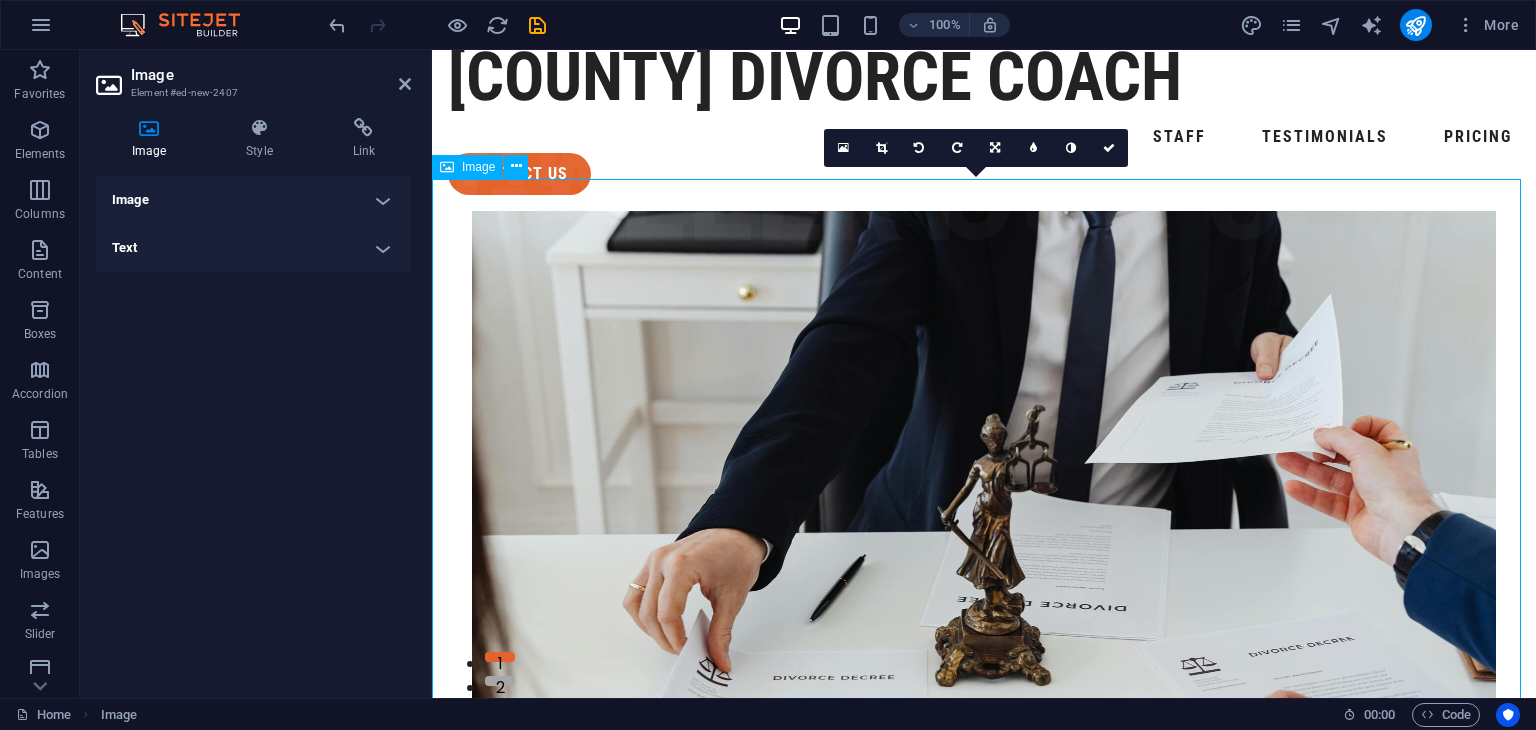click at bounding box center [984, 552] 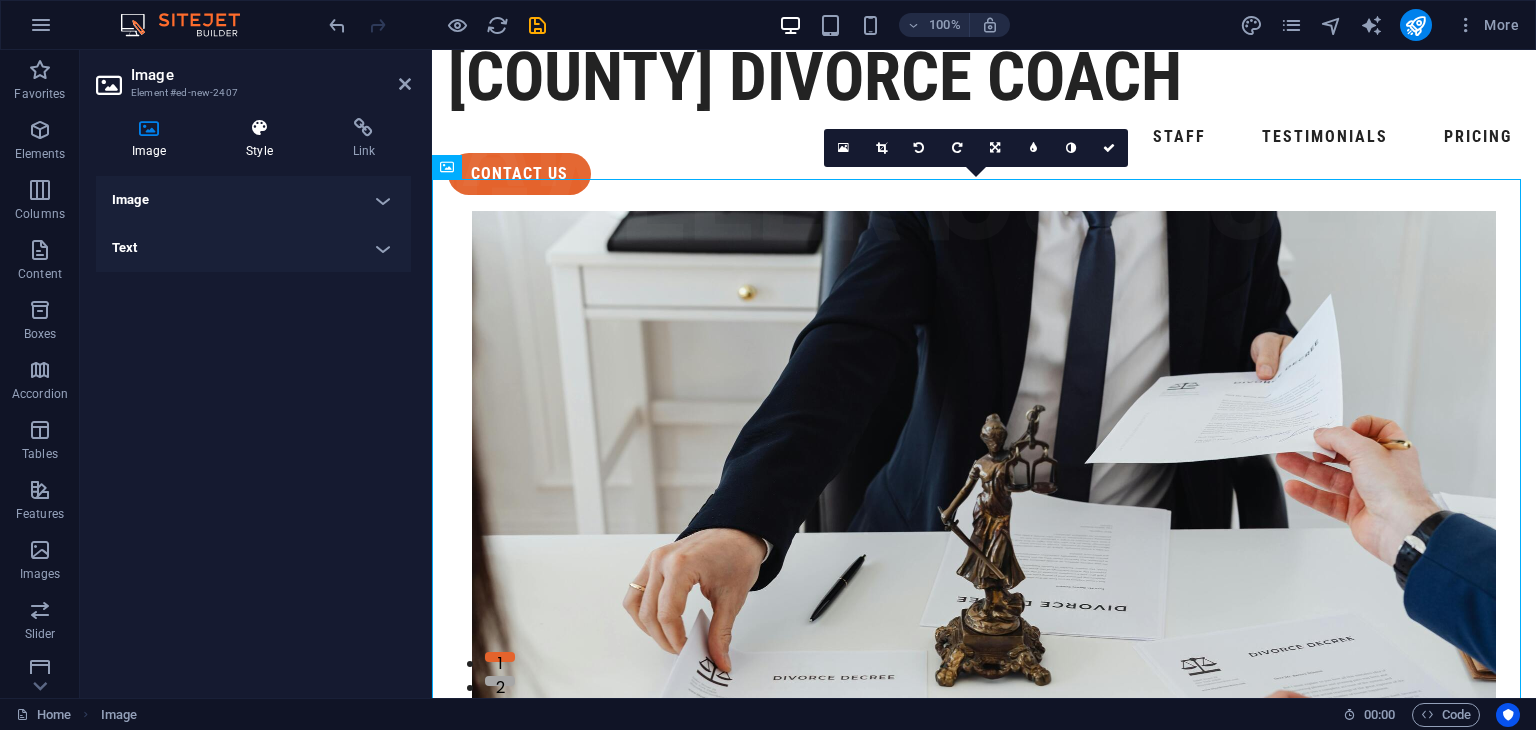 click on "Style" at bounding box center (263, 139) 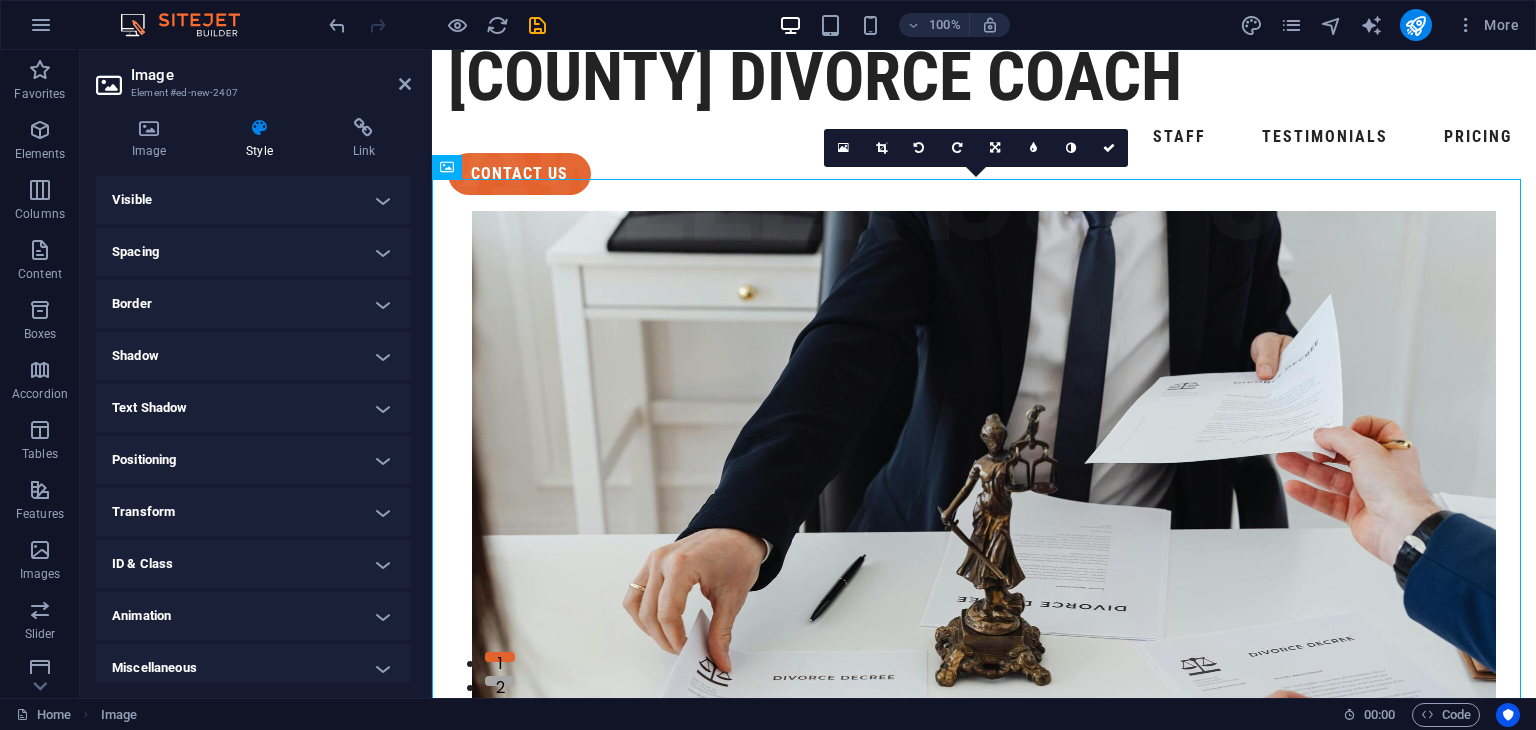 click on "Visible" at bounding box center [253, 200] 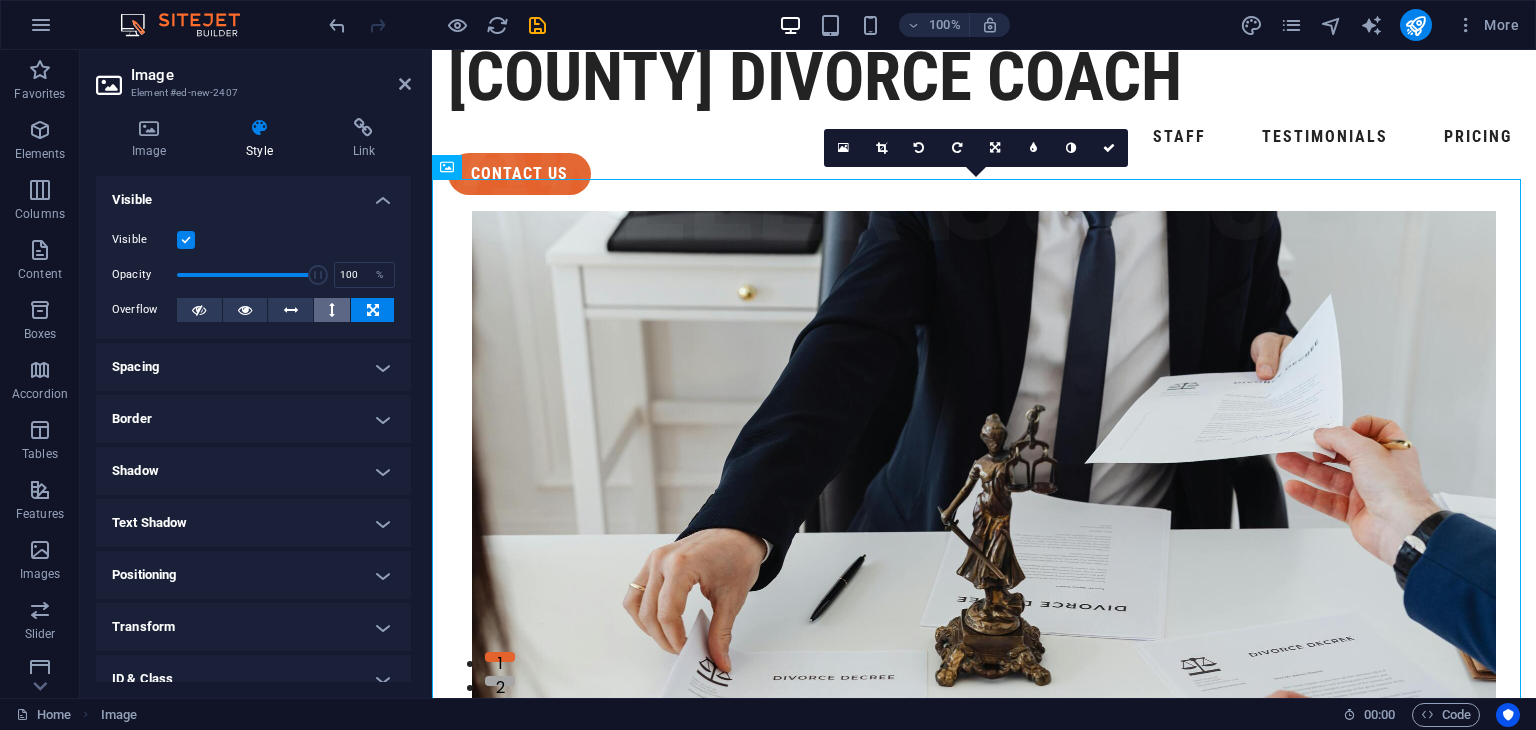 click at bounding box center [332, 310] 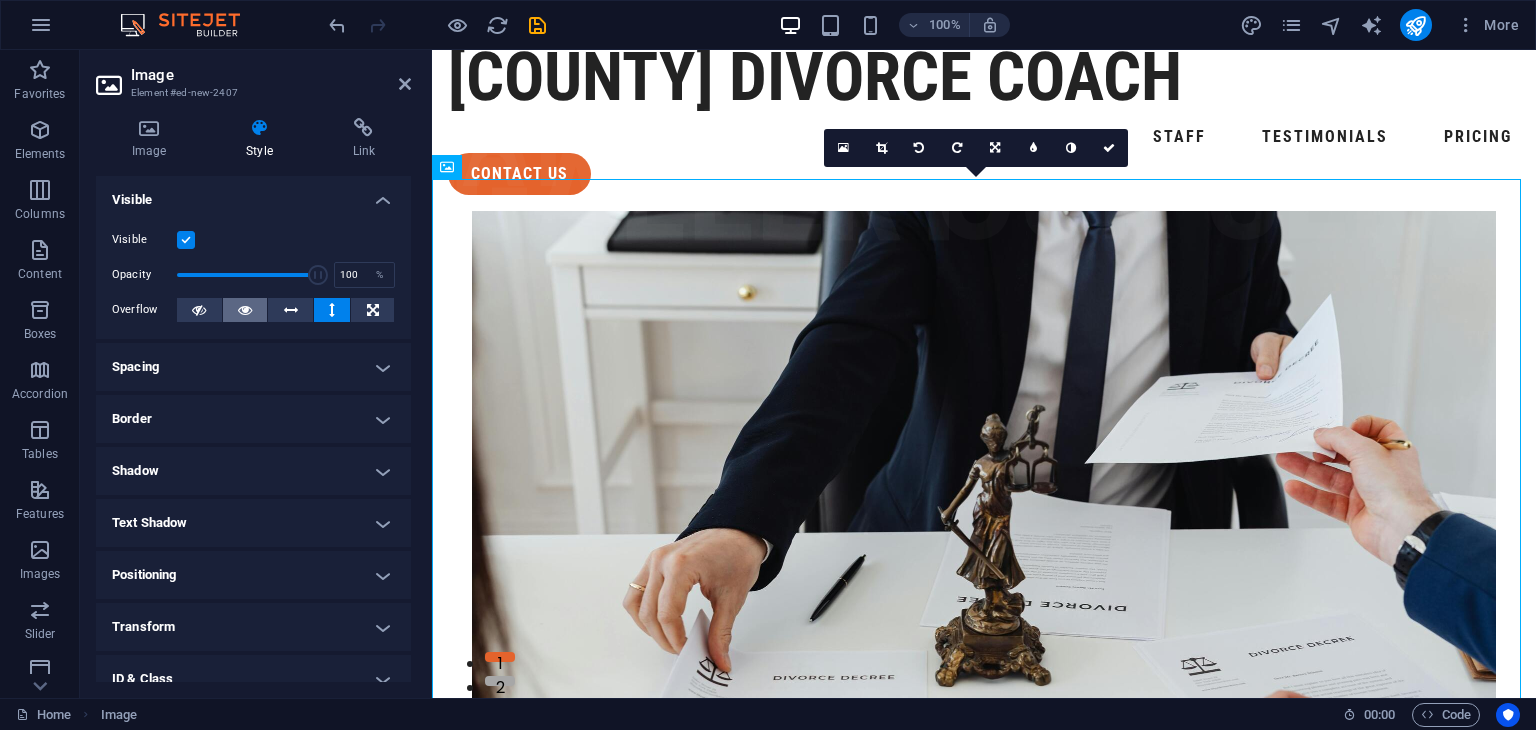 click at bounding box center (245, 310) 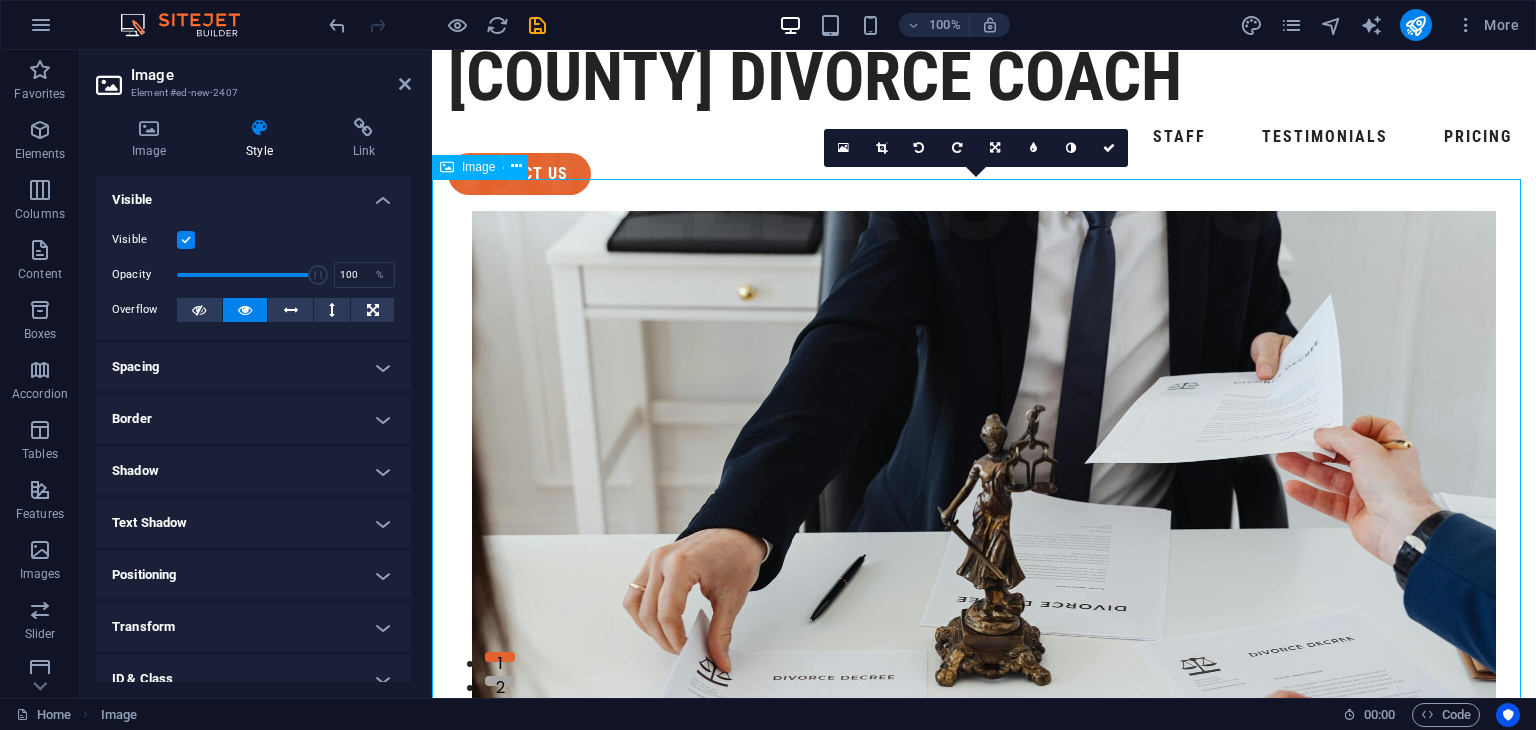 click at bounding box center (984, 552) 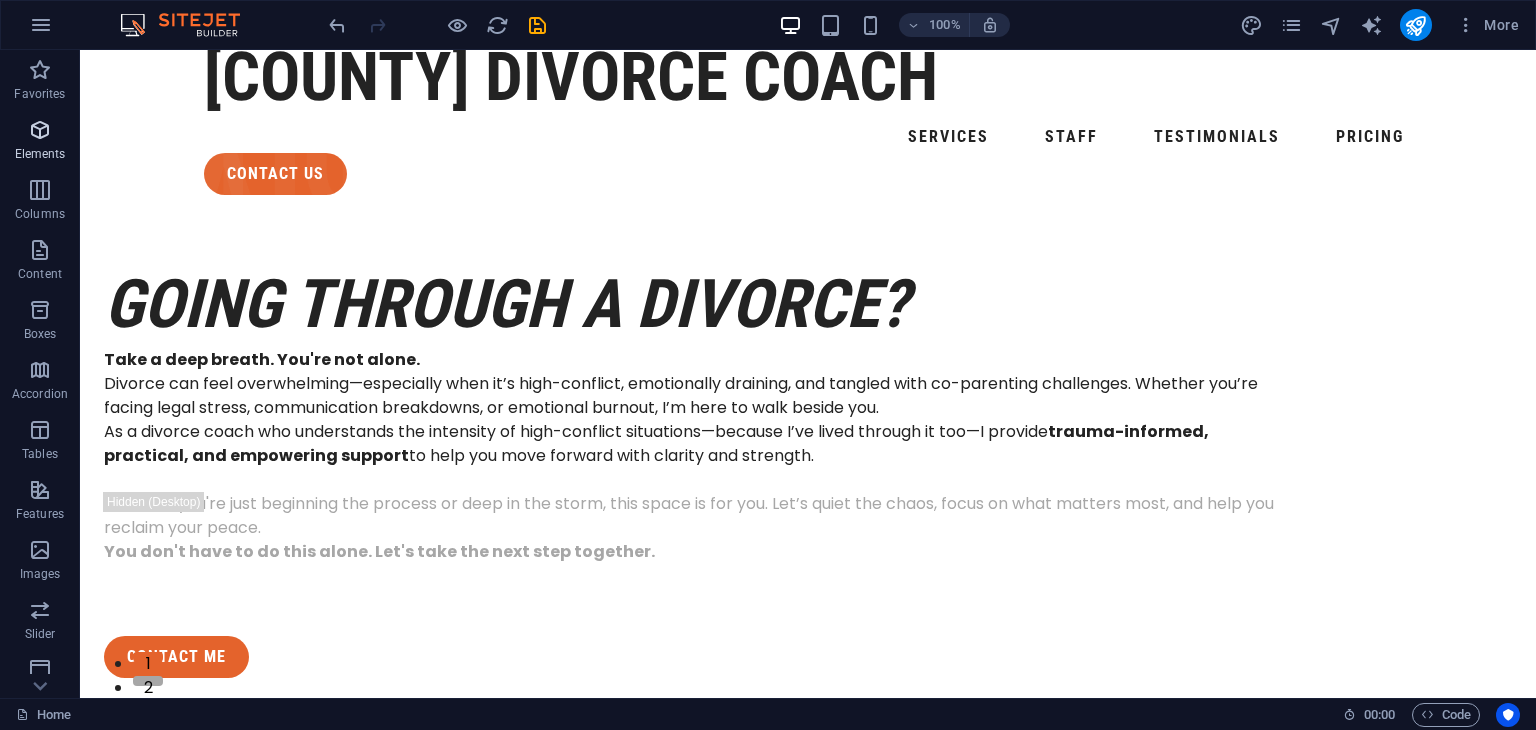 click at bounding box center (40, 130) 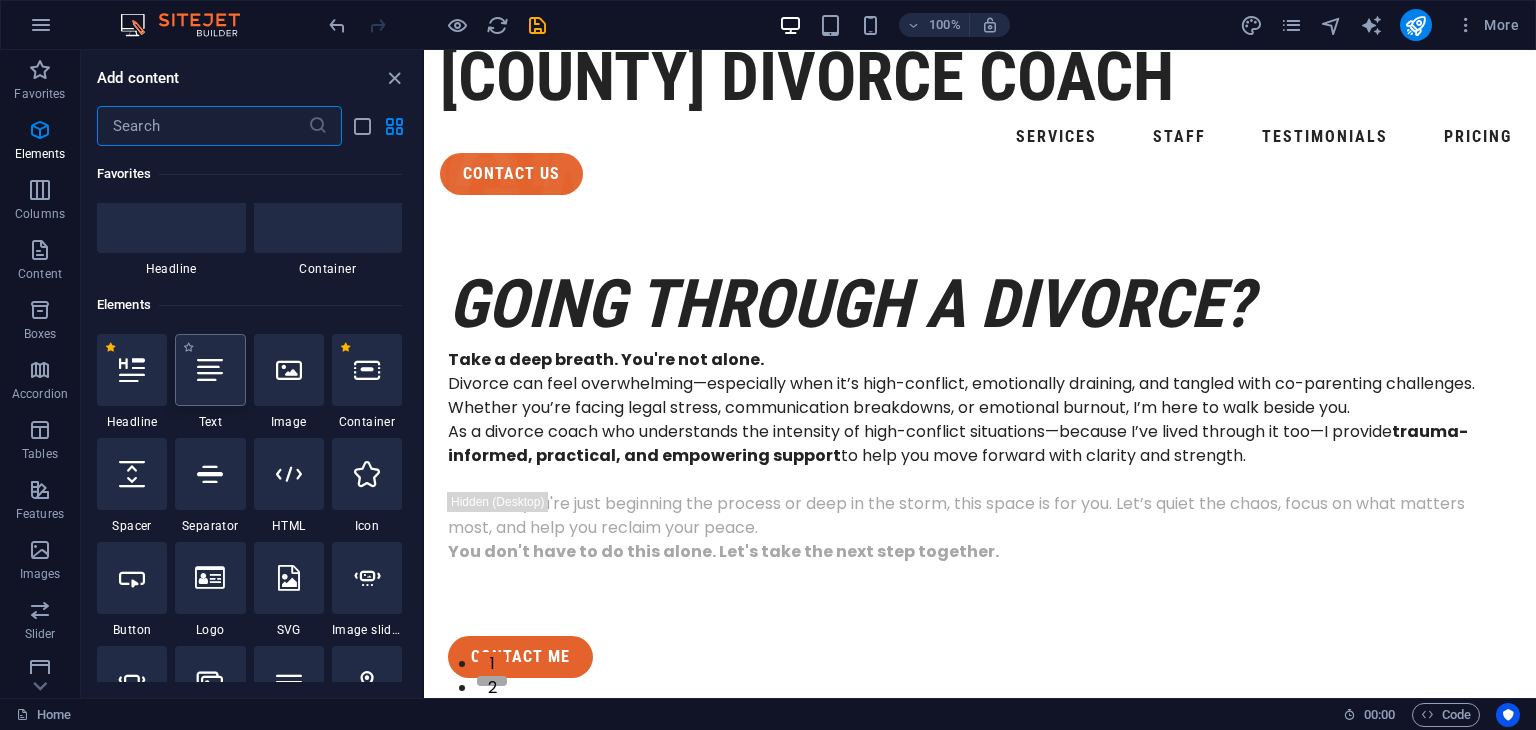 scroll, scrollTop: 212, scrollLeft: 0, axis: vertical 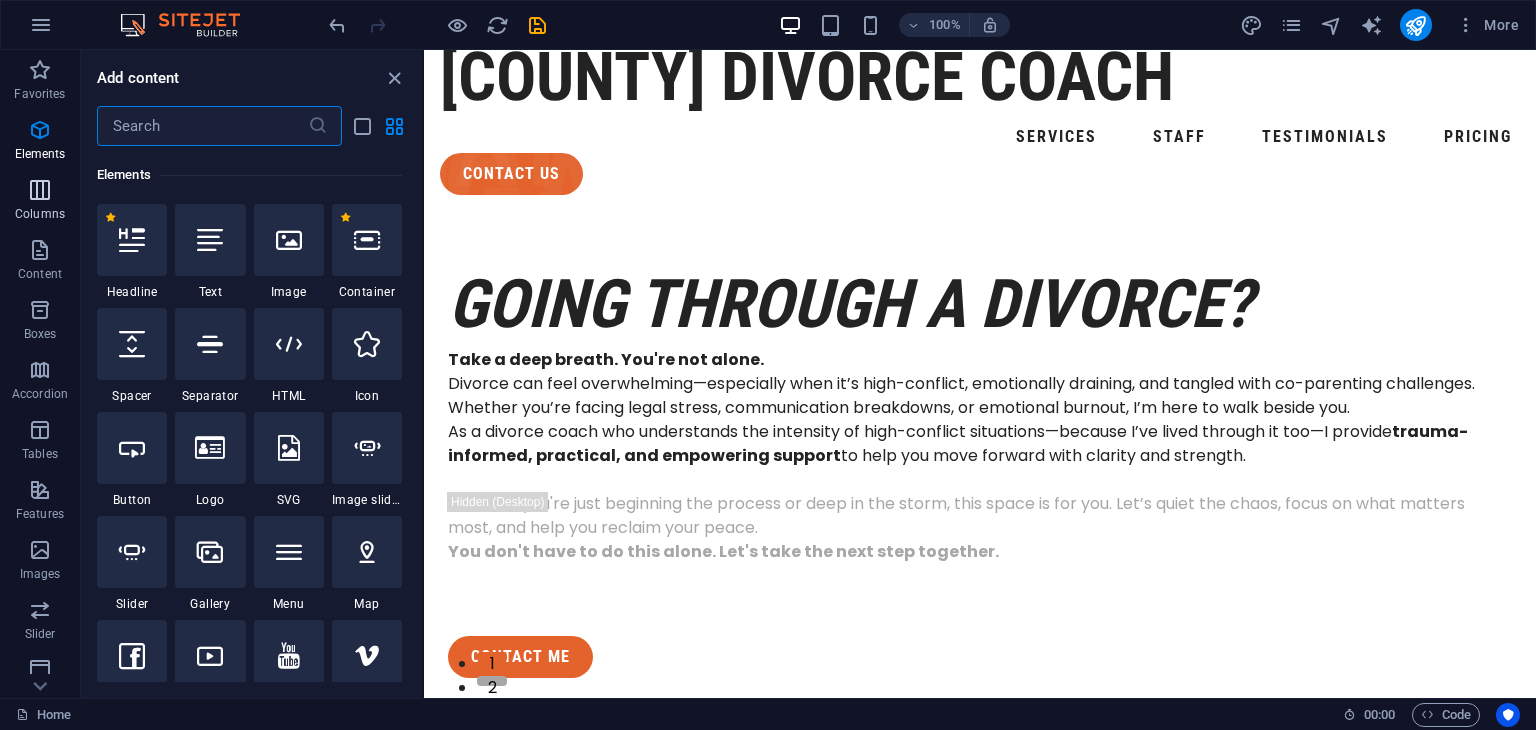 click on "Columns" at bounding box center (40, 214) 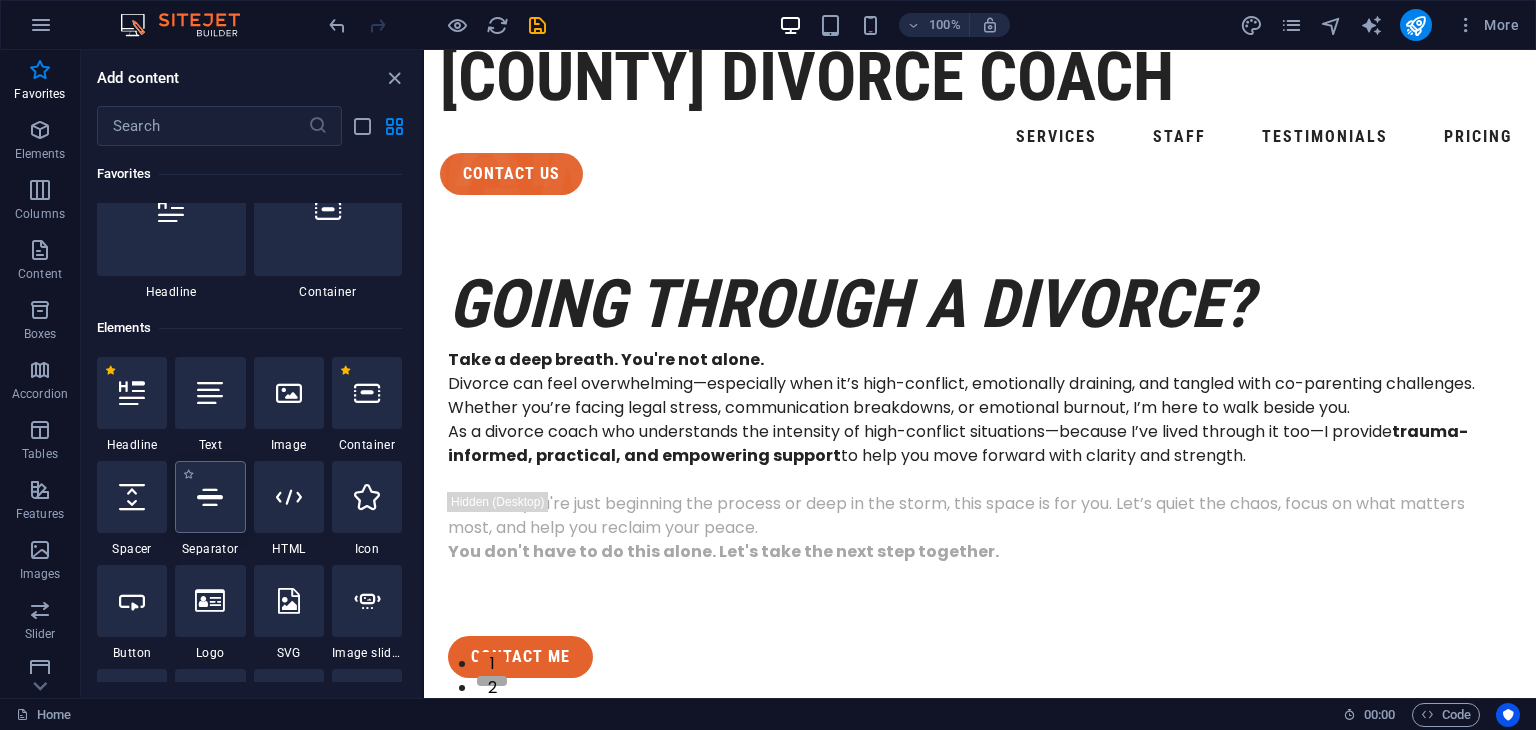scroll, scrollTop: 0, scrollLeft: 0, axis: both 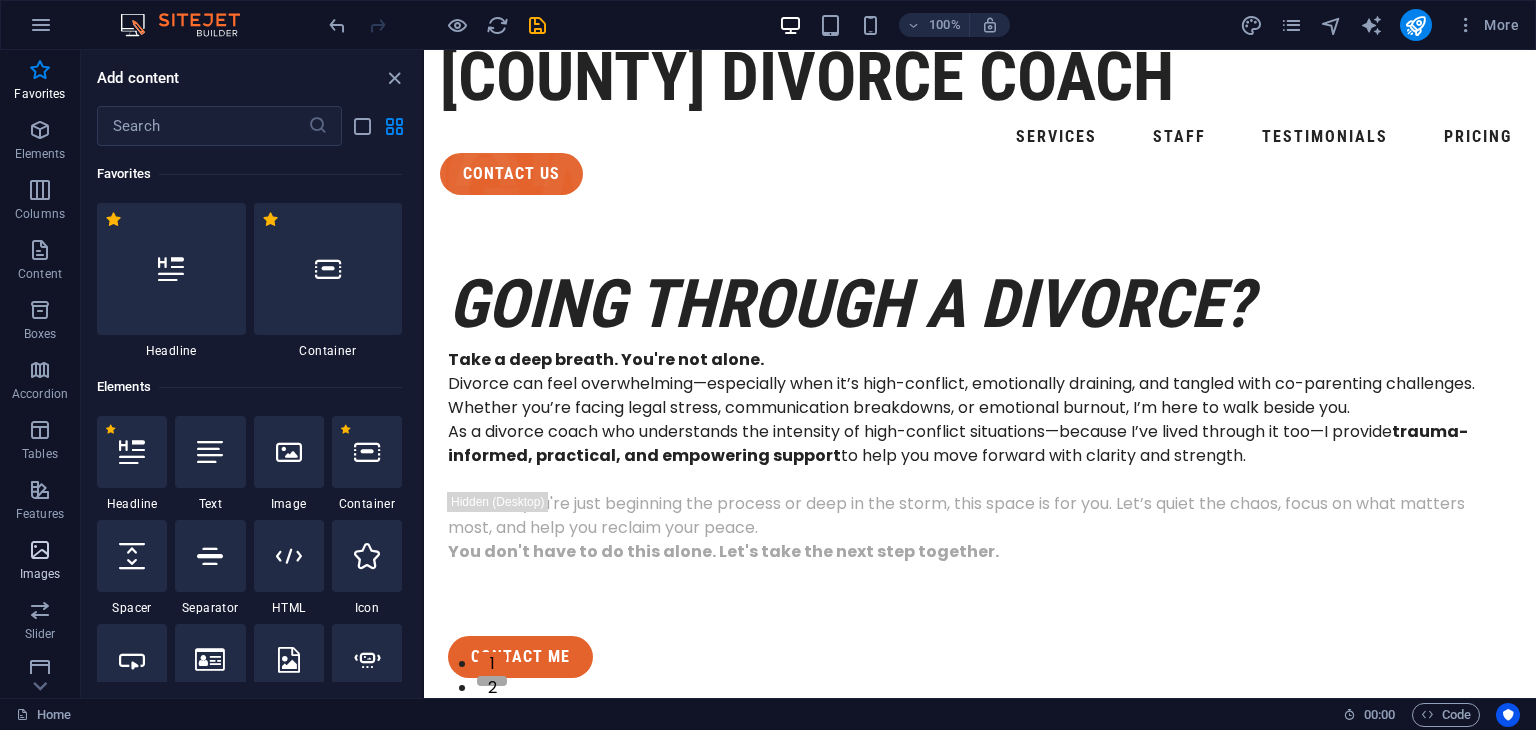 click at bounding box center [40, 550] 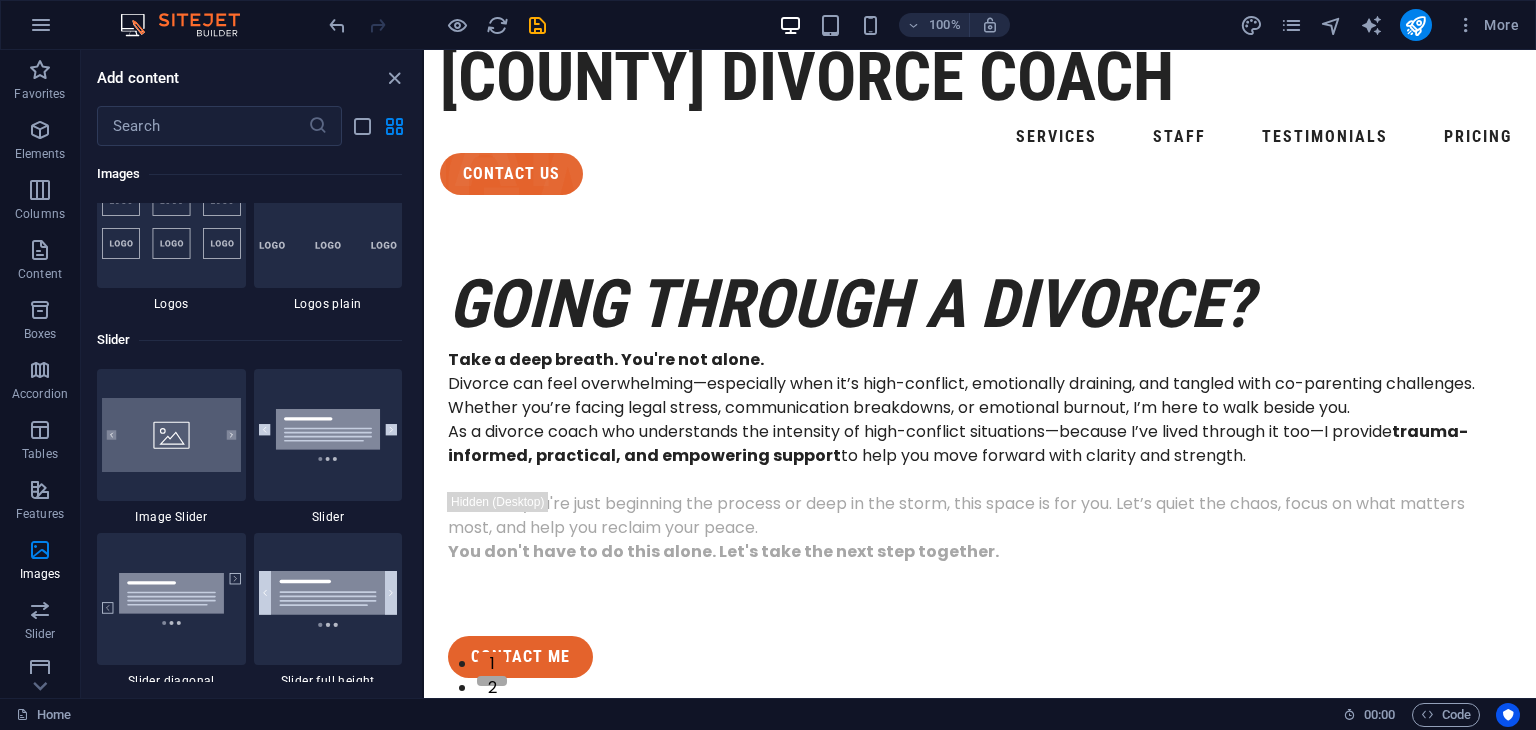 scroll, scrollTop: 11240, scrollLeft: 0, axis: vertical 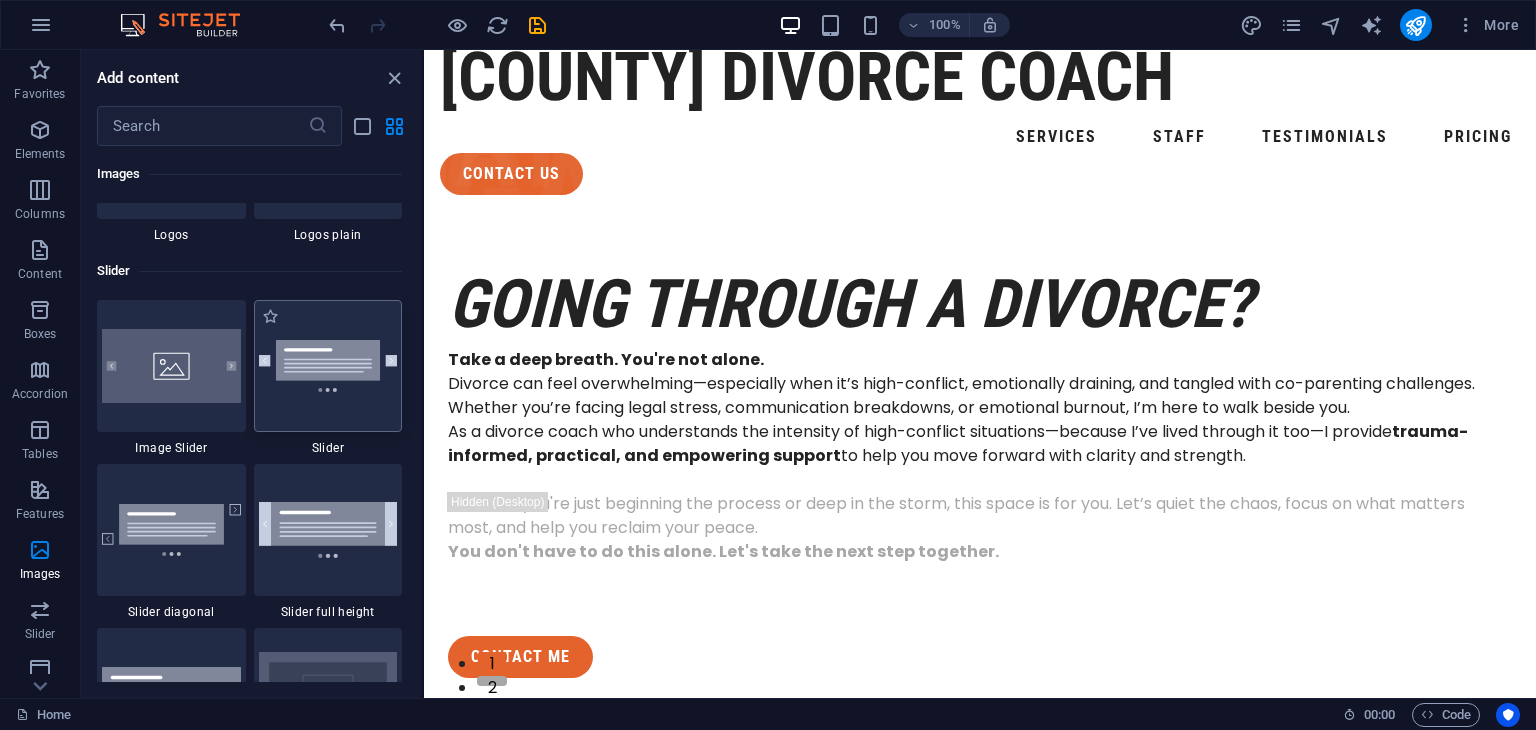 click at bounding box center [328, 366] 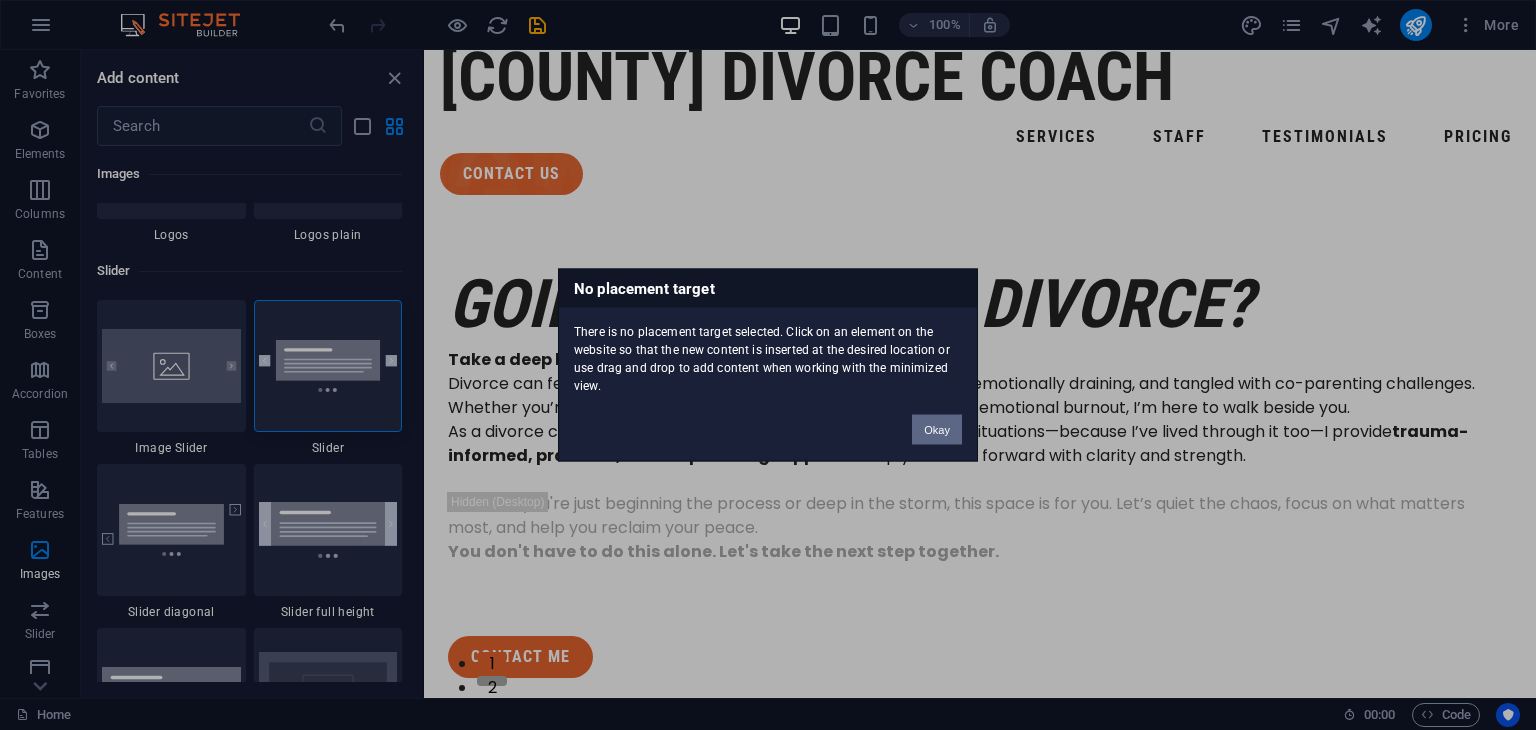 click on "Okay" at bounding box center [937, 430] 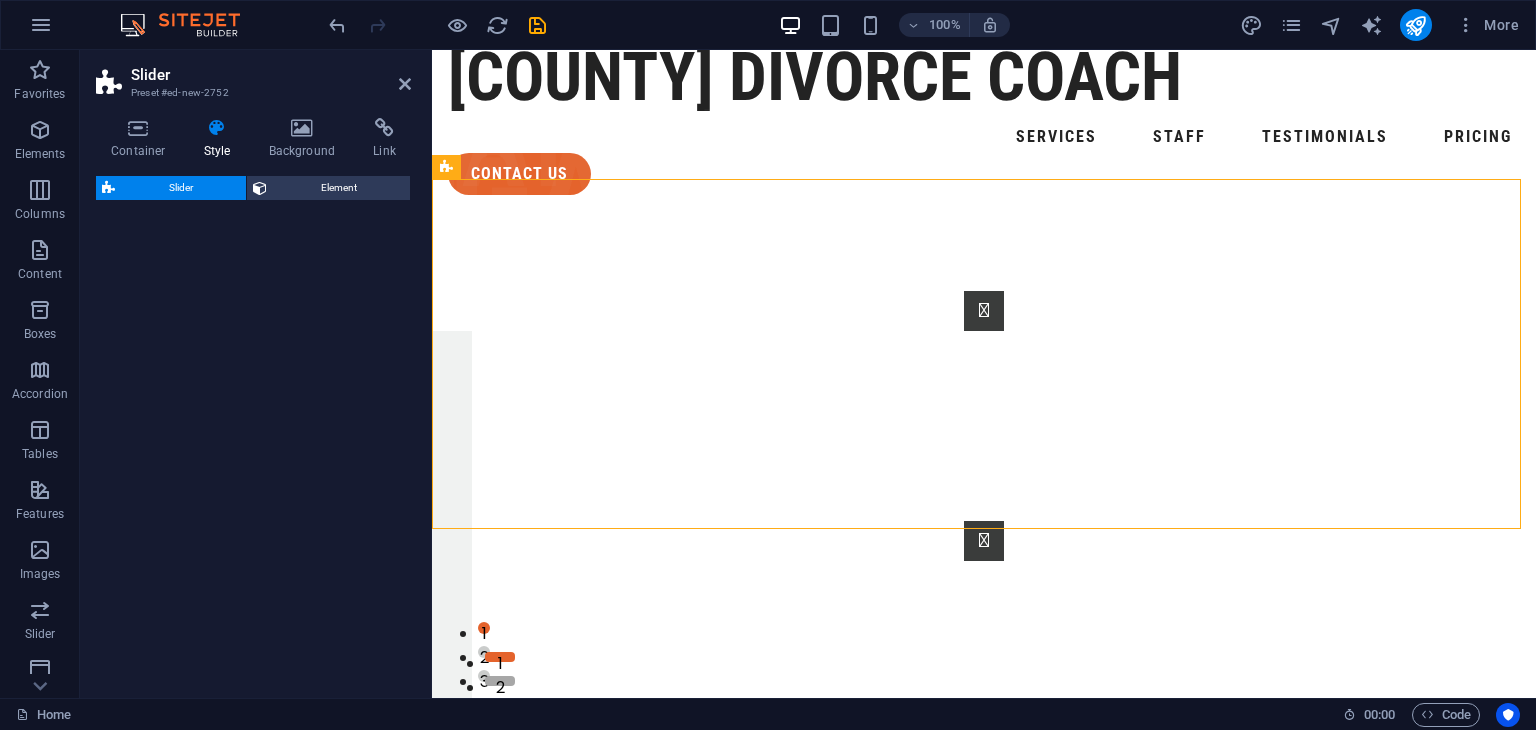 select on "rem" 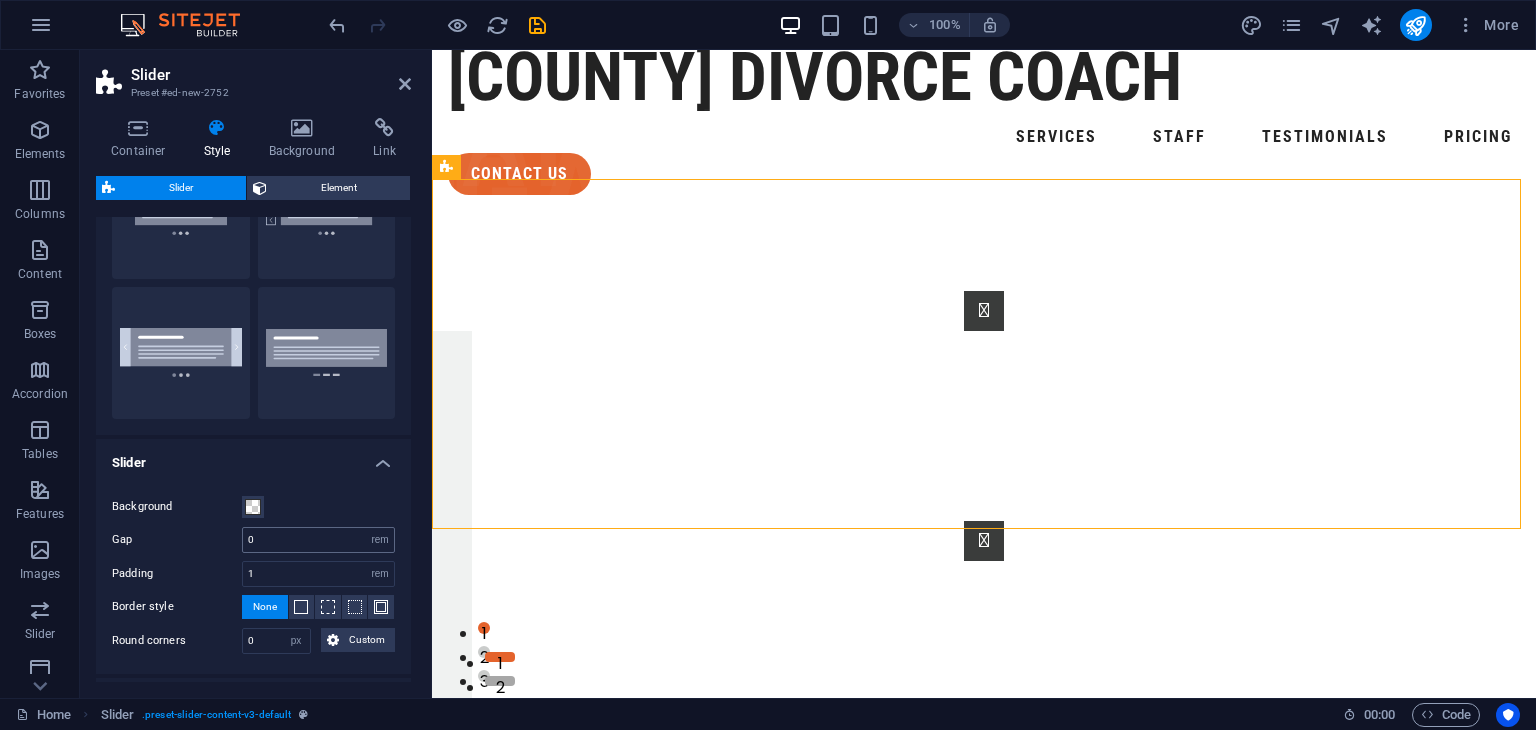 scroll, scrollTop: 0, scrollLeft: 0, axis: both 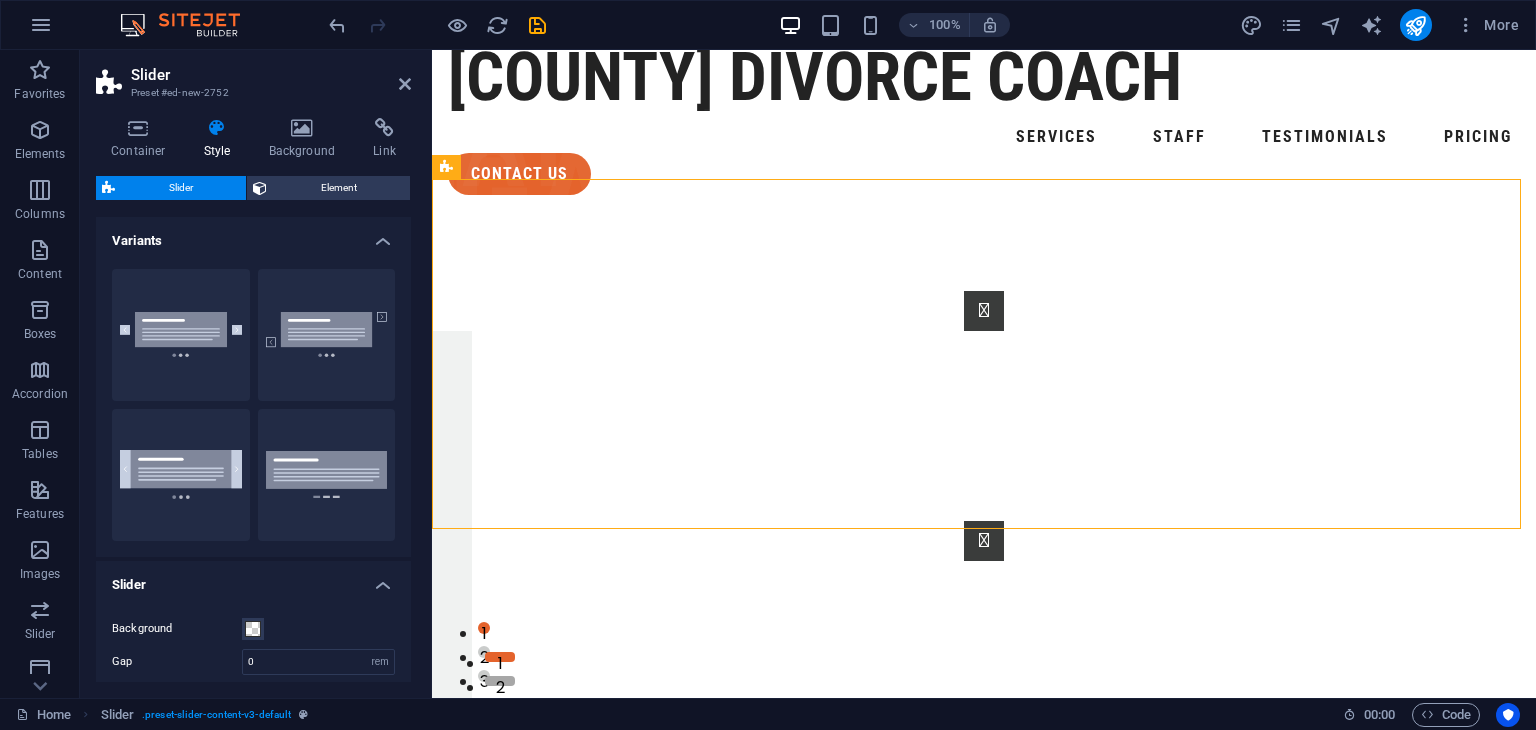 click on "Variants" at bounding box center [253, 235] 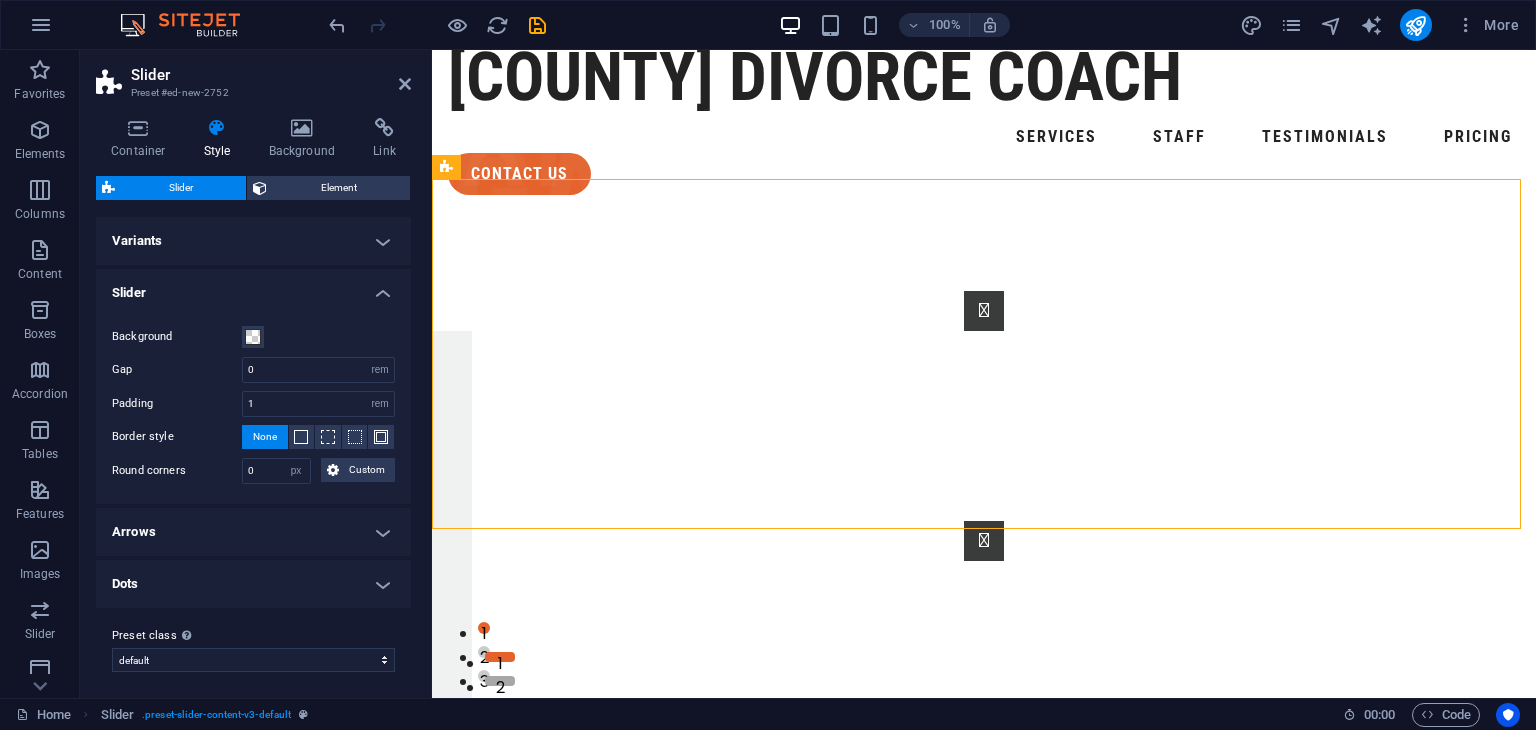 click on "Slider Preset #ed-new-2752
Container Style Background Link Size Height Default px rem % vh vw Min. height None px rem % vh vw Width Default px rem % em vh vw Min. width None px rem % vh vw Content width Default Custom width Width Default px rem % em vh vw Min. width None px rem % vh vw Default padding Custom spacing Default content width and padding can be changed under Design. Edit design Layout (Flexbox) Alignment Determines the flex direction. Default Main axis Determine how elements should behave along the main axis inside this container (justify content). Default Side axis Control the vertical direction of the element inside of the container (align items). Default Wrap Default On Off Fill Controls the distances and direction of elements on the y-axis across several lines (align content). Default Accessibility ARIA helps assistive technologies (like screen readers) to understand the role, state, and behavior of web elements Role The ARIA role defines the purpose of an element.  None Alert" at bounding box center (256, 374) 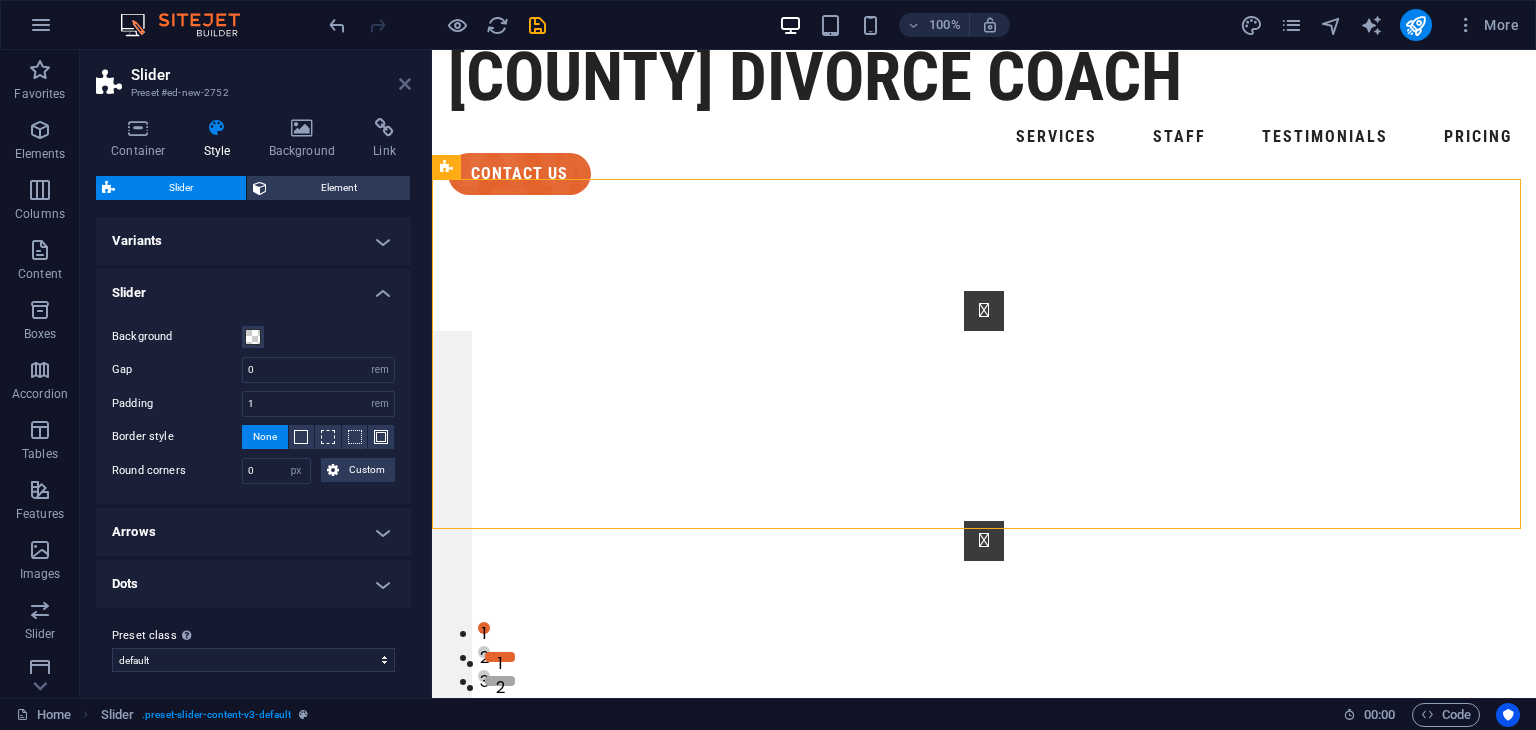 drag, startPoint x: 405, startPoint y: 80, endPoint x: 321, endPoint y: 30, distance: 97.7548 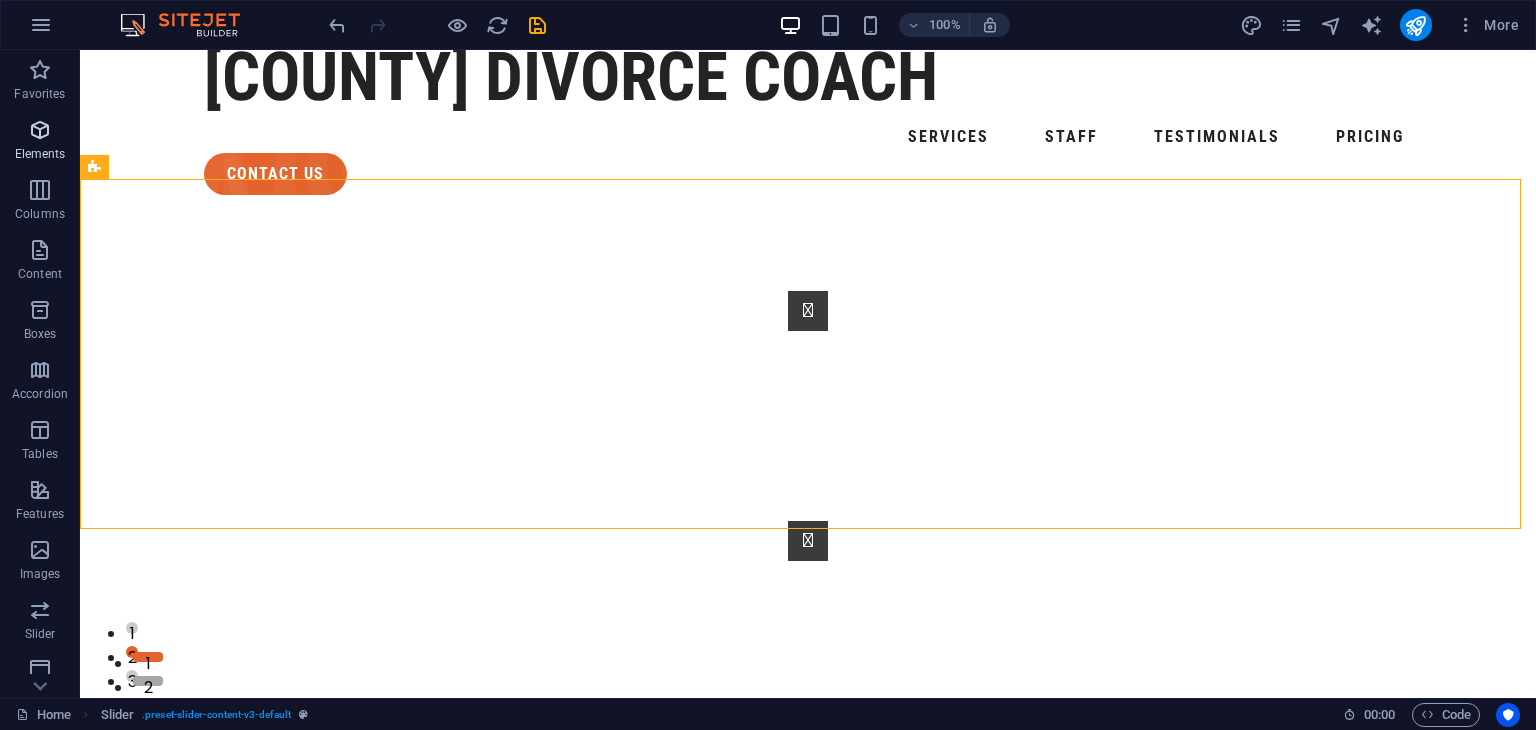 click at bounding box center (40, 130) 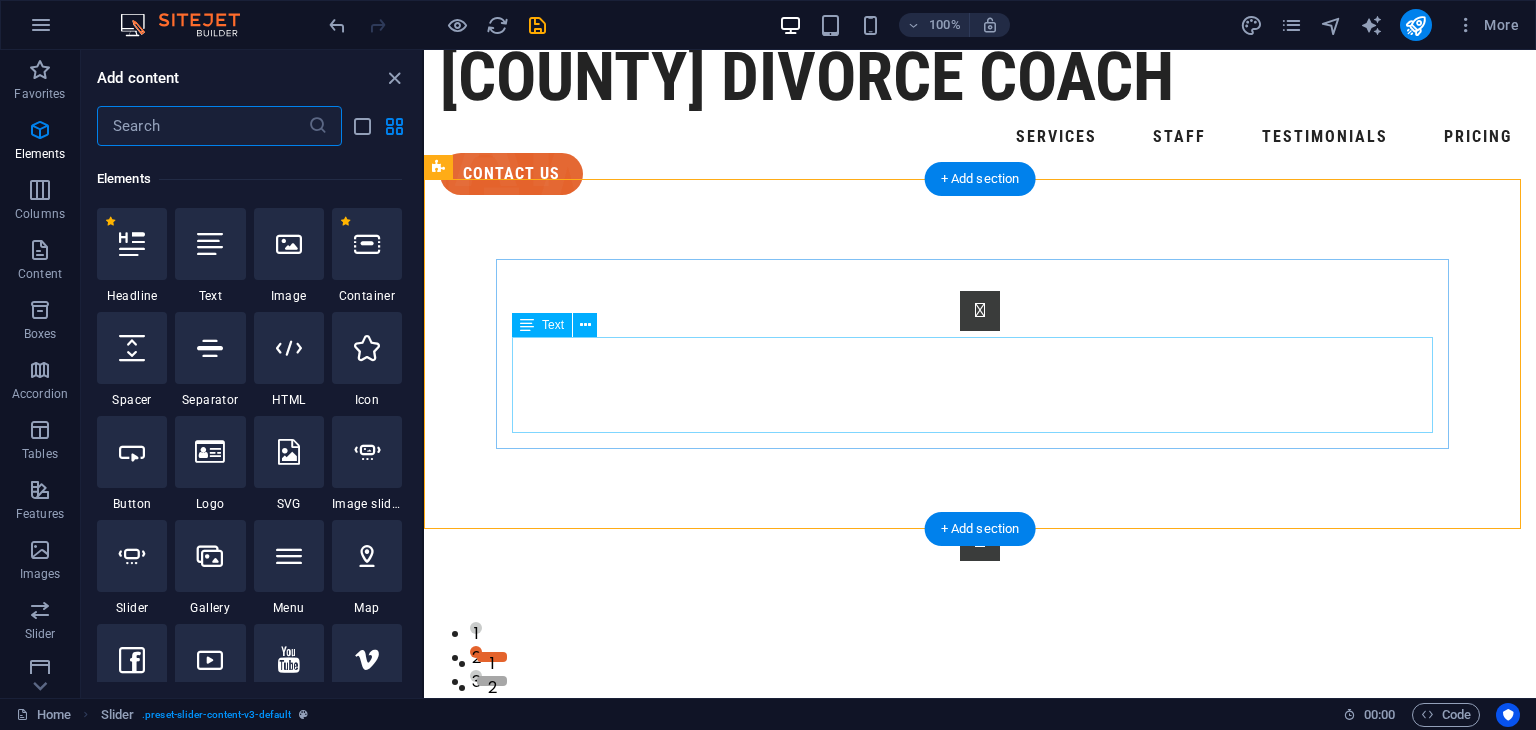 scroll, scrollTop: 212, scrollLeft: 0, axis: vertical 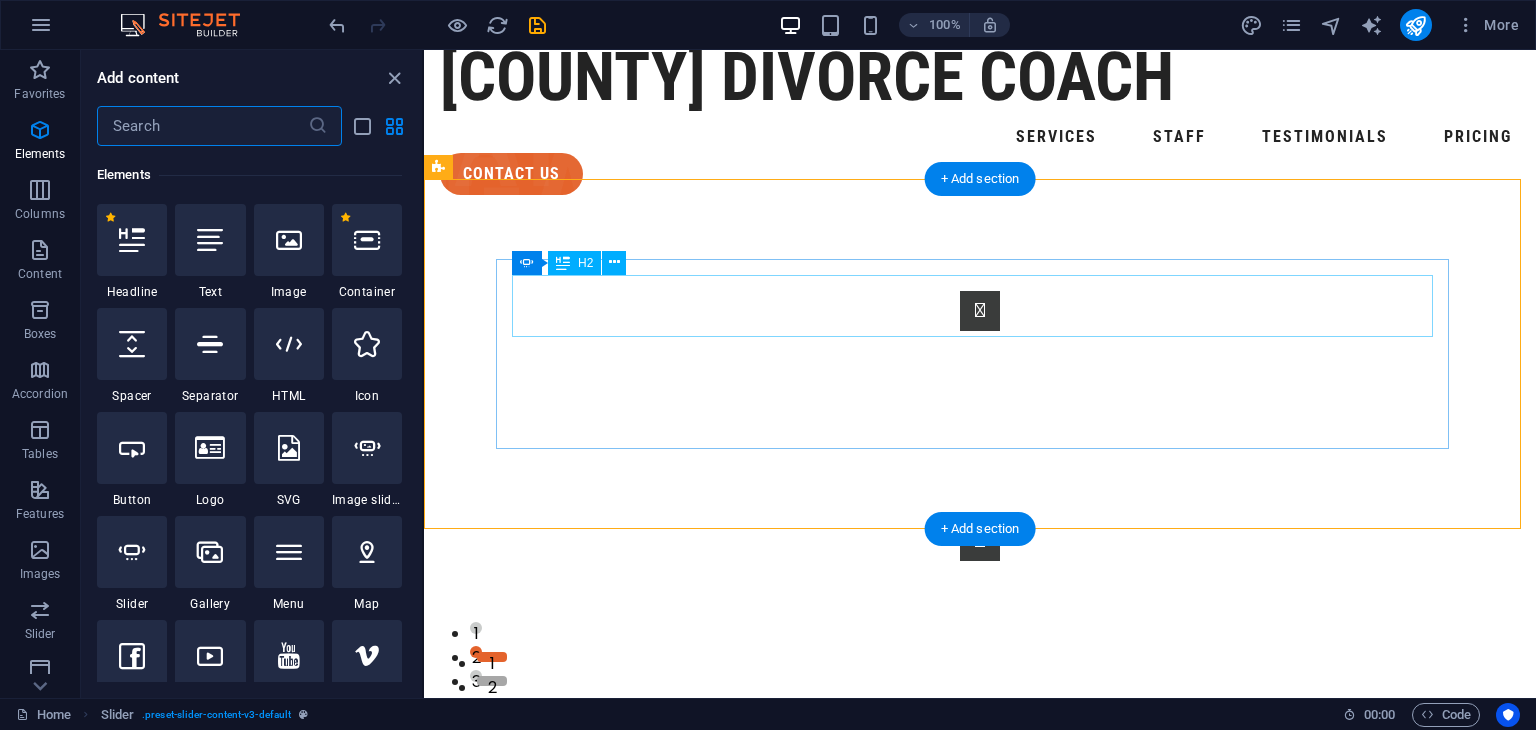 click on "Slide 2" at bounding box center [-950, 759] 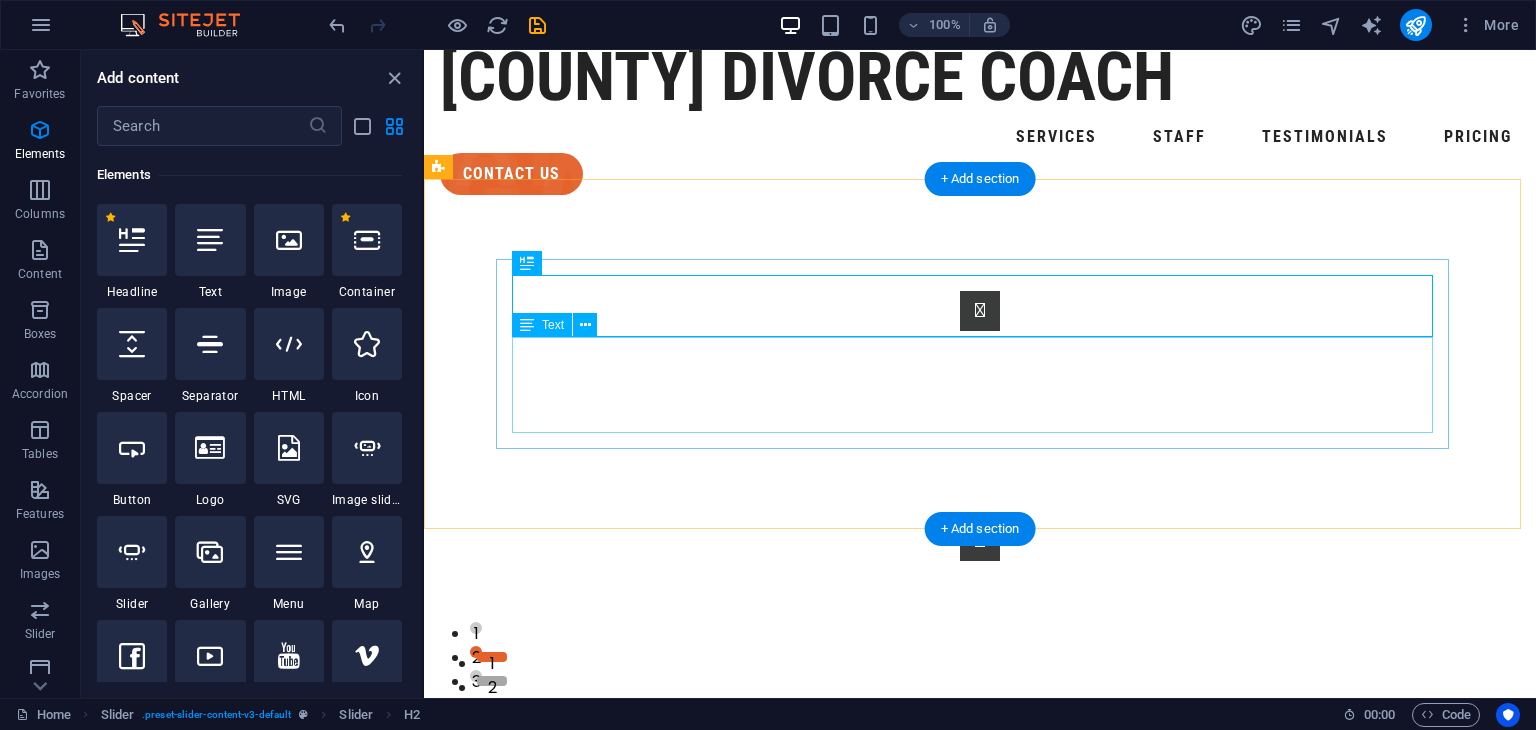 click on "Lorem ipsum dolor sit amet, consectetur adipisicing elit. Id, ipsum, quibusdam, temporibus harum culpa unde voluptatem possimus qui molestiae expedita ad aut necessitatibus vel incidunt placeat velit soluta a consectetur laborum illum nobis distinctio nisi facilis! Officiis, illum, aut, quasi dolorem laudantium fuga porro amet provident voluptatibus dicta mollitia neque!" at bounding box center (-950, 838) 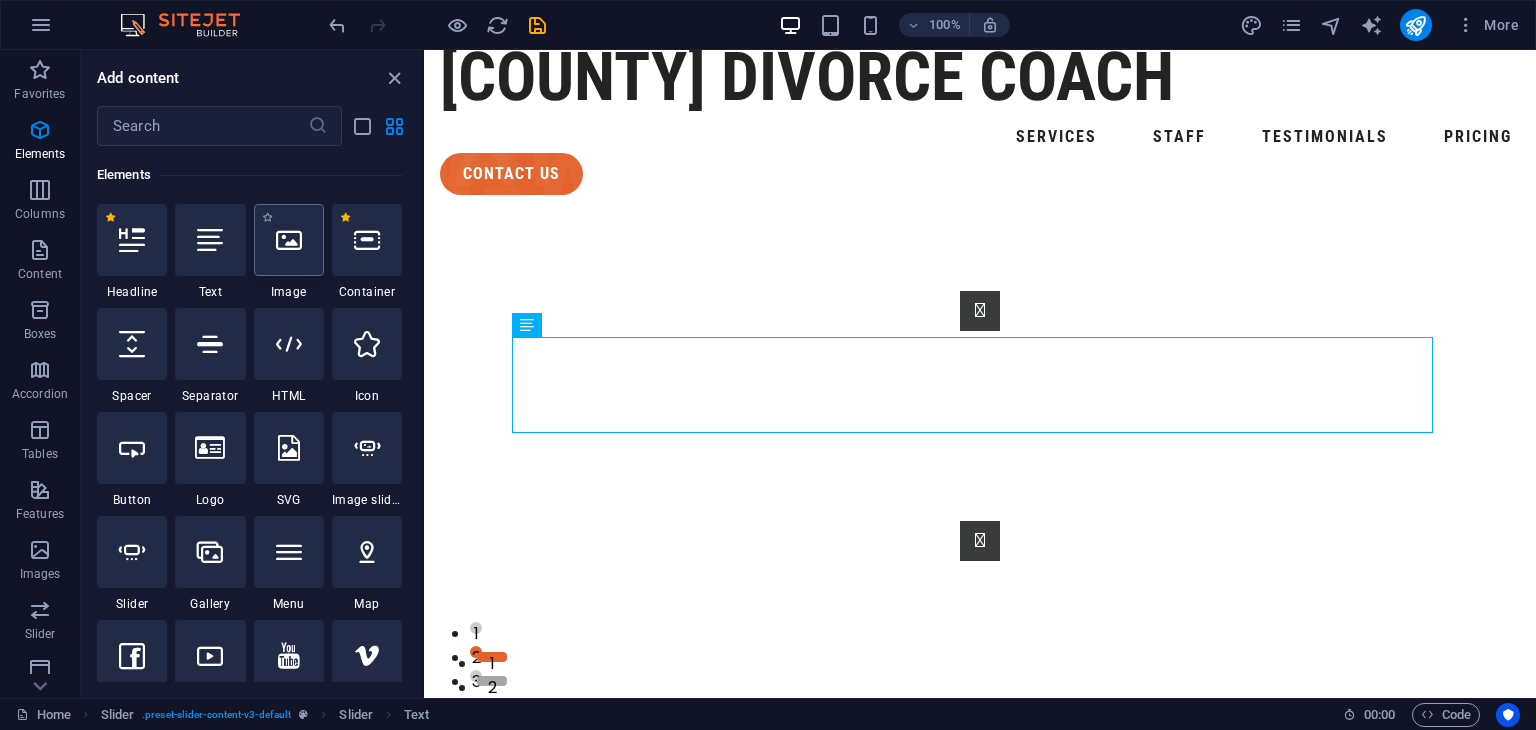 click at bounding box center [289, 240] 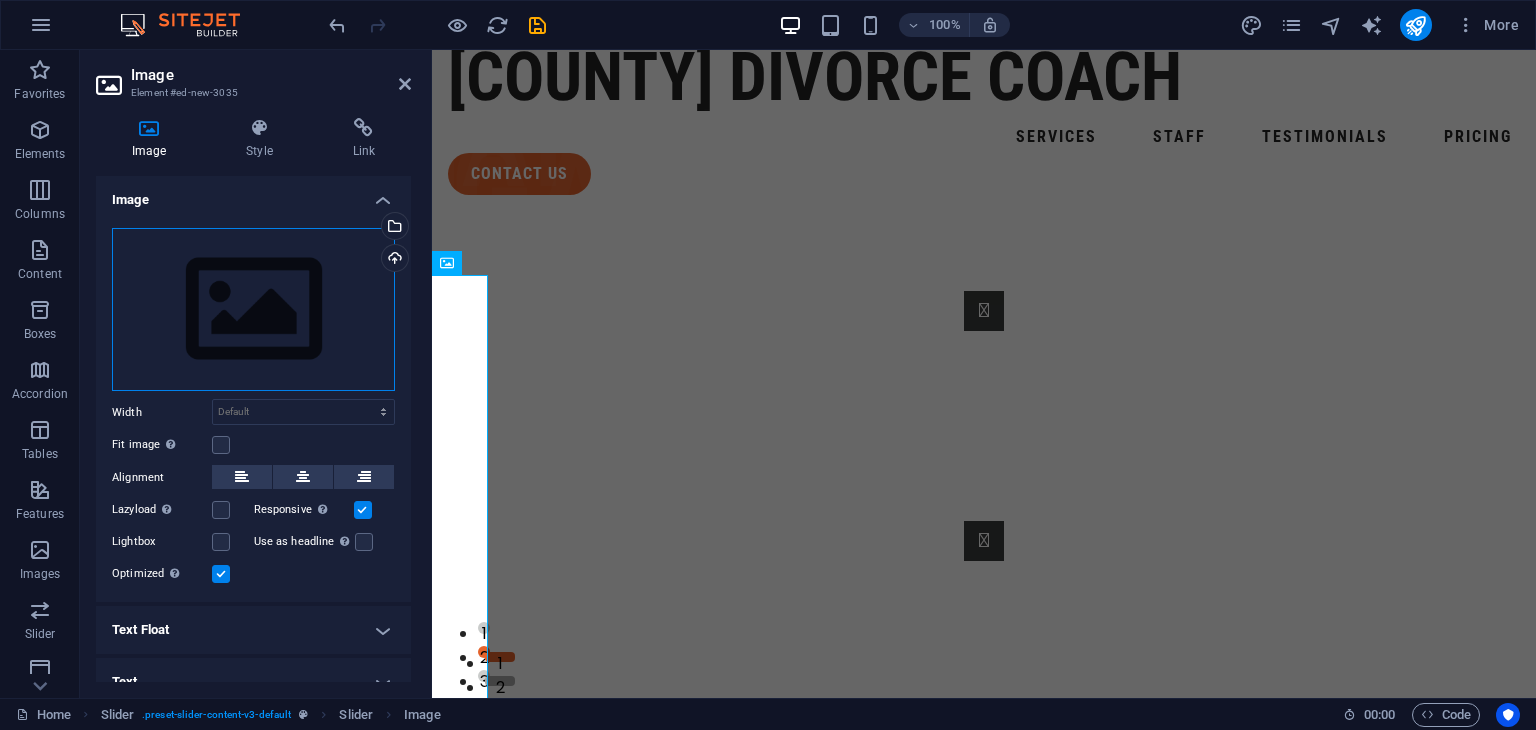click on "Drag files here, click to choose files or select files from Files or our free stock photos & videos" at bounding box center (253, 310) 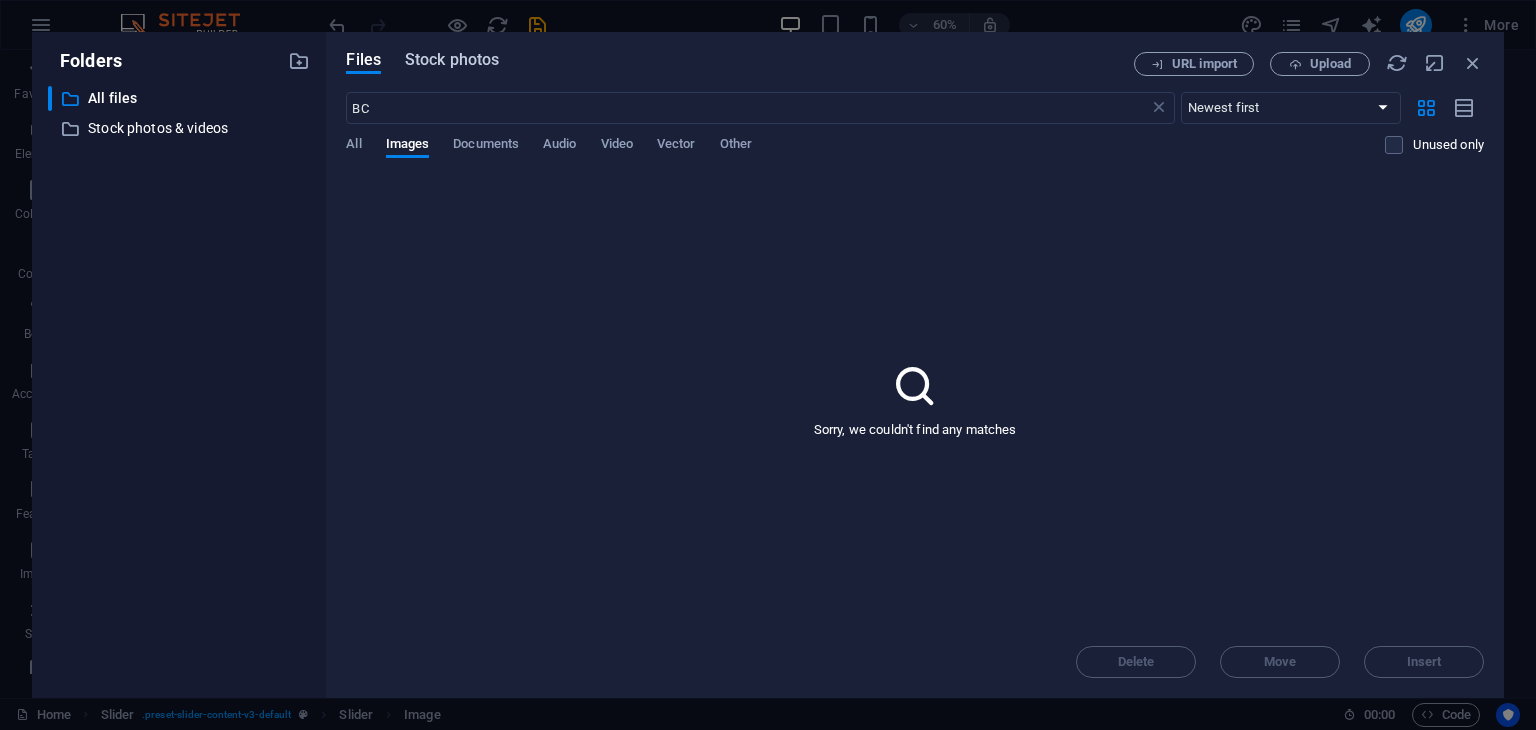 click on "Stock photos" at bounding box center (452, 60) 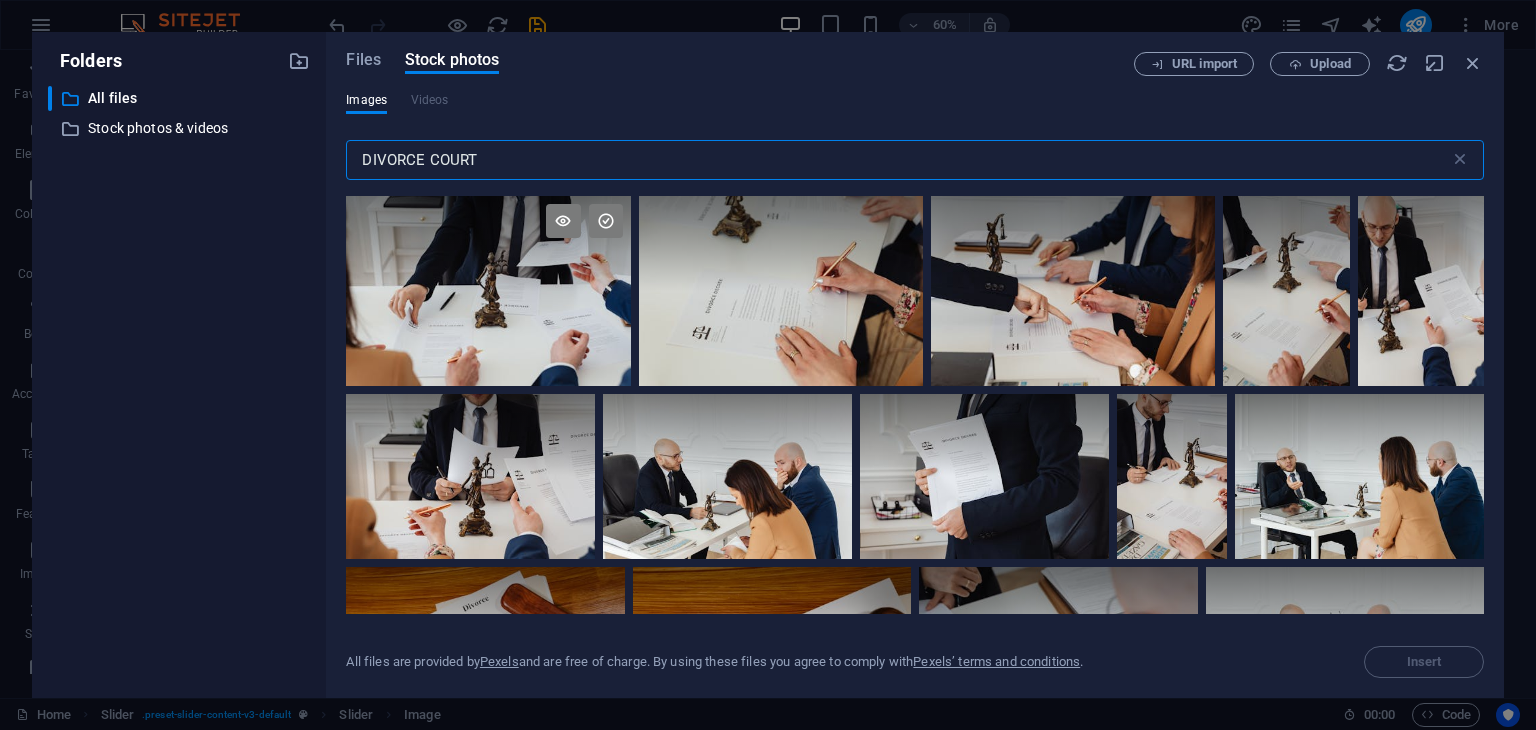 click at bounding box center (488, 243) 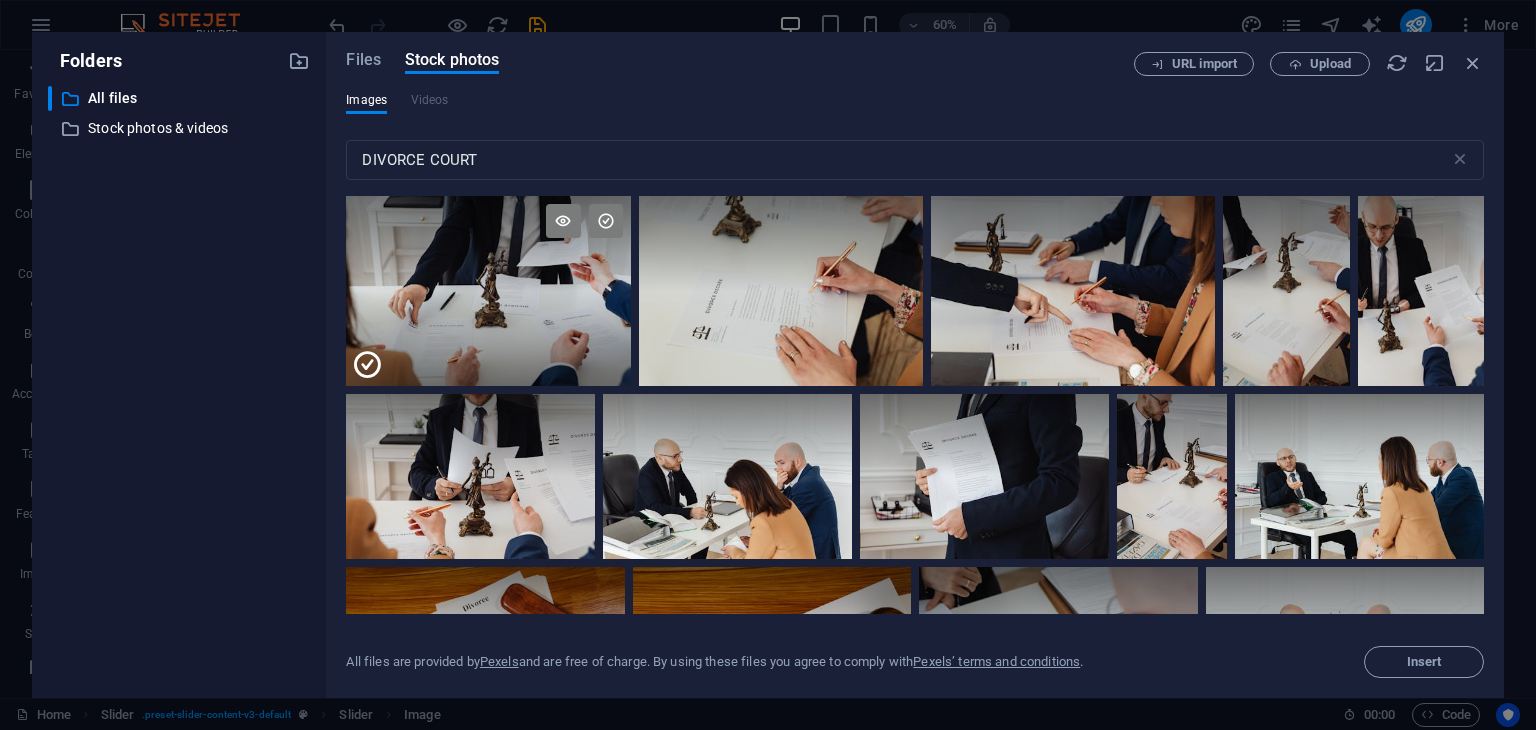 click at bounding box center [488, 243] 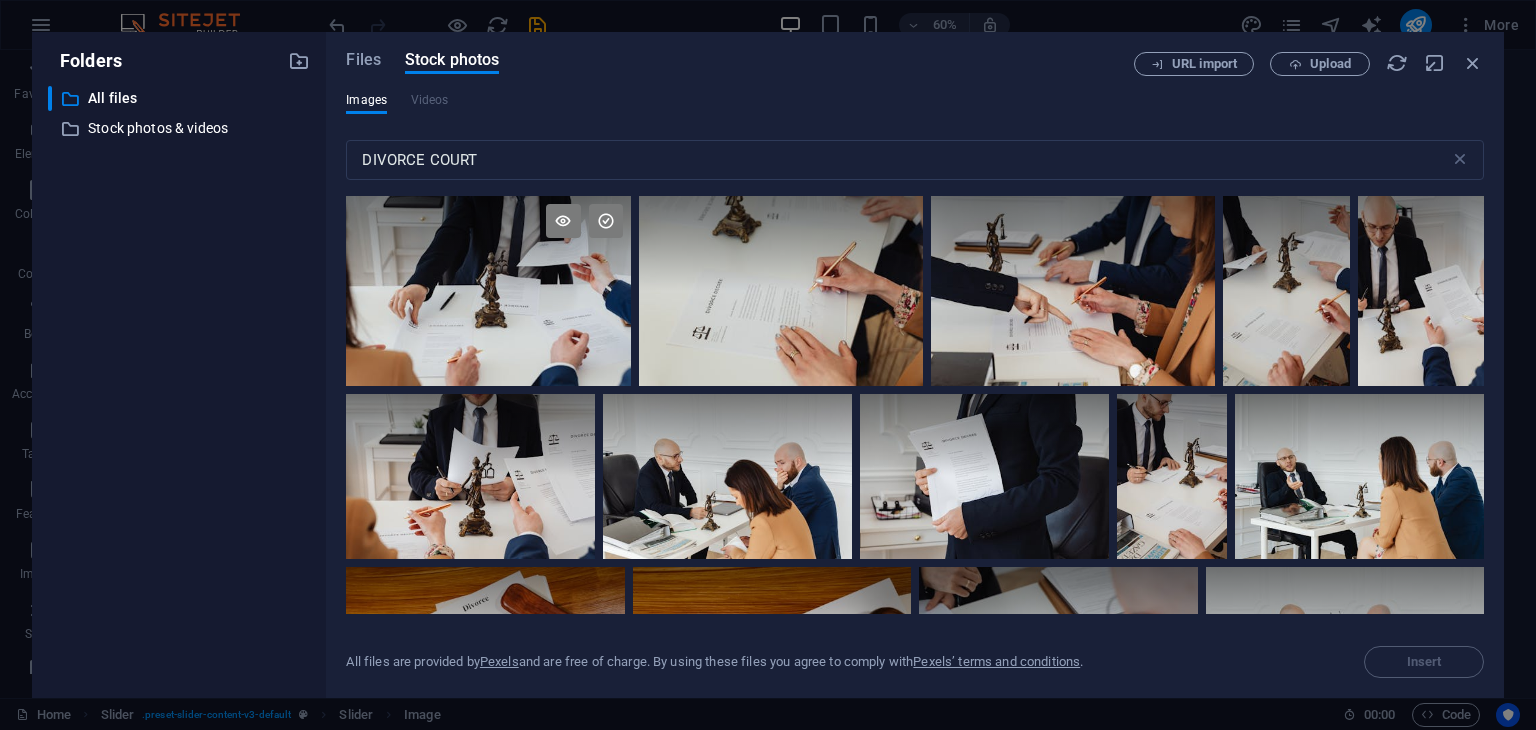 click at bounding box center (488, 243) 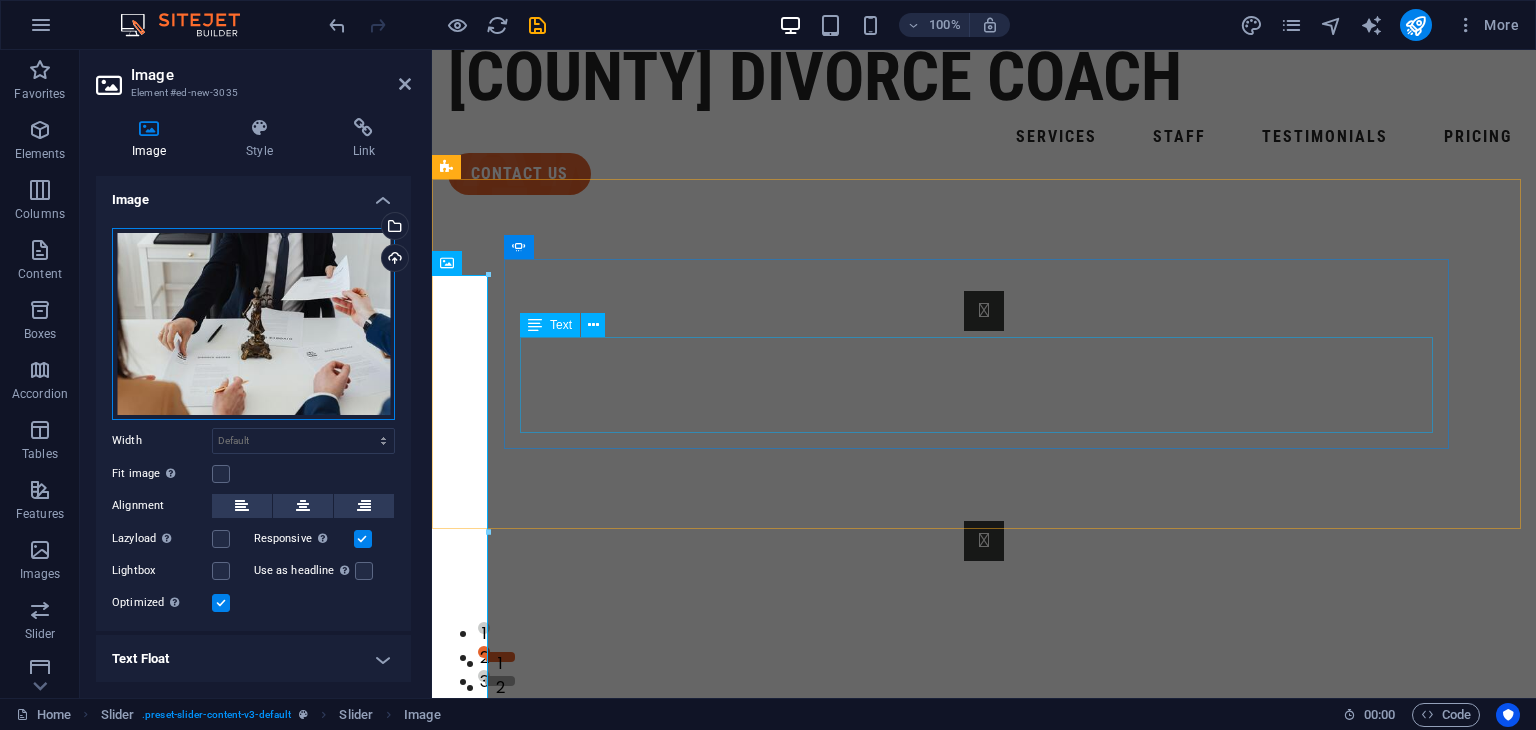 drag, startPoint x: 728, startPoint y: 414, endPoint x: 685, endPoint y: 374, distance: 58.728188 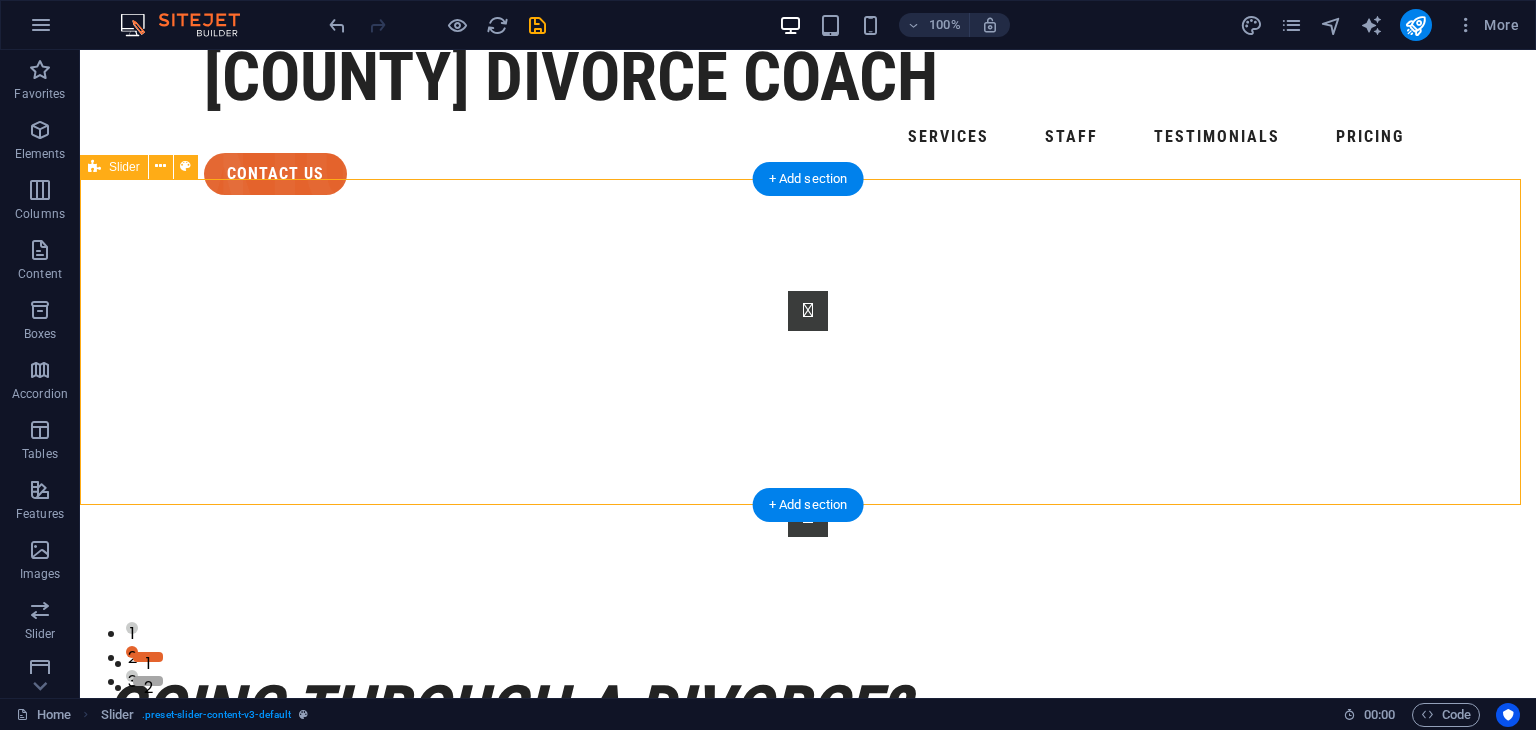 drag, startPoint x: 528, startPoint y: 289, endPoint x: 656, endPoint y: 292, distance: 128.03516 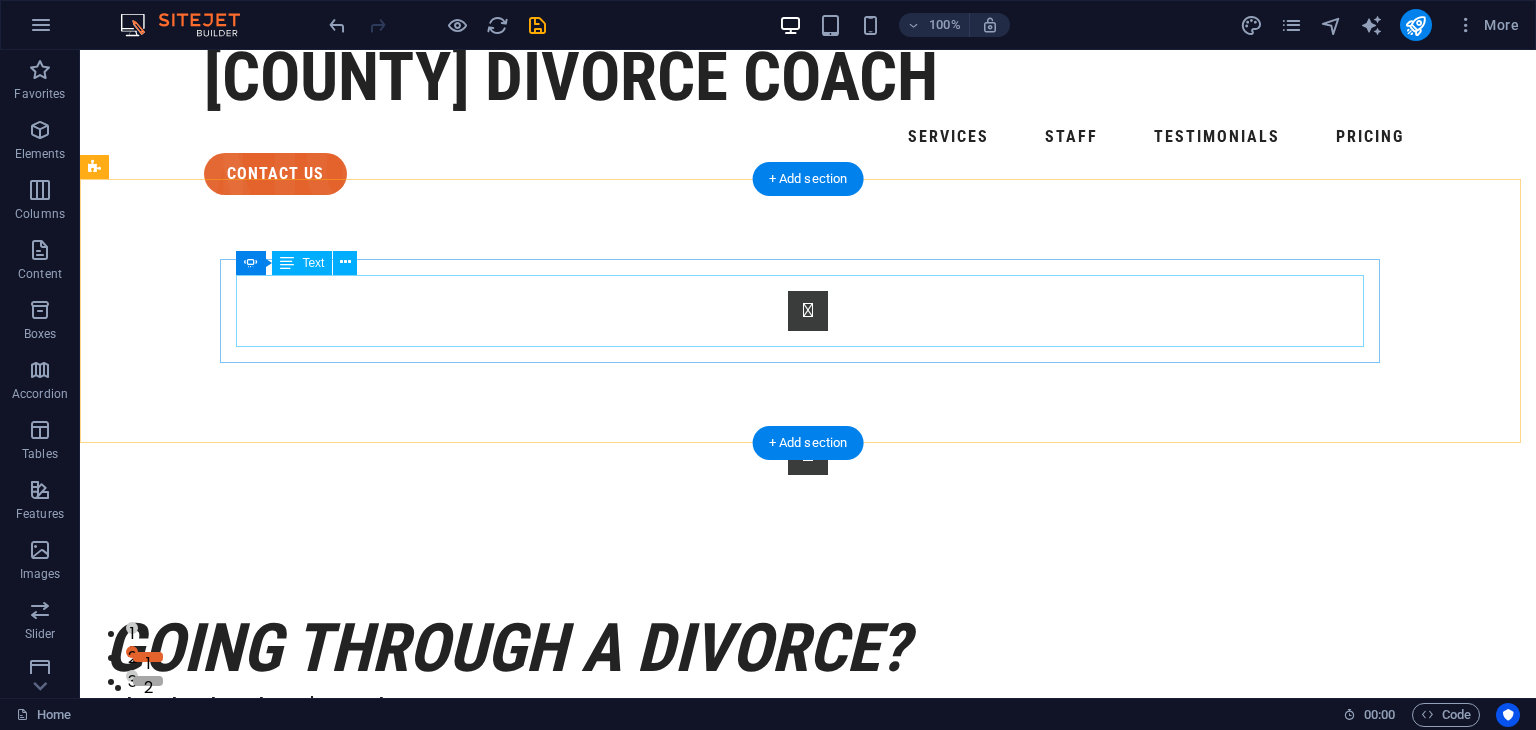 click on "Lorem ipsum dolor sit amet, consectetur adipisicing elit. Id, ipsum, quibusdam, temporibus harum culpa unde voluptatem possimus qui molestiae expedita ad aut necessitatibus vel incidunt placeat velit soluta a consectetur laborum illum nobis distinctio nisi facilis! Officiis, illum, aut, quasi dolorem laudantium fuga porro amet provident voluptatibus dicta mollitia neque!" at bounding box center (-1528, 1398) 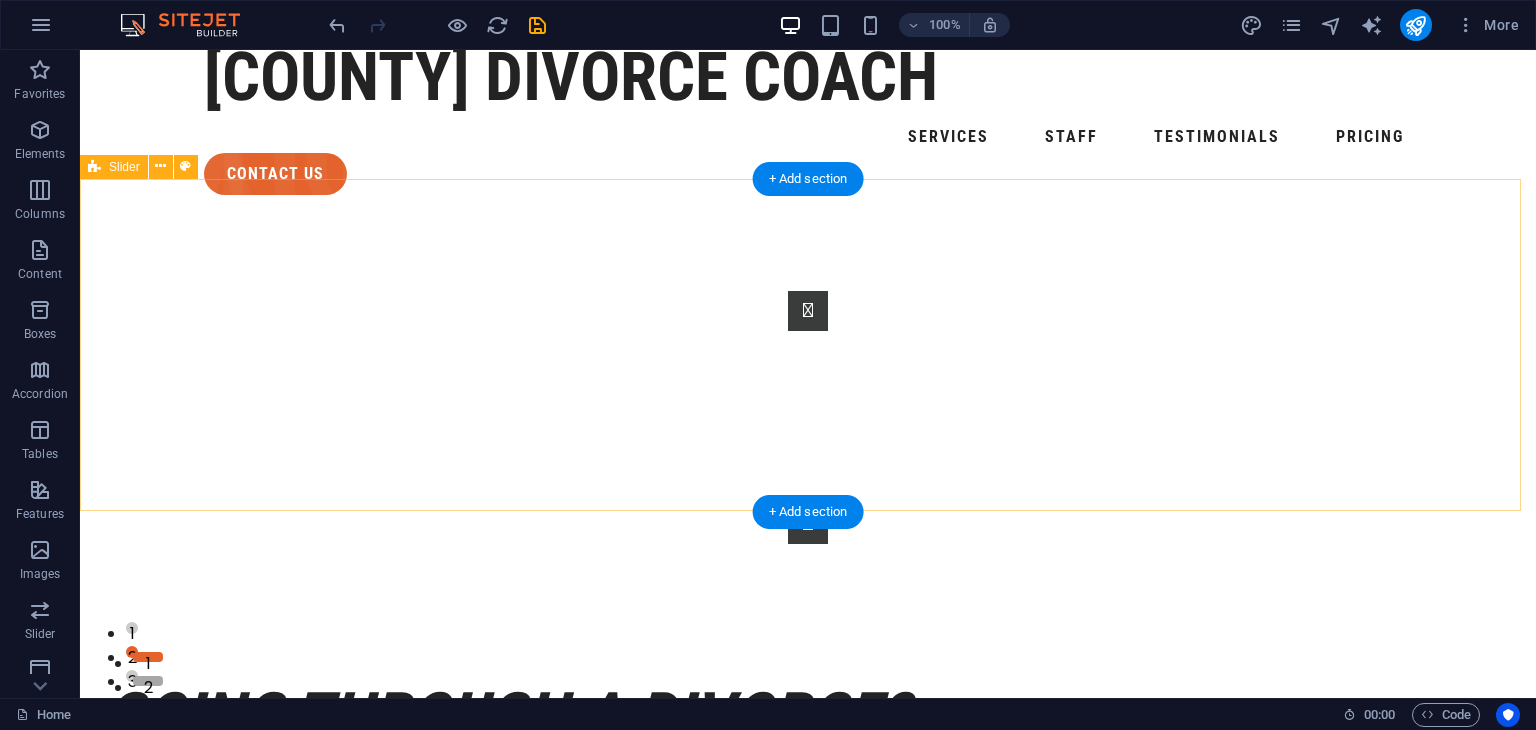 drag, startPoint x: 340, startPoint y: 257, endPoint x: 340, endPoint y: 272, distance: 15 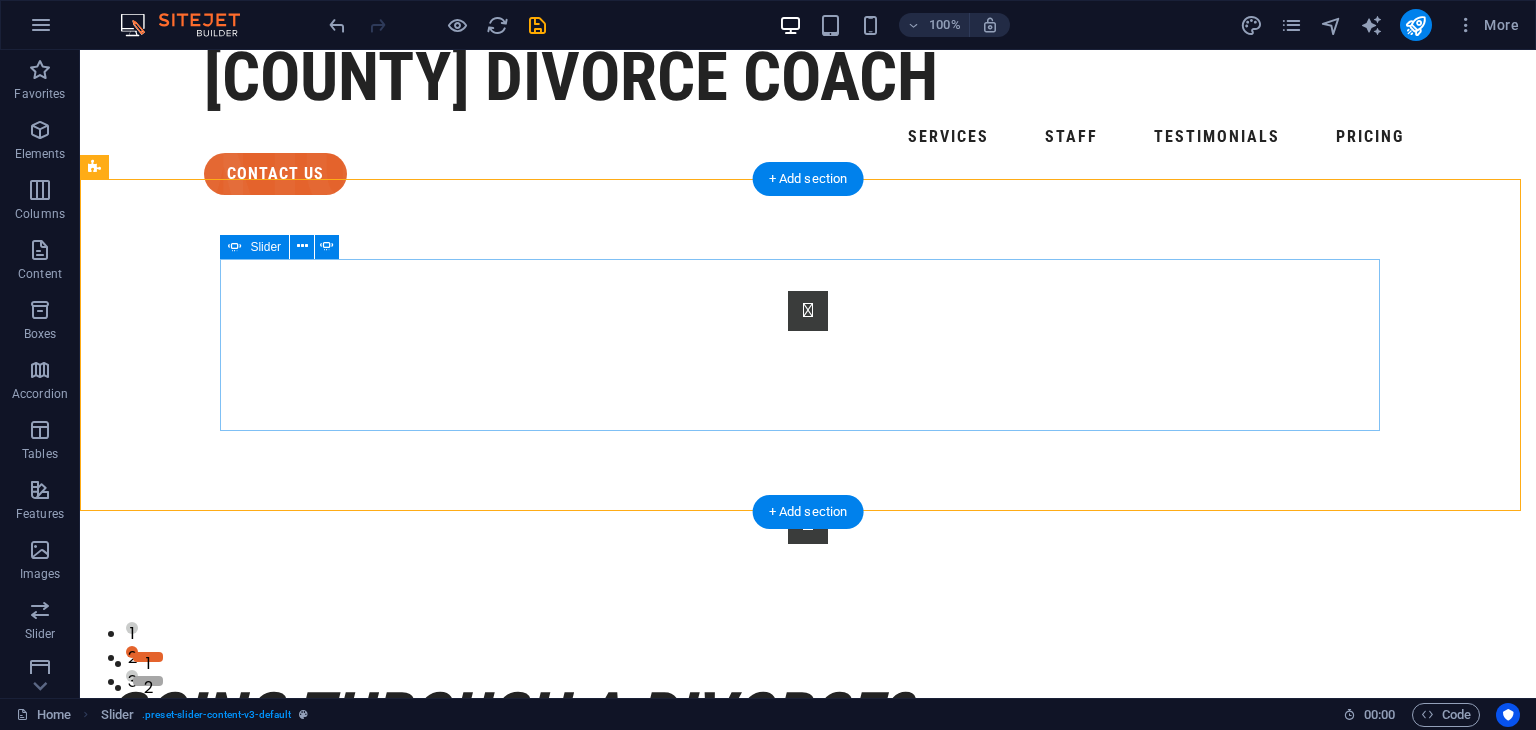 click on "Drop content here or  Add elements  Paste clipboard" at bounding box center (-1528, 1433) 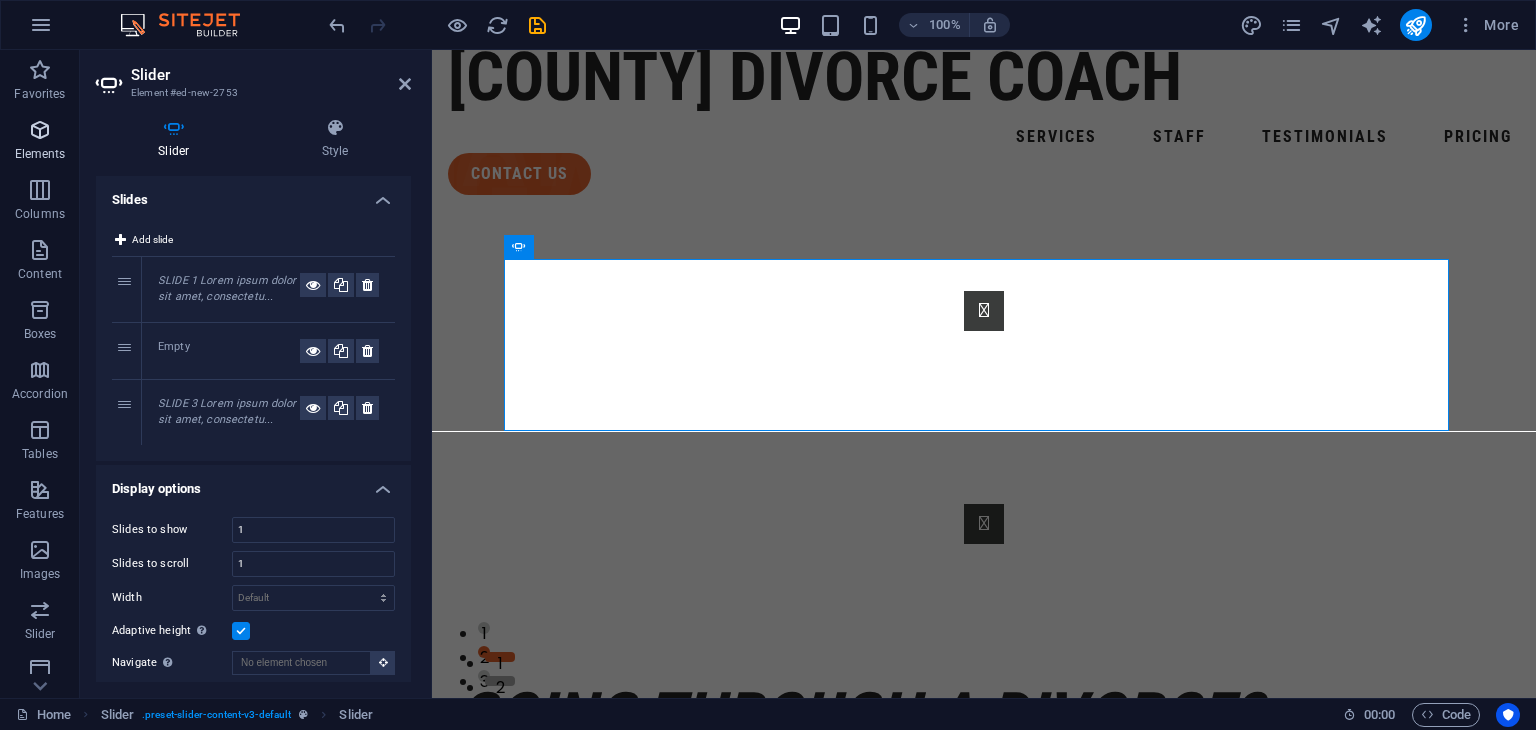click at bounding box center (40, 130) 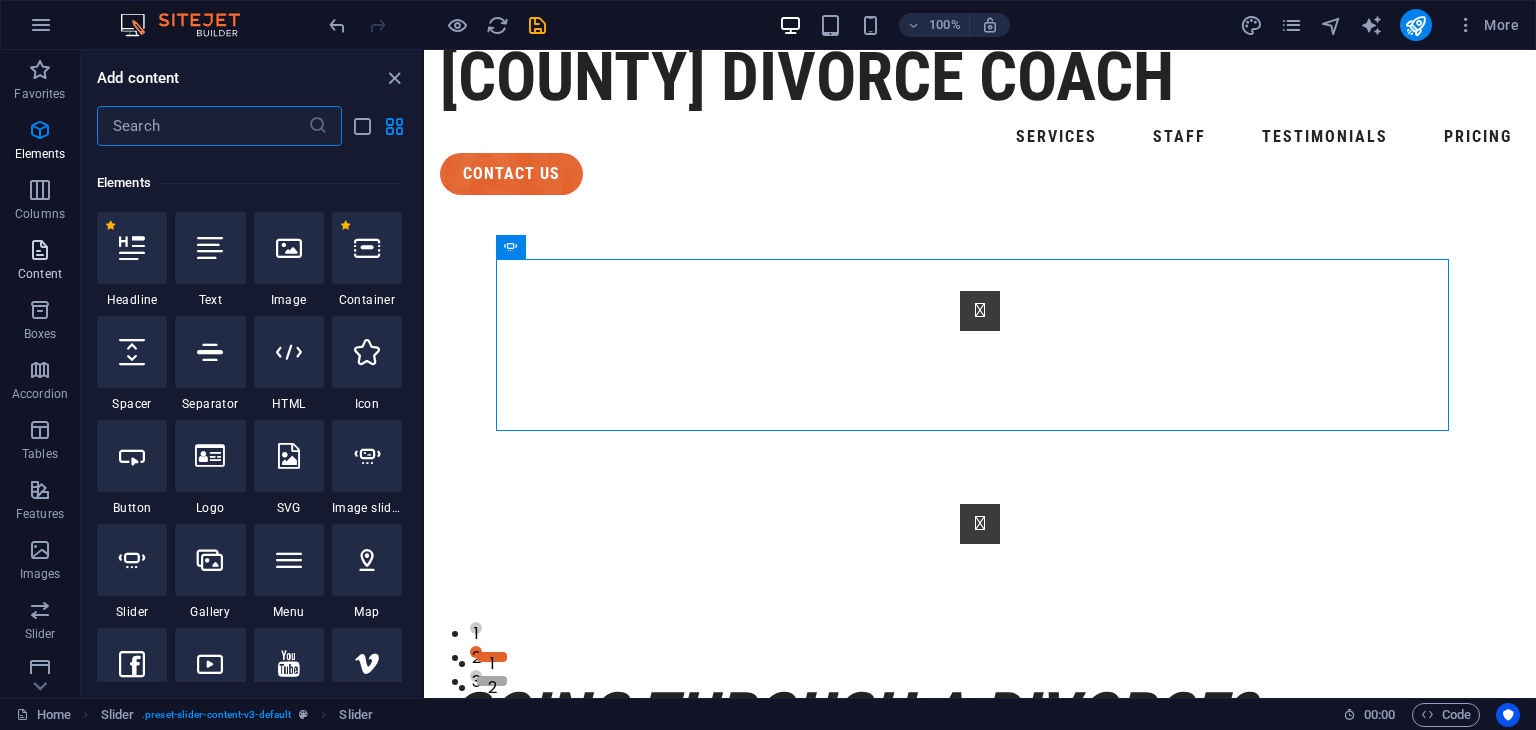 scroll, scrollTop: 212, scrollLeft: 0, axis: vertical 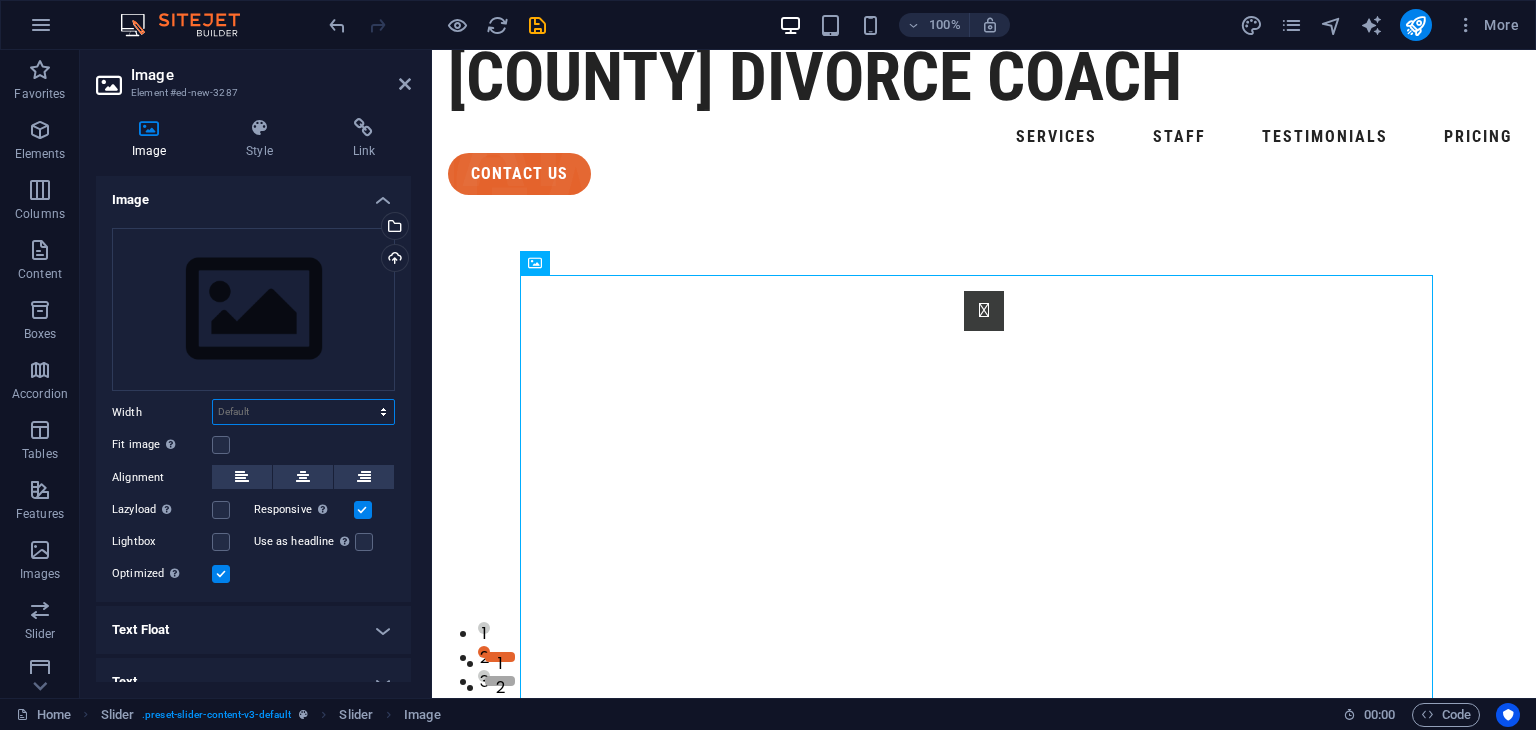 click on "Default auto px rem % em vh vw" at bounding box center (303, 412) 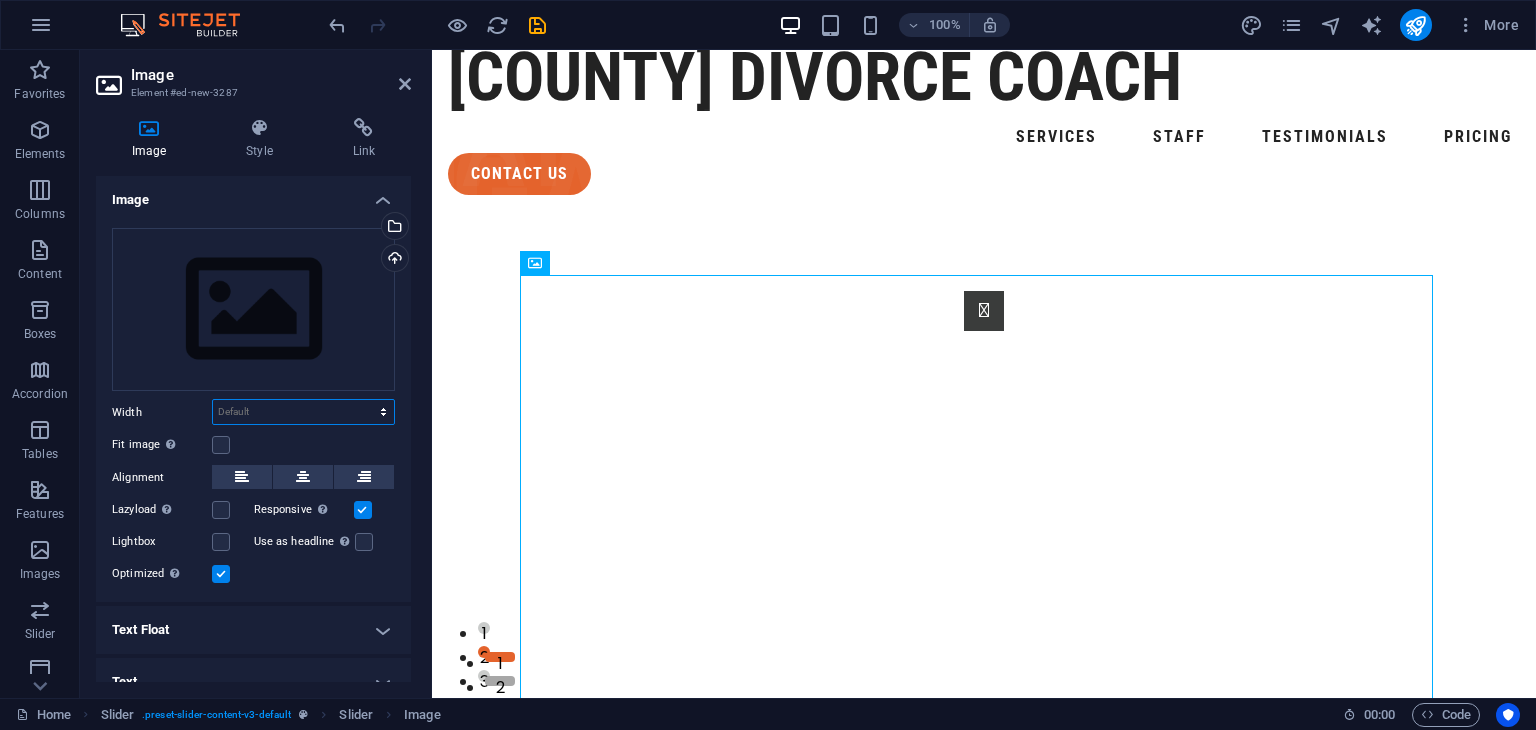 click on "Default auto px rem % em vh vw" at bounding box center (303, 412) 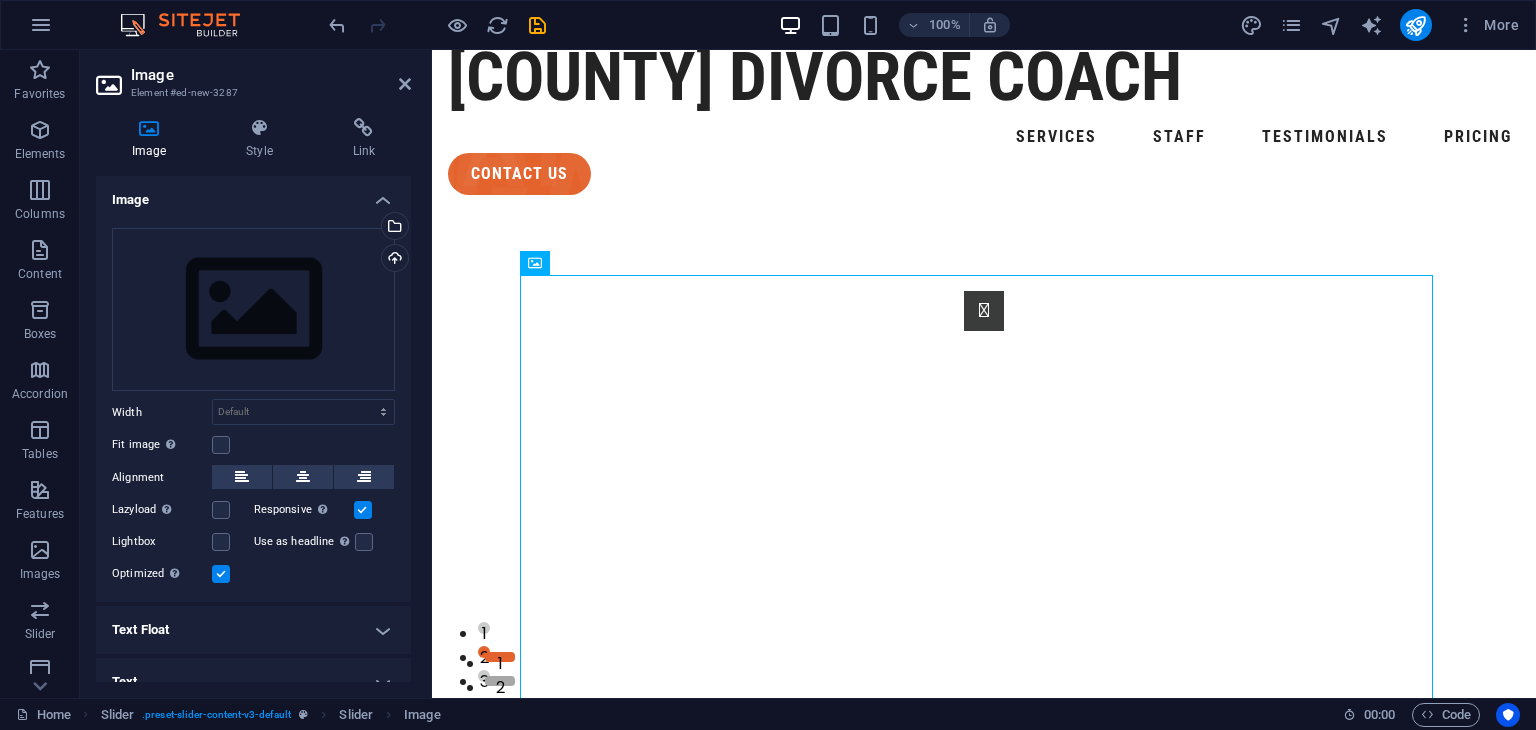 click on "Fit image Automatically fit image to a fixed width and height" at bounding box center [253, 445] 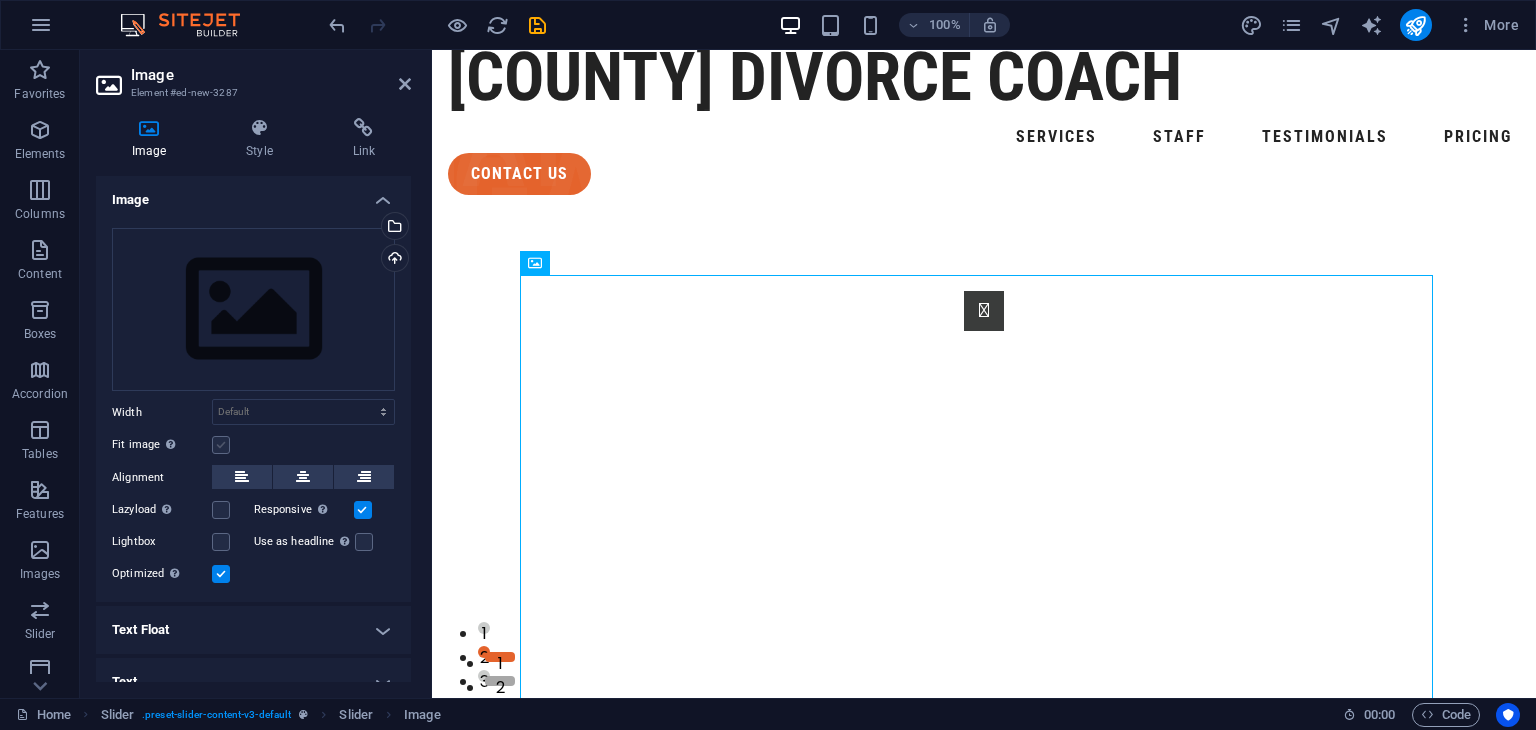 click at bounding box center [221, 445] 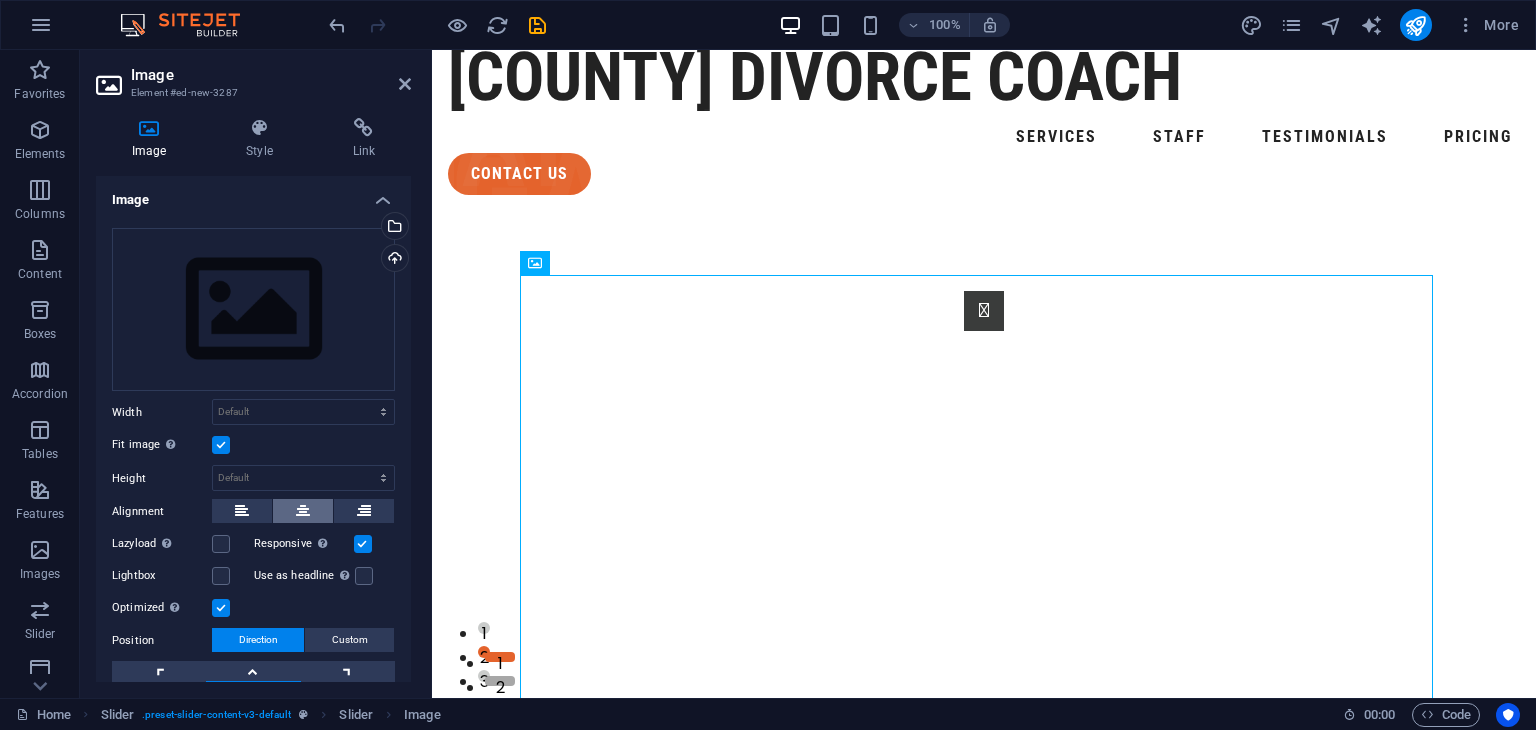 click at bounding box center [303, 511] 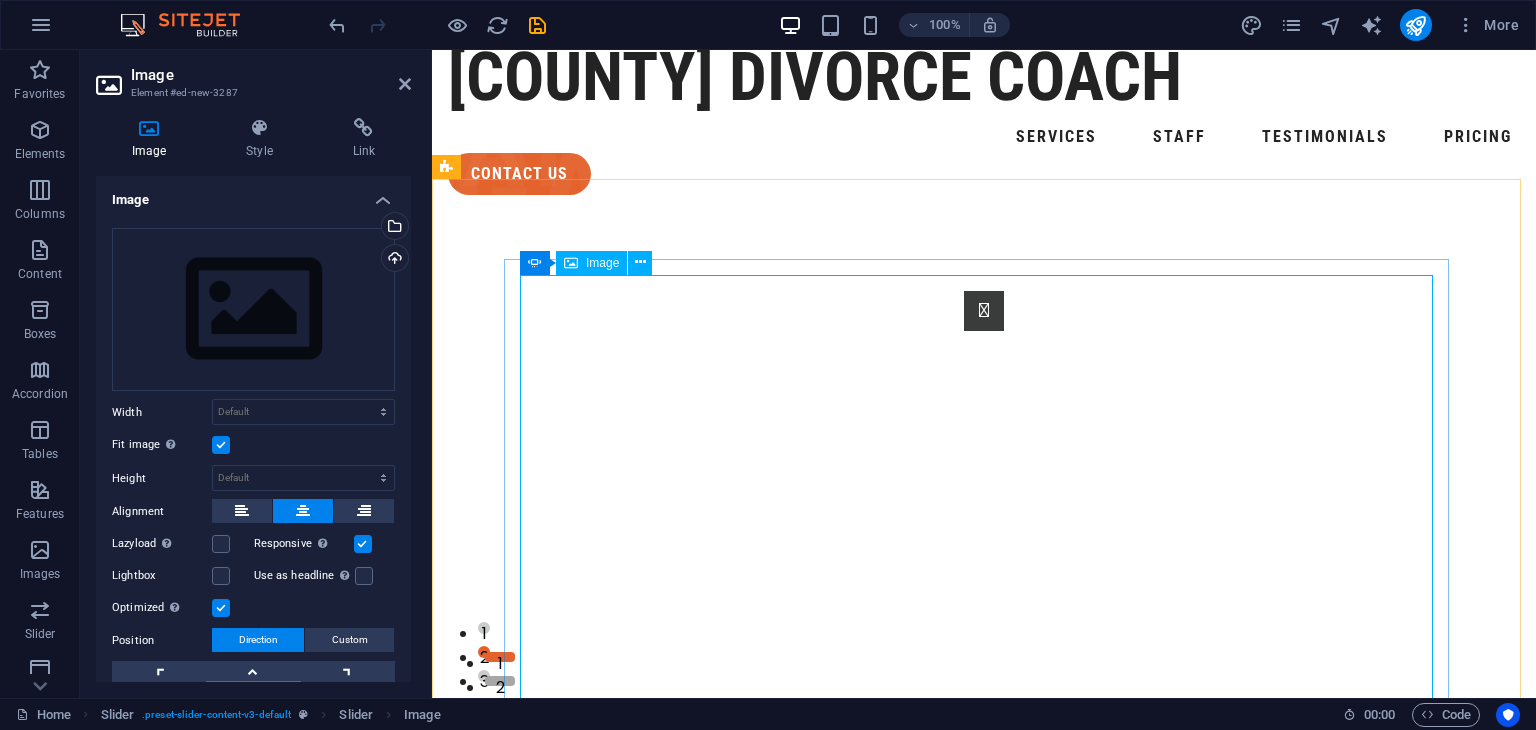 click at bounding box center [-930, 1466] 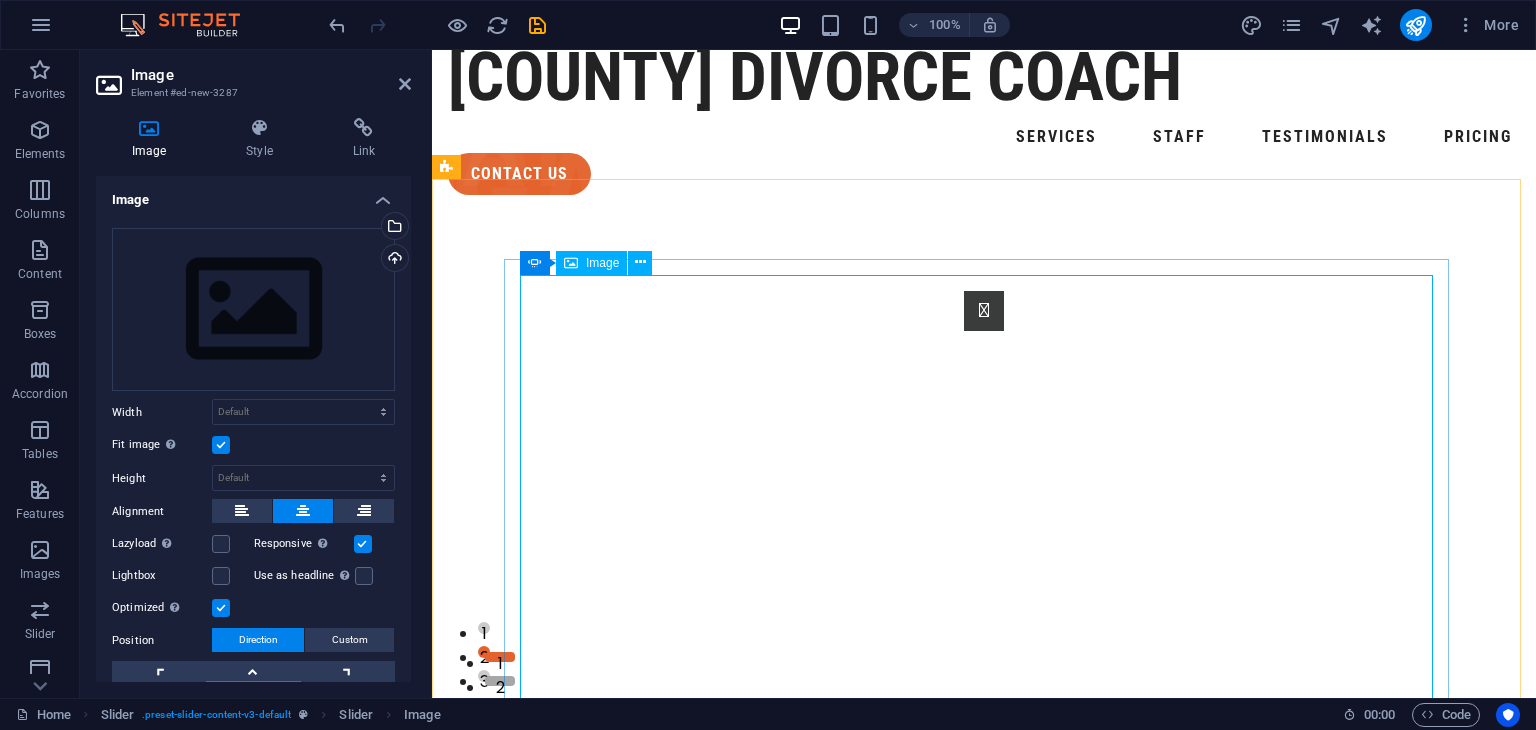 click at bounding box center [-930, 1466] 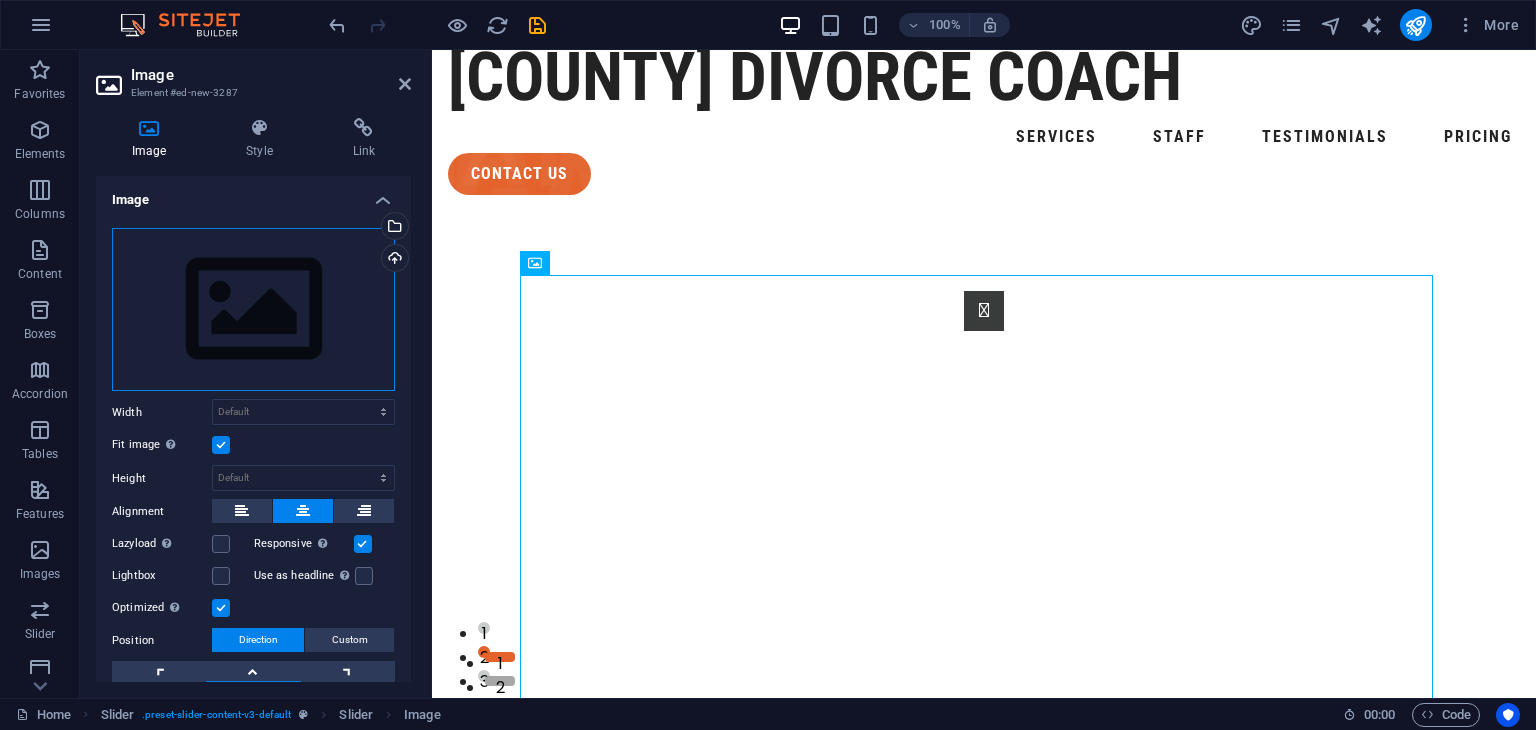 click on "Drag files here, click to choose files or select files from Files or our free stock photos & videos" at bounding box center (253, 310) 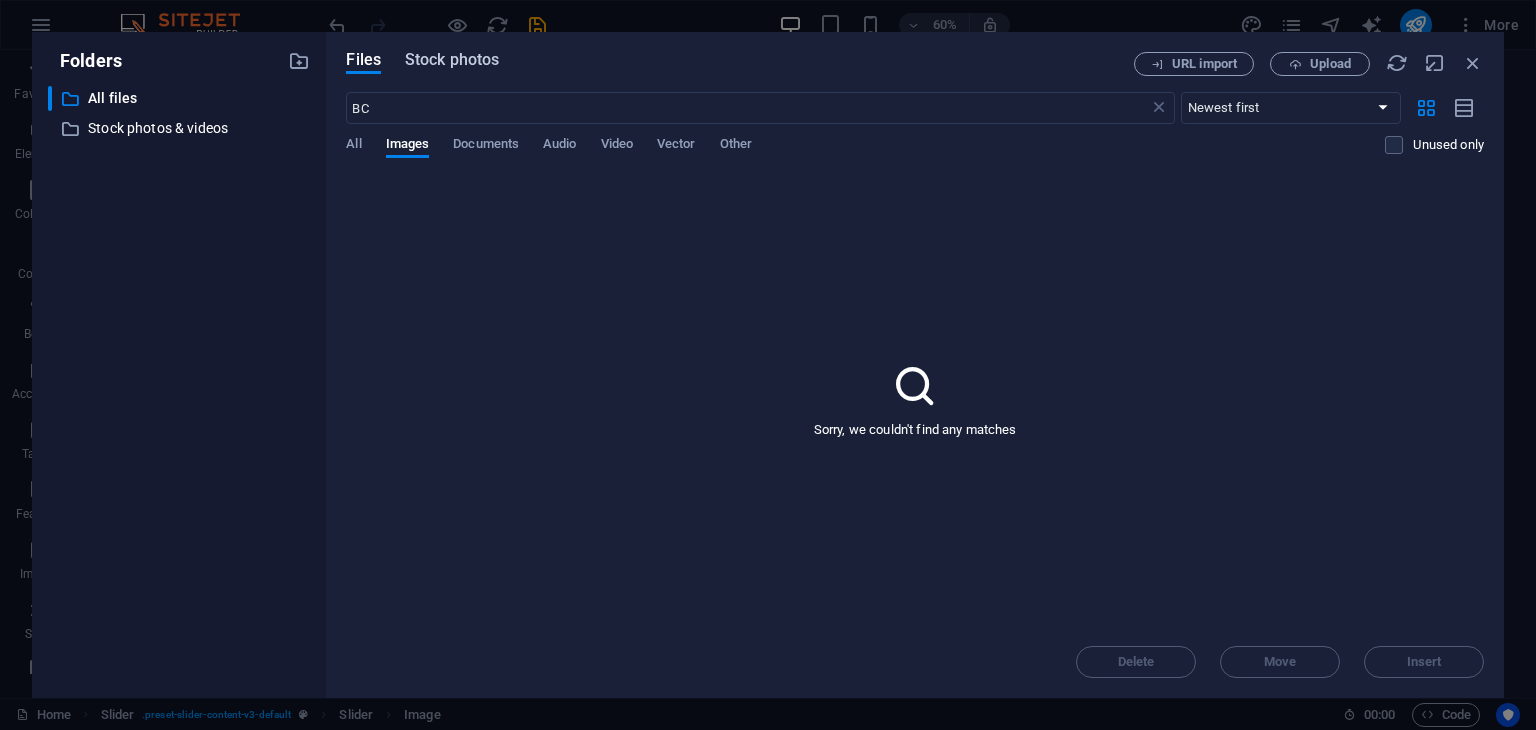 click on "Stock photos" at bounding box center (452, 60) 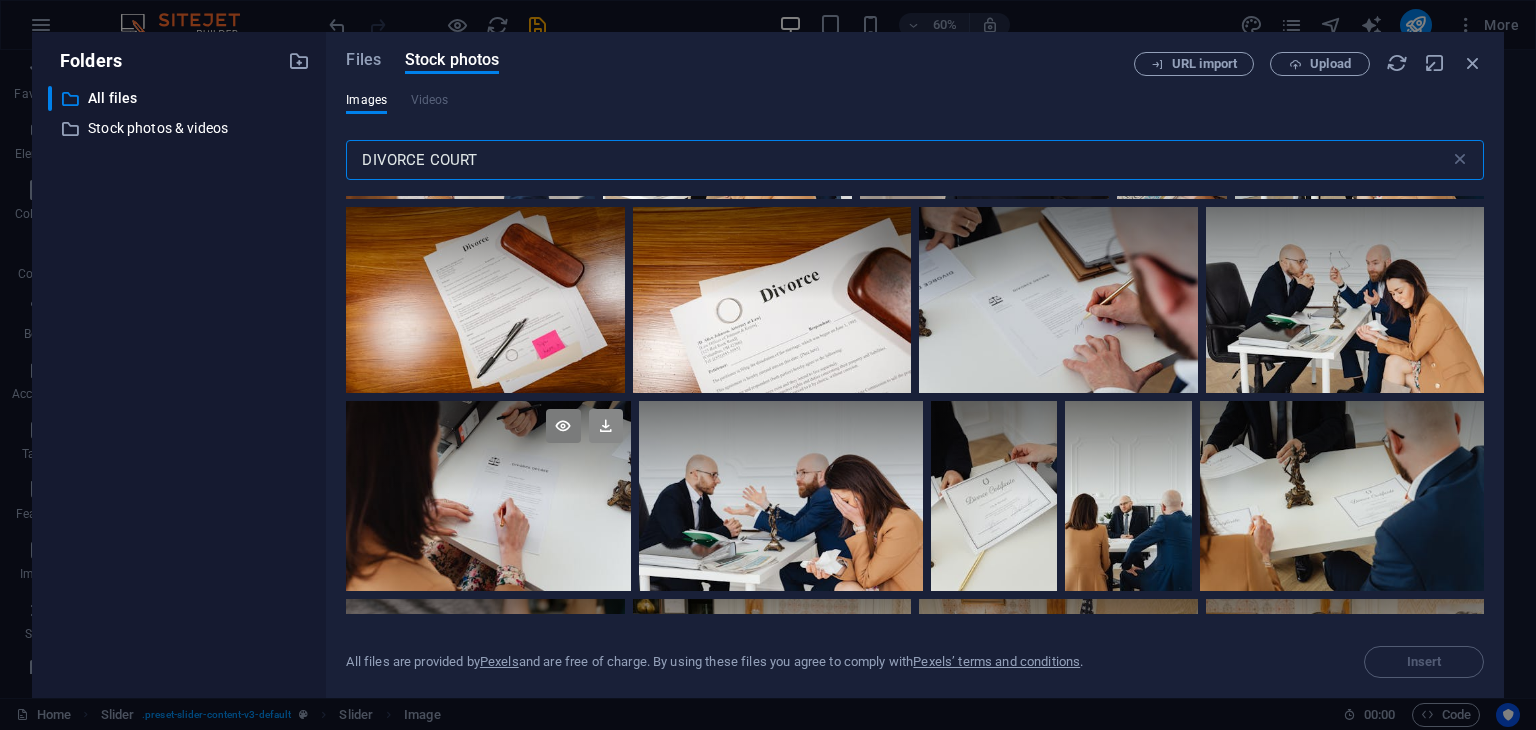 scroll, scrollTop: 400, scrollLeft: 0, axis: vertical 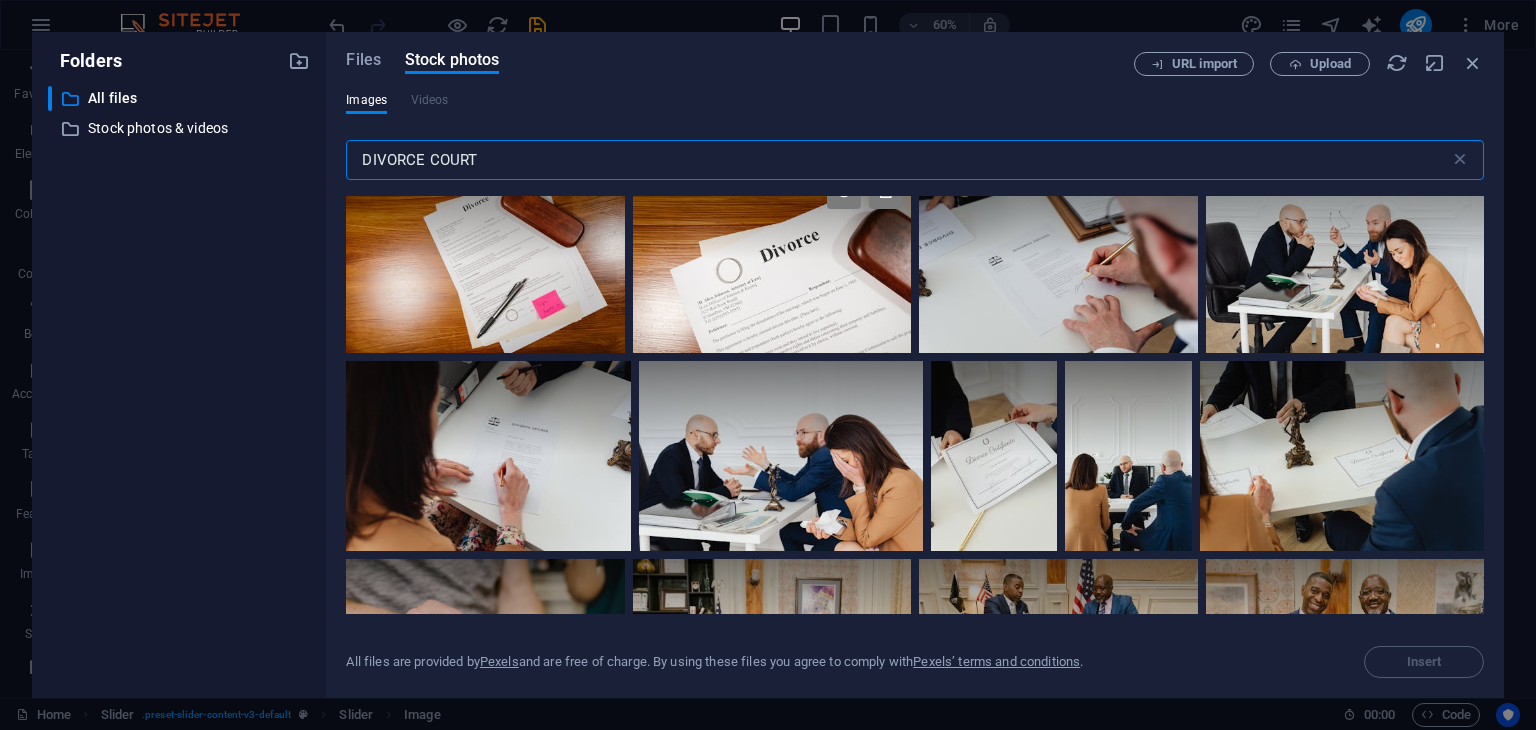 click at bounding box center [772, 260] 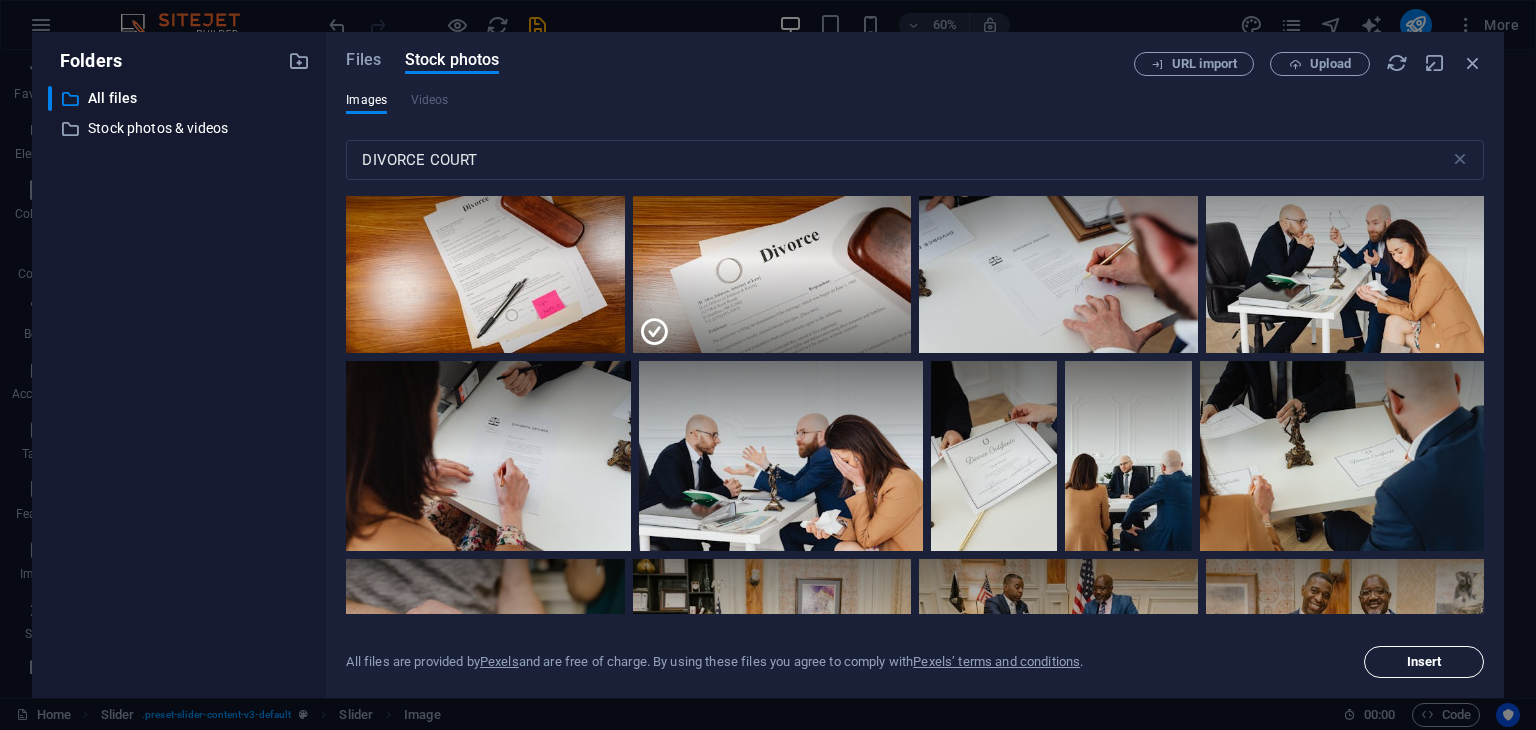 click on "Insert" at bounding box center [1424, 662] 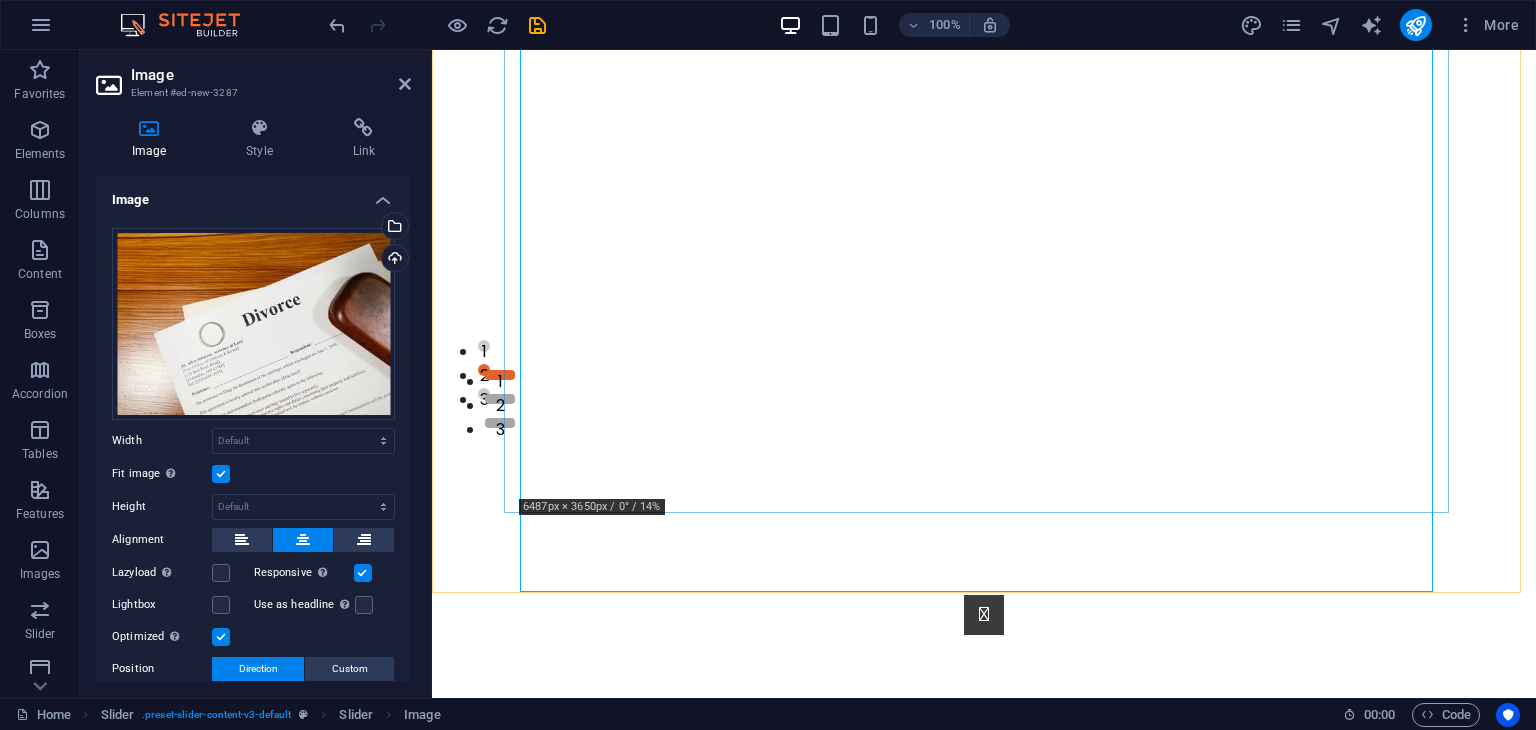 scroll, scrollTop: 332, scrollLeft: 0, axis: vertical 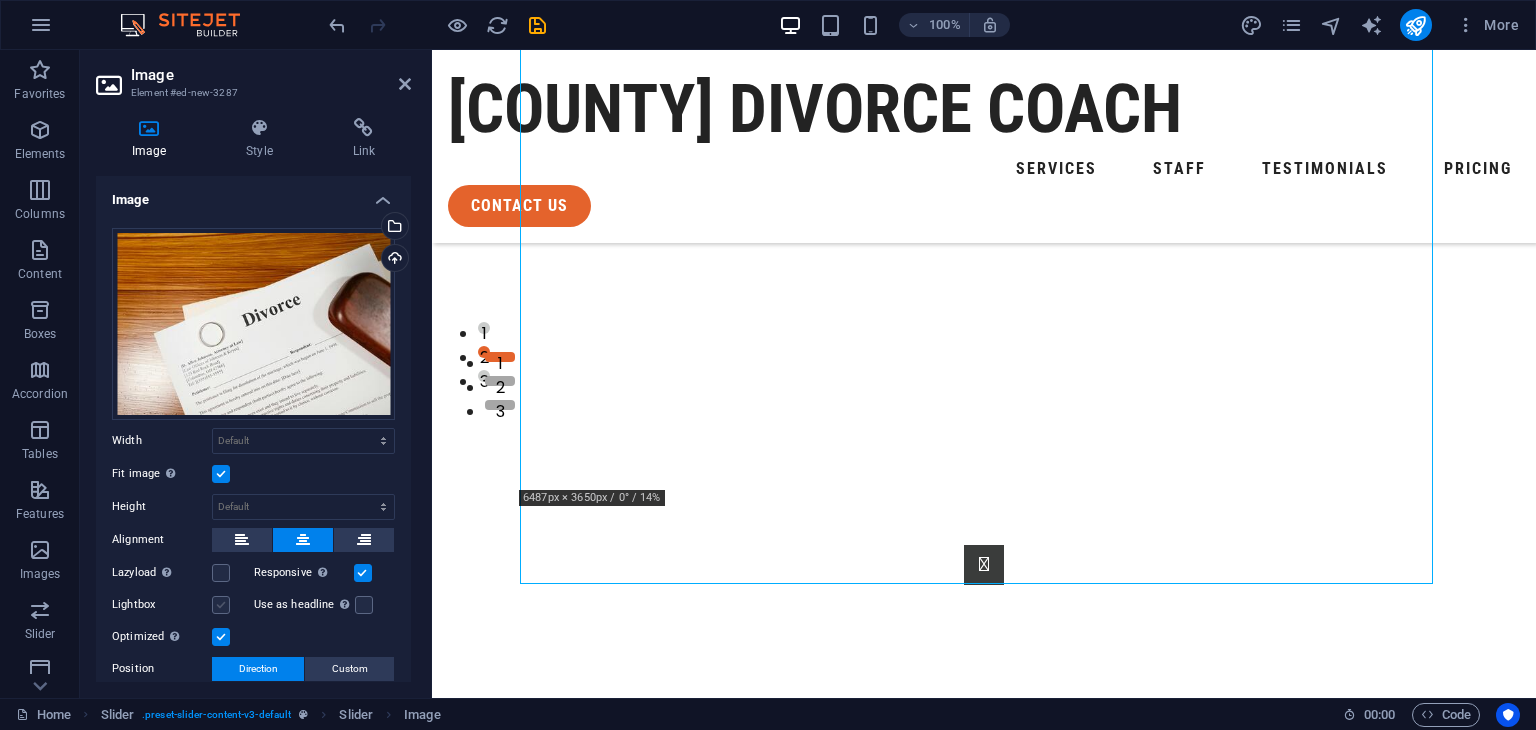 click at bounding box center (221, 605) 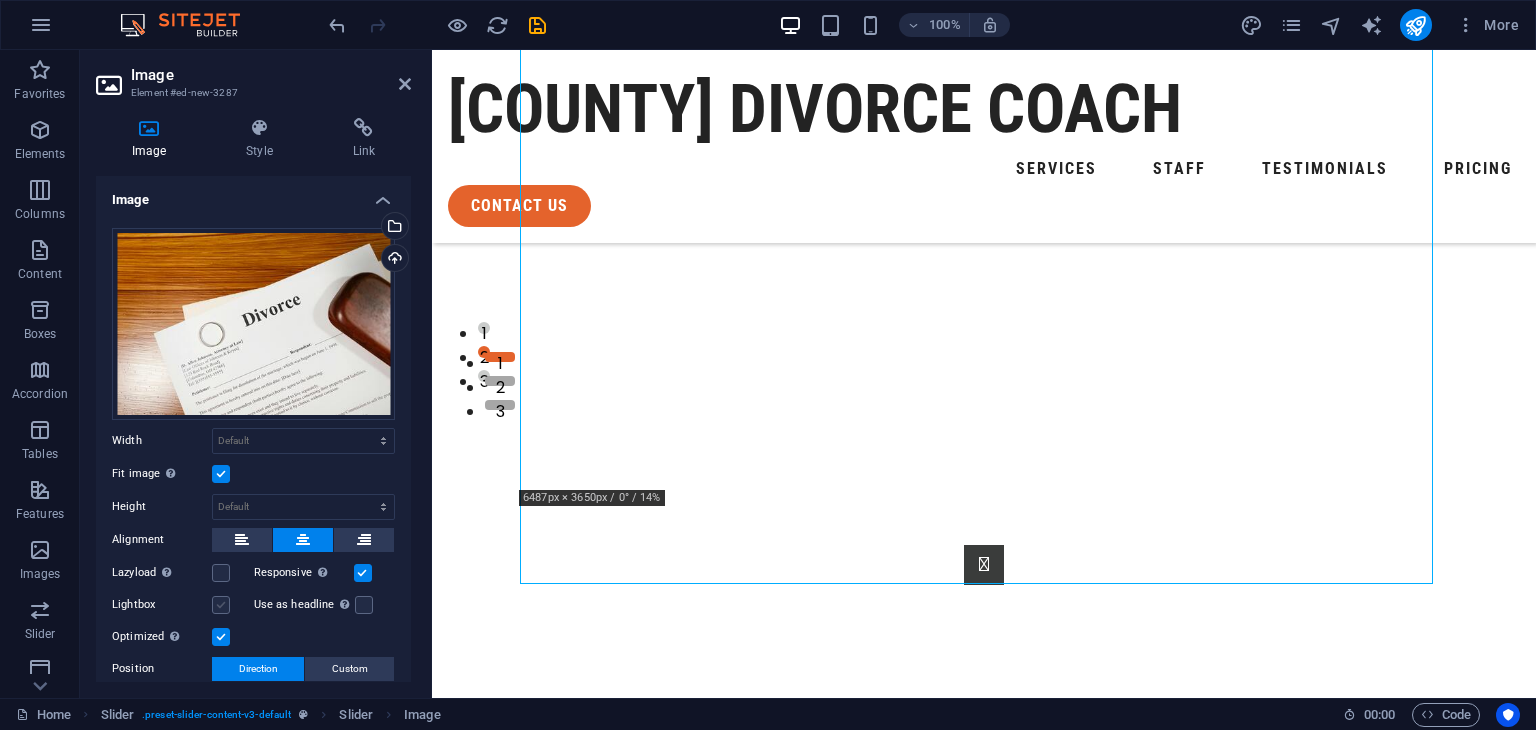 click on "Lightbox" at bounding box center (0, 0) 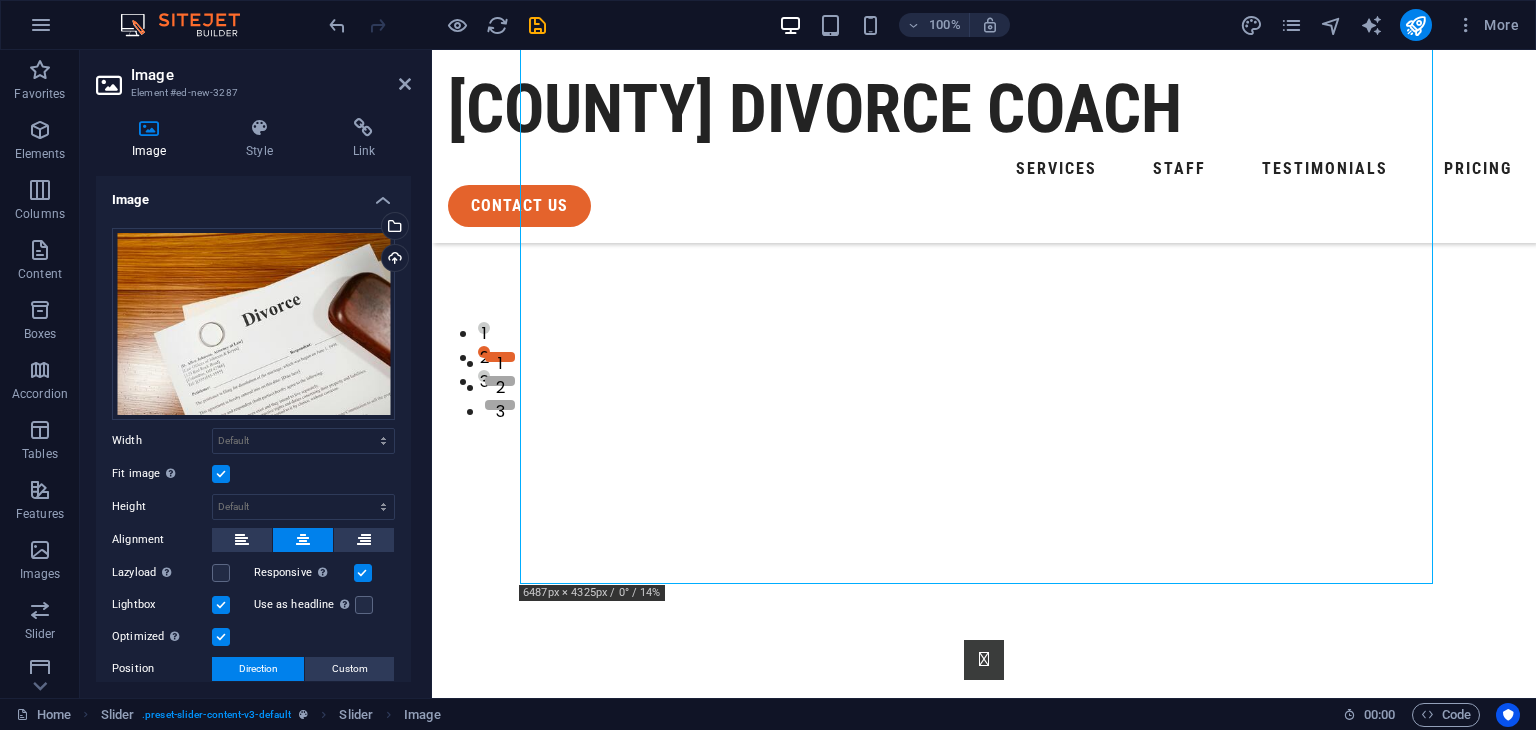 click at bounding box center (221, 605) 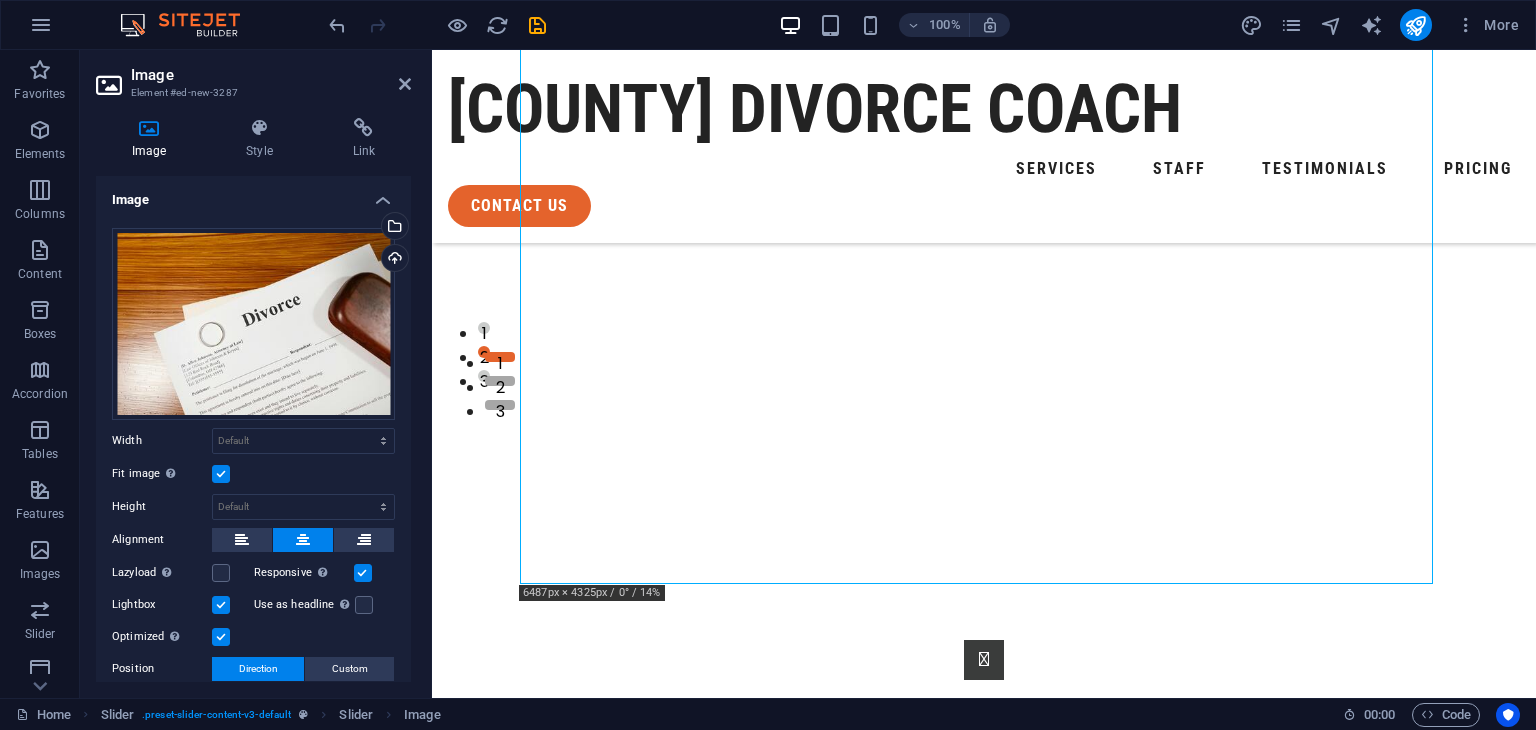 click on "Lightbox" at bounding box center (0, 0) 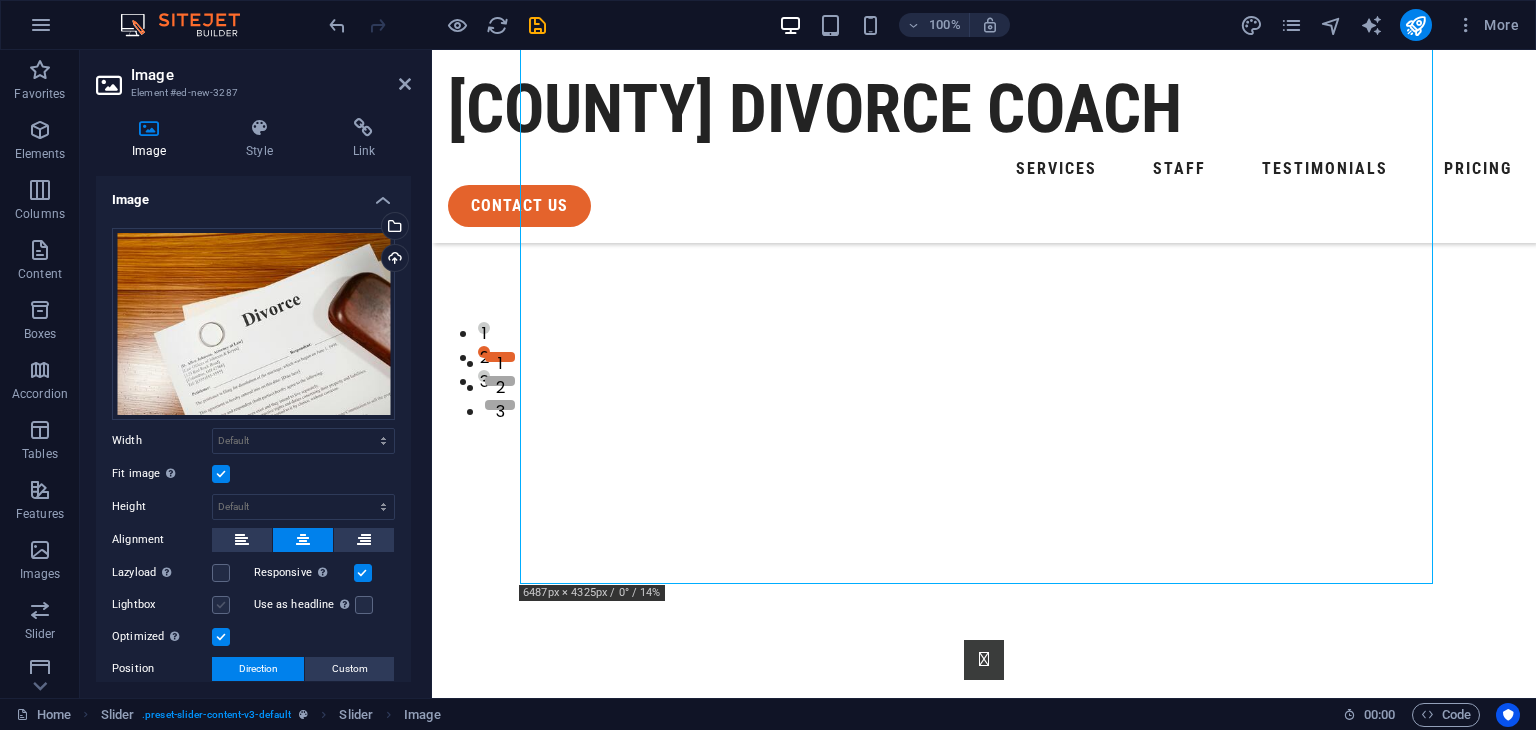 click at bounding box center (221, 605) 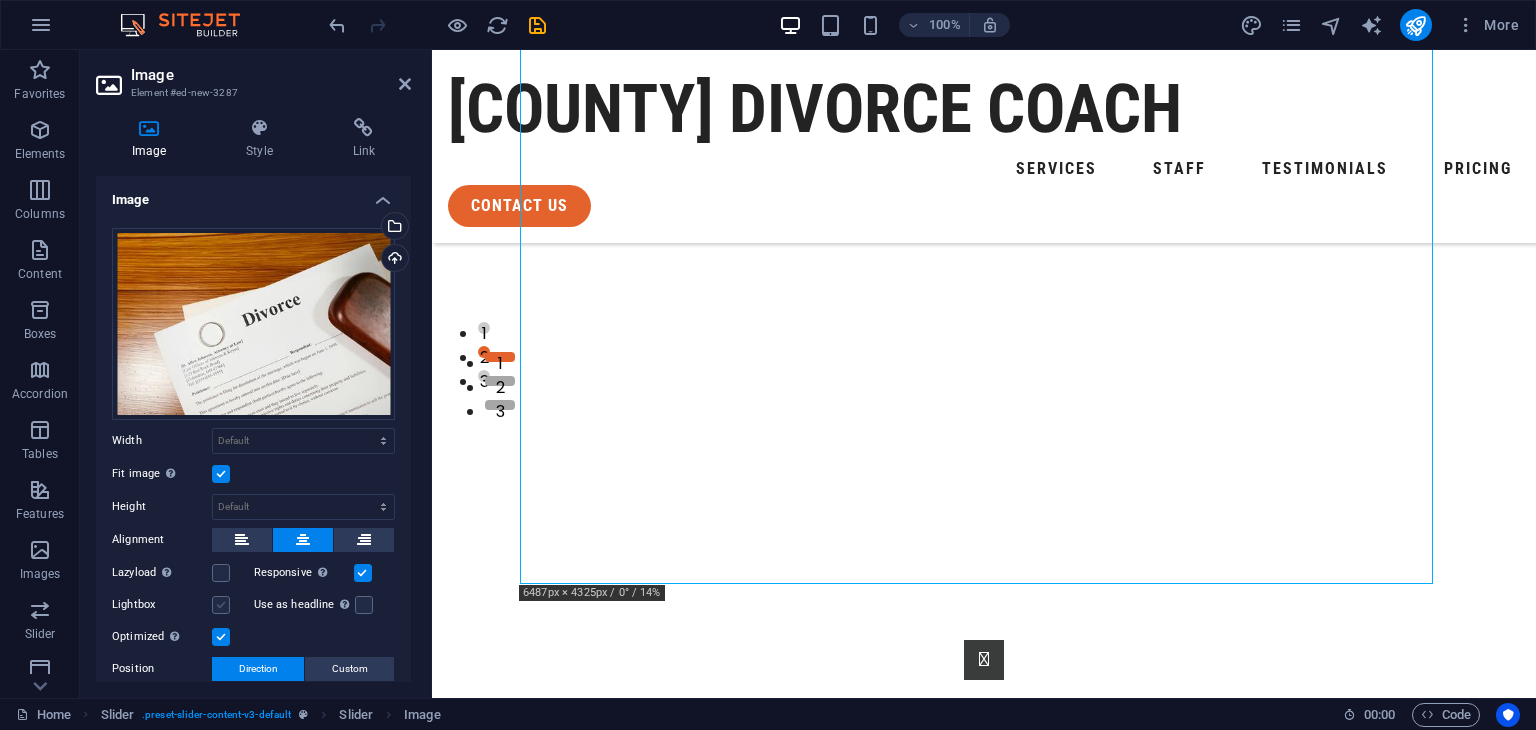 click on "Lightbox" at bounding box center (0, 0) 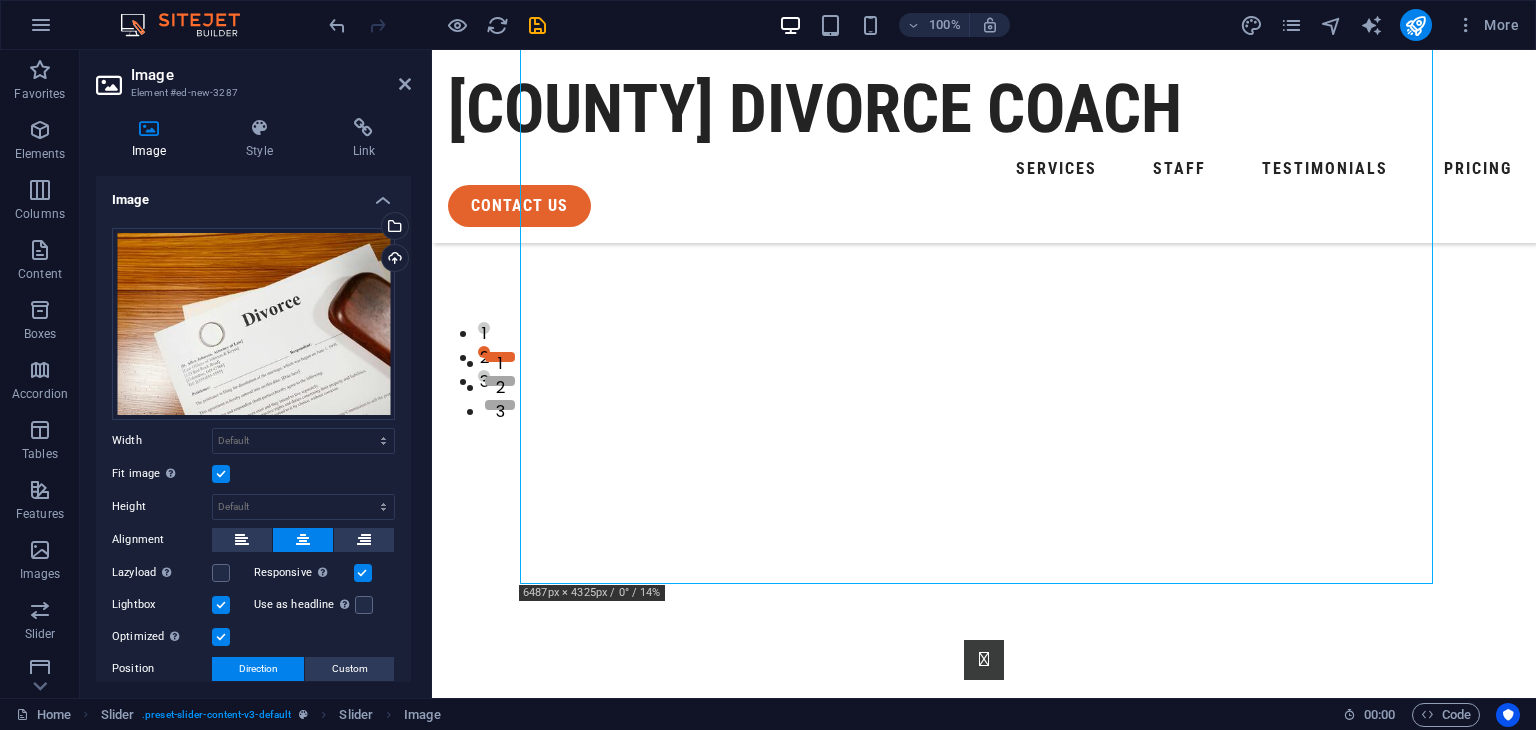click at bounding box center (221, 605) 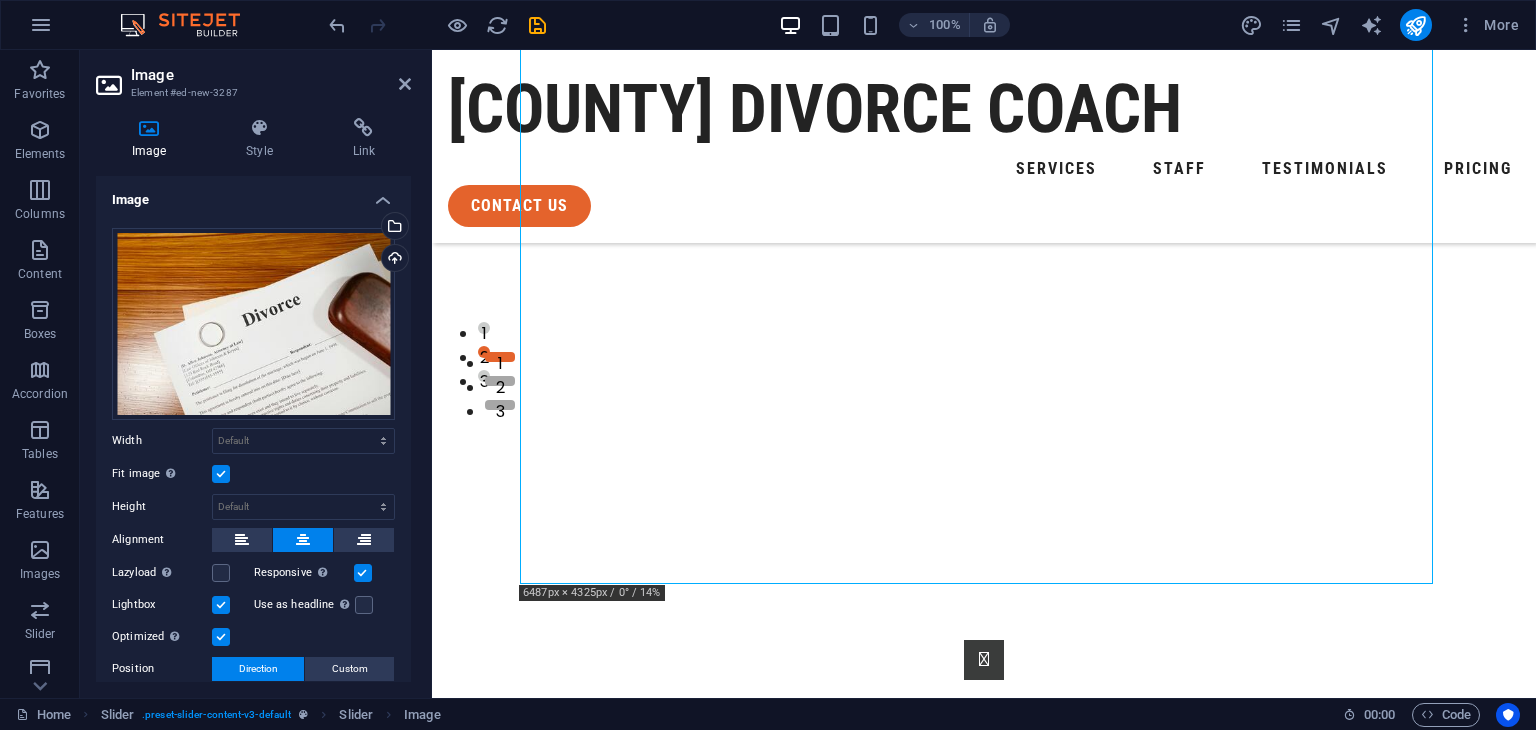 click on "Lightbox" at bounding box center (0, 0) 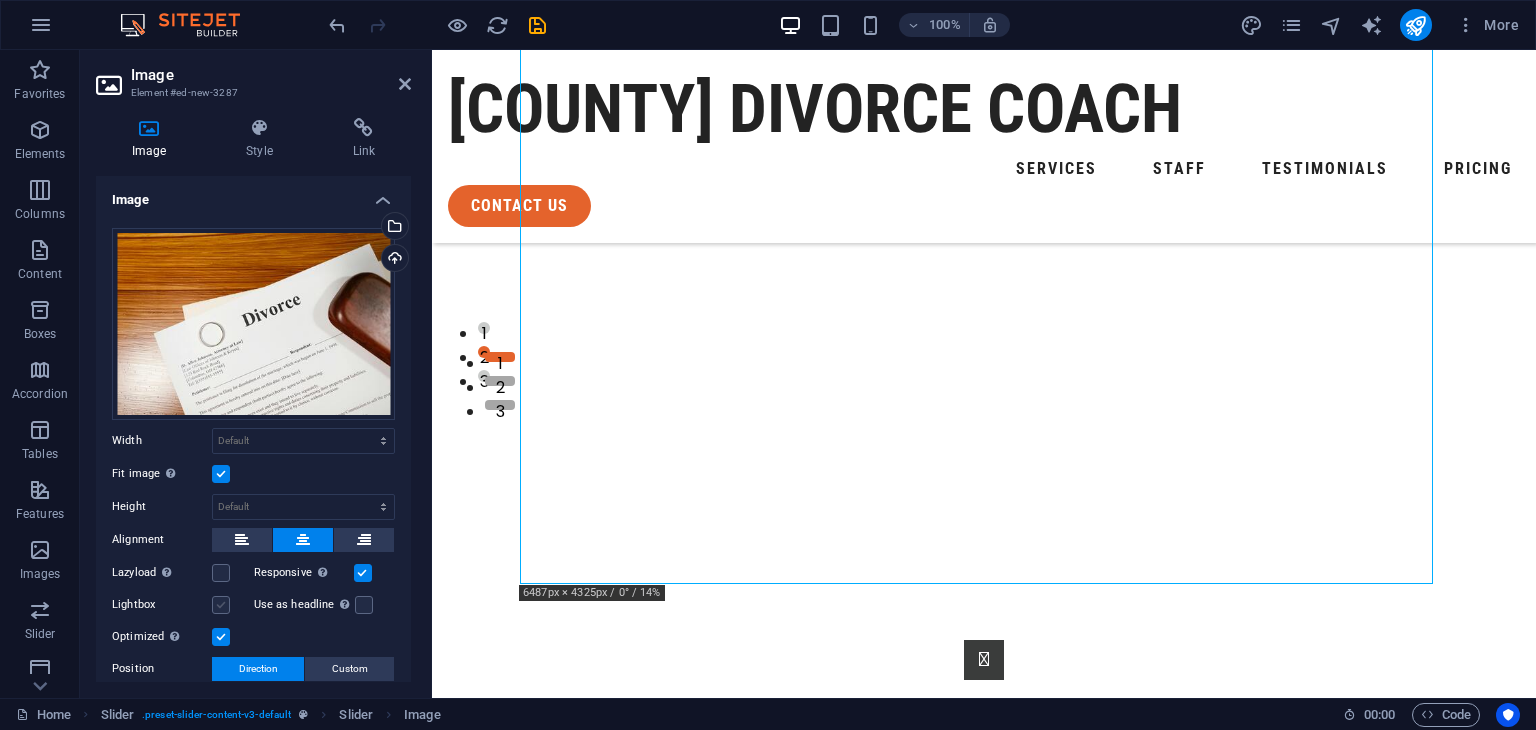 click at bounding box center [221, 605] 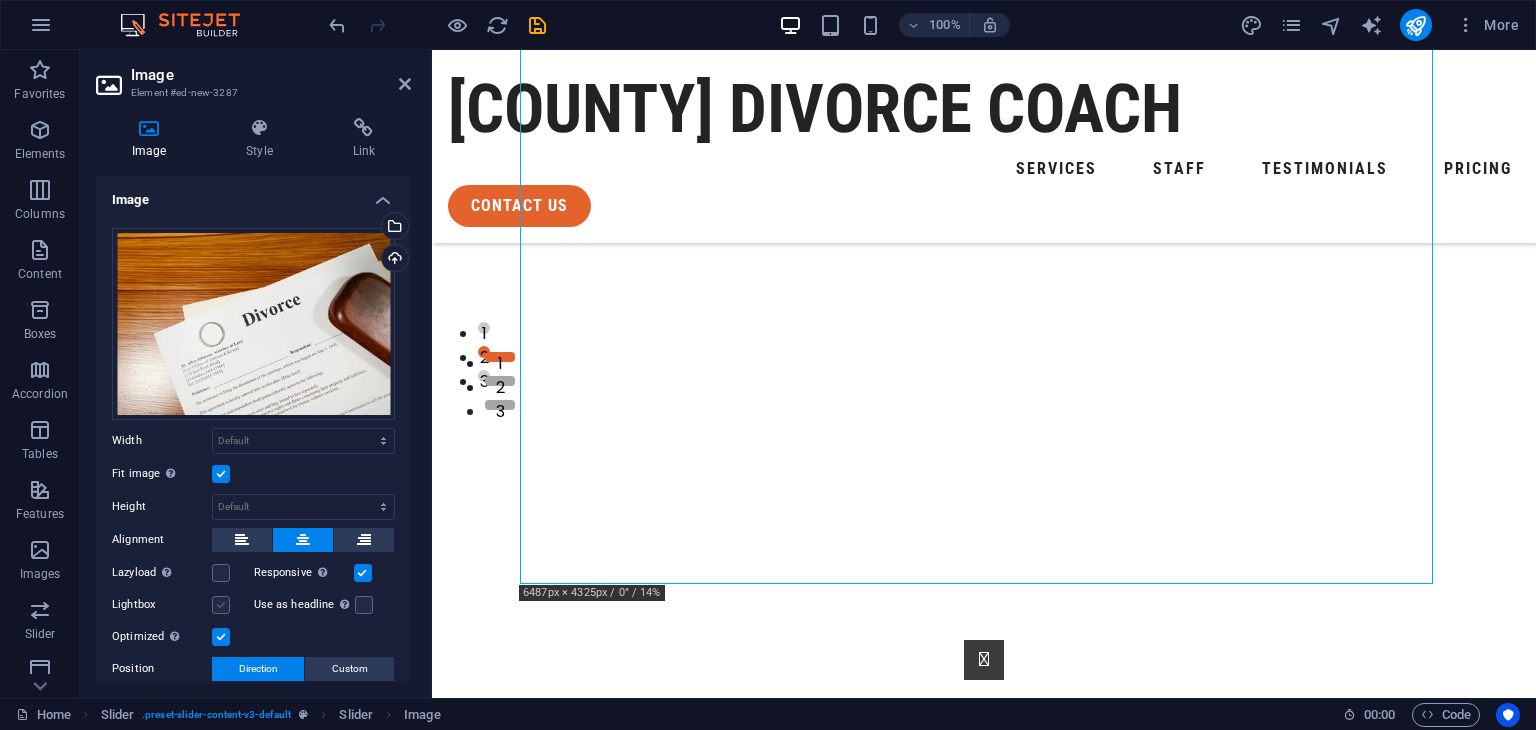 click on "Lightbox" at bounding box center (0, 0) 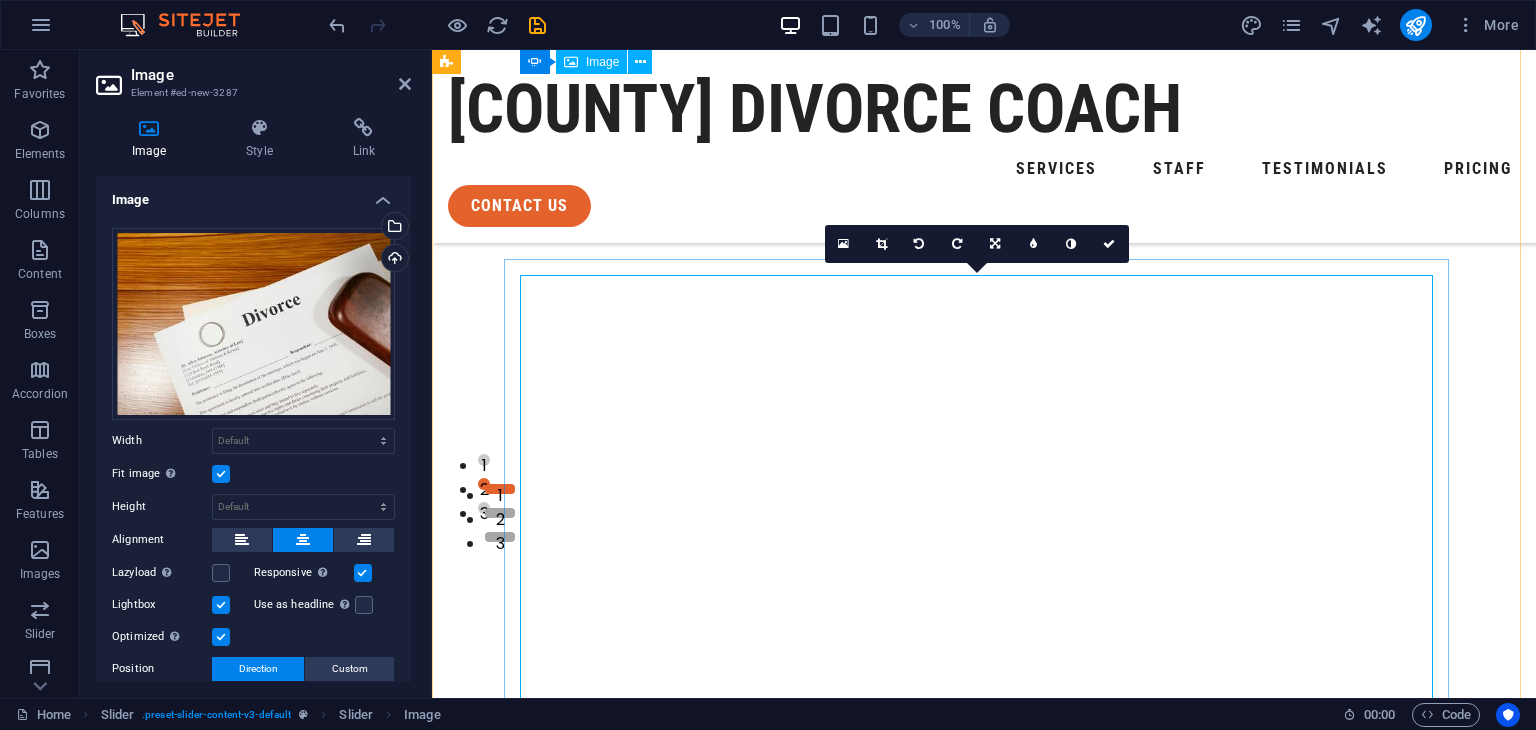 scroll, scrollTop: 32, scrollLeft: 0, axis: vertical 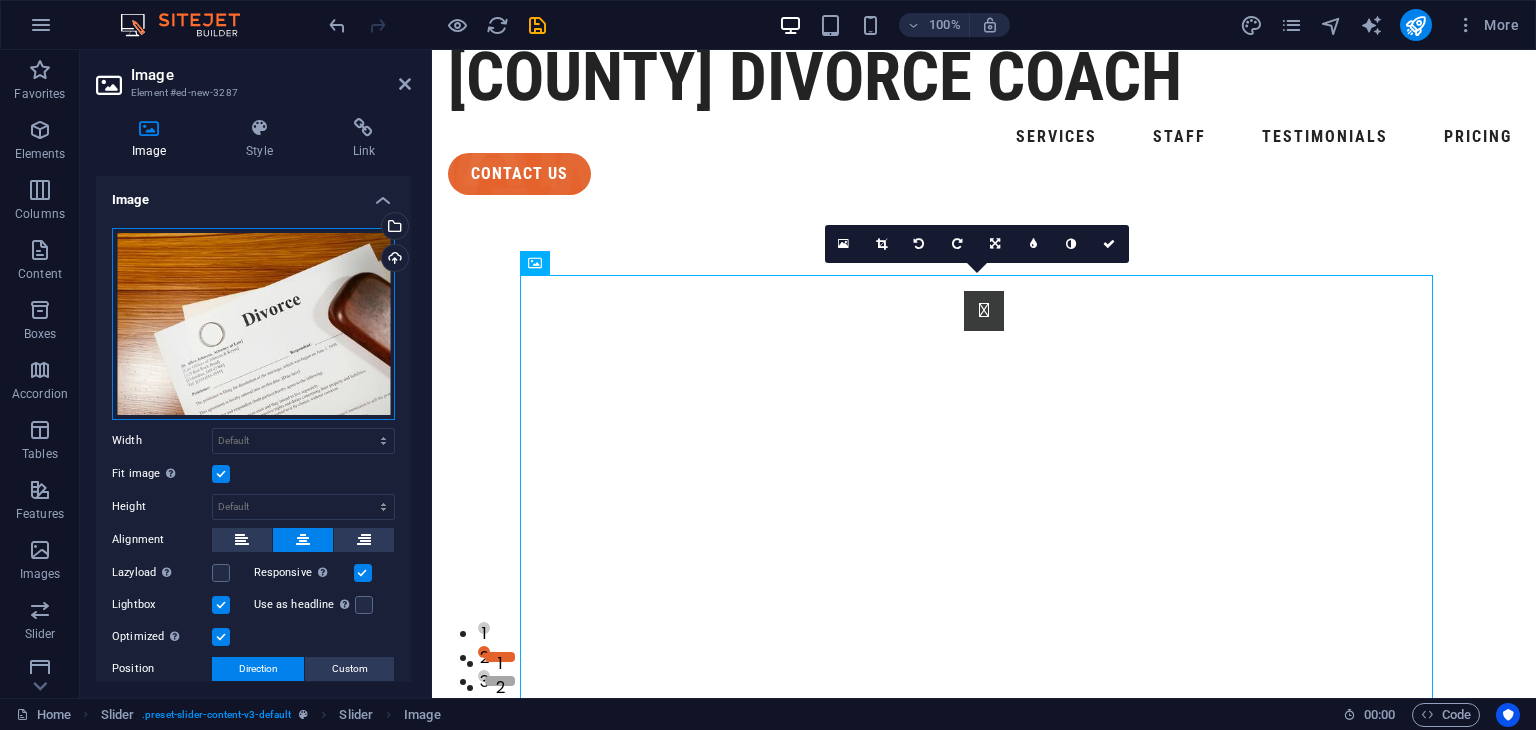 click on "Drag files here, click to choose files or select files from Files or our free stock photos & videos" at bounding box center [253, 324] 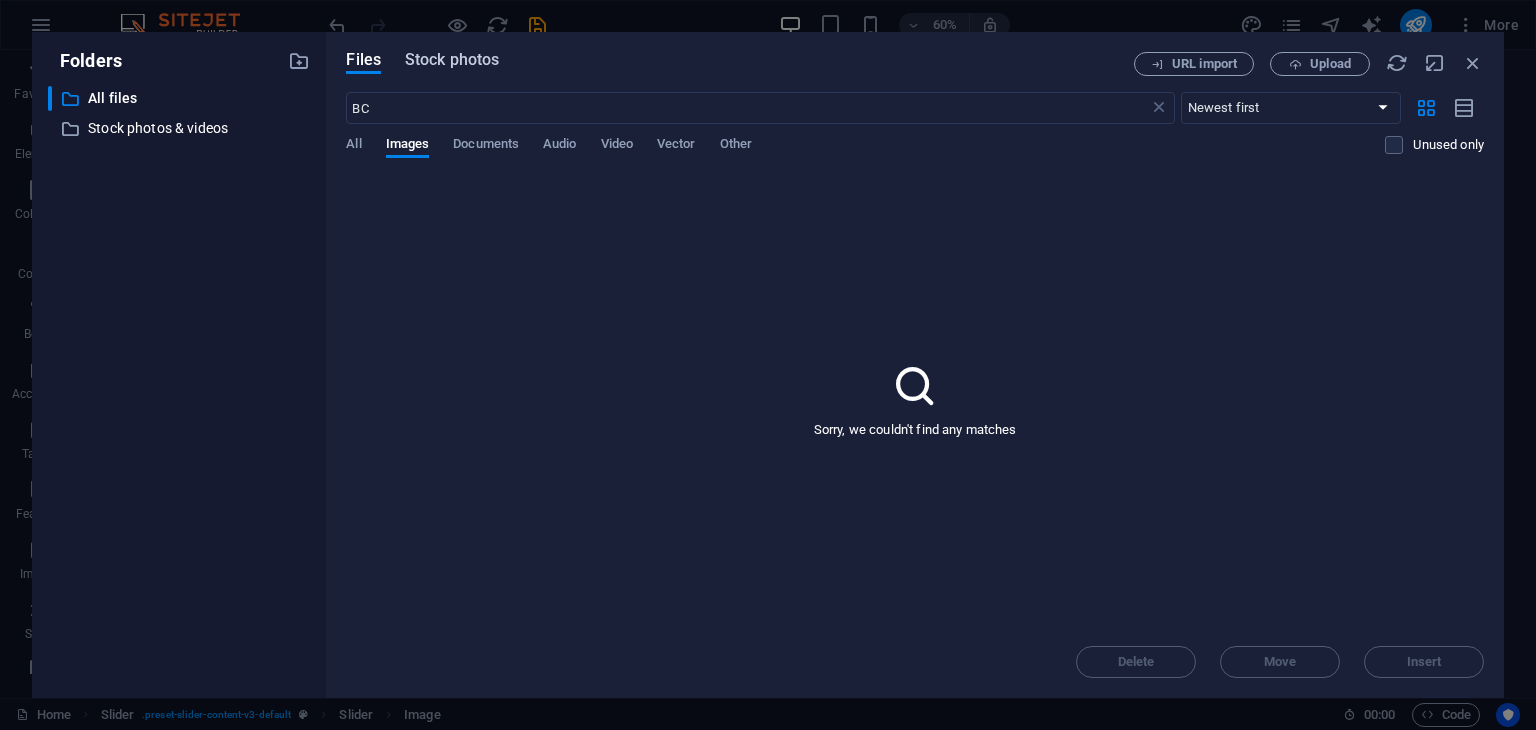 click on "Stock photos" at bounding box center [452, 60] 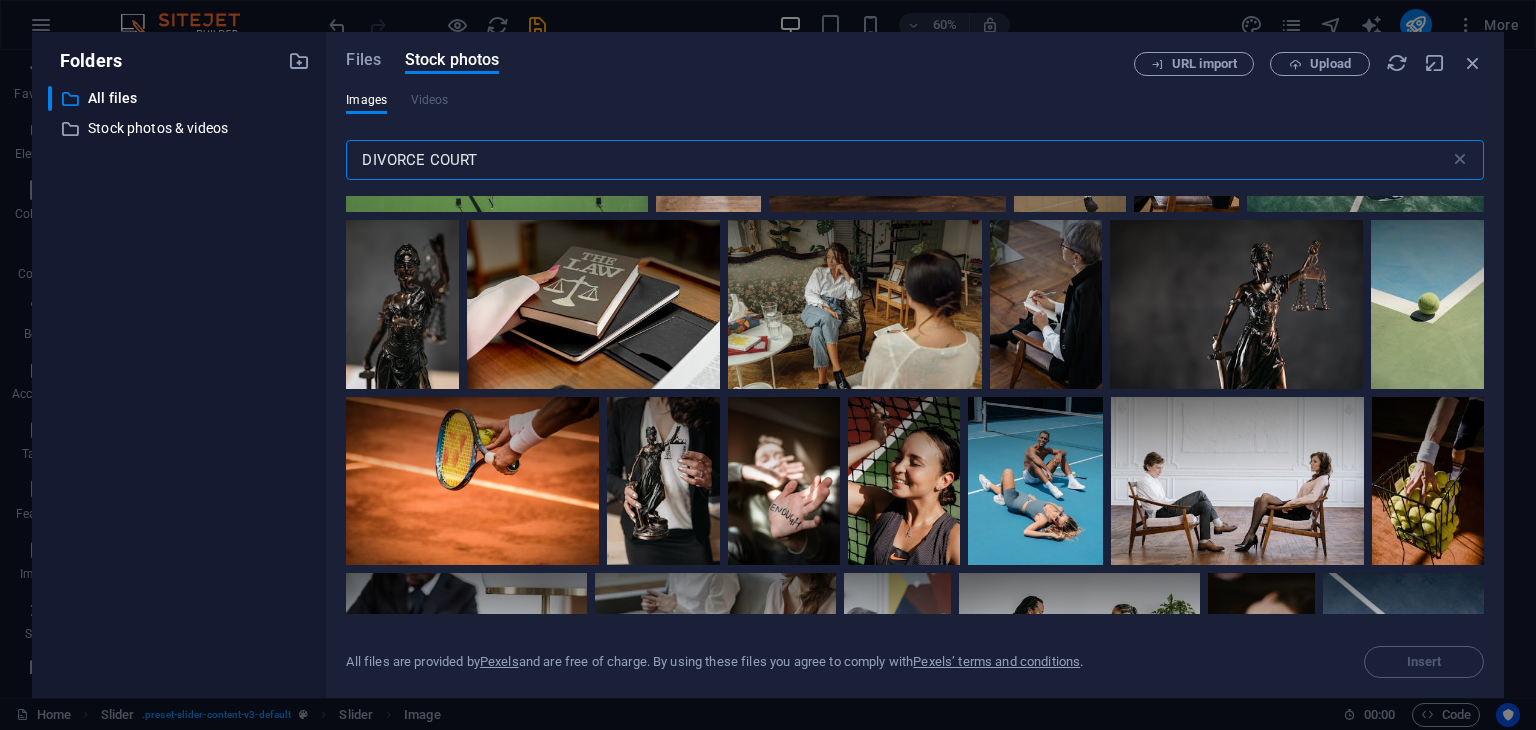 scroll, scrollTop: 2800, scrollLeft: 0, axis: vertical 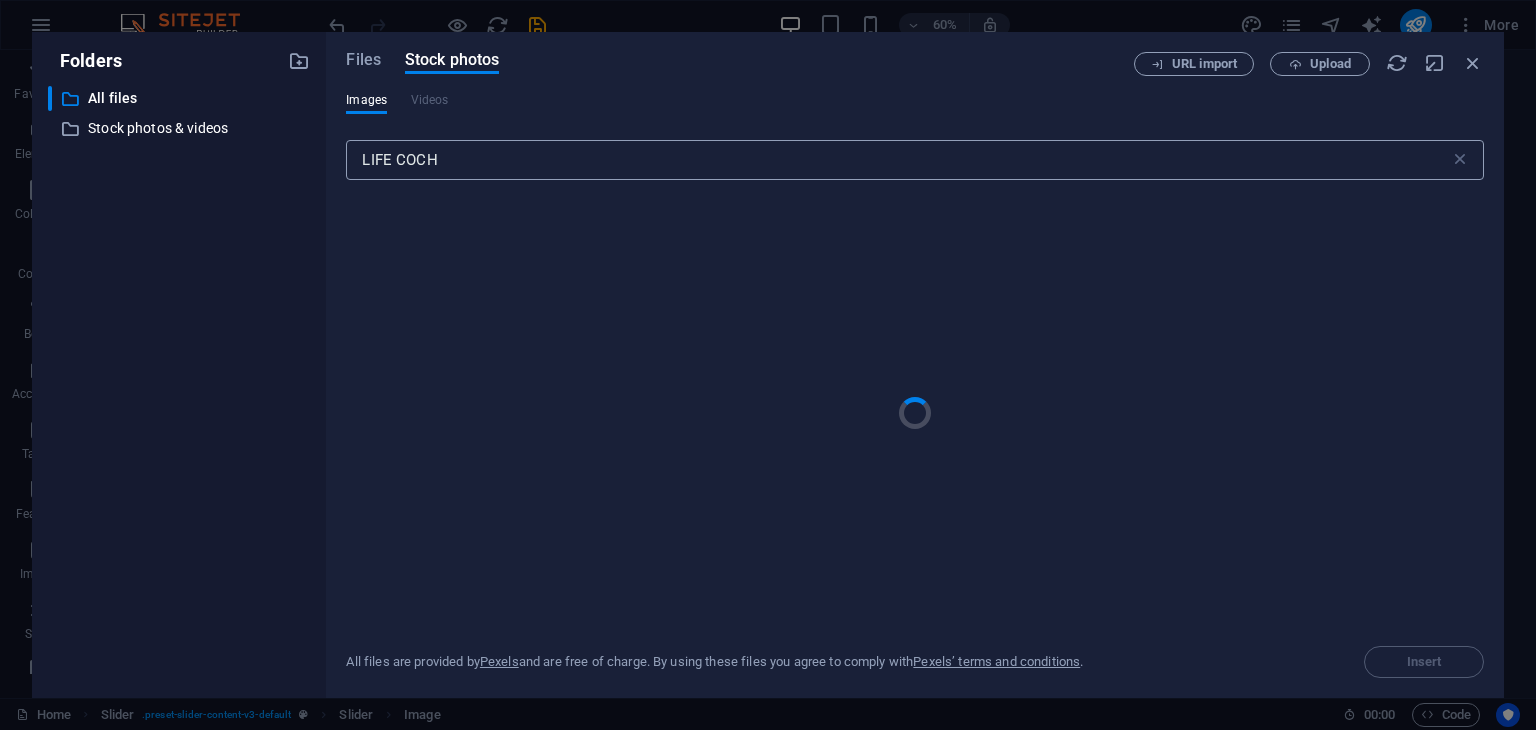 click on "LIFE COCH" at bounding box center [897, 160] 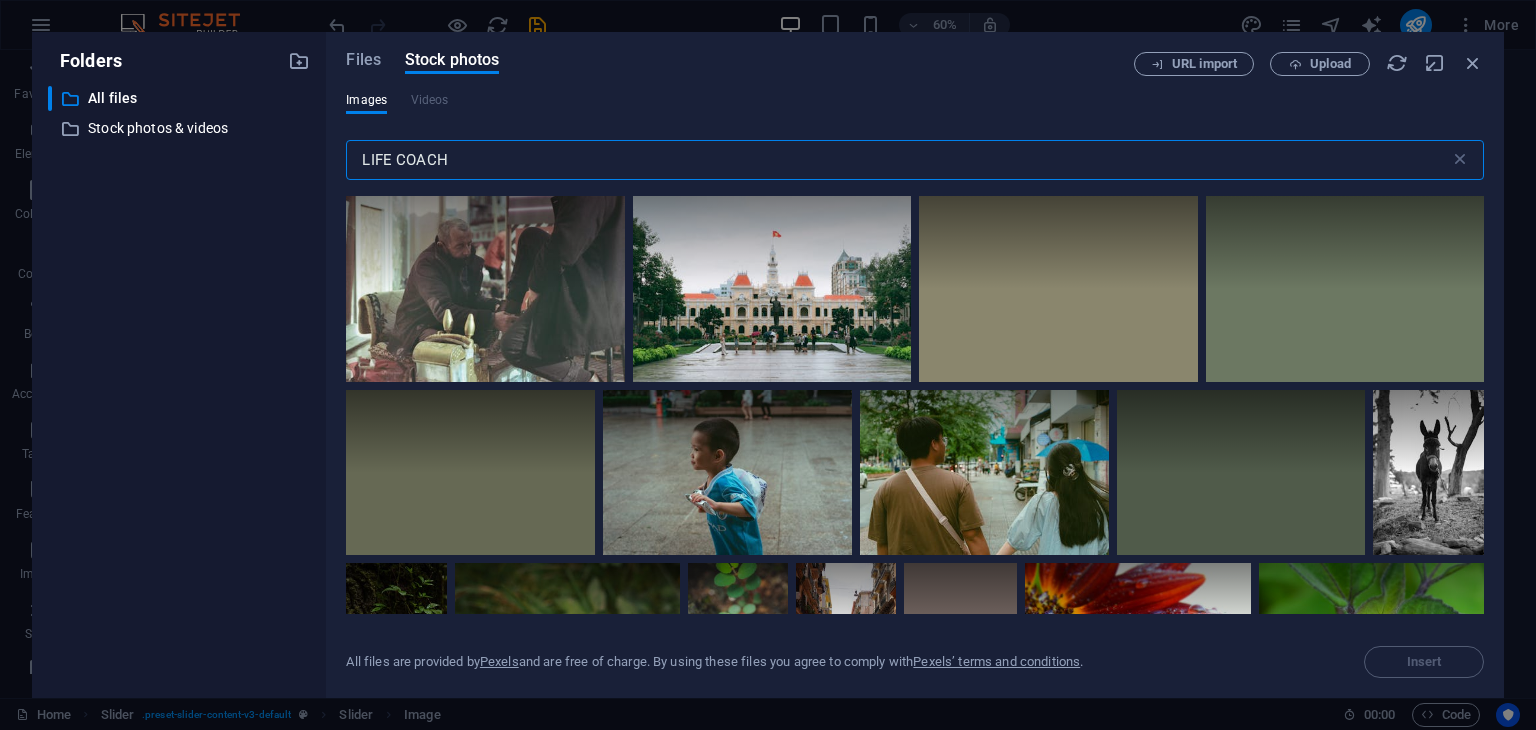 type on "LIFE COACH" 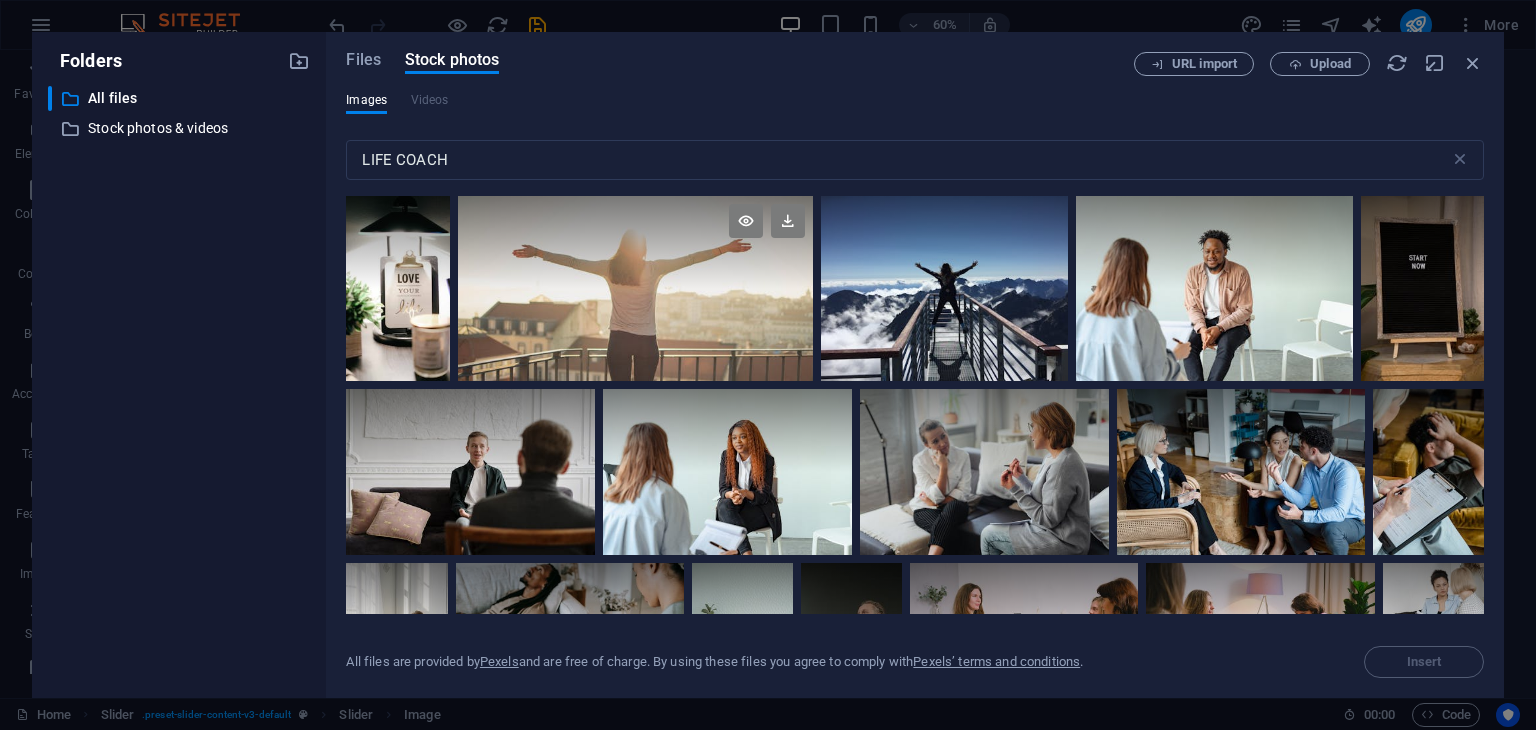 click at bounding box center [635, 288] 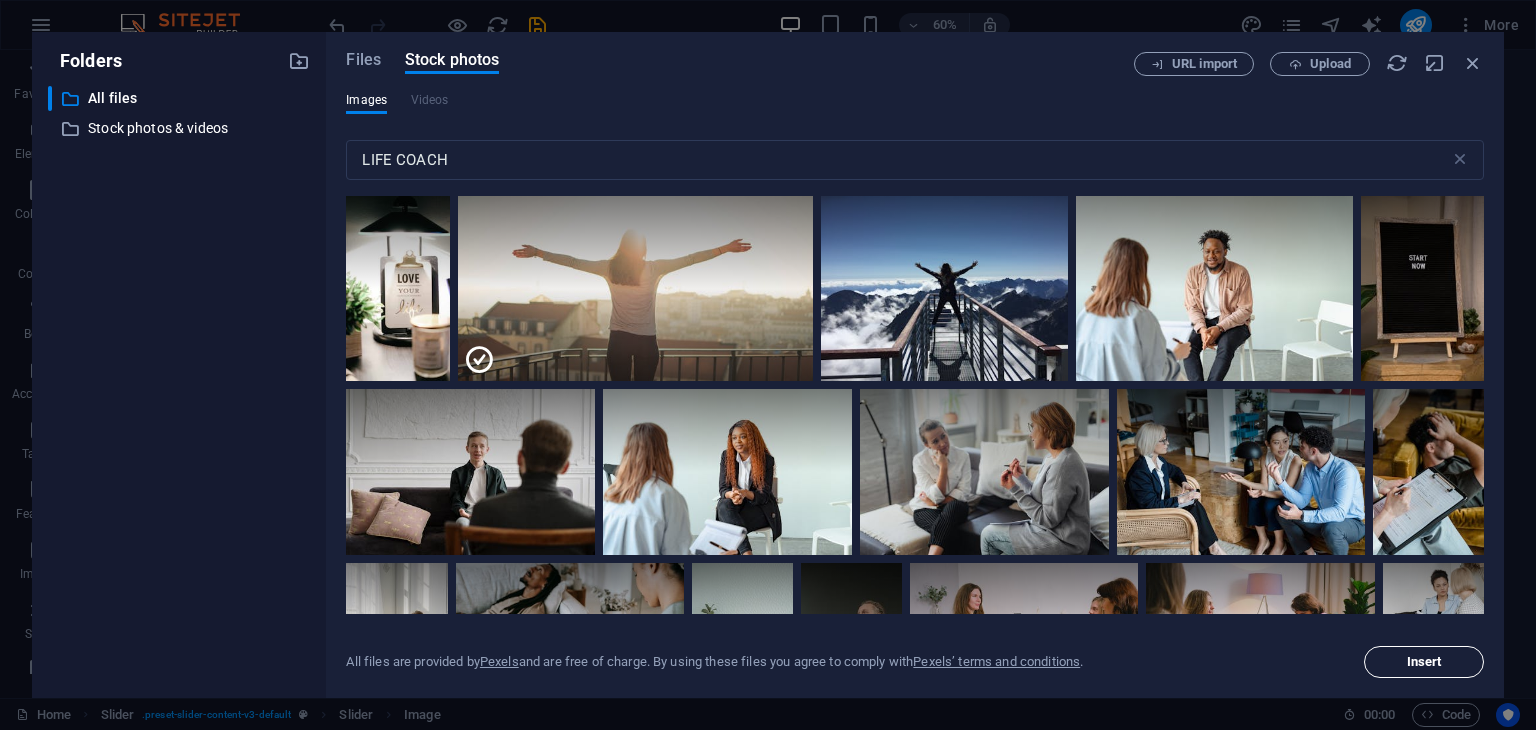 click on "Insert" at bounding box center [1424, 662] 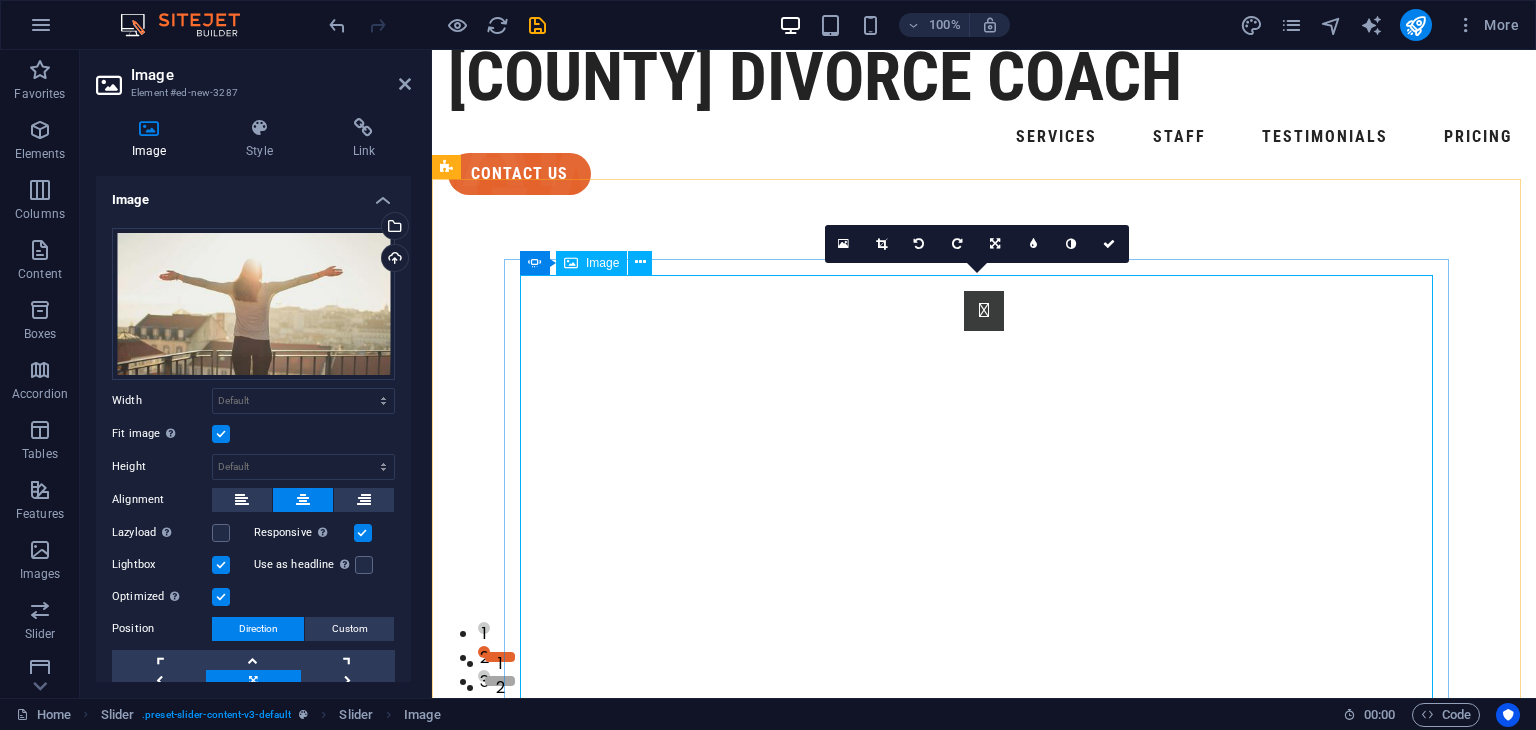 scroll, scrollTop: 432, scrollLeft: 0, axis: vertical 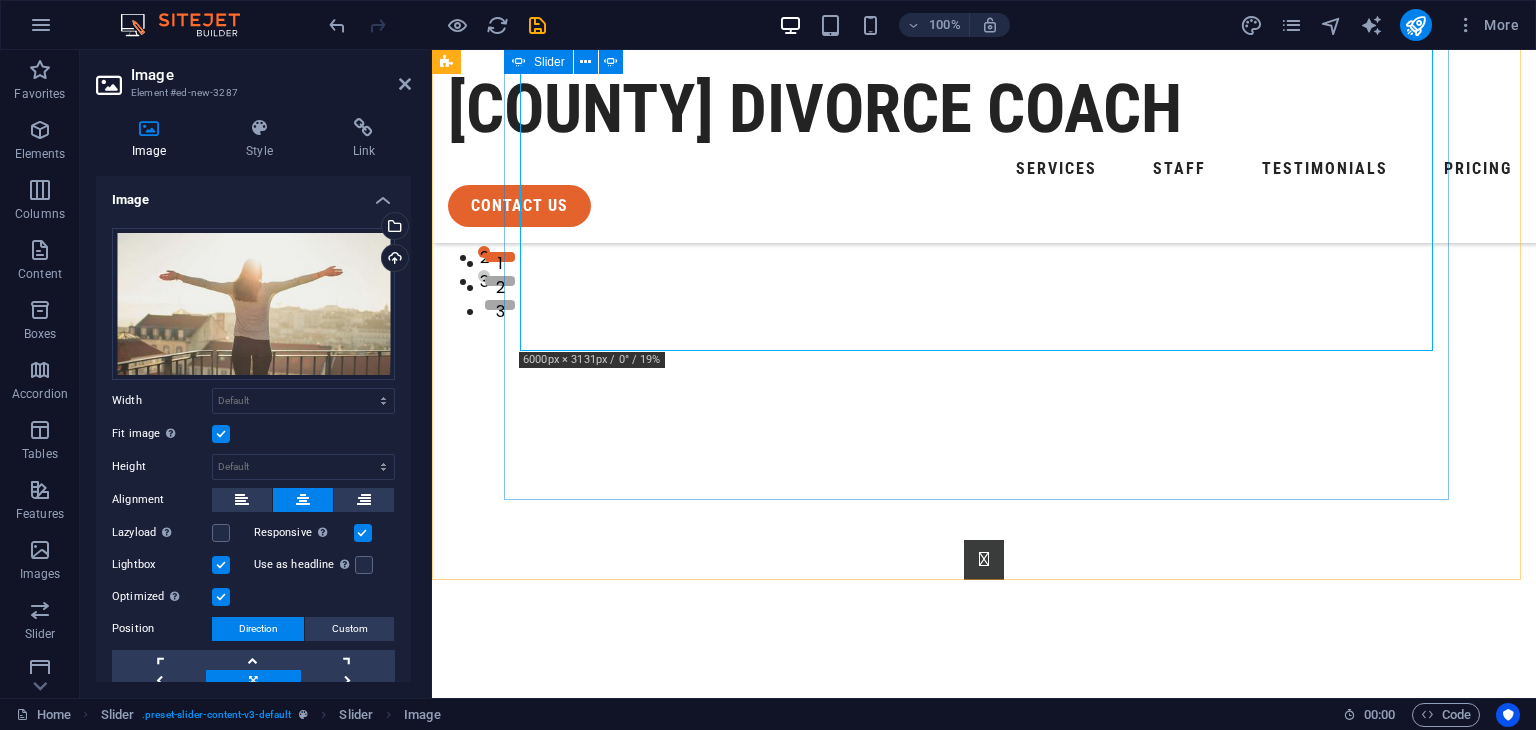 click on "Slide 3 Lorem ipsum dolor sit amet, consectetur adipisicing elit. Id, ipsum, quibusdam, temporibus harum culpa unde voluptatem possimus qui molestiae expedita ad aut necessitatibus vel incidunt placeat velit soluta a consectetur laborum illum nobis distinctio nisi facilis! Officiis, illum, aut, quasi dolorem laudantium fuga porro amet provident voluptatibus dicta mollitia neque! Slide 1 Lorem ipsum dolor sit amet, consectetur adipisicing elit. Id, ipsum, quibusdam, temporibus harum culpa unde voluptatem possimus qui molestiae expedita ad aut necessitatibus vel incidunt placeat velit soluta a consectetur laborum illum nobis distinctio nisi facilis! Officiis, illum, aut, quasi dolorem laudantium fuga porro amet provident voluptatibus dicta mollitia neque! Slide 3 Slide 1 1 2 3" at bounding box center (984, 219) 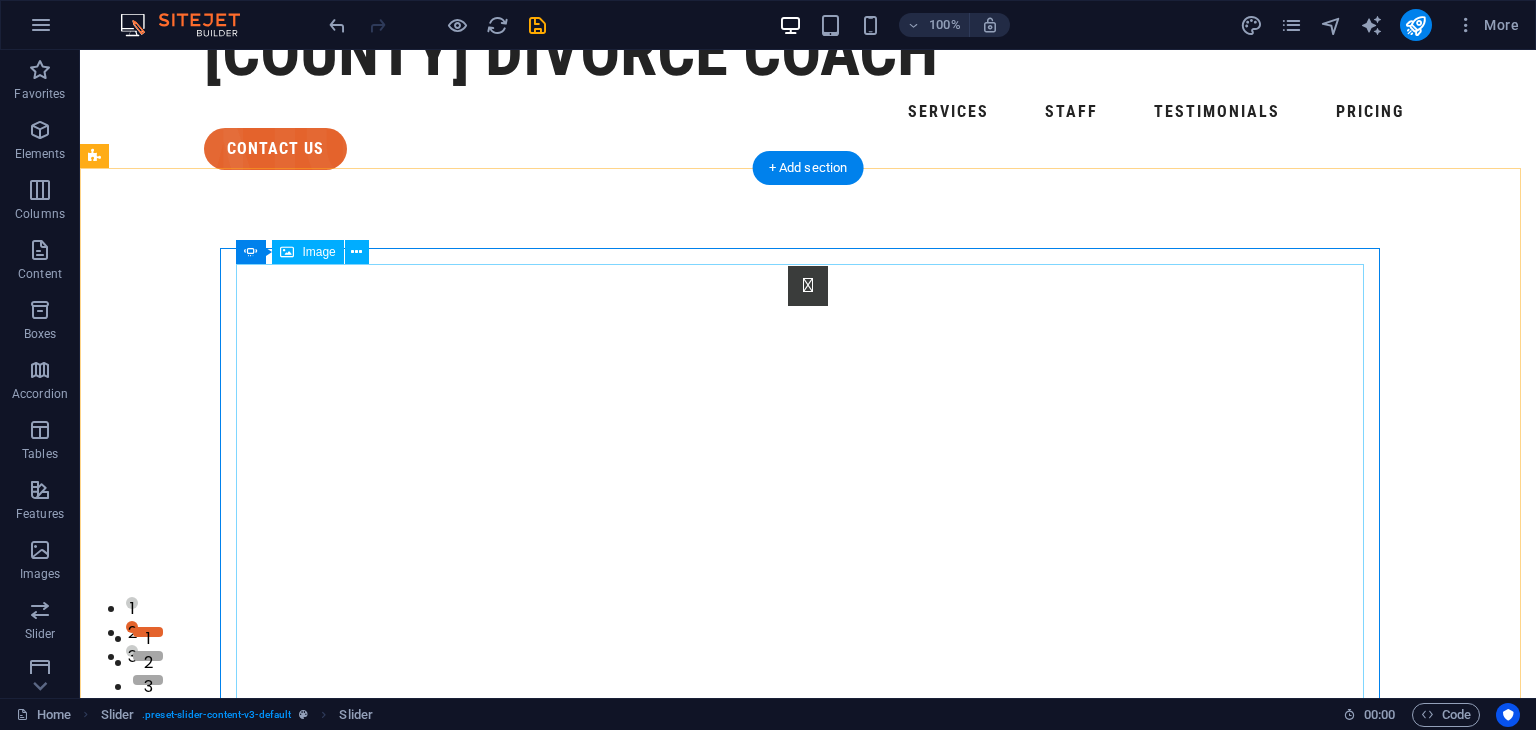 scroll, scrollTop: 0, scrollLeft: 0, axis: both 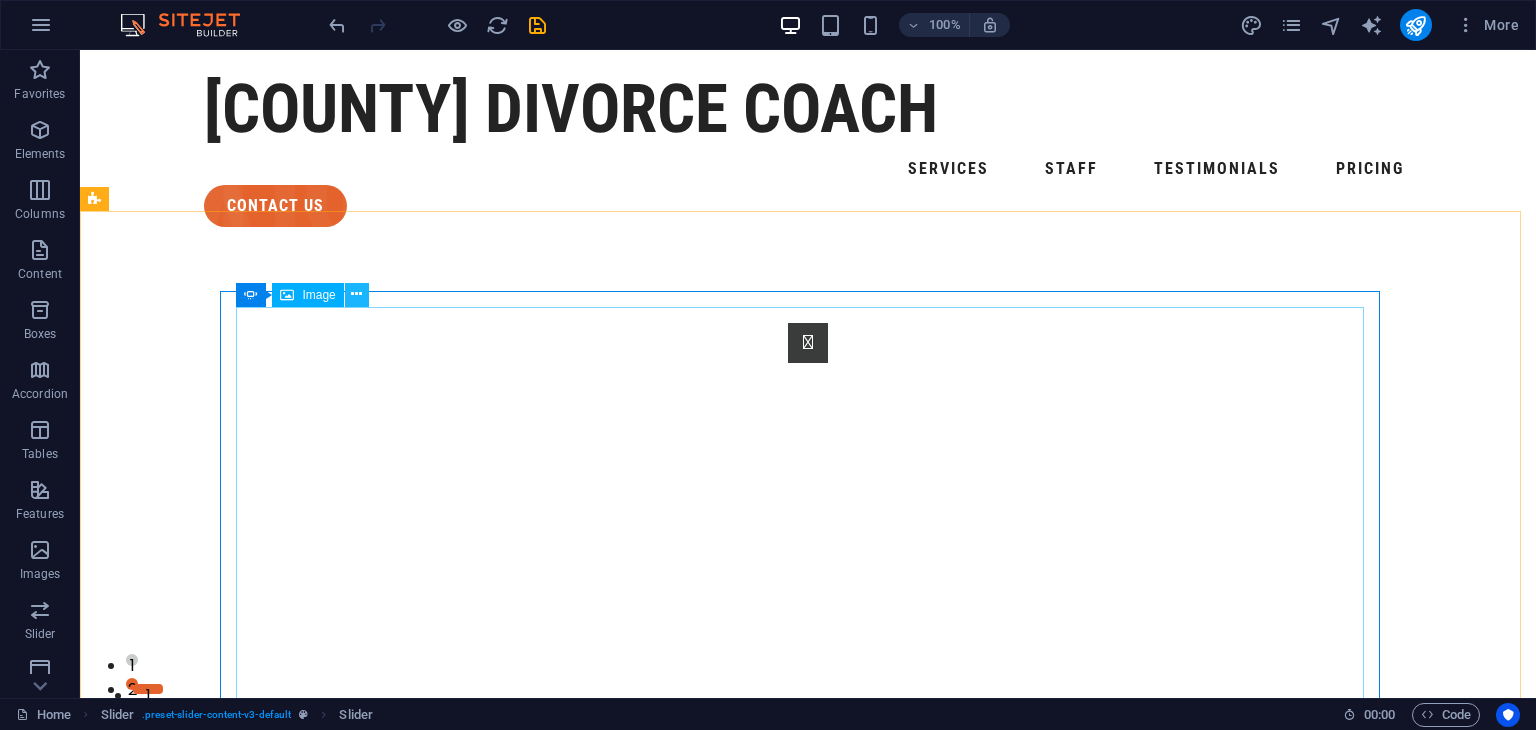 click at bounding box center [356, 294] 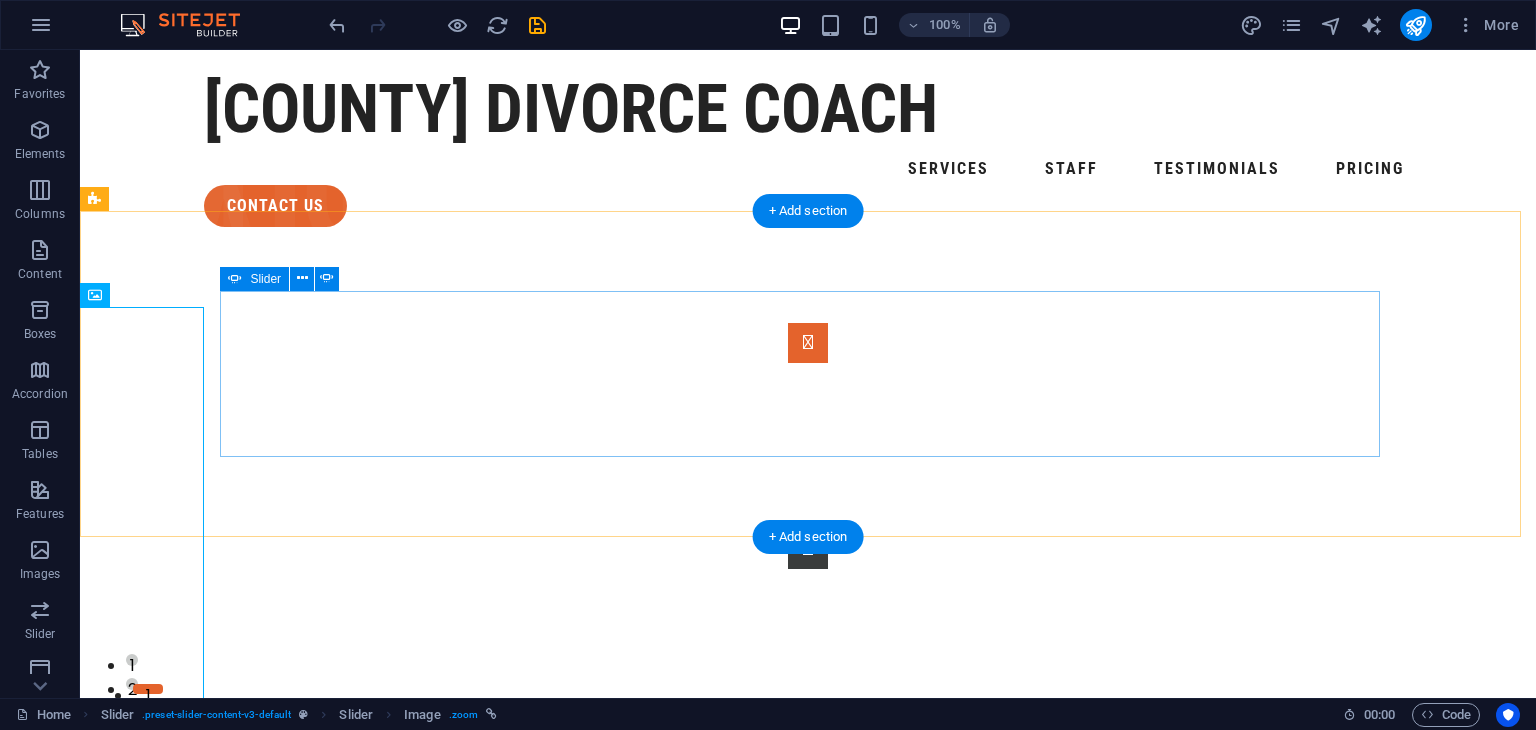click at bounding box center (808, 343) 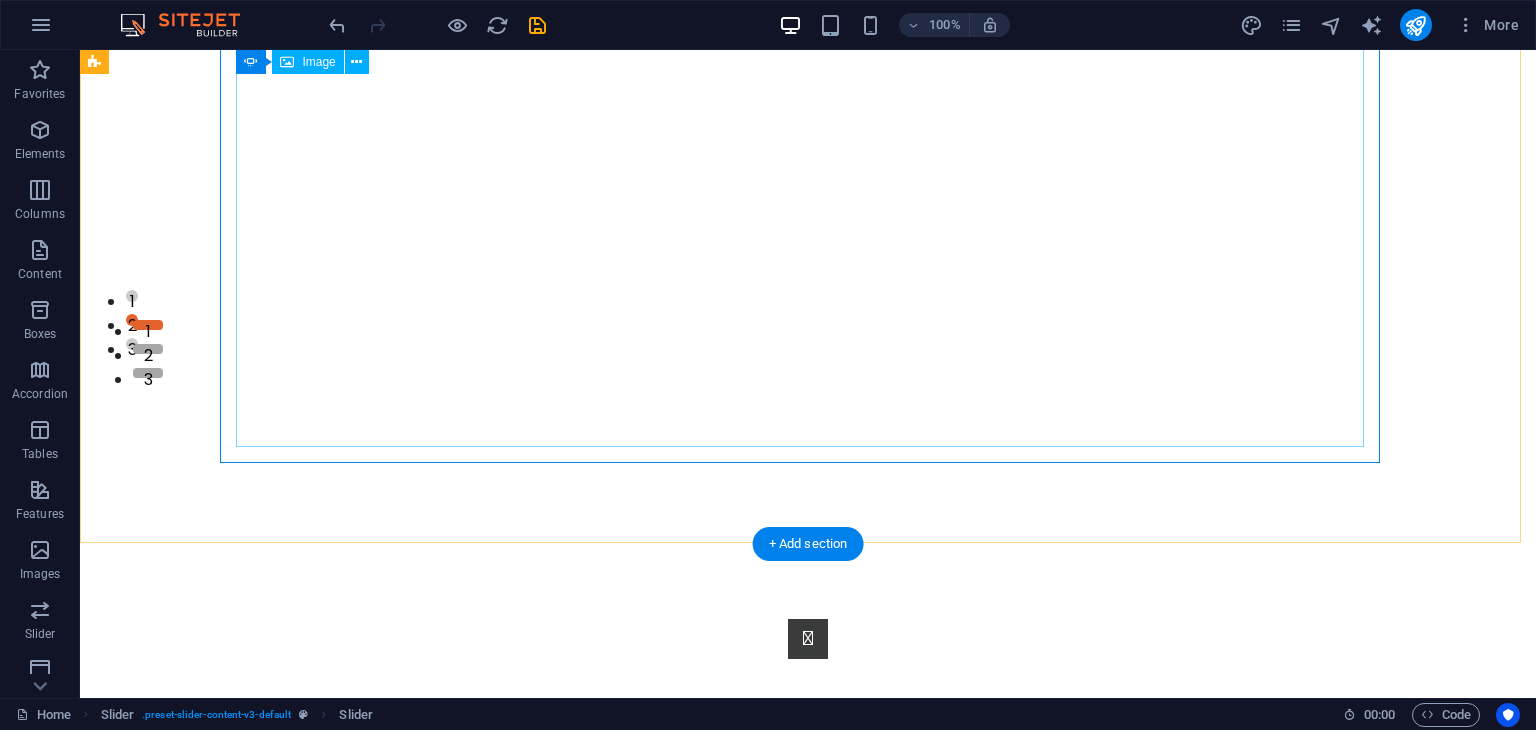 scroll, scrollTop: 100, scrollLeft: 0, axis: vertical 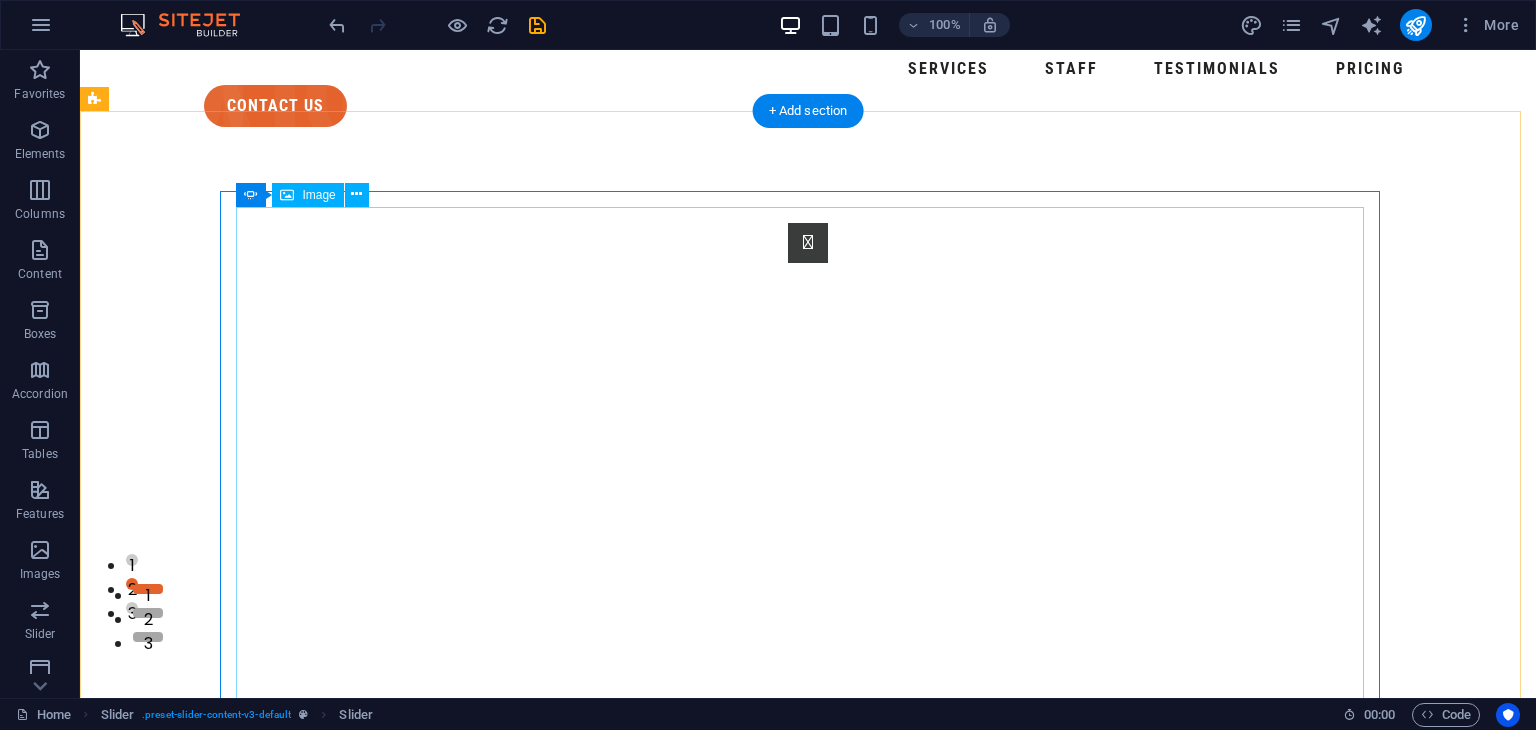 click at bounding box center [-1528, 1561] 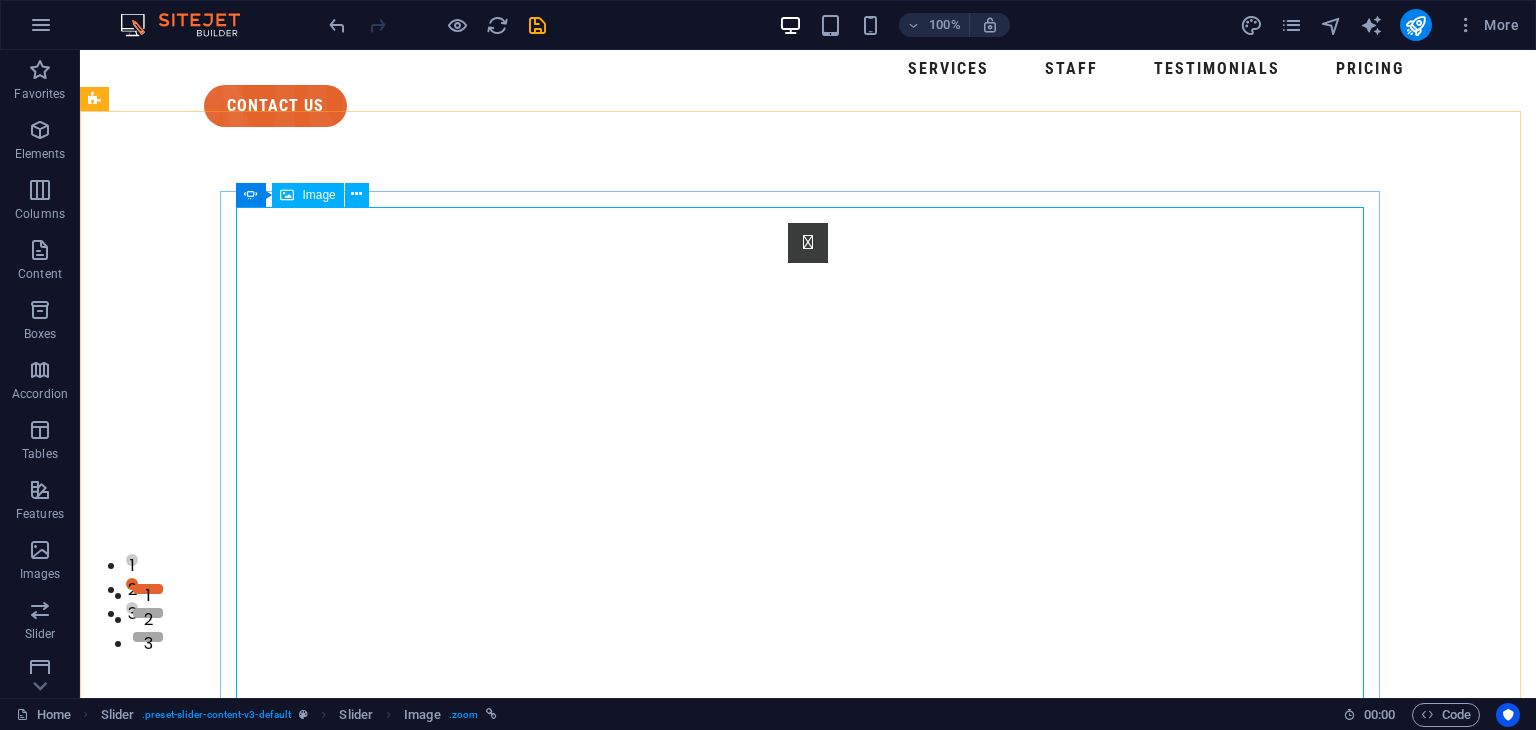 click on "Image" at bounding box center (318, 195) 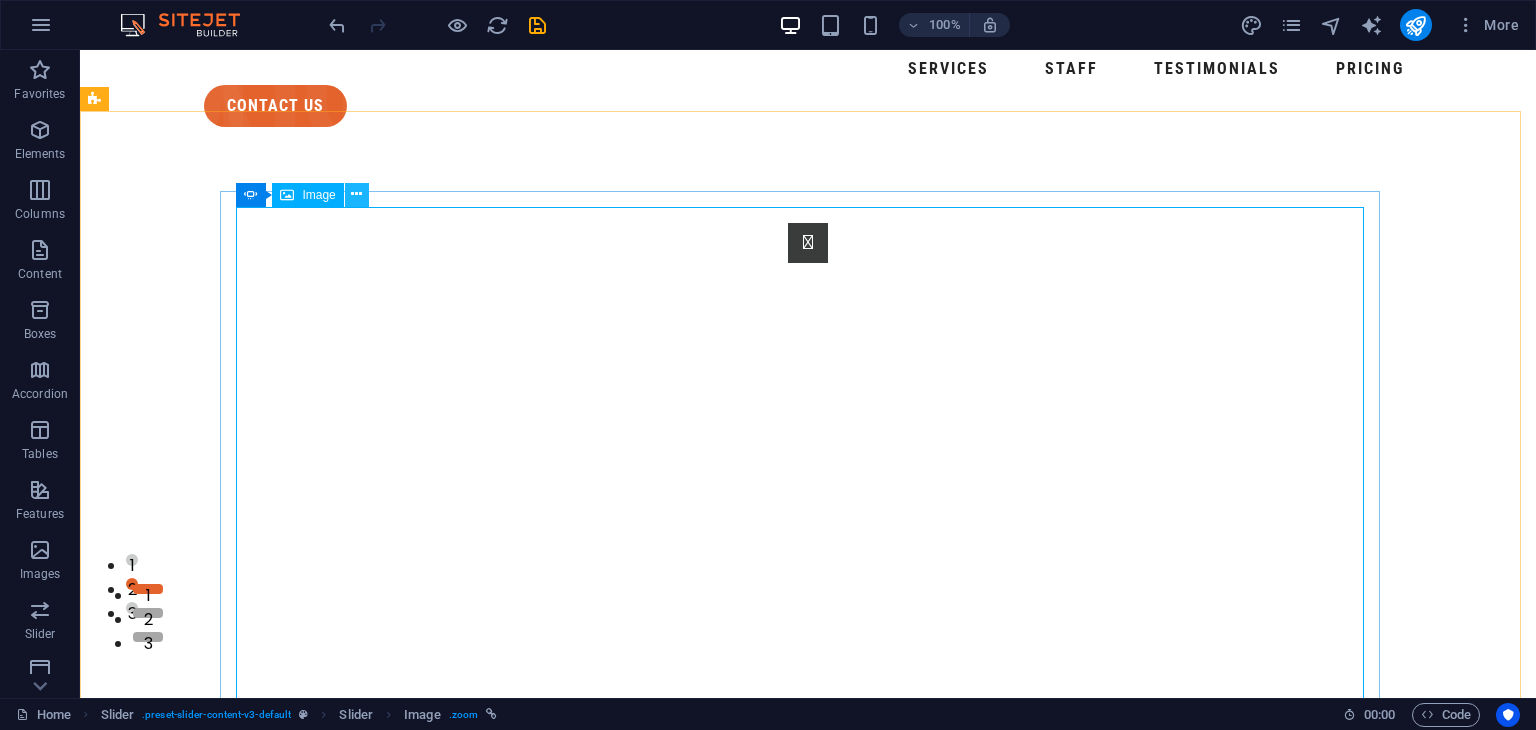 click at bounding box center [357, 195] 